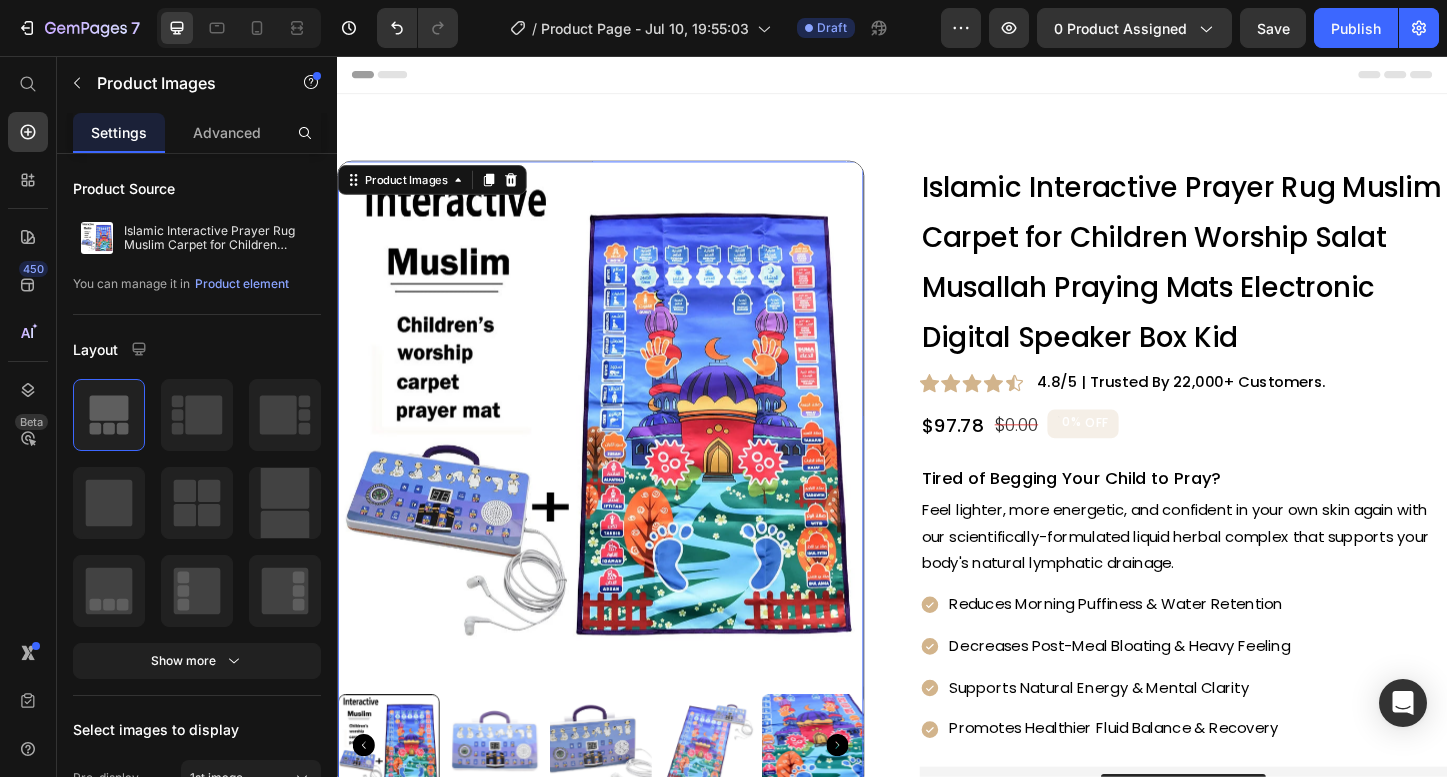scroll, scrollTop: 0, scrollLeft: 0, axis: both 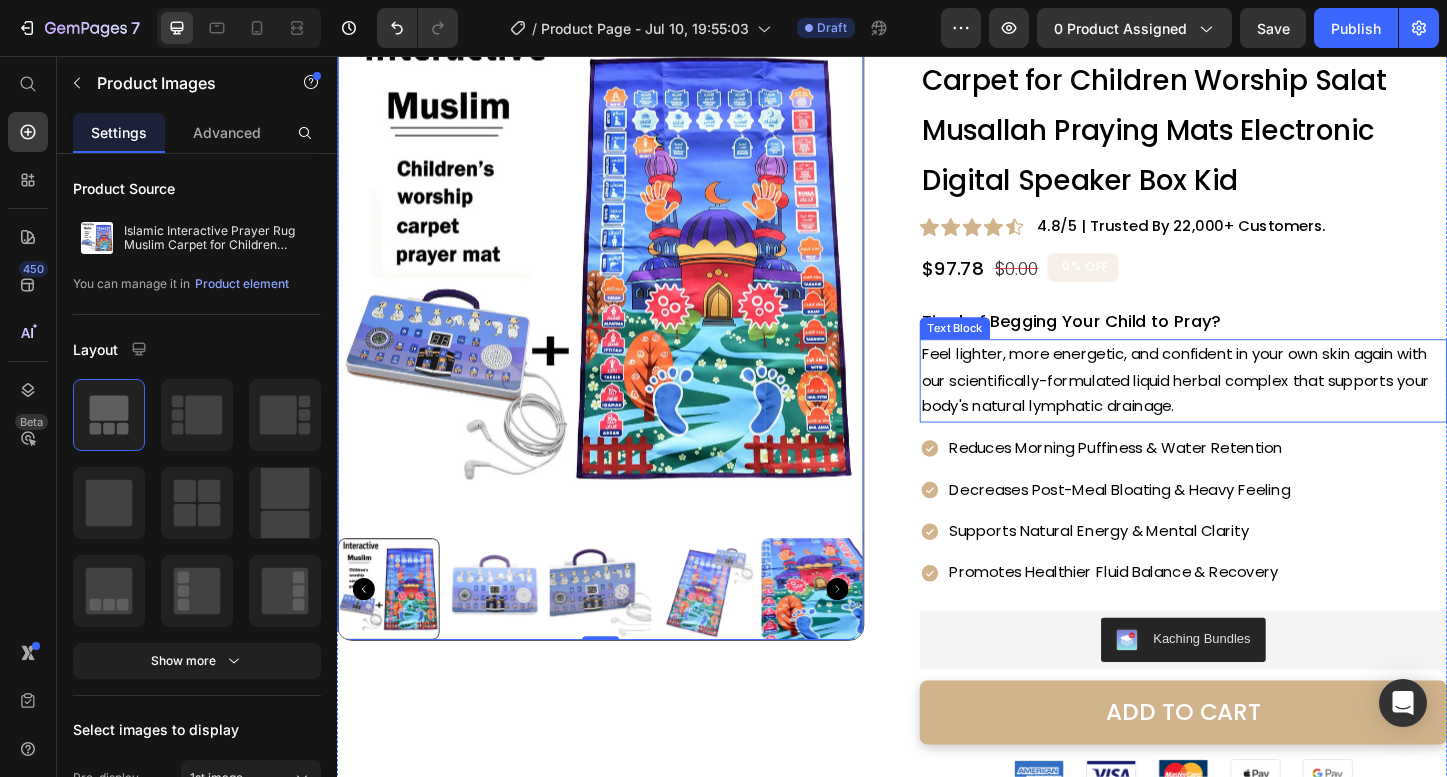 click on "Feel lighter, more energetic, and confident in your own skin again with our scientifically-formulated liquid herbal complex that supports your body's natural lymphatic drainage." at bounding box center (1252, 407) 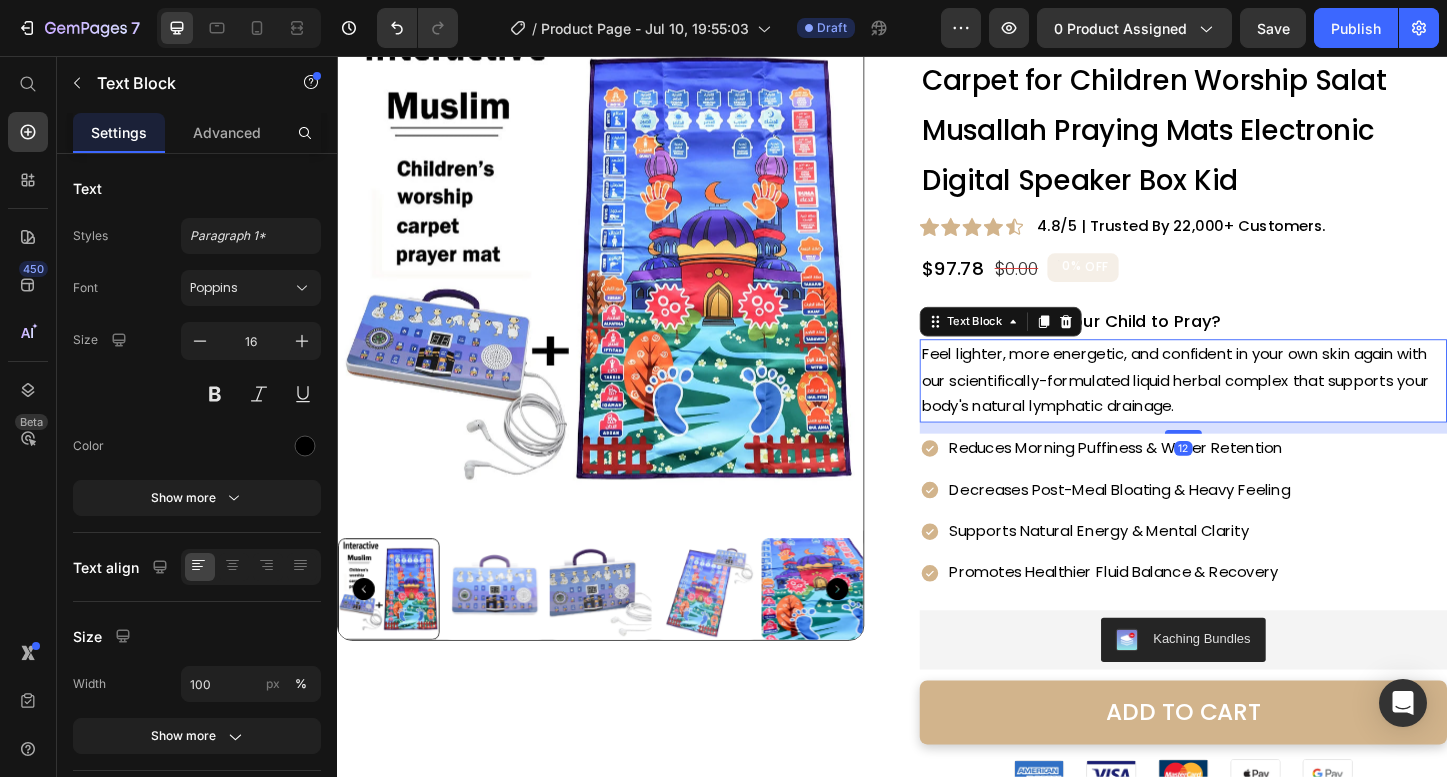 click on "Feel lighter, more energetic, and confident in your own skin again with our scientifically-formulated liquid herbal complex that supports your body's natural lymphatic drainage." at bounding box center [1252, 407] 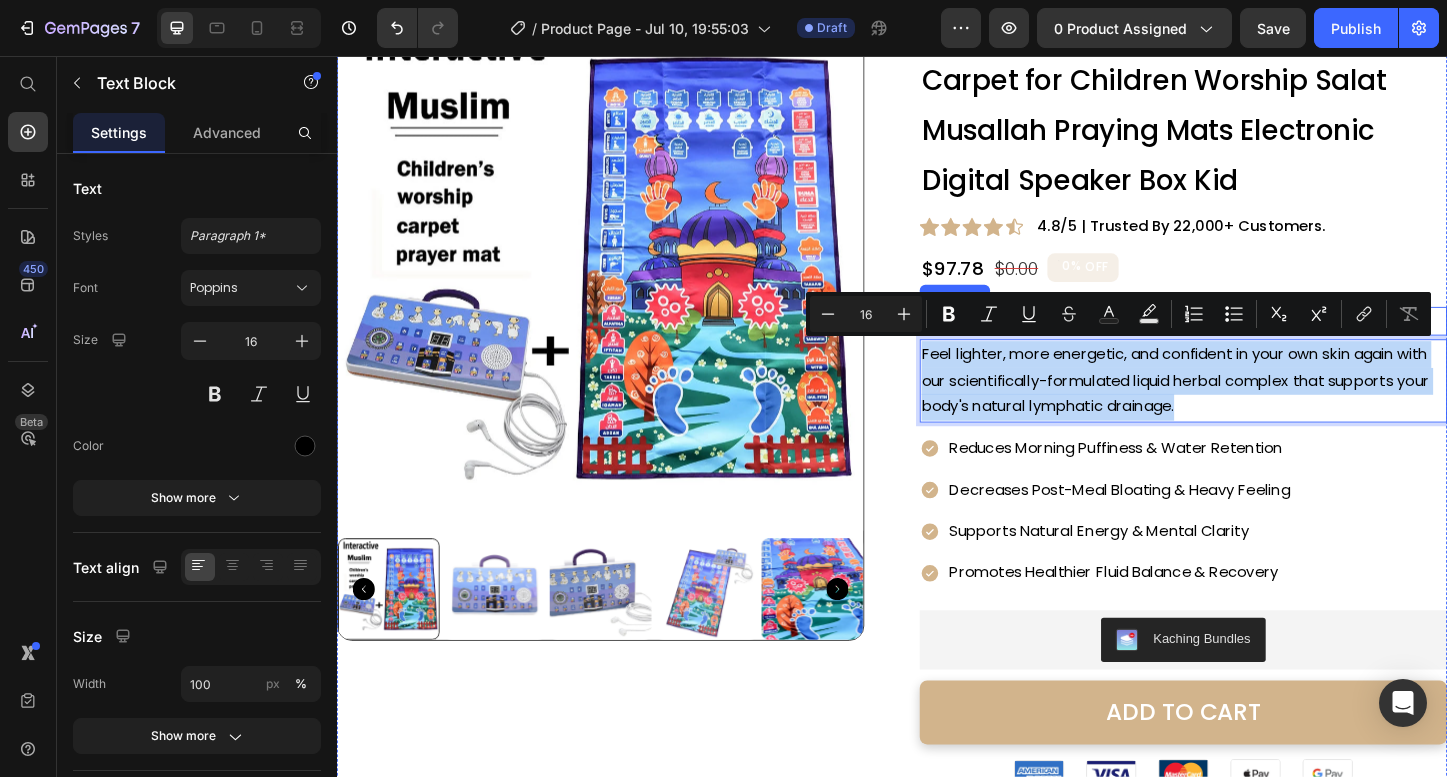 drag, startPoint x: 1249, startPoint y: 430, endPoint x: 982, endPoint y: 349, distance: 279.01614 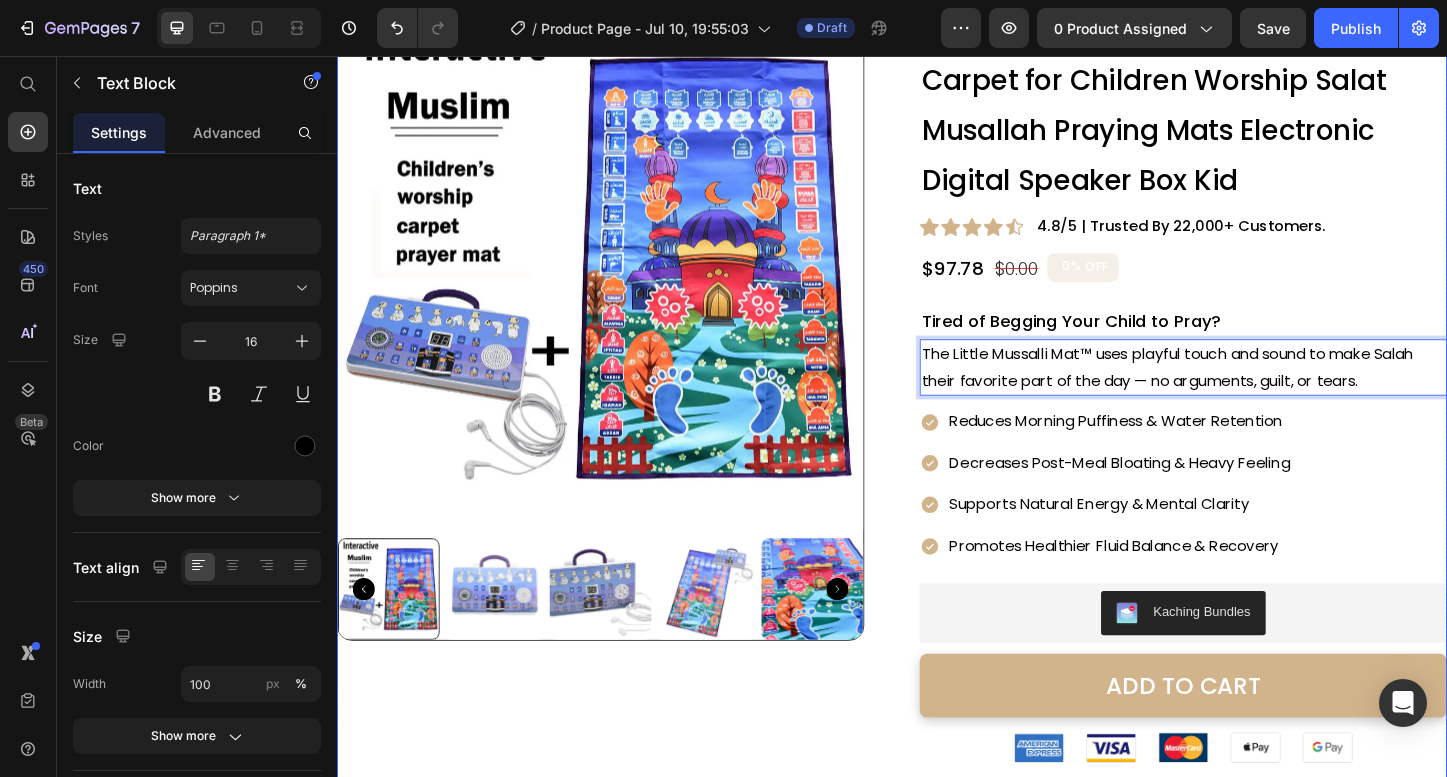 click on "Product Images Islamic Interactive Prayer Rug Muslim Carpet for Children Worship Salat Musallah Praying Mats Electronic Digital Speaker Box Kid (P) Title Icon Icon Icon Icon
Icon Icon List 4.8/5 | Trusted by 22,000+ Customers. Text Block Row $97.78 Product Price $0.00 Product Price 0% OFF Discount Tag Row Tired of Begging Your Child to Pray? Text Block The Little Mussalli Mat™ uses playful touch and sound to make Salah their favorite part of the day — no arguments, guilt, or tears. Text Block   12
Icon Reduces Morning Puffiness & Water Retention Text
Icon Decreases Post-Meal Bloating & Heavy Feeling Text
Icon Supports Natural Energy & Mental Clarity Text
Icon Promotes Healthier Fluid Balance & Recovery Text Advanced List Kaching Bundles Kaching Bundles ADD TO CART Add to Cart Image Image Image Image Image Row 30 Day MoneyBack Guarantee Item List Image Emma H. Text Block Icon Icon Icon Icon Icon Row Row" at bounding box center [937, 612] 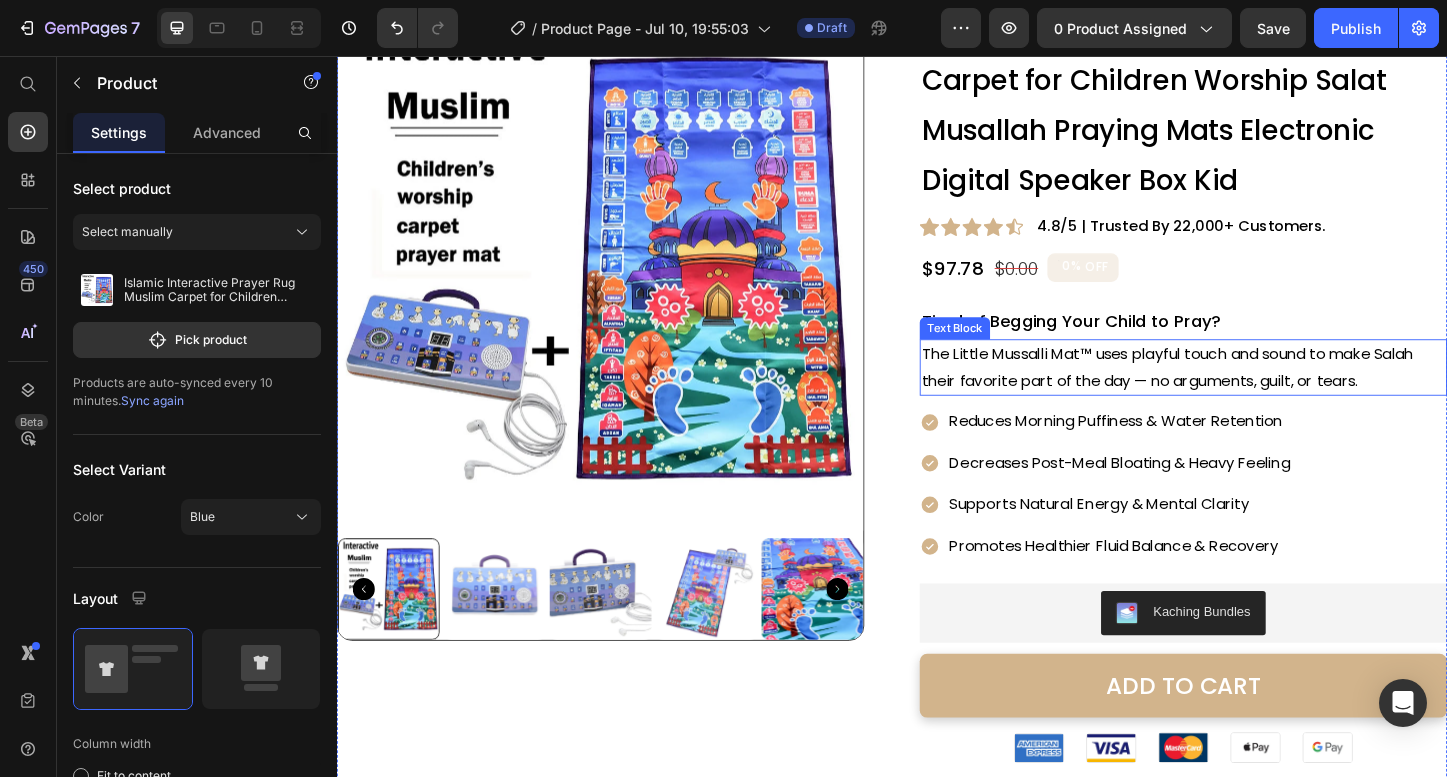 click on "Tired of Begging Your Child to Pray?" at bounding box center (1252, 342) 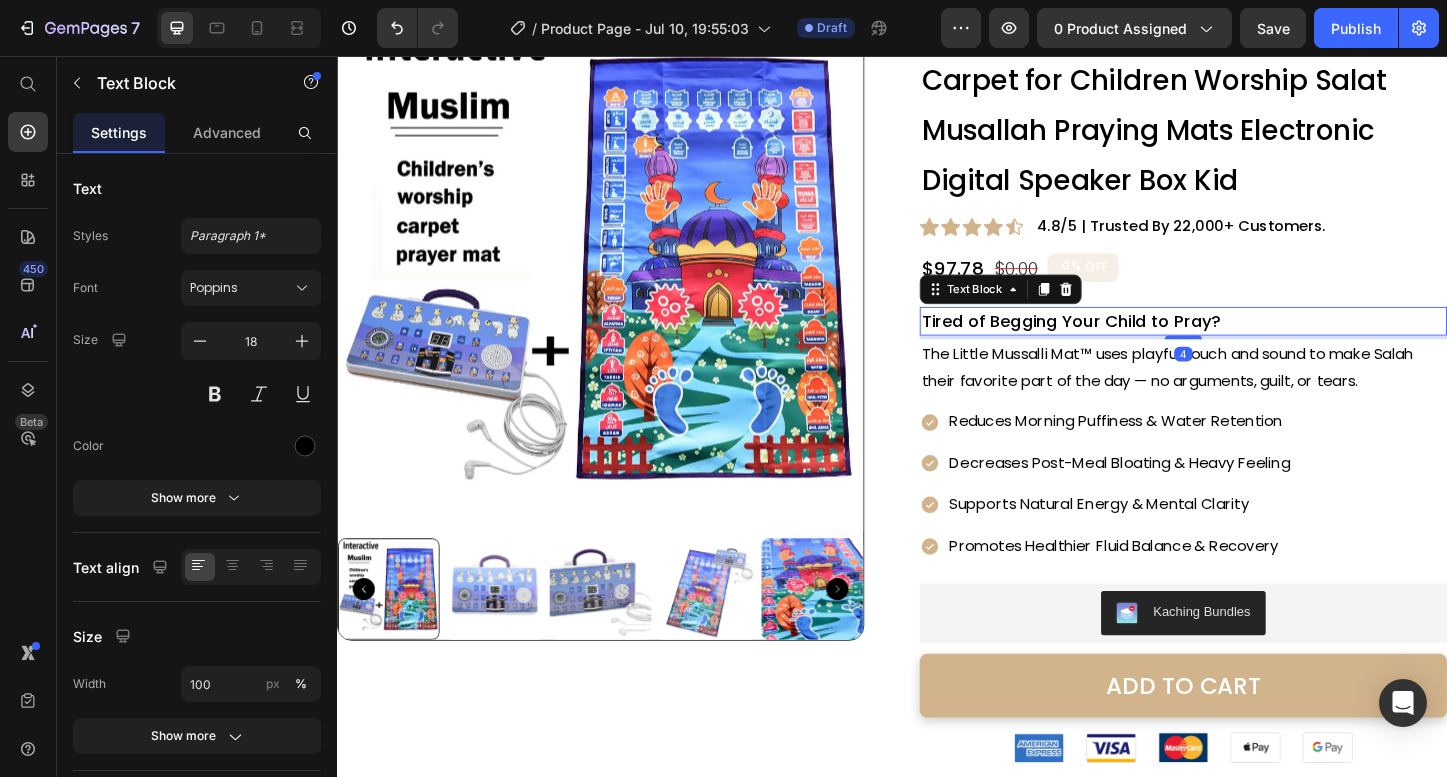 click on "Tired of Begging Your Child to Pray?" at bounding box center (1252, 342) 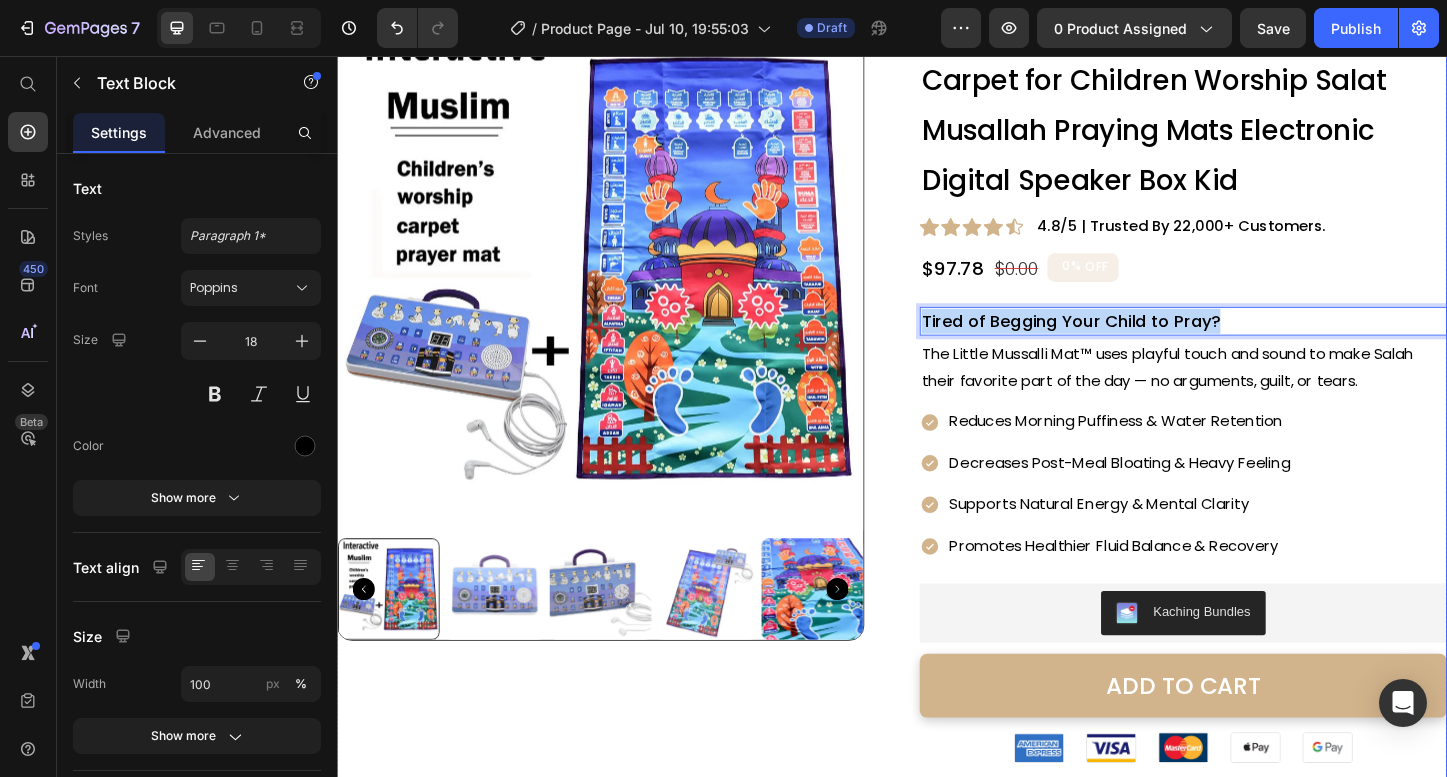 drag, startPoint x: 1321, startPoint y: 345, endPoint x: 937, endPoint y: 346, distance: 384.0013 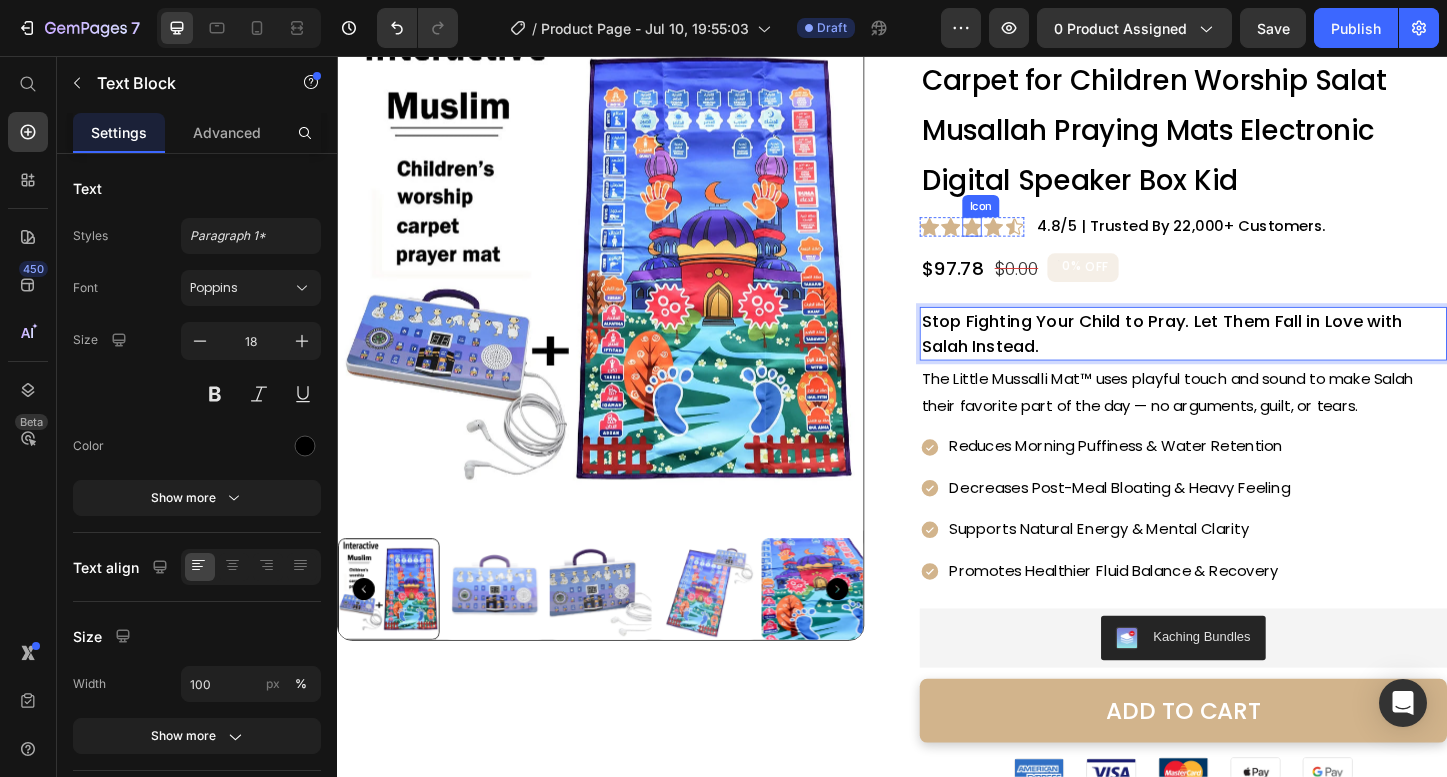click 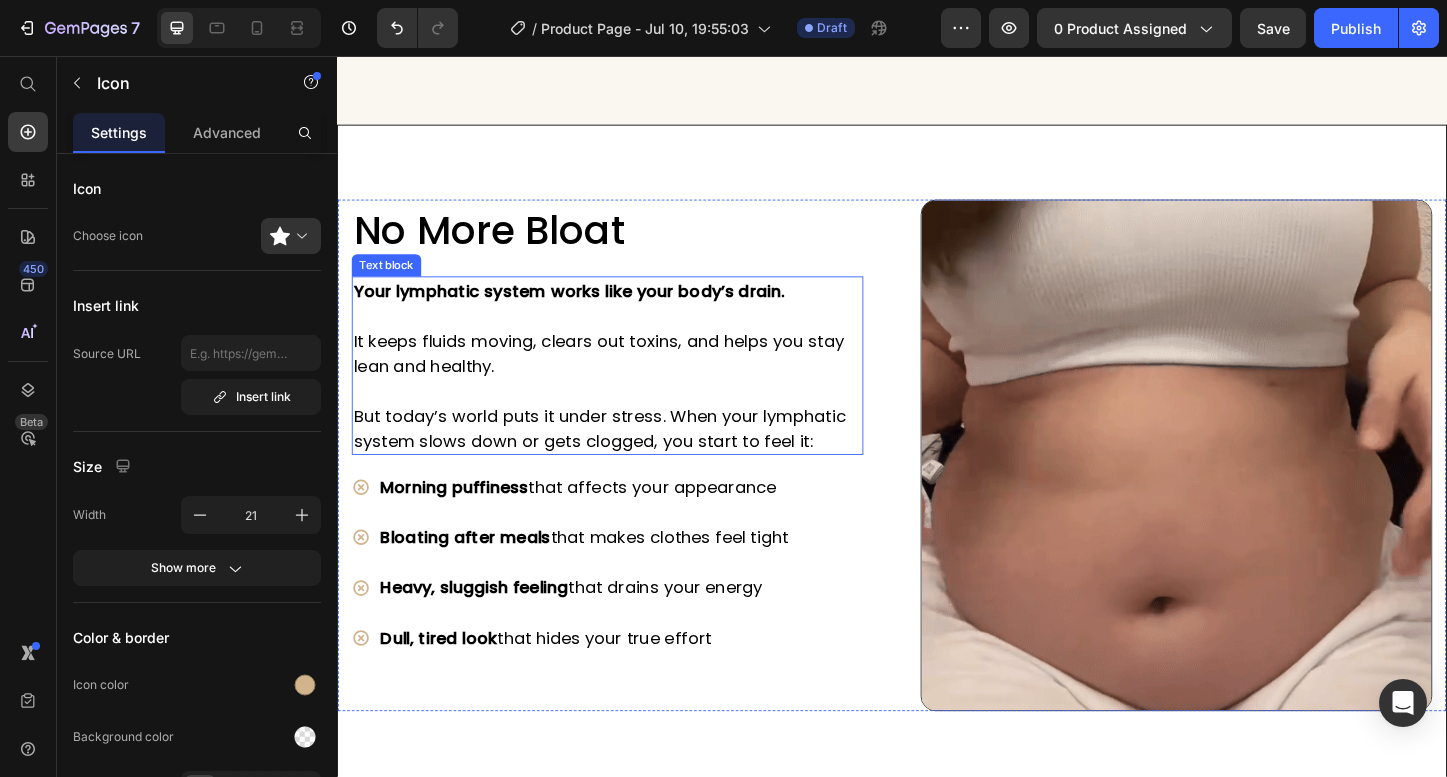 scroll, scrollTop: 2484, scrollLeft: 0, axis: vertical 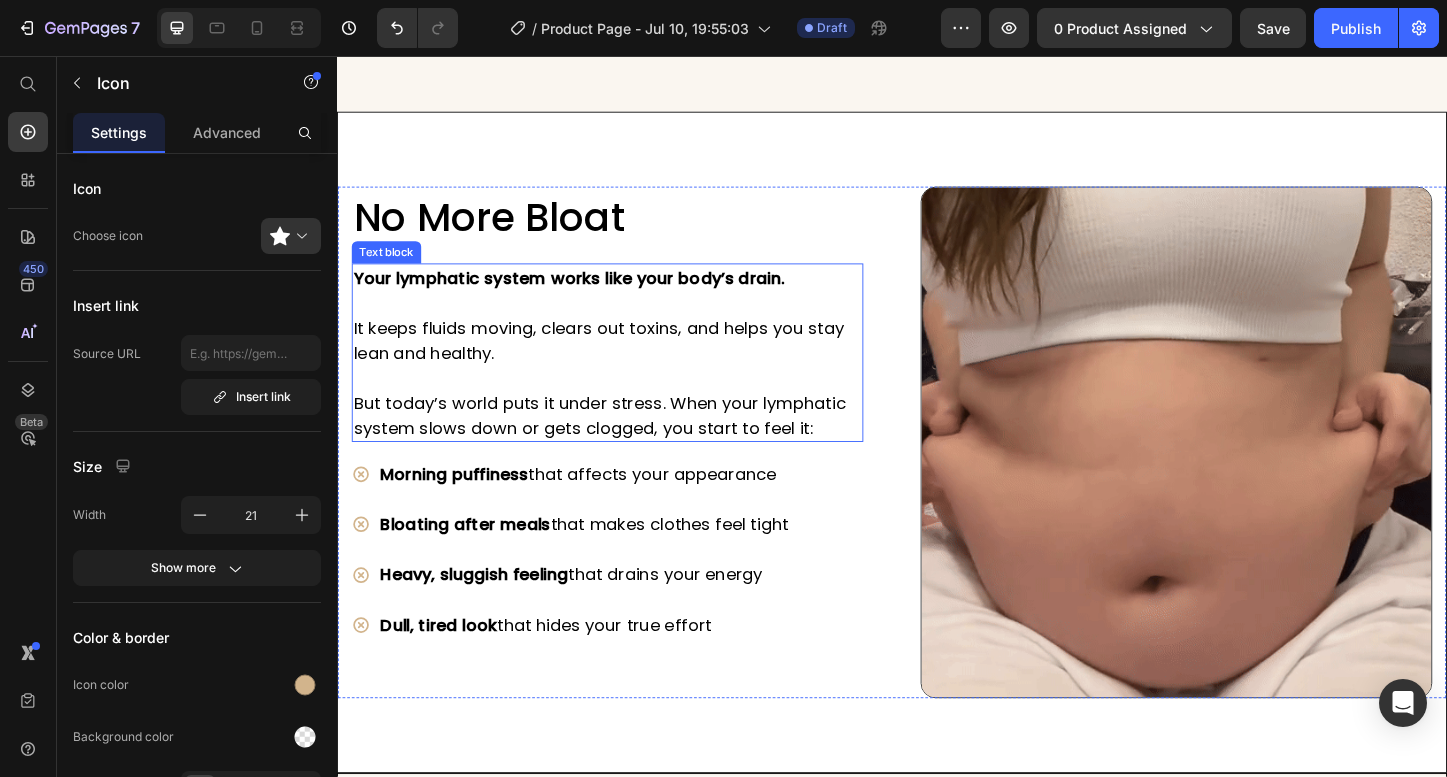 click on "But today’s world puts it under stress. When your lymphatic system slows down or gets clogged, you start to feel it:" at bounding box center (629, 444) 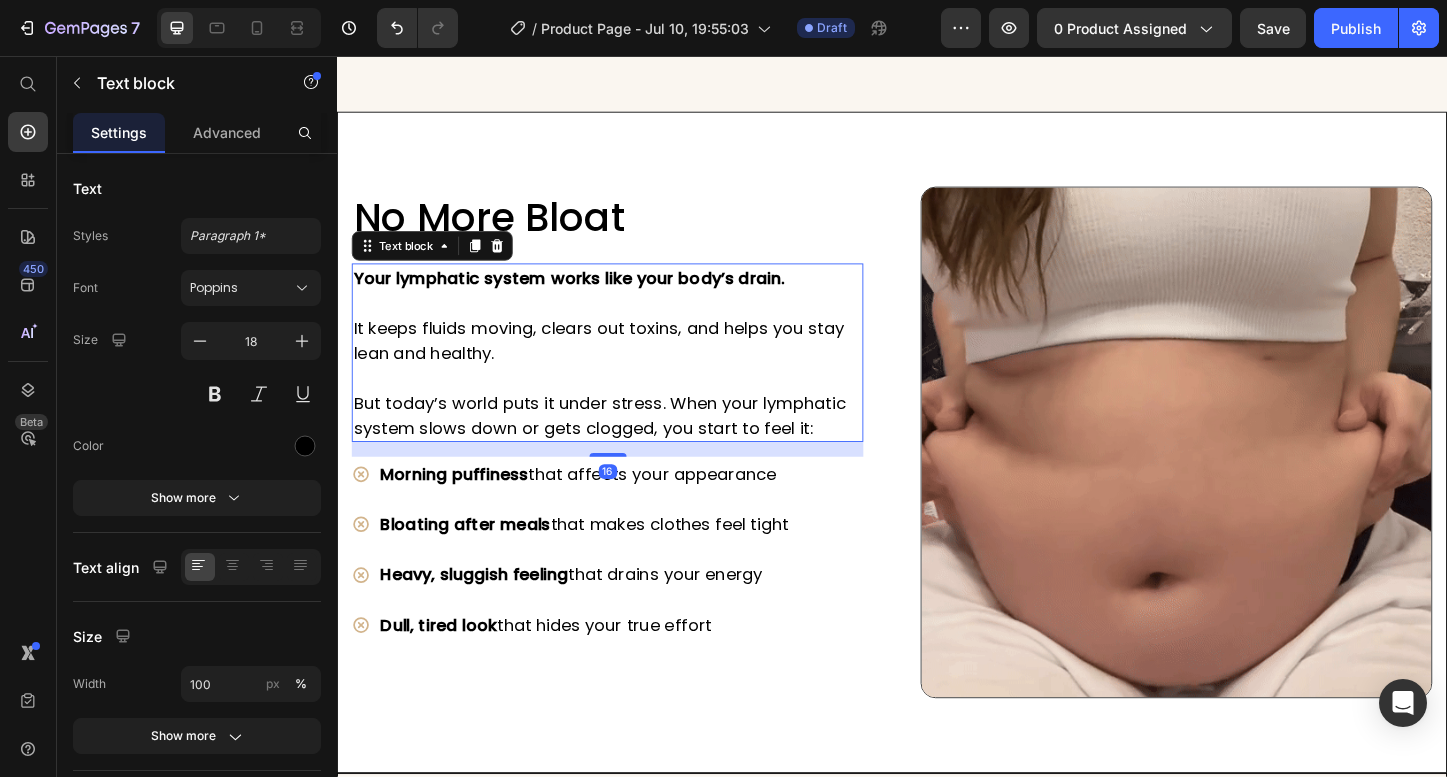 click on "But today’s world puts it under stress. When your lymphatic system slows down or gets clogged, you start to feel it:" at bounding box center [629, 444] 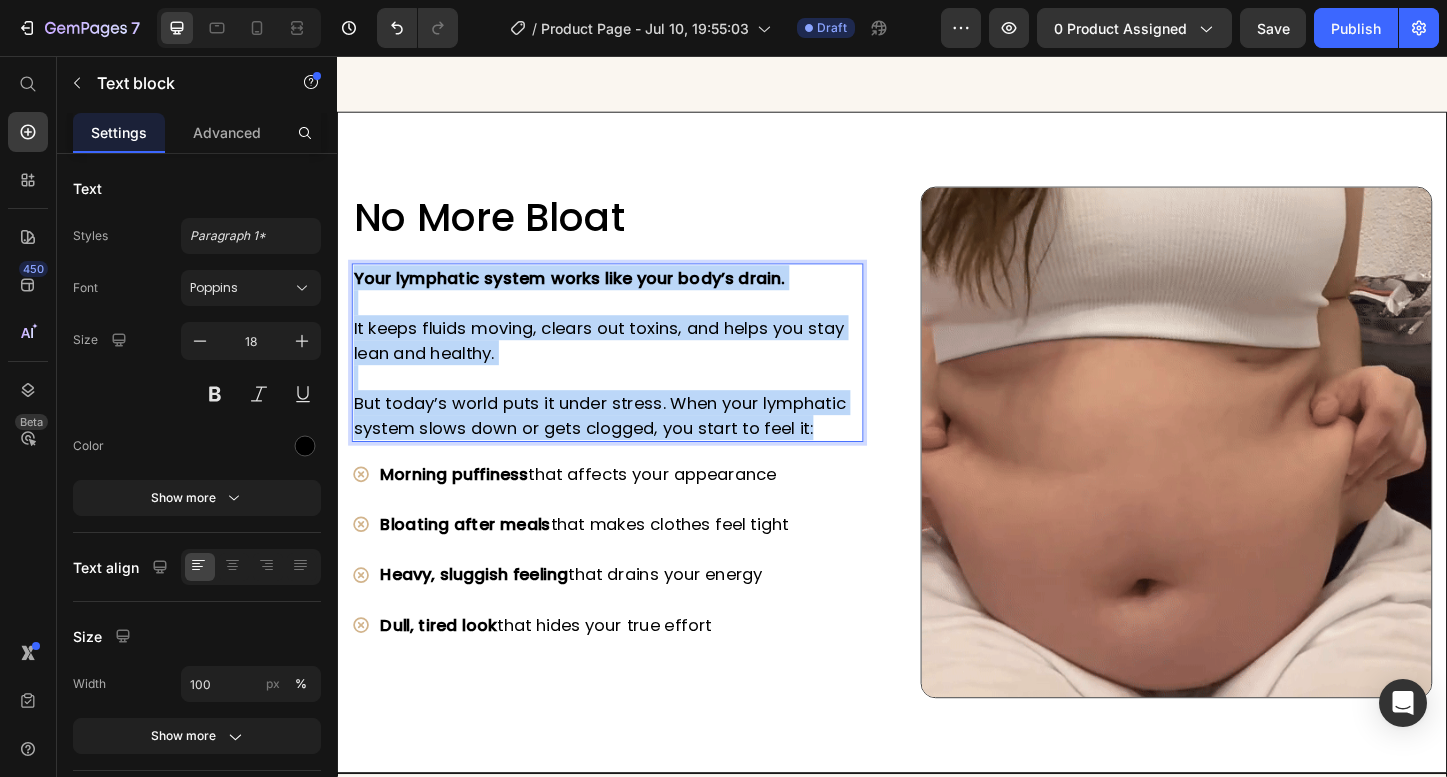 drag, startPoint x: 848, startPoint y: 467, endPoint x: 358, endPoint y: 311, distance: 514.2334 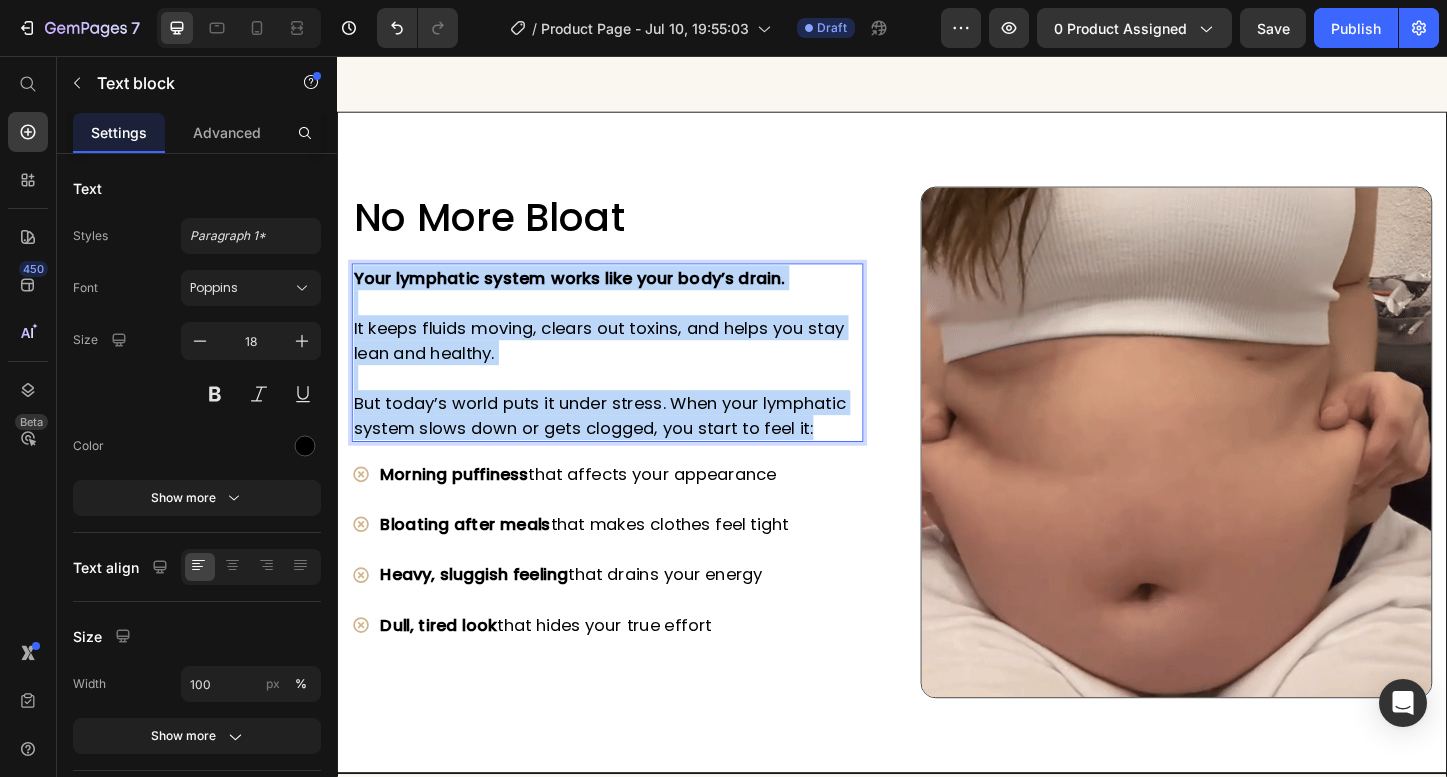 click on "Your lymphatic system works like your body’s drain. It keeps fluids moving, clears out toxins, and helps you stay lean and healthy. But today’s world puts it under stress. When your lymphatic system slows down or gets clogged, you start to feel it:" at bounding box center [629, 376] 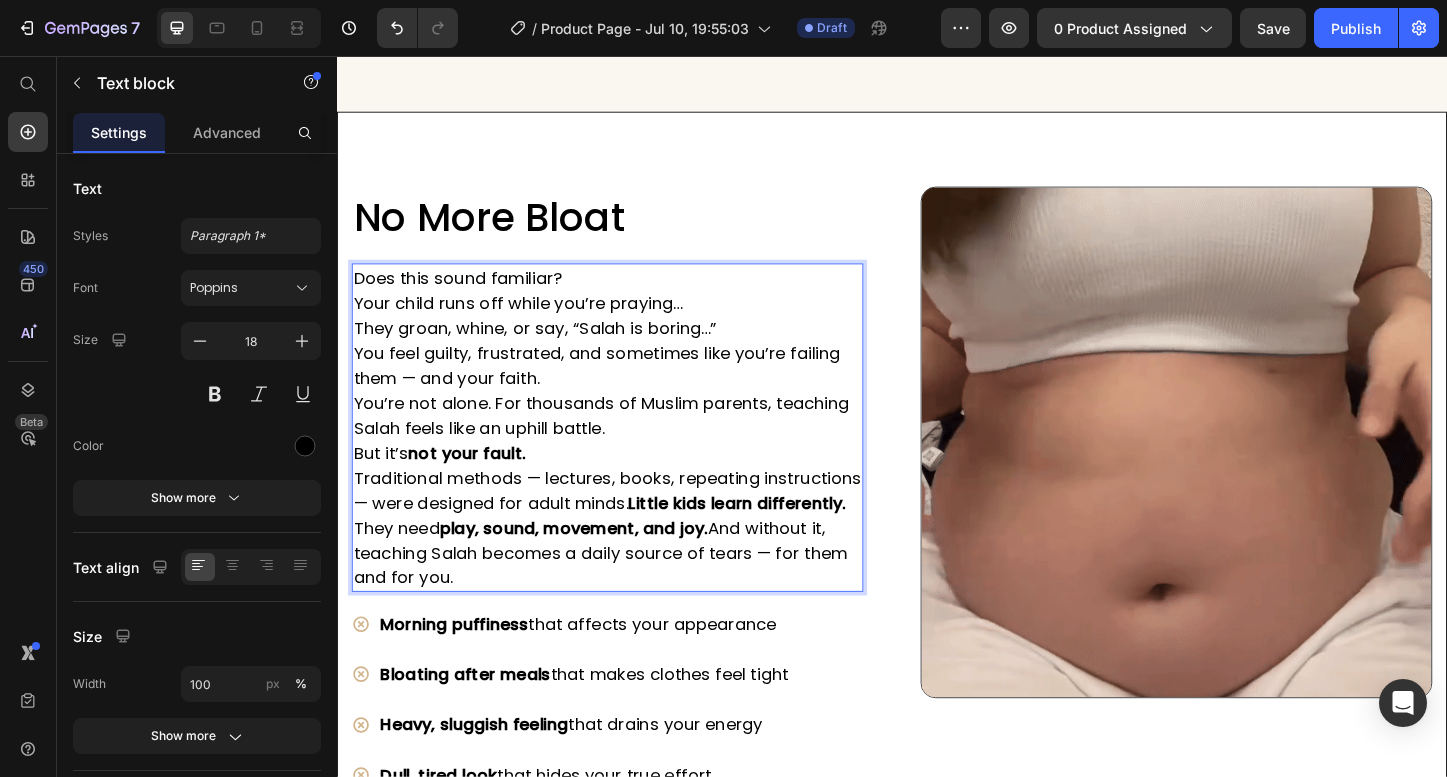 drag, startPoint x: 492, startPoint y: 644, endPoint x: 334, endPoint y: 353, distance: 331.12686 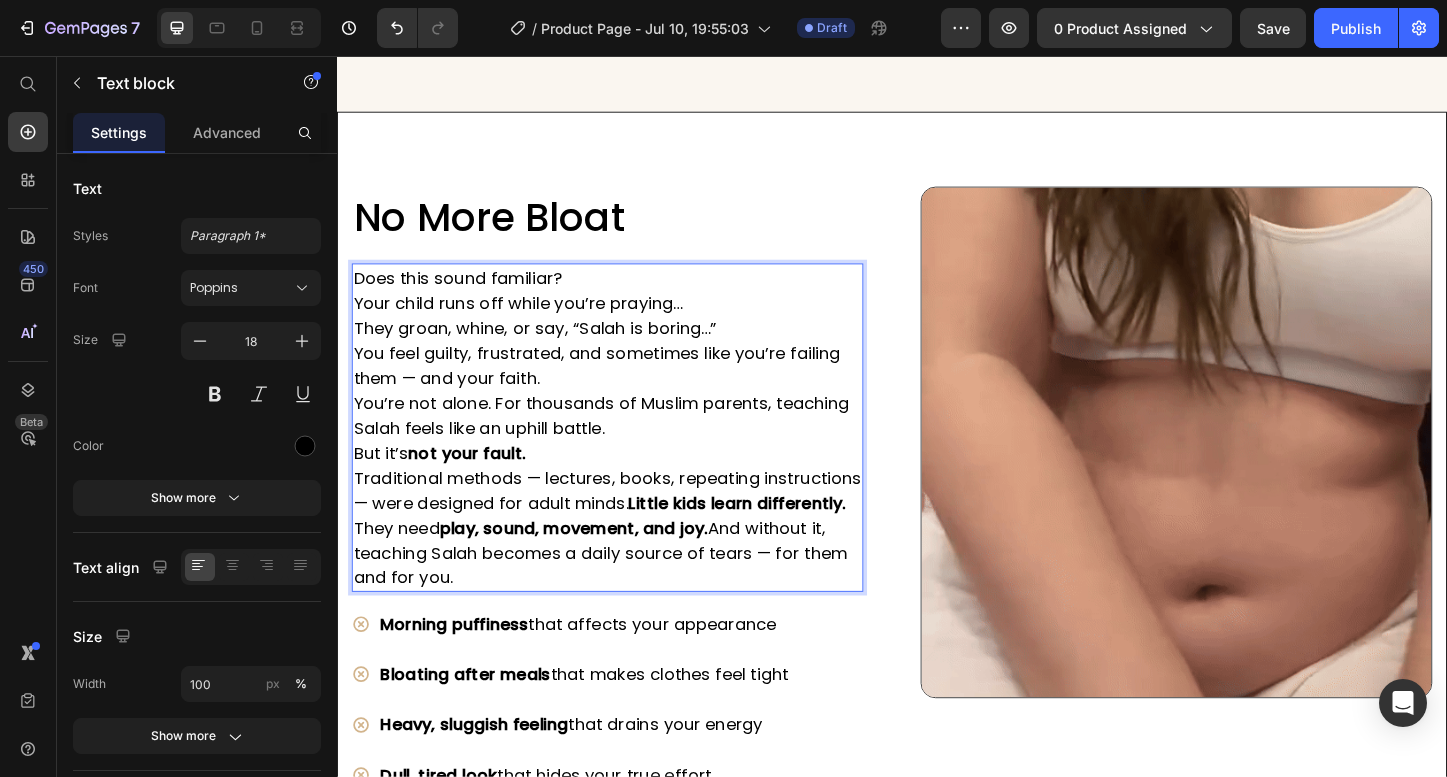 click on "Header Real People. Real Results. Heading
First supplement I've ever reordered twice! Text block
Icon
Icon
Icon
Icon
Icon Row "I'm 49 and had constant morning puffiness and bloating. Someone recommended lymphatic support and linked to this. Honestly was skeptical because I've wasted so much money on wellness crap that doesn't work. But within like 10 days my face looked way less puffy in the mornings and the post-meal bloating is basically gone now. My husband even said I look more 'awake' lately lol. This is literally the first supplement I've ever reordered without thinking twice about it." Text block – Hannah L. Item List Row Gave me my life back Text block
Icon
Icon
Icon
Icon
Icon Row Text block – Olivia M. Item List Row Exactly What I Needed! Text block
Icon
Icon
Icon Icon Icon" at bounding box center (937, 259) 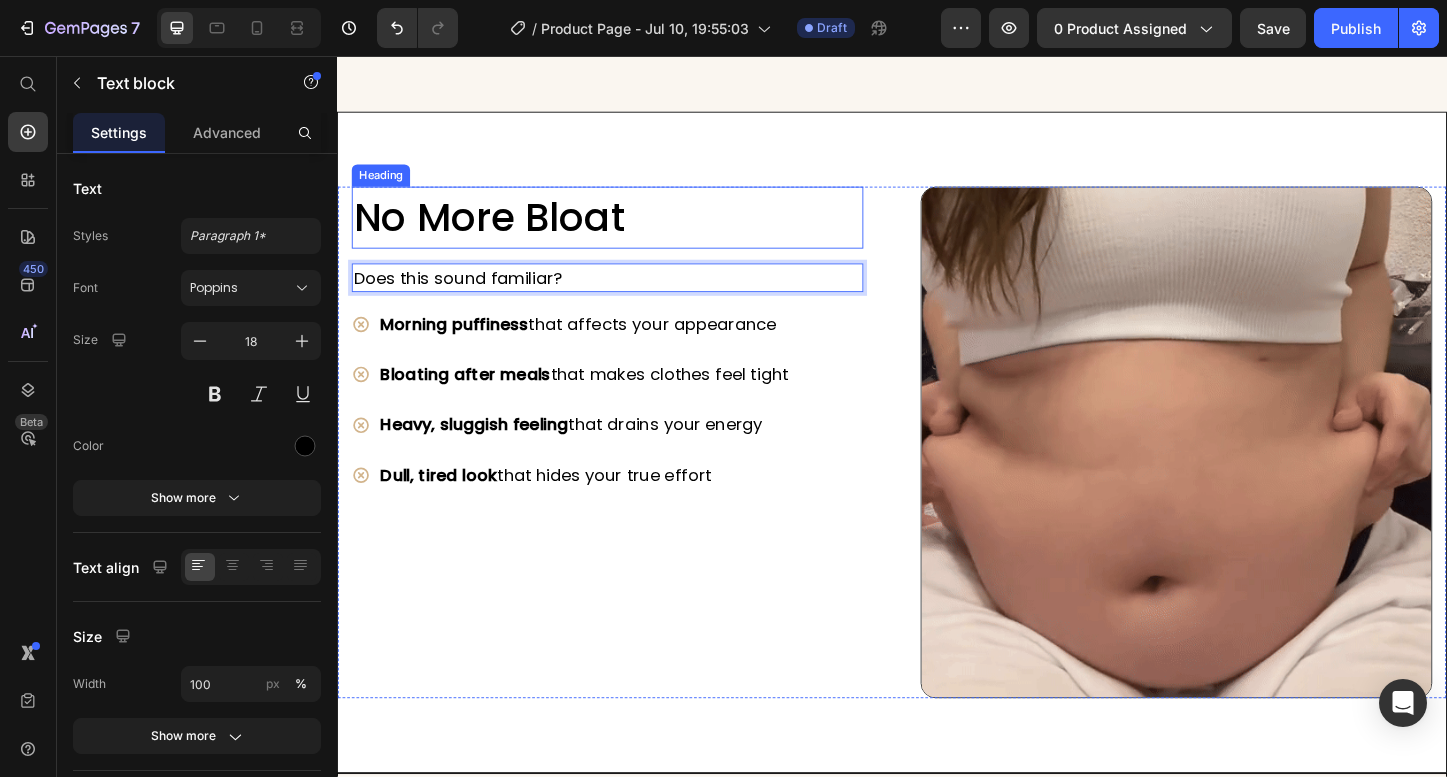 click on "No more Bloat" at bounding box center (629, 230) 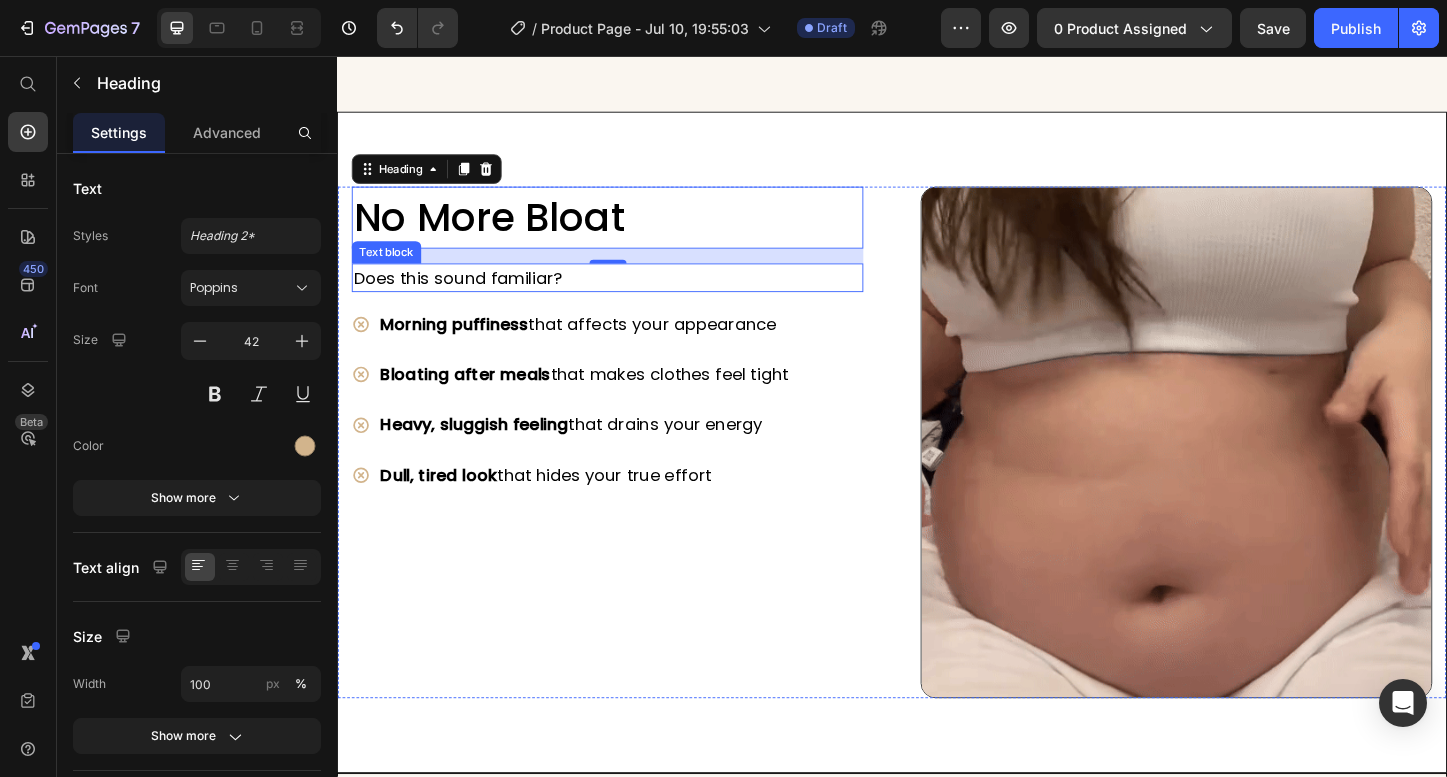 click on "No more Bloat Heading   16 Does this sound familiar? Text block
Morning puffiness  that affects your appearance
Bloating after meals  that makes clothes feel tight
Heavy, sluggish feeling  that drains your energy
Dull, tired look  that hides your true effort Item List" at bounding box center [629, 473] 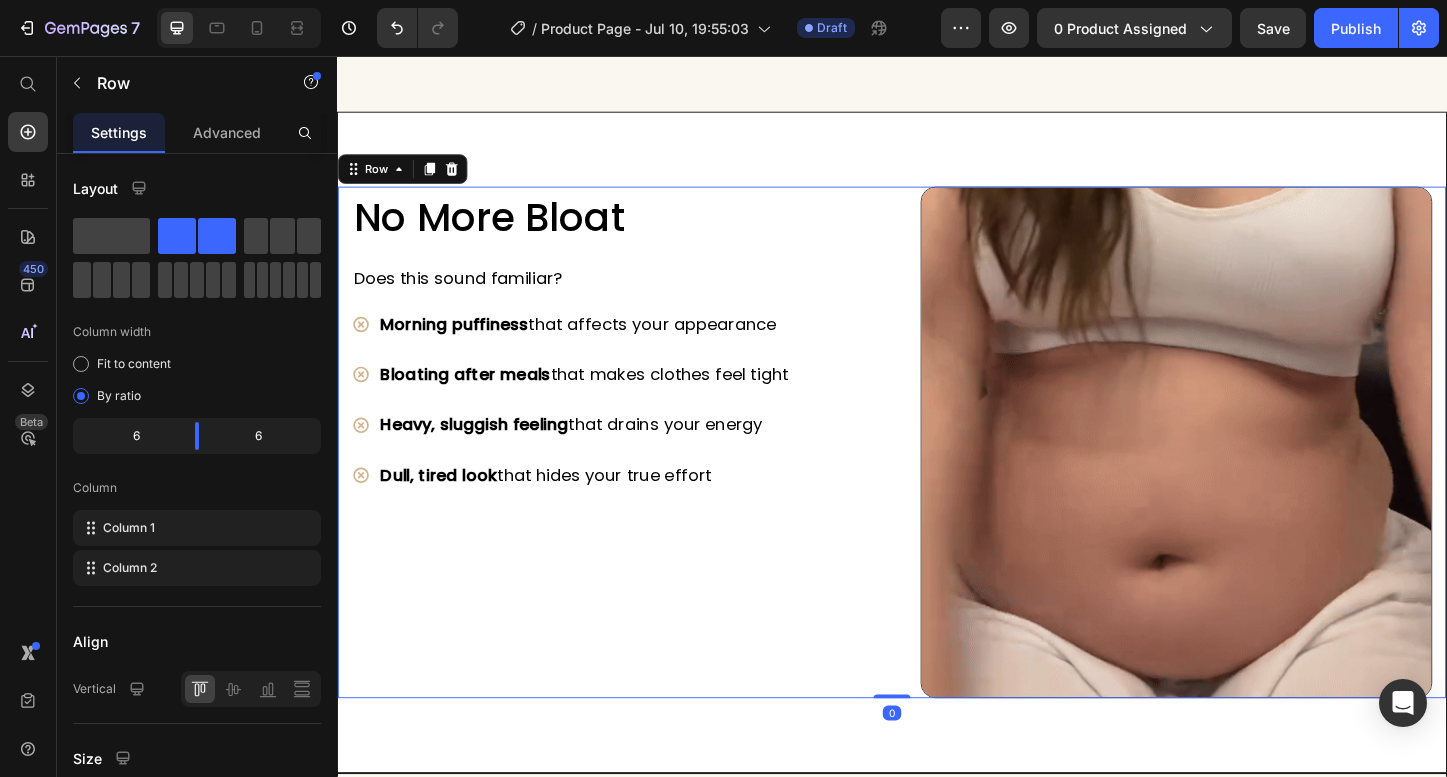 click on "Morning puffiness  that affects your appearance" at bounding box center (604, 346) 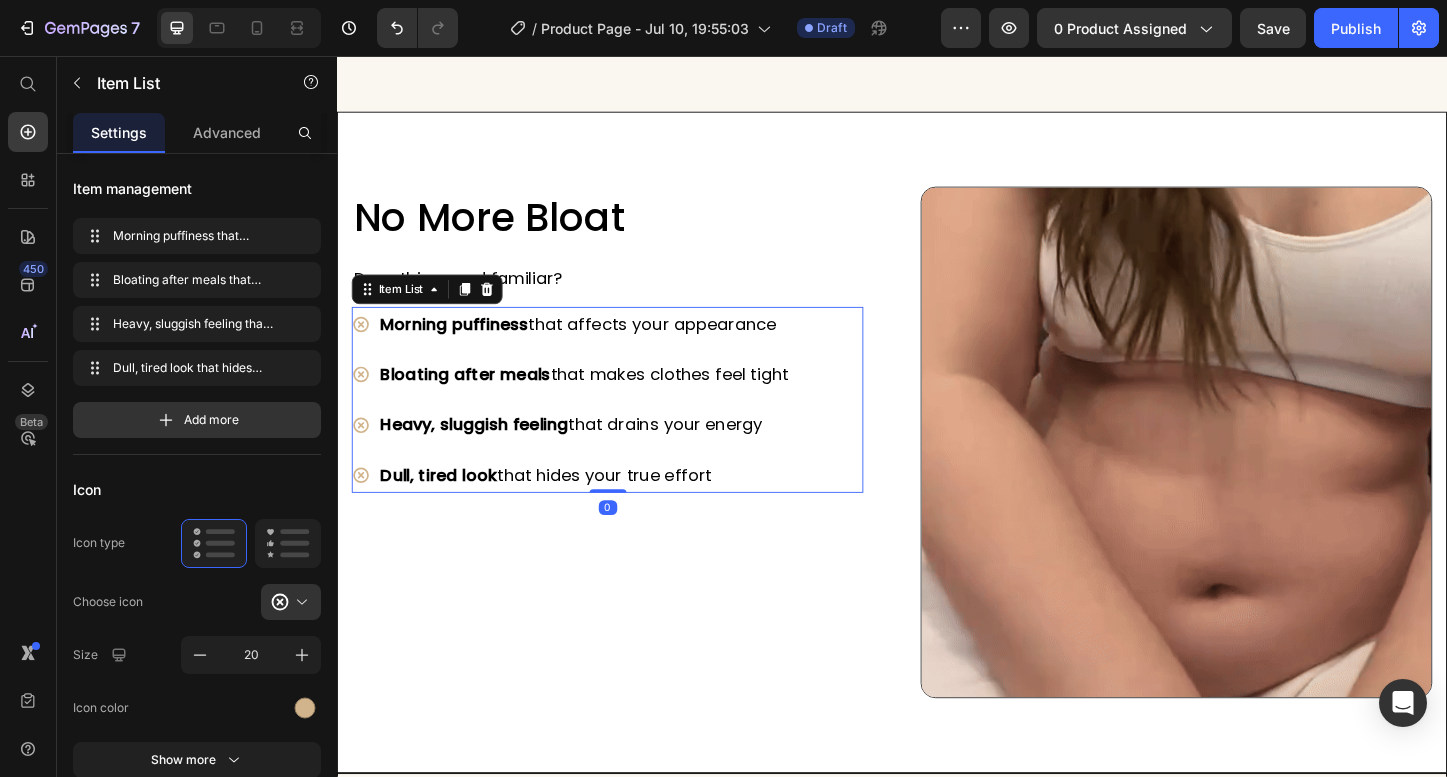 click on "Morning puffiness  that affects your appearance" at bounding box center [604, 346] 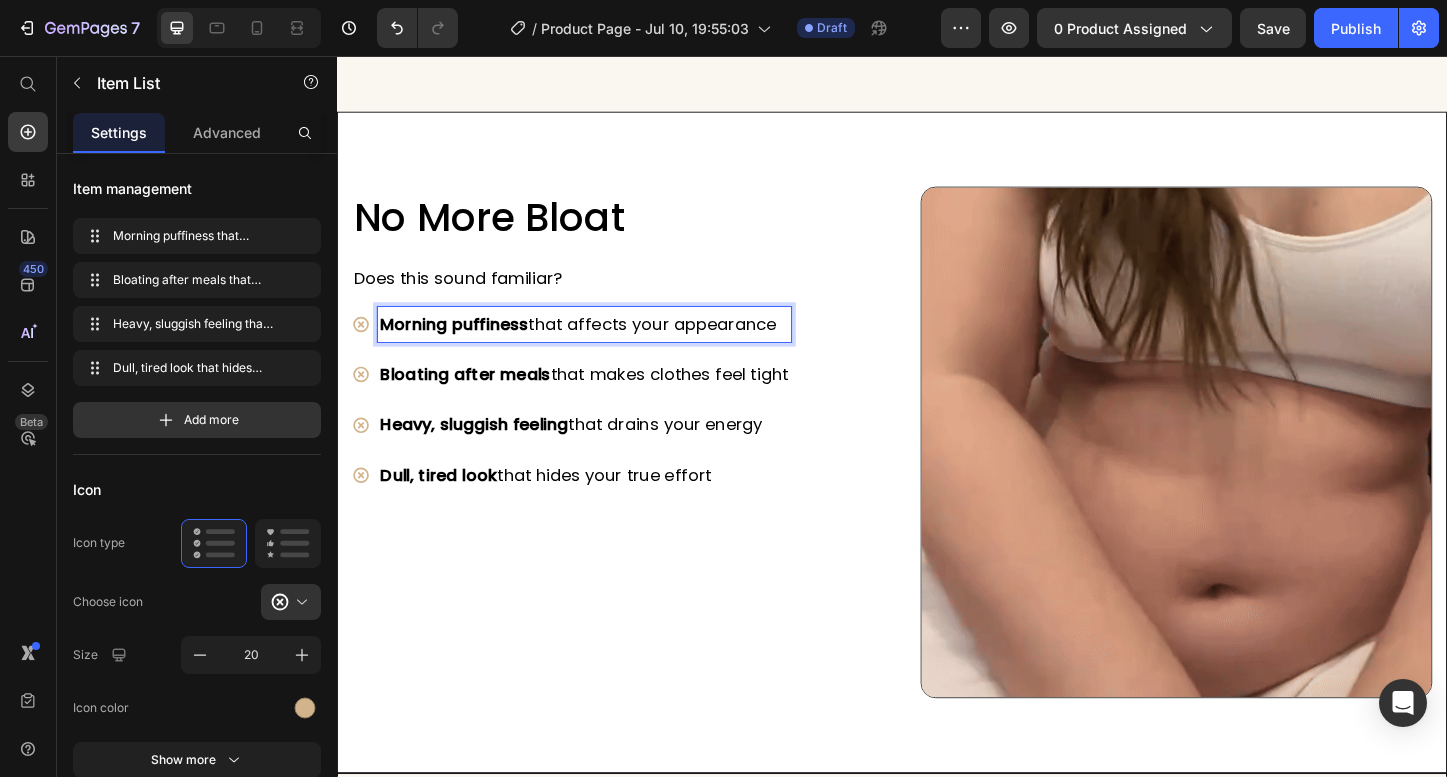 drag, startPoint x: 821, startPoint y: 363, endPoint x: 375, endPoint y: 359, distance: 446.01794 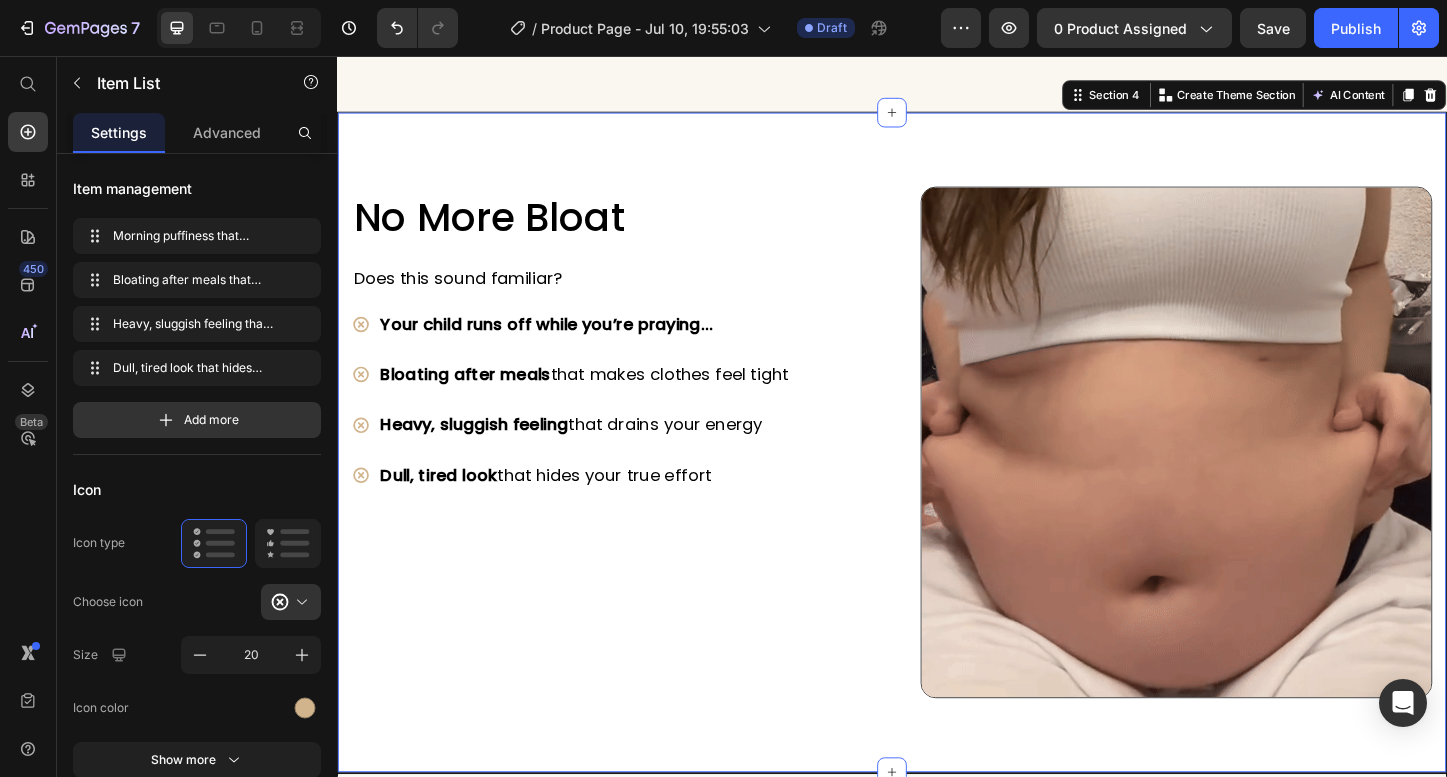 click on "No more Bloat Heading Does this sound familiar? Text block
Your child runs off while you’re praying…
Bloating after meals  that makes clothes feel tight
Heavy, sluggish feeling  that drains your energy
Dull, tired look  that hides your true effort Item List Image Row Section 4   You can create reusable sections Create Theme Section AI Content Write with GemAI What would you like to describe here? Tone and Voice Persuasive Product Show more Generate" at bounding box center [937, 473] 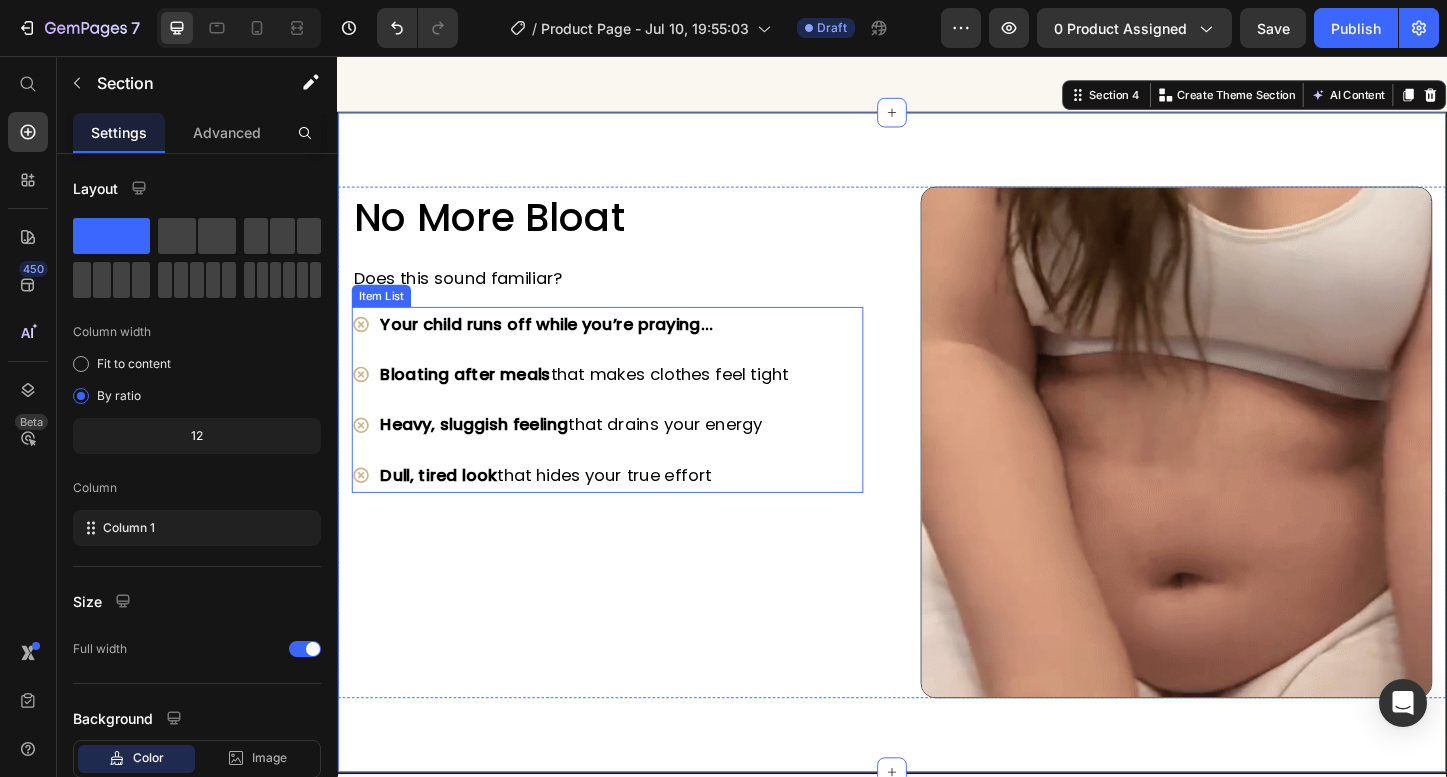 click on "Your child runs off while you’re praying…
Bloating after meals  that makes clothes feel tight
Heavy, sluggish feeling  that drains your energy
Dull, tired look  that hides your true effort" at bounding box center [590, 428] 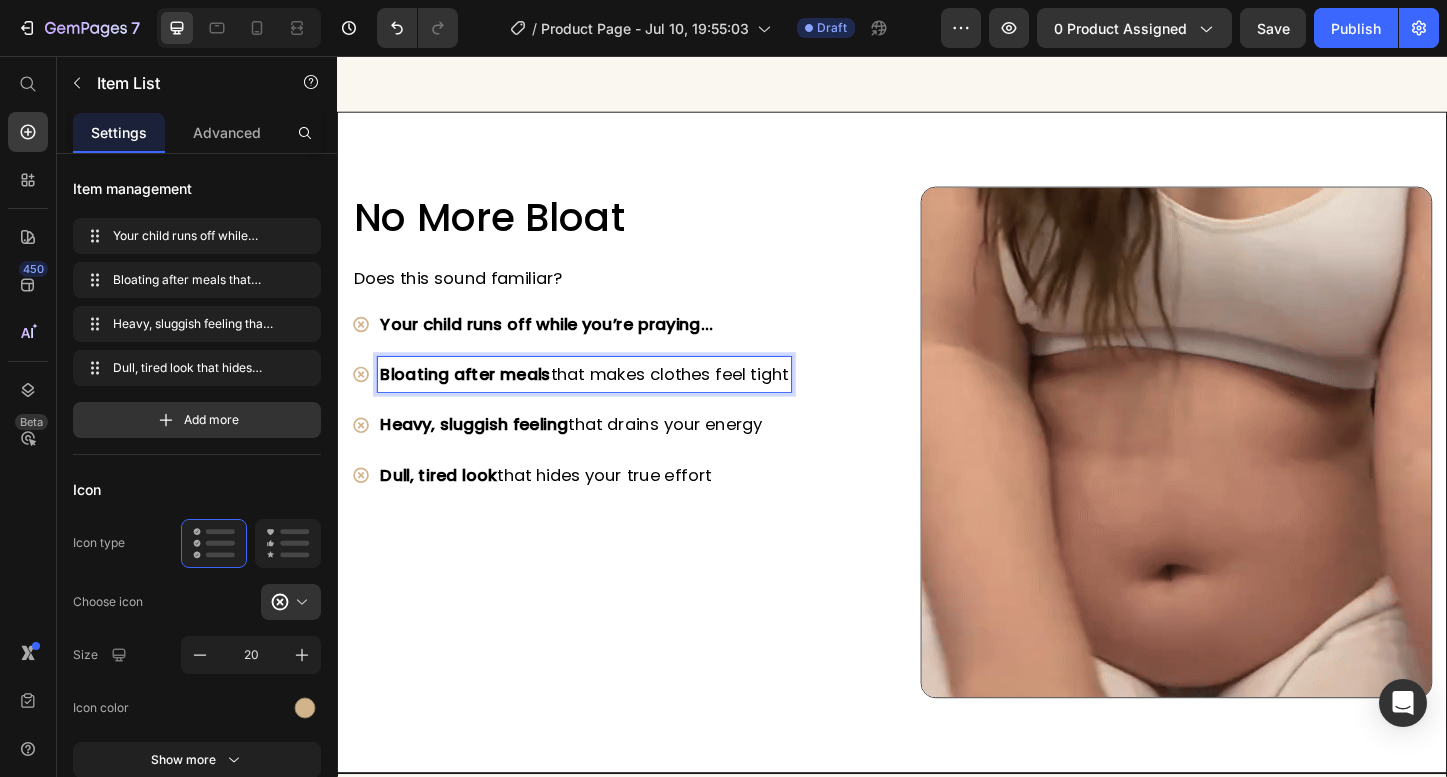 click on "Bloating after meals  that makes clothes feel tight" at bounding box center (604, 400) 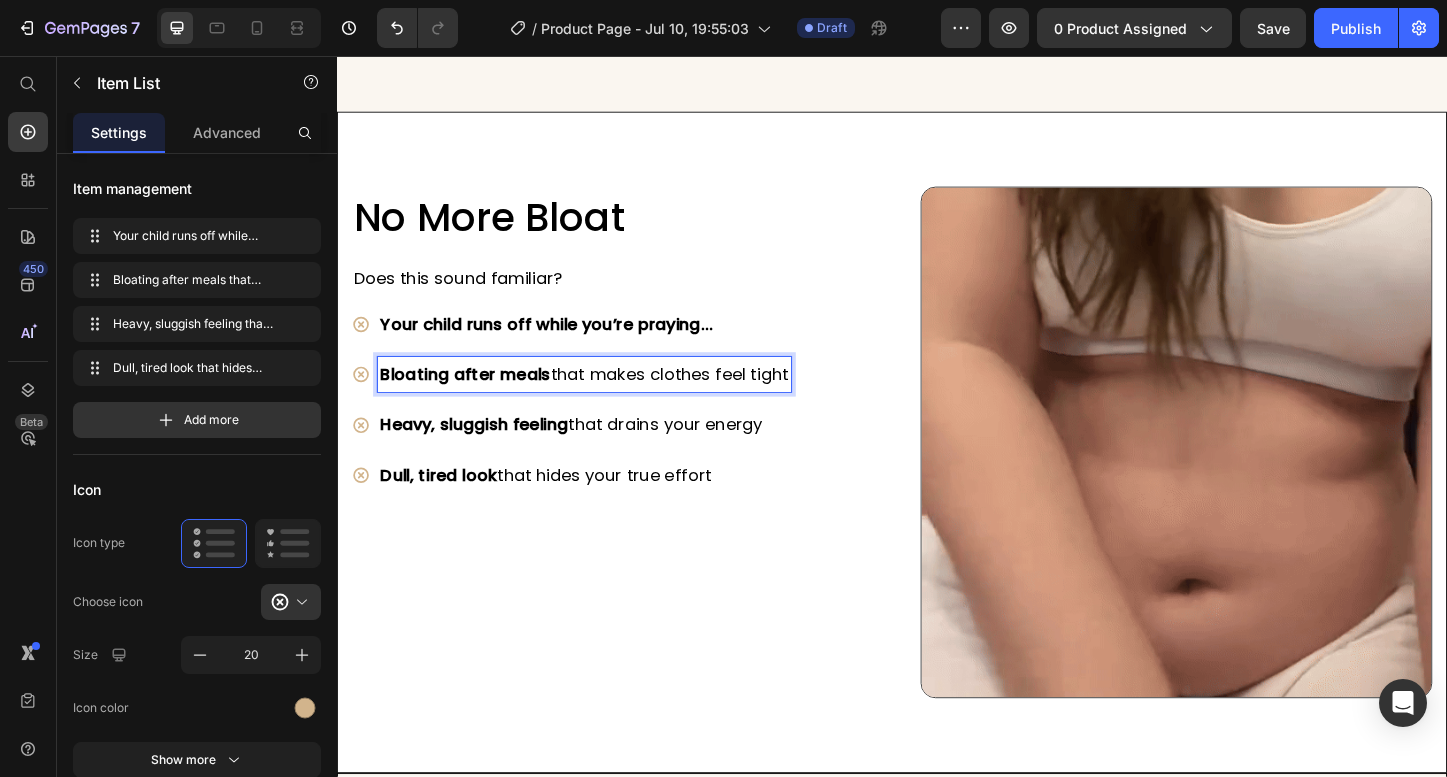 drag, startPoint x: 826, startPoint y: 422, endPoint x: 374, endPoint y: 413, distance: 452.0896 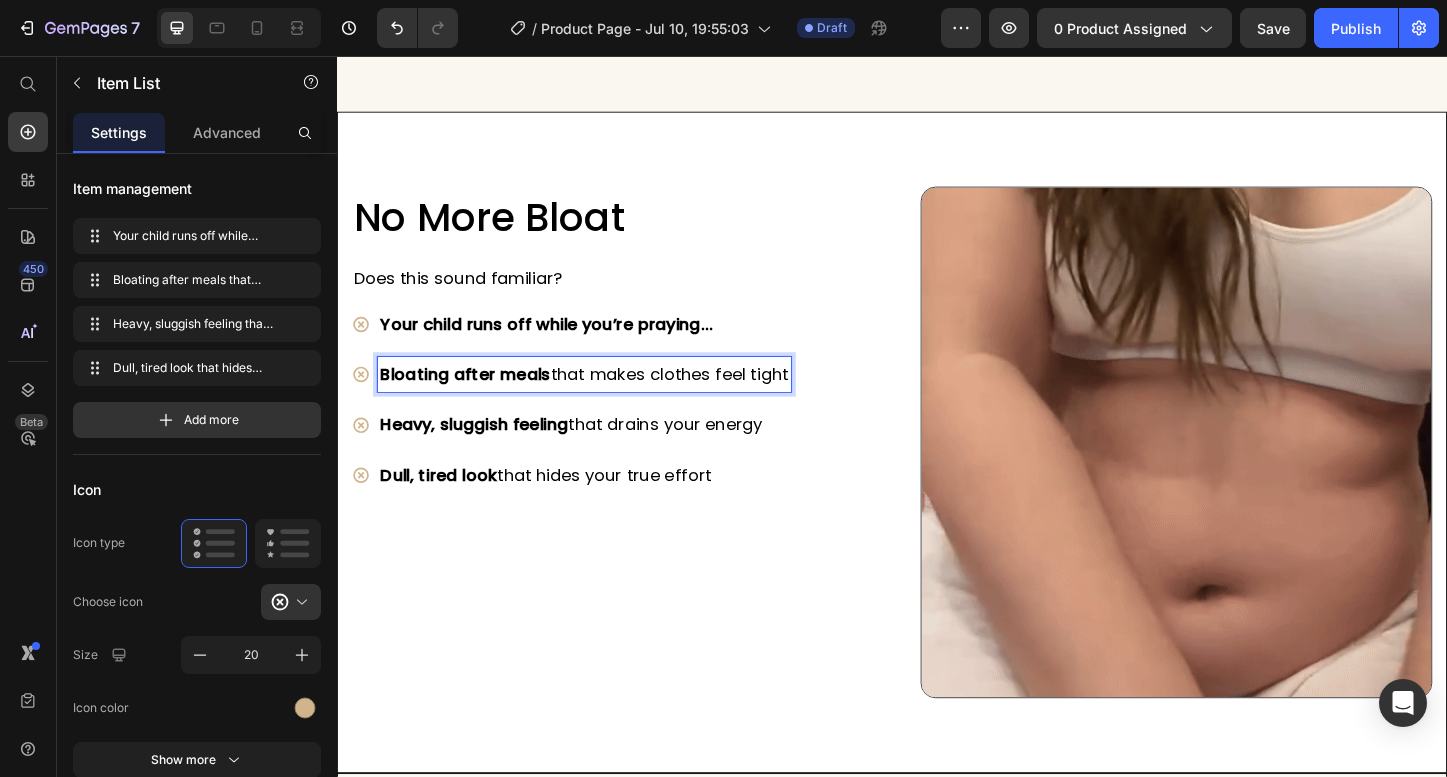 click on "Bloating after meals  that makes clothes feel tight" at bounding box center [590, 400] 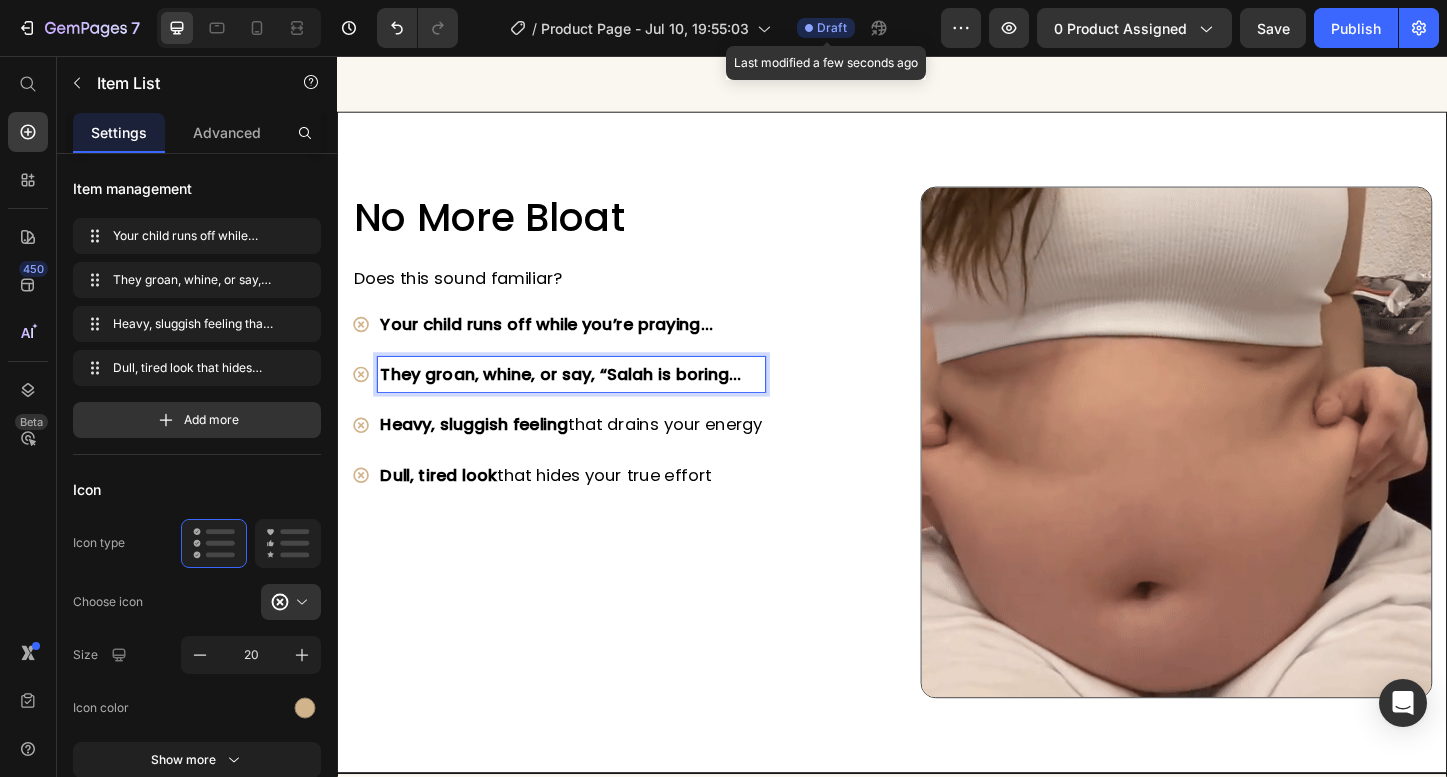 click on "Draft" at bounding box center (832, 28) 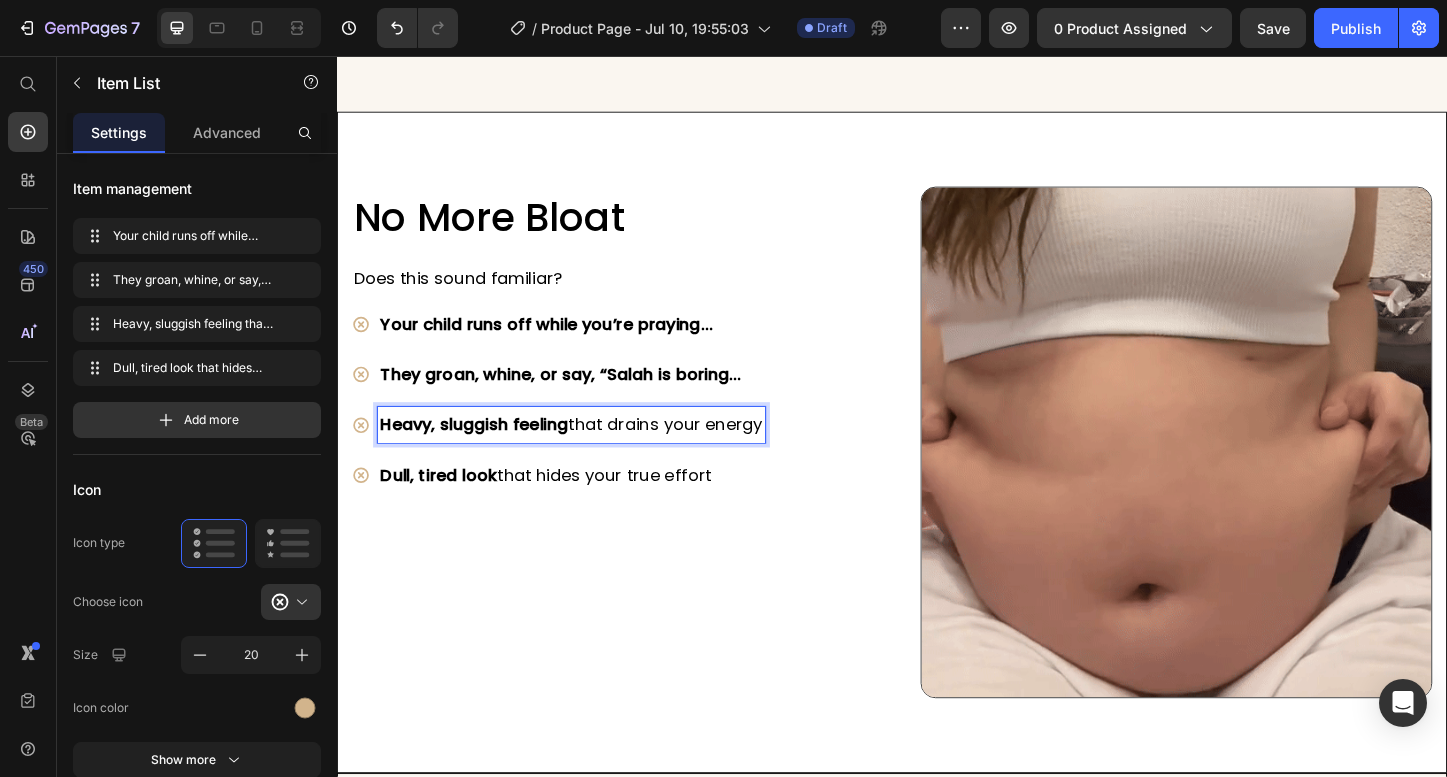 click on "Heavy, sluggish feeling  that drains your energy" at bounding box center (590, 454) 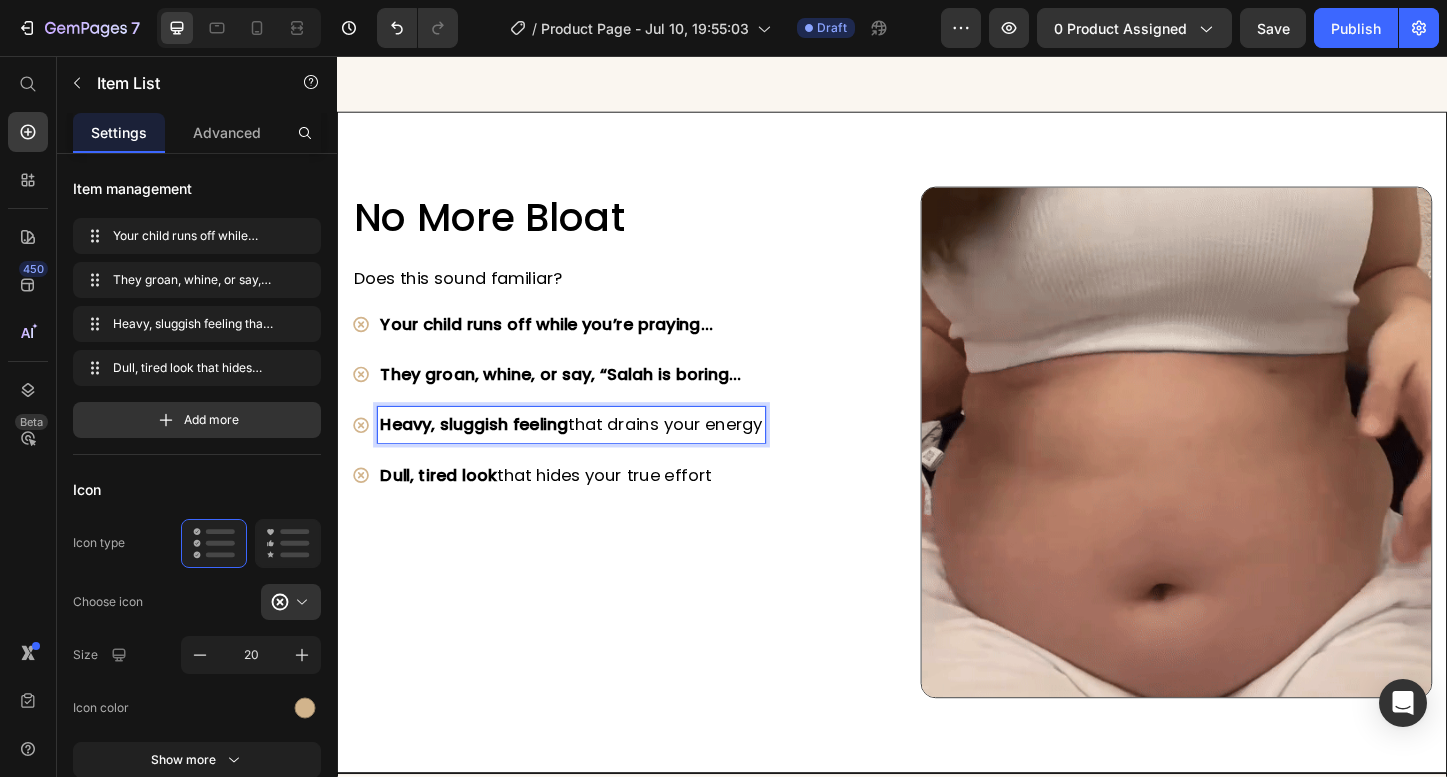 drag, startPoint x: 806, startPoint y: 480, endPoint x: 372, endPoint y: 476, distance: 434.01843 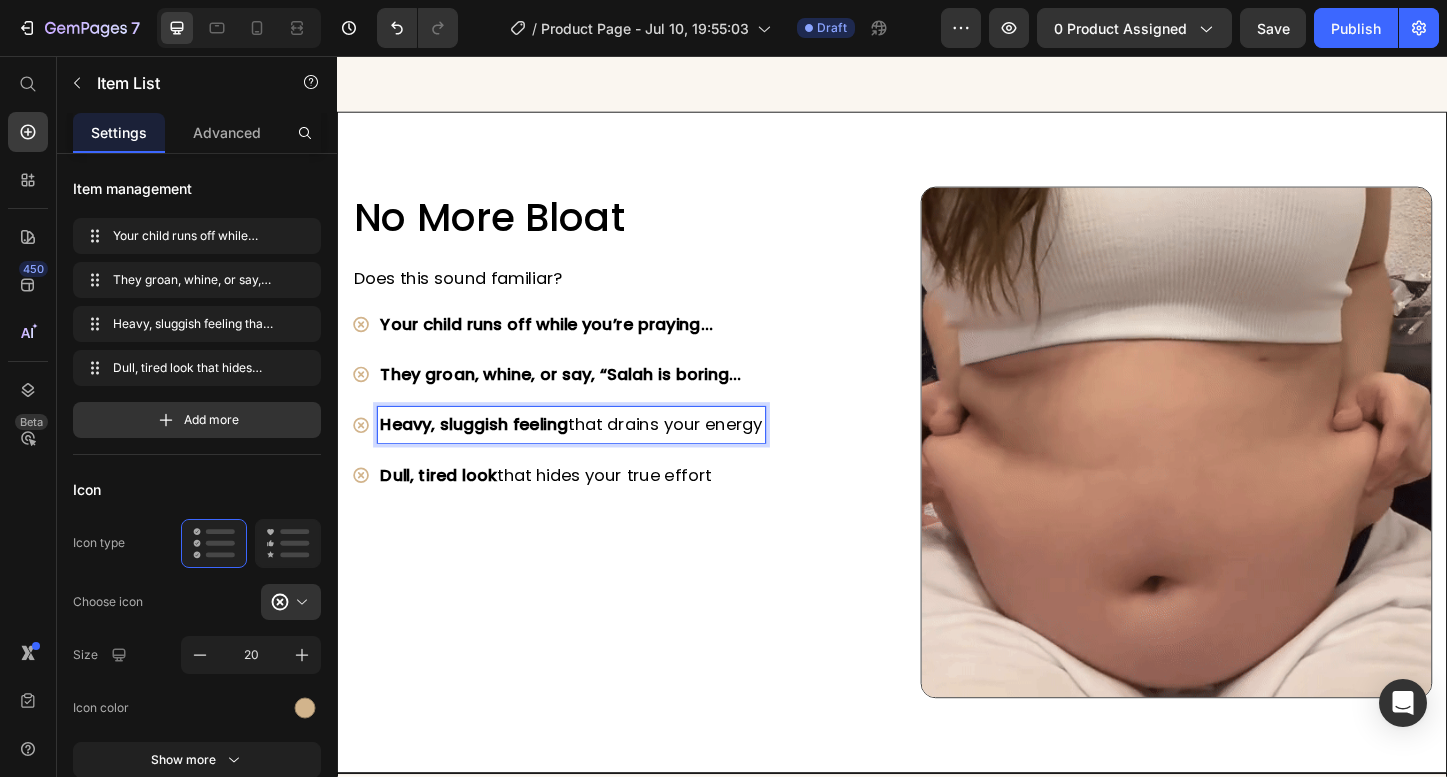 click on "Heavy, sluggish feeling  that drains your energy" at bounding box center (576, 454) 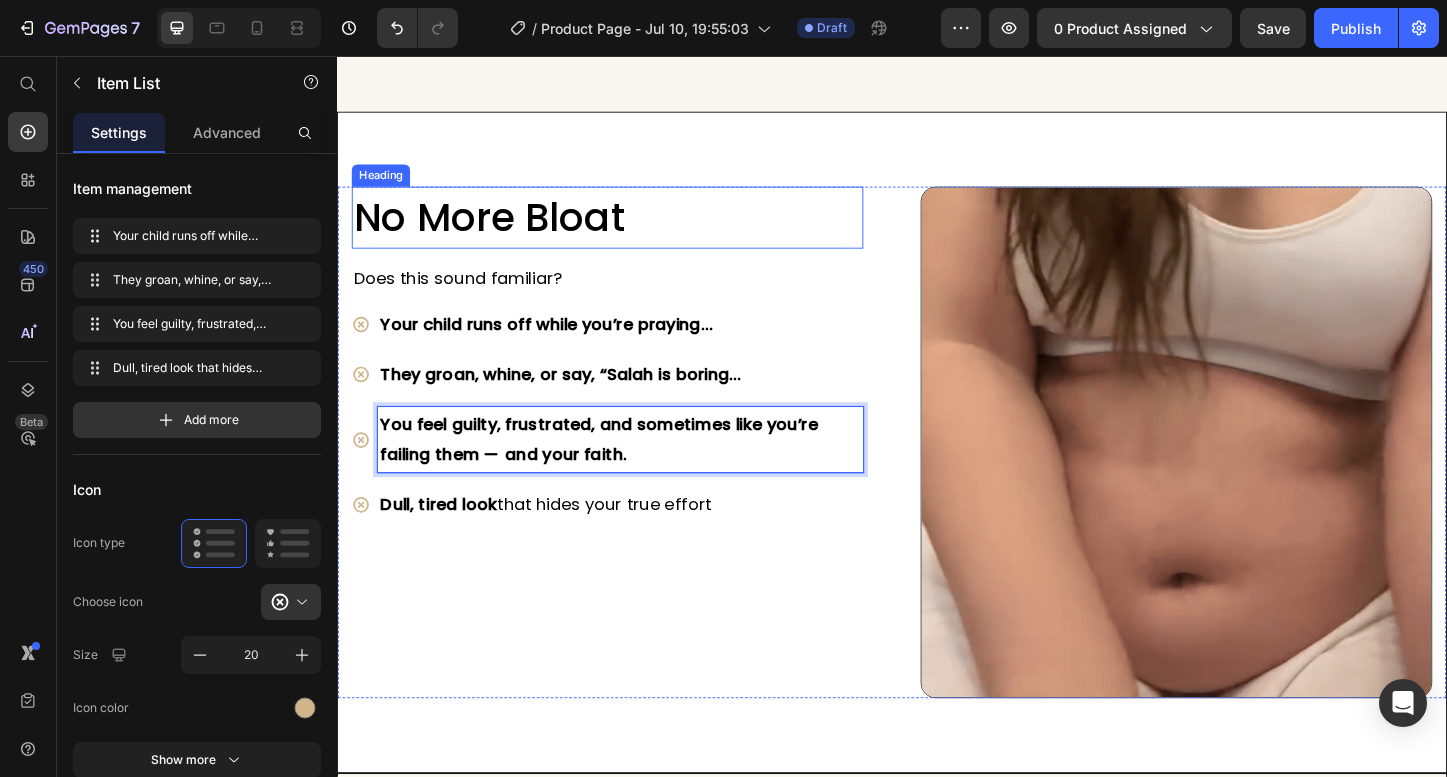 click on "No more Bloat" at bounding box center [629, 230] 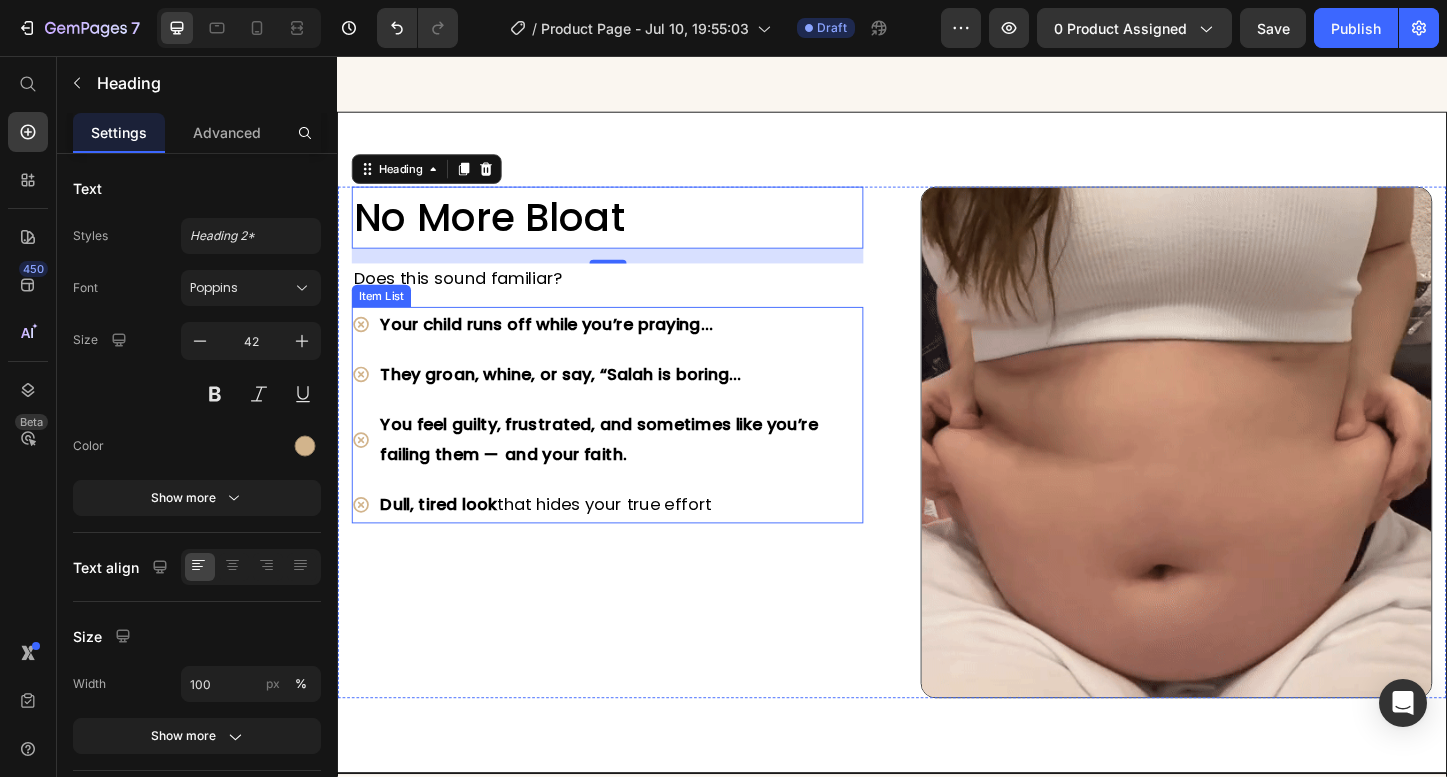 click on "Your child runs off while you’re praying…
They groan, whine, or say, “Salah is boring…
You feel guilty, frustrated, and sometimes like you’re failing them — and your faith.
Dull, tired look  that hides your true effort" at bounding box center (629, 444) 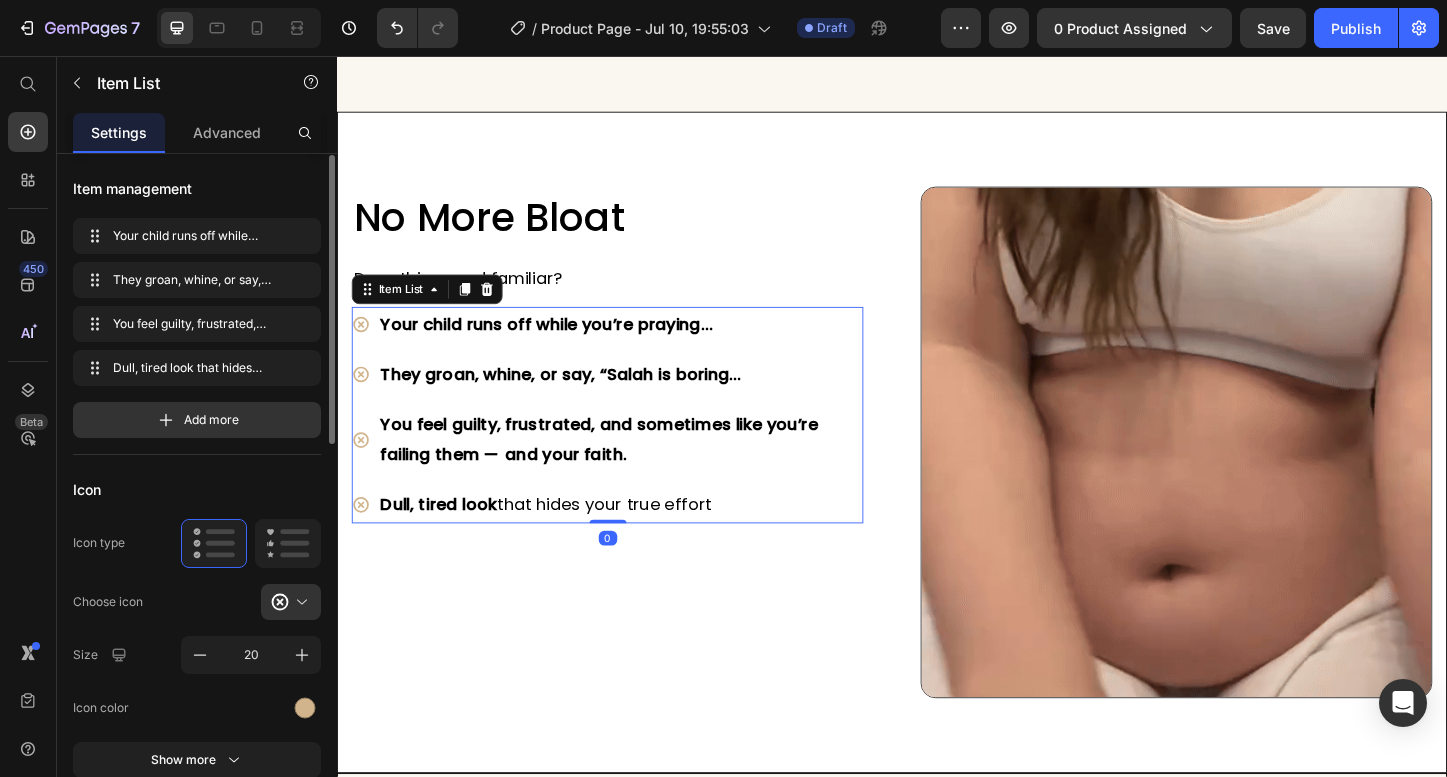 scroll, scrollTop: 25, scrollLeft: 0, axis: vertical 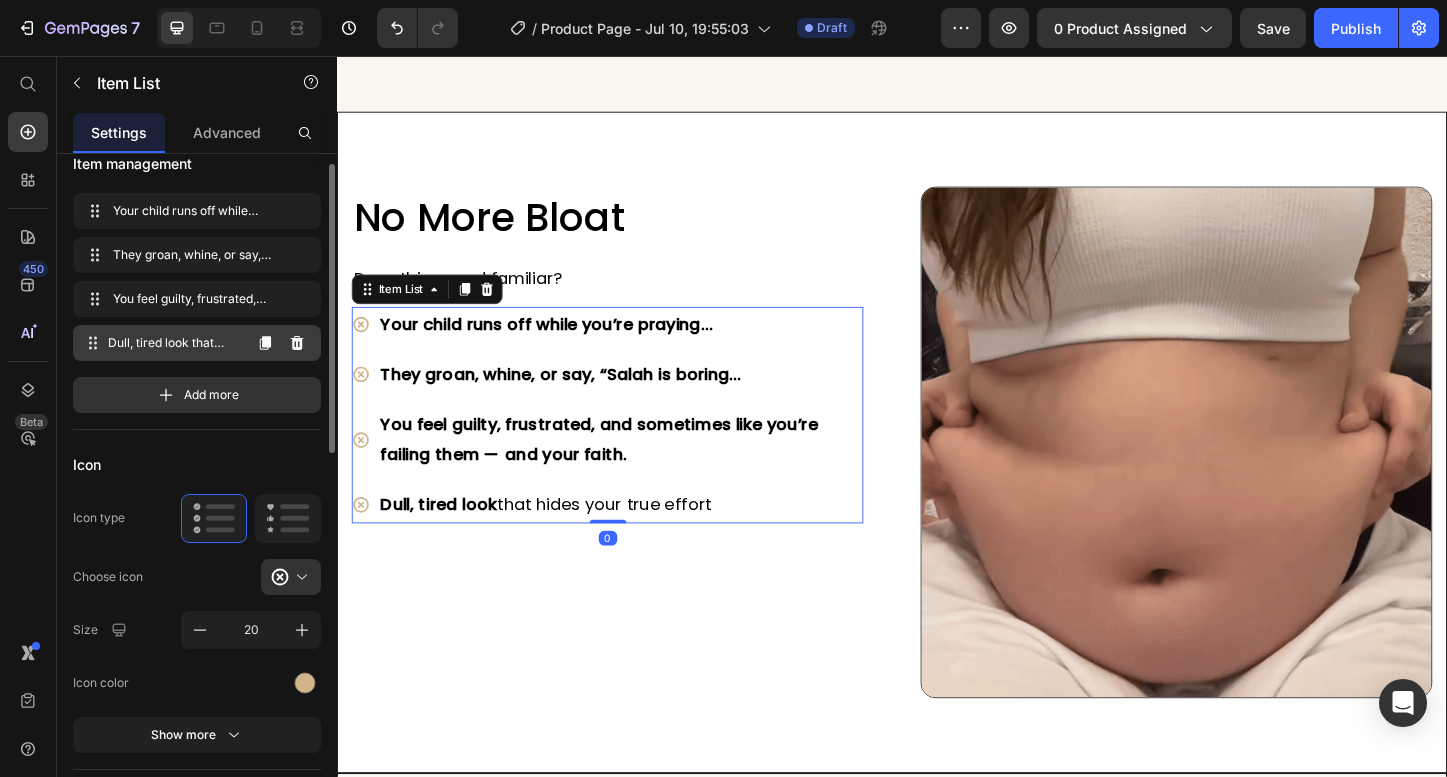 click 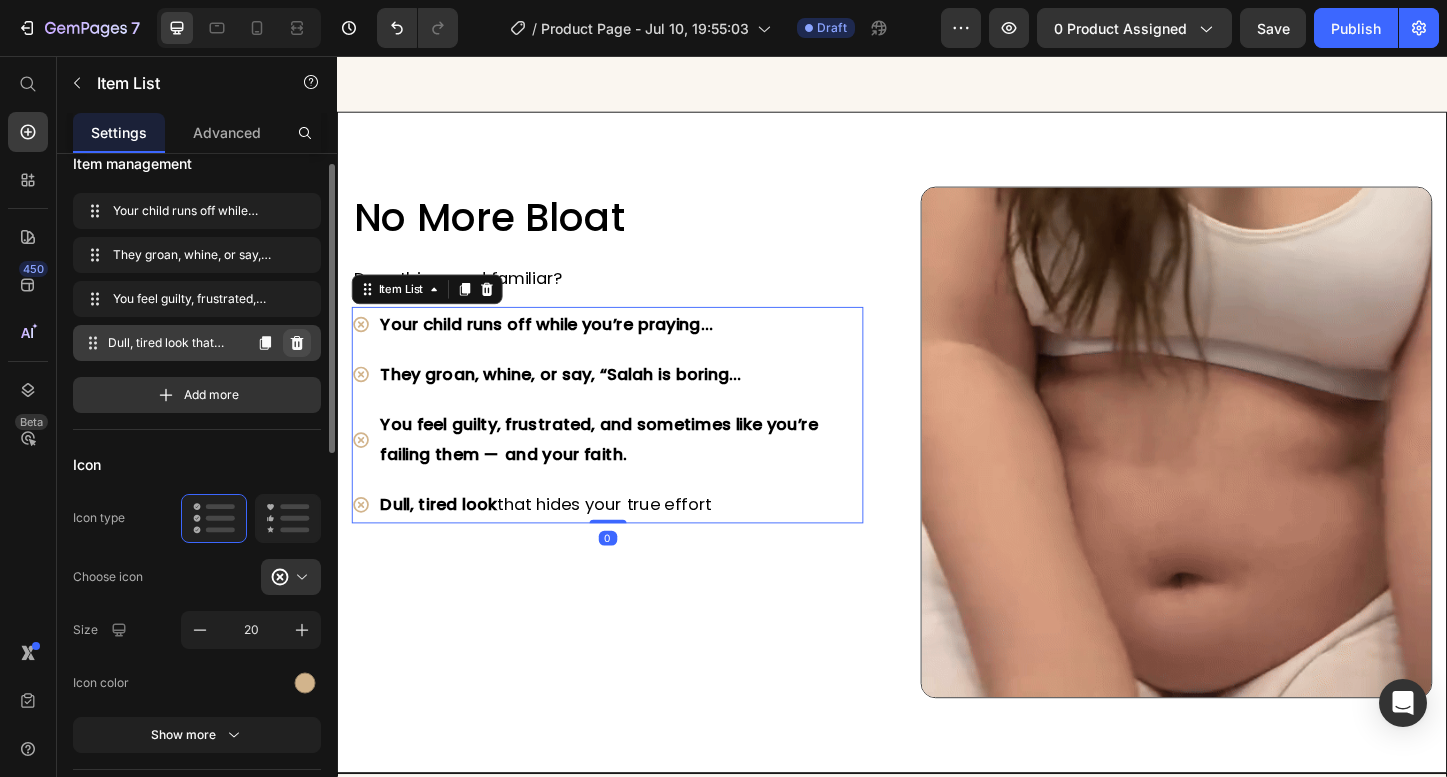 click 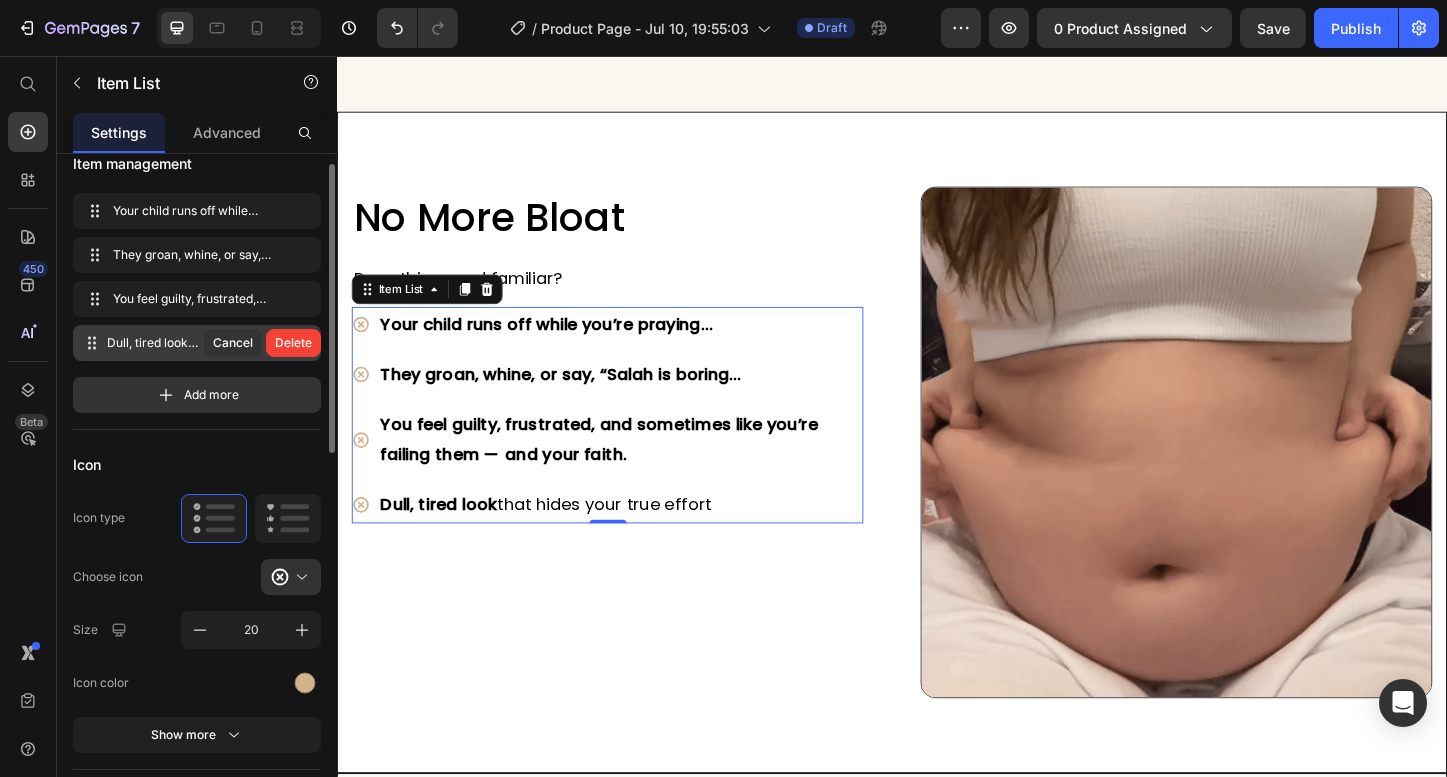 click on "Delete" at bounding box center (293, 343) 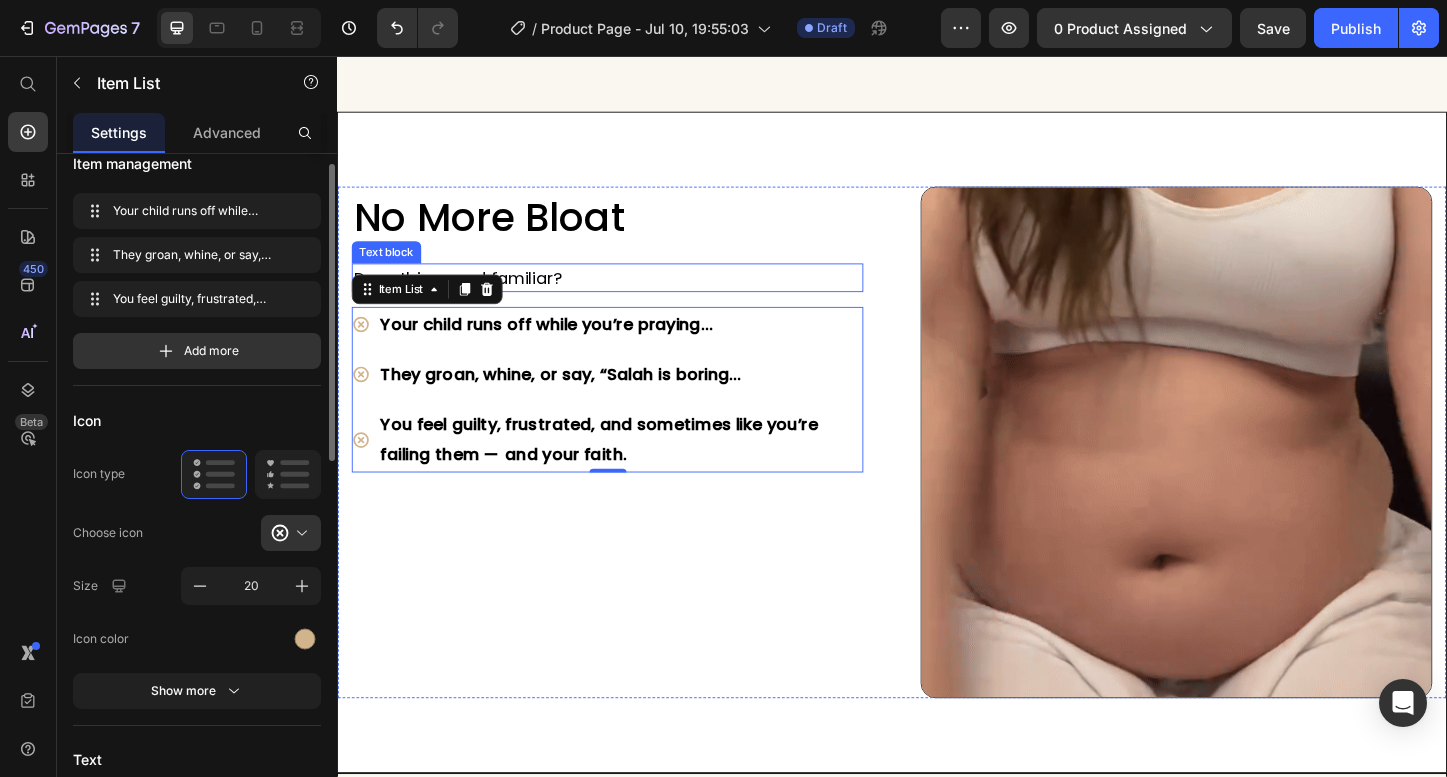 click on "Does this sound familiar?" at bounding box center (629, 295) 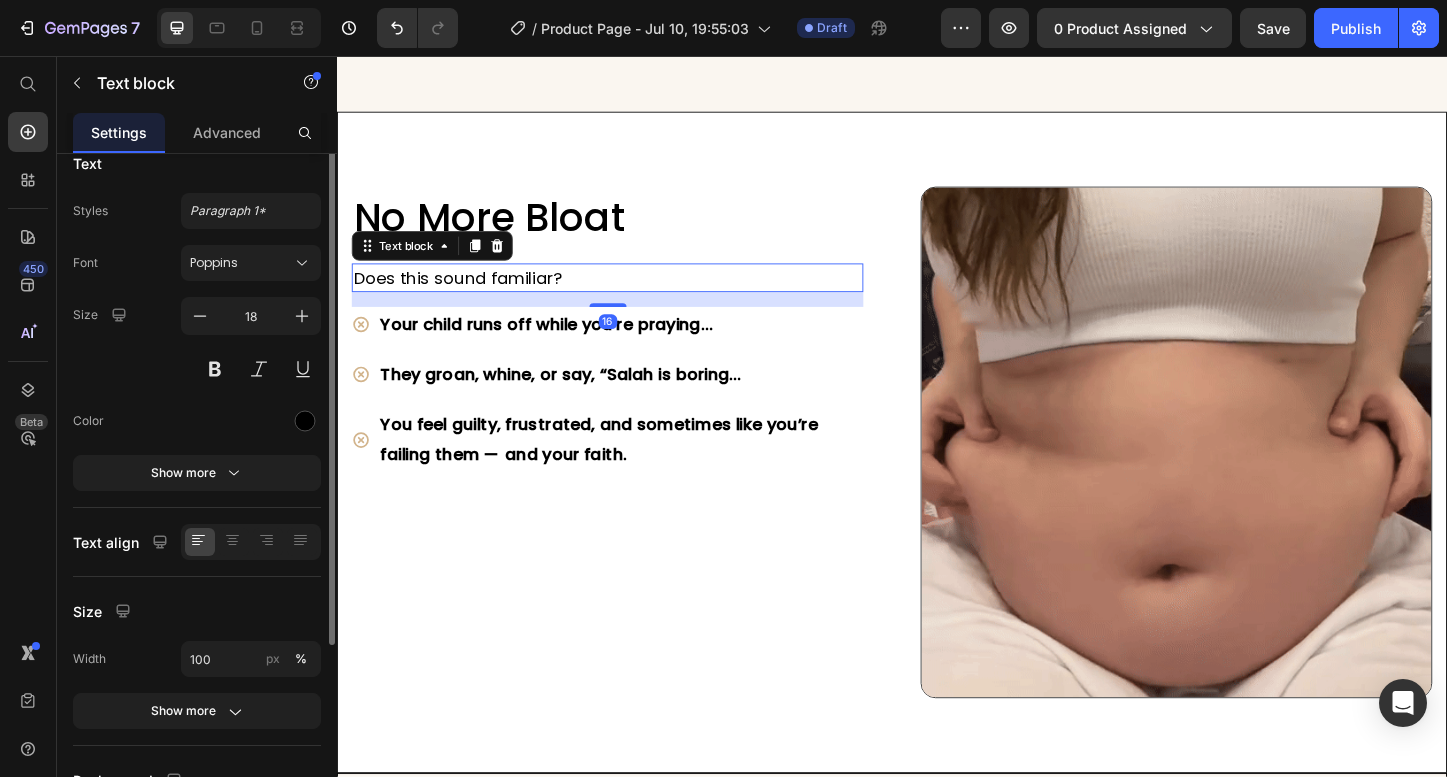 scroll, scrollTop: 0, scrollLeft: 0, axis: both 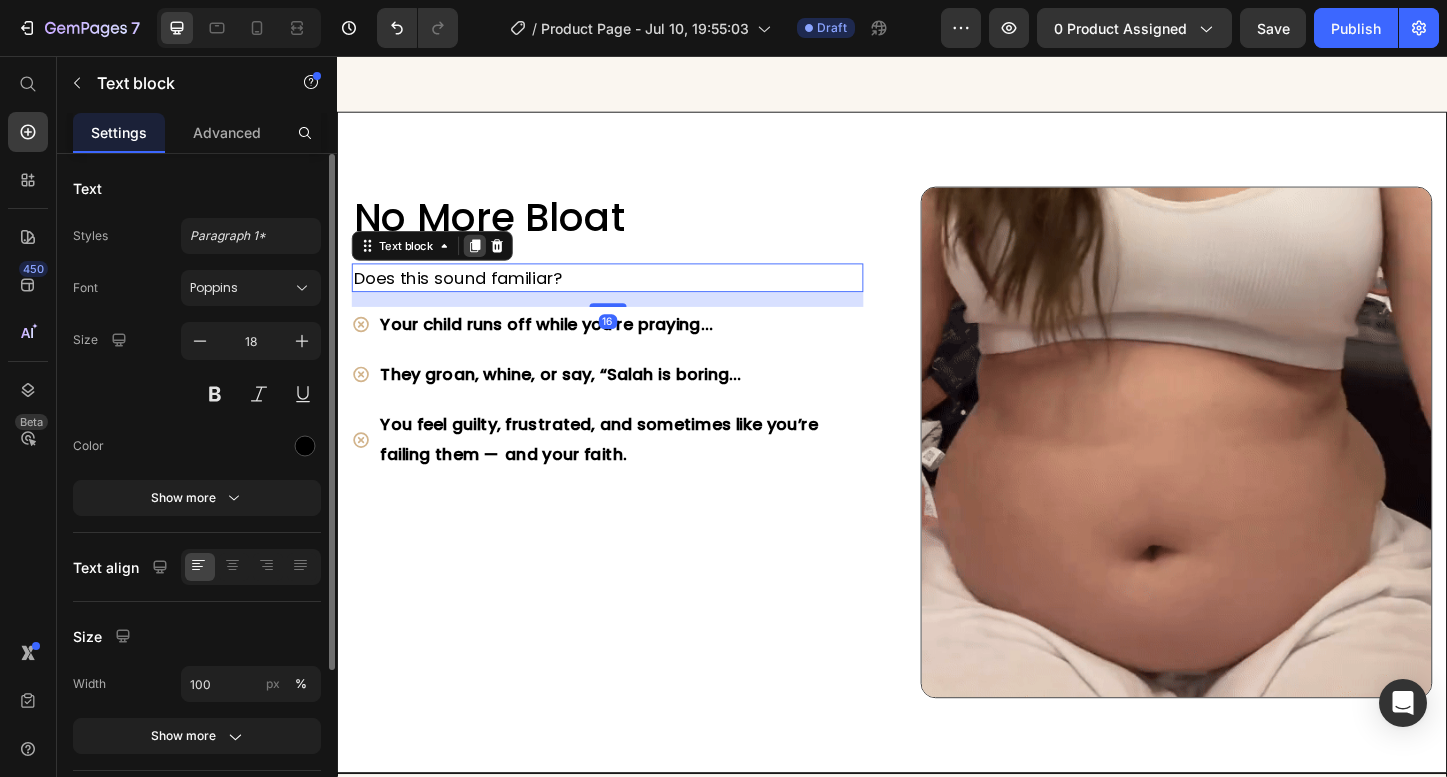 click 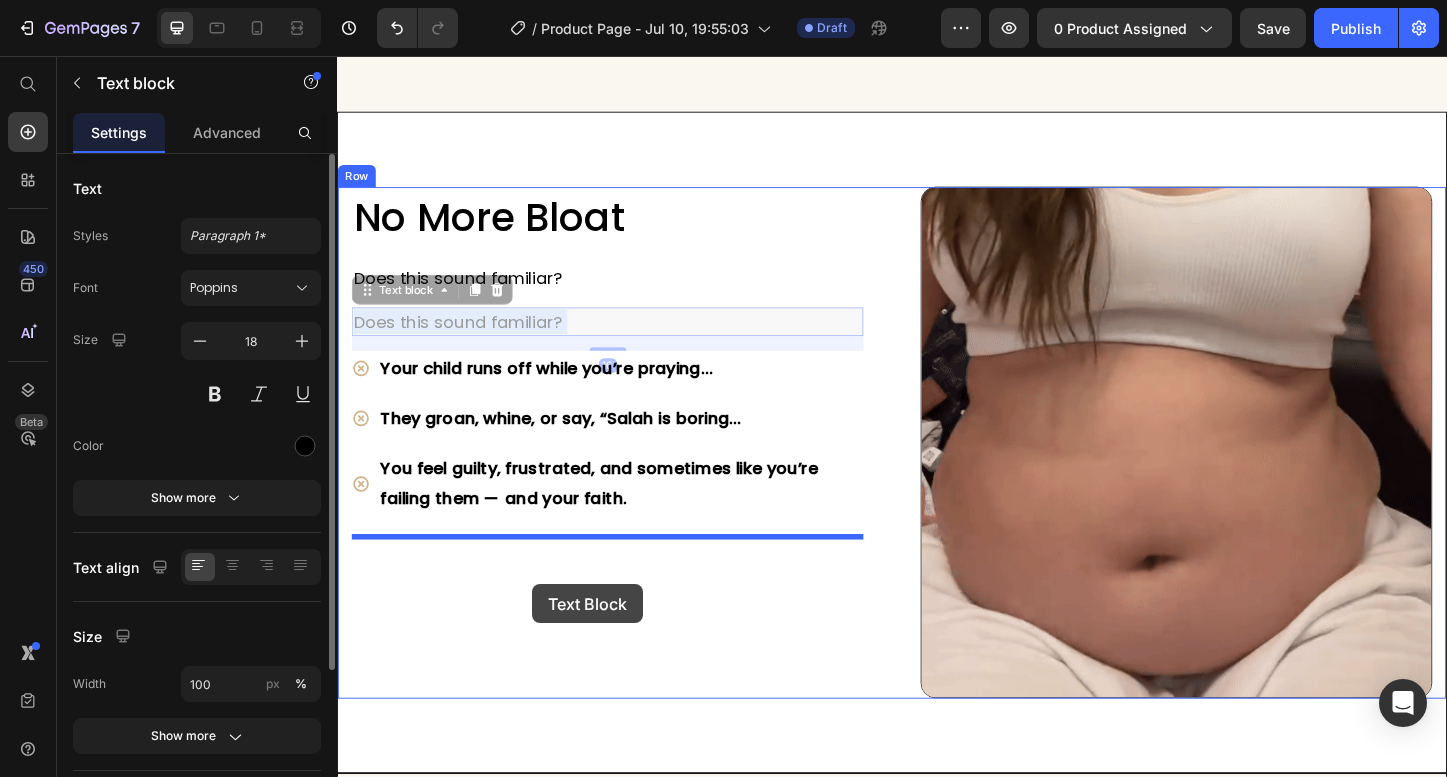 drag, startPoint x: 607, startPoint y: 360, endPoint x: 548, endPoint y: 627, distance: 273.44104 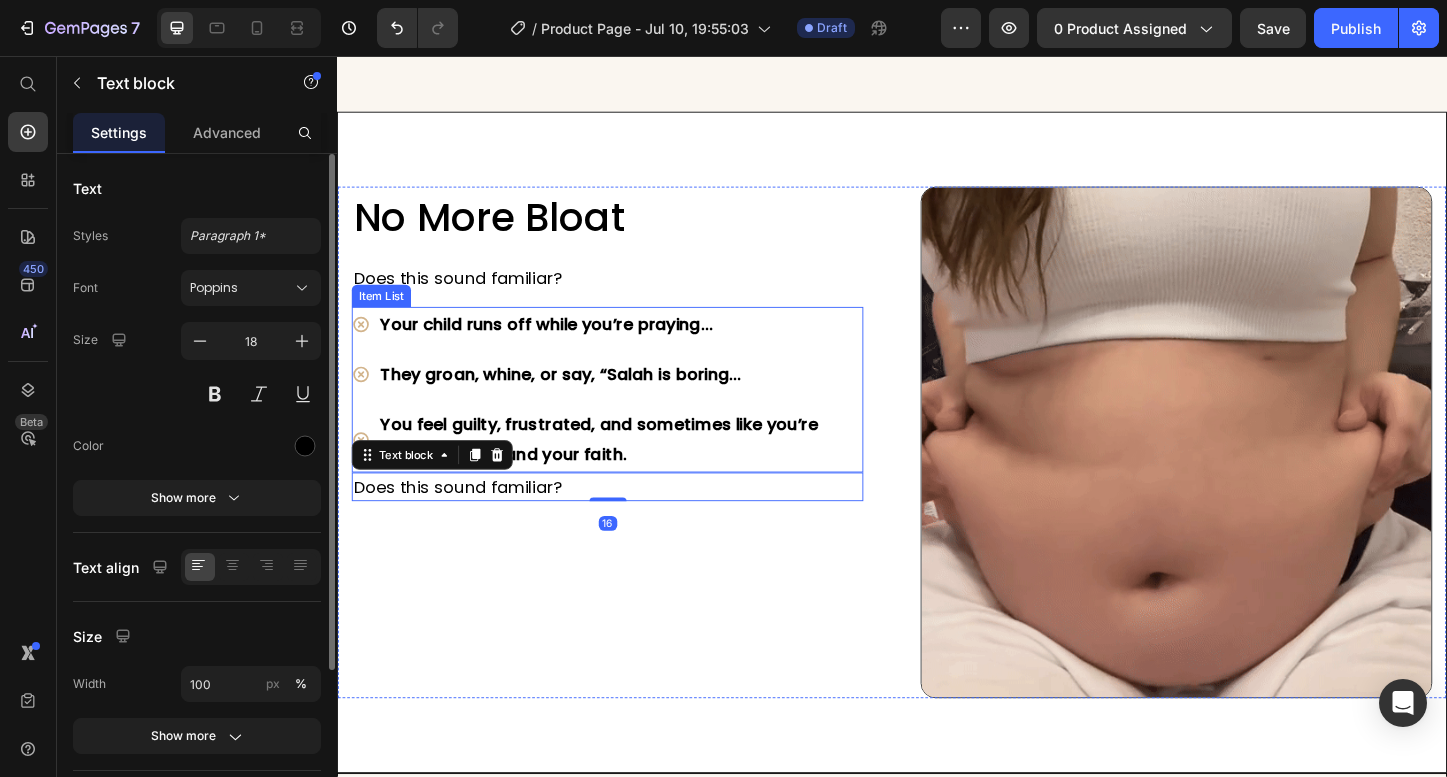 click on "Your child runs off while you’re praying…
They groan, whine, or say, “Salah is boring…
You feel guilty, frustrated, and sometimes like you’re failing them — and your faith." at bounding box center (629, 417) 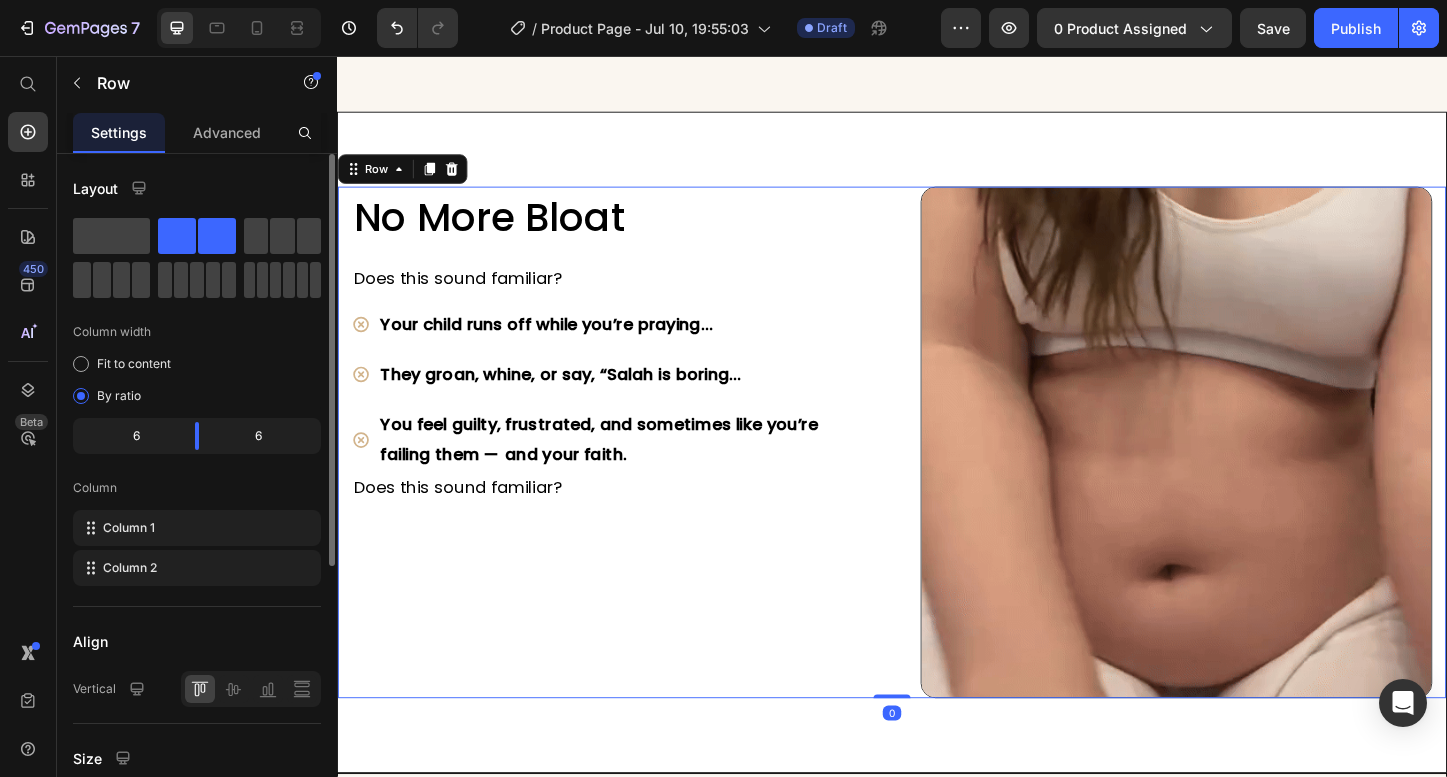 click on "No more Bloat Heading Does this sound familiar? Text block
Your child runs off while you’re praying…
They groan, whine, or say, “Salah is boring…
You feel guilty, frustrated, and sometimes like you’re failing them — and your faith. Item List Does this sound familiar? Text block Image Row   0" at bounding box center (937, 473) 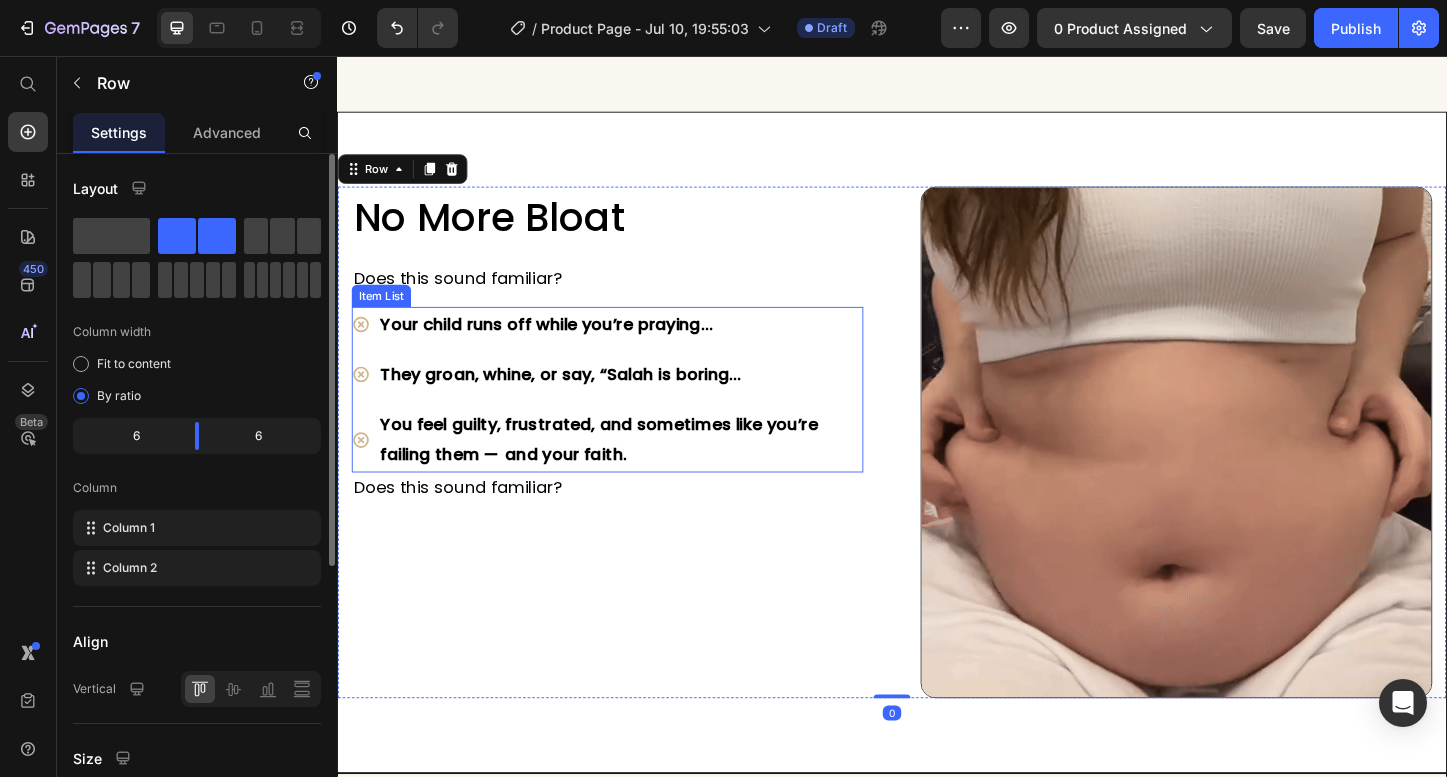 click on "Your child runs off while you’re praying…
They groan, whine, or say, “Salah is boring…
You feel guilty, frustrated, and sometimes like you’re failing them — and your faith." at bounding box center (629, 417) 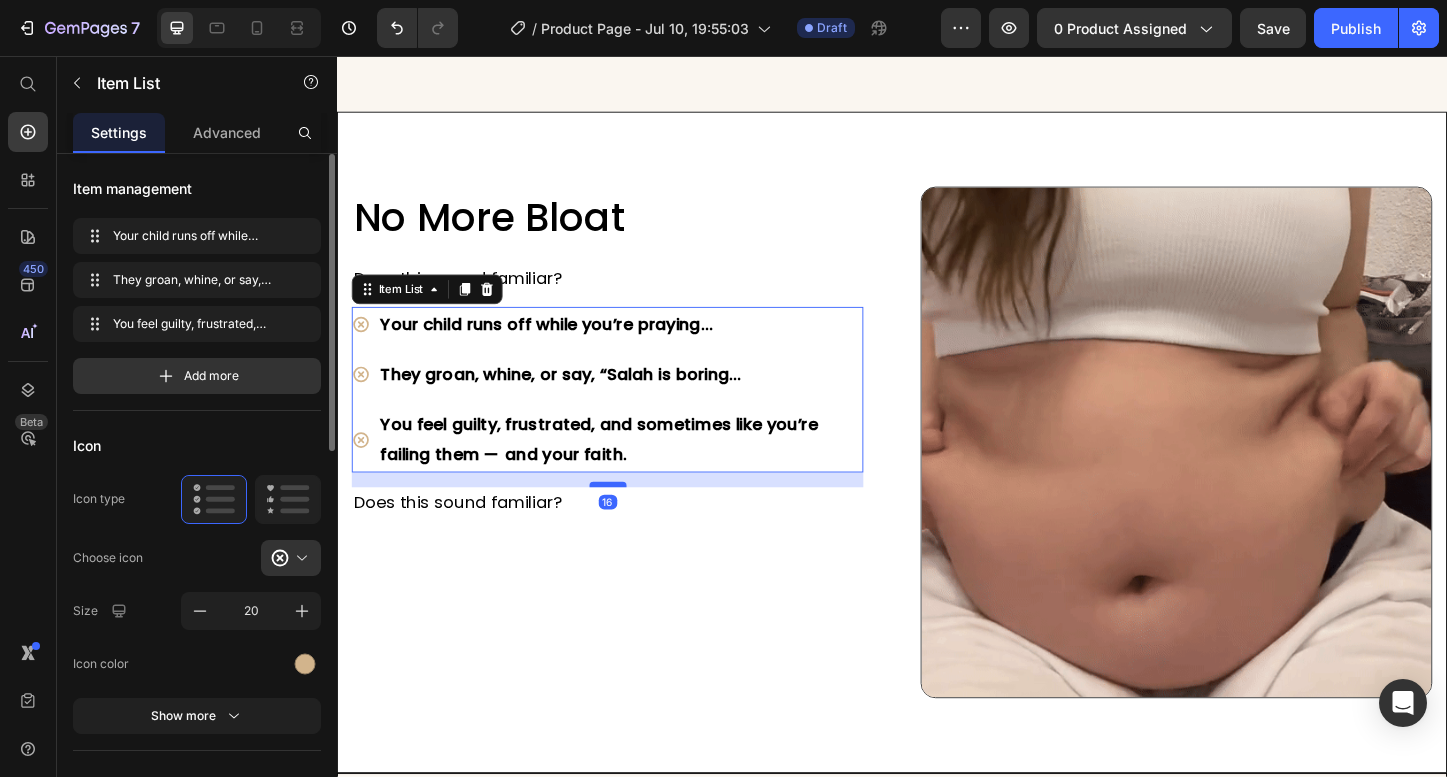 drag, startPoint x: 636, startPoint y: 527, endPoint x: 637, endPoint y: 543, distance: 16.03122 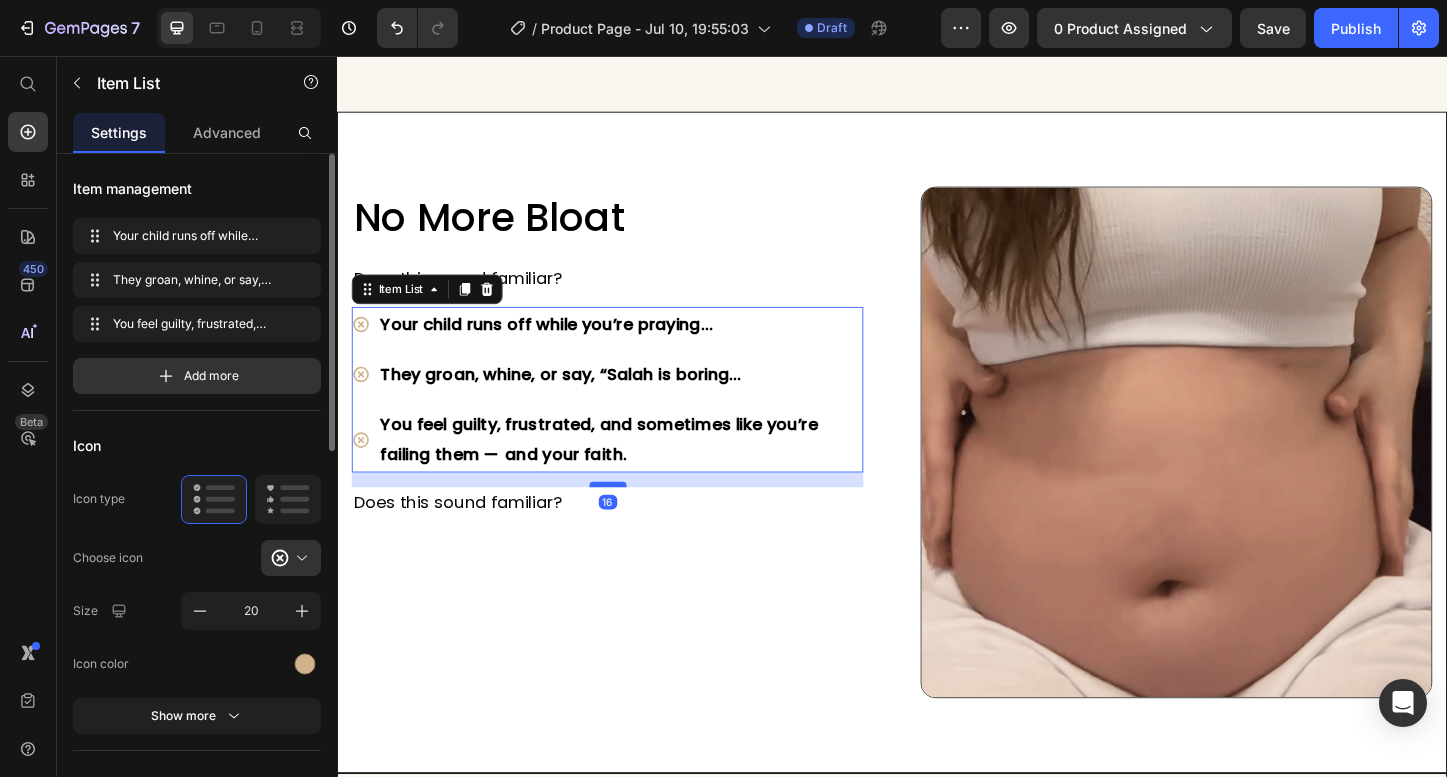click at bounding box center [630, 519] 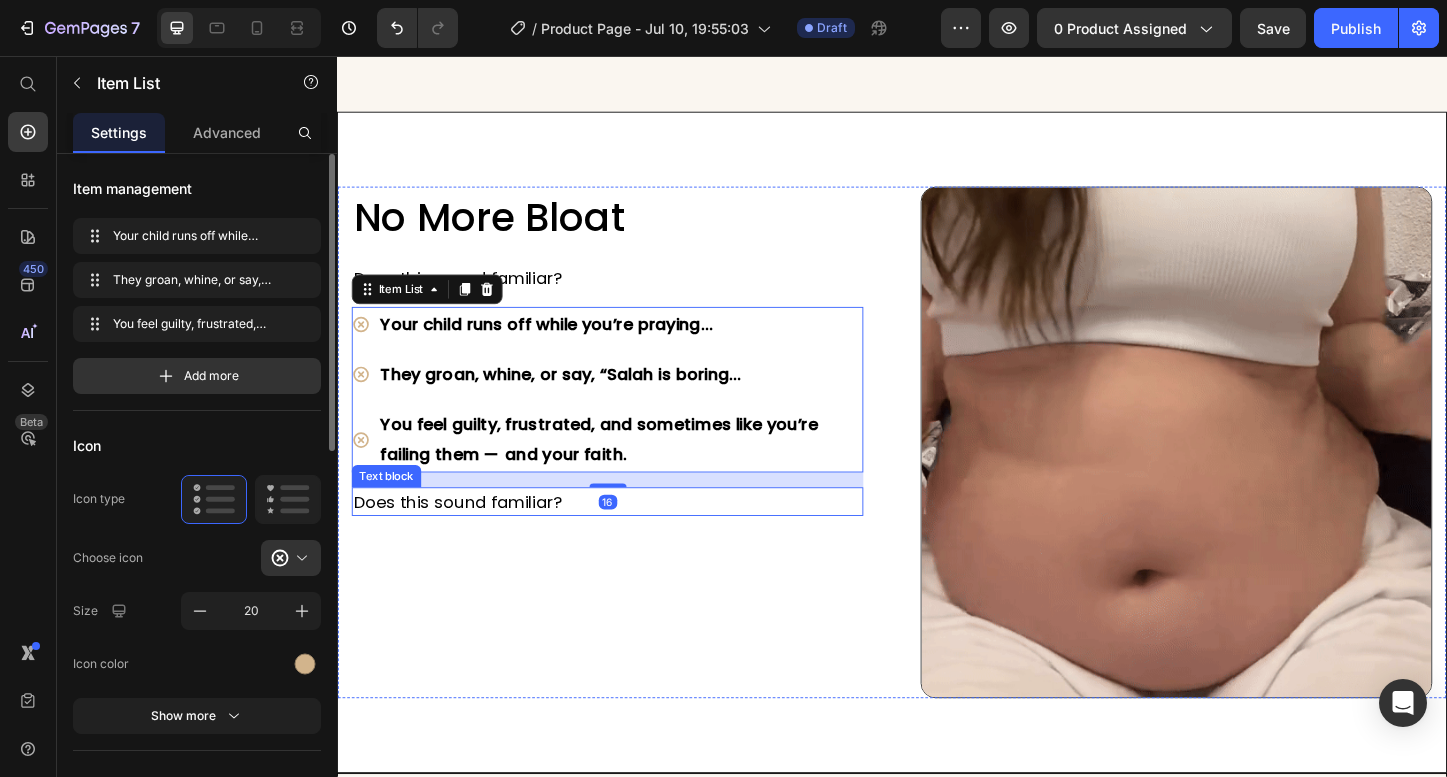 click on "Does this sound familiar?" at bounding box center [629, 537] 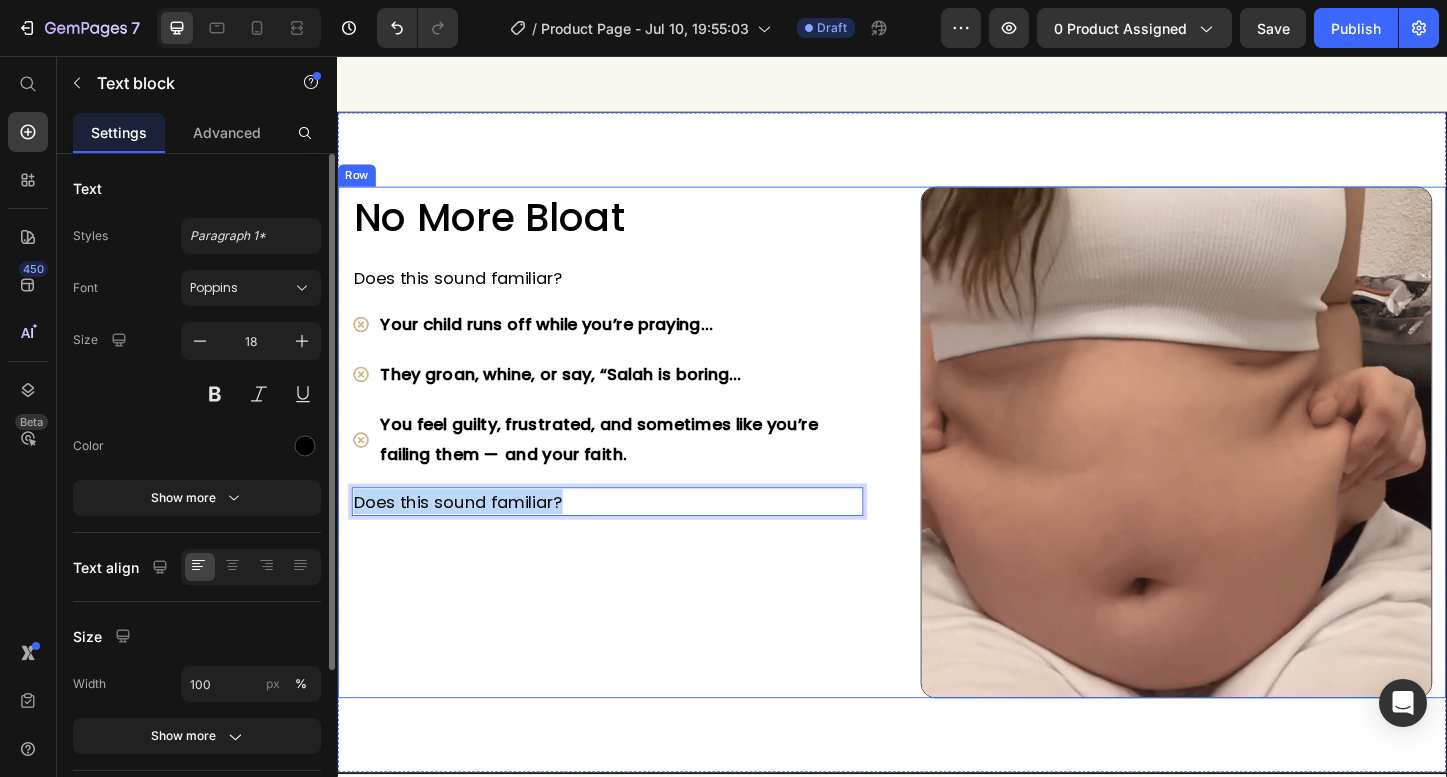 drag, startPoint x: 610, startPoint y: 559, endPoint x: 344, endPoint y: 556, distance: 266.0169 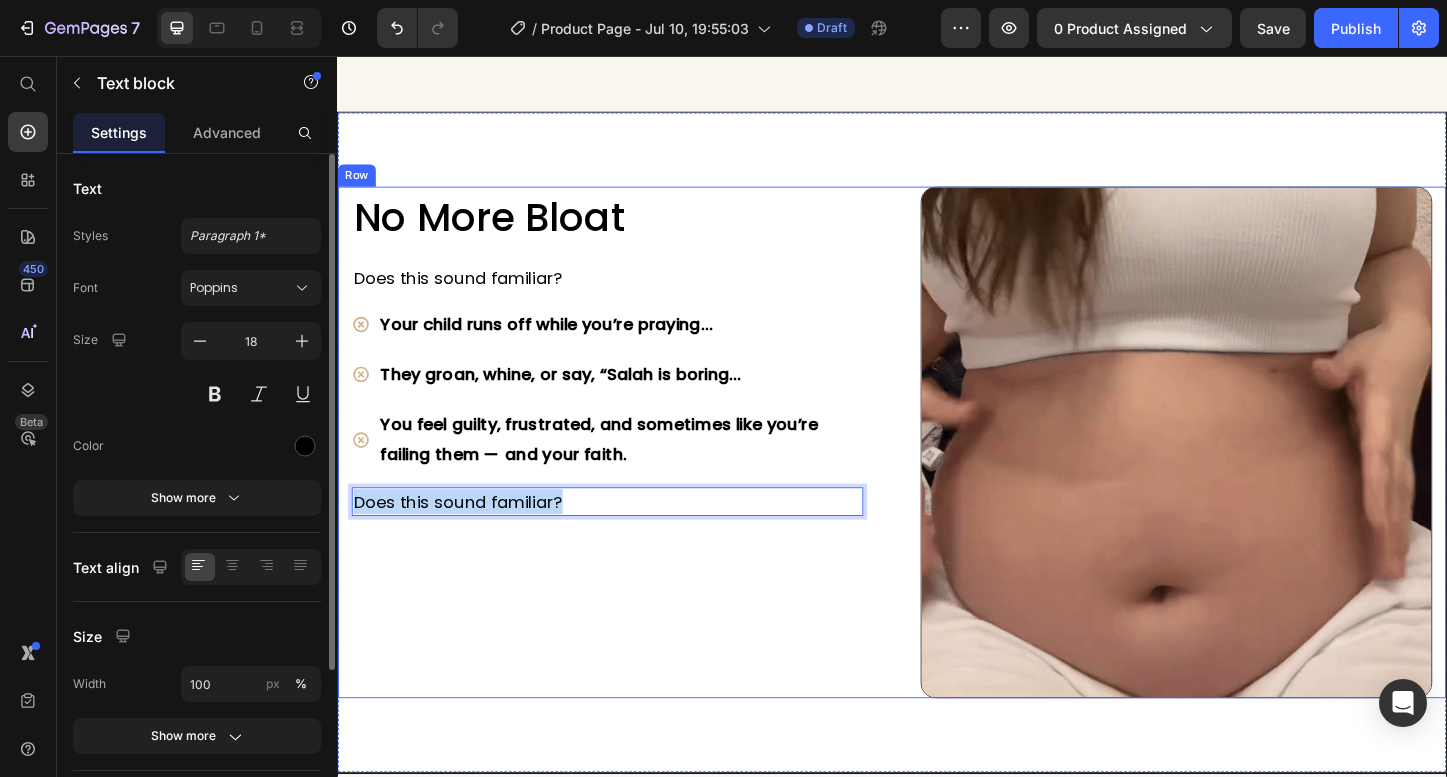 click on "No more Bloat Heading Does this sound familiar? Text block
Your child runs off while you’re praying…
They groan, whine, or say, “Salah is boring…
You feel guilty, frustrated, and sometimes like you’re failing them — and your faith. Item List Does this sound familiar? Text block   0 Image Row" at bounding box center [937, 473] 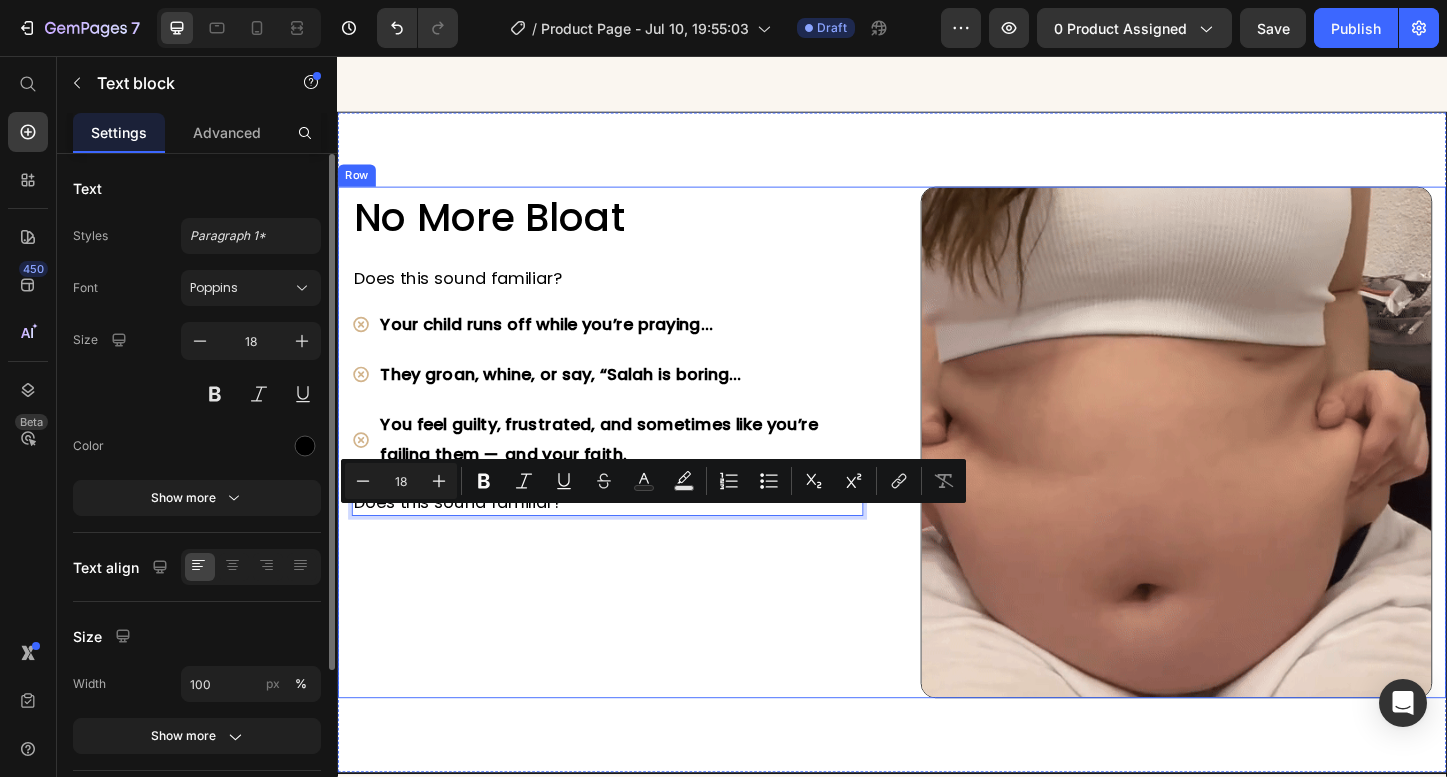 scroll, scrollTop: 1, scrollLeft: 0, axis: vertical 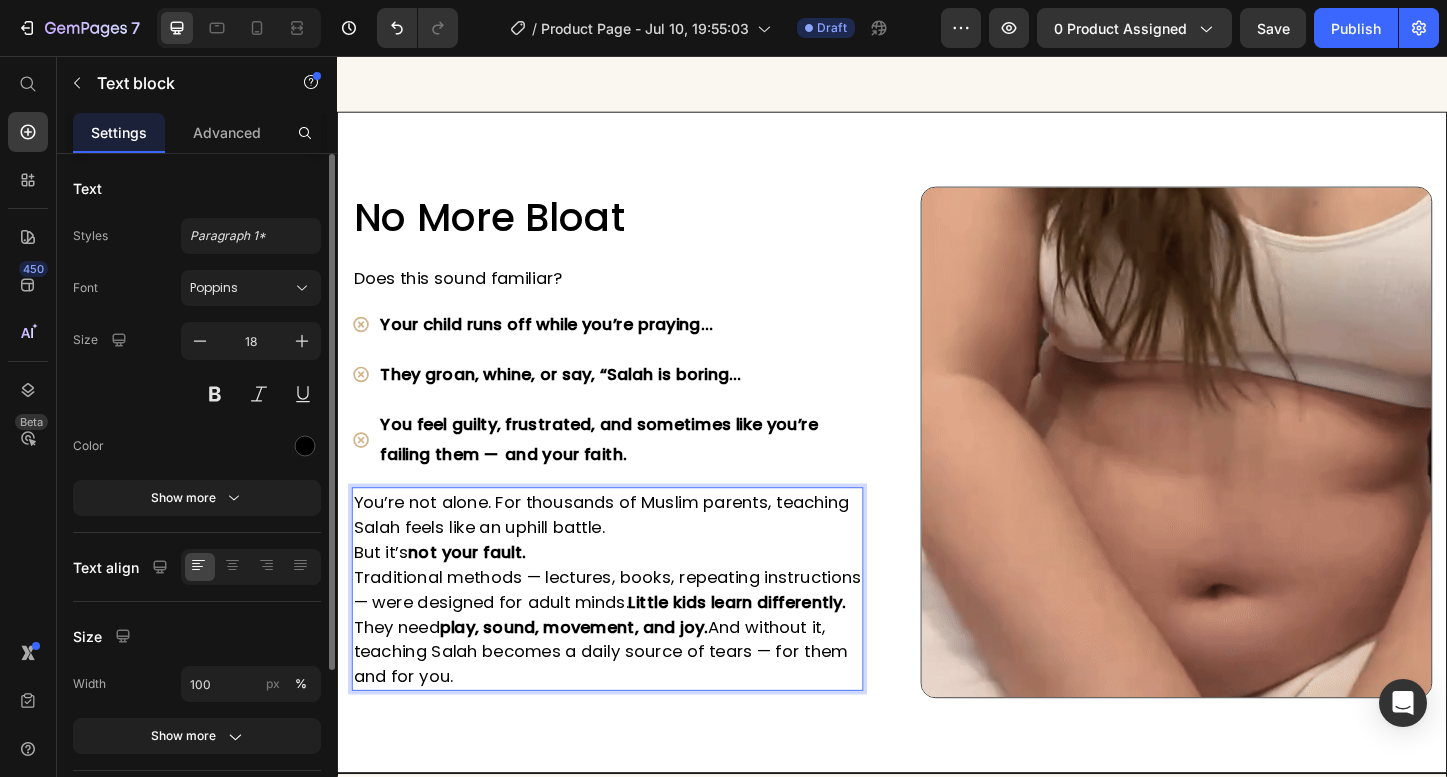 click on "You’re not alone. For thousands of Muslim parents, teaching Salah feels like an uphill battle." at bounding box center [629, 551] 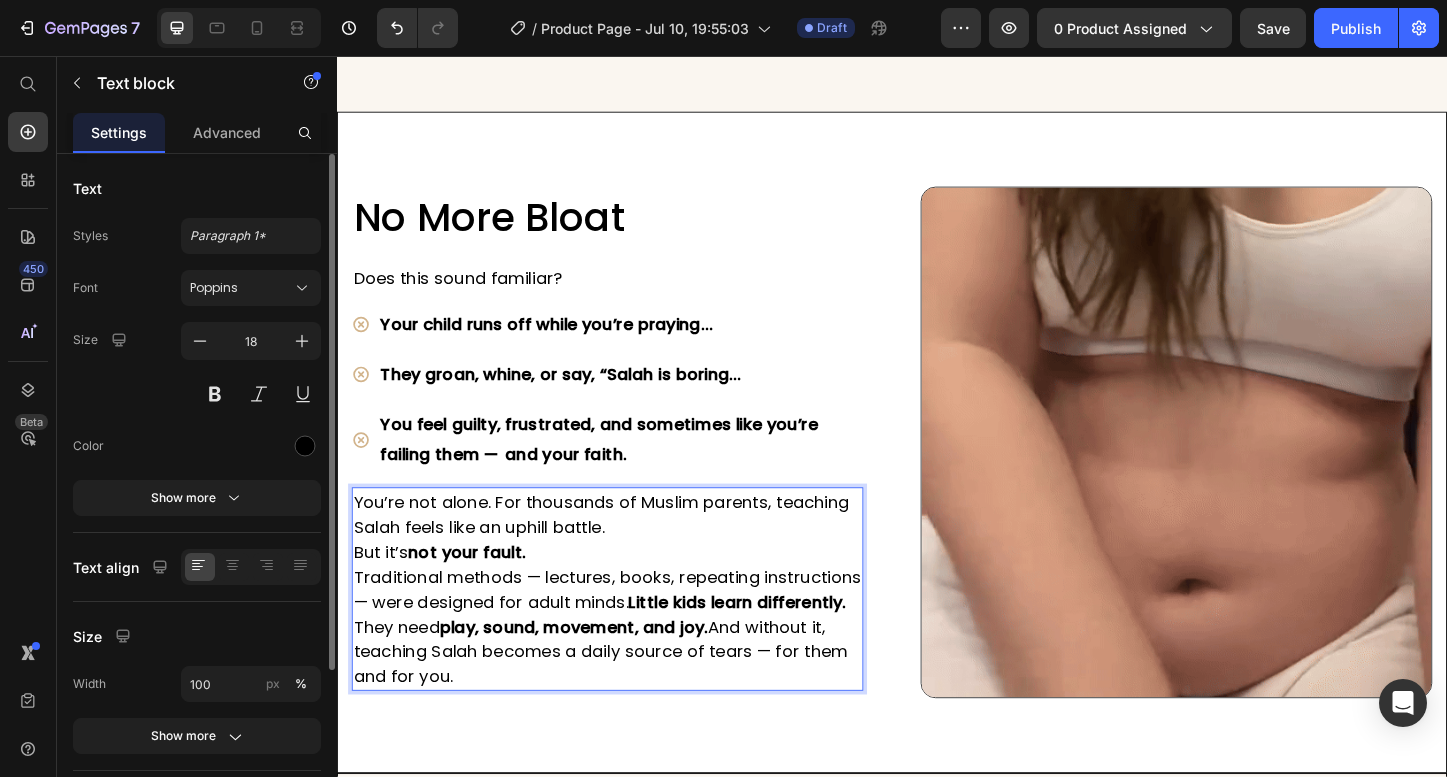 click on "But it’s  not your fault." at bounding box center (629, 591) 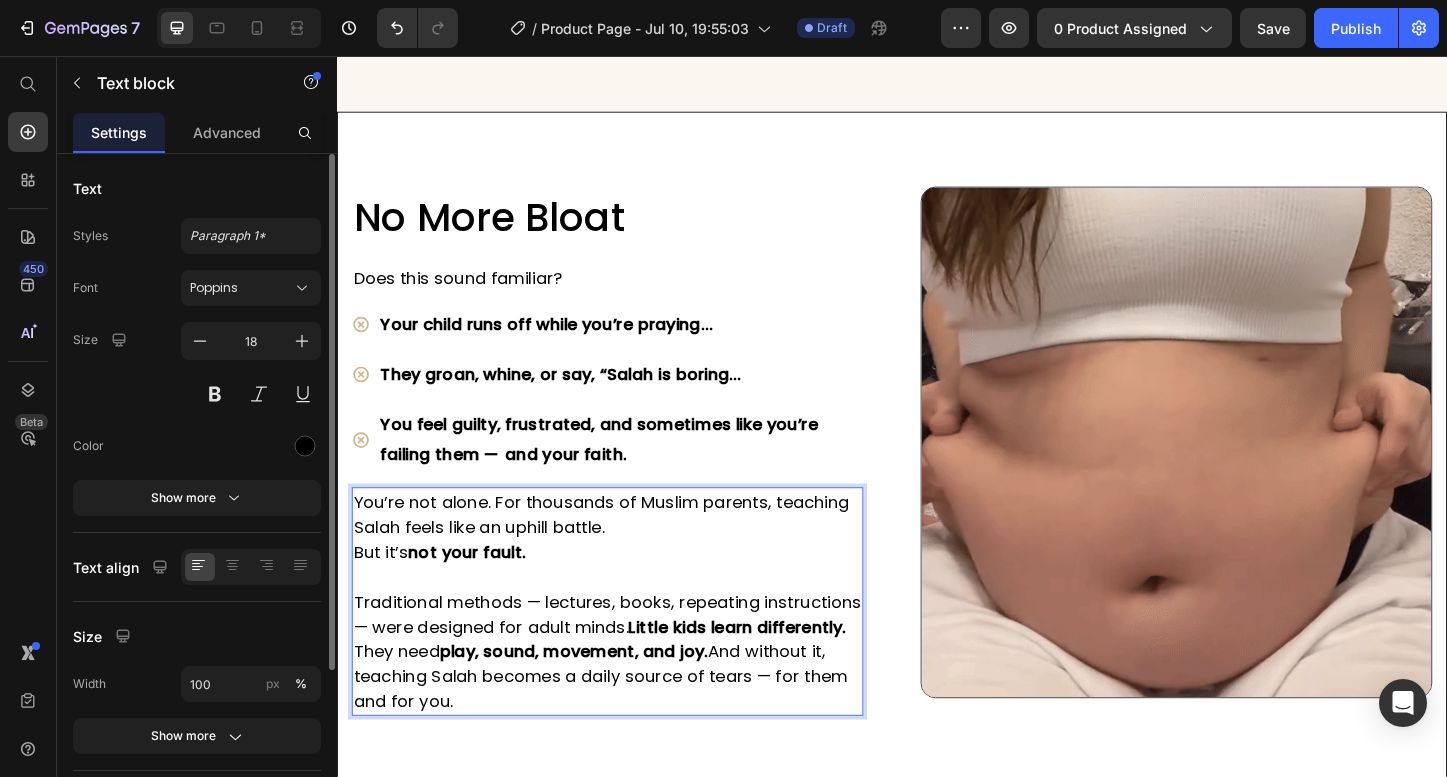 click on "Traditional methods — lectures, books, repeating instructions — were designed for adult minds.  Little kids learn differently." at bounding box center (629, 659) 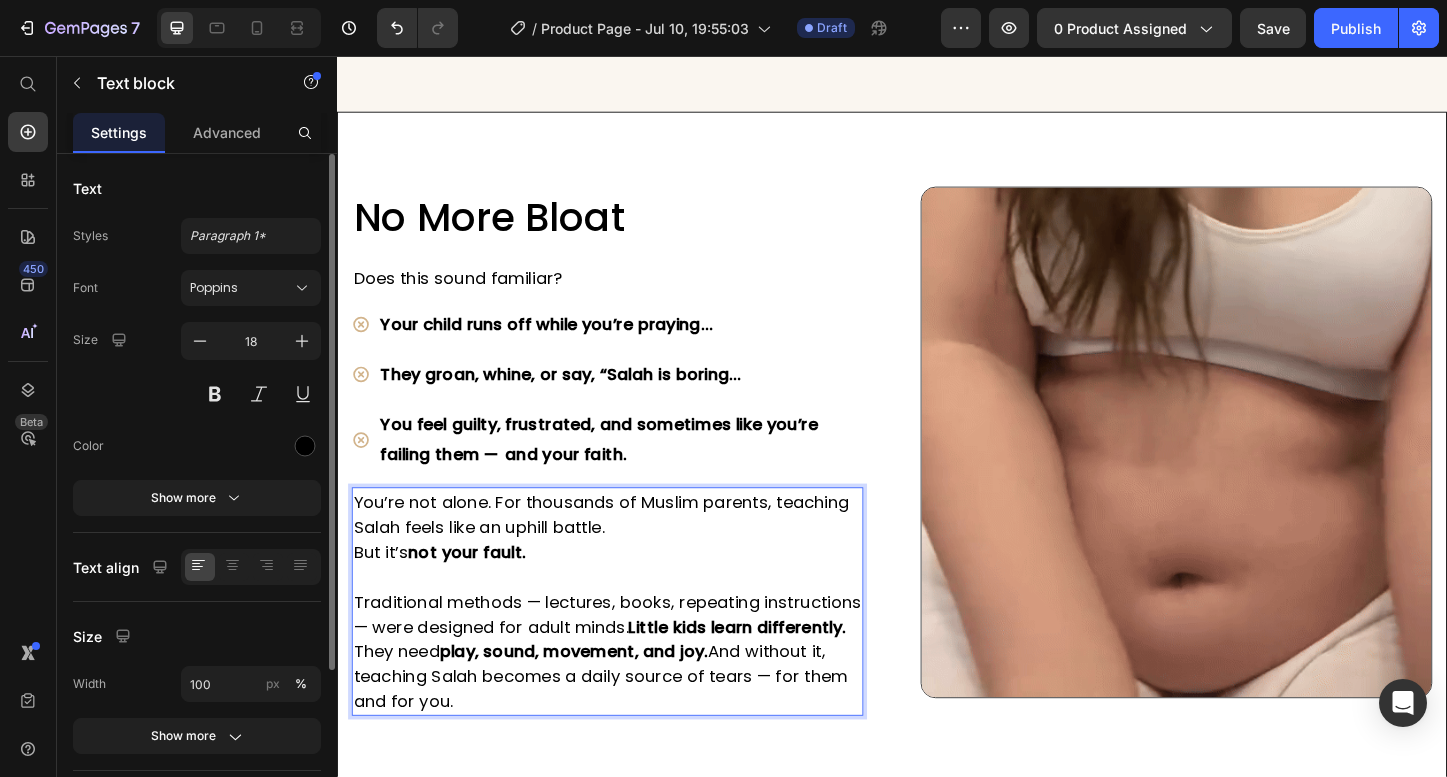 click on "Traditional methods — lectures, books, repeating instructions — were designed for adult minds.  Little kids learn differently." at bounding box center [629, 659] 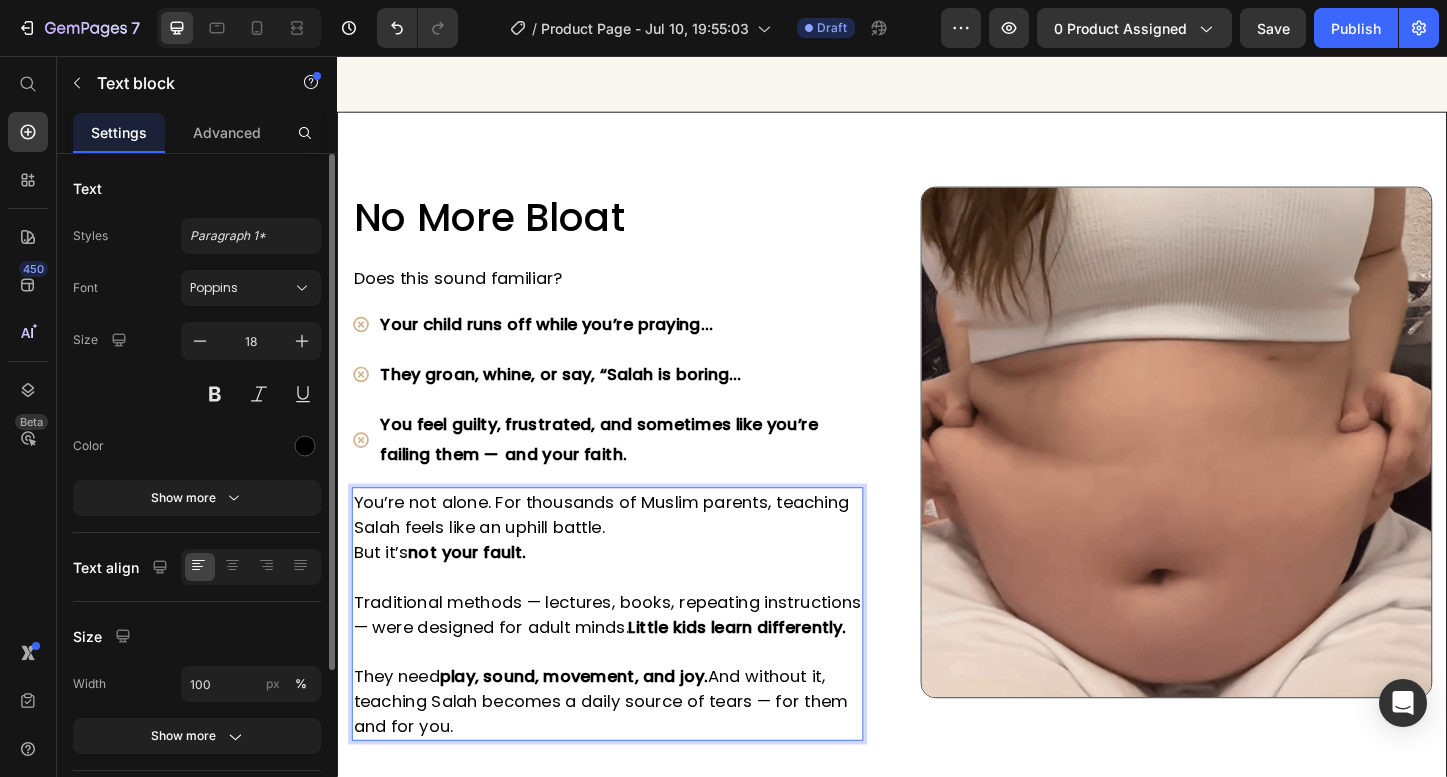 click on "You feel guilty, frustrated, and sometimes like you’re failing them — and your faith." at bounding box center (643, 470) 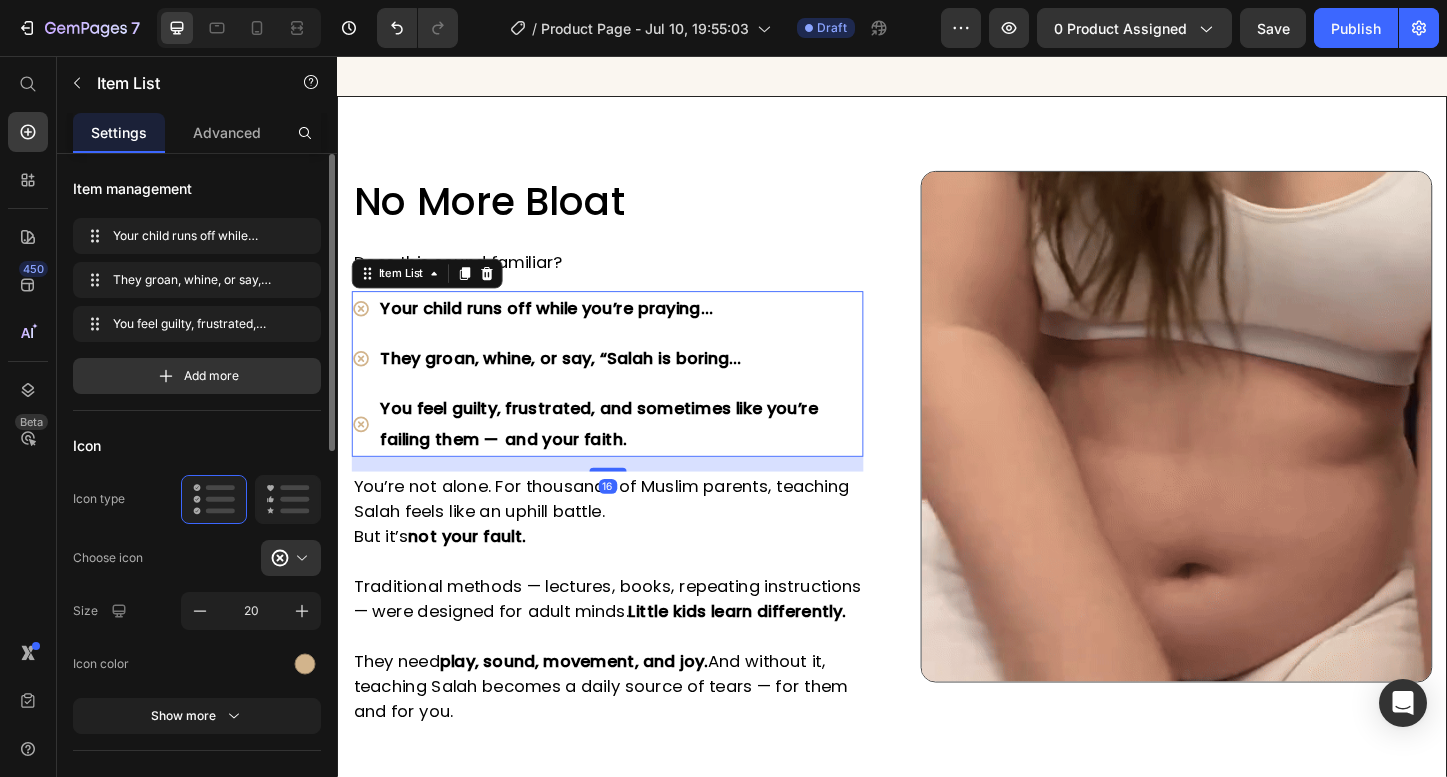 scroll, scrollTop: 2503, scrollLeft: 0, axis: vertical 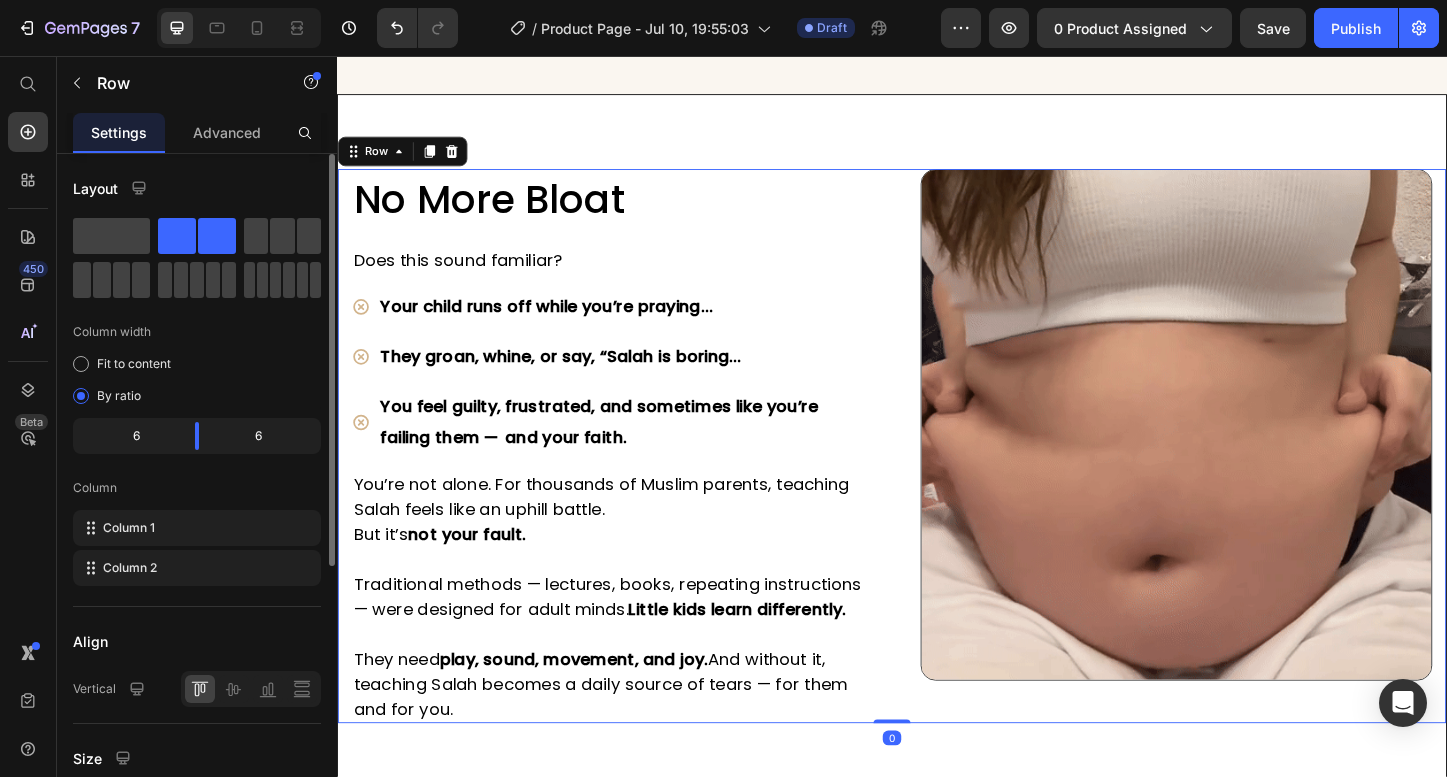 click on "No more Bloat Heading Does this sound familiar? Text block
Your child runs off while you’re praying…
They groan, whine, or say, “Salah is boring…
You feel guilty, frustrated, and sometimes like you’re failing them — and your faith. Item List You’re not alone. For thousands of Muslim parents, teaching Salah feels like an uphill battle. But it’s  not your fault. Traditional methods — lectures, books, repeating instructions — were designed for adult minds.  Little kids learn differently. They need  play, sound, movement, and joy.  And without it, teaching Salah becomes a daily source of tears — for them and for you. Text block Image Row   0" at bounding box center (937, 478) 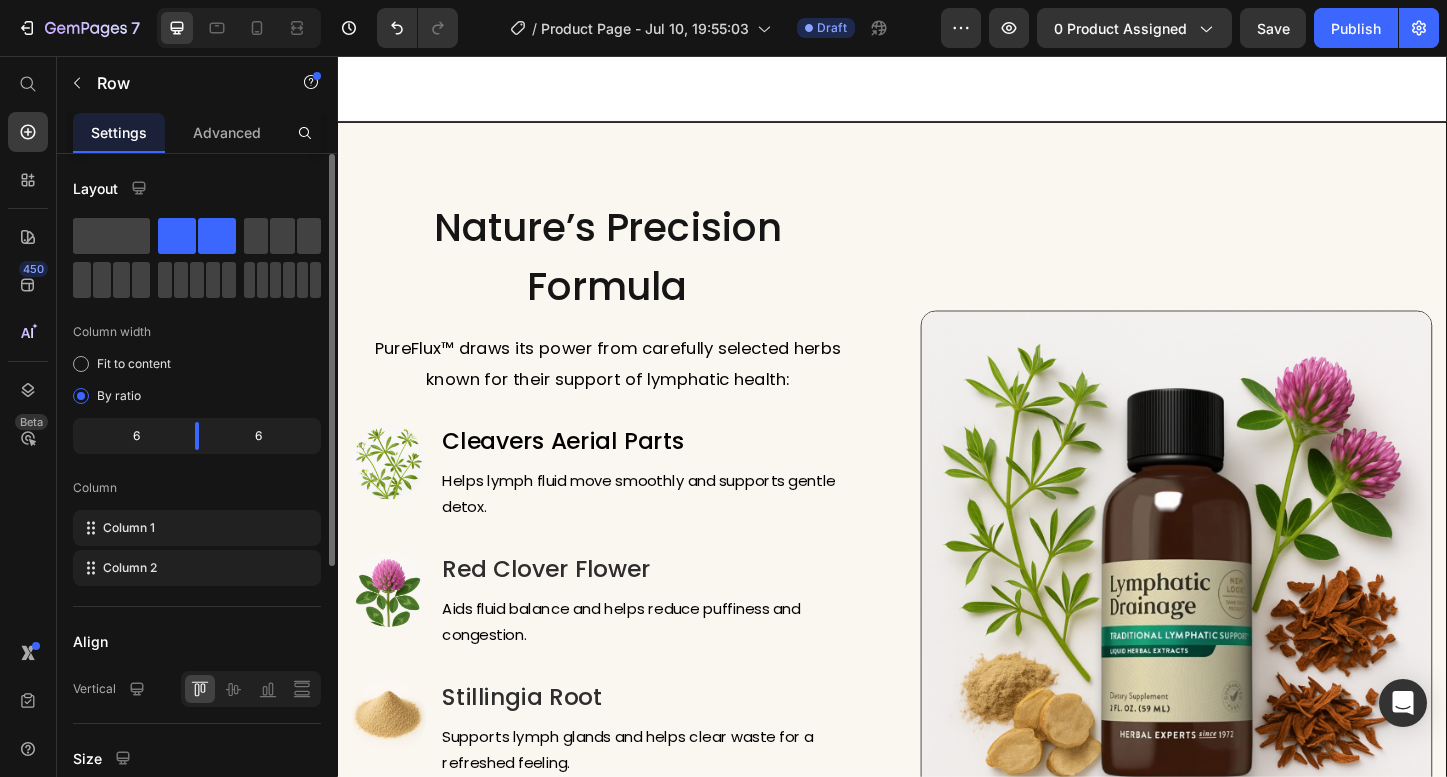 scroll, scrollTop: 3217, scrollLeft: 0, axis: vertical 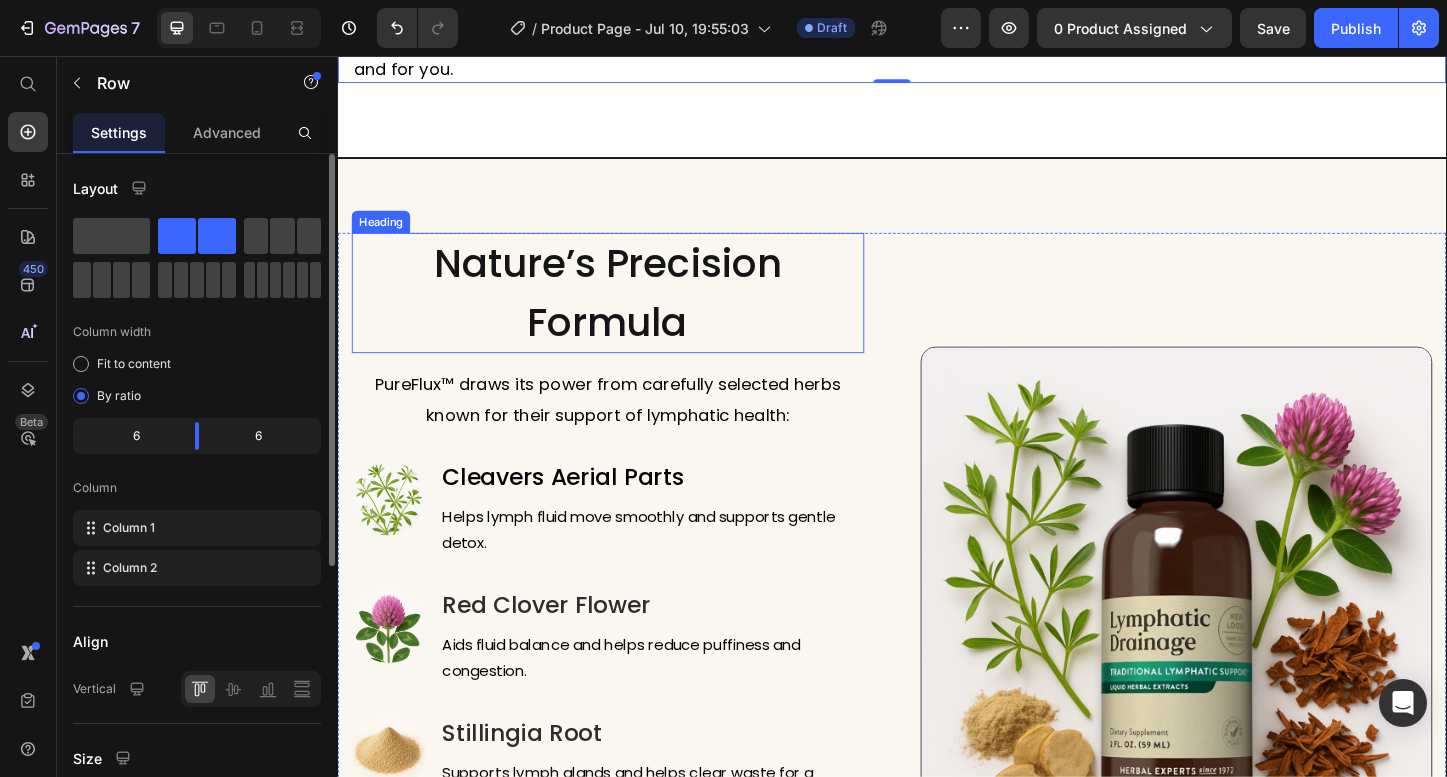 click on "Nature’s Precision Formula" at bounding box center (630, 312) 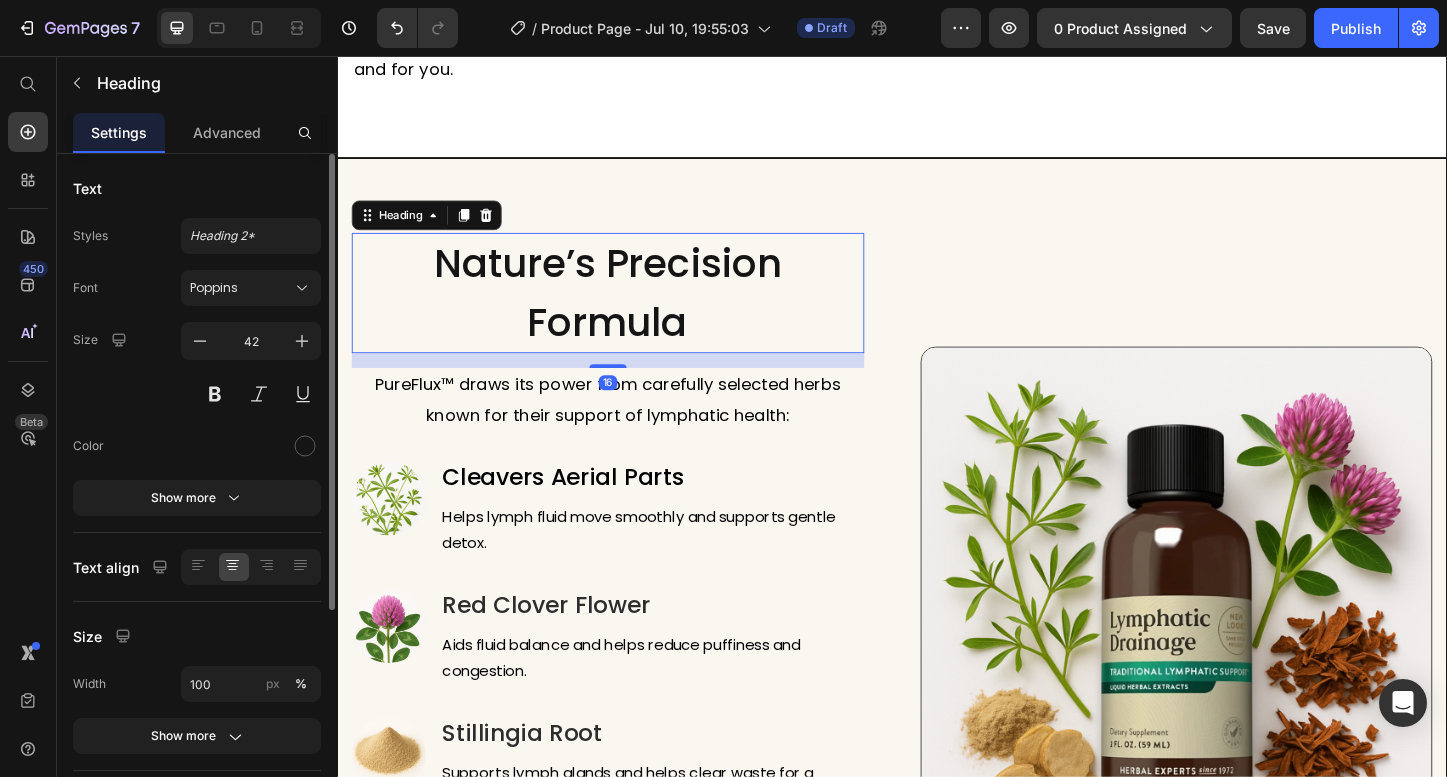 click on "Nature’s Precision Formula" at bounding box center [630, 312] 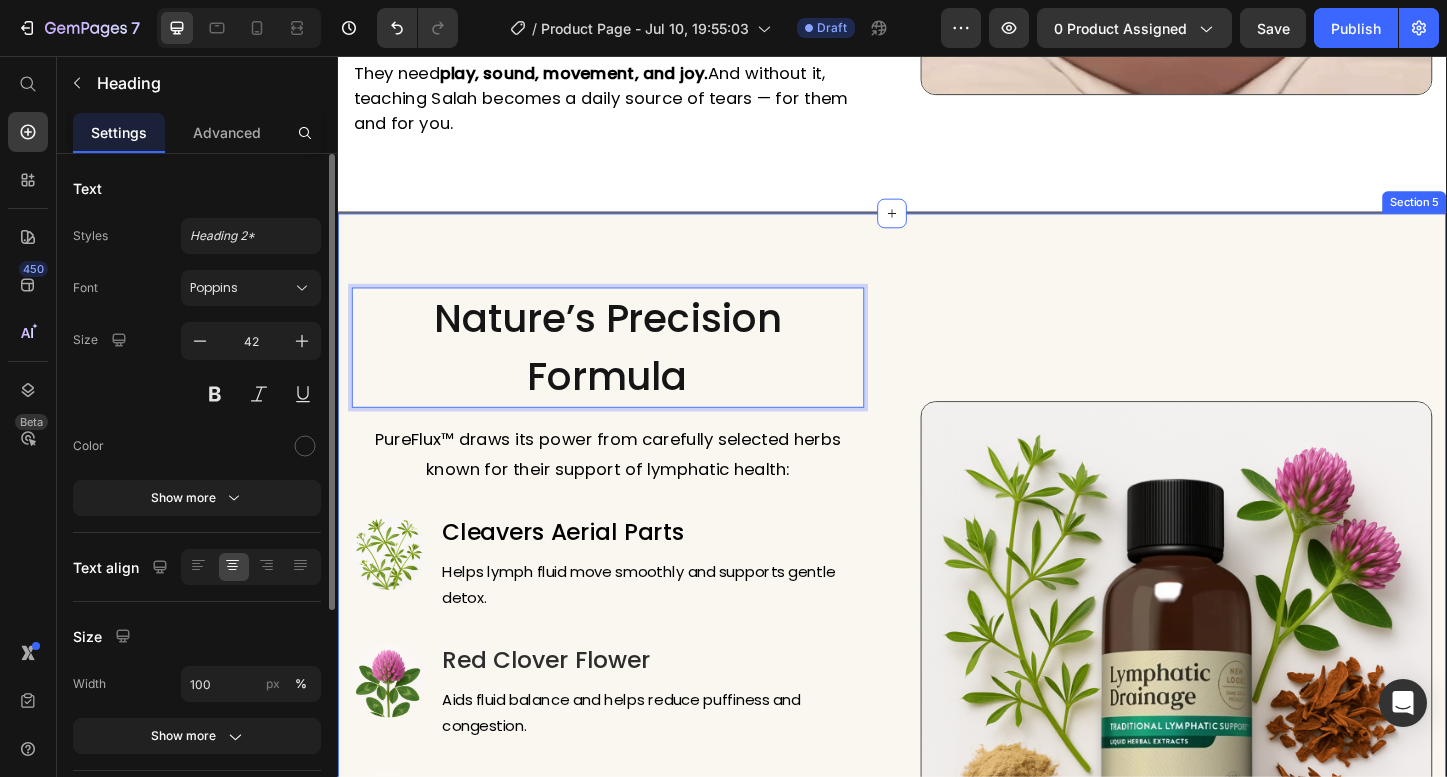scroll, scrollTop: 3096, scrollLeft: 0, axis: vertical 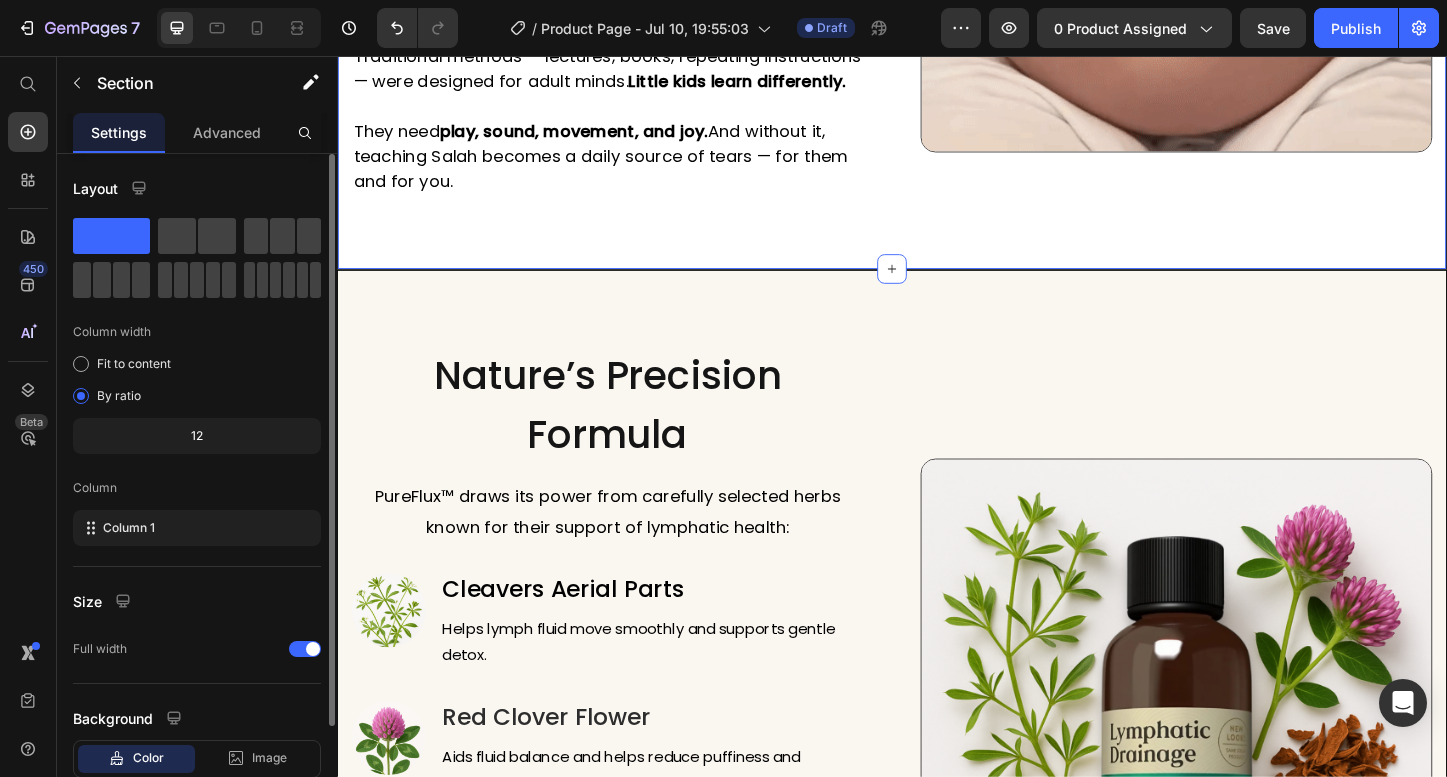 click on "No more Bloat Heading Does this sound familiar? Text block
Your child runs off while you’re praying…
They groan, whine, or say, “Salah is boring…
You feel guilty, frustrated, and sometimes like you’re failing them — and your faith. Item List You’re not alone. For thousands of Muslim parents, teaching Salah feels like an uphill battle. But it’s  not your fault. Traditional methods — lectures, books, repeating instructions — were designed for adult minds.  Little kids learn differently. They need  play, sound, movement, and joy.  And without it, teaching Salah becomes a daily source of tears — for them and for you. Text block Image Row Section 4   You can create reusable sections Create Theme Section AI Content Write with GemAI What would you like to describe here? Tone and Voice Persuasive Product Bible Verses in a Jar, Christian Gifts, Prayer Gifts Show more Generate" at bounding box center (937, -93) 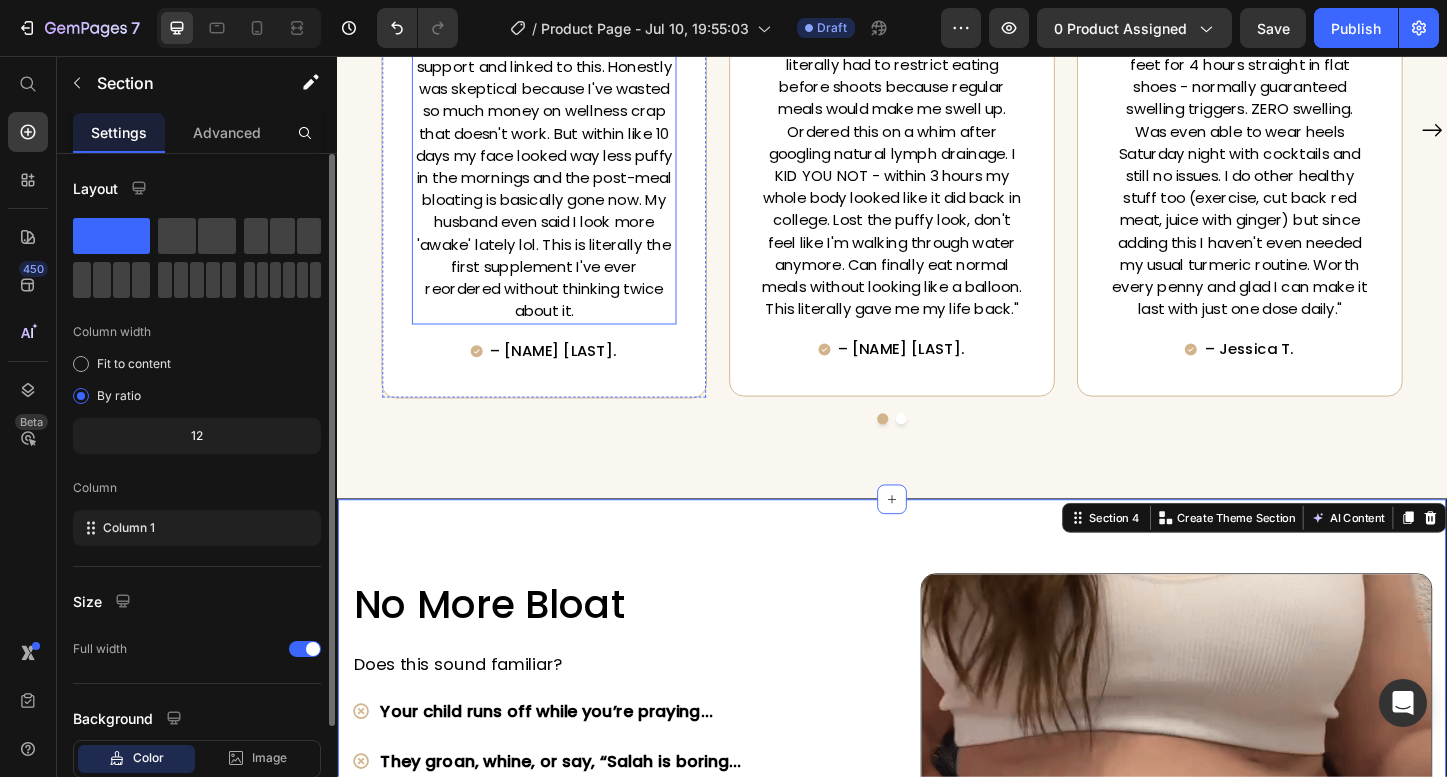 scroll, scrollTop: 2021, scrollLeft: 0, axis: vertical 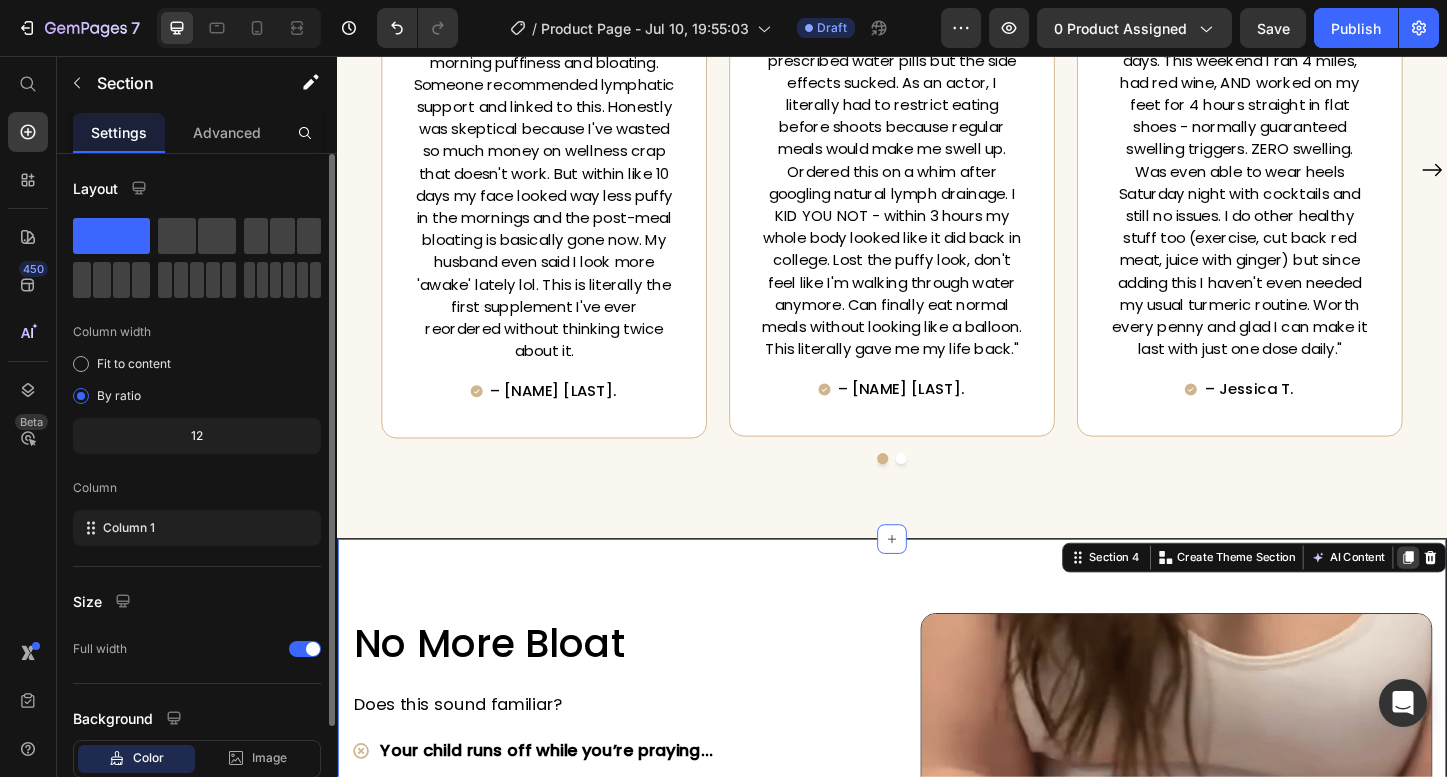 click 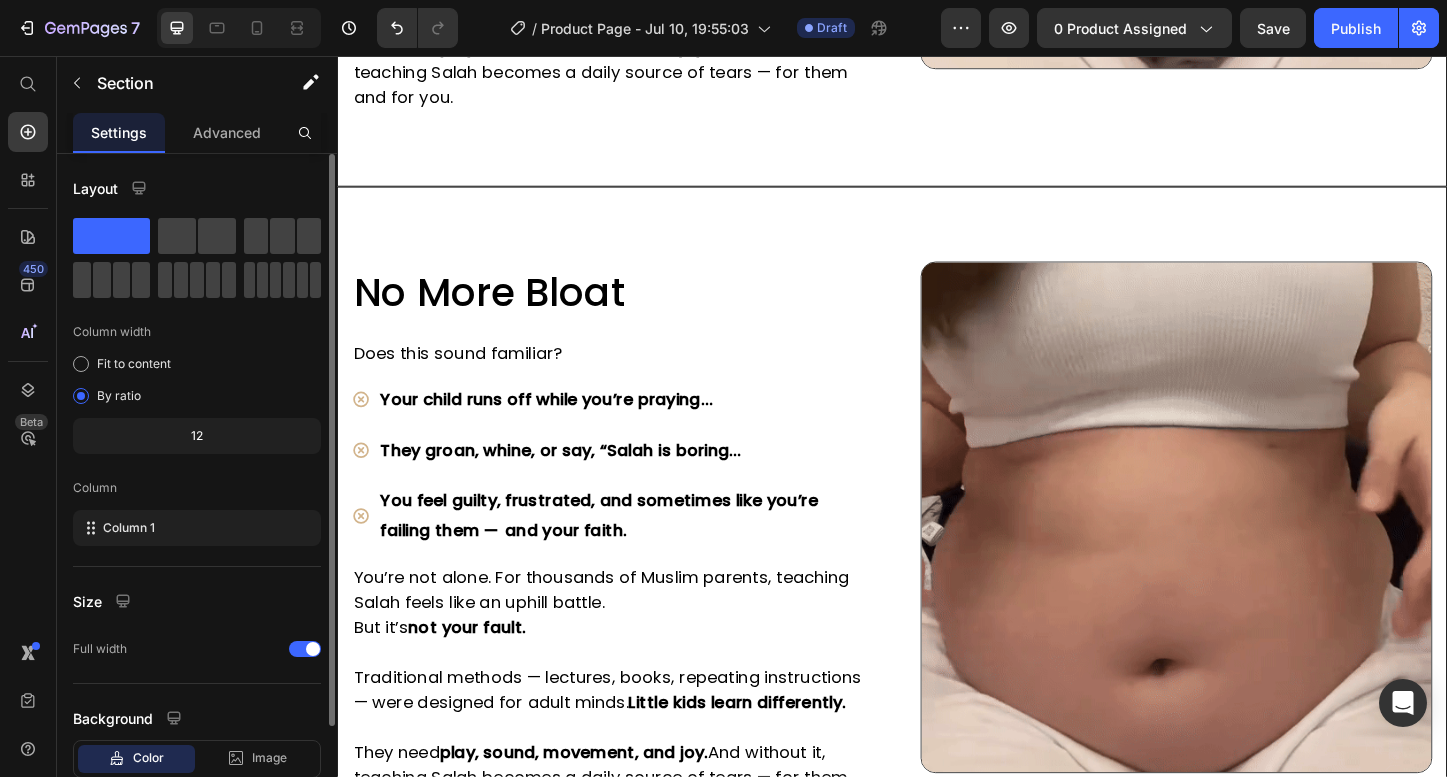 scroll, scrollTop: 3255, scrollLeft: 0, axis: vertical 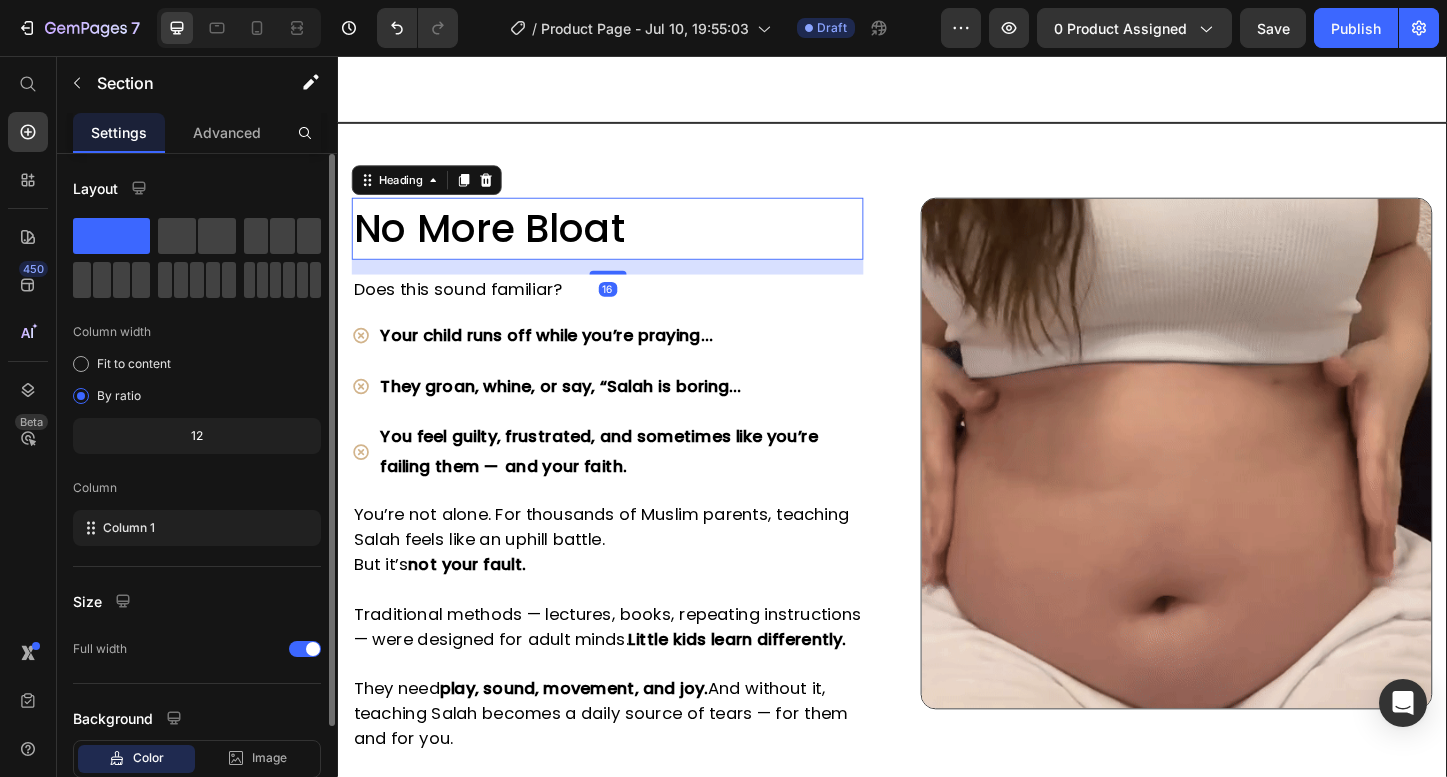 click on "No more Bloat" at bounding box center (629, 242) 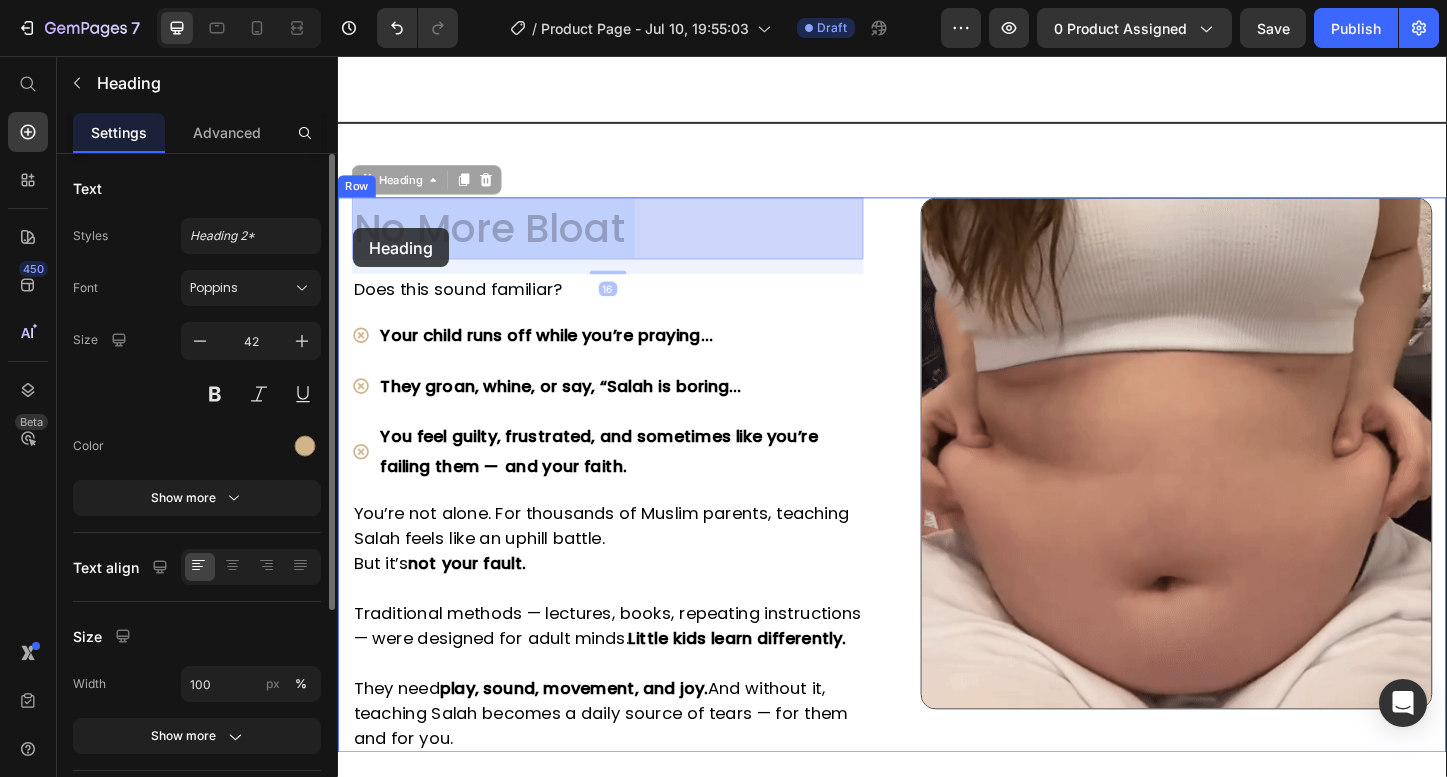 drag, startPoint x: 726, startPoint y: 245, endPoint x: 354, endPoint y: 242, distance: 372.0121 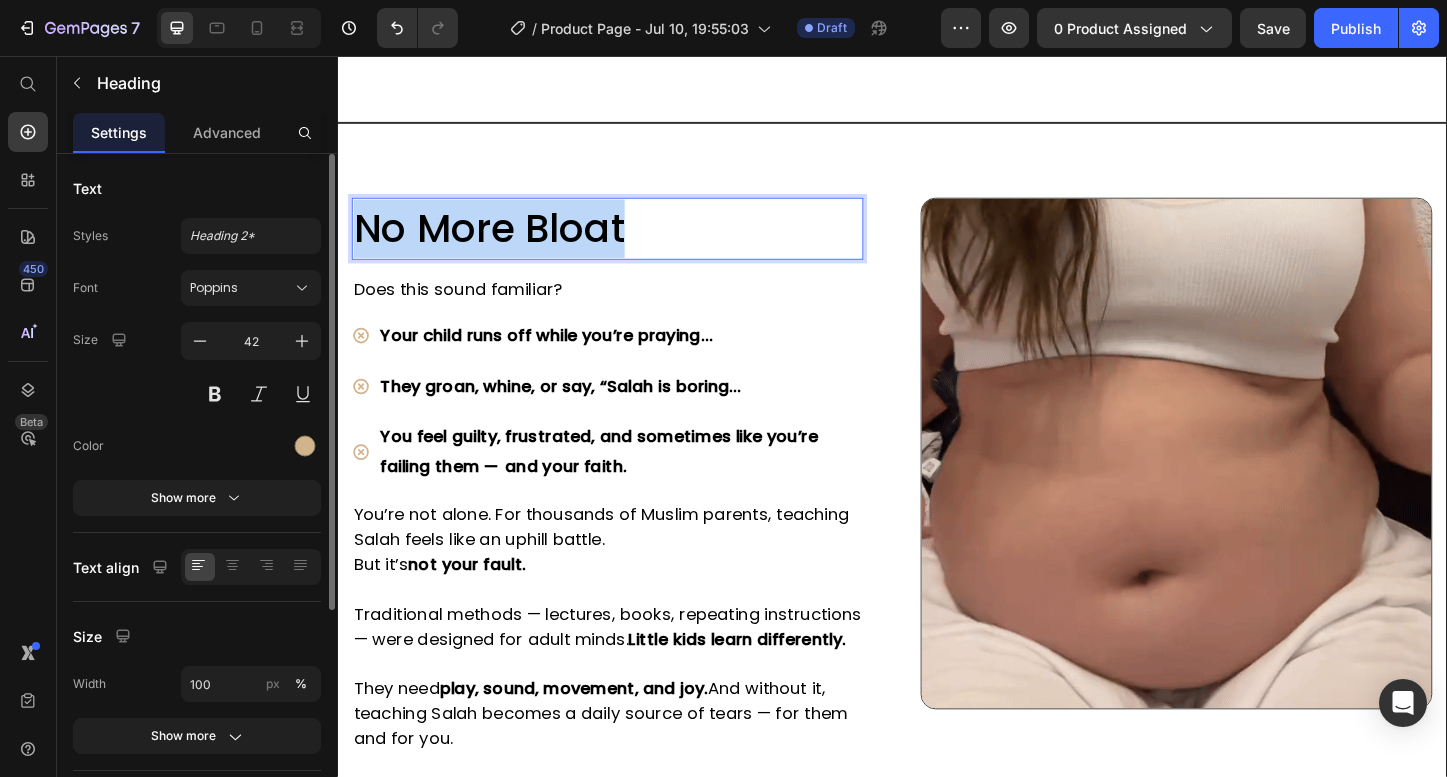 drag, startPoint x: 742, startPoint y: 248, endPoint x: 275, endPoint y: 208, distance: 468.70993 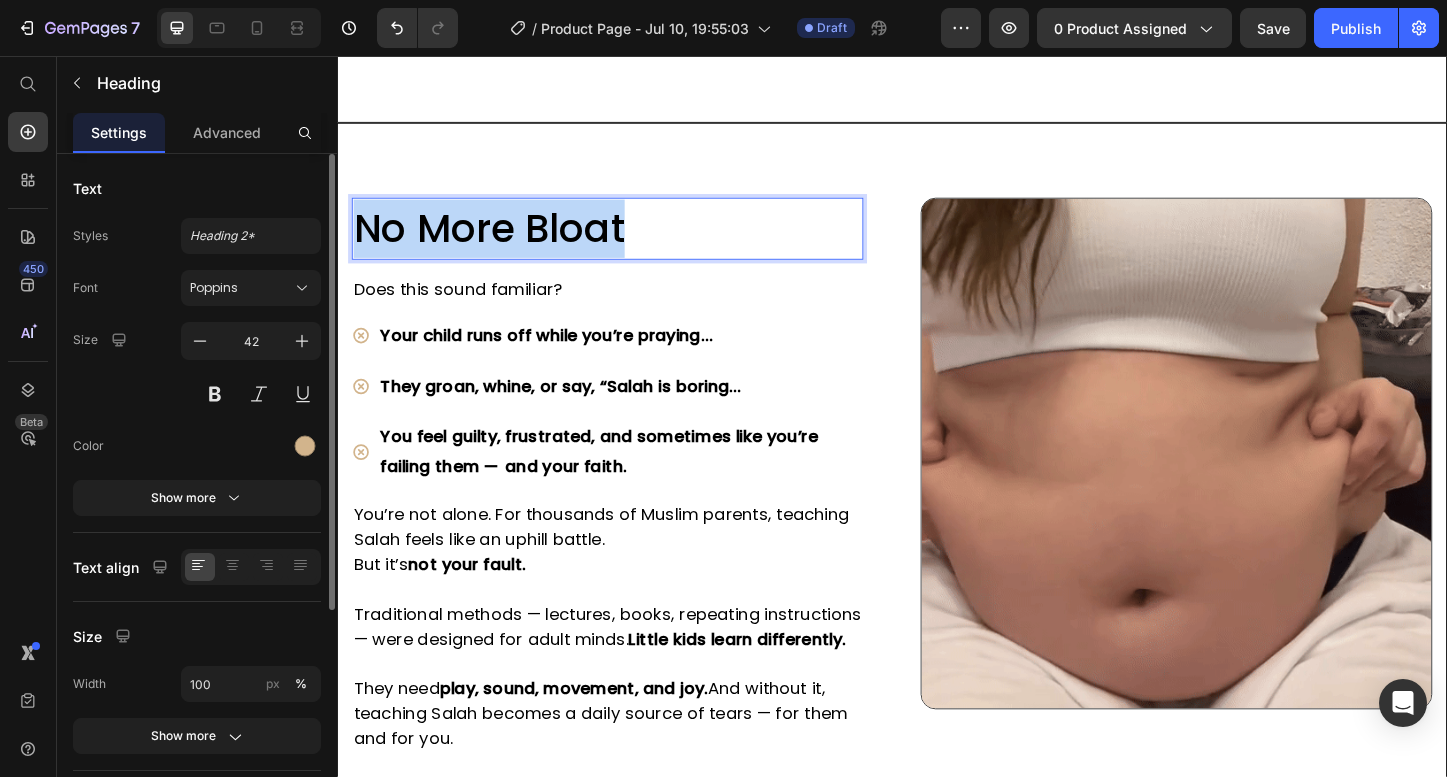 click on "Header No more Bloat Heading Does this sound familiar? Text block
Your child runs off while you’re praying…
They groan, whine, or say, “Salah is boring…
You feel guilty, frustrated, and sometimes like you’re failing them — and your faith. Item List You’re not alone. For thousands of Muslim parents, teaching Salah feels like an uphill battle. But it’s  not your fault. Traditional methods — lectures, books, repeating instructions — were designed for adult minds.  Little kids learn differently. They need  play, sound, movement, and joy.  And without it, teaching Salah becomes a daily source of tears — for them and for you. Text block Image Row Section 4 No more Bloat Heading   16 Does this sound familiar? Text block
Your child runs off while you’re praying…
They groan, whine, or say, “Salah is boring…
Item List But it’s  not your fault.   Little kids learn differently.   They need" at bounding box center (937, -148) 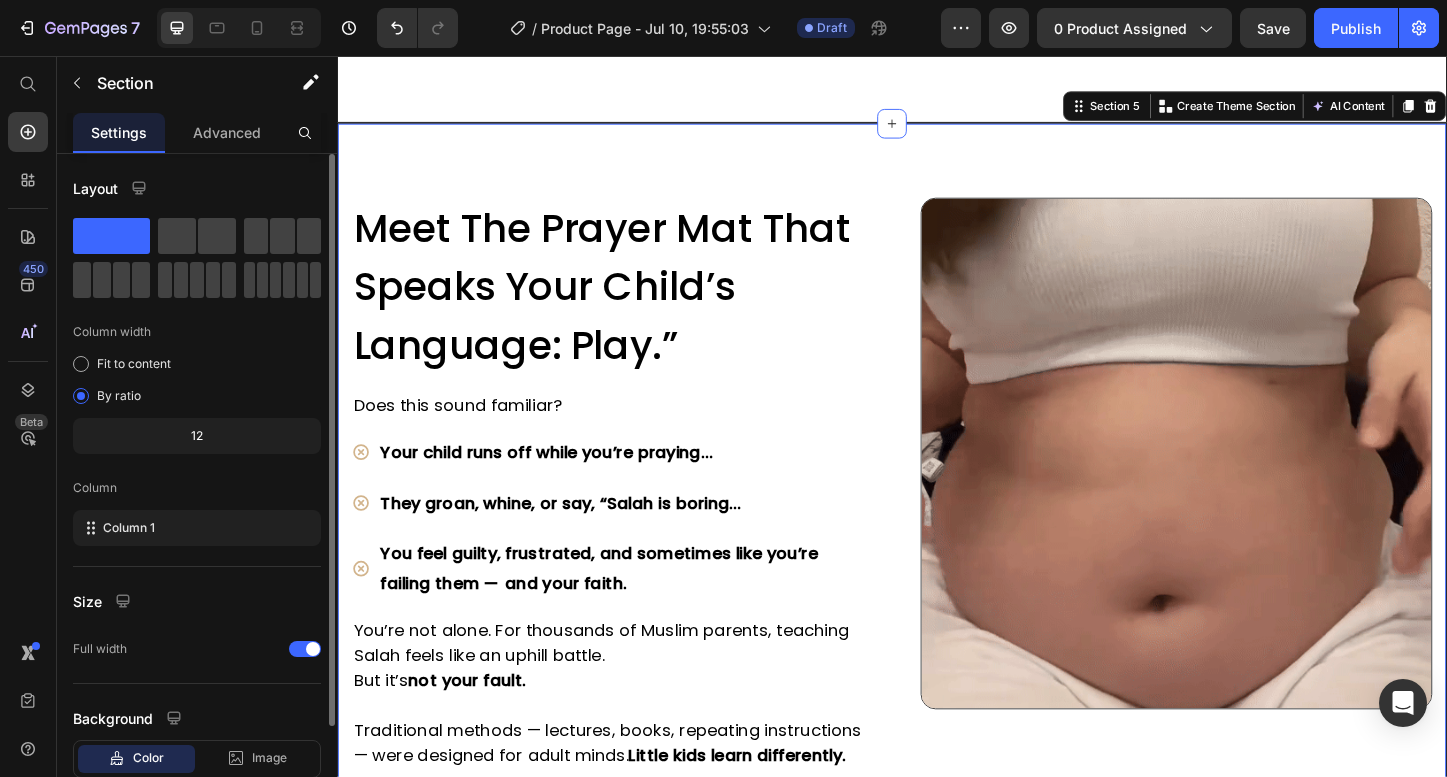 click on "⁠⁠⁠⁠⁠⁠⁠ Meet The Prayer Mat That Speaks Your Child’s Language: Play.” Heading Does this sound familiar? Text block
Your child runs off while you’re praying…
They groan, whine, or say, “Salah is boring…
You feel guilty, frustrated, and sometimes like you’re failing them — and your faith. Item List You’re not alone. For thousands of Muslim parents, teaching Salah feels like an uphill battle. But it’s  not your fault.   Traditional methods — lectures, books, repeating instructions — were designed for adult minds.  Little kids learn differently.   They need  play, sound, movement, and joy.  And without it, teaching Salah becomes a daily source of tears — for them and for you. Text block Image Row Section 5   You can create reusable sections Create Theme Section AI Content Write with GemAI What would you like to describe here? Tone and Voice Persuasive Product Show more Generate" at bounding box center [937, 572] 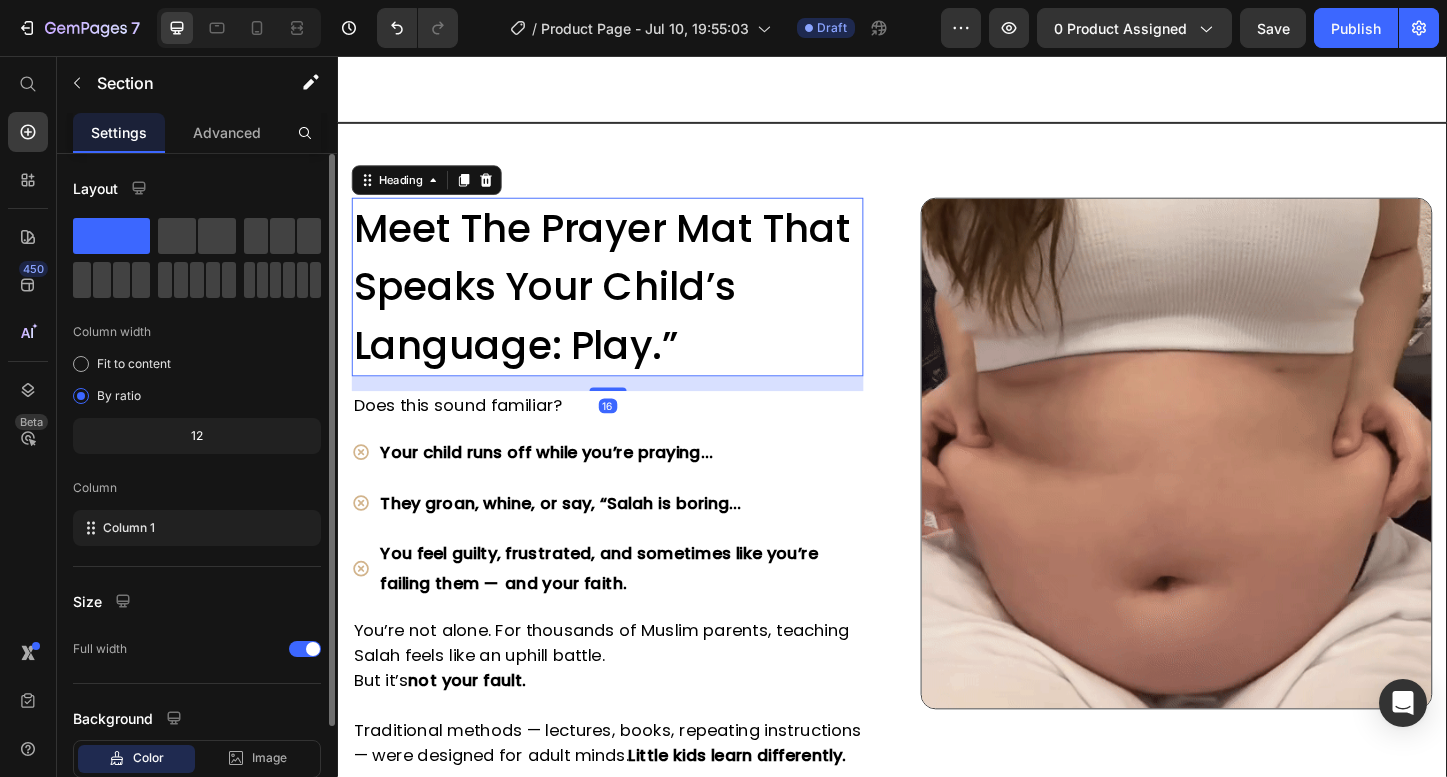 click on "⁠⁠⁠⁠⁠⁠⁠ Meet The Prayer Mat That Speaks Your Child’s Language: Play.”" at bounding box center (629, 305) 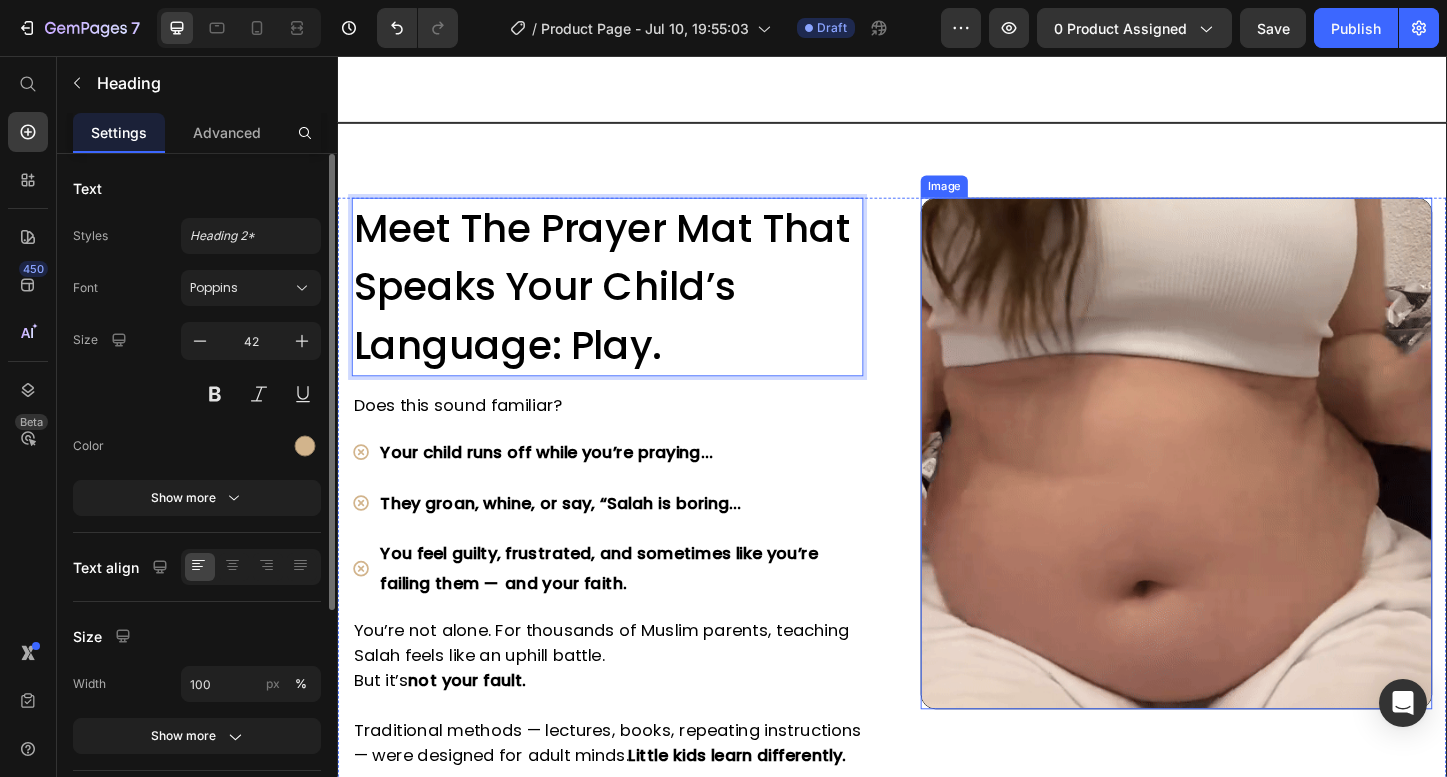 click at bounding box center (1244, 485) 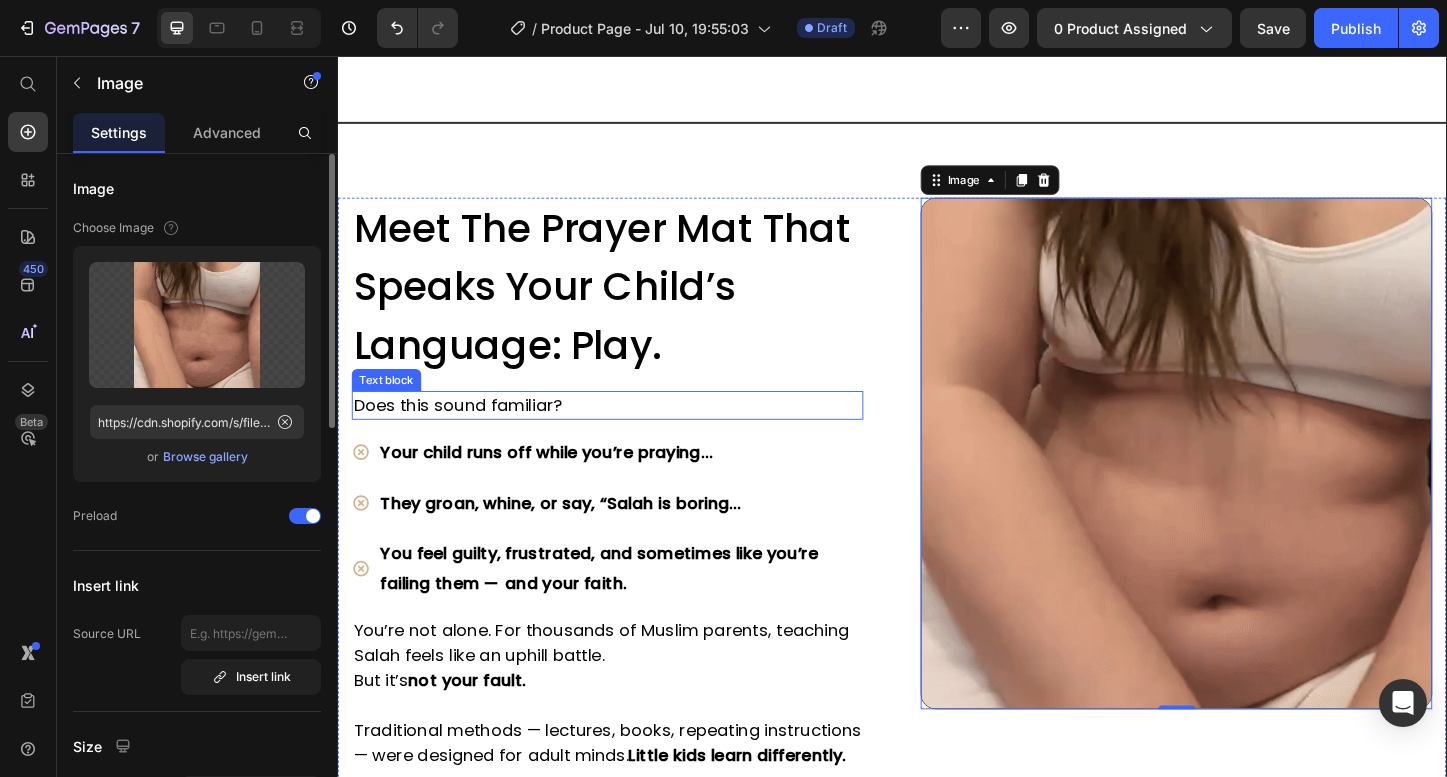 click on "Does this sound familiar?" at bounding box center [629, 433] 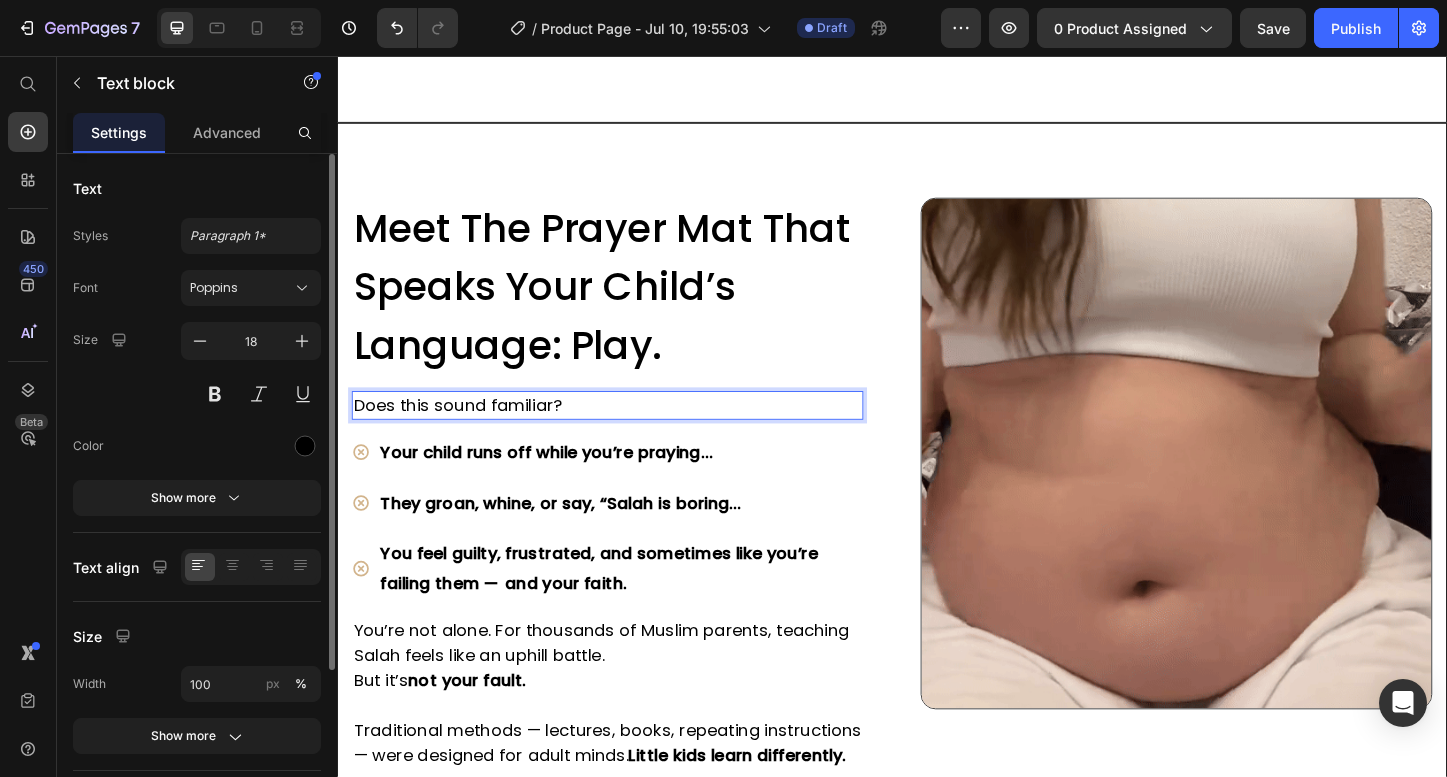 click on "Does this sound familiar?" at bounding box center [629, 433] 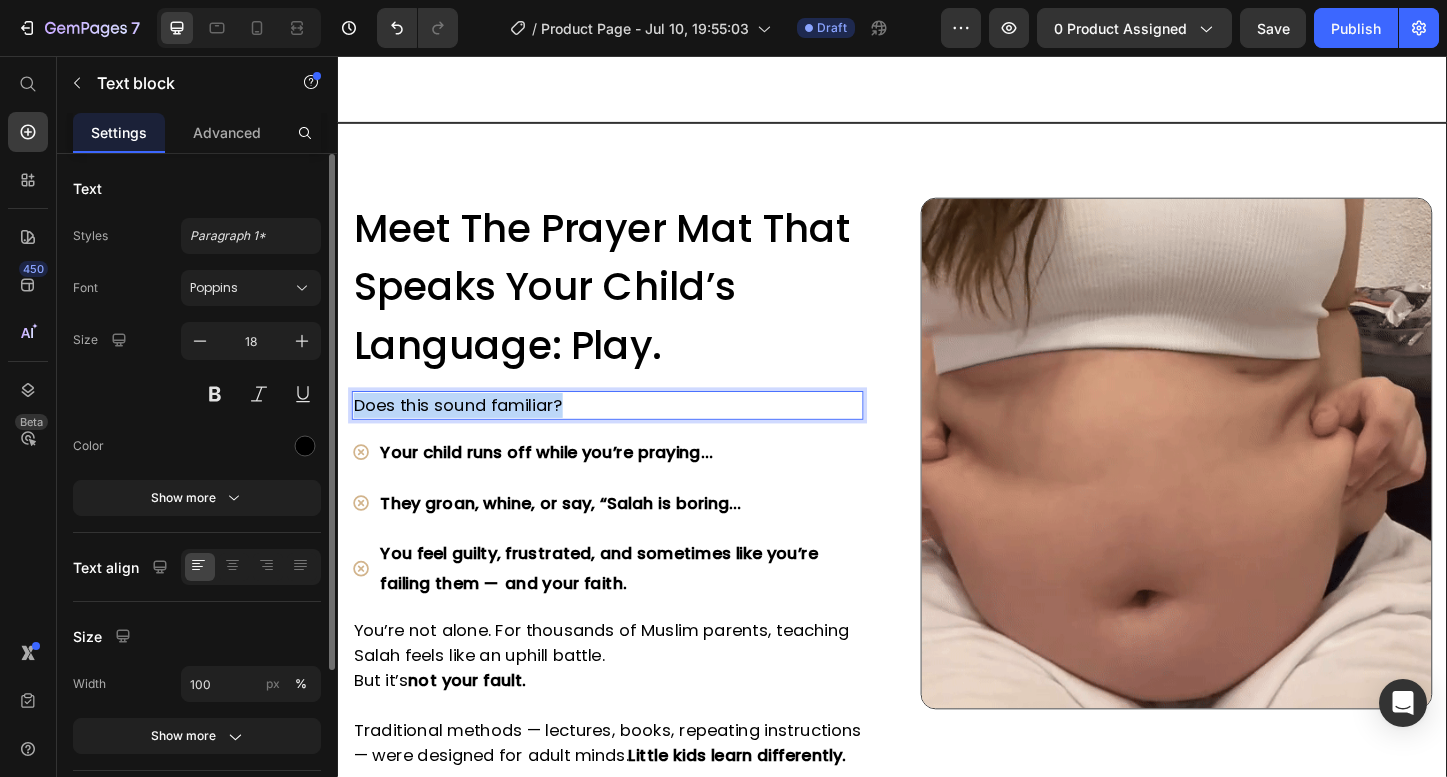 drag, startPoint x: 638, startPoint y: 435, endPoint x: 303, endPoint y: 422, distance: 335.25214 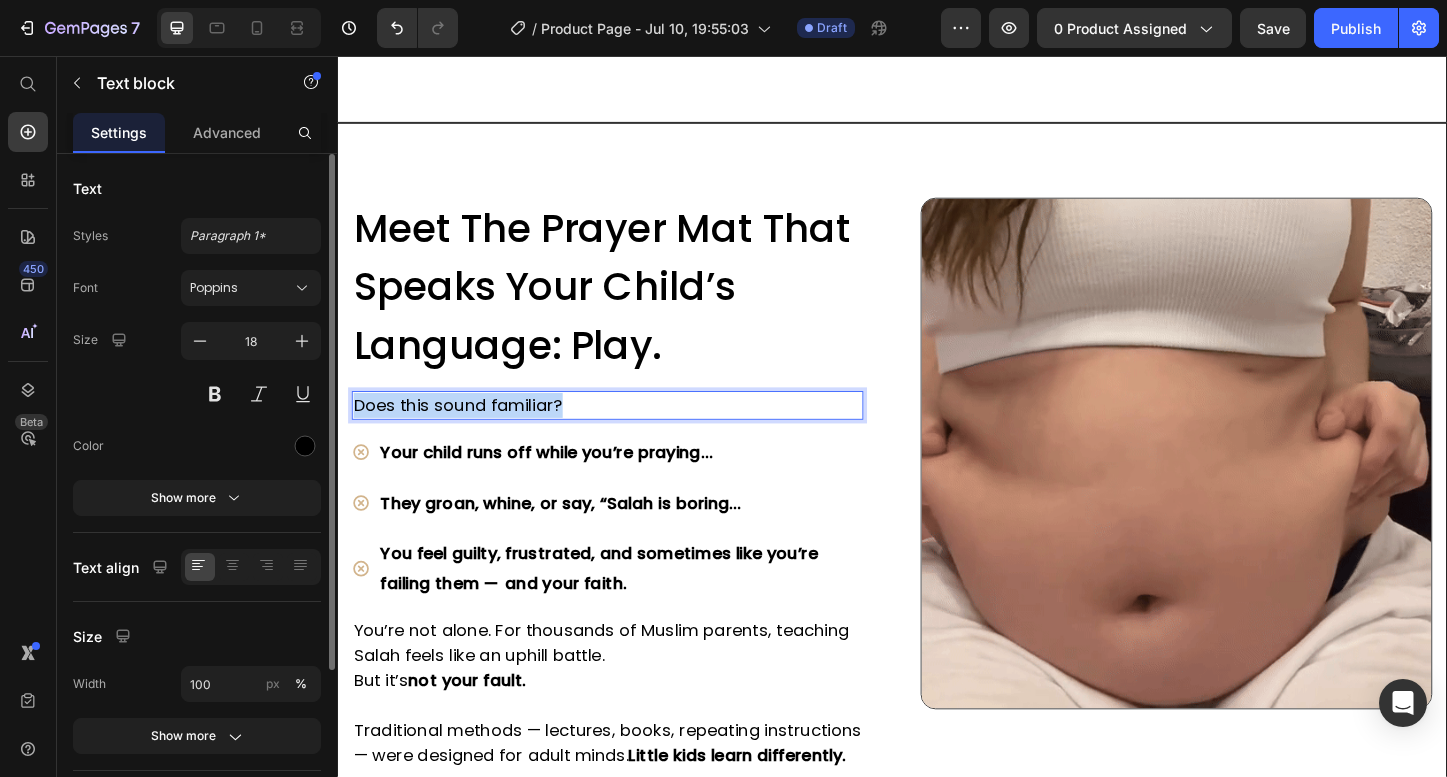 click on "Header No more Bloat Heading Does this sound familiar? Text block
Your child runs off while you’re praying…
They groan, whine, or say, “Salah is boring…
You feel guilty, frustrated, and sometimes like you’re failing them — and your faith. Item List You’re not alone. For thousands of Muslim parents, teaching Salah feels like an uphill battle. But it’s  not your fault. Traditional methods — lectures, books, repeating instructions — were designed for adult minds.  Little kids learn differently. They need  play, sound, movement, and joy.  And without it, teaching Salah becomes a daily source of tears — for them and for you. Text block Image Row Section 4 ⁠⁠⁠⁠⁠⁠⁠ Meet The Prayer Mat That Speaks Your Child’s Language: Play. Heading Does this sound familiar? Text block   16
Your child runs off while you’re praying…
They groan, whine, or say, “Salah is boring…
Item List" at bounding box center [937, -85] 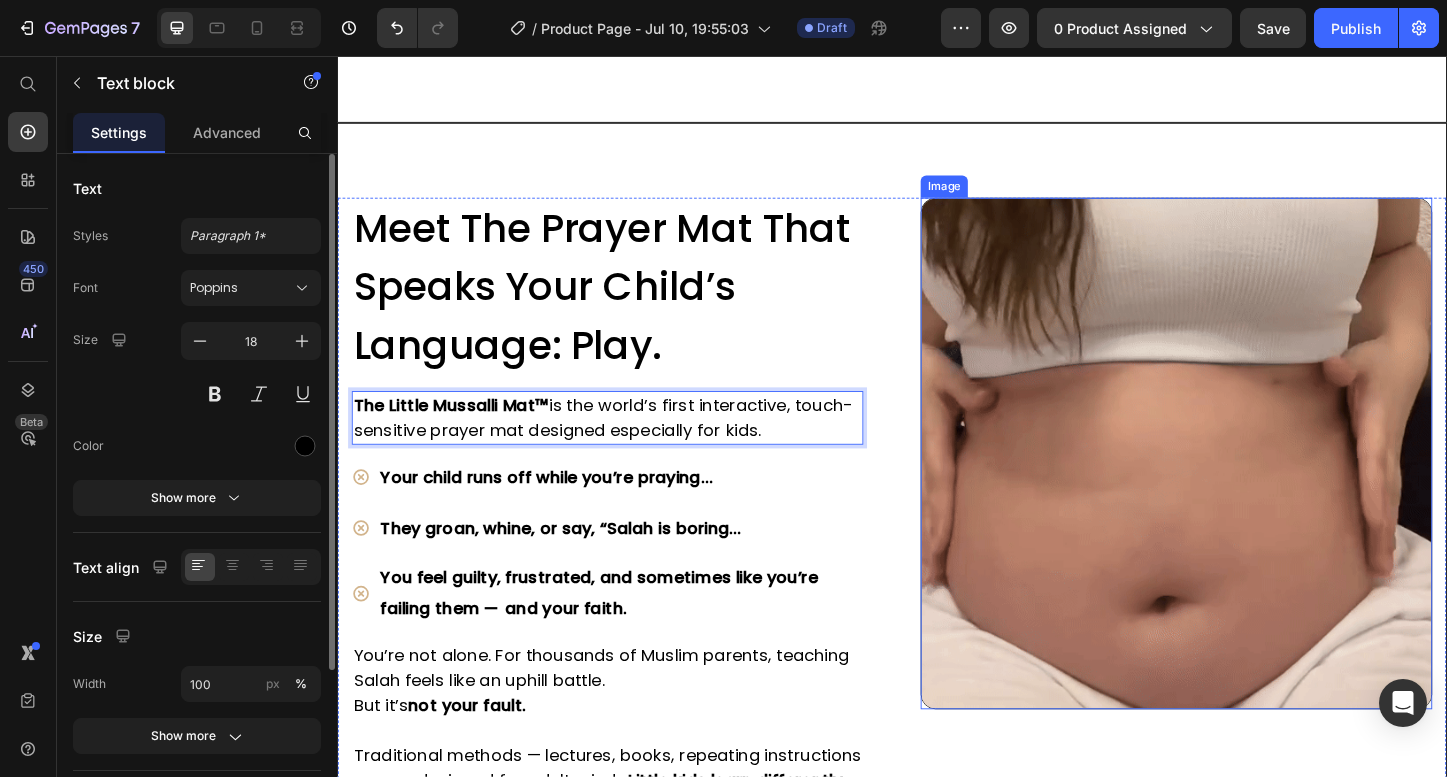 click at bounding box center (1244, 485) 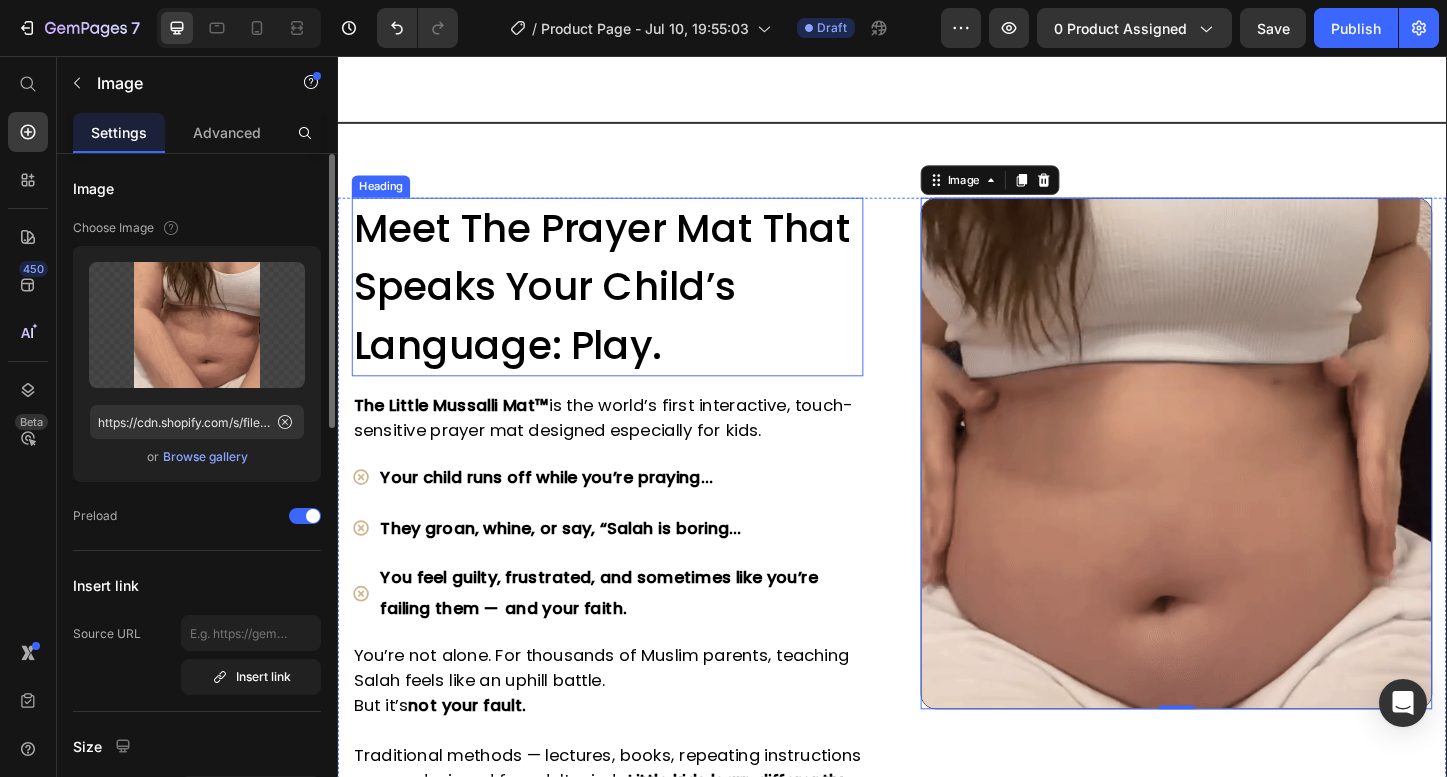 click on "⁠⁠⁠⁠⁠⁠⁠ Meet The Prayer Mat That Speaks Your Child’s Language: Play." at bounding box center [629, 305] 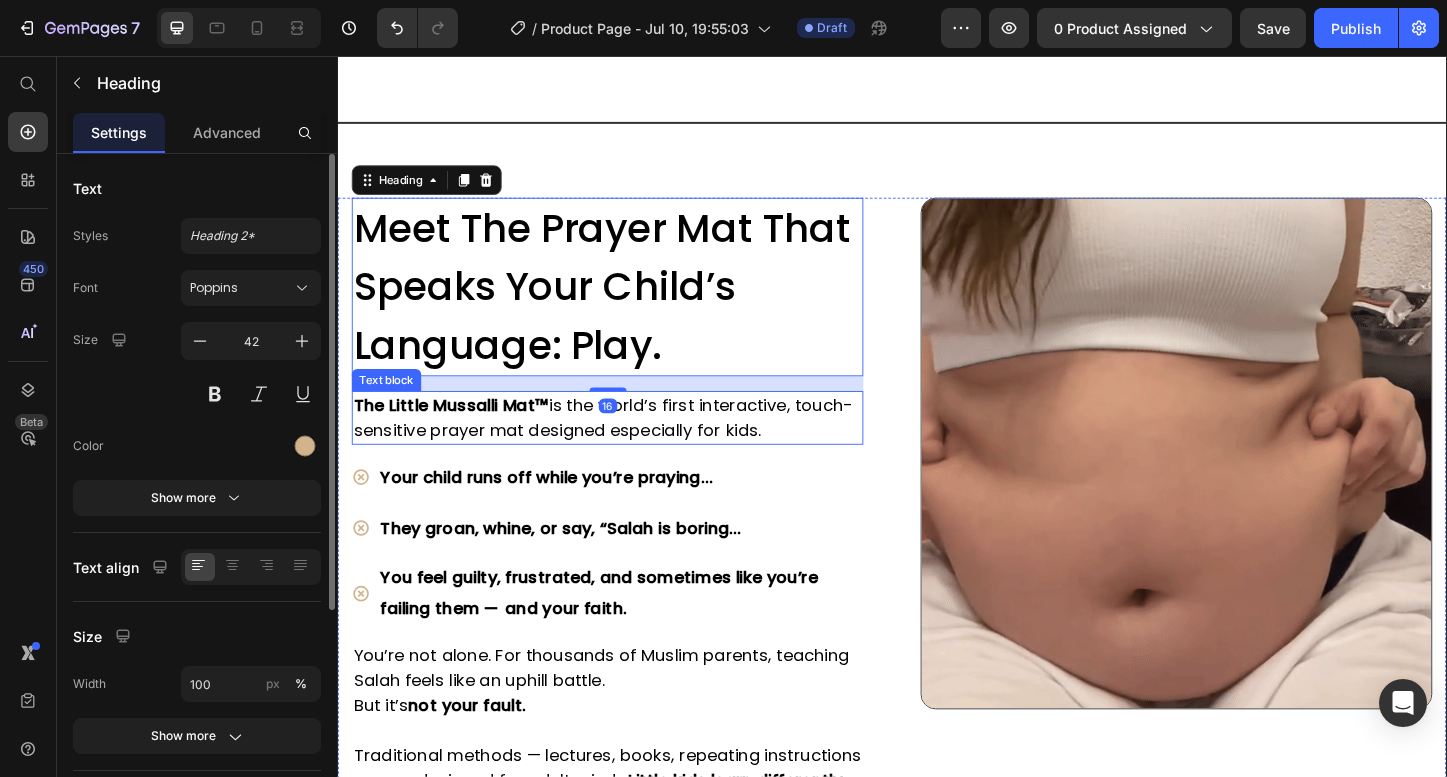 click on "The Little Mussalli Mat™  is the world’s first interactive, touch-sensitive prayer mat designed especially for kids." at bounding box center (629, 447) 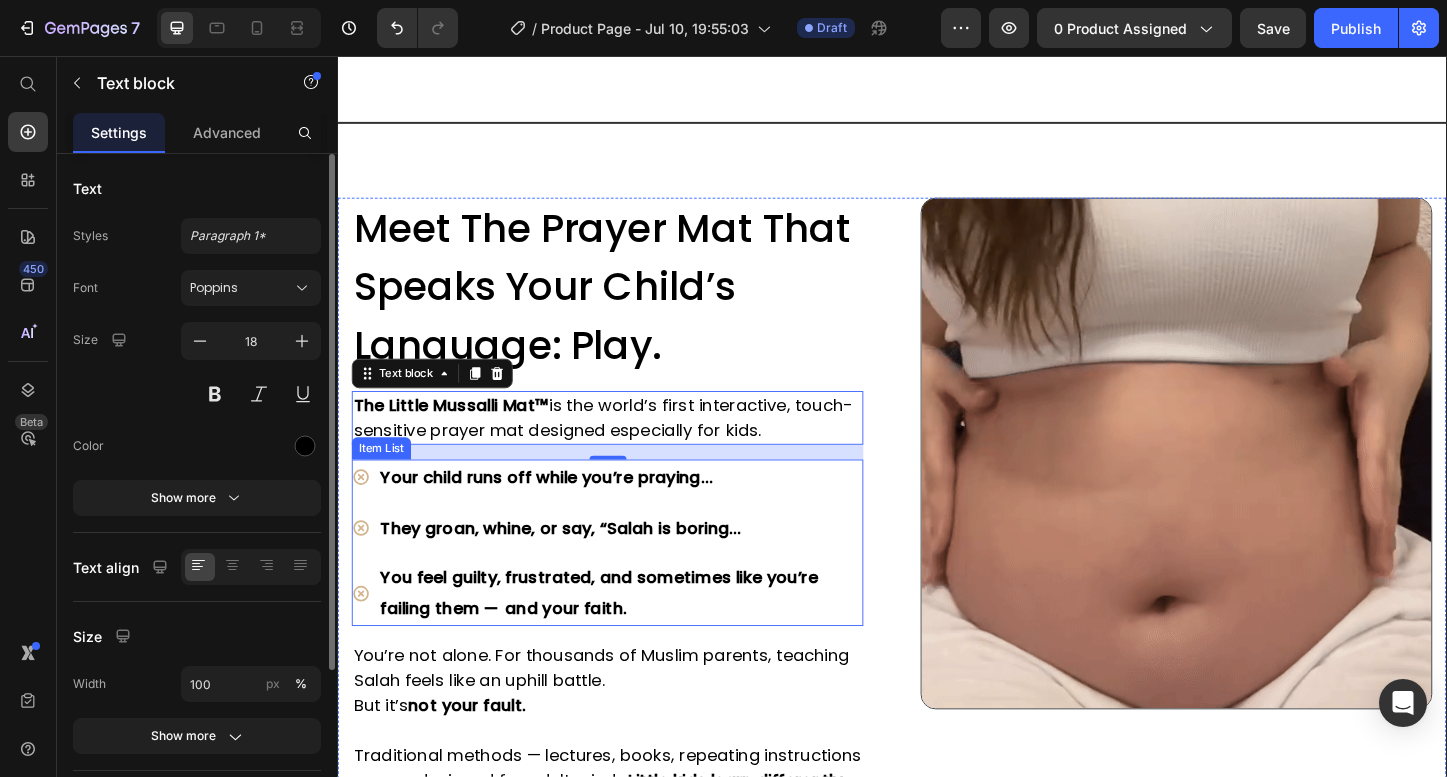 click on "Your child runs off while you’re praying…" at bounding box center [643, 511] 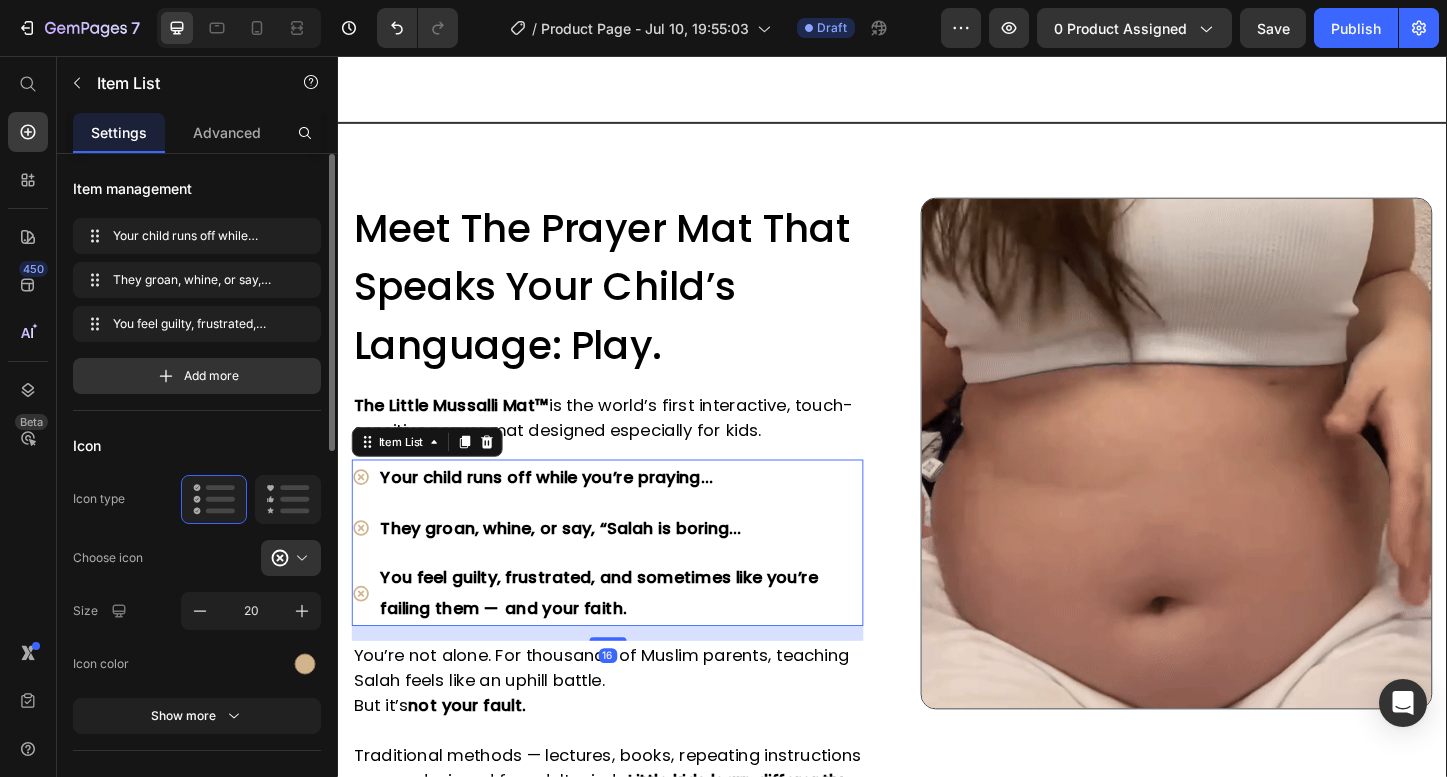 click on "Your child runs off while you’re praying…" at bounding box center (643, 511) 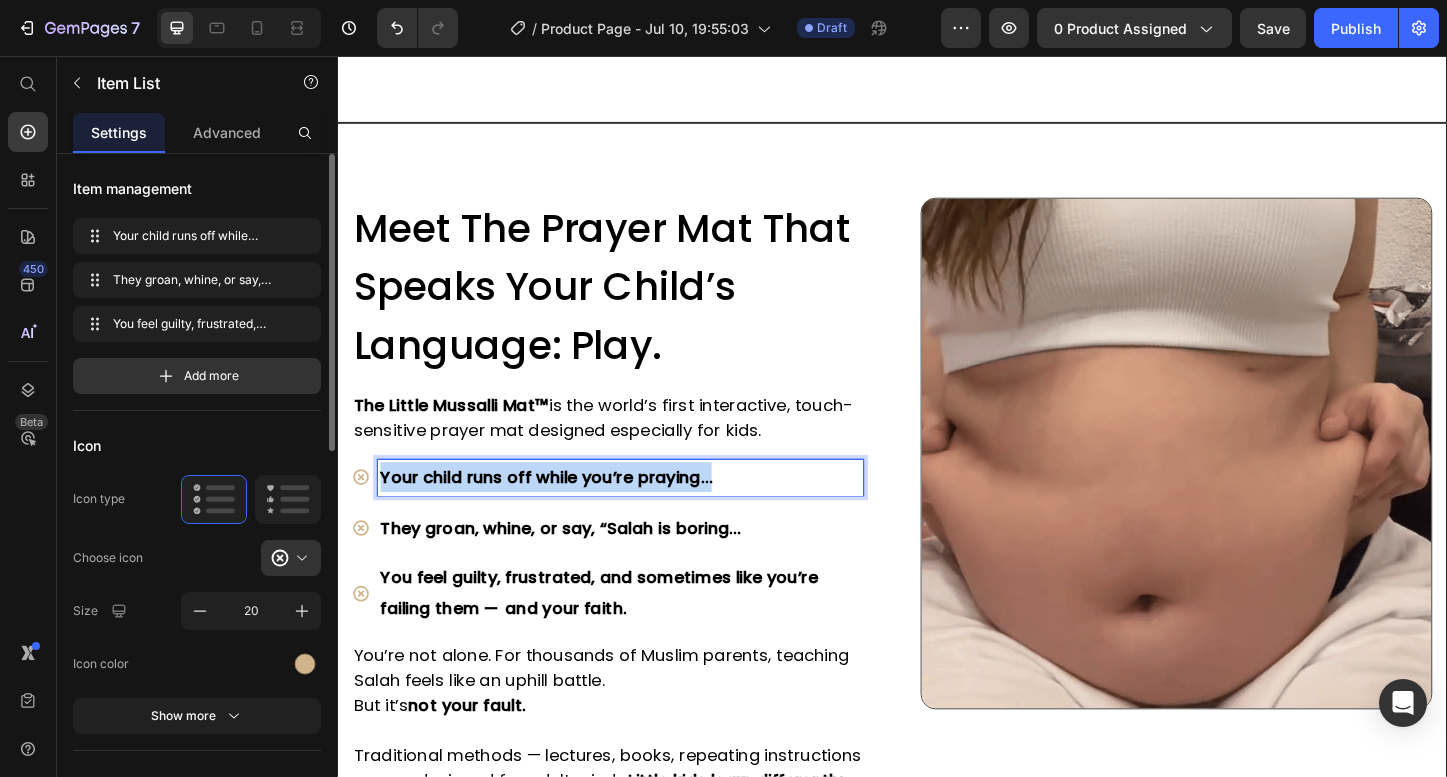 drag, startPoint x: 776, startPoint y: 510, endPoint x: 355, endPoint y: 505, distance: 421.0297 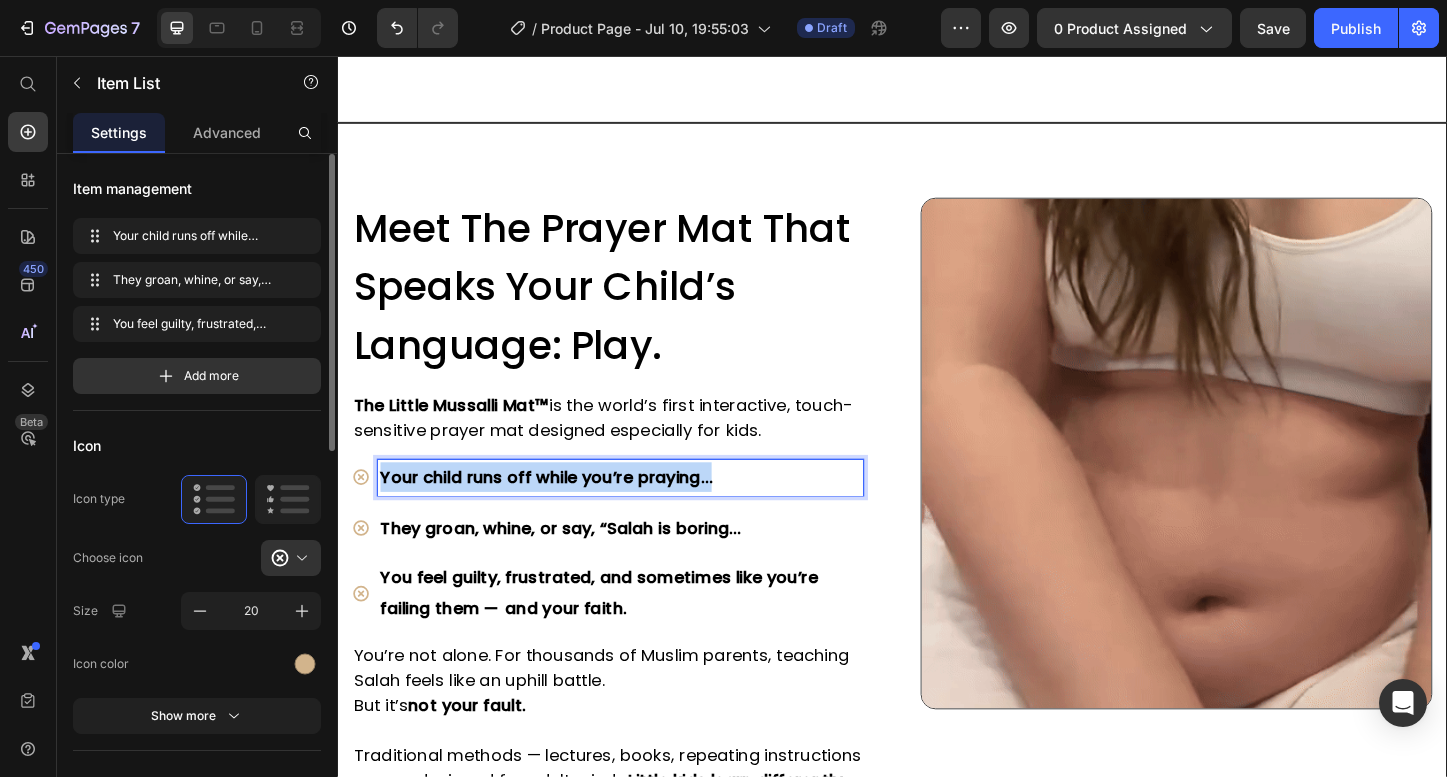 click on "Your child runs off while you’re praying…" at bounding box center (629, 511) 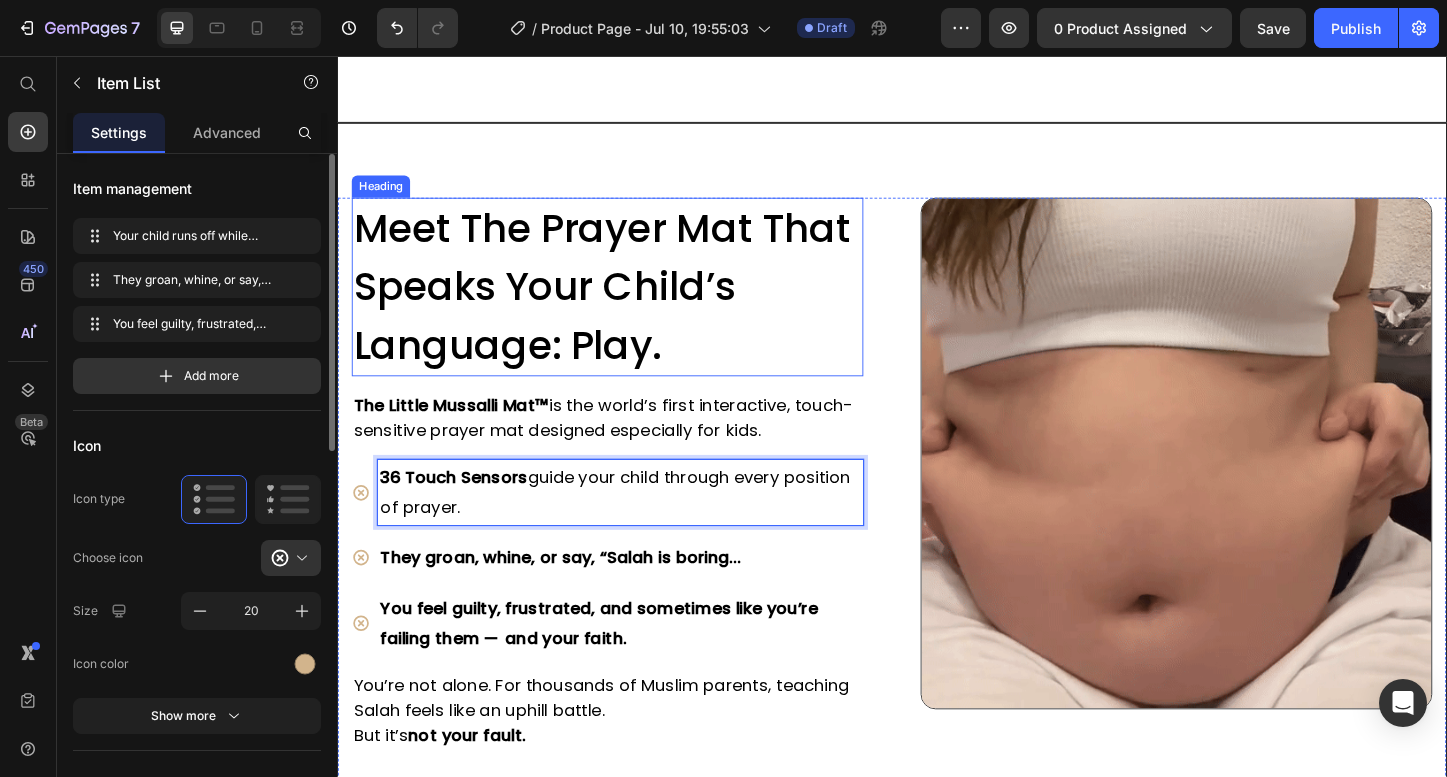click on "Meet The Prayer Mat That Speaks Your Child’s Language: Play." at bounding box center (623, 305) 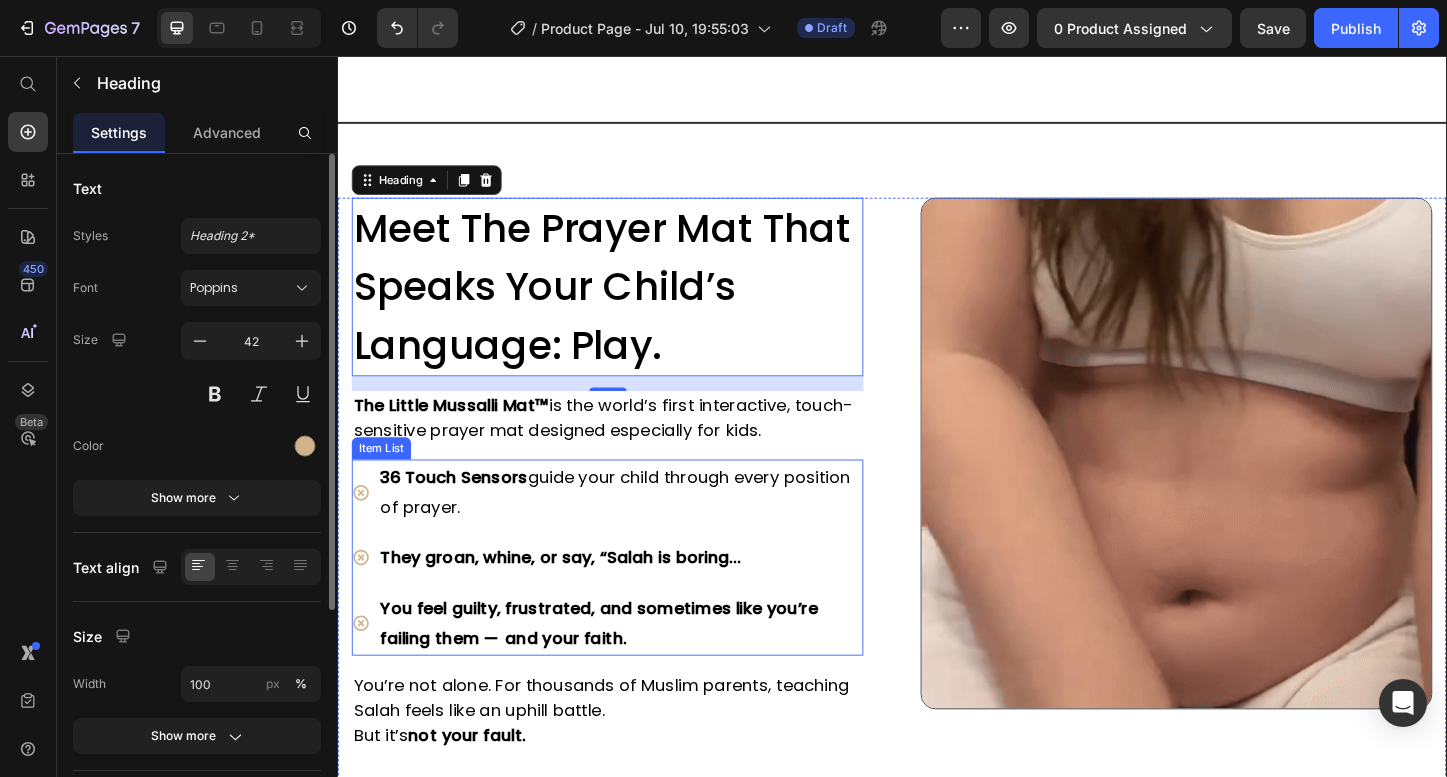 click on "They groan, whine, or say, “Salah is boring…" at bounding box center [578, 597] 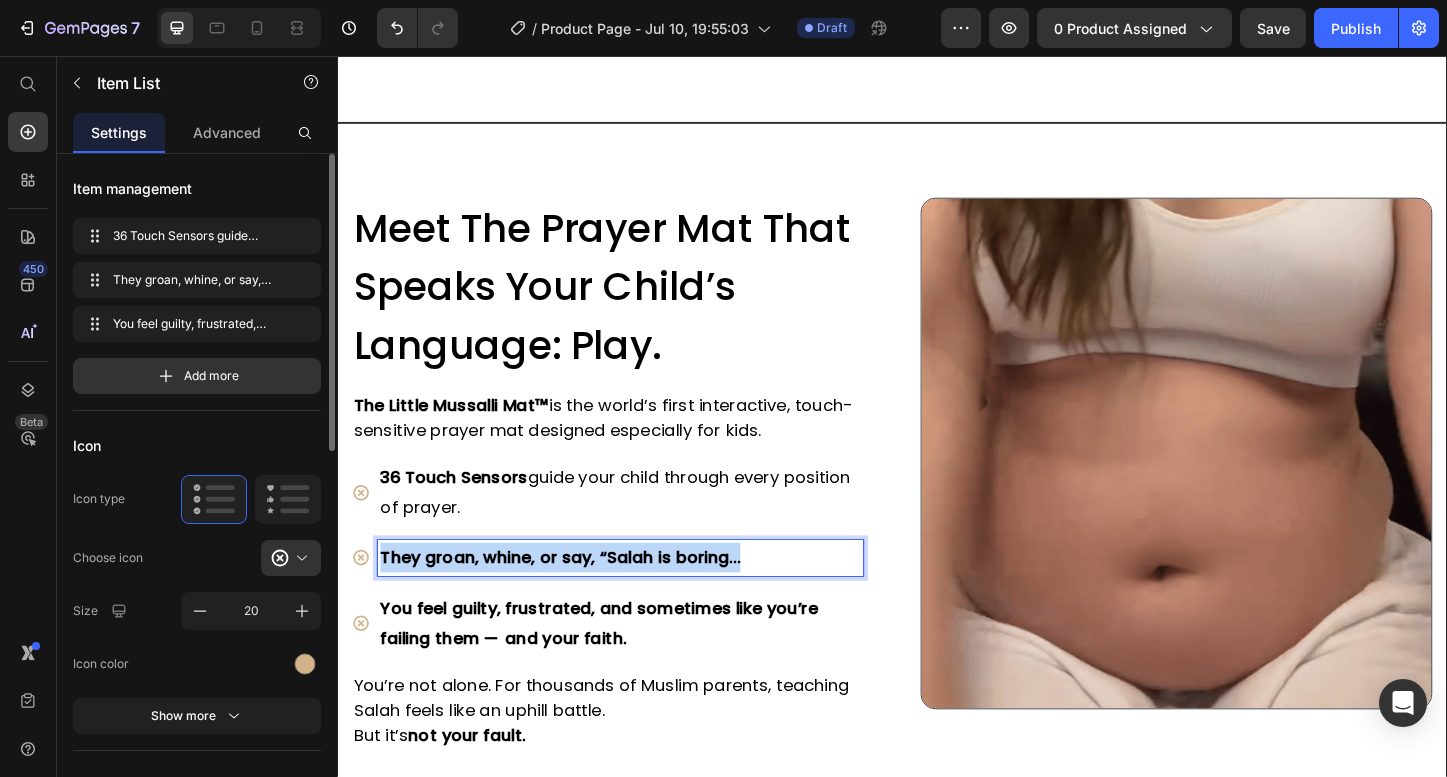 drag, startPoint x: 806, startPoint y: 593, endPoint x: 368, endPoint y: 586, distance: 438.05594 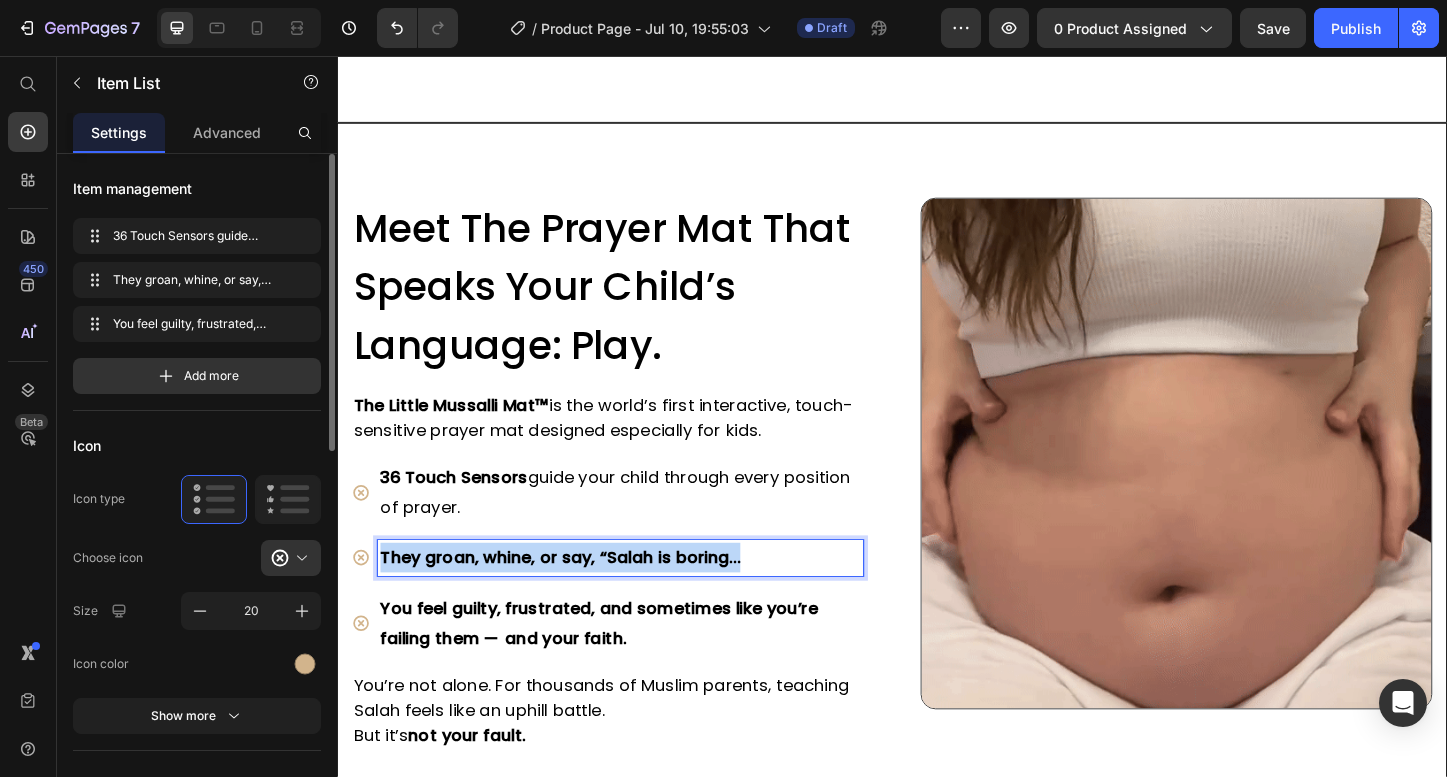 click on "They groan, whine, or say, “Salah is boring…" at bounding box center (629, 598) 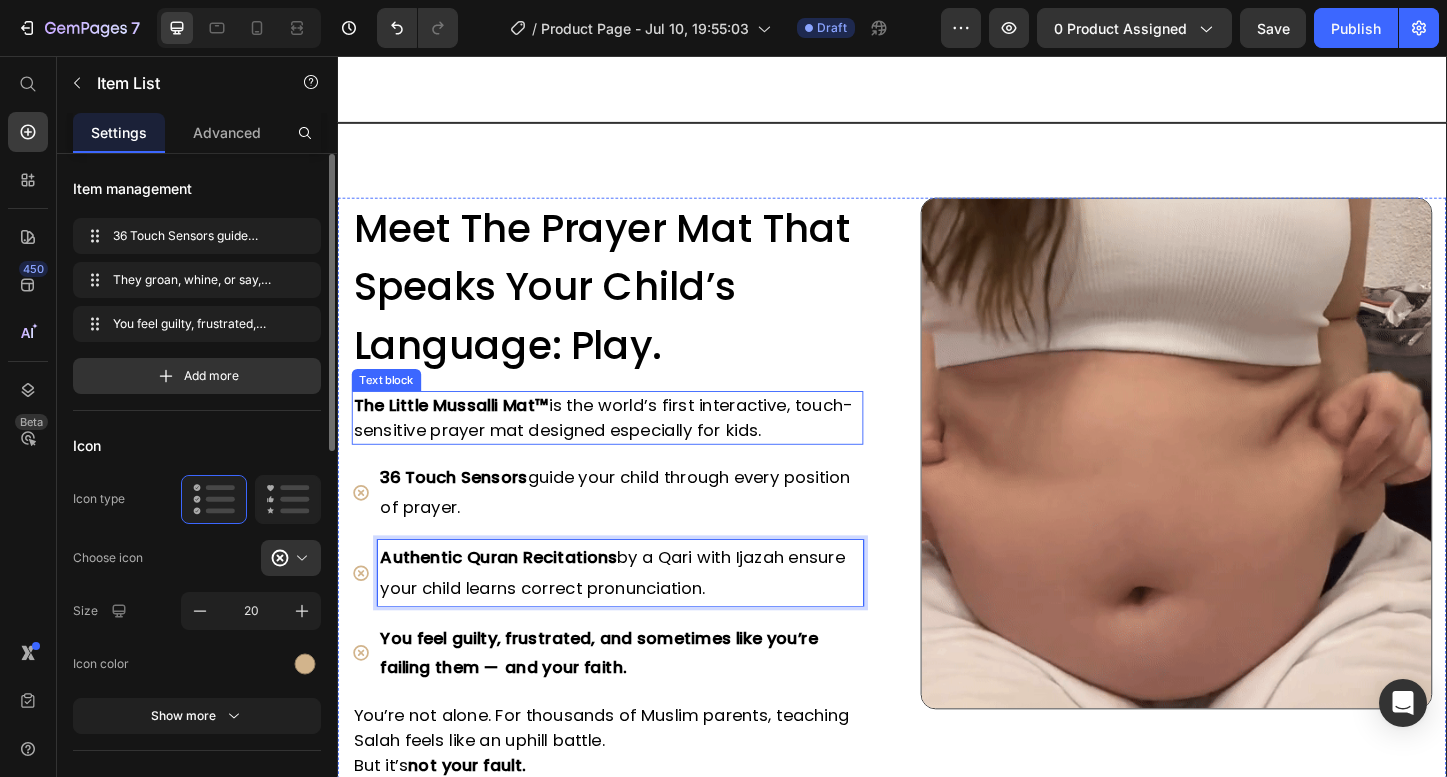 click on "Meet The Prayer Mat That Speaks Your Child’s Language: Play." at bounding box center (623, 305) 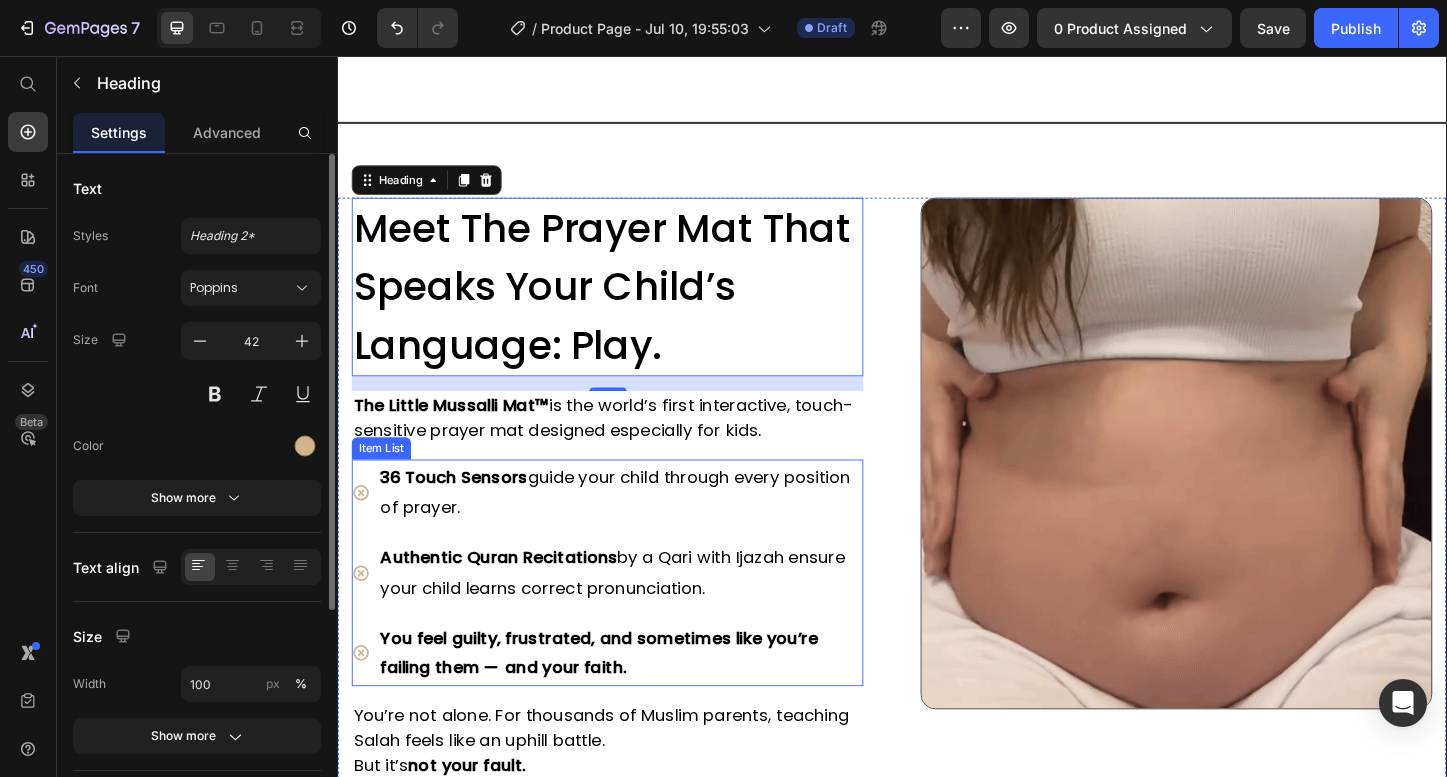 click on "Authentic Quran Recitations  by a Qari with Ijazah ensure your child learns correct pronunciation." at bounding box center (629, 614) 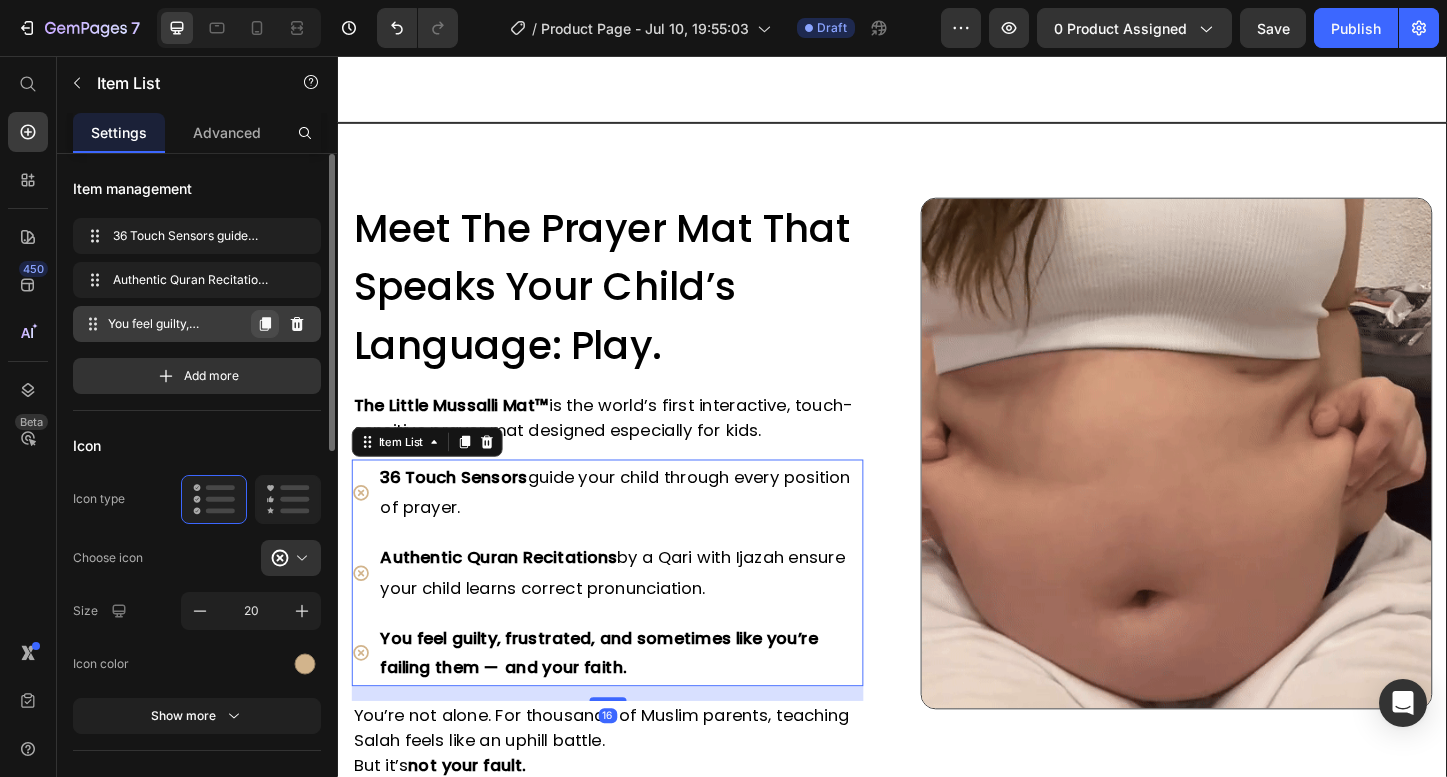 click 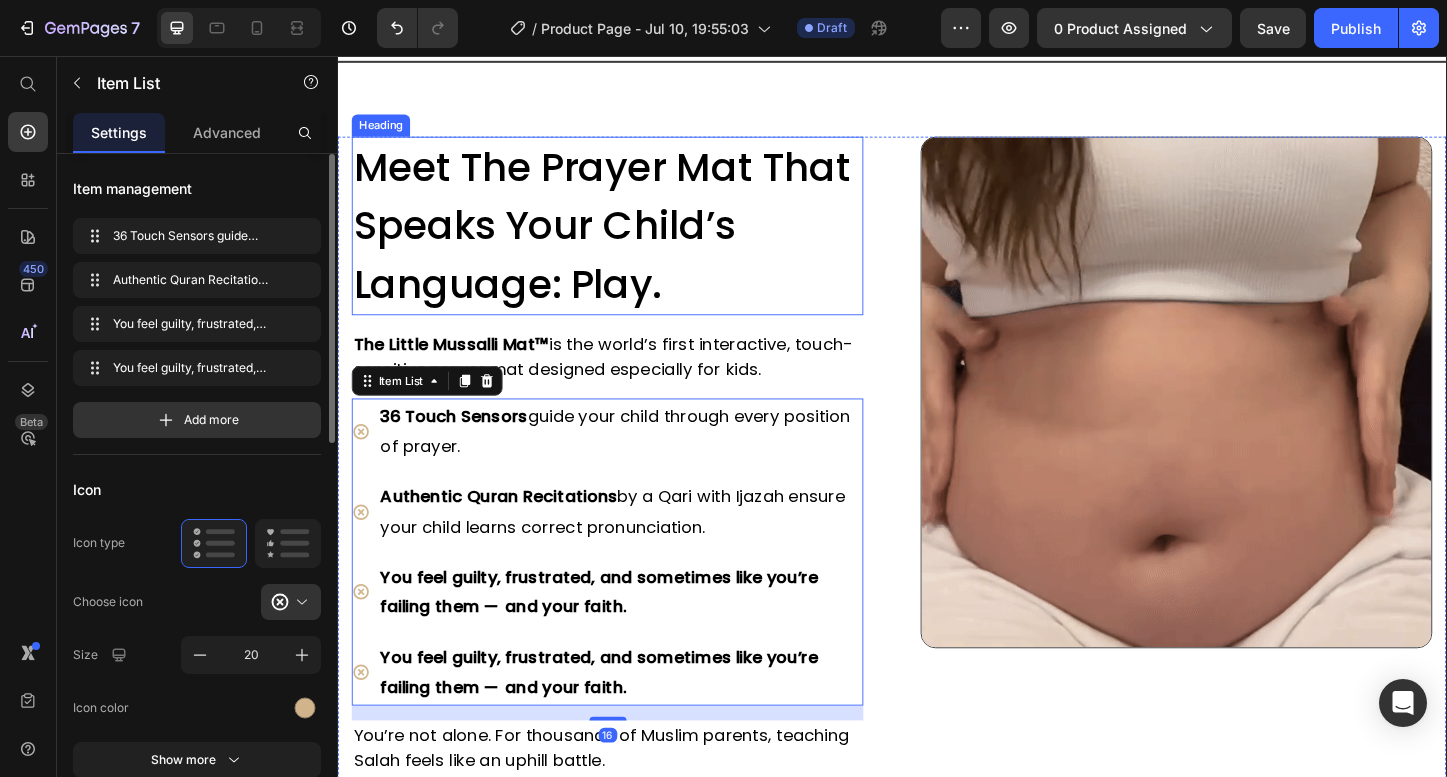 scroll, scrollTop: 3396, scrollLeft: 0, axis: vertical 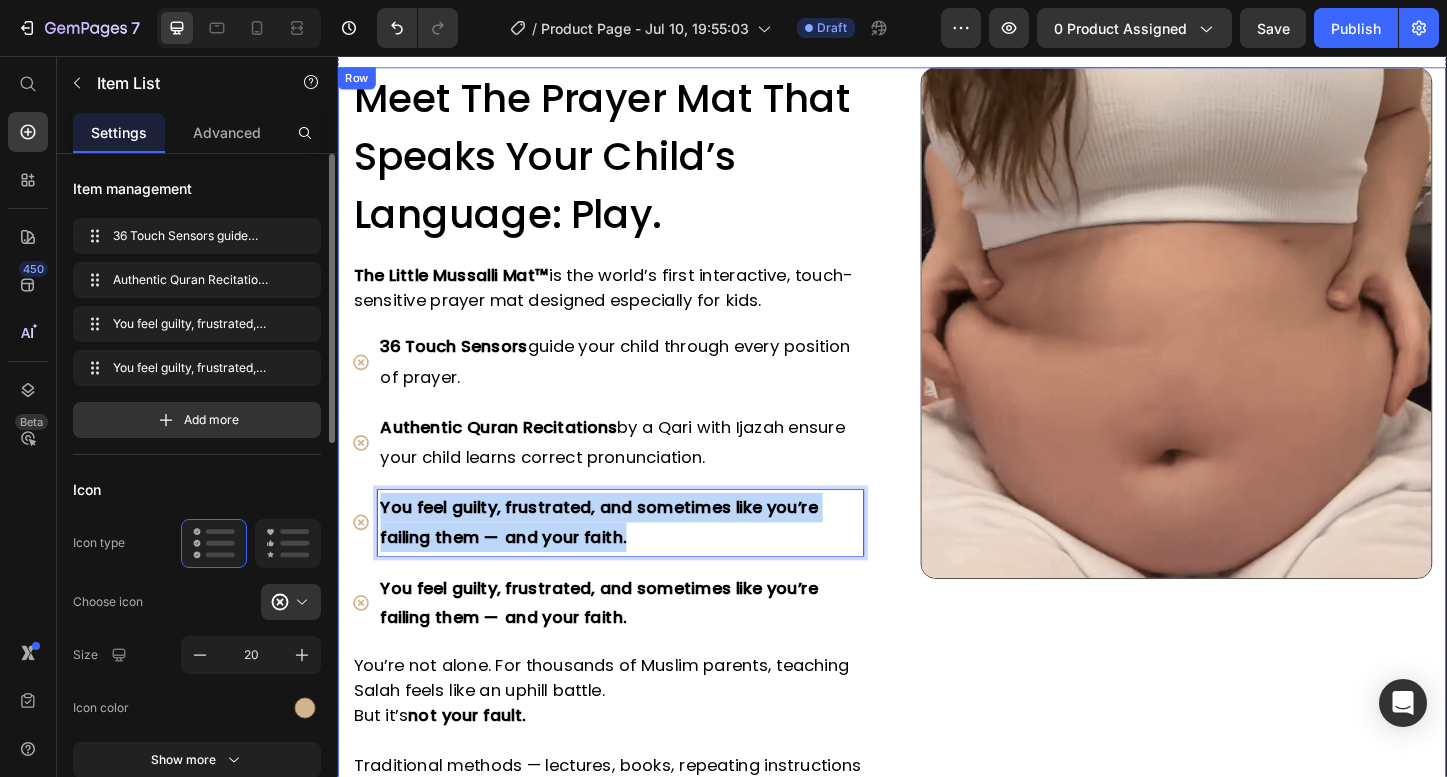 drag, startPoint x: 711, startPoint y: 578, endPoint x: 339, endPoint y: 541, distance: 373.8355 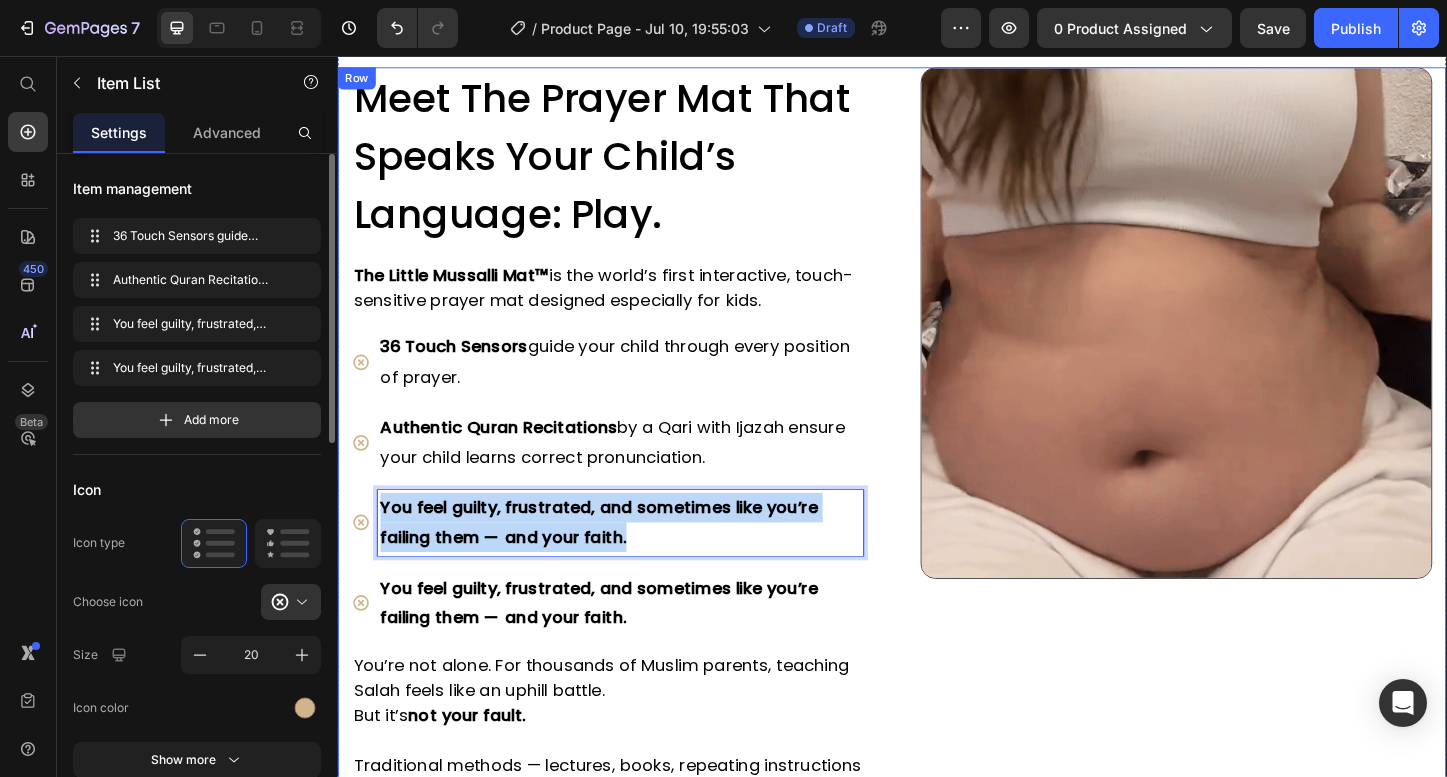 click on "⁠⁠⁠⁠⁠⁠⁠ Meet The Prayer Mat That Speaks Your Child’s Language: Play. Heading The Little Mussalli Mat™  is the world’s first interactive, touch-sensitive prayer mat designed especially for kids. Text block
36 Touch Sensors  guide your child through every position of prayer.
Authentic Quran Recitations  by a Qari with Ijazah ensure your child learns correct pronunciation.
You feel guilty, frustrated, and sometimes like you’re failing them — and your faith.
You feel guilty, frustrated, and sometimes like you’re failing them — and your faith. Item List   16 You’re not alone. For thousands of Muslim parents, teaching Salah feels like an uphill battle. But it’s  not your fault.   Traditional methods — lectures, books, repeating instructions — were designed for adult minds.  Little kids learn differently.   They need  play, sound, movement, and joy. Text block Image Row" at bounding box center (937, 520) 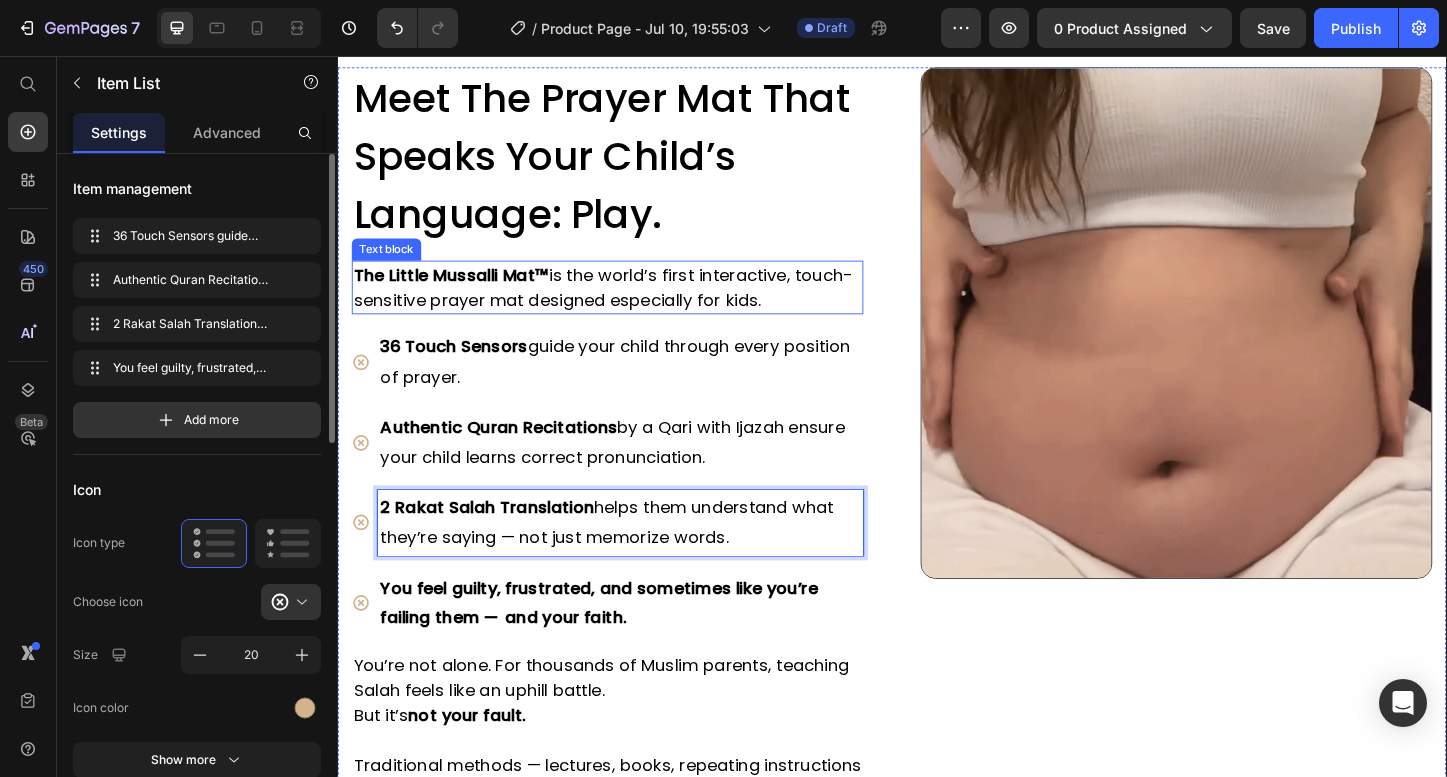 click on "The Little Mussalli Mat™  is the world’s first interactive, touch-sensitive prayer mat designed especially for kids." at bounding box center (629, 306) 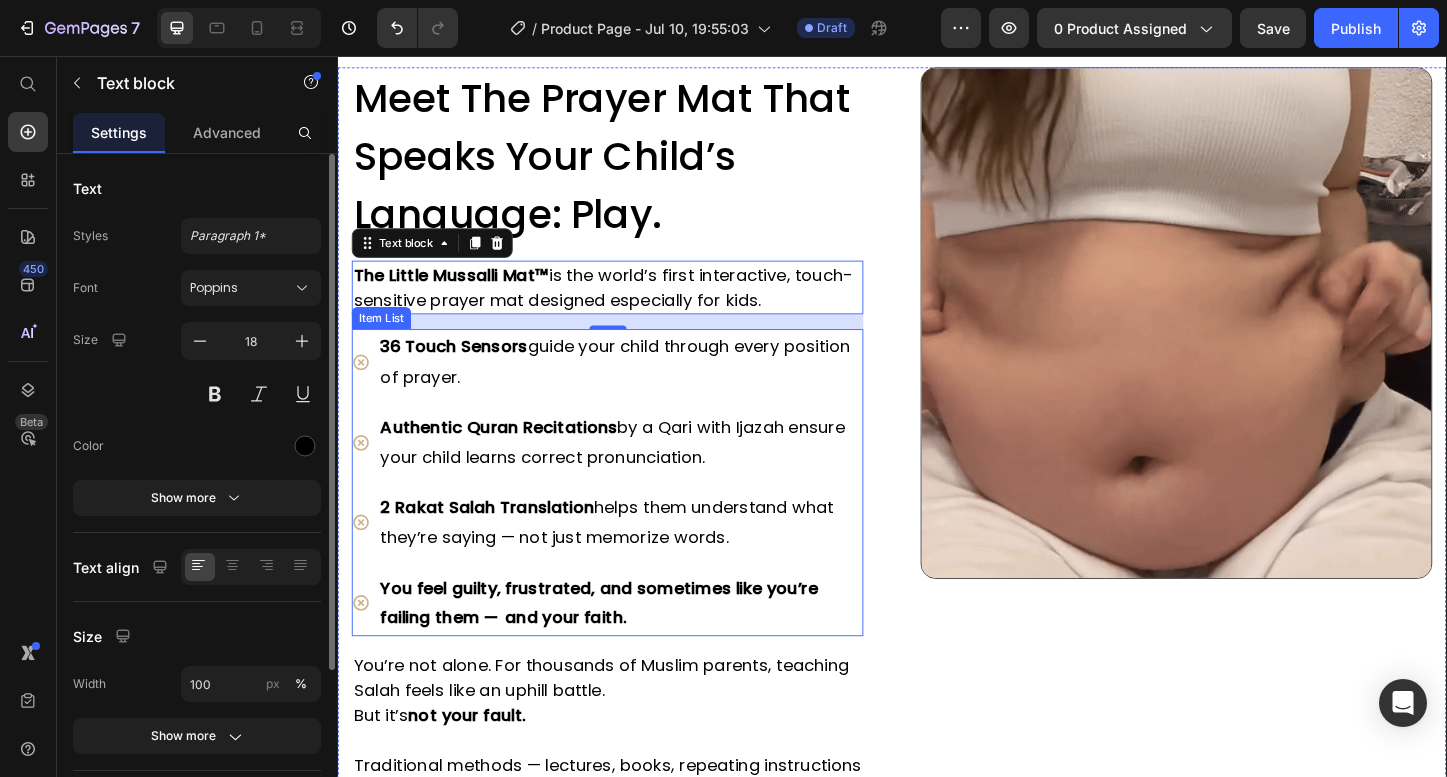 click on "You feel guilty, frustrated, and sometimes like you’re failing them — and your faith." at bounding box center [643, 647] 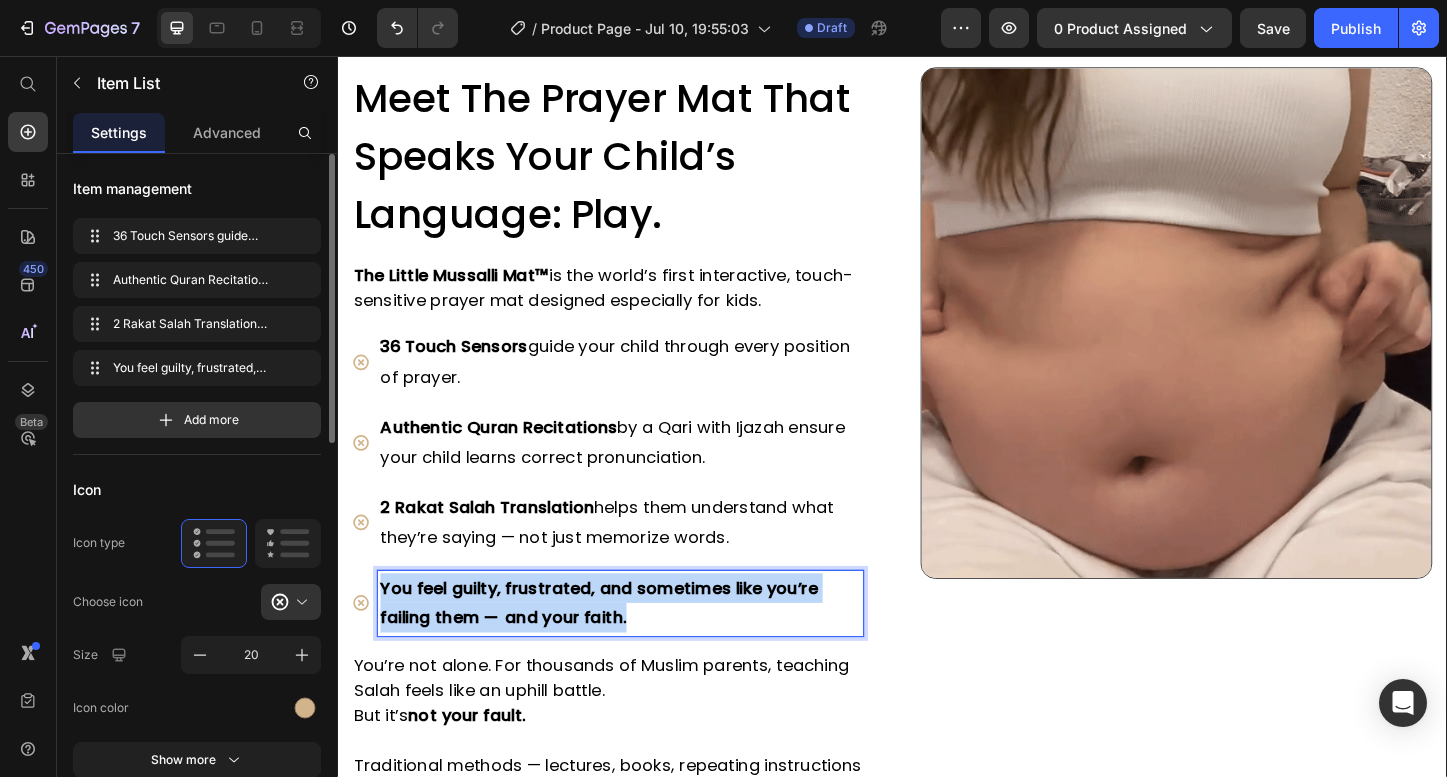 drag, startPoint x: 668, startPoint y: 665, endPoint x: 354, endPoint y: 597, distance: 321.2787 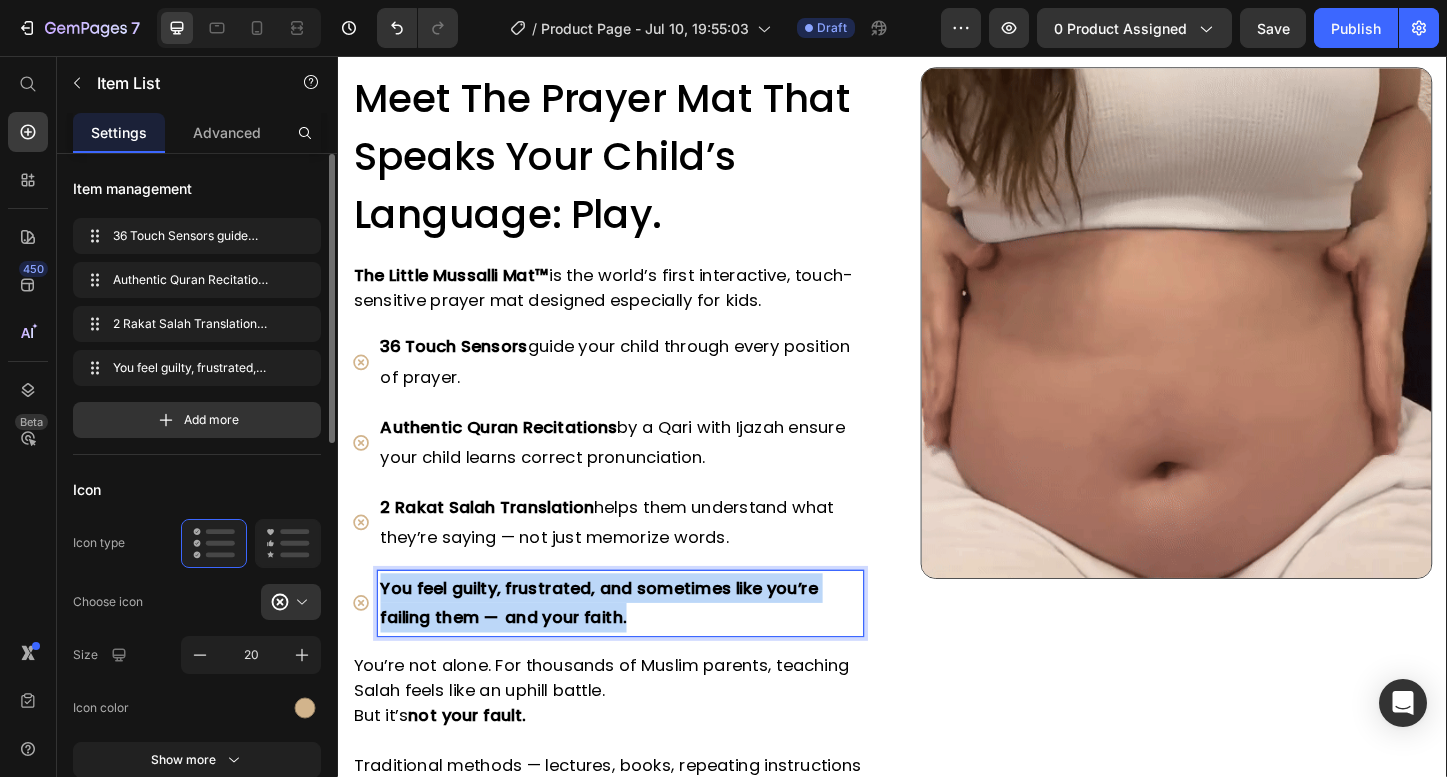 click on "36 Touch Sensors  guide your child through every position of prayer.
Authentic Quran Recitations  by a Qari with Ijazah ensure your child learns correct pronunciation.
2 Rakat Salah Translation  helps them understand what they’re saying — not just memorize words.
You feel guilty, frustrated, and sometimes like you’re failing them — and your faith." at bounding box center (629, 516) 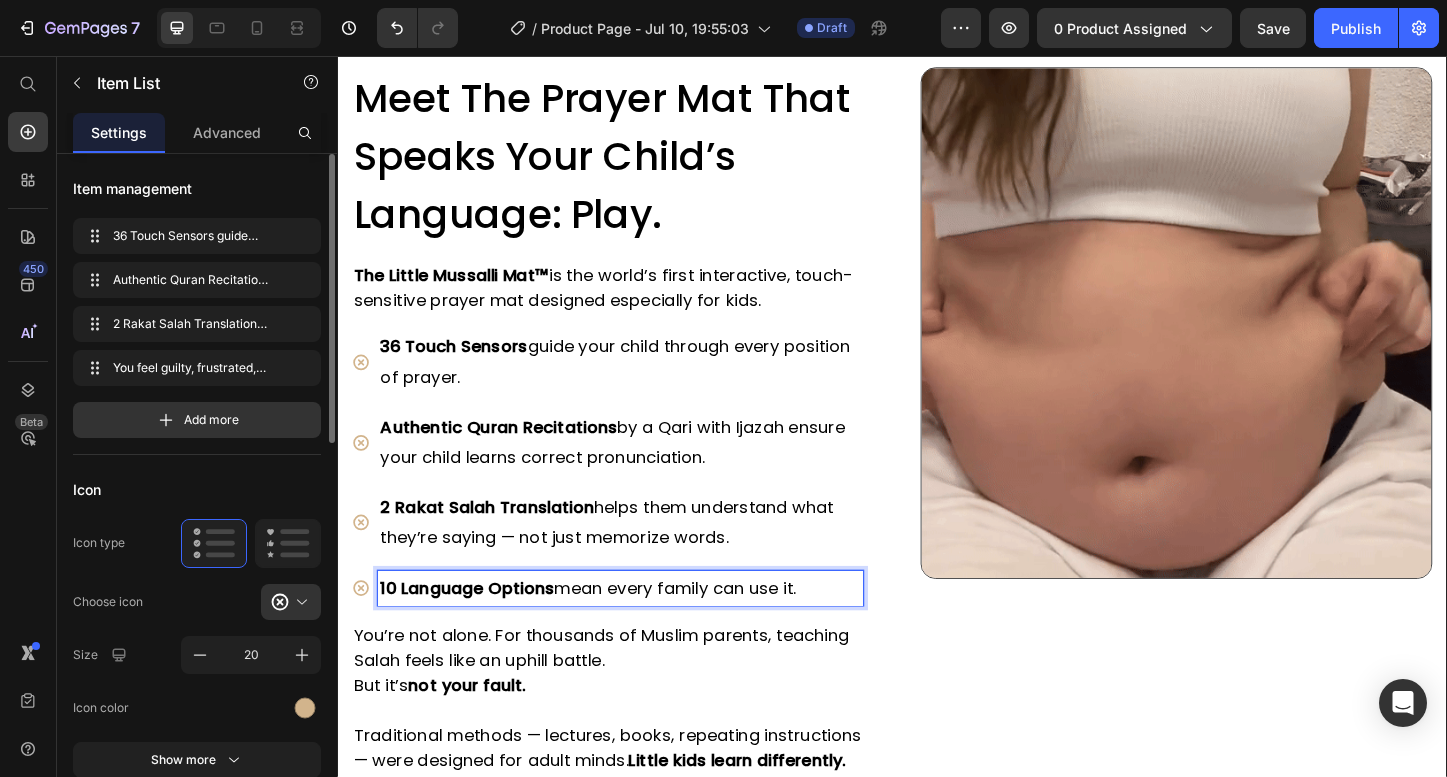 click on "The Little Mussalli Mat™  is the world’s first interactive, touch-sensitive prayer mat designed especially for kids." at bounding box center [629, 306] 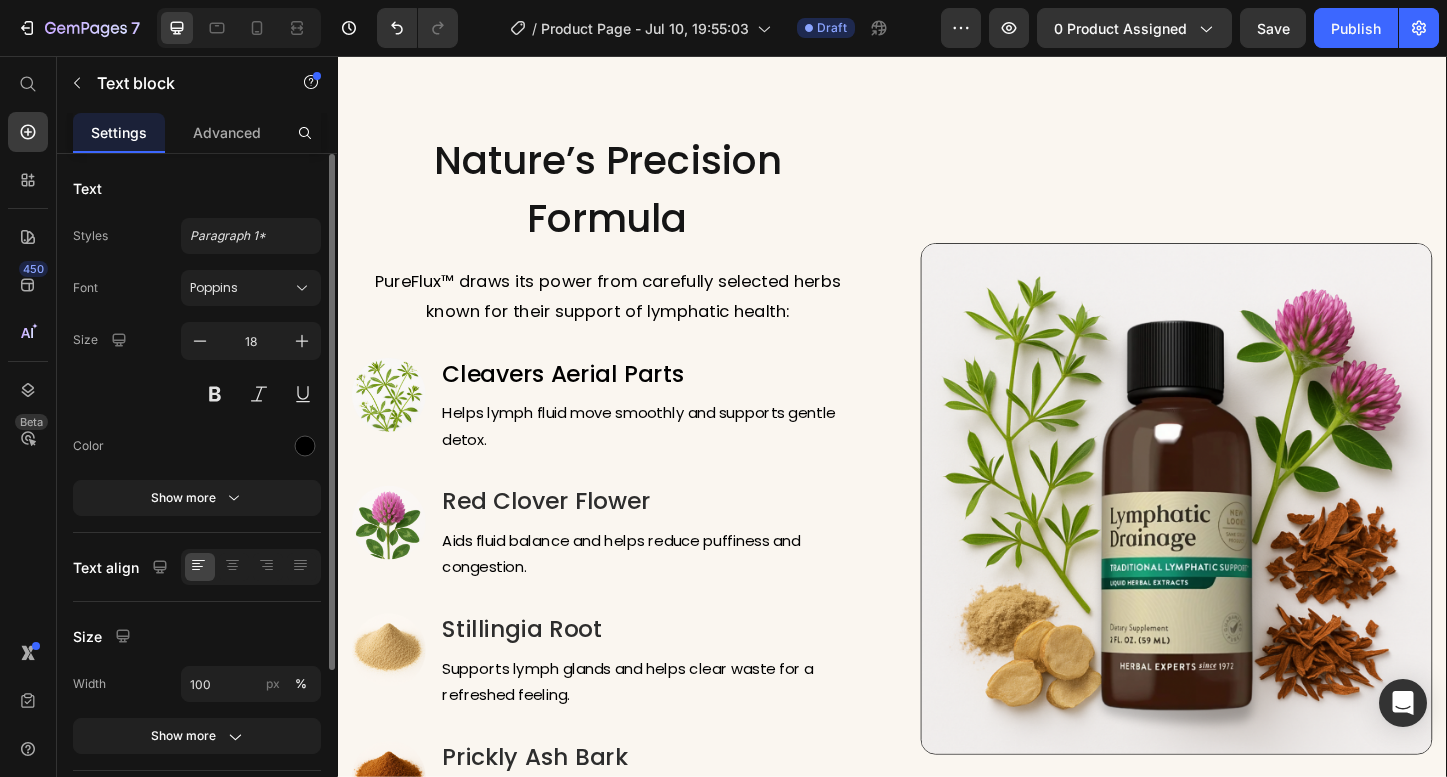 scroll, scrollTop: 4379, scrollLeft: 0, axis: vertical 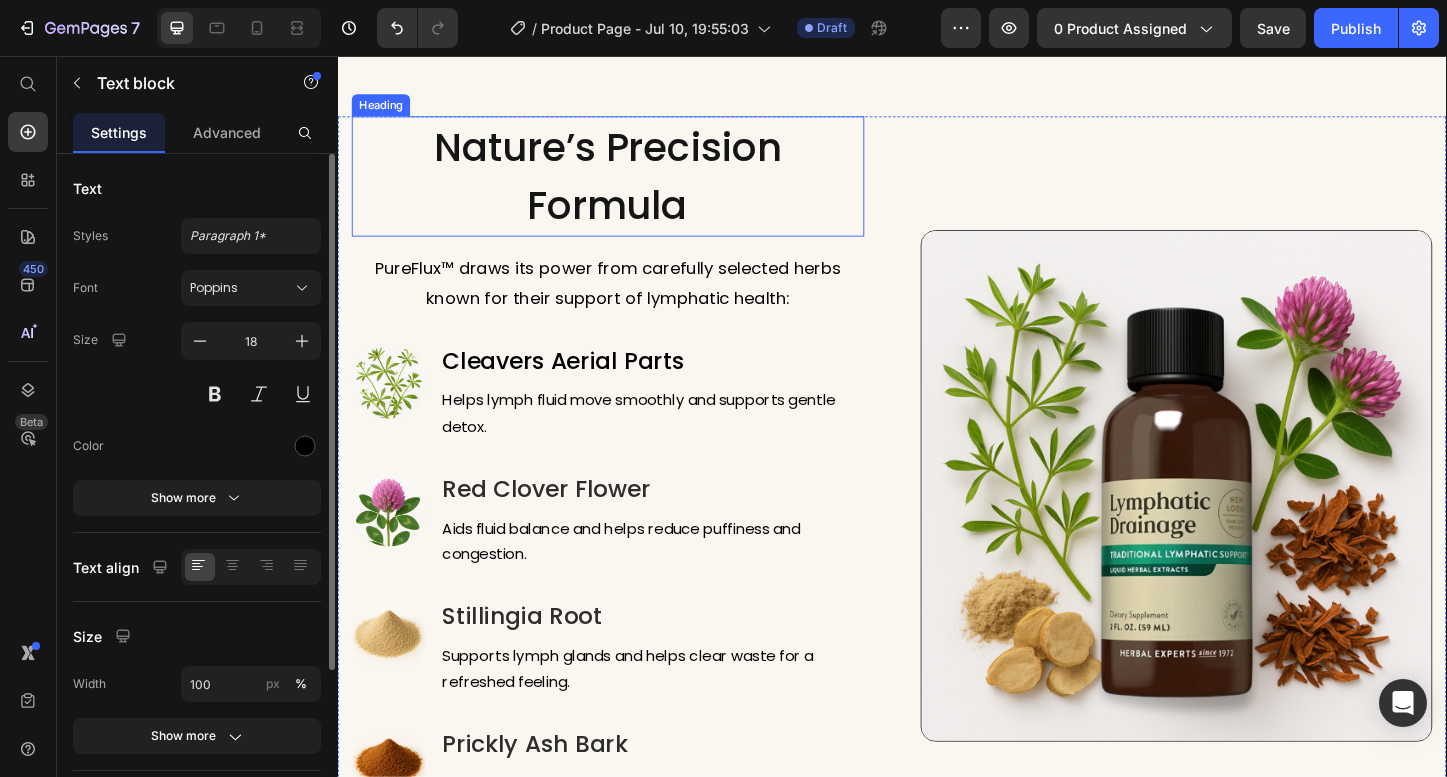 click on "Nature’s Precision Formula" at bounding box center [630, 186] 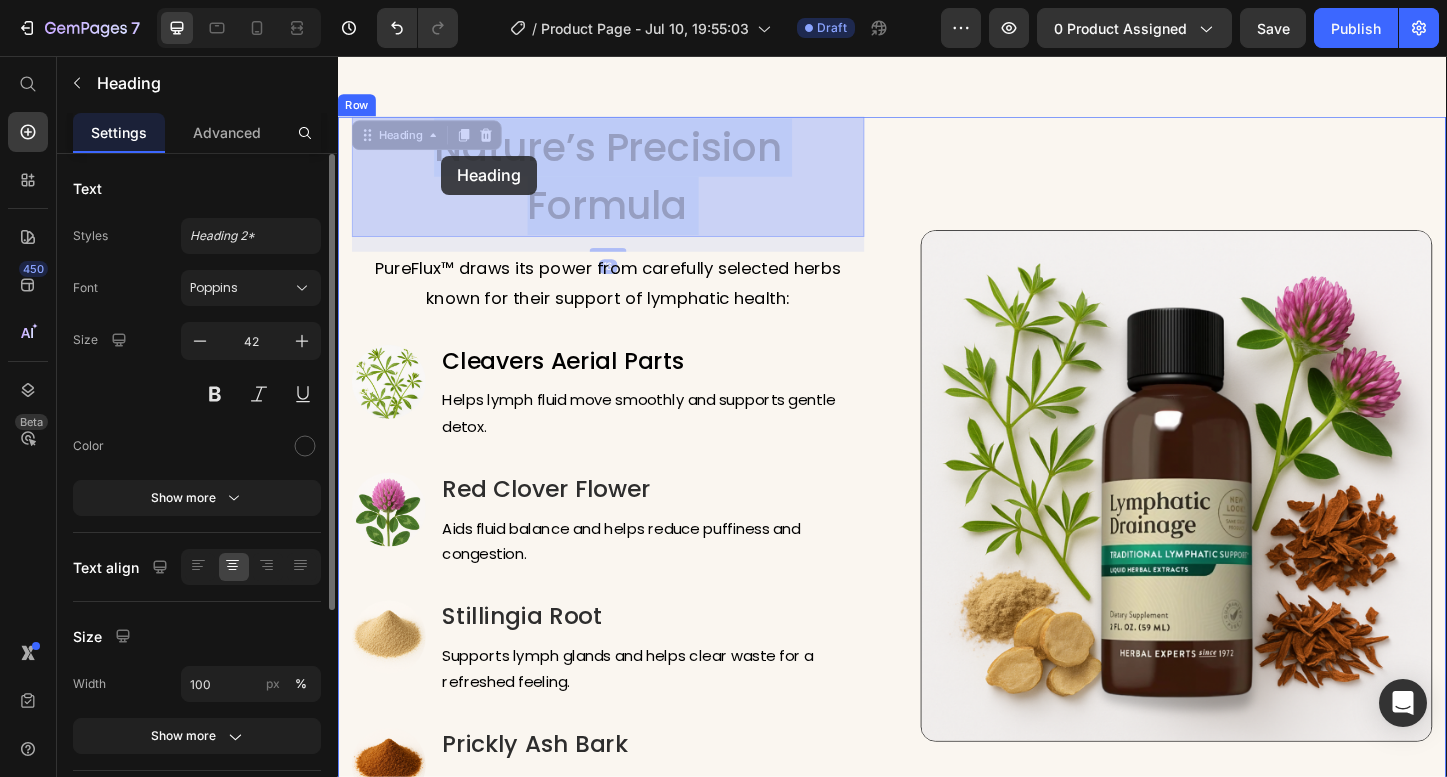 drag, startPoint x: 768, startPoint y: 218, endPoint x: 449, endPoint y: 163, distance: 323.70667 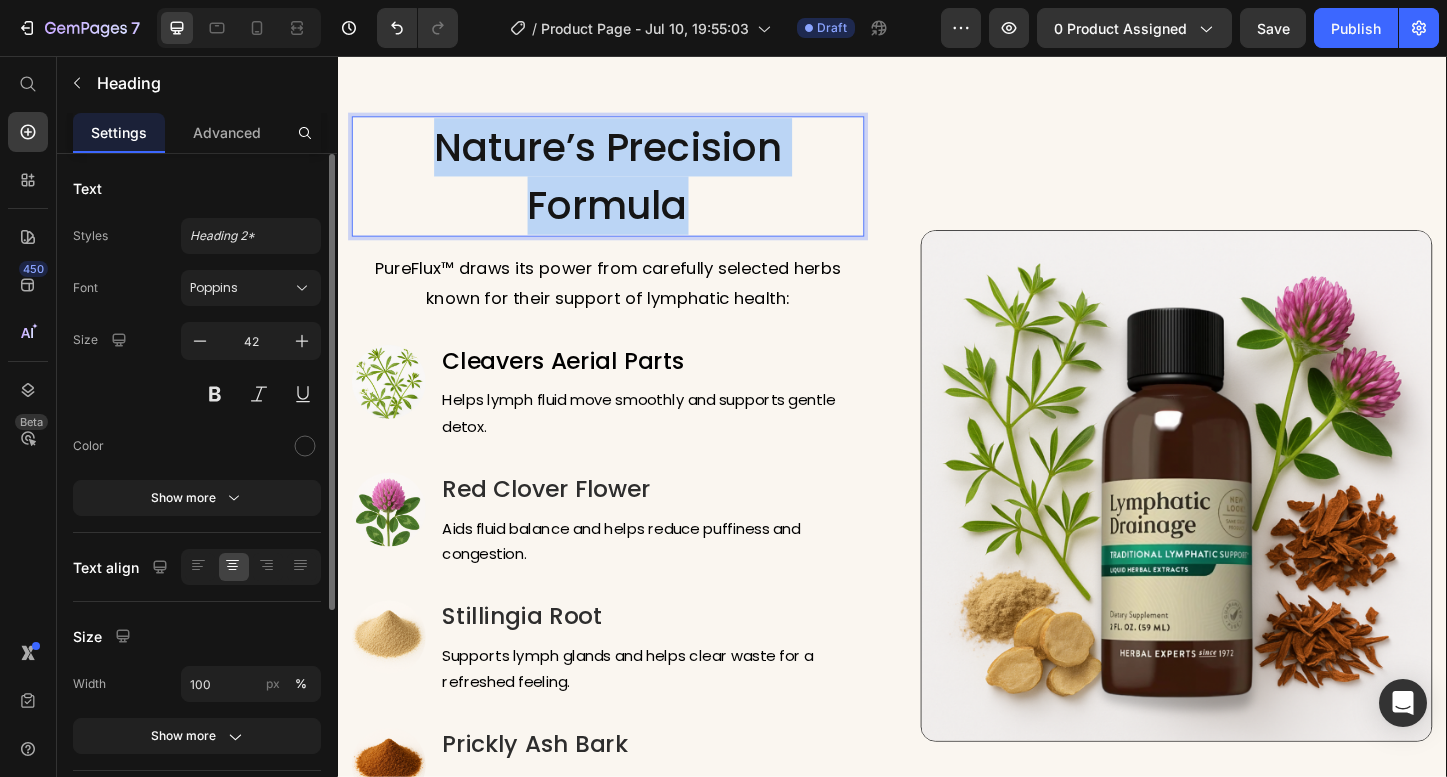drag, startPoint x: 730, startPoint y: 232, endPoint x: 441, endPoint y: 147, distance: 301.24075 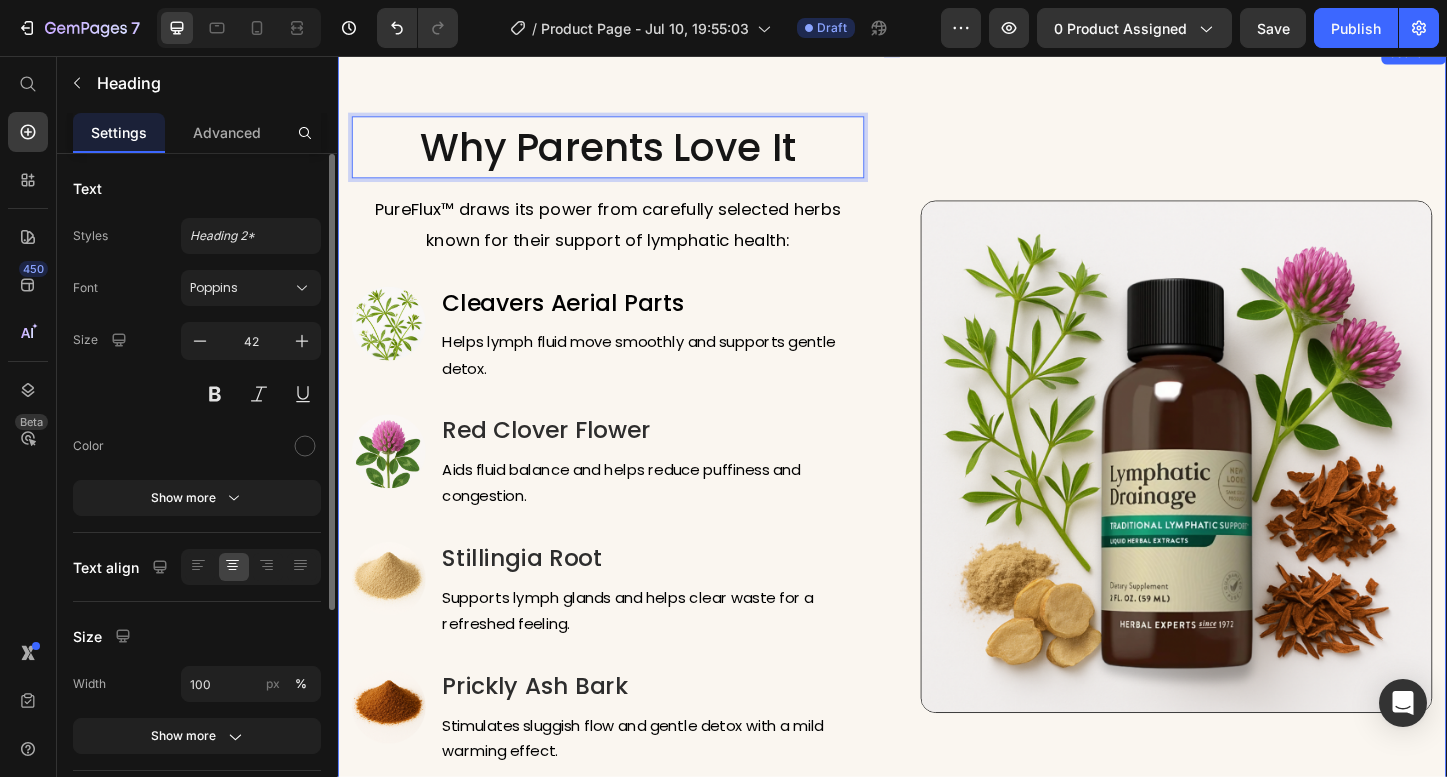 click on "Why Parents Love It Heading   16 PureFlux™ draws its power from carefully selected herbs known for their support of lymphatic health: Text block Image Cleavers Aerial Parts Heading Helps lymph fluid move smoothly and supports gentle detox. Text block Row Image Red Clover Flower Heading Aids fluid balance and helps reduce puffiness and congestion. Text block Row Image Stillingia Root Heading Supports lymph glands and helps clear waste for a refreshed feeling. Text block Row Image Prickly Ash Bark Heading Stimulates sluggish flow and gentle detox with a mild warming effect. Text block Row Image Row Section 6" at bounding box center (937, 488) 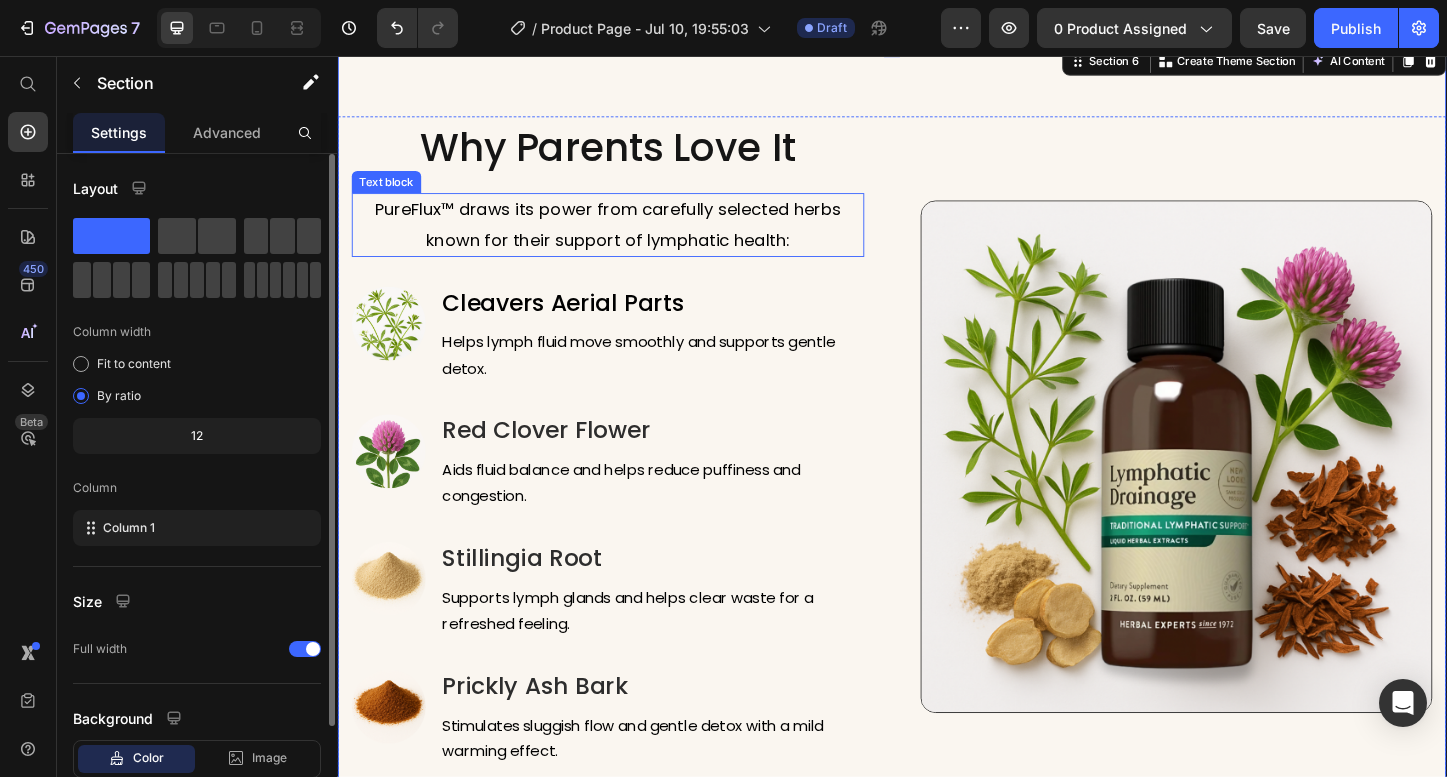 click on "Helps lymph fluid move smoothly and supports gentle detox. Text block" at bounding box center [678, 376] 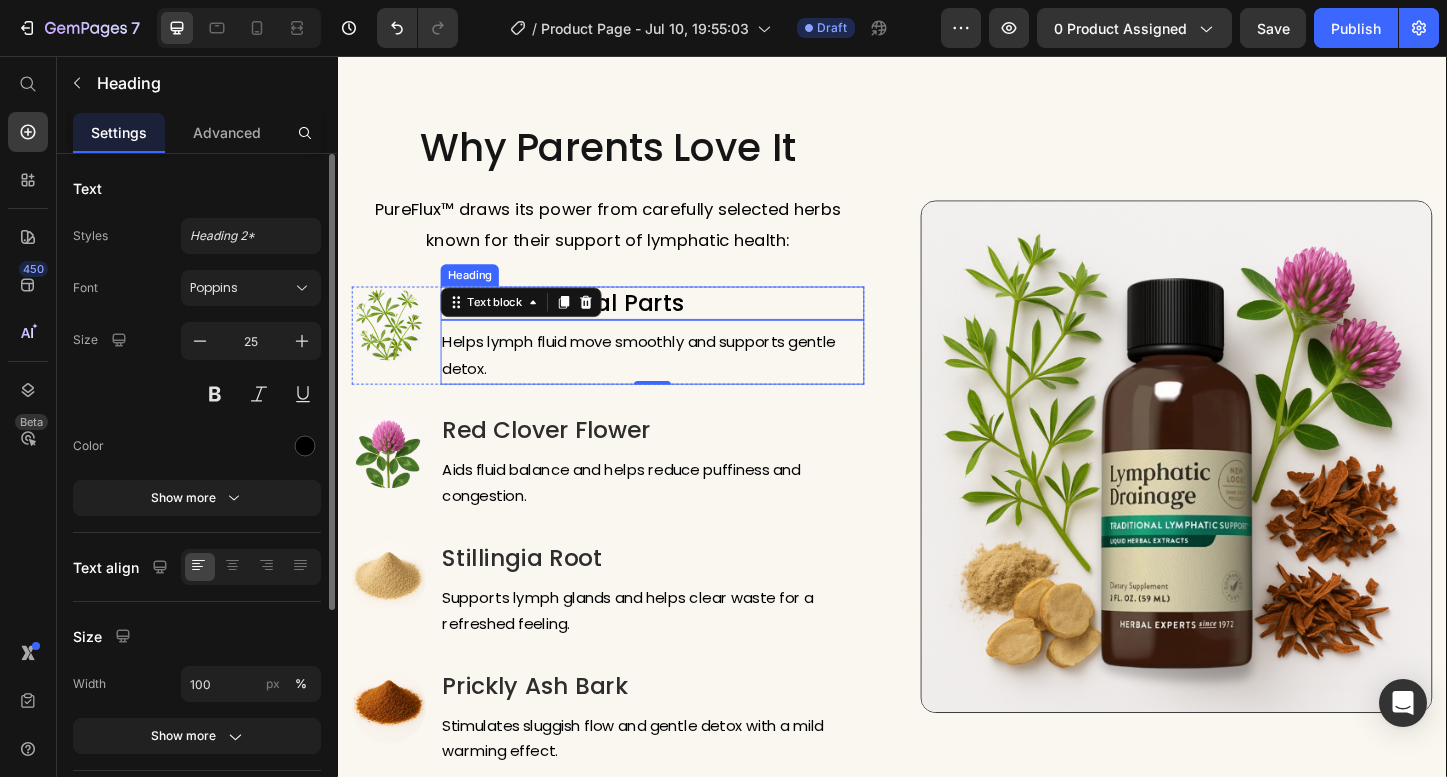 click on "Cleavers Aerial Parts" at bounding box center (678, 323) 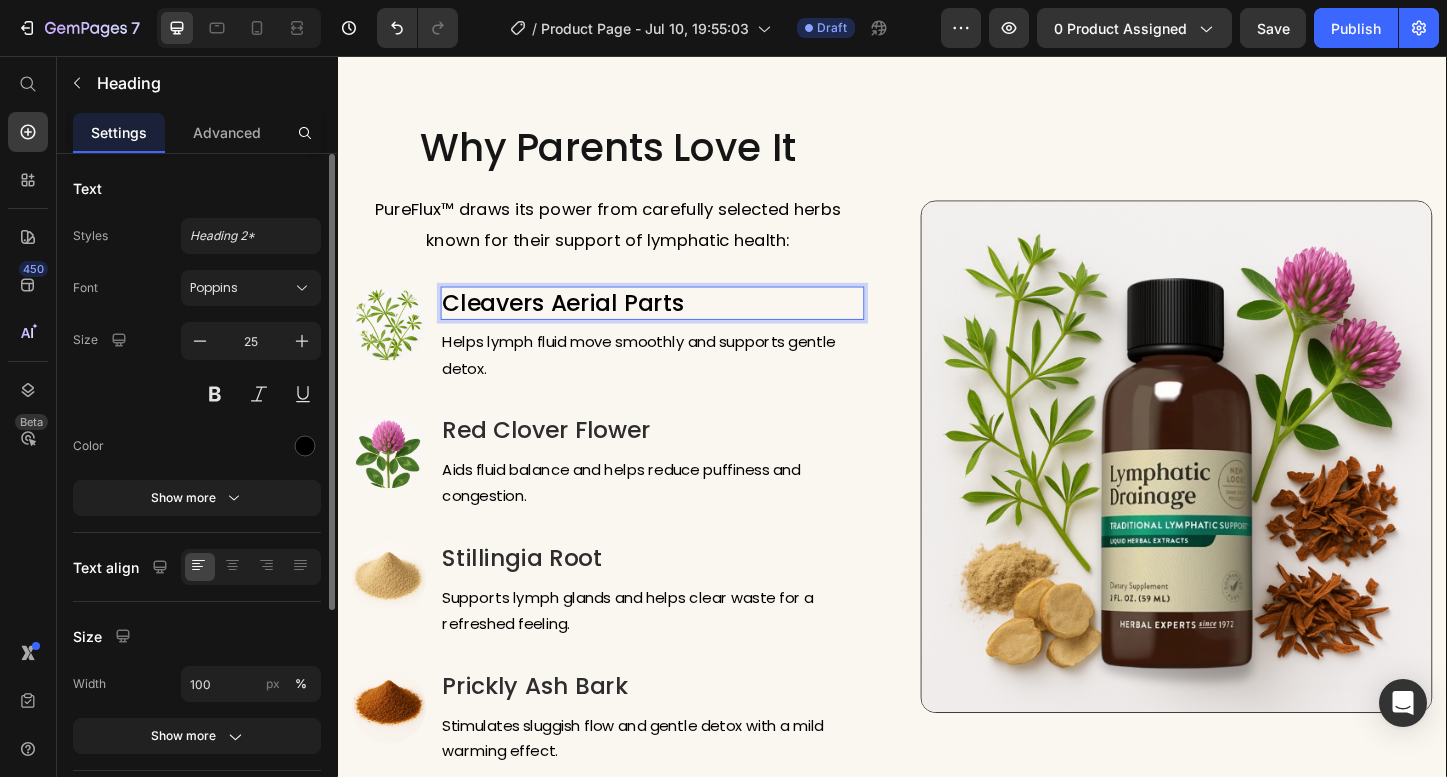 click on "Cleavers Aerial Parts" at bounding box center [678, 323] 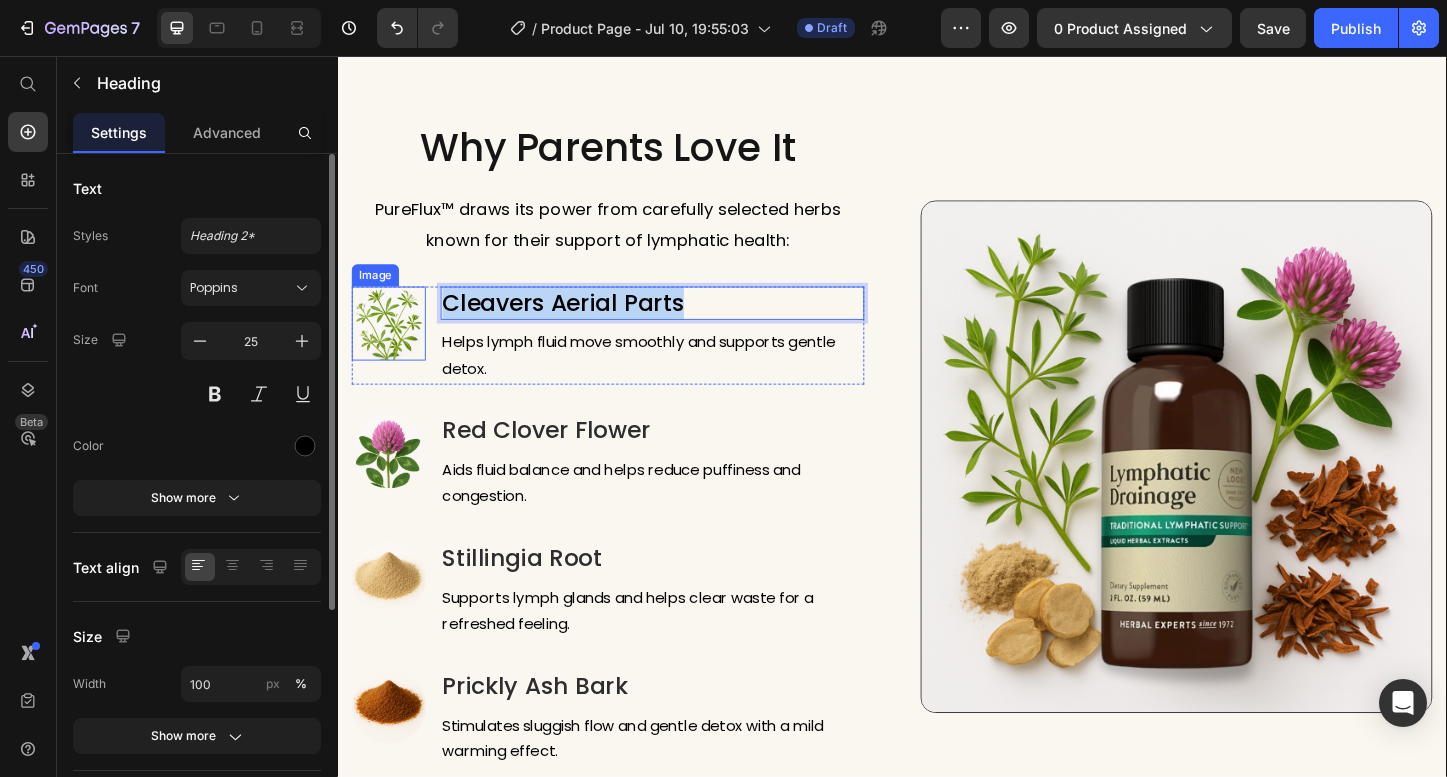 drag, startPoint x: 747, startPoint y: 317, endPoint x: 405, endPoint y: 311, distance: 342.0526 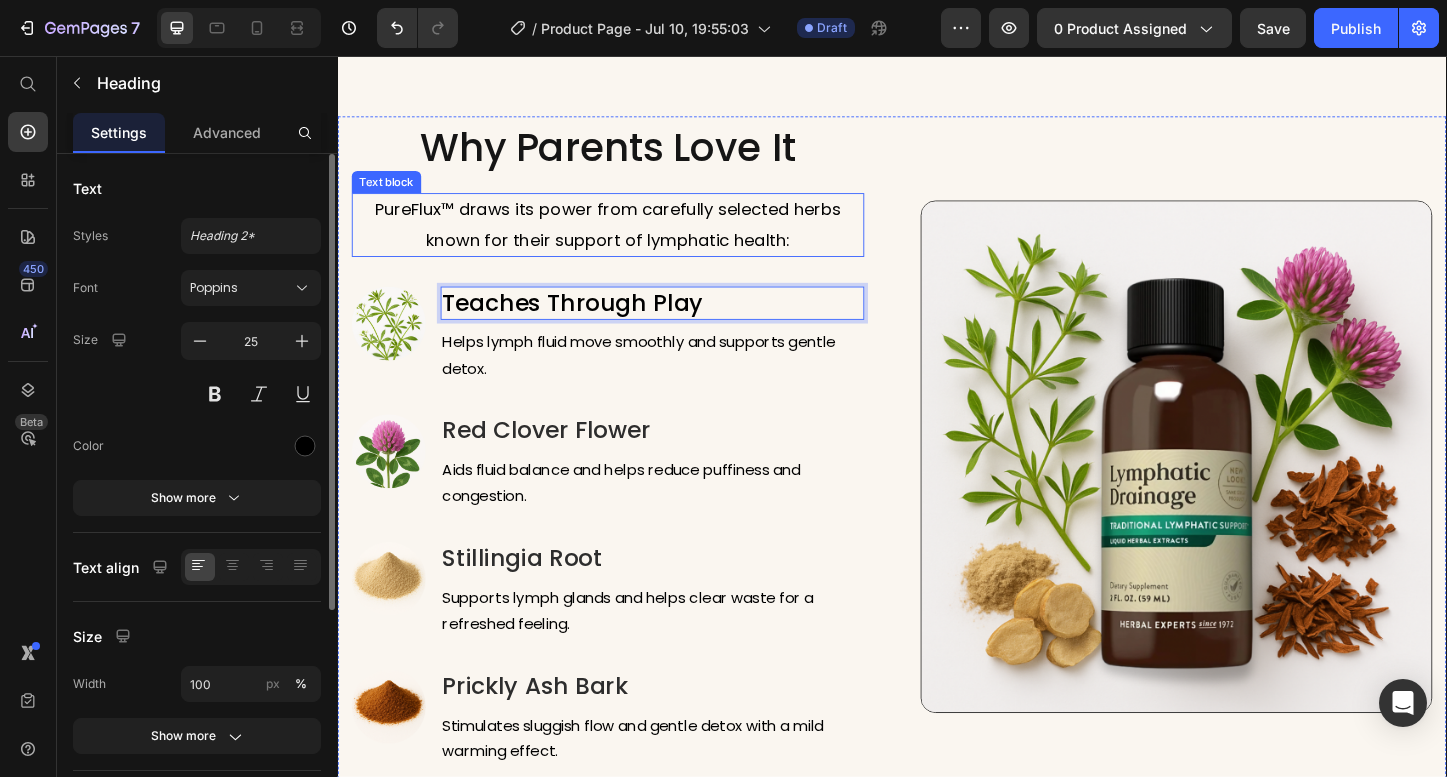 click on "PureFlux™ draws its power from carefully selected herbs known for their support of lymphatic health:" at bounding box center [630, 238] 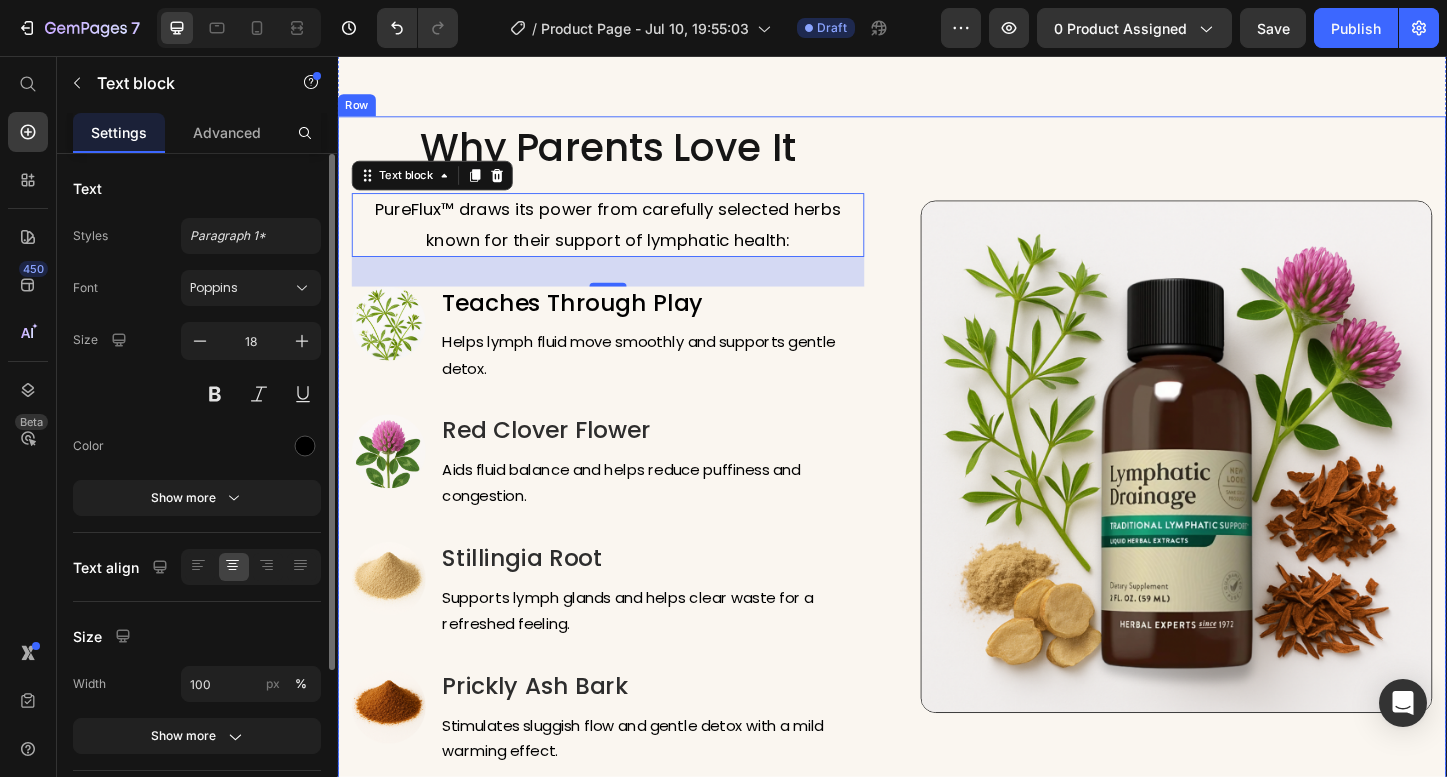 click on "Why Parents Love It Heading PureFlux™ draws its power from carefully selected herbs known for their support of lymphatic health: Text block   32 Image Teaches Through Play Heading Helps lymph fluid move smoothly and supports gentle detox. Text block Row Image Red Clover Flower Heading Aids fluid balance and helps reduce puffiness and congestion. Text block Row Image Stillingia Root Heading Supports lymph glands and helps clear waste for a refreshed feeling. Text block Row Image Prickly Ash Bark Heading Stimulates sluggish flow and gentle detox with a mild warming effect. Text block Row" at bounding box center [630, 489] 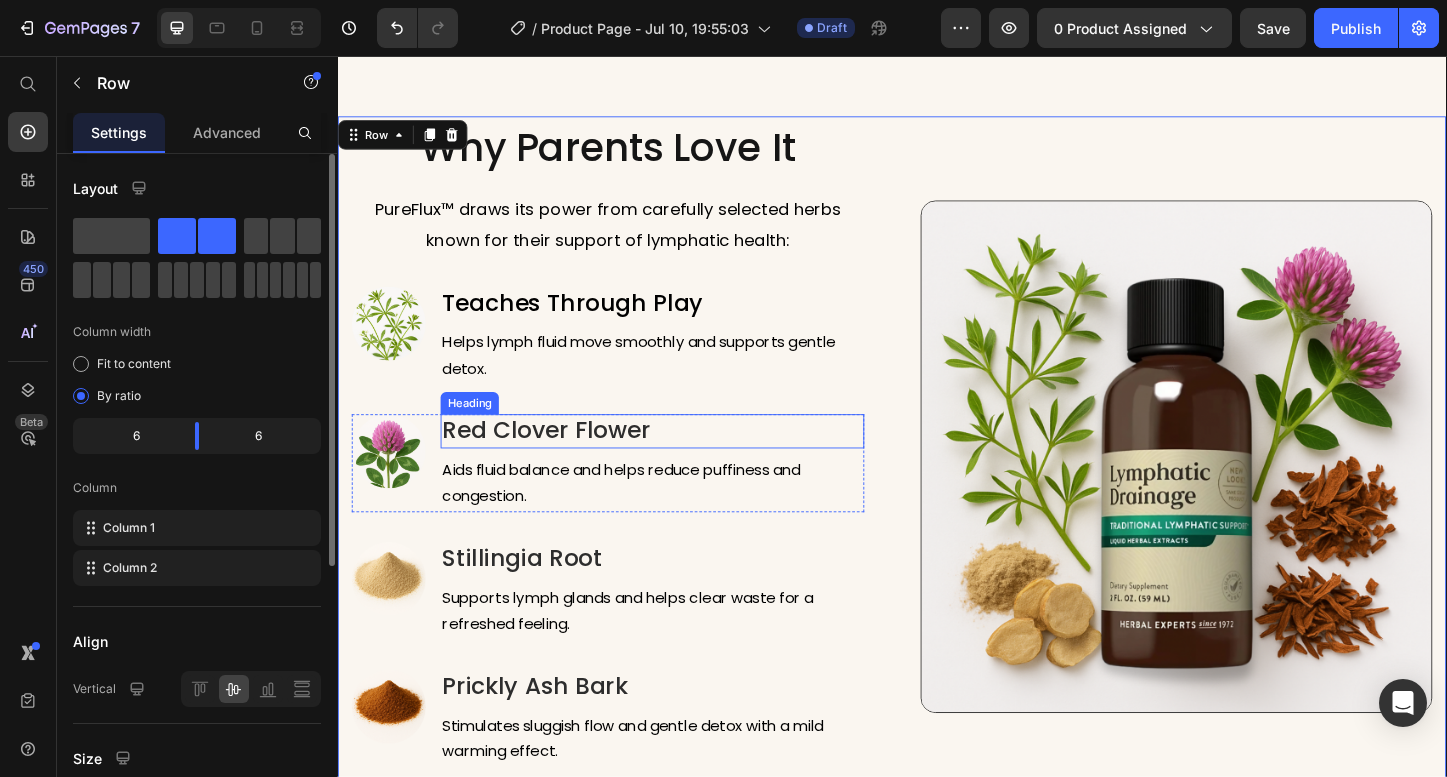 click on "Red Clover Flower" at bounding box center (678, 461) 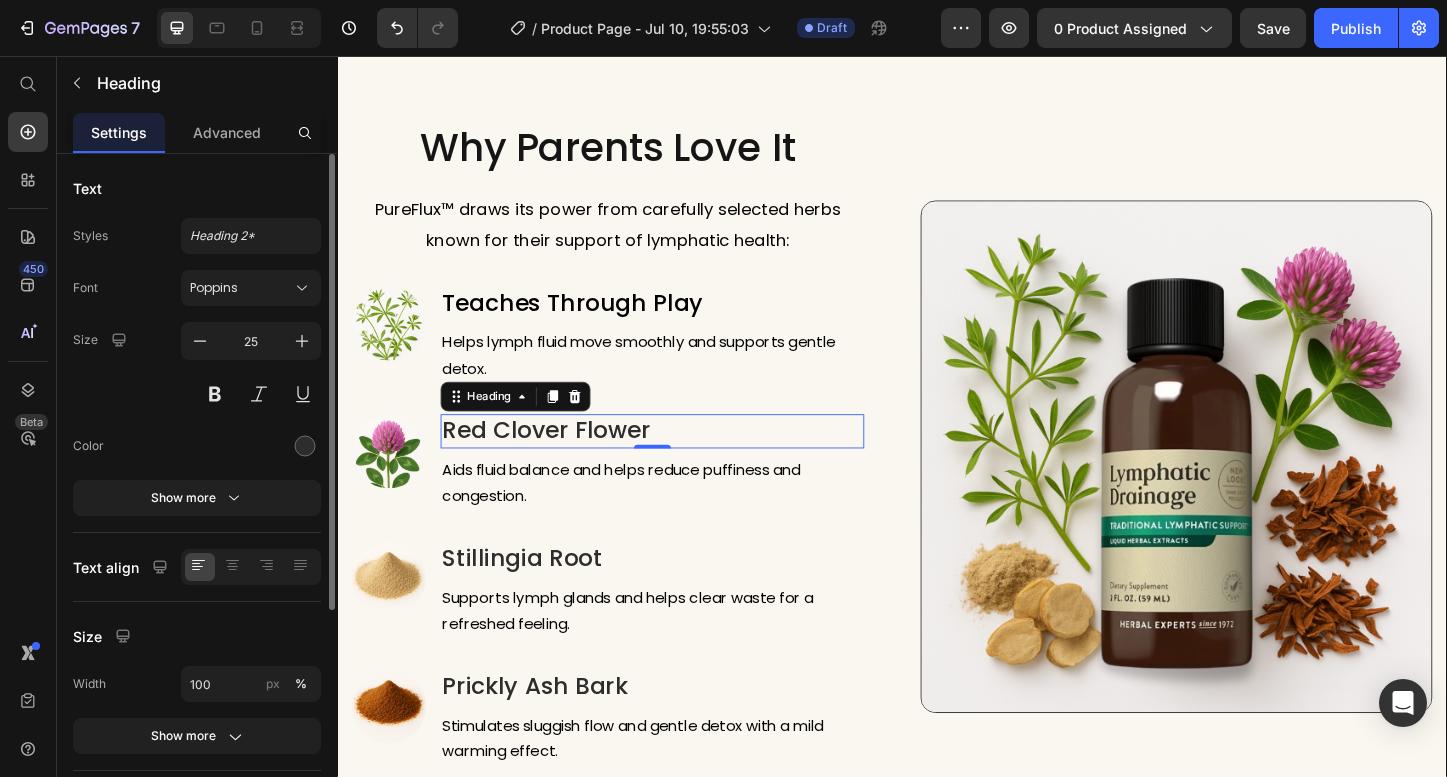 click on "Red Clover Flower" at bounding box center (678, 461) 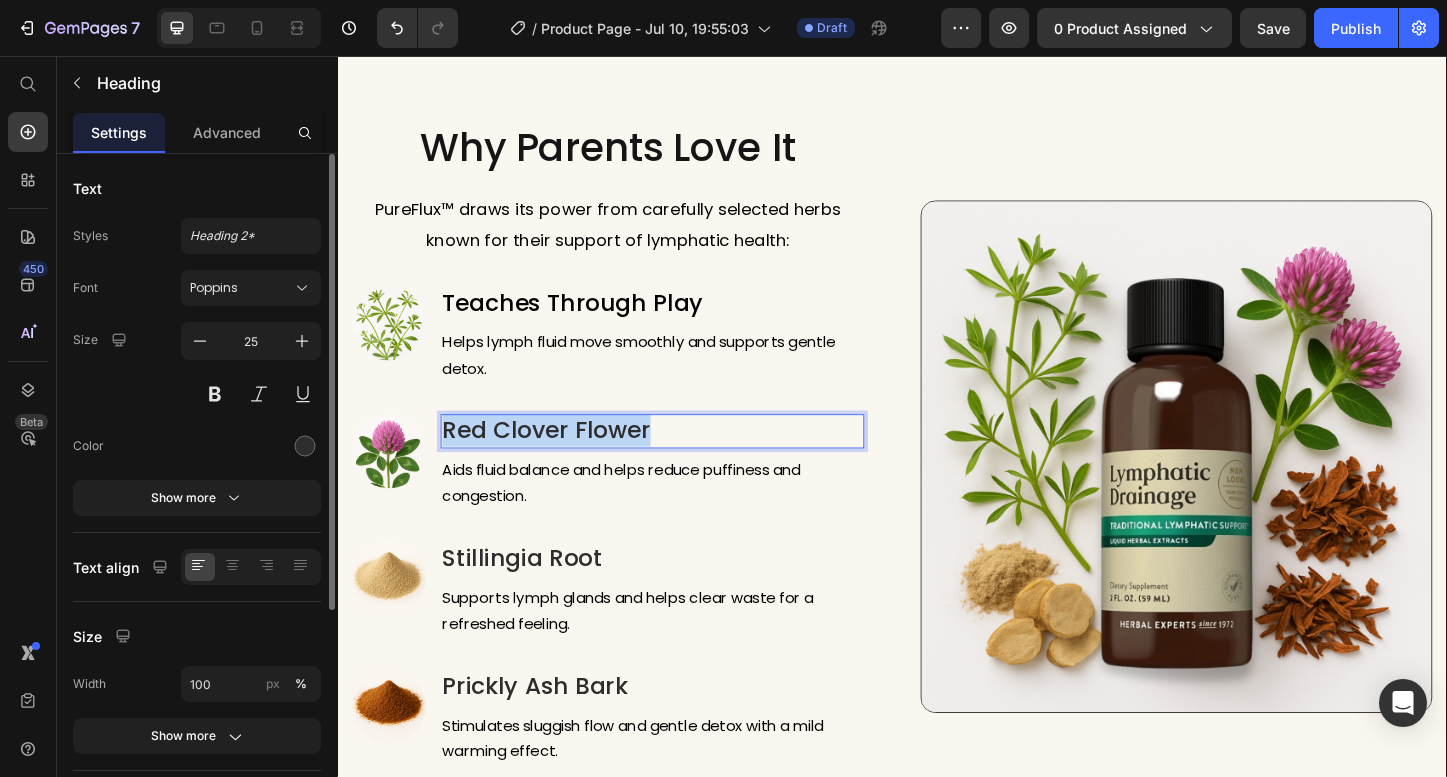 drag, startPoint x: 684, startPoint y: 466, endPoint x: 452, endPoint y: 466, distance: 232 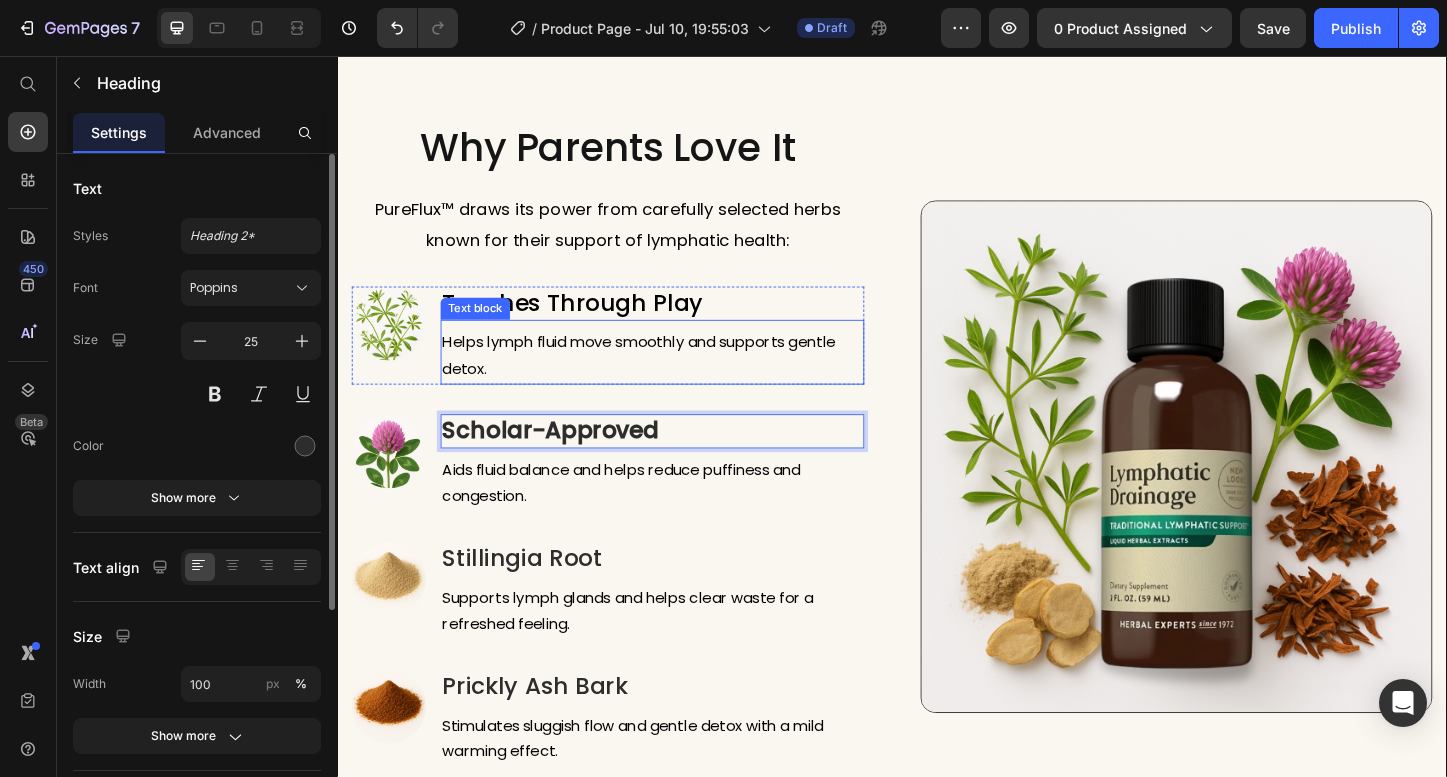 click on "Helps lymph fluid move smoothly and supports gentle detox." at bounding box center (678, 380) 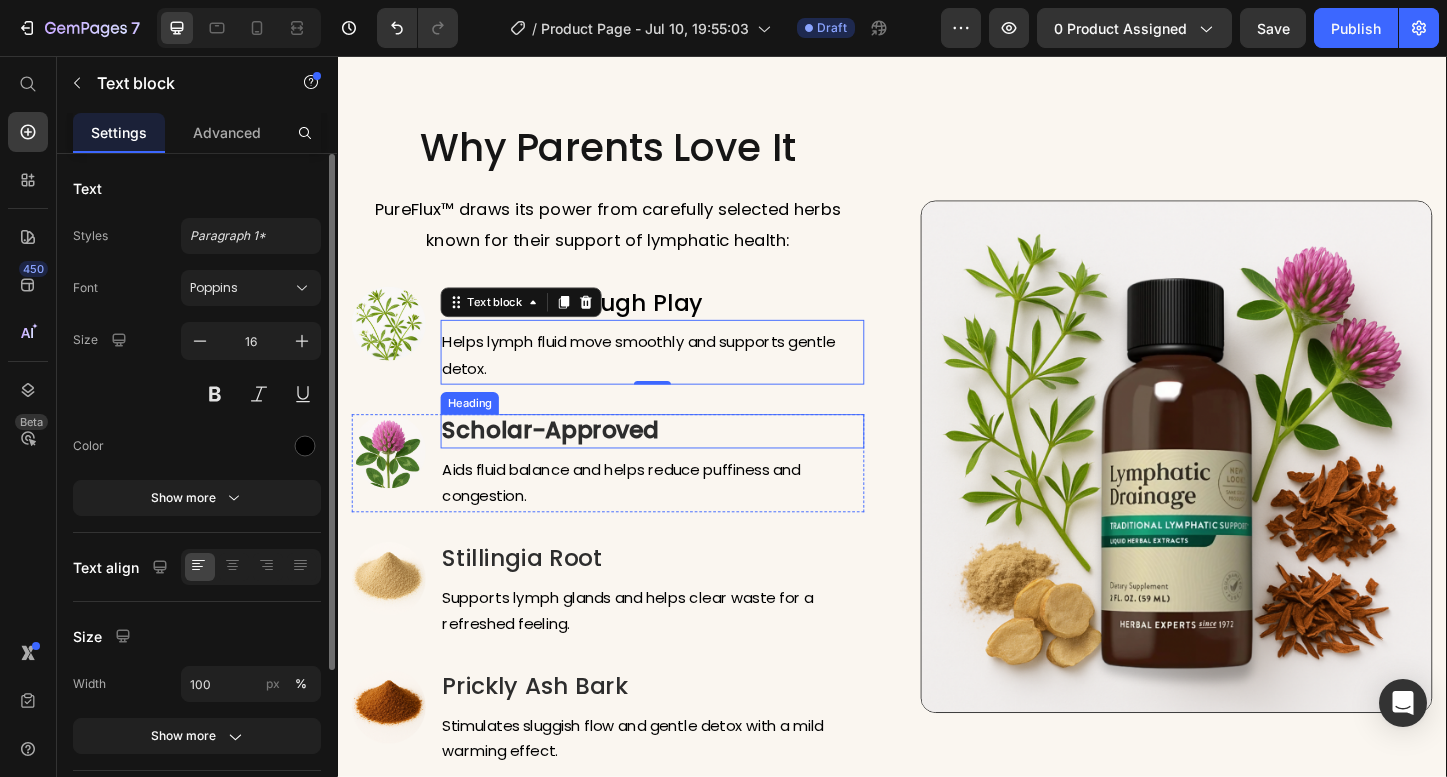 click on "Scholar-Approved" at bounding box center (568, 460) 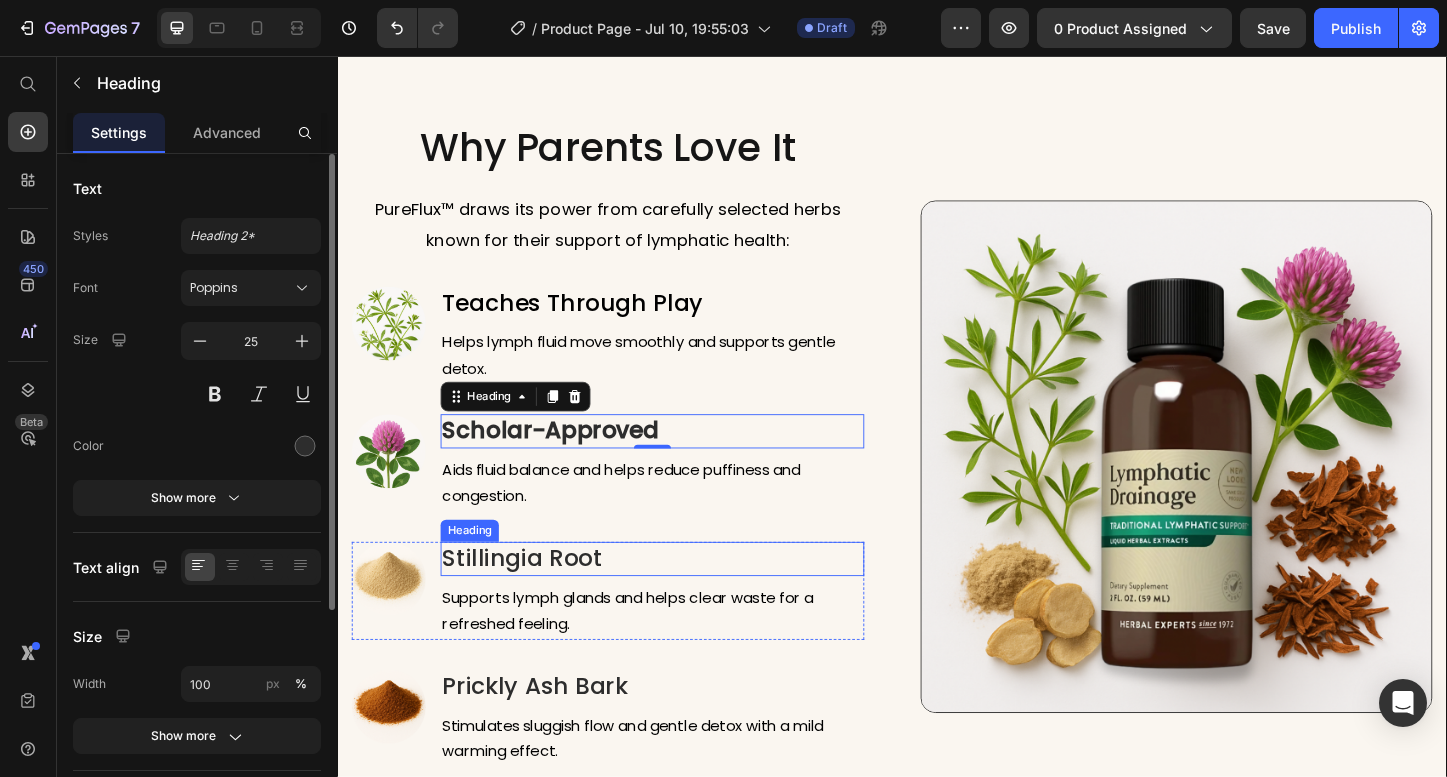 click on "Stillingia Root" at bounding box center (678, 599) 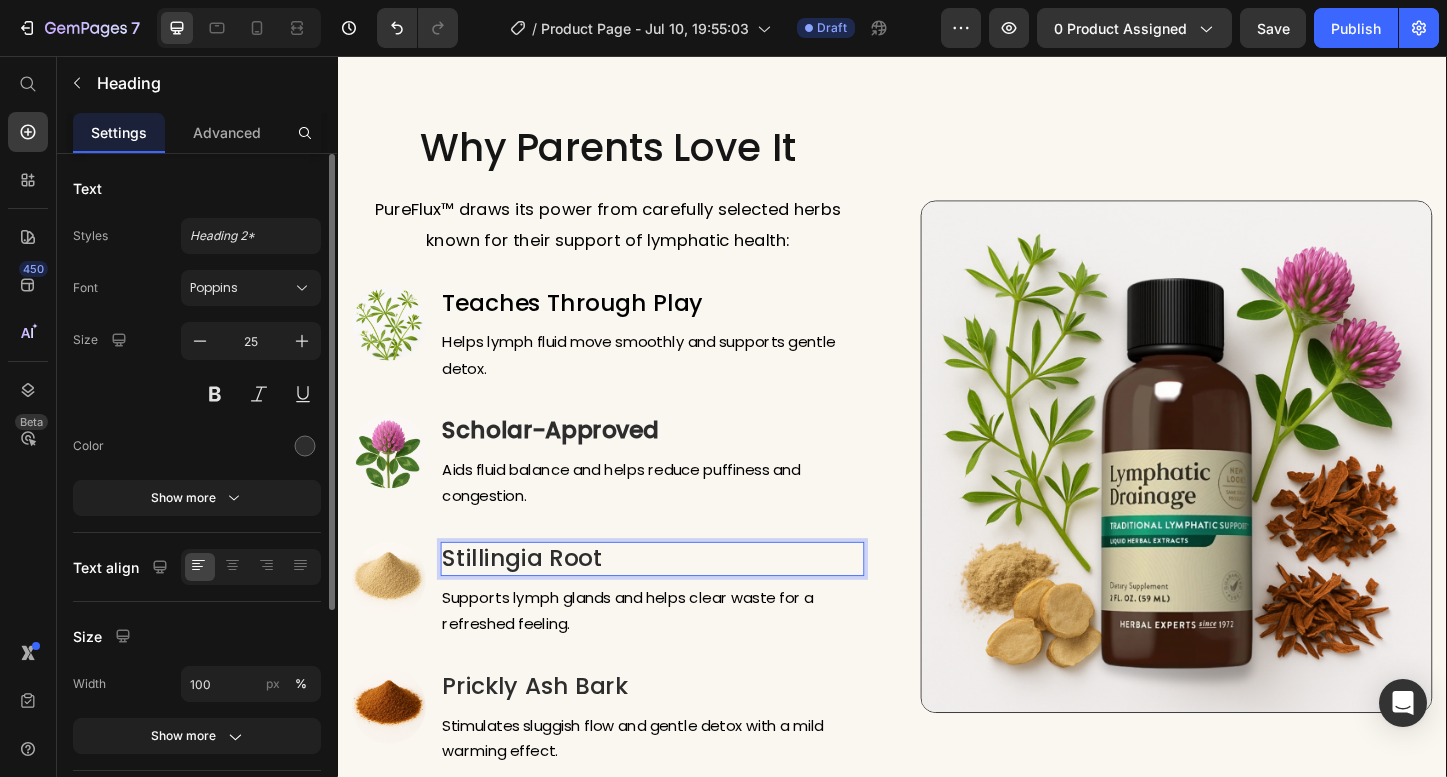 click on "Stillingia Root" at bounding box center [678, 599] 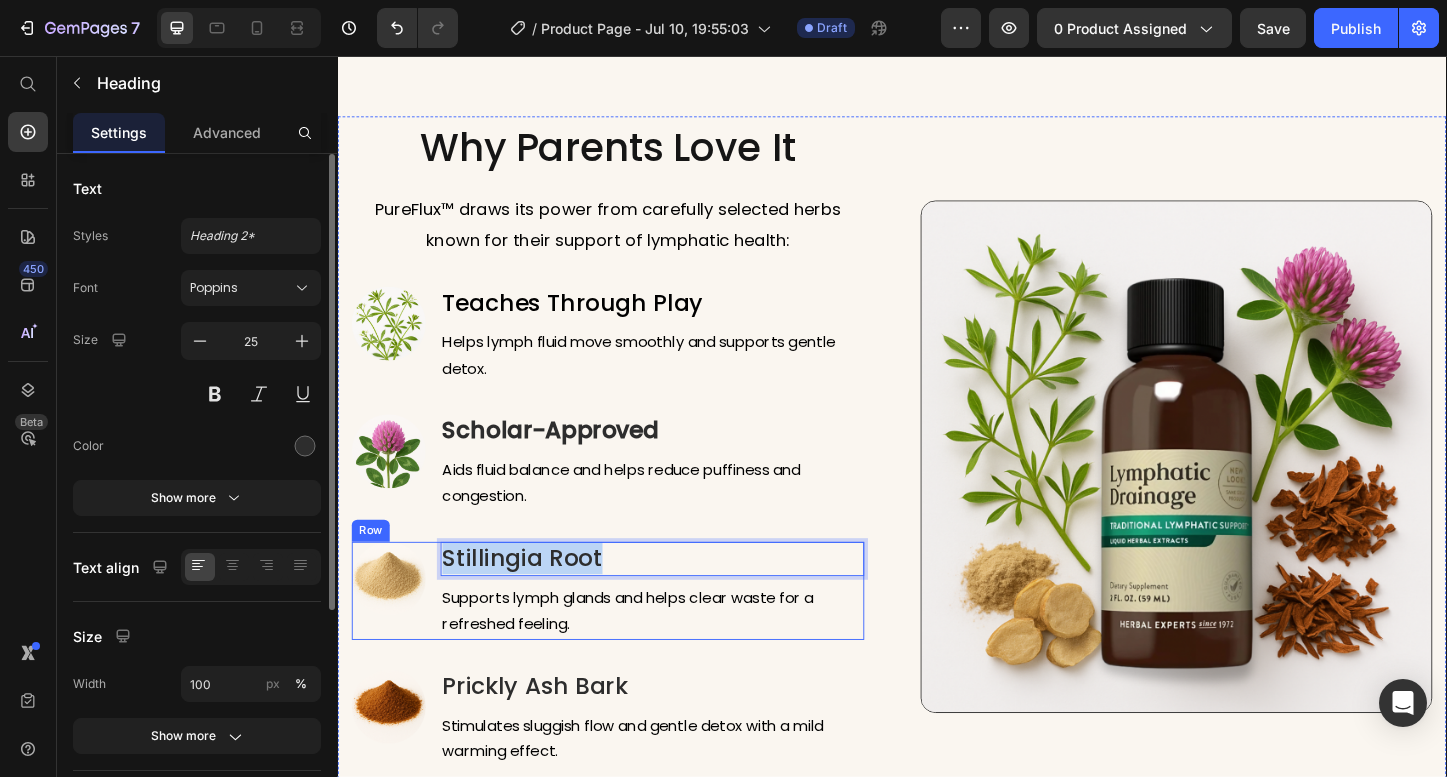 drag, startPoint x: 664, startPoint y: 590, endPoint x: 436, endPoint y: 589, distance: 228.0022 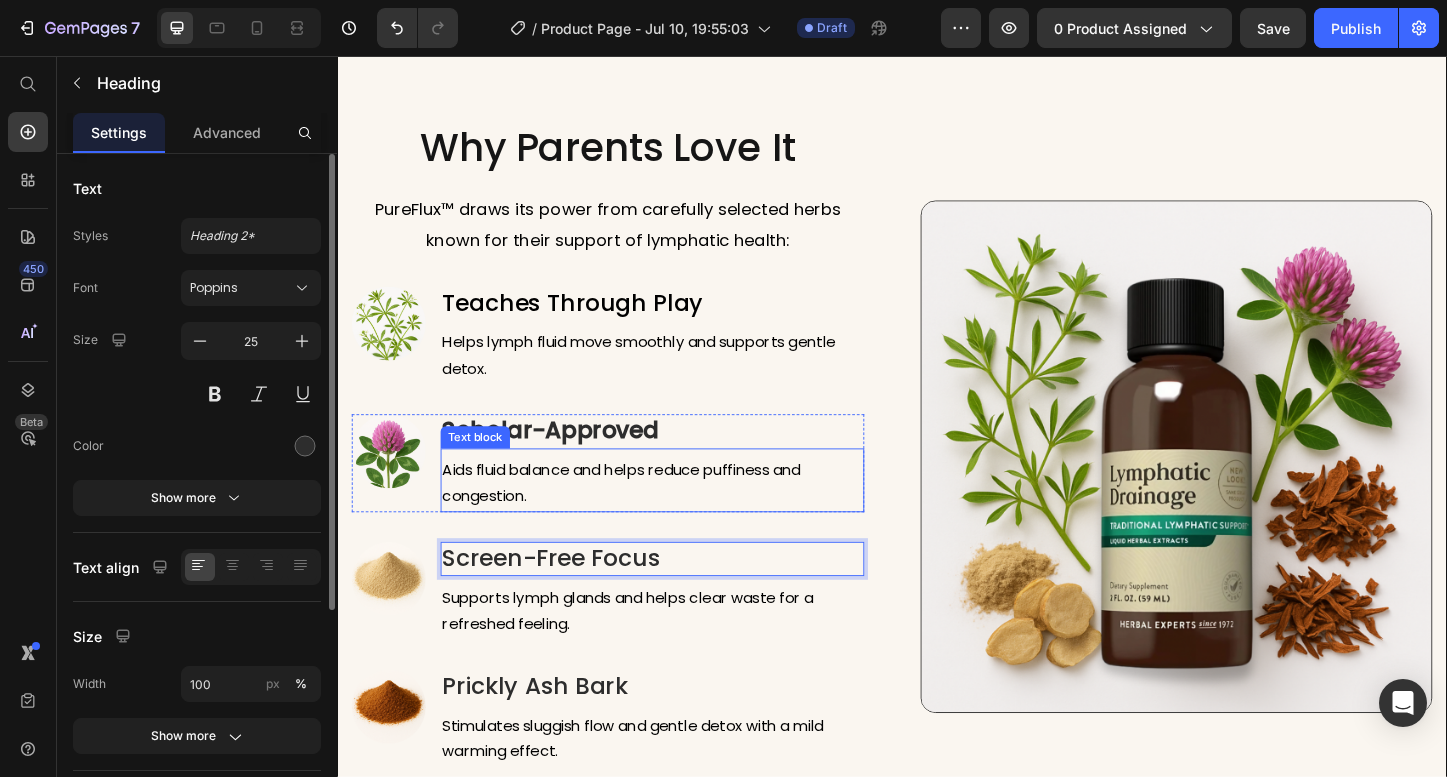 click on "Aids fluid balance and helps reduce puffiness and congestion. Text block" at bounding box center (678, 515) 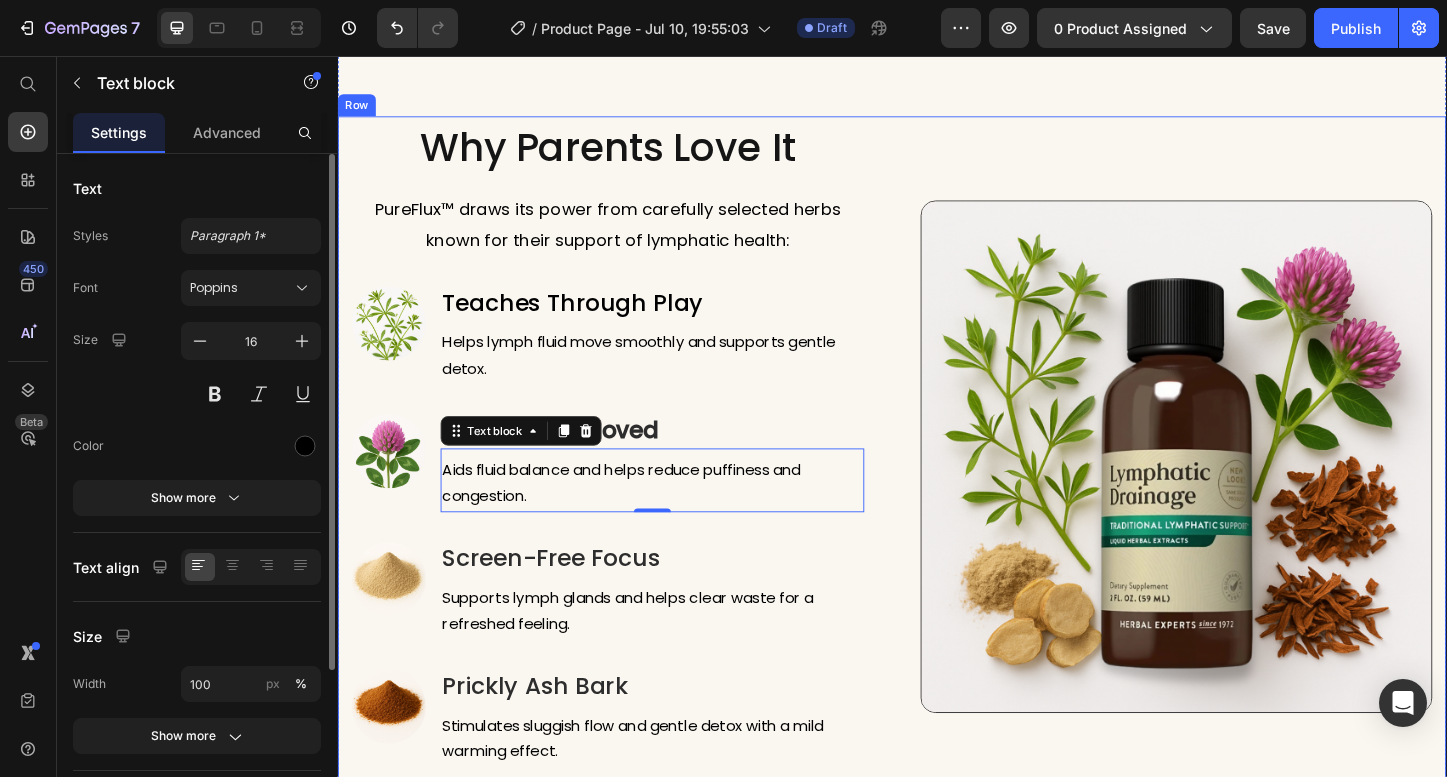 click on "Why Parents Love It Heading PureFlux™ draws its power from carefully selected herbs known for their support of lymphatic health: Text block Image Teaches Through Play Heading Helps lymph fluid move smoothly and supports gentle detox. Text block Row Image ⁠⁠⁠⁠⁠⁠⁠ Scholar-Approved Heading Aids fluid balance and helps reduce puffiness and congestion. Text block   0 Row Image Screen-Free Focus Heading Supports lymph glands and helps clear waste for a refreshed feeling. Text block Row Image Prickly Ash Bark Heading Stimulates sluggish flow and gentle detox with a mild warming effect. Text block Row" at bounding box center (630, 489) 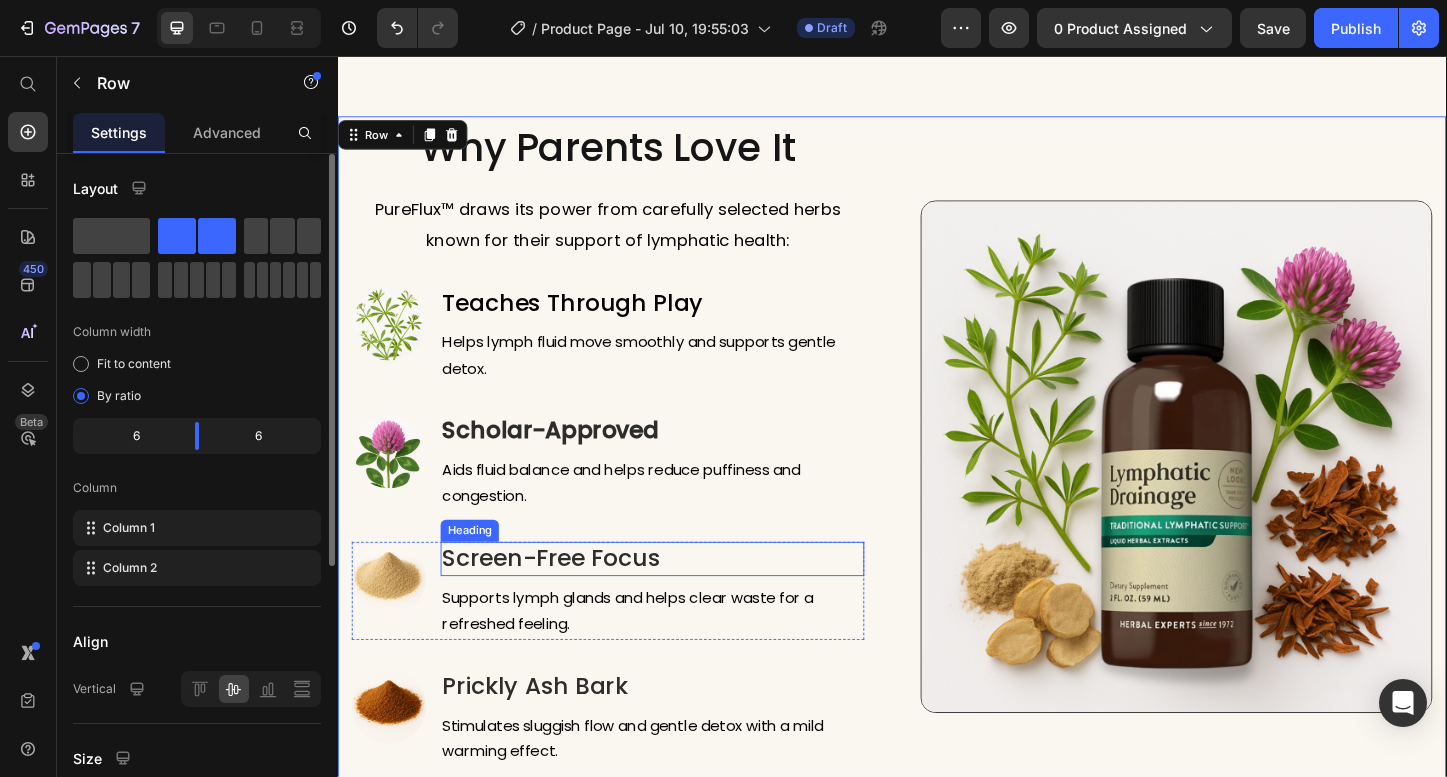 click on "Screen-Free Focus" at bounding box center (678, 599) 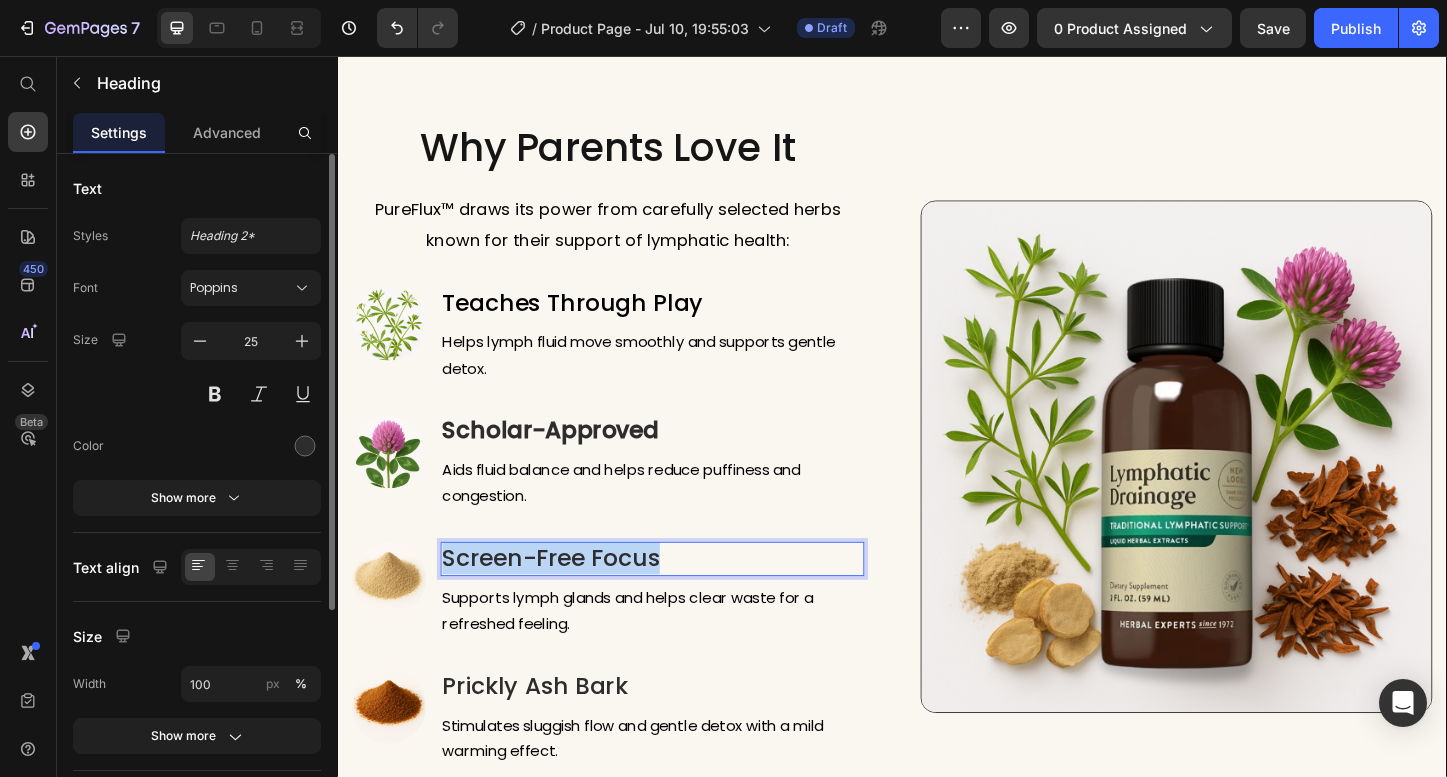 drag, startPoint x: 692, startPoint y: 603, endPoint x: 447, endPoint y: 605, distance: 245.00816 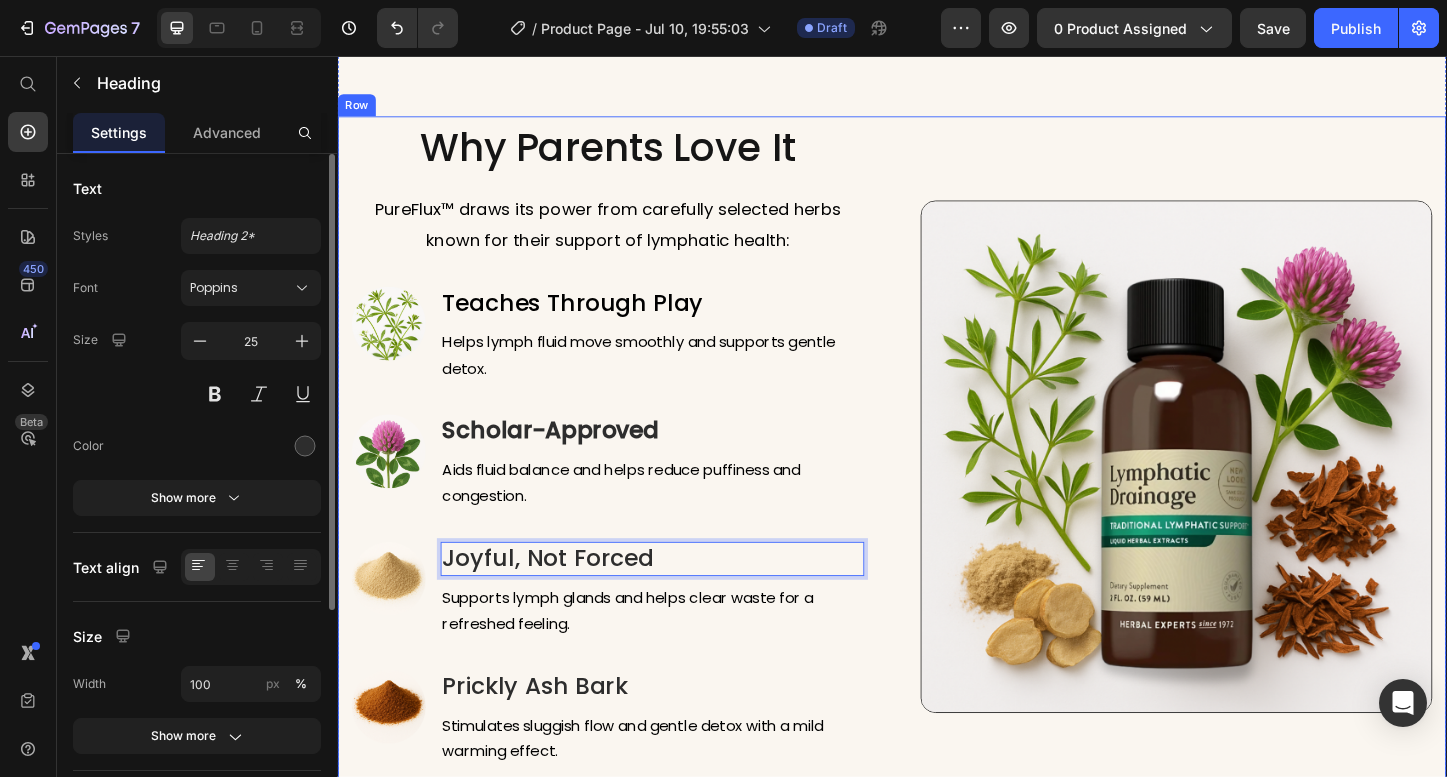 click on "Helps lymph fluid move smoothly and supports gentle detox." at bounding box center [678, 380] 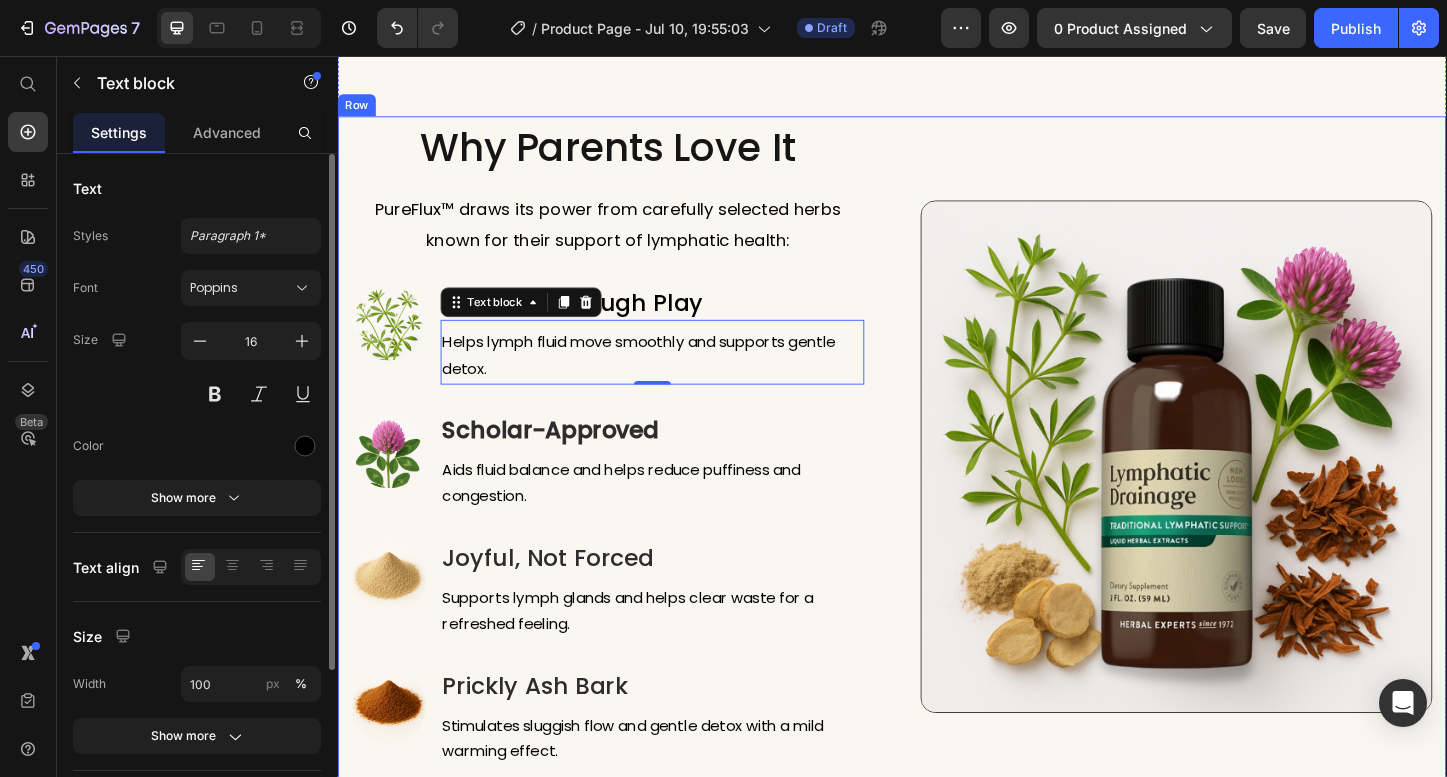 click on "Prickly Ash Bark" at bounding box center (678, 737) 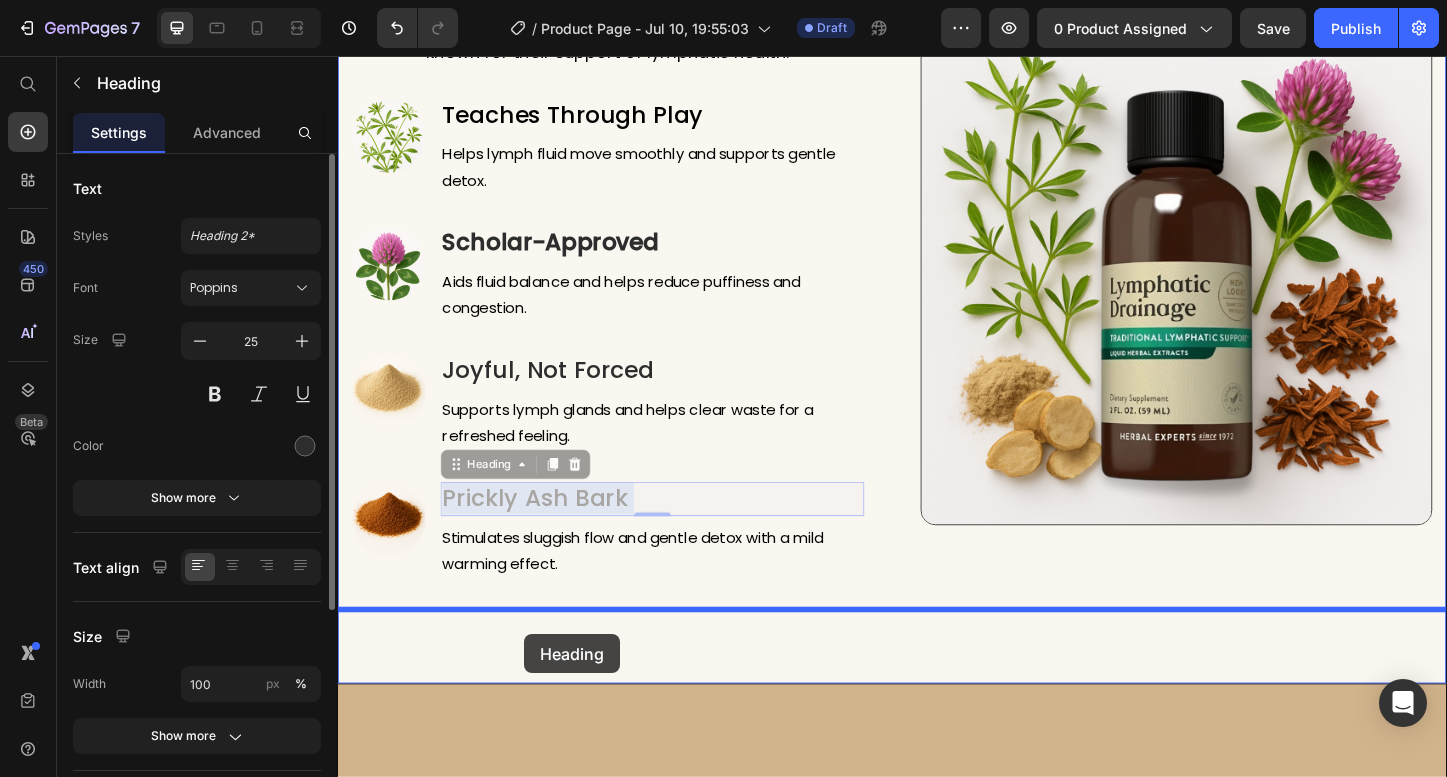 scroll, scrollTop: 4585, scrollLeft: 0, axis: vertical 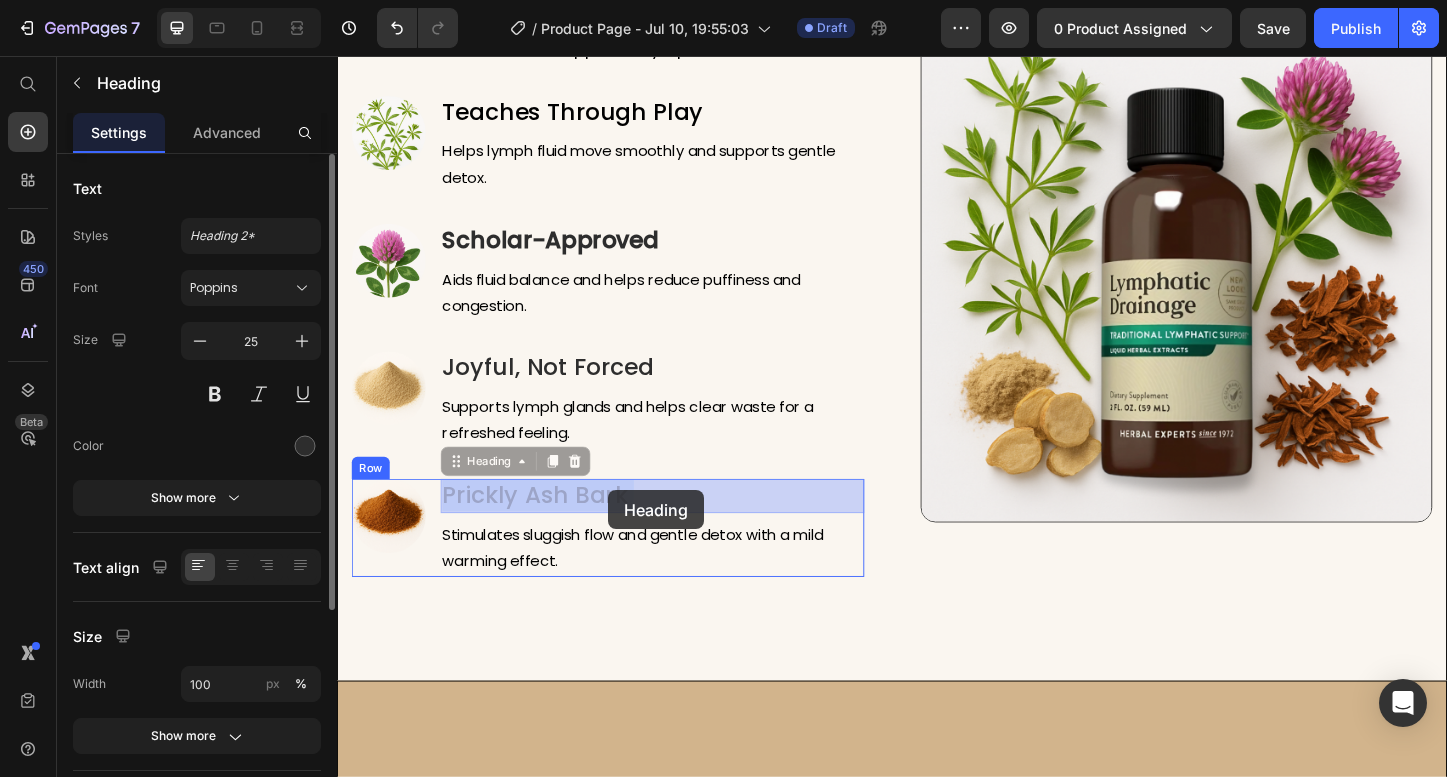drag, startPoint x: 661, startPoint y: 732, endPoint x: 629, endPoint y: 525, distance: 209.45883 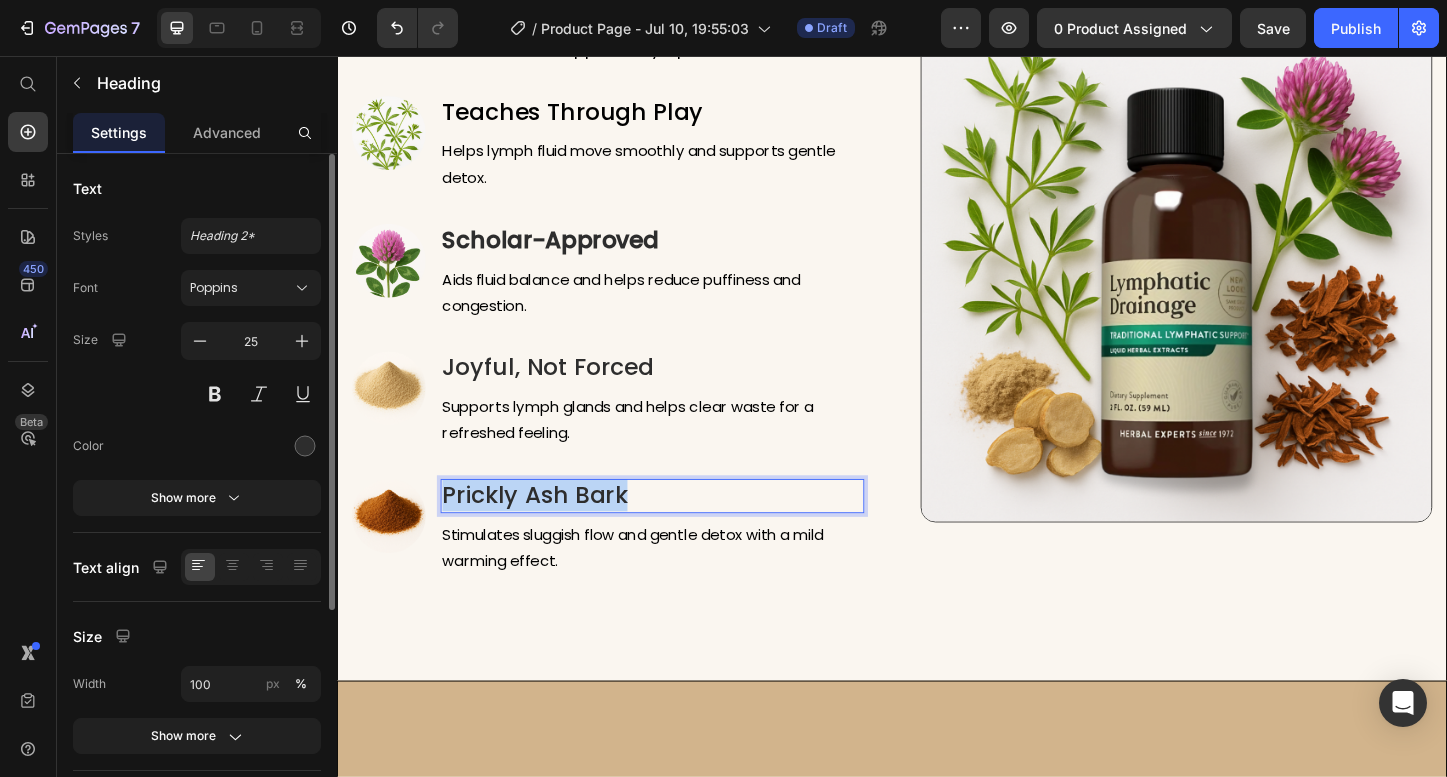 drag, startPoint x: 645, startPoint y: 530, endPoint x: 449, endPoint y: 528, distance: 196.01021 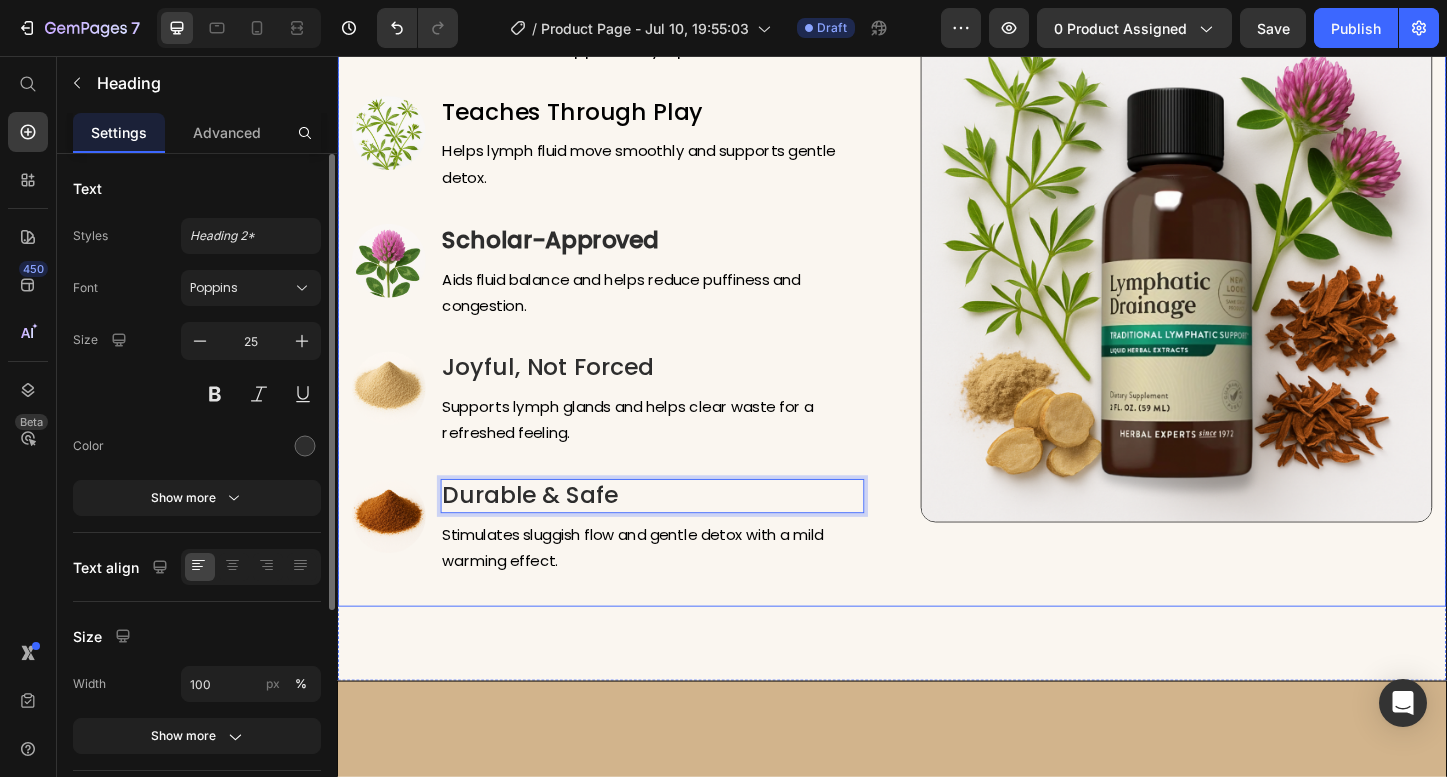 click on "Why Parents Love It Heading PureFlux™ draws its power from carefully selected herbs known for their support of lymphatic health: Text block Image Teaches Through Play Heading Helps lymph fluid move smoothly and supports gentle detox. Text block Row Image ⁠⁠⁠⁠⁠⁠⁠ Scholar-Approved Heading Aids fluid balance and helps reduce puffiness and congestion. Text block Row Image Joyful, Not Forced Heading Supports lymph glands and helps clear waste for a refreshed feeling. Text block Row Image Durable & Safe Heading   0 Stimulates sluggish flow and gentle detox with a mild warming effect. Text block Row" at bounding box center [630, 283] 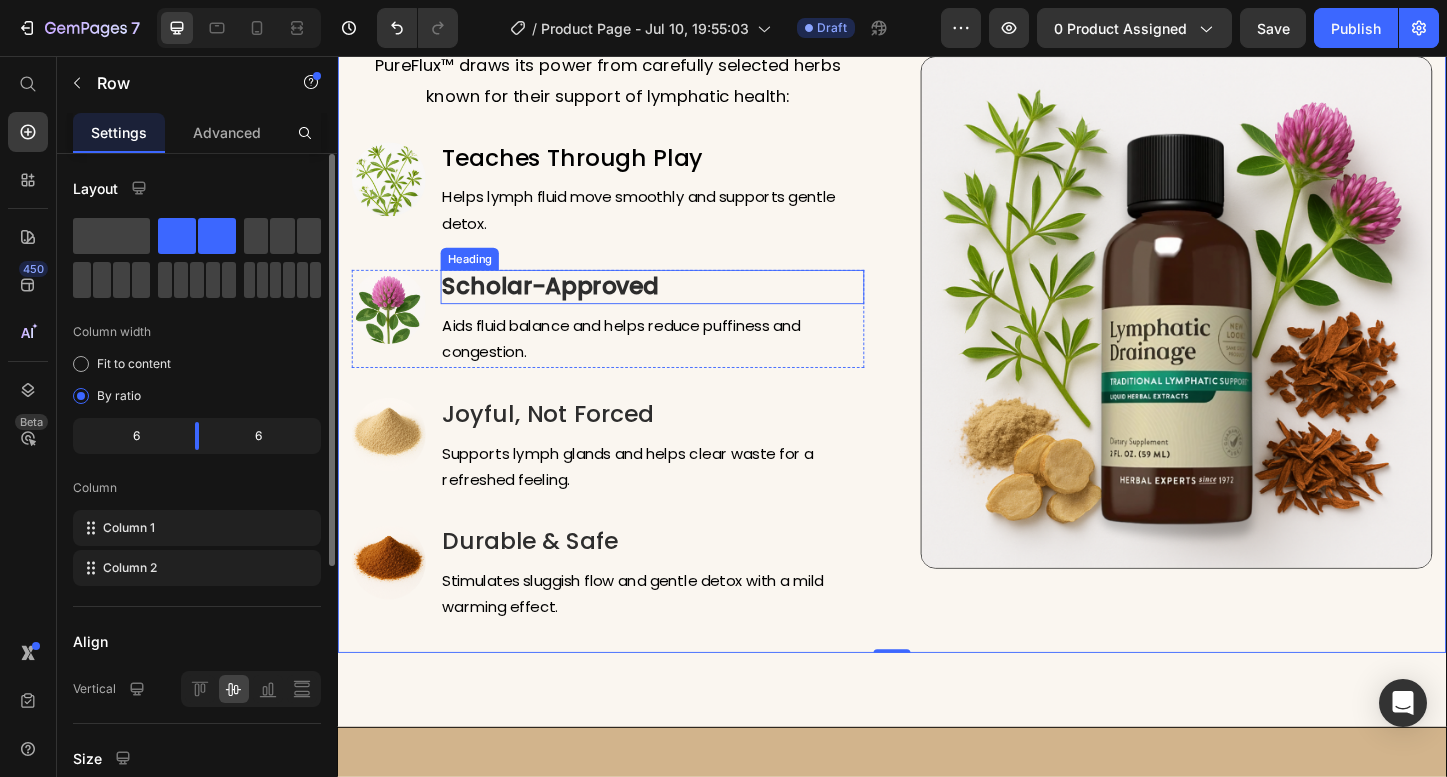 scroll, scrollTop: 4452, scrollLeft: 0, axis: vertical 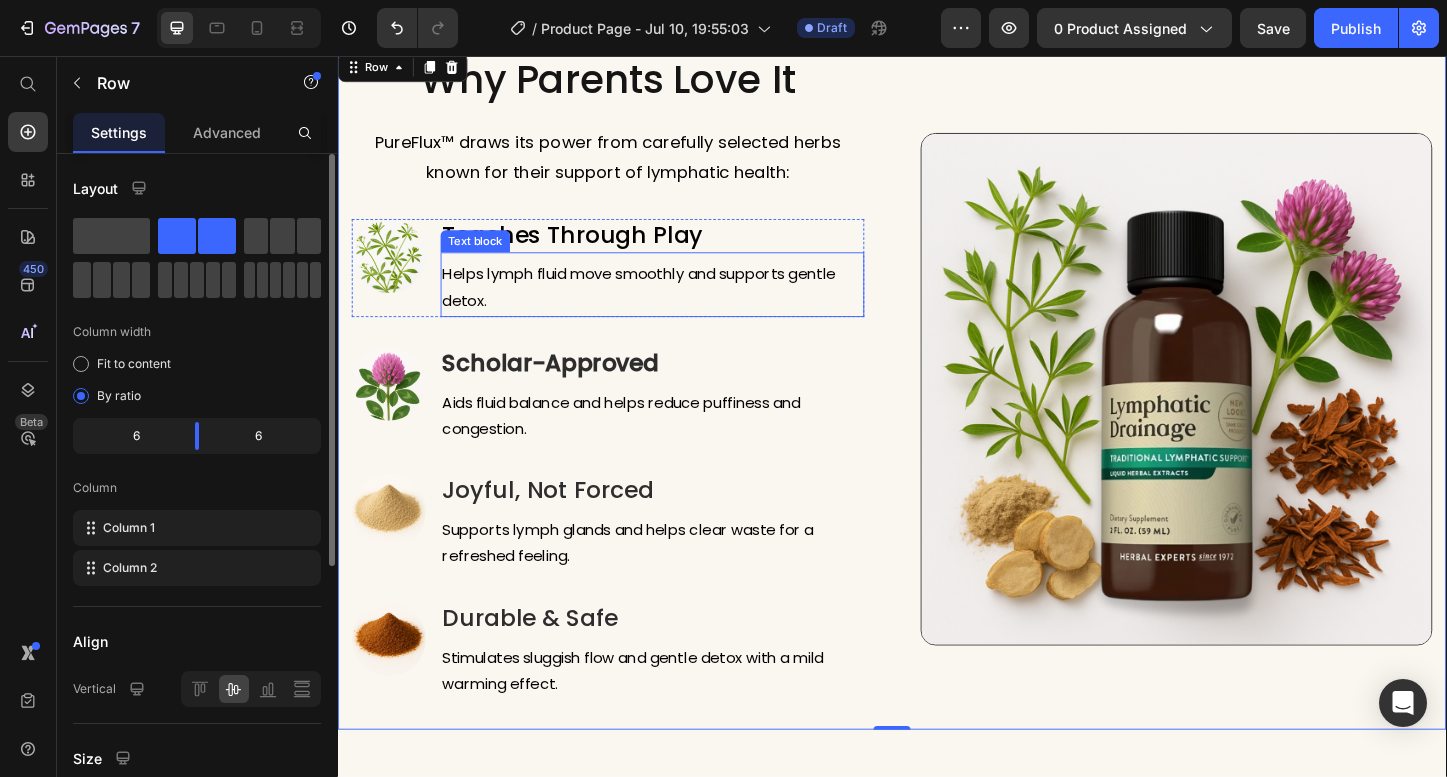 click on "Helps lymph fluid move smoothly and supports gentle detox." at bounding box center (678, 307) 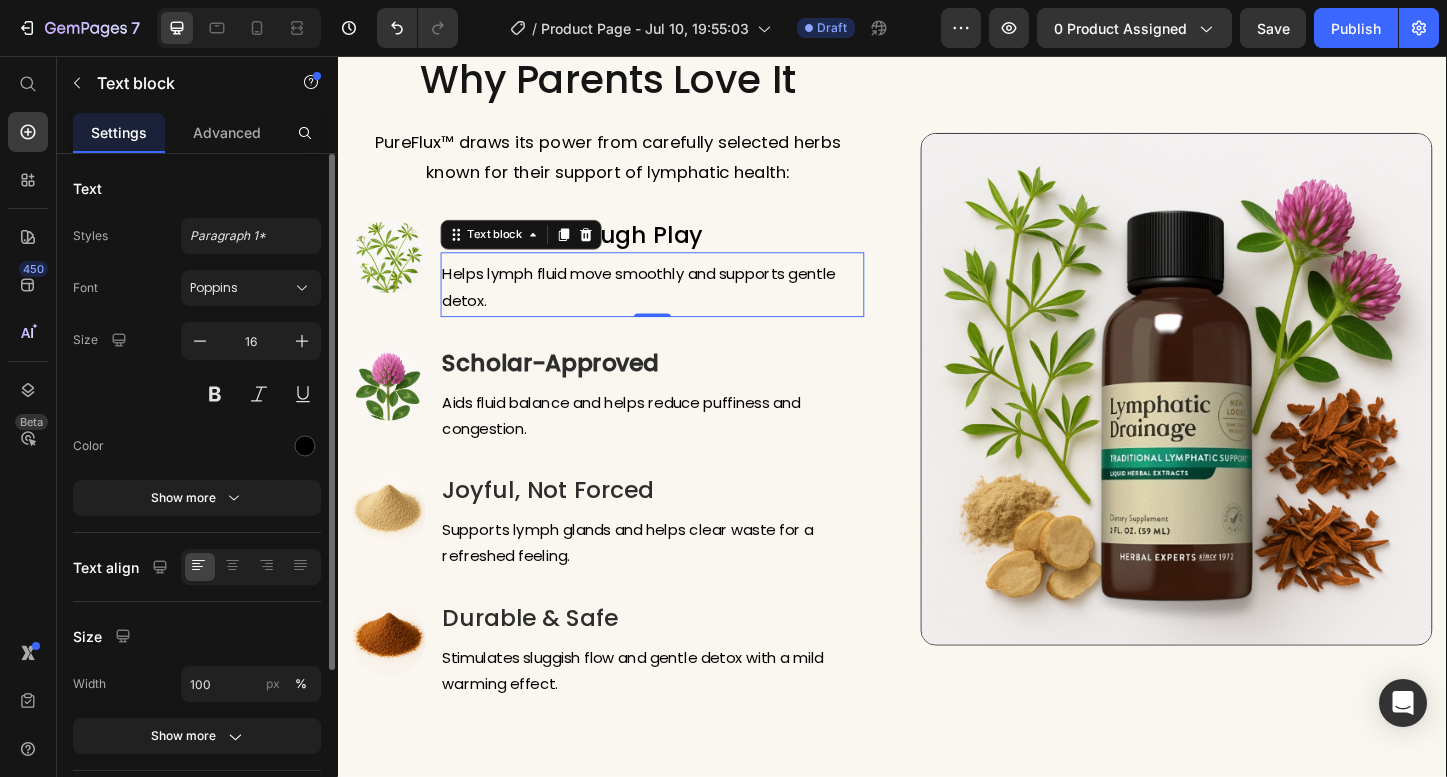 click on "Helps lymph fluid move smoothly and supports gentle detox." at bounding box center (678, 307) 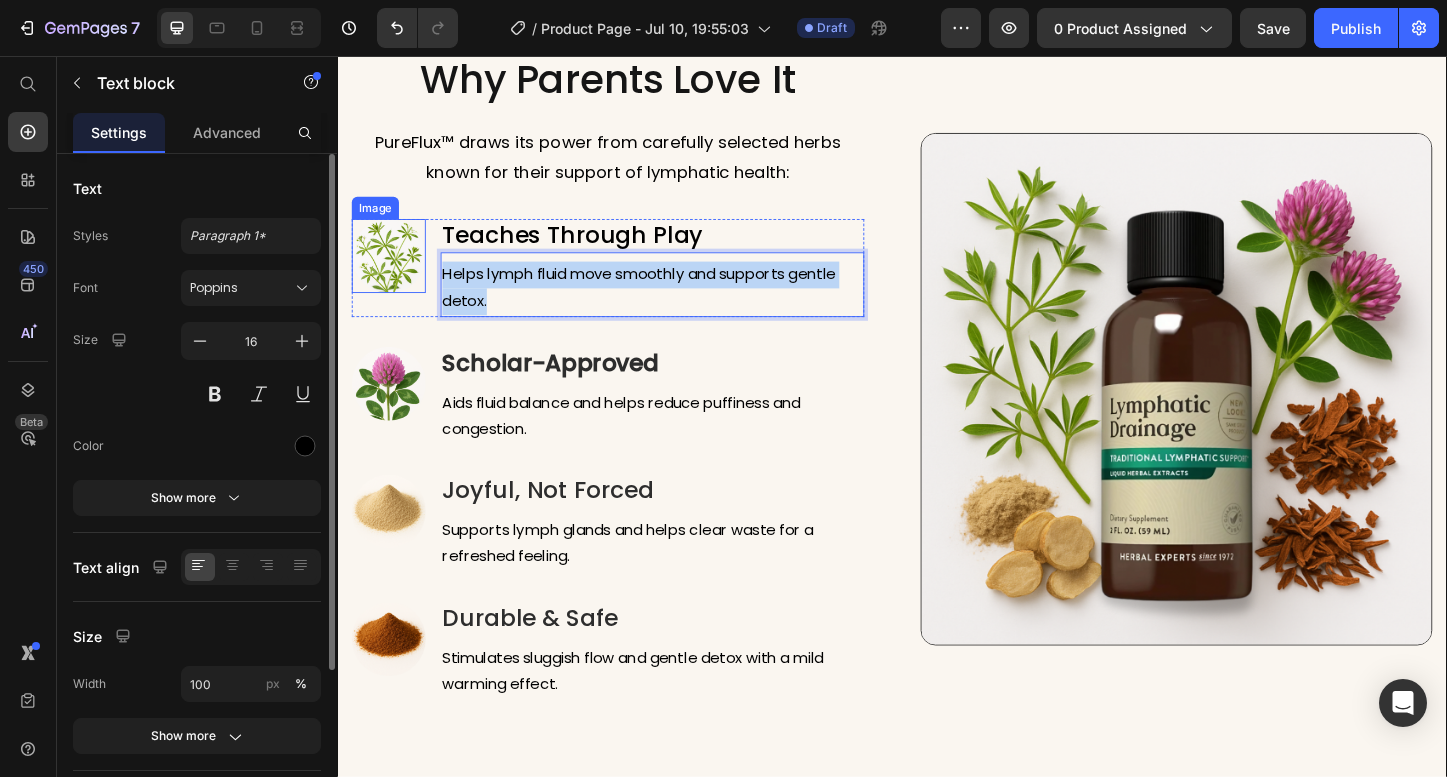 drag, startPoint x: 540, startPoint y: 312, endPoint x: 431, endPoint y: 296, distance: 110.16805 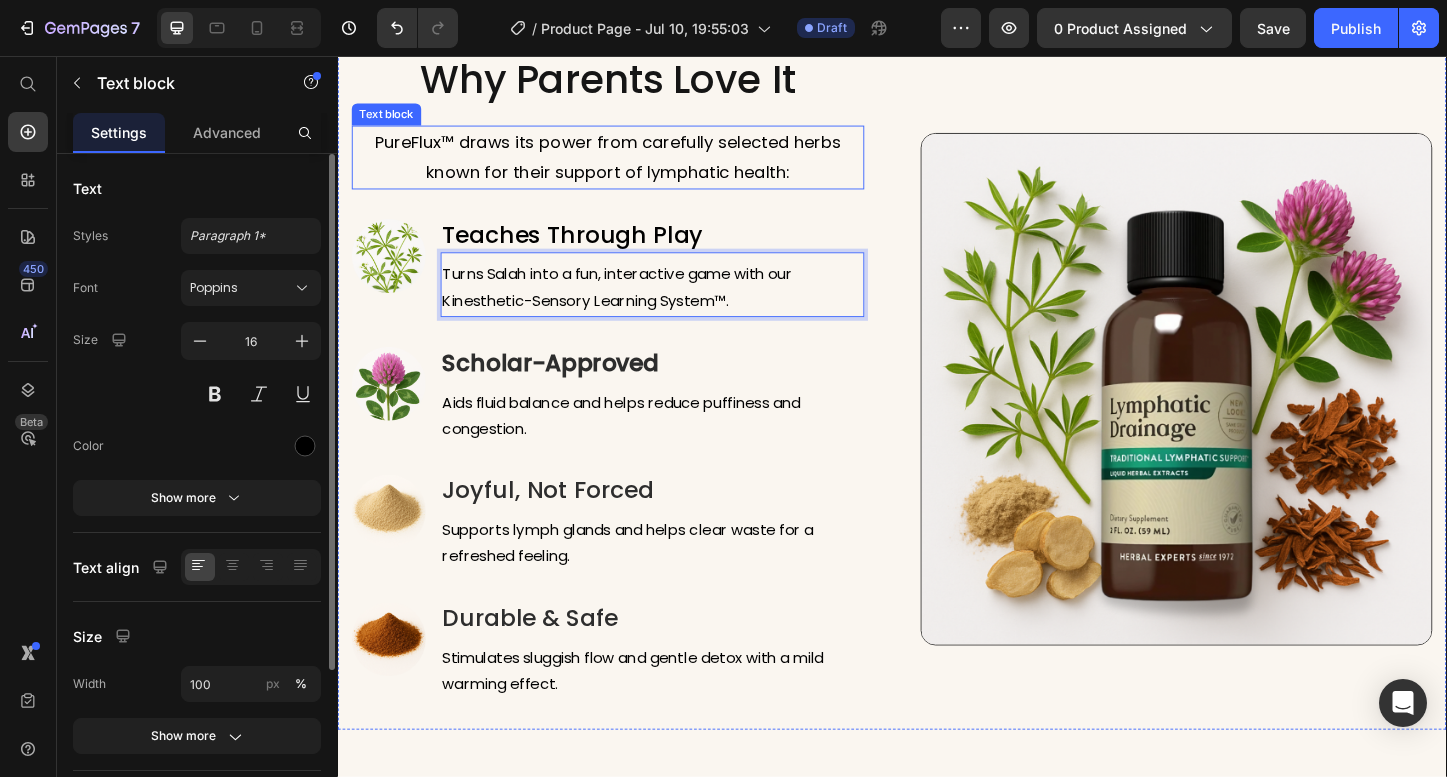 click on "PureFlux™ draws its power from carefully selected herbs known for their support of lymphatic health:" at bounding box center [630, 165] 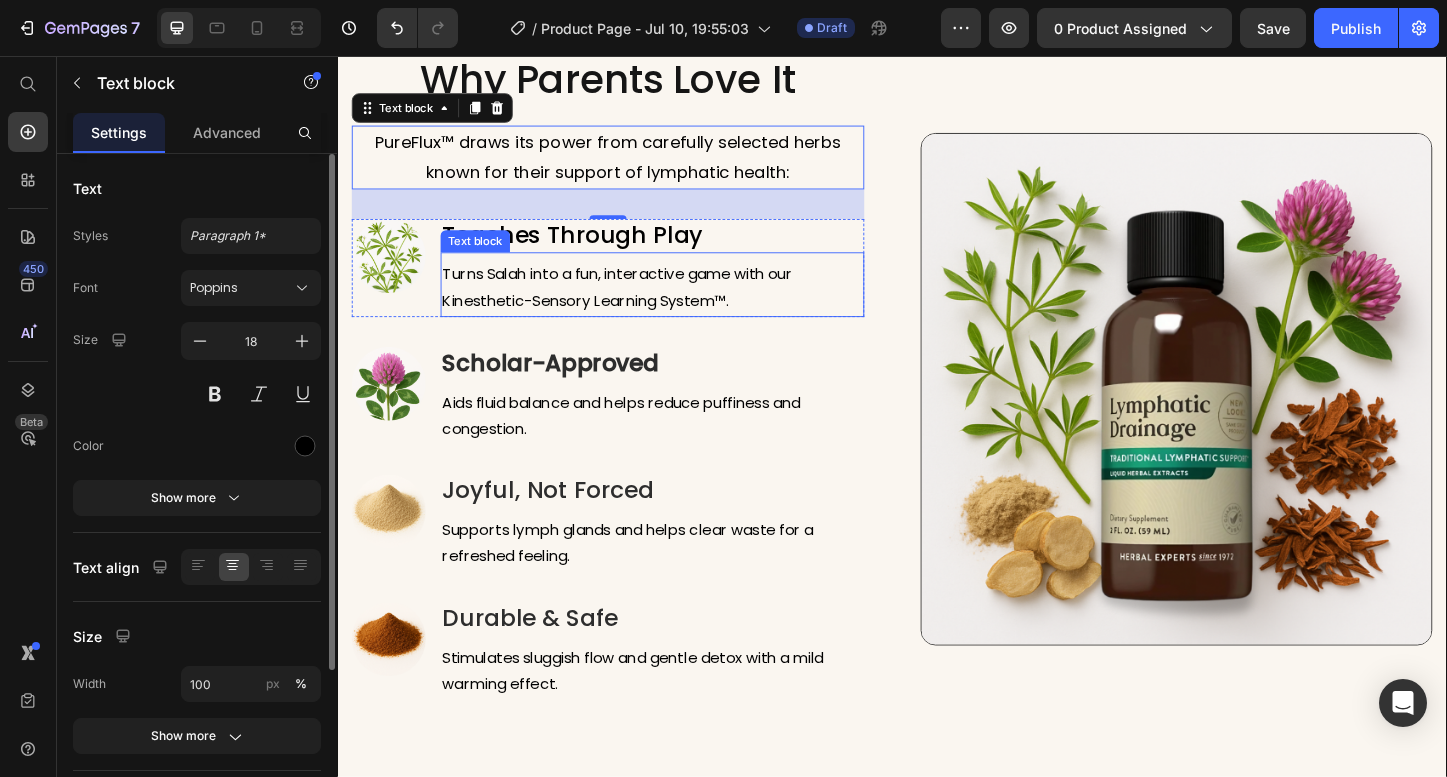 click on "Turns Salah into a fun, interactive game with our Kinesthetic-Sensory Learning System™." at bounding box center (678, 307) 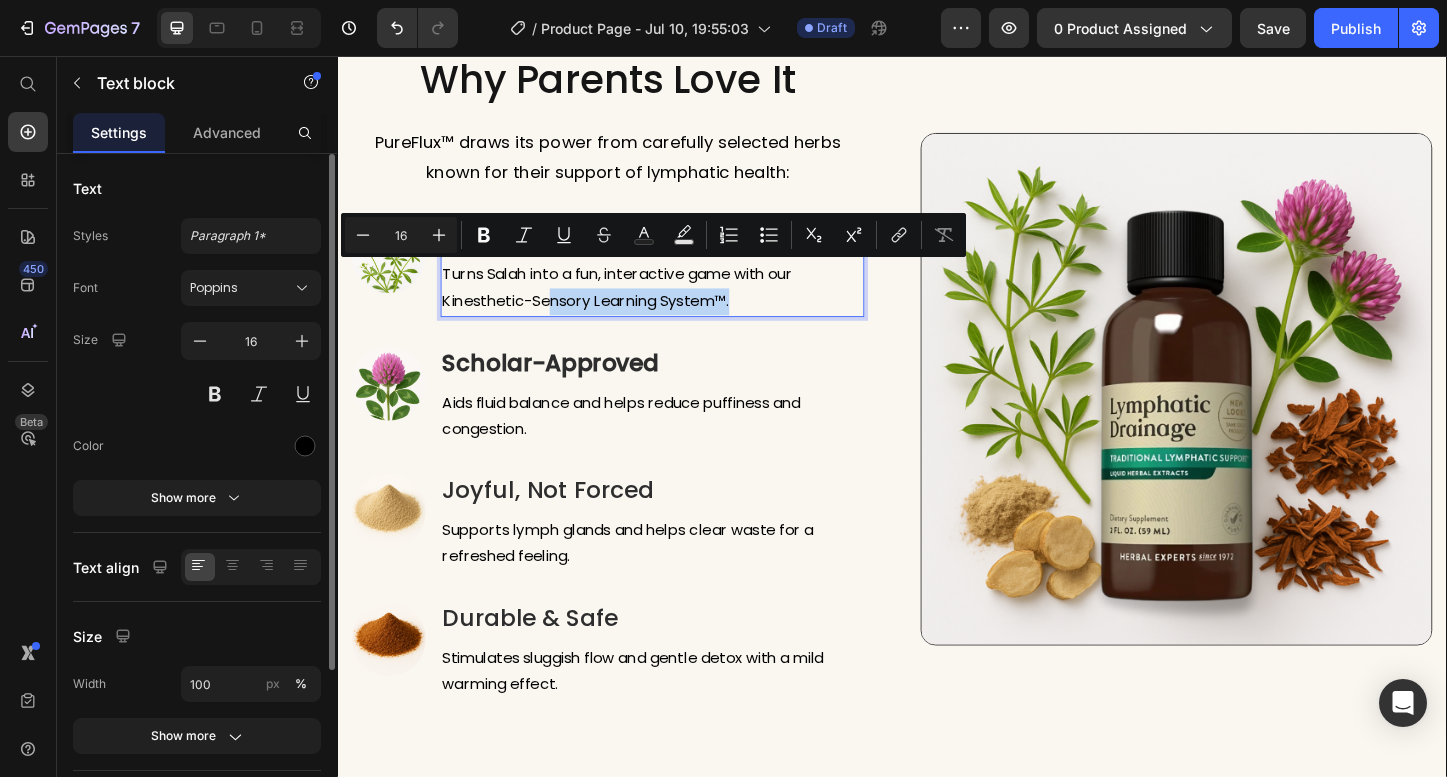 drag, startPoint x: 802, startPoint y: 319, endPoint x: 571, endPoint y: 307, distance: 231.31148 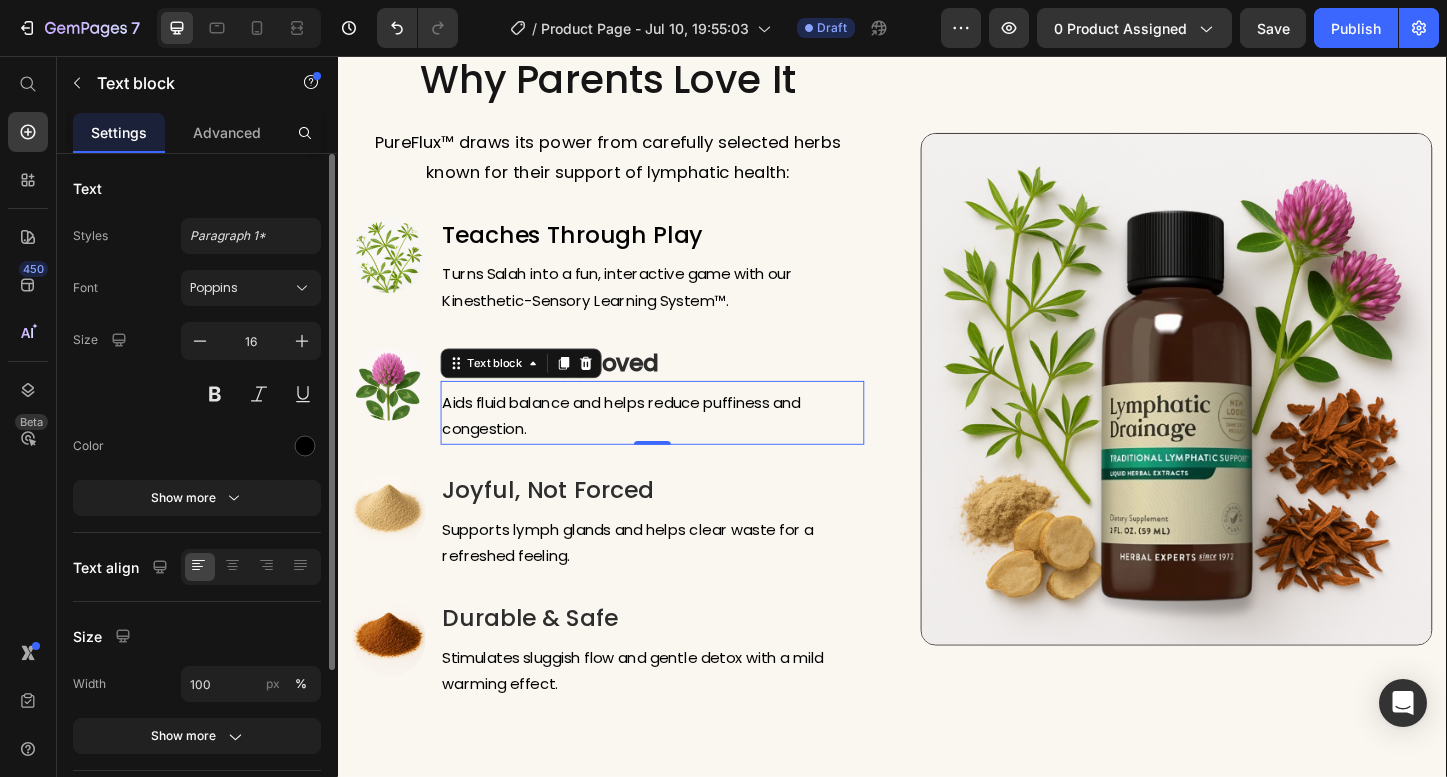 click on "Aids fluid balance and helps reduce puffiness and congestion." at bounding box center [678, 446] 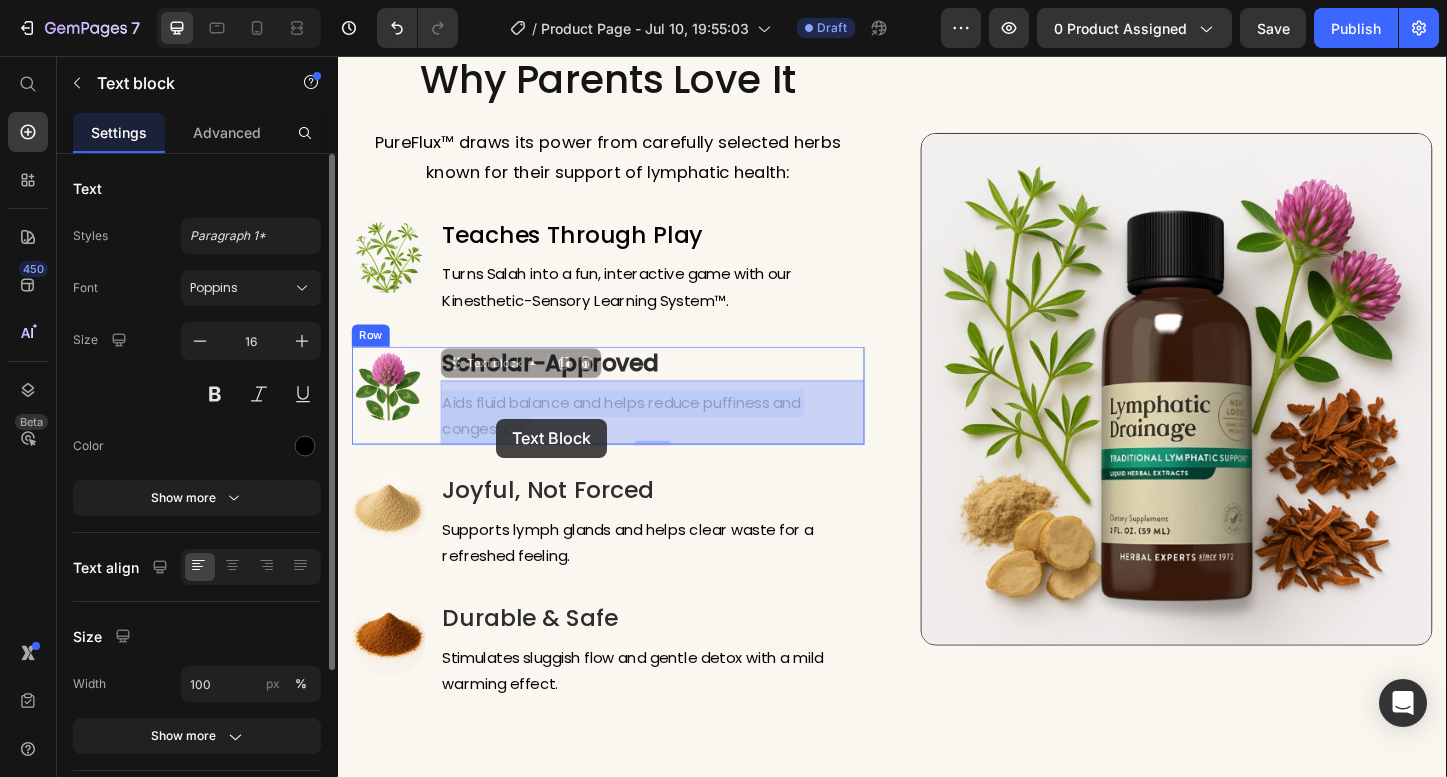 drag, startPoint x: 583, startPoint y: 462, endPoint x: 509, endPoint y: 448, distance: 75.31268 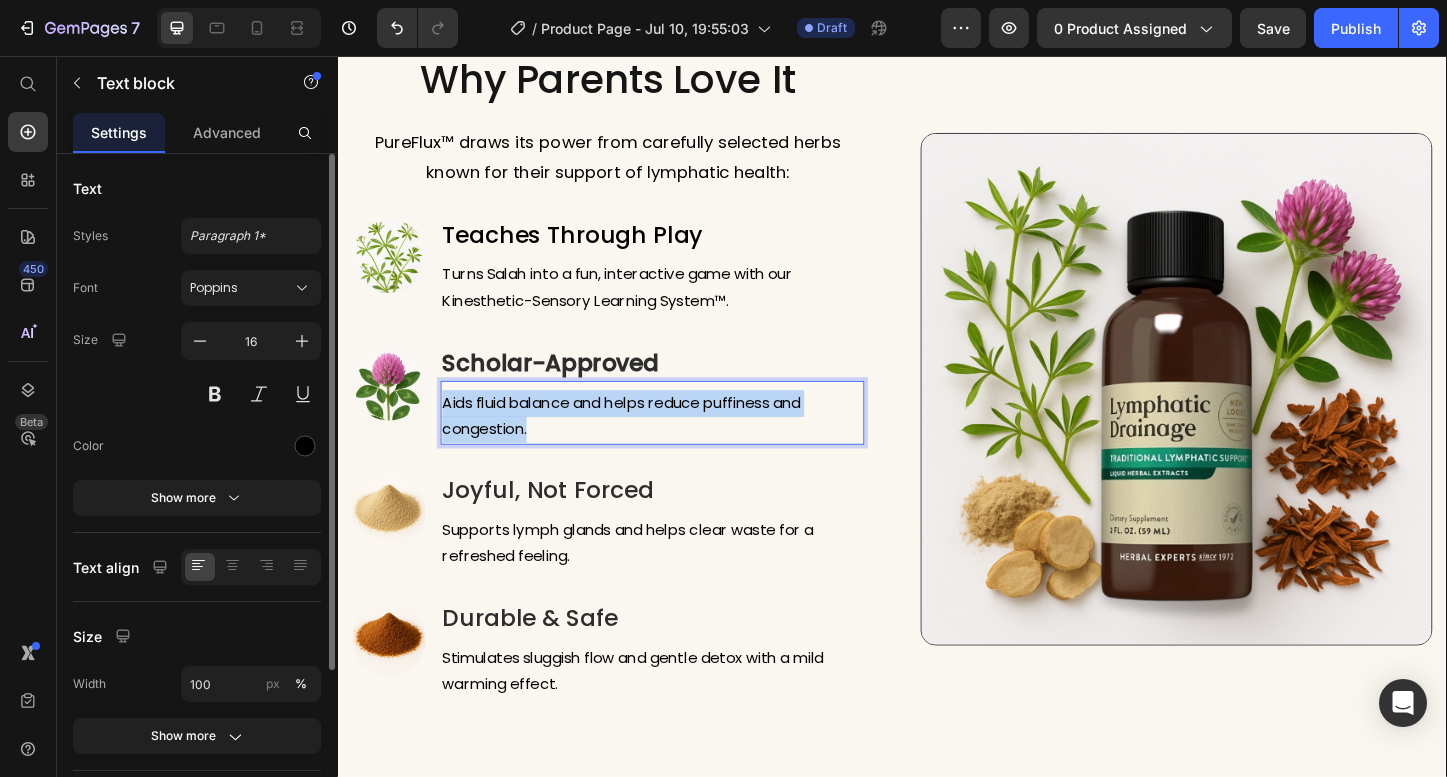 drag, startPoint x: 564, startPoint y: 461, endPoint x: 442, endPoint y: 438, distance: 124.1491 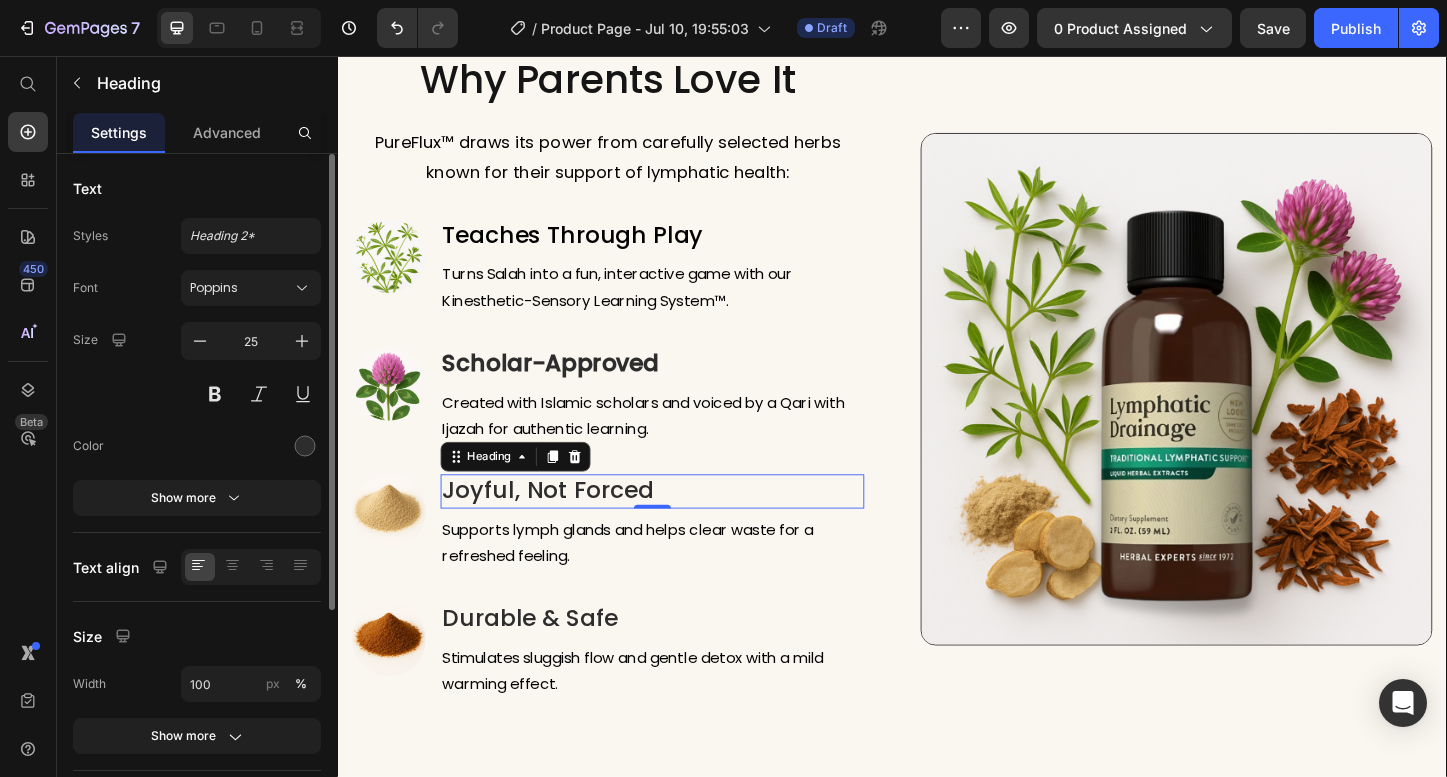 click on "Joyful, Not Forced" at bounding box center [678, 526] 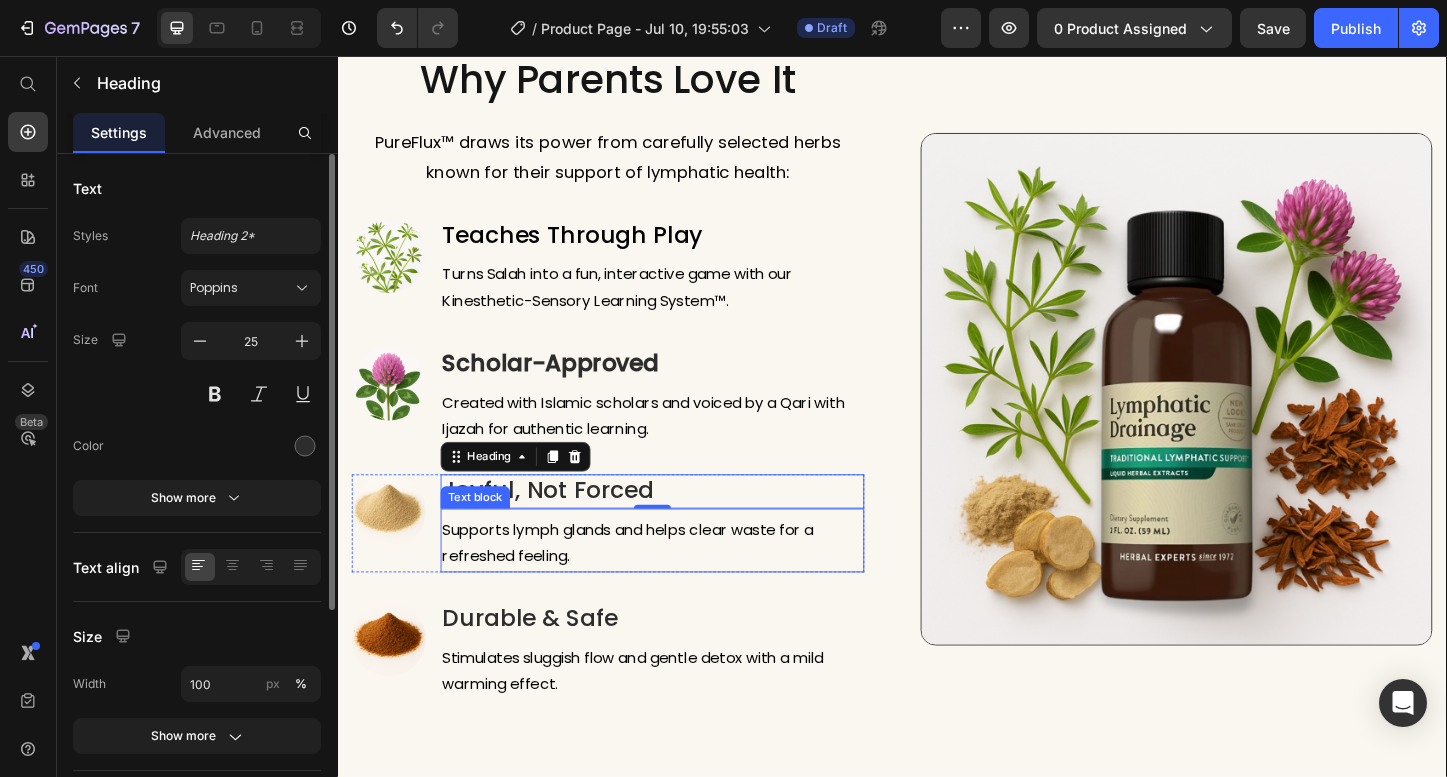 click on "Supports lymph glands and helps clear waste for a refreshed feeling." at bounding box center (678, 584) 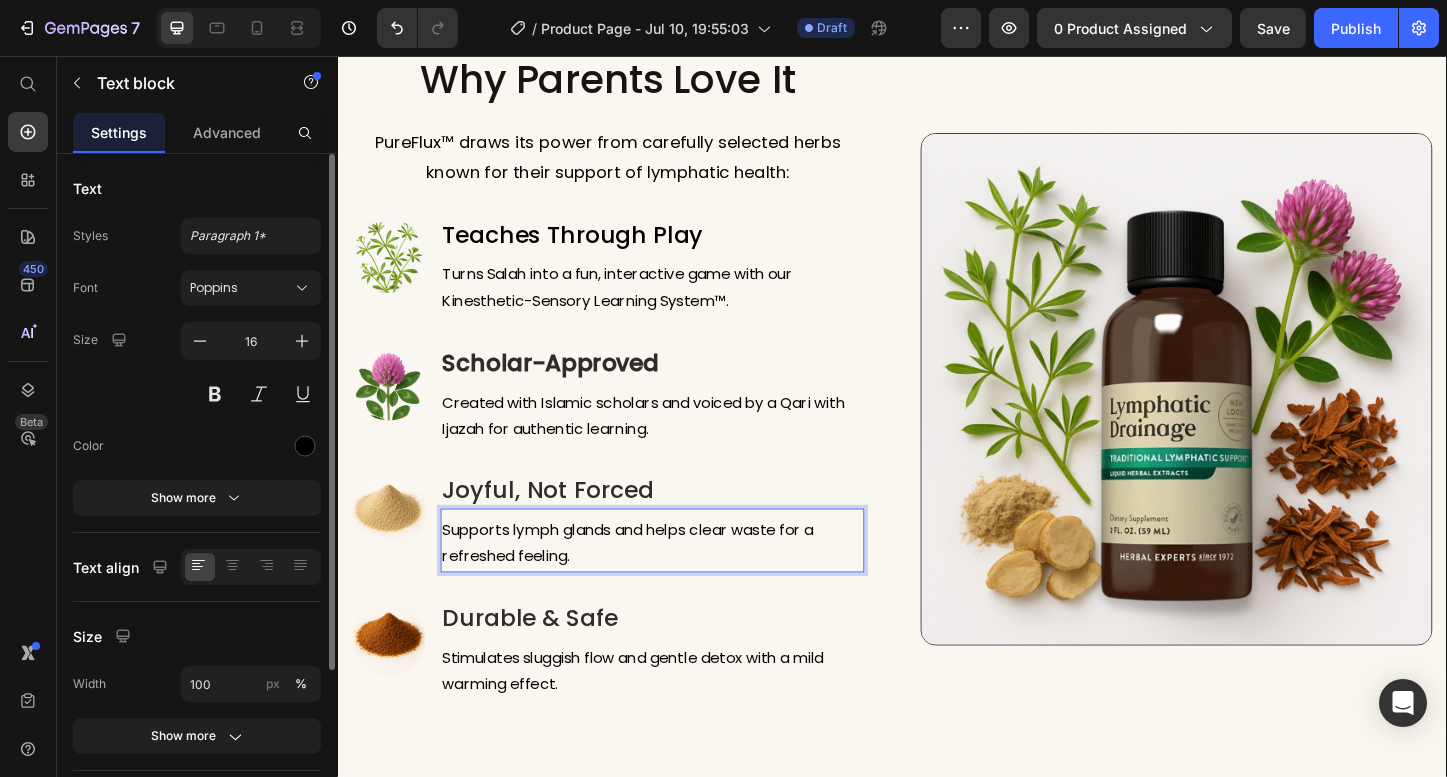 click on "Supports lymph glands and helps clear waste for a refreshed feeling." at bounding box center [678, 584] 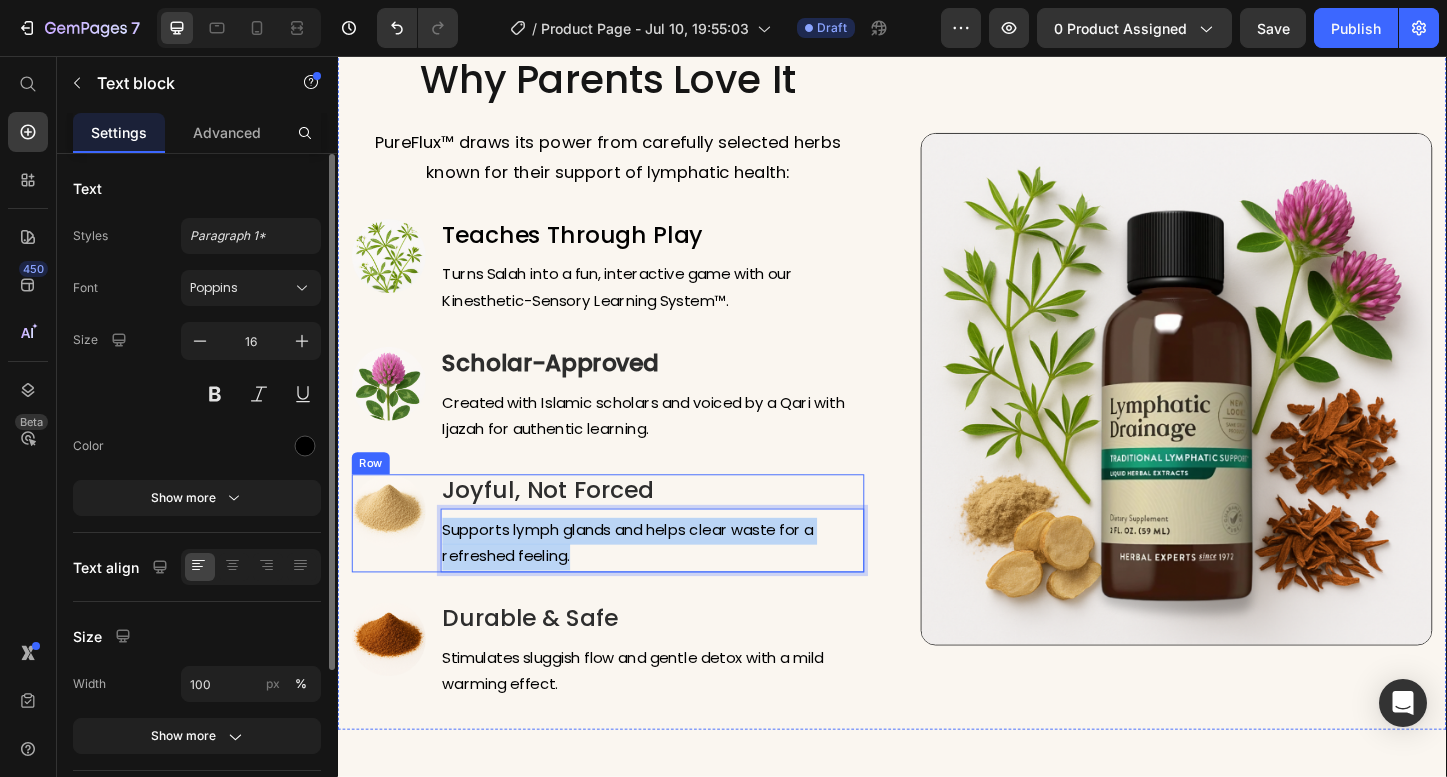 drag, startPoint x: 603, startPoint y: 595, endPoint x: 442, endPoint y: 562, distance: 164.3472 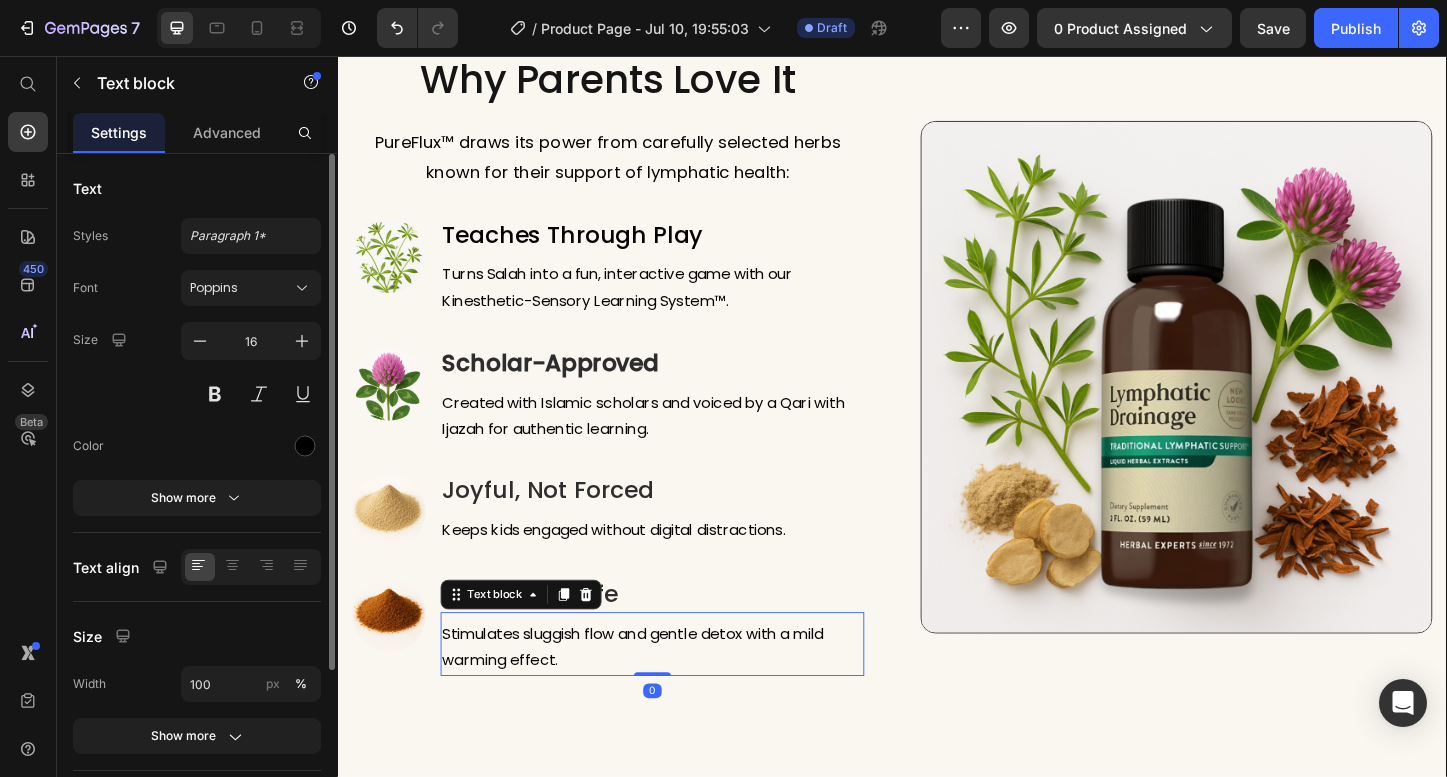 click on "Stimulates sluggish flow and gentle detox with a mild warming effect." at bounding box center (678, 696) 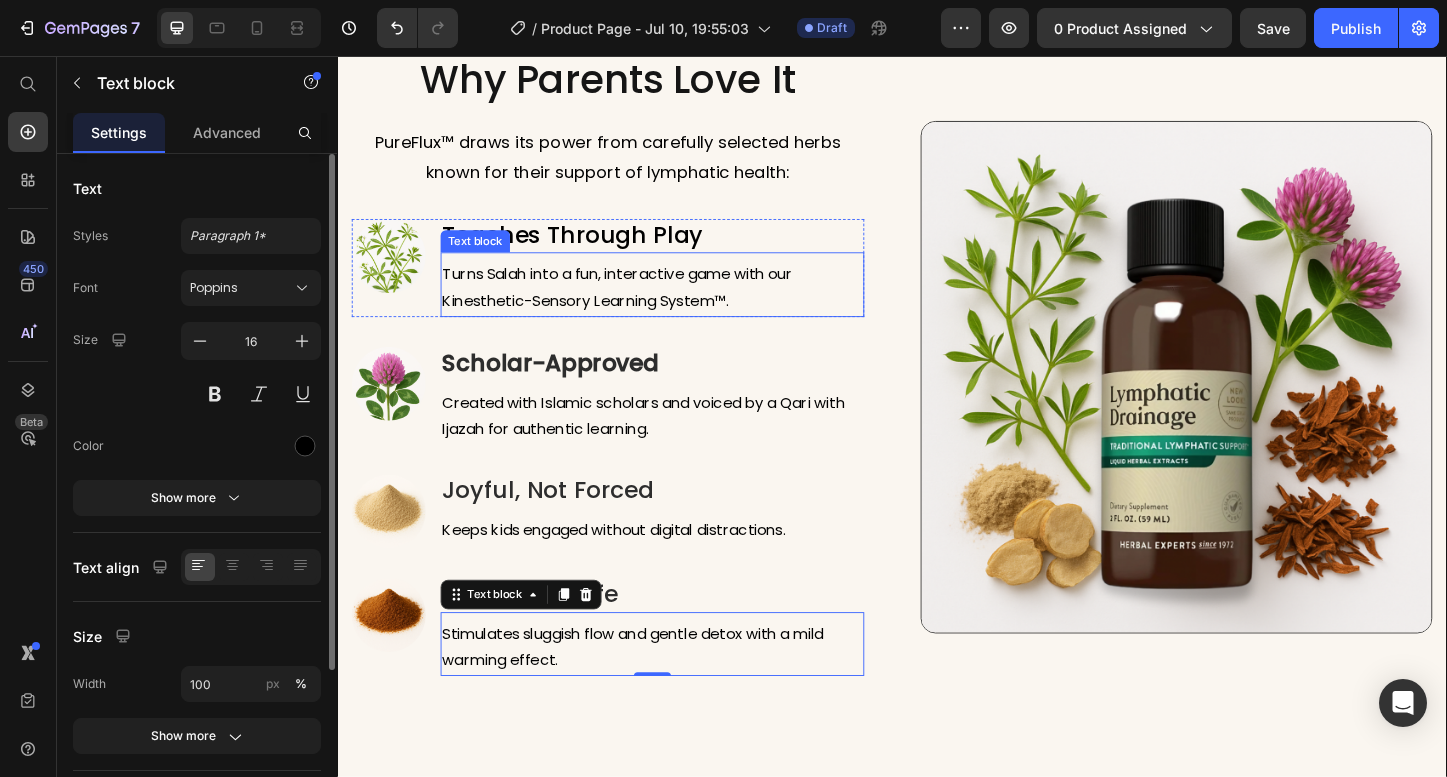 click on "Created with Islamic scholars and voiced by a Qari with Ijazah for authentic learning." at bounding box center [678, 446] 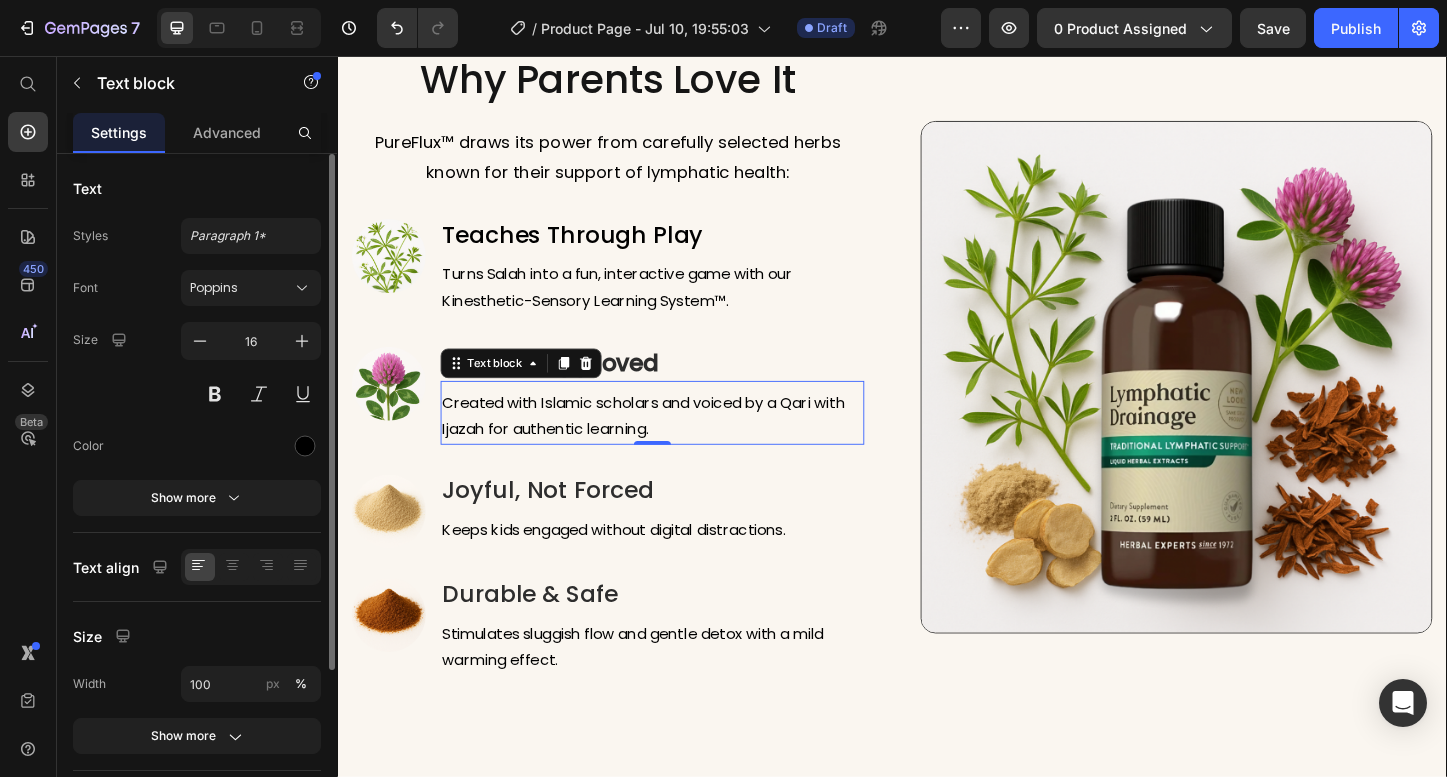 click on "Joyful, Not Forced" at bounding box center (636, 526) 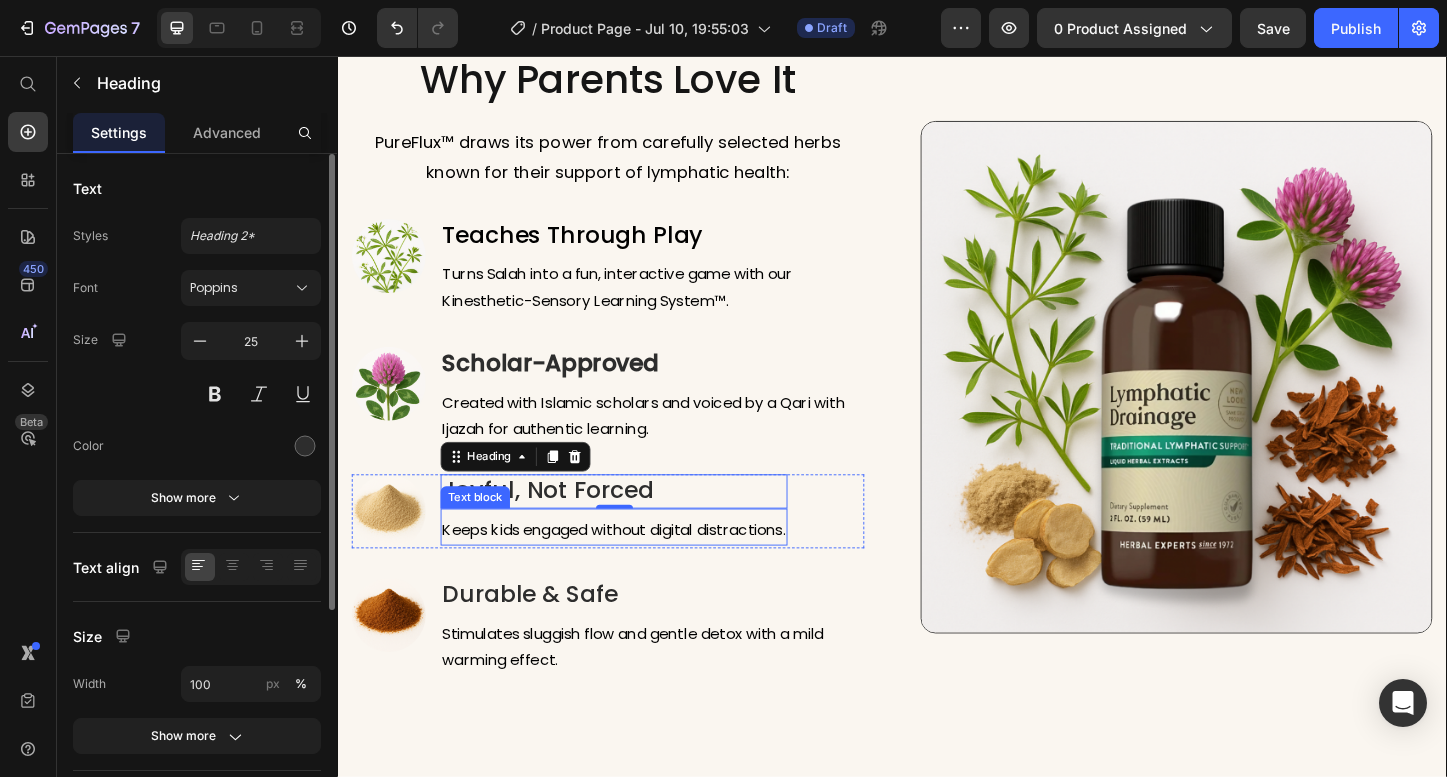 click on "Keeps kids engaged without digital distractions." at bounding box center [636, 569] 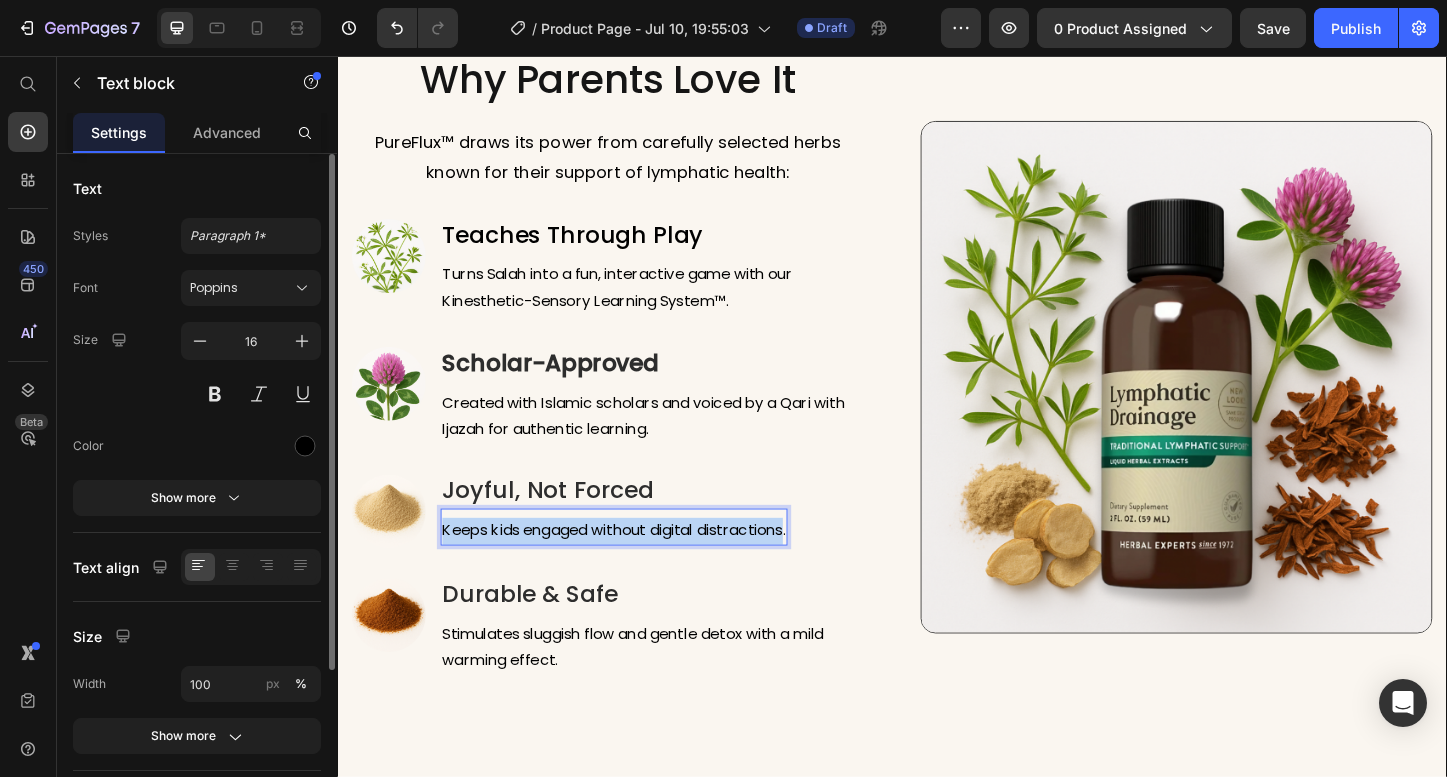 drag, startPoint x: 830, startPoint y: 567, endPoint x: 451, endPoint y: 566, distance: 379.0013 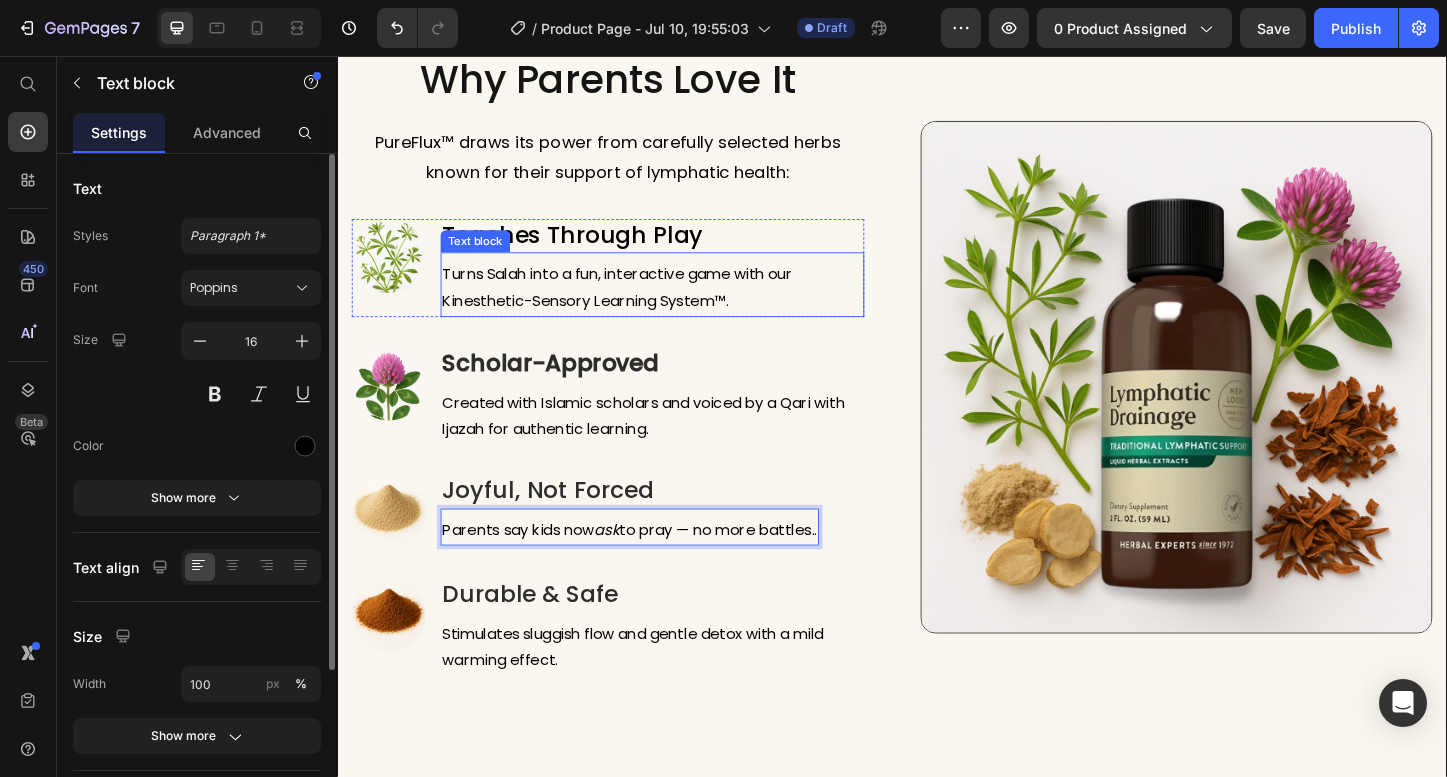 click on "Turns Salah into a fun, interactive game with our Kinesthetic-Sensory Learning System™." at bounding box center (678, 307) 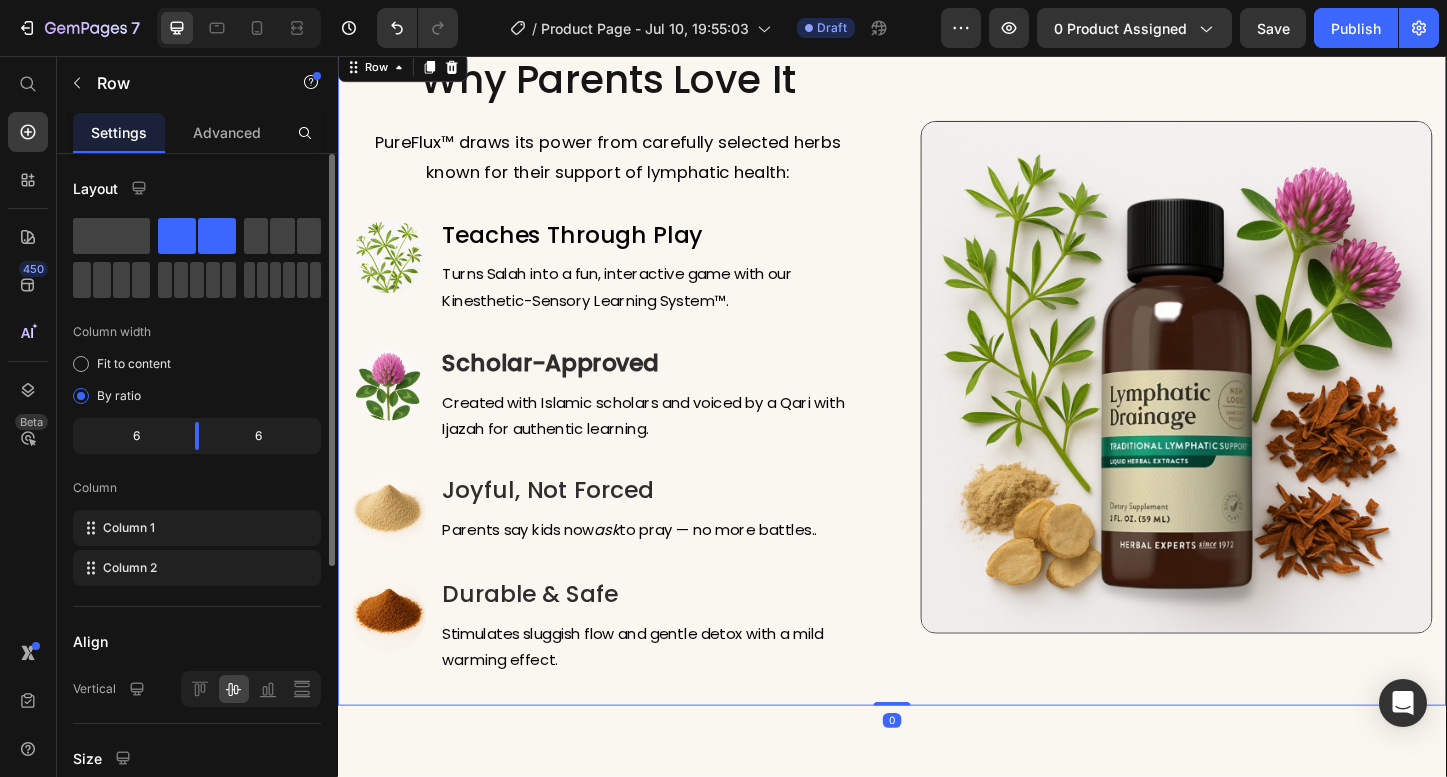click on "Why Parents Love It Heading PureFlux™ draws its power from carefully selected herbs known for their support of lymphatic health: Text block Image Teaches Through Play Heading Turns Salah into a fun, interactive game with our Kinesthetic-Sensory Learning System™. Text block Row Image ⁠⁠⁠⁠⁠⁠⁠ Scholar-Approved Heading Created with Islamic scholars and voiced by a Qari with Ijazah for authentic learning. Text block Row Image Joyful, Not Forced Heading Parents say kids now  ask  to pray — no more battles.. Text block Row Image Durable & Safe Heading Stimulates sluggish flow and gentle detox with a mild warming effect. Text block Row" at bounding box center [630, 403] 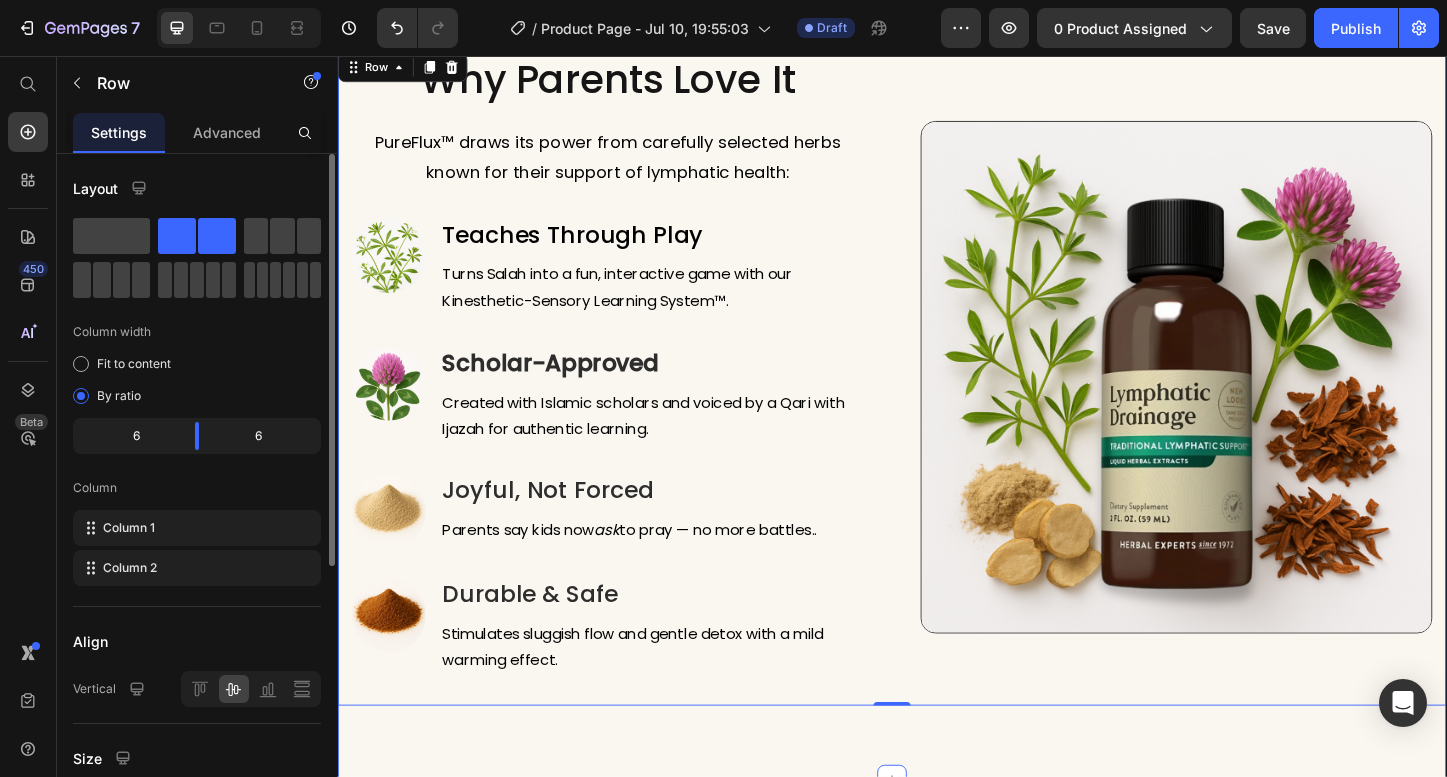 click on "Why Parents Love It Heading PureFlux™ draws its power from carefully selected herbs known for their support of lymphatic health: Text block Image Teaches Through Play Heading Turns Salah into a fun, interactive game with our Kinesthetic-Sensory Learning System™. Text block Row Image ⁠⁠⁠⁠⁠⁠⁠ Scholar-Approved Heading Created with Islamic scholars and voiced by a Qari with Ijazah for authentic learning. Text block Row Image Joyful, Not Forced Heading Parents say kids now  ask  to pray — no more battles.. Text block Row Image Durable & Safe Heading Stimulates sluggish flow and gentle detox with a mild warming effect. Text block Row" at bounding box center (630, 403) 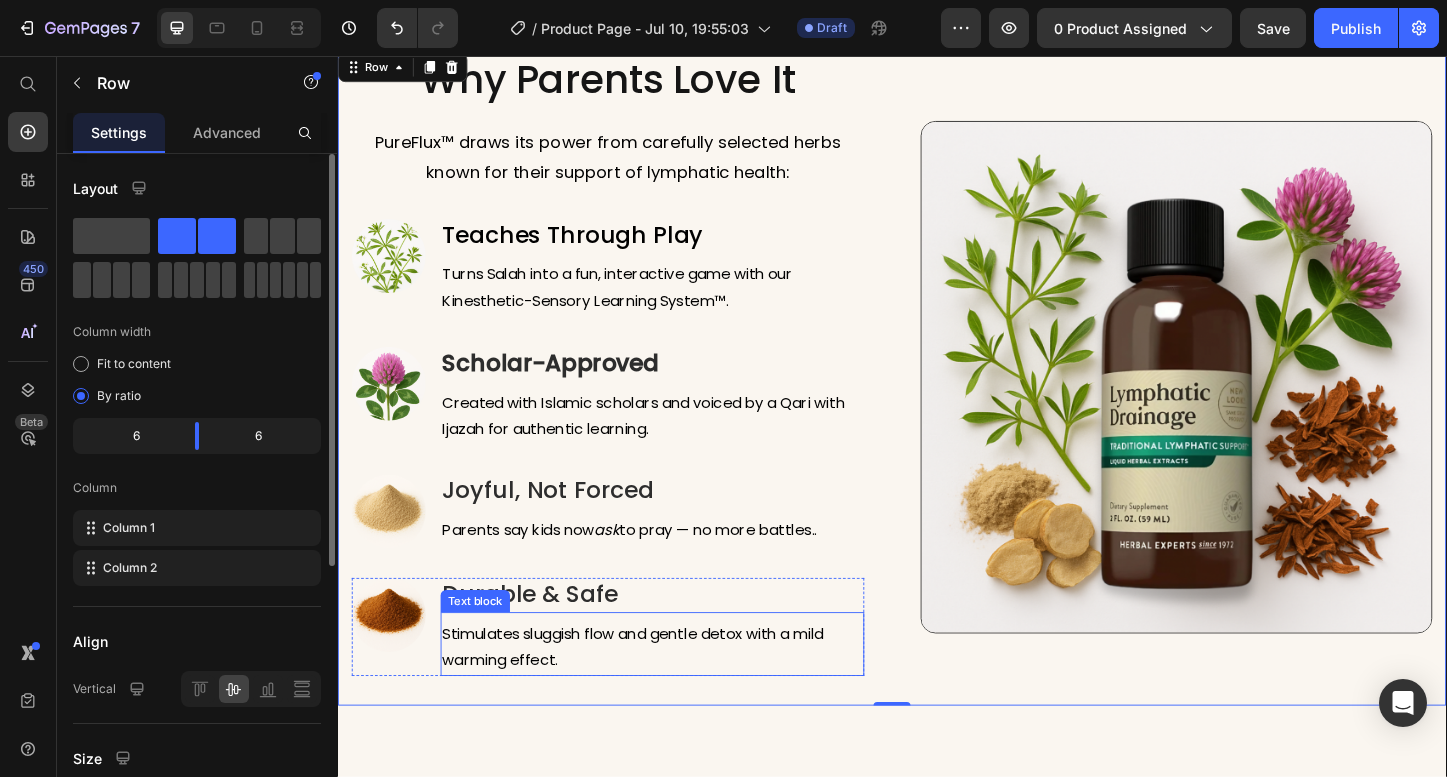 click on "Stimulates sluggish flow and gentle detox with a mild warming effect." at bounding box center [678, 696] 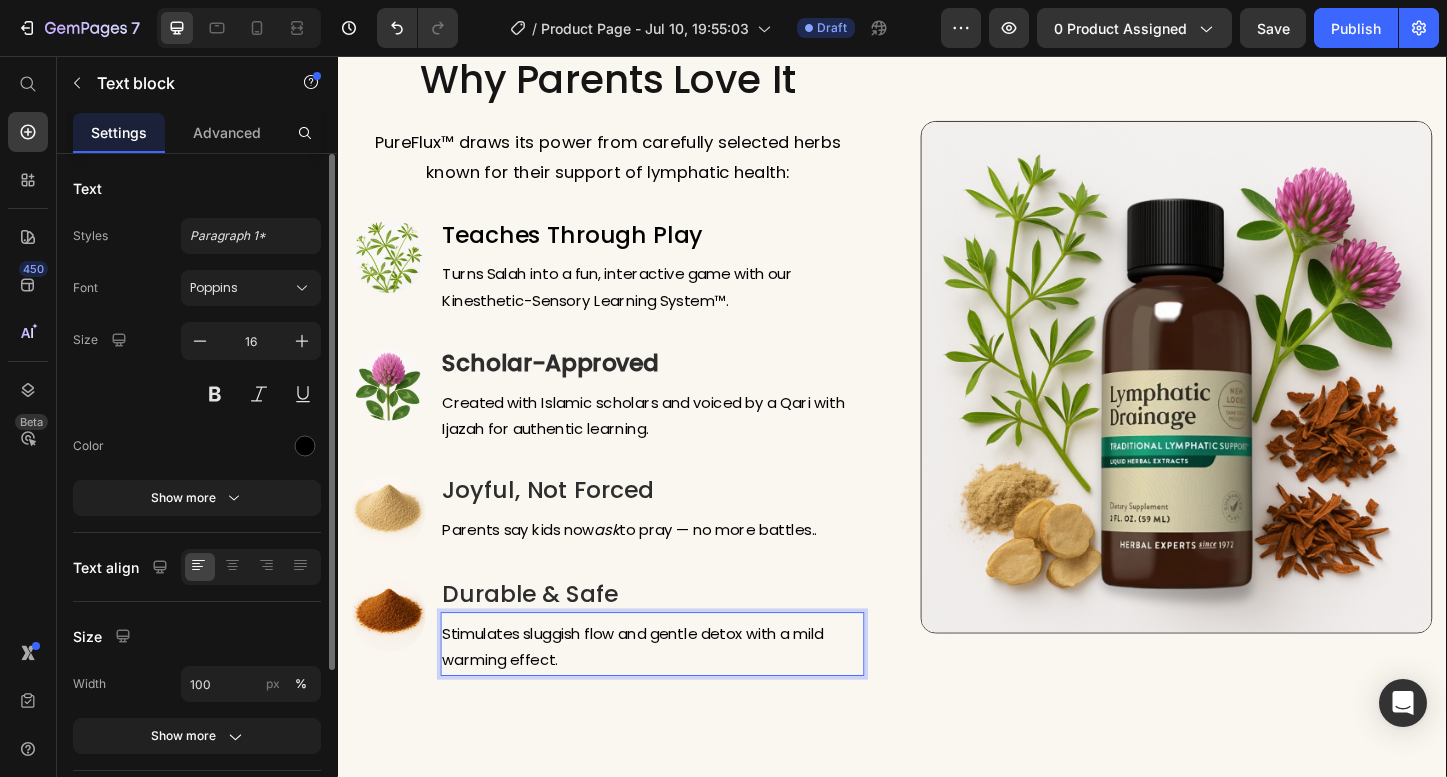 click on "Stimulates sluggish flow and gentle detox with a mild warming effect." at bounding box center (678, 696) 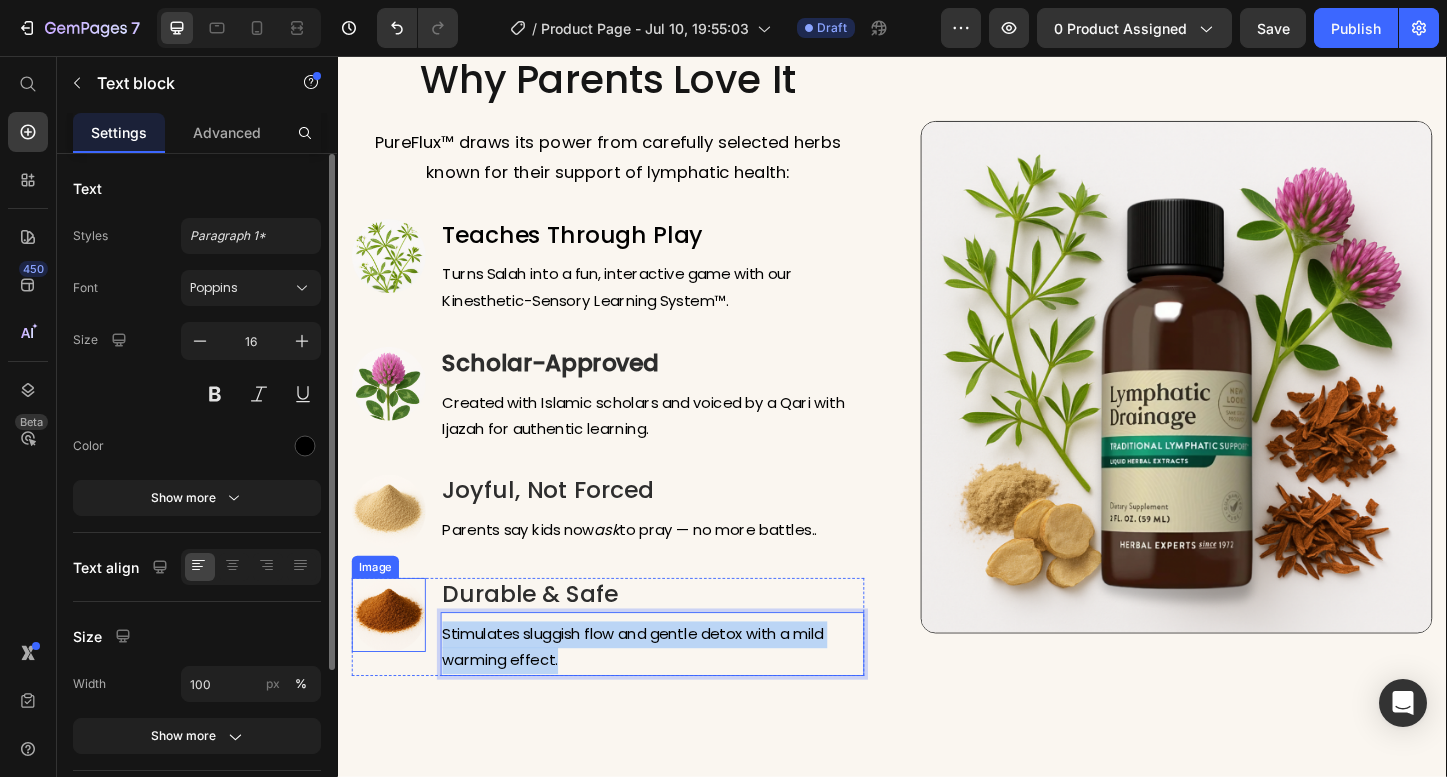 drag, startPoint x: 592, startPoint y: 711, endPoint x: 421, endPoint y: 684, distance: 173.11845 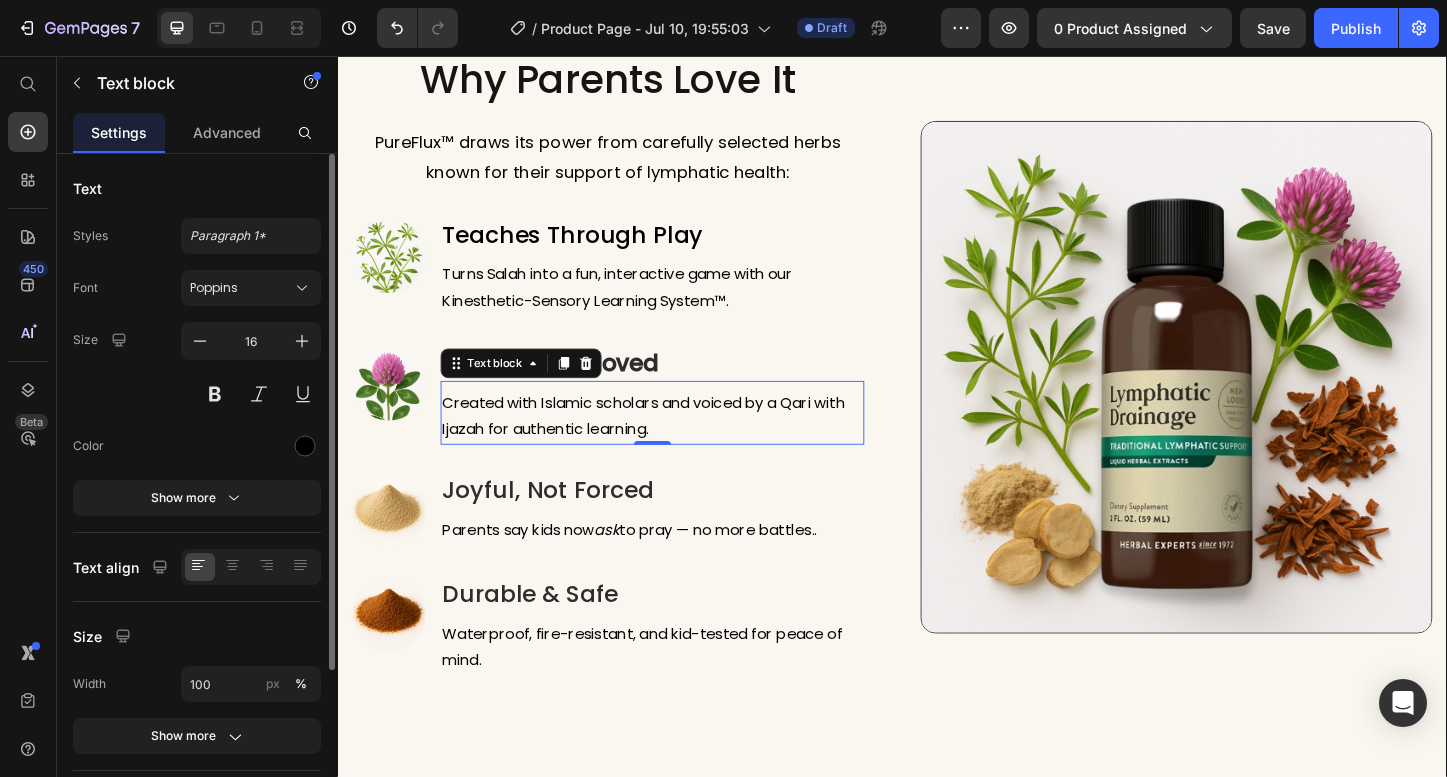 click on "Created with Islamic scholars and voiced by a Qari with Ijazah for authentic learning. Text block   0" at bounding box center [678, 442] 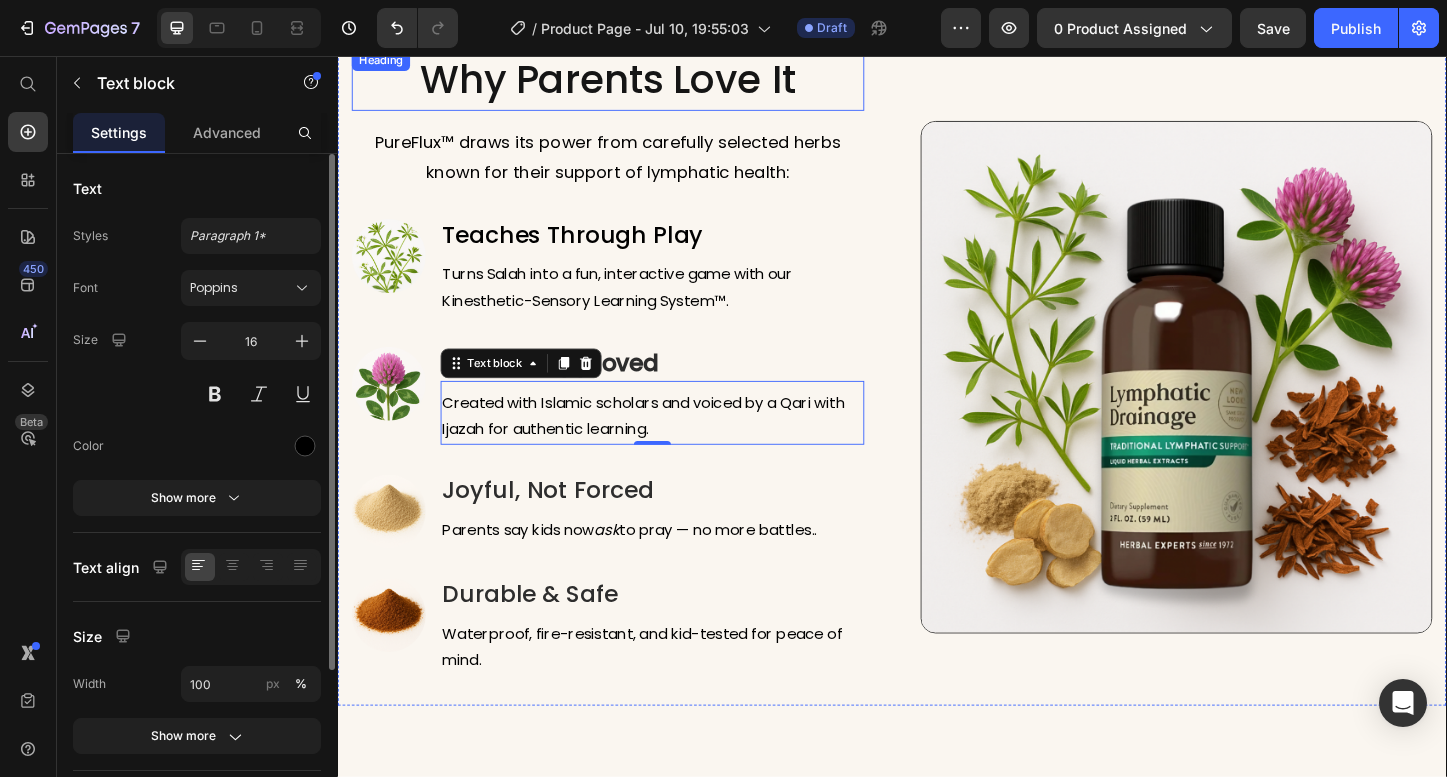 click on "Why Parents Love It" at bounding box center [630, 81] 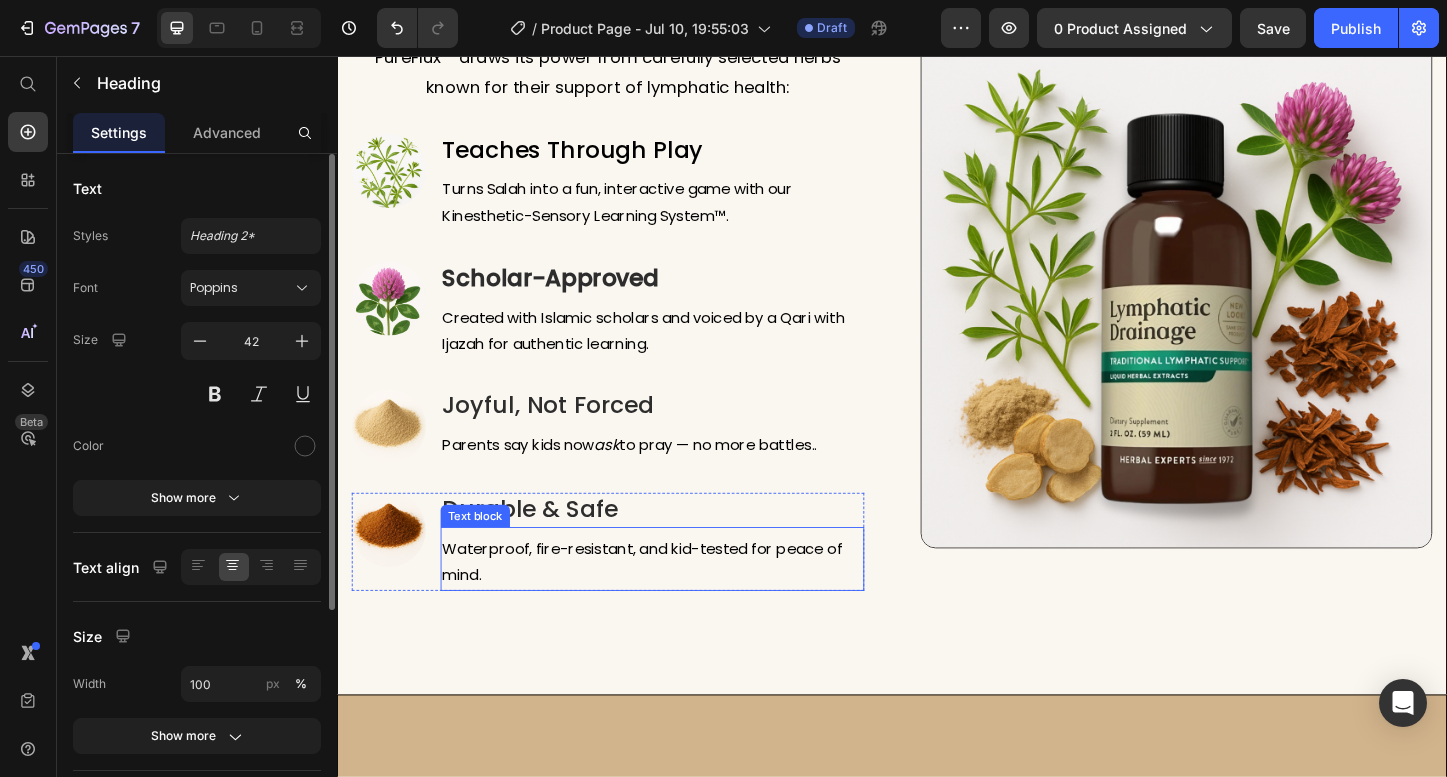 scroll, scrollTop: 4411, scrollLeft: 0, axis: vertical 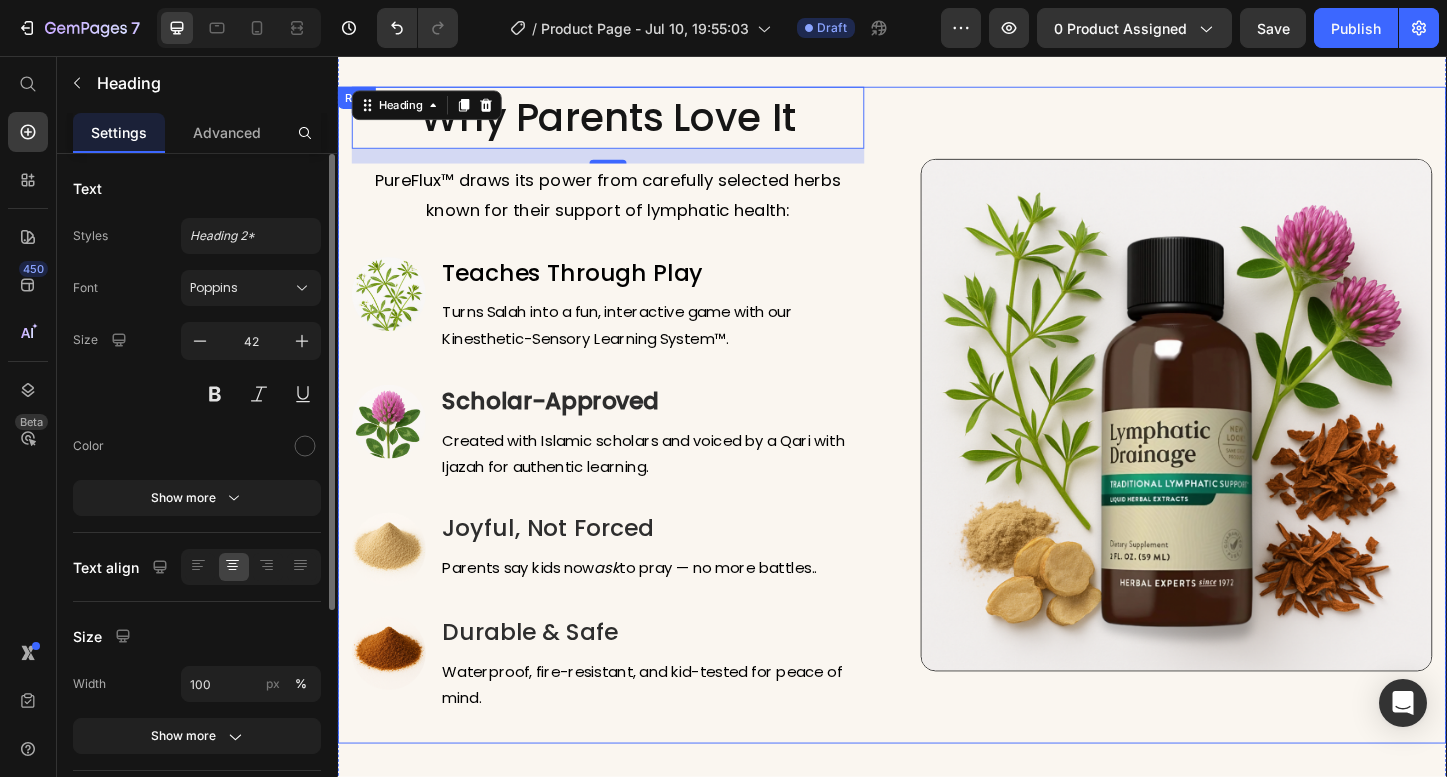 click on "Why Parents Love It Heading   16 PureFlux™ draws its power from carefully selected herbs known for their support of lymphatic health: Text block Image Teaches Through Play Heading Turns Salah into a fun, interactive game with our Kinesthetic-Sensory Learning System™. Text block Row Image ⁠⁠⁠⁠⁠⁠⁠ Scholar-Approved Heading Created with Islamic scholars and voiced by a Qari with Ijazah for authentic learning. Text block Row Image Joyful, Not Forced Heading Parents say kids now  ask  to pray — no more battles.. Text block Row Image Durable & Safe Heading Waterproof, fire-resistant, and kid-tested for peace of mind. Text block Row Image Row" at bounding box center [937, 444] 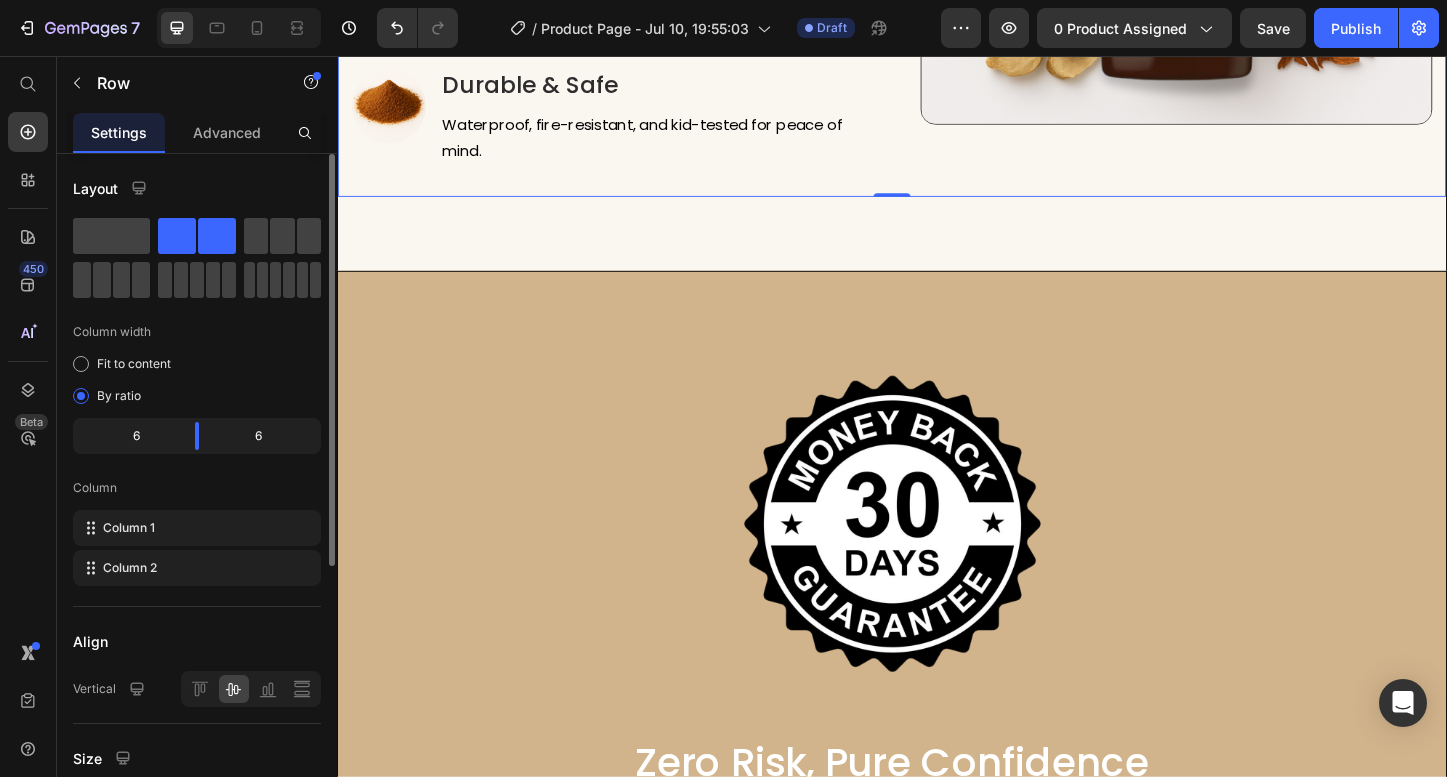scroll, scrollTop: 4486, scrollLeft: 0, axis: vertical 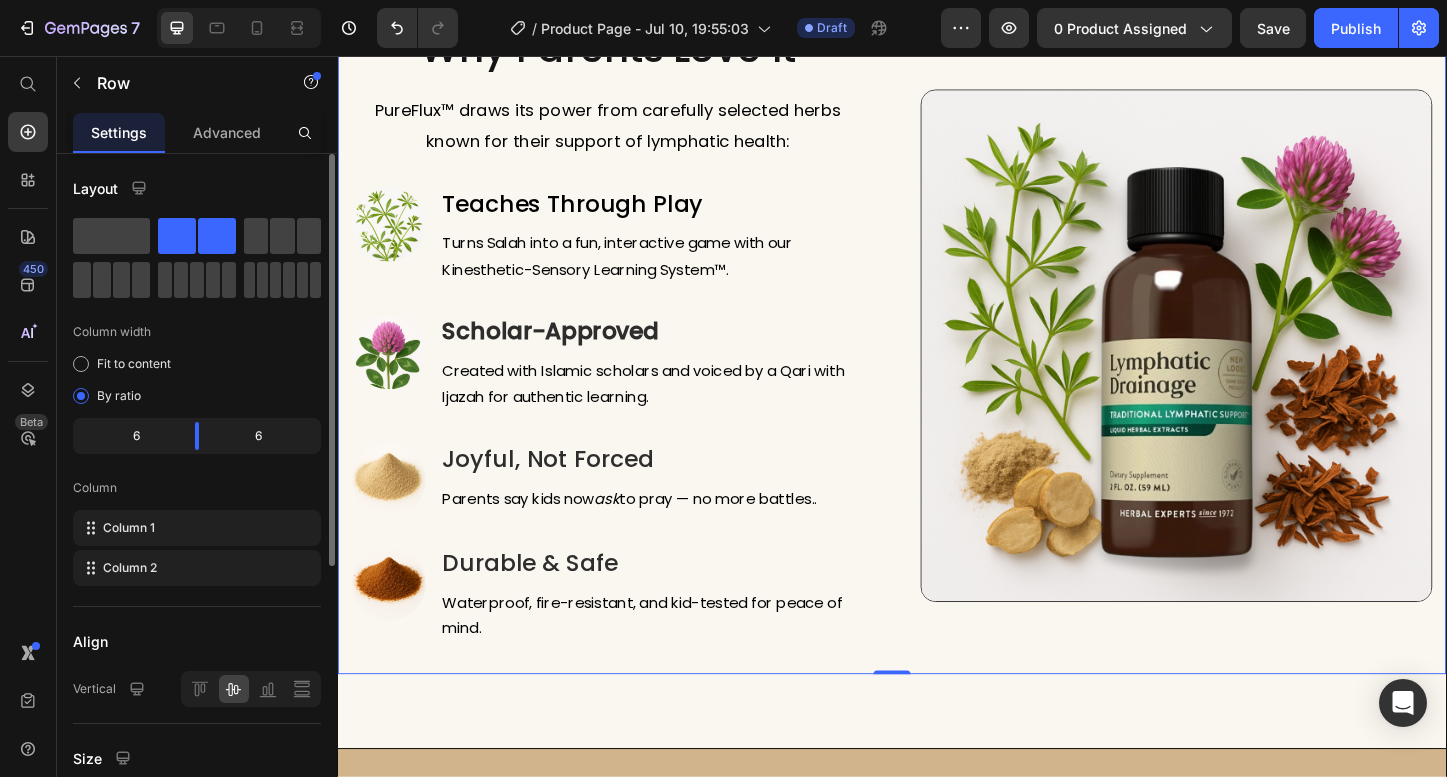 click on "Scholar-Approved" at bounding box center [568, 353] 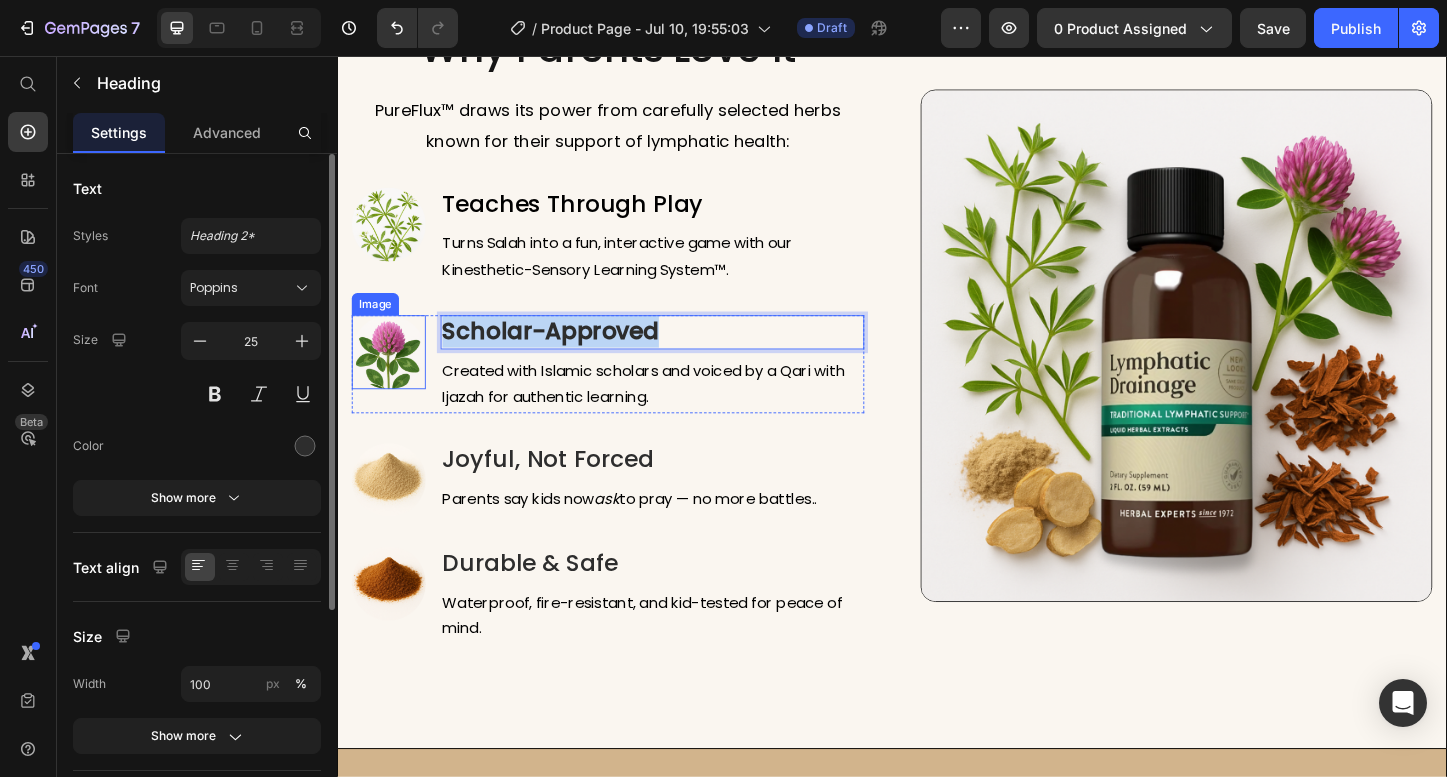 drag, startPoint x: 723, startPoint y: 350, endPoint x: 415, endPoint y: 346, distance: 308.02597 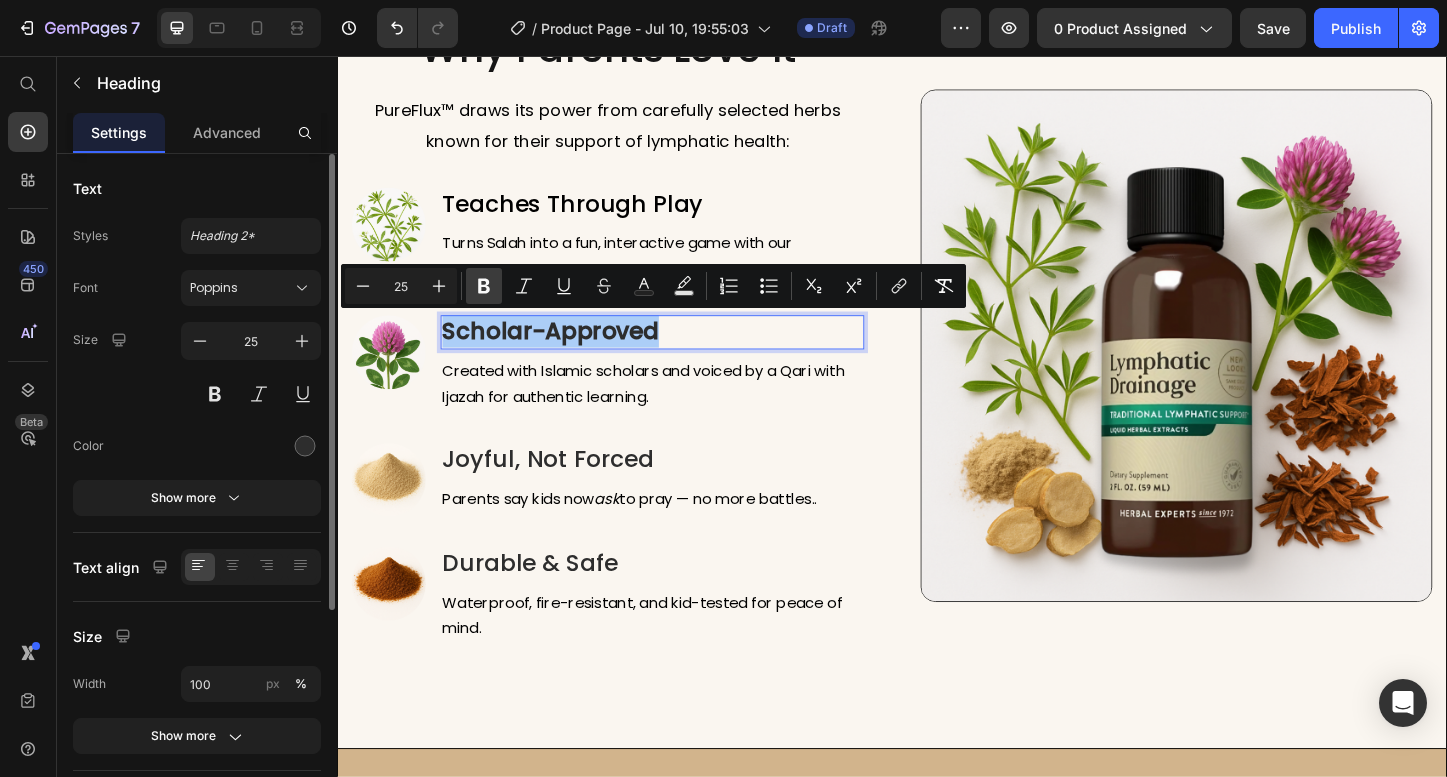 click 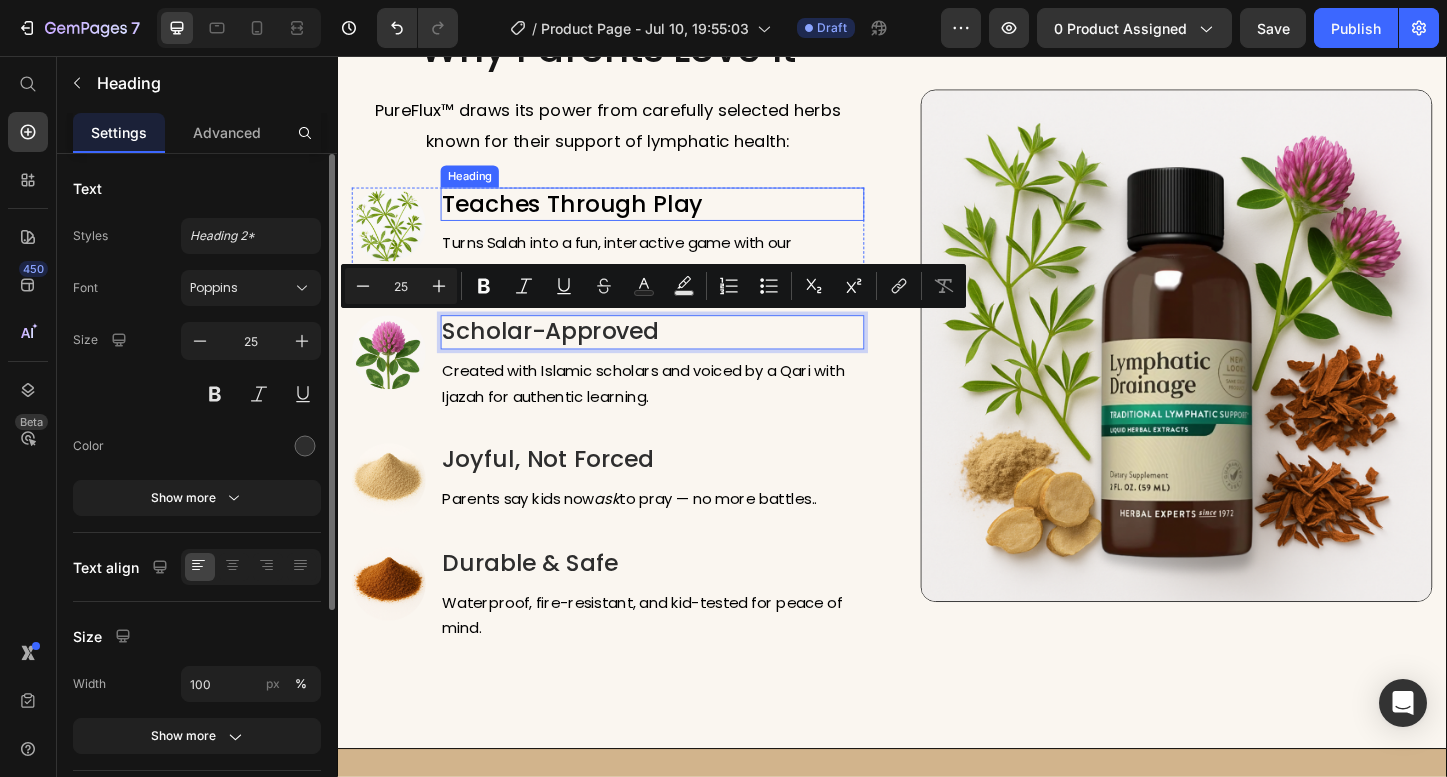 click on "Teaches Through Play" at bounding box center [678, 216] 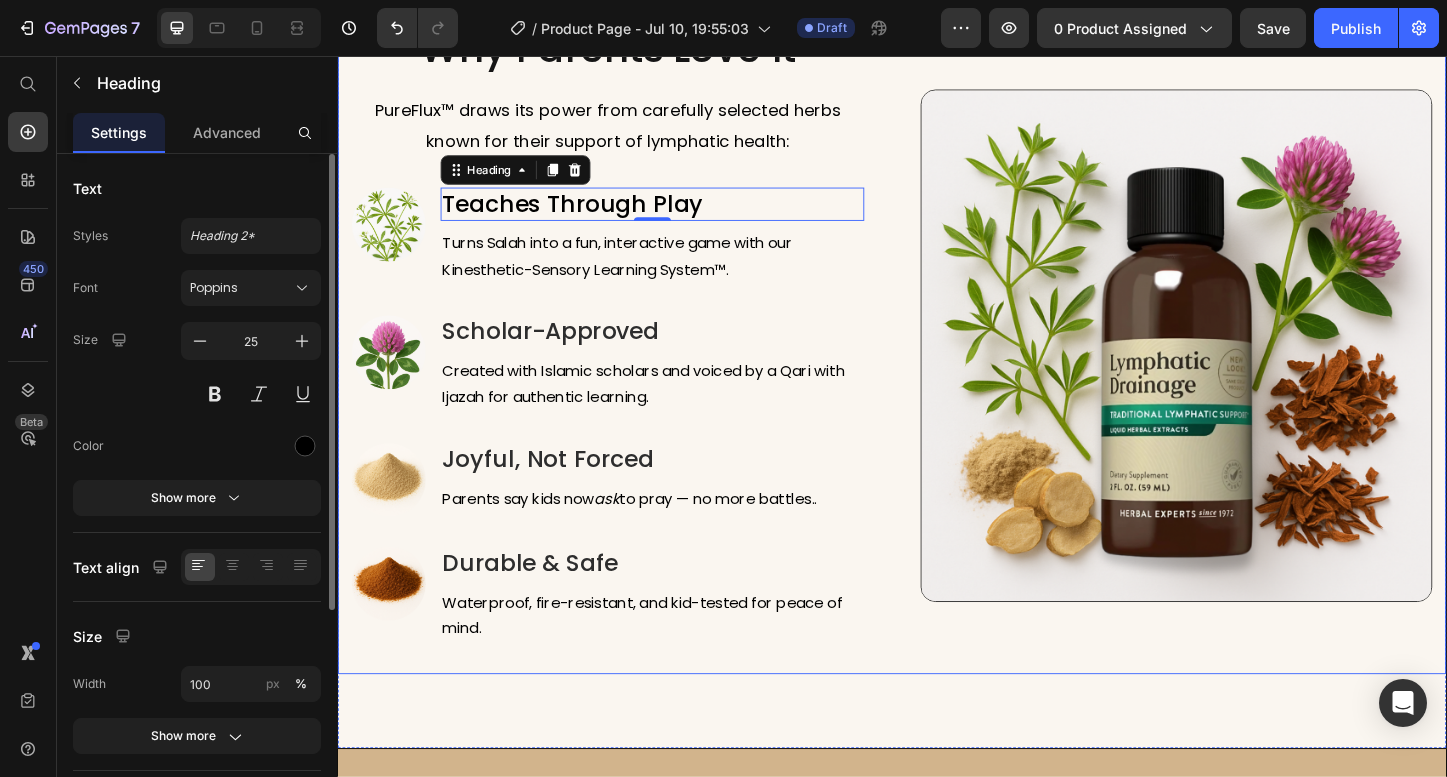 click on "Why Parents Love It Heading PureFlux™ draws its power from carefully selected herbs known for their support of lymphatic health: Text block Image Teaches Through Play Heading   0 Turns Salah into a fun, interactive game with our Kinesthetic-Sensory Learning System™. Text block Row Image Scholar-Approved Heading Created with Islamic scholars and voiced by a Qari with Ijazah for authentic learning. Text block Row Image Joyful, Not Forced Heading Parents say kids now  ask  to pray — no more battles.. Text block Row Image Durable & Safe Heading Waterproof, fire-resistant, and kid-tested for peace of mind. Text block Row" at bounding box center [630, 369] 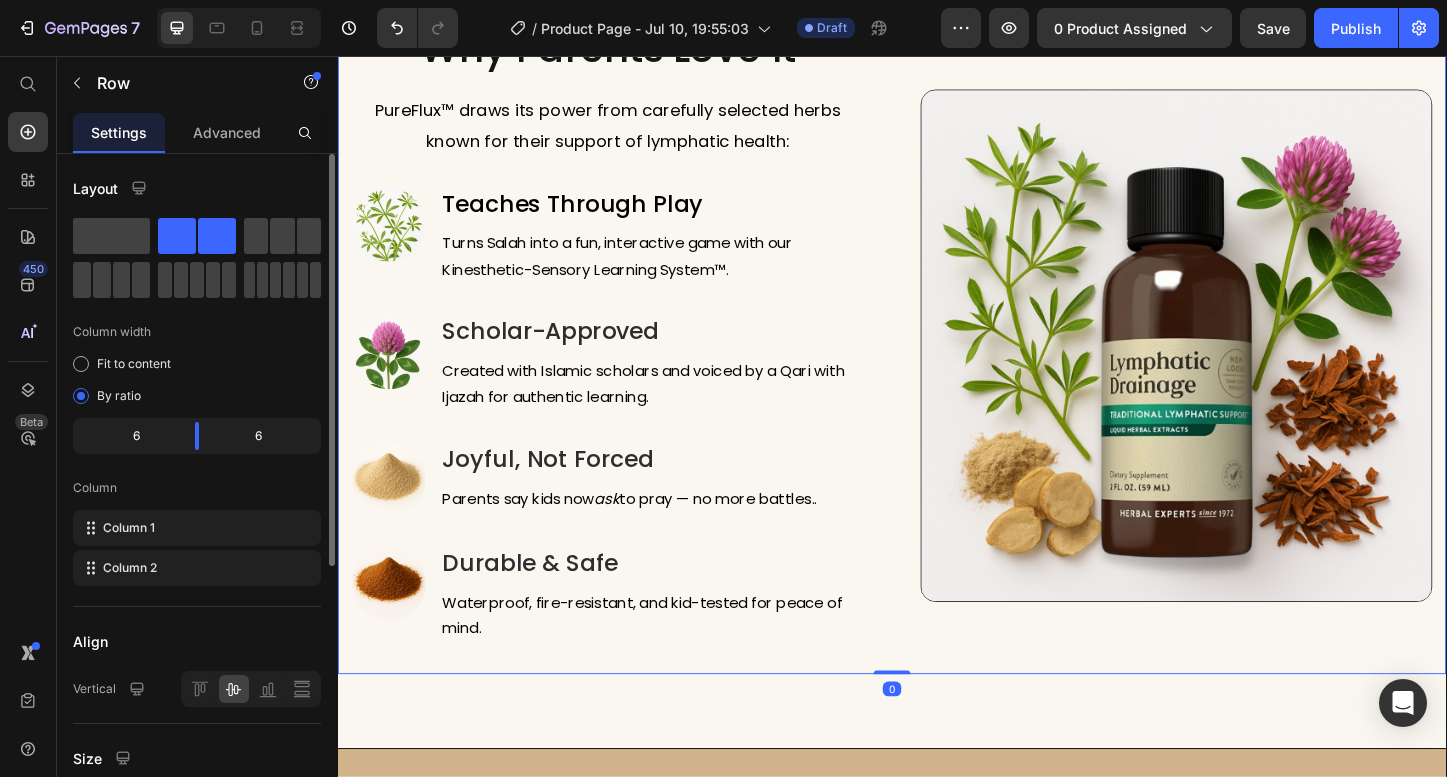 click on "Why Parents Love It Heading PureFlux™ draws its power from carefully selected herbs known for their support of lymphatic health: Text block Image Teaches Through Play Heading Turns Salah into a fun, interactive game with our Kinesthetic-Sensory Learning System™. Text block Row Image Scholar-Approved Heading Created with Islamic scholars and voiced by a Qari with Ijazah for authentic learning. Text block Row Image Joyful, Not Forced Heading Parents say kids now  ask  to pray — no more battles.. Text block Row Image Durable & Safe Heading Waterproof, fire-resistant, and kid-tested for peace of mind. Text block Row Image Row   0" at bounding box center (937, 369) 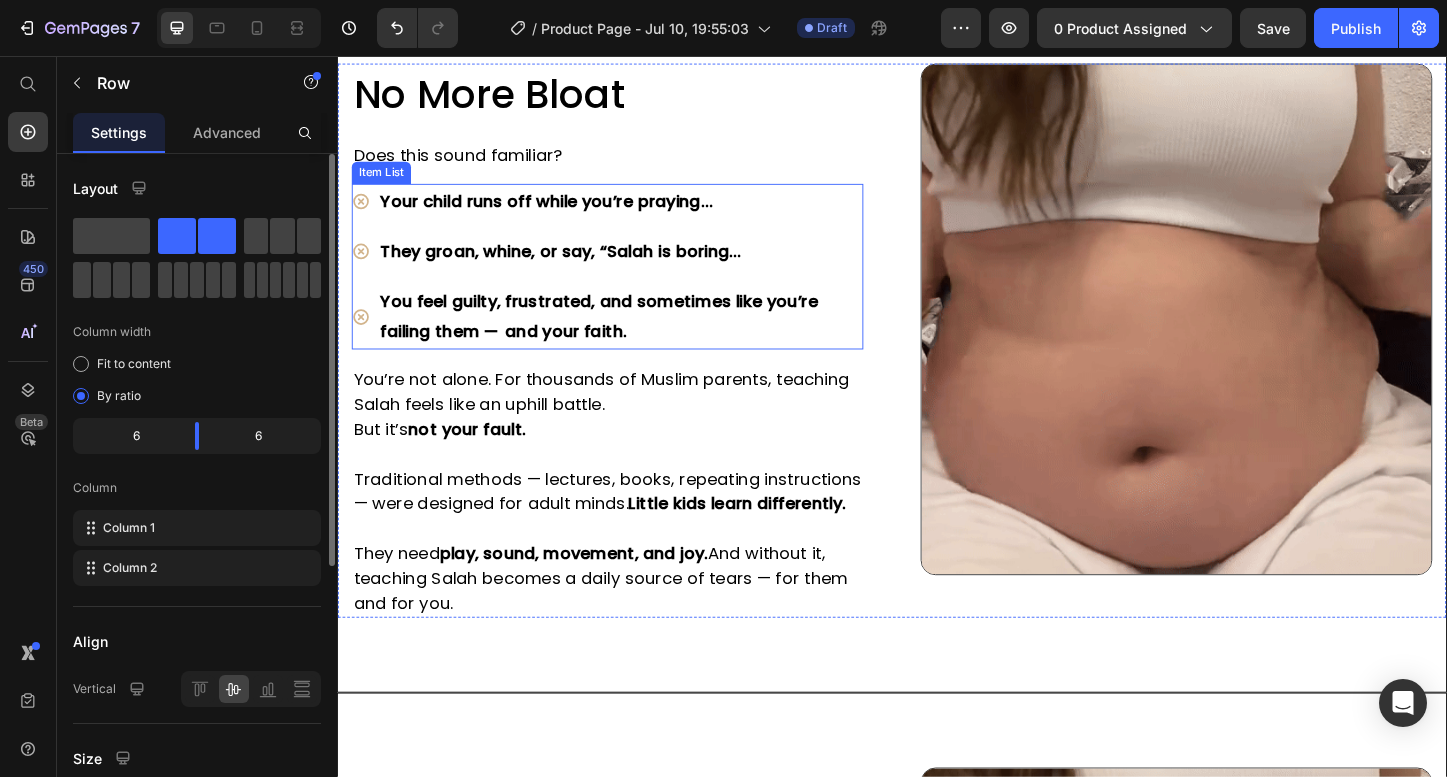 scroll, scrollTop: 2467, scrollLeft: 0, axis: vertical 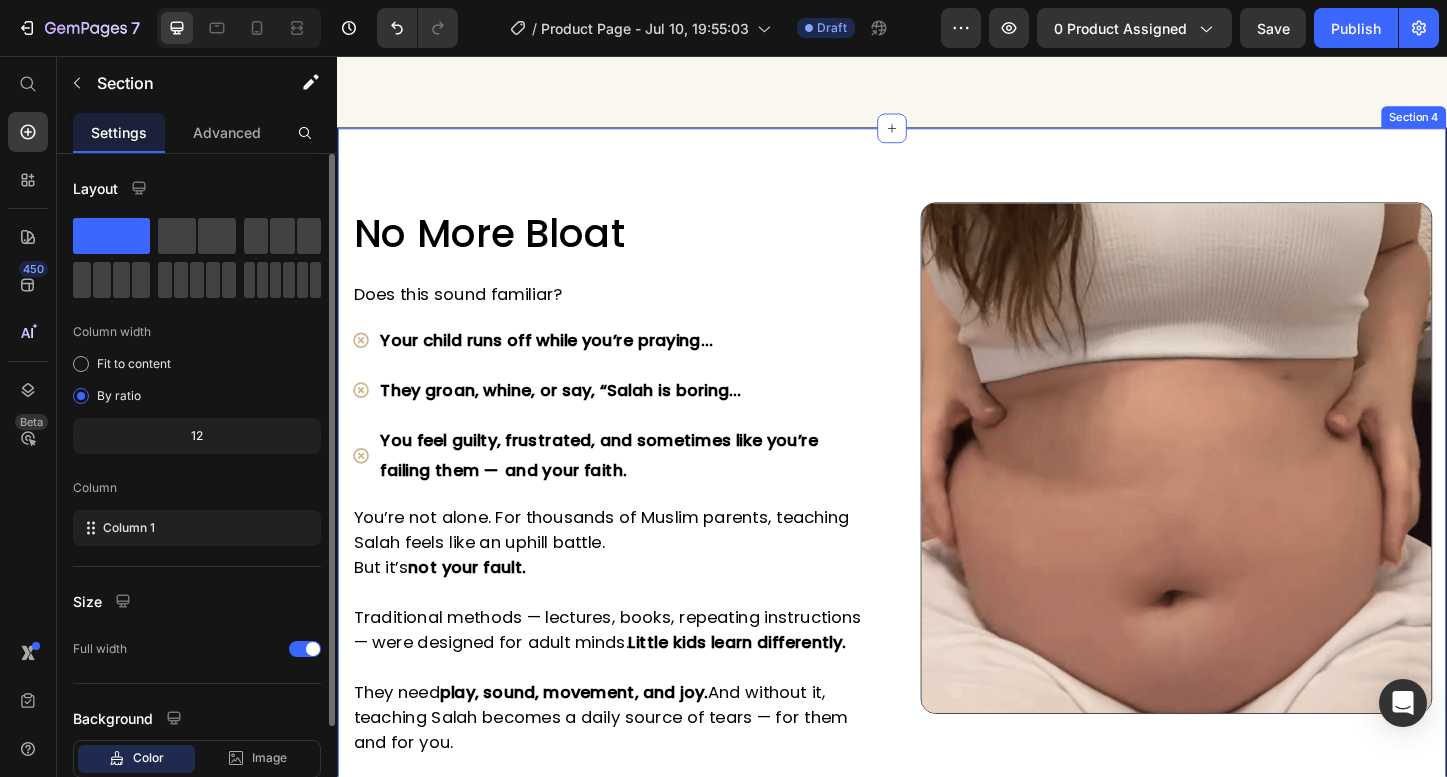 click on "No more Bloat Heading Does this sound familiar? Text block
Your child runs off while you’re praying…
They groan, whine, or say, “Salah is boring…
You feel guilty, frustrated, and sometimes like you’re failing them — and your faith. Item List You’re not alone. For thousands of Muslim parents, teaching Salah feels like an uphill battle. But it’s  not your fault.   Traditional methods — lectures, books, repeating instructions — were designed for adult minds.  Little kids learn differently.   They need  play, sound, movement, and joy.  And without it, teaching Salah becomes a daily source of tears — for them and for you. Text block Image Row Section 4" at bounding box center (937, 514) 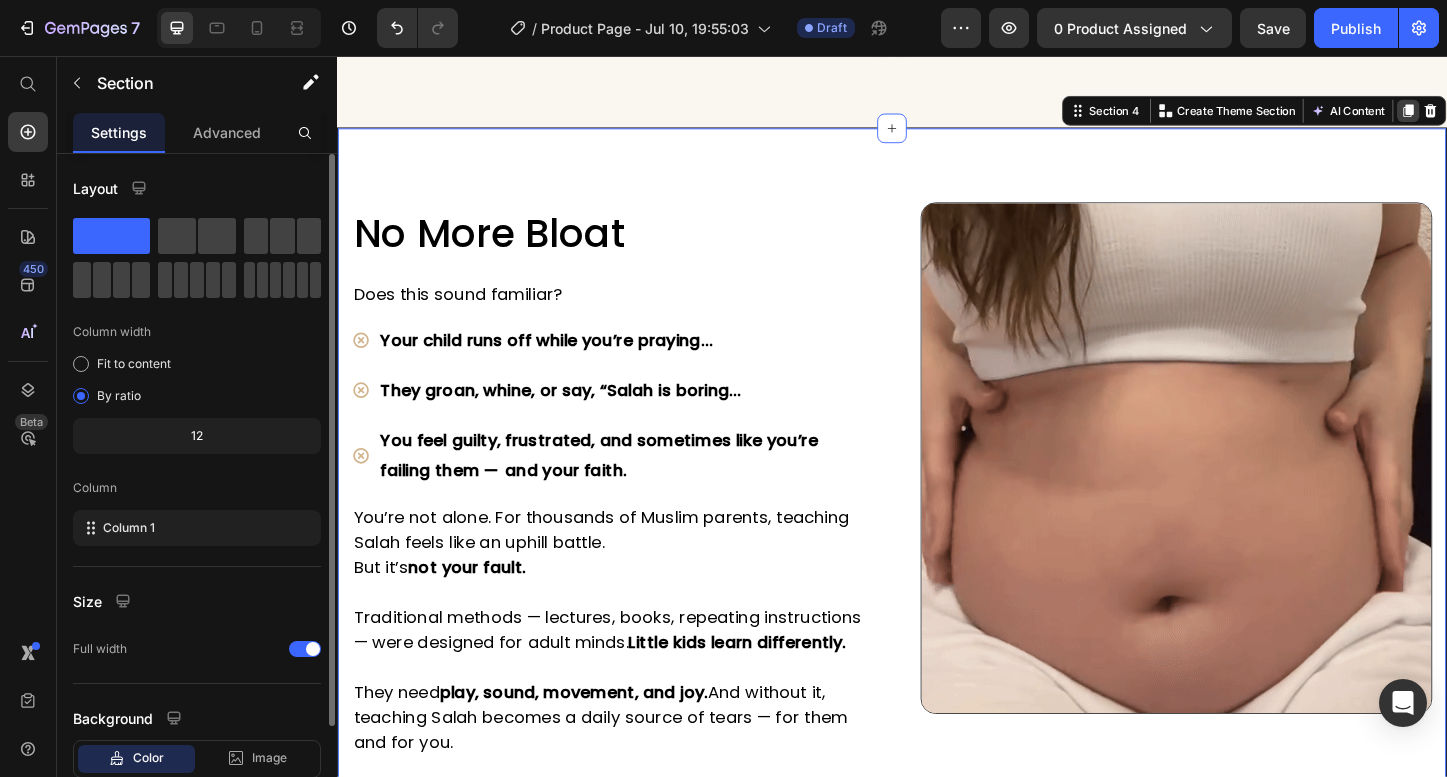click 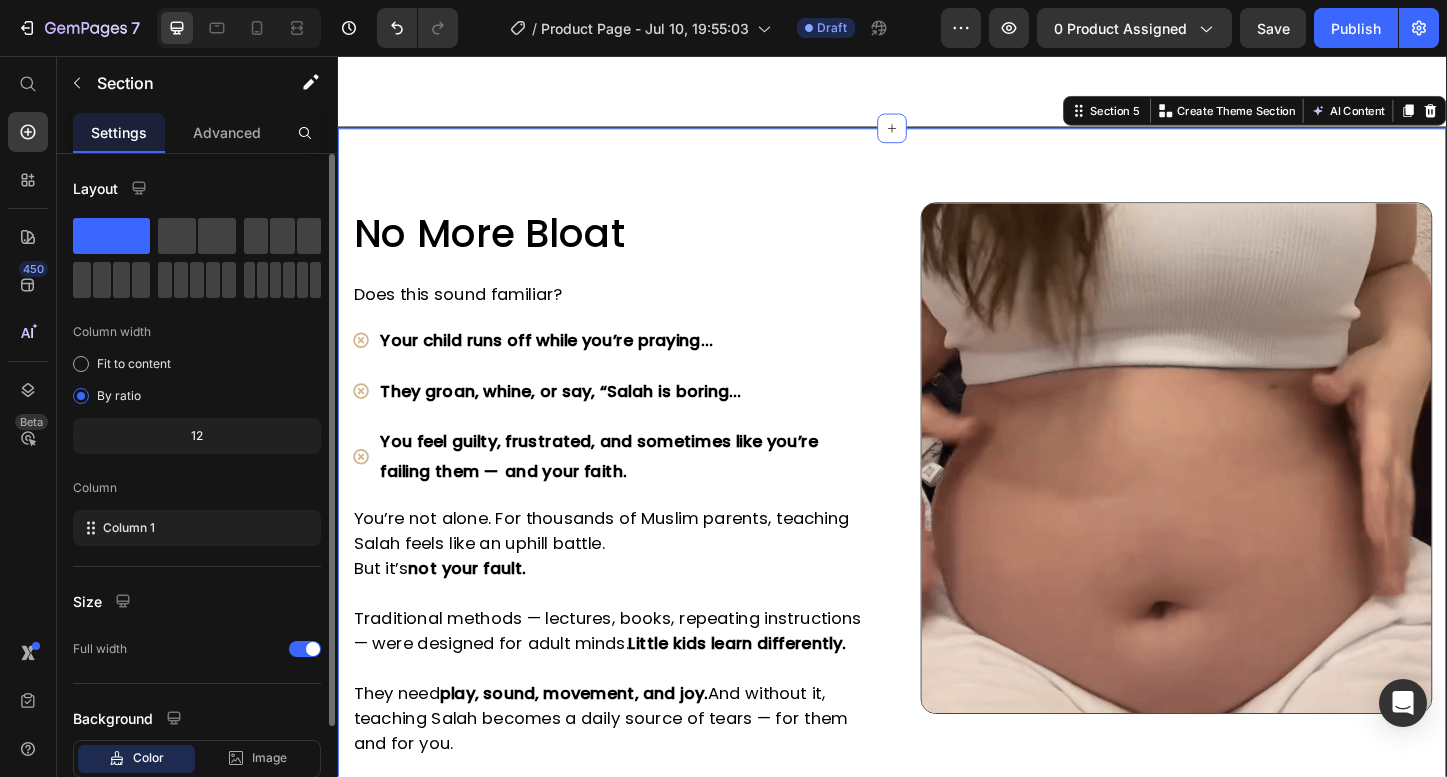 scroll, scrollTop: 3257, scrollLeft: 0, axis: vertical 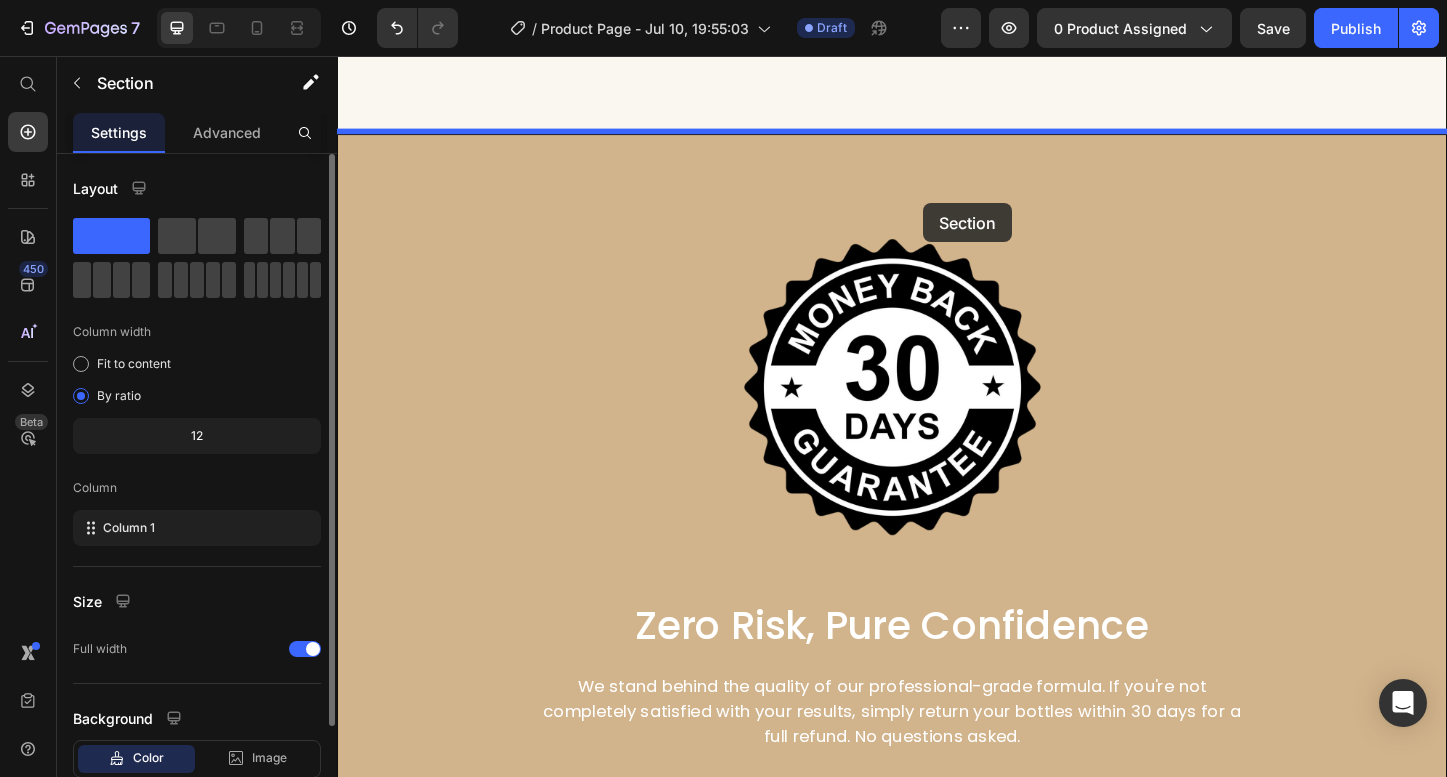drag, startPoint x: 962, startPoint y: 146, endPoint x: 971, endPoint y: 215, distance: 69.58448 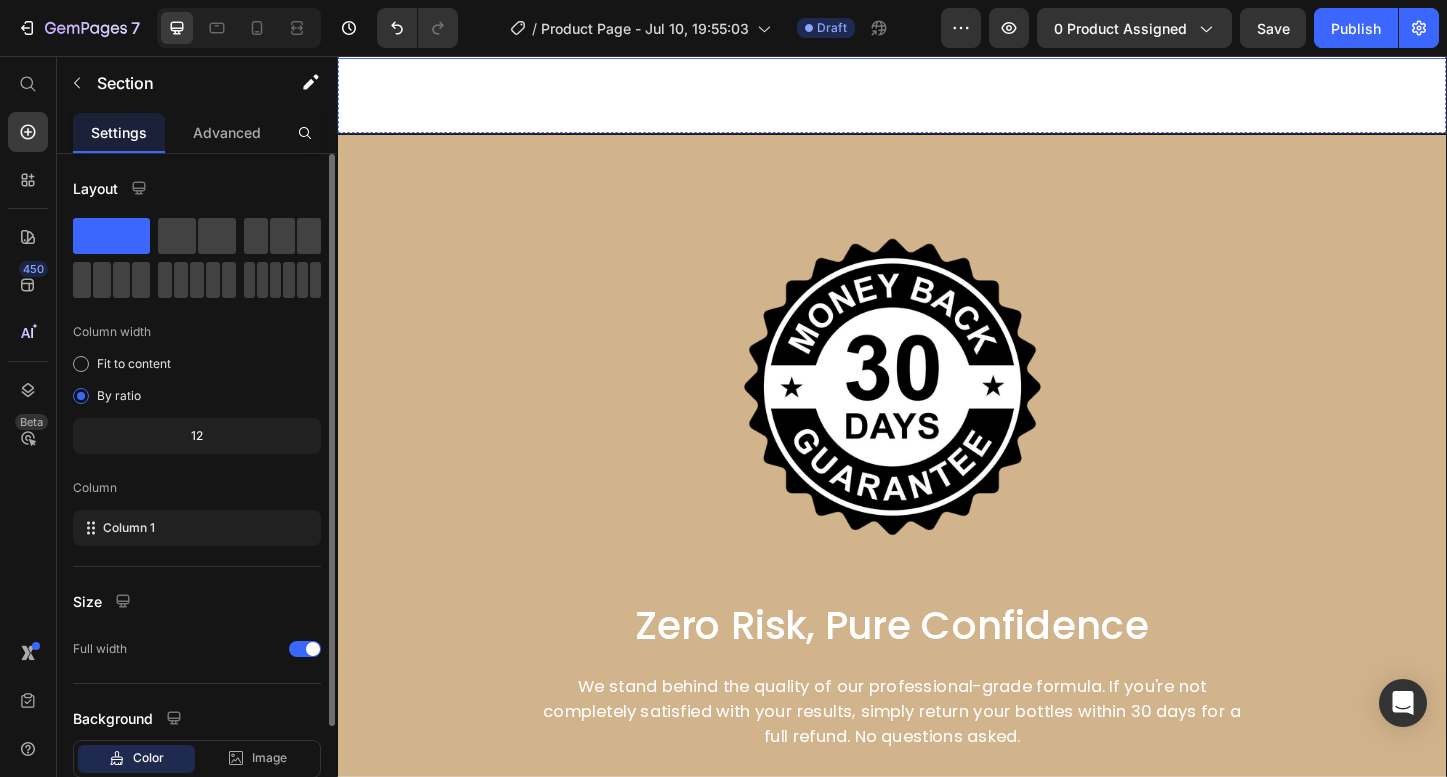 scroll, scrollTop: 5153, scrollLeft: 0, axis: vertical 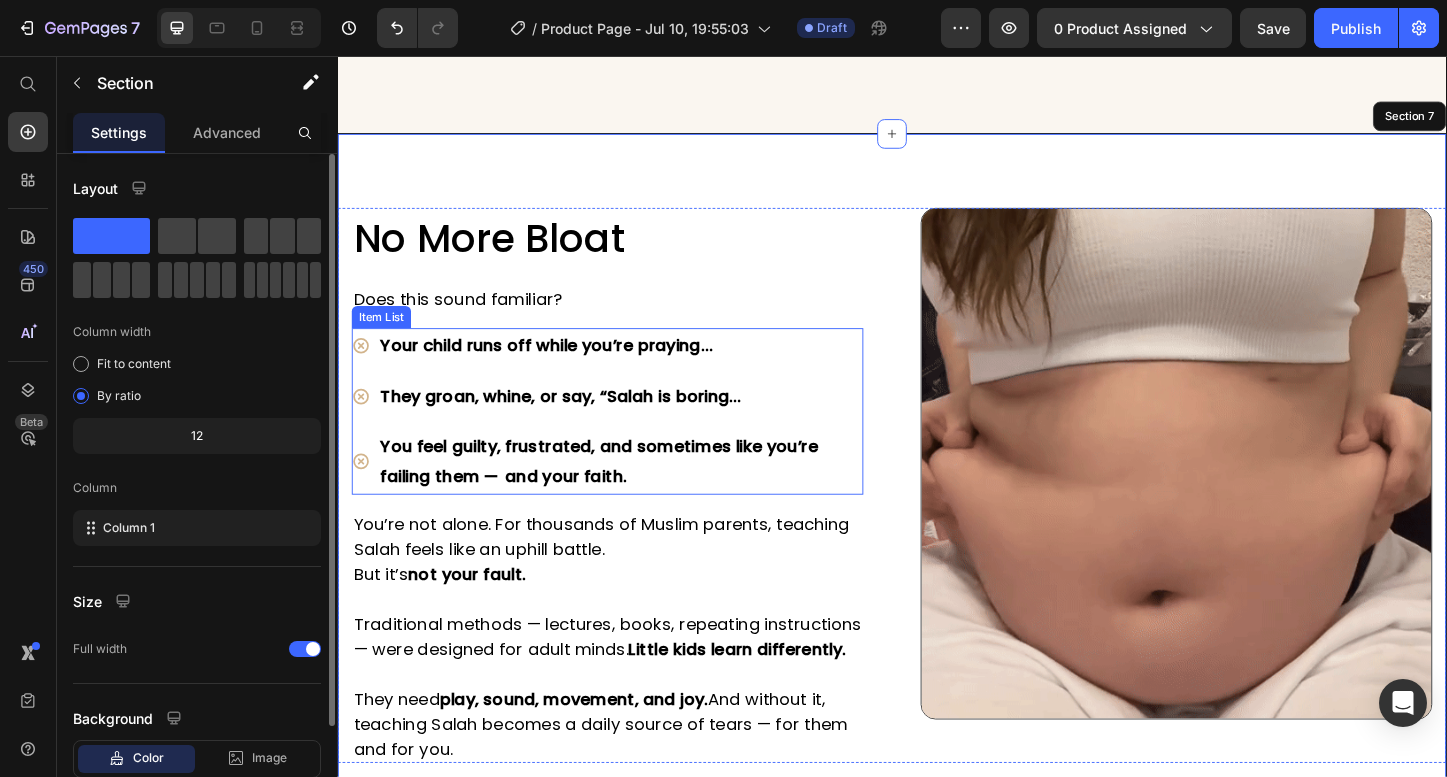click on "Your child runs off while you’re praying…
They groan, whine, or say, “Salah is boring…
You feel guilty, frustrated, and sometimes like you’re failing them — and your faith." at bounding box center [629, 440] 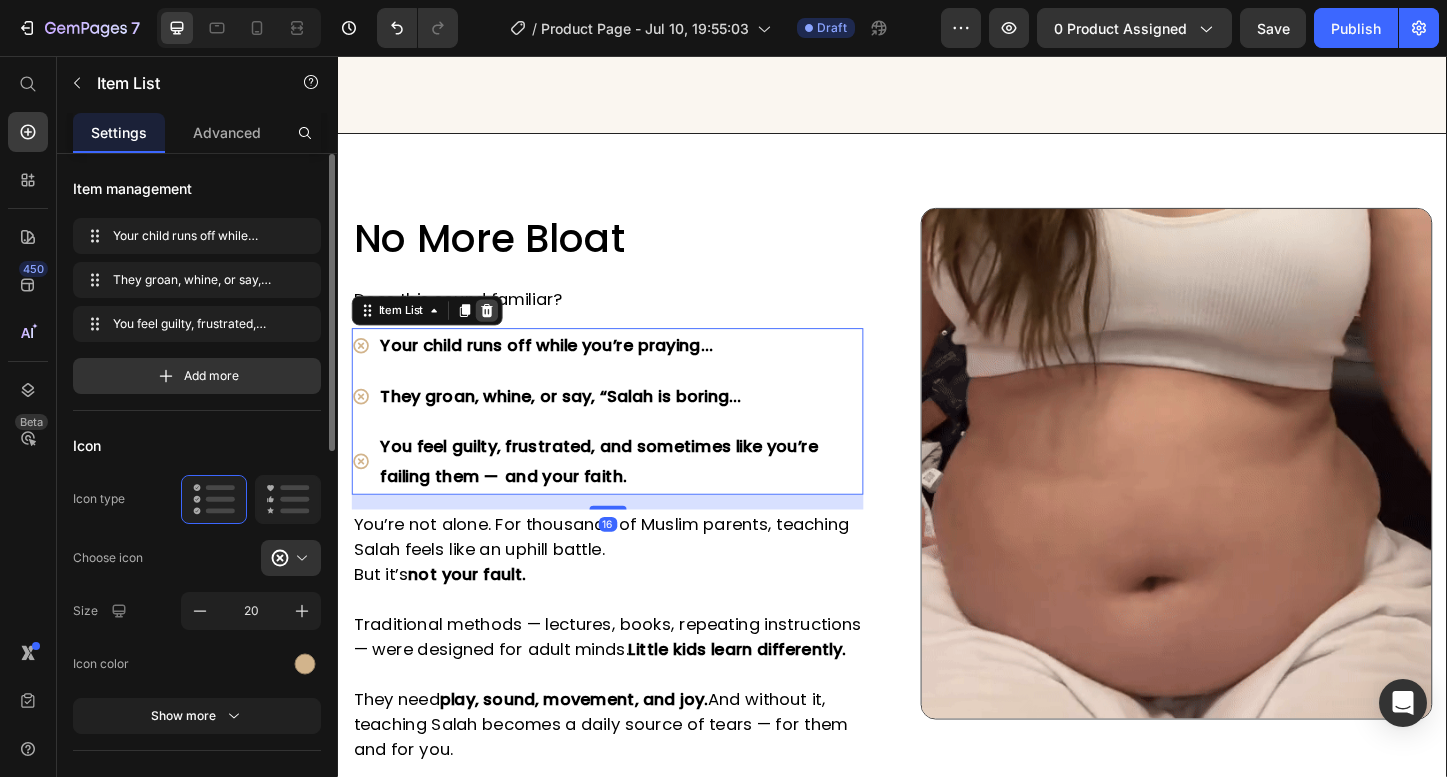 click 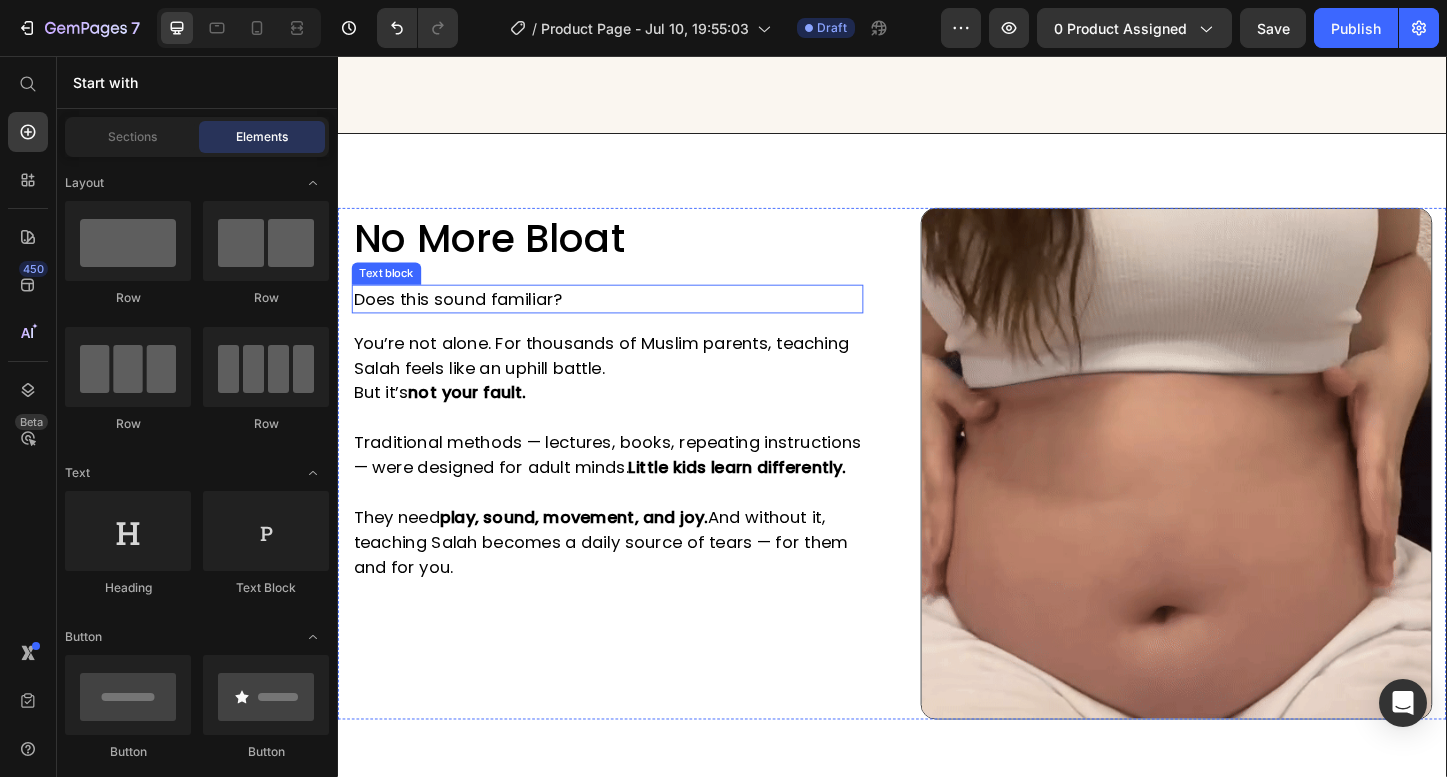 click on "Does this sound familiar?" at bounding box center (629, 318) 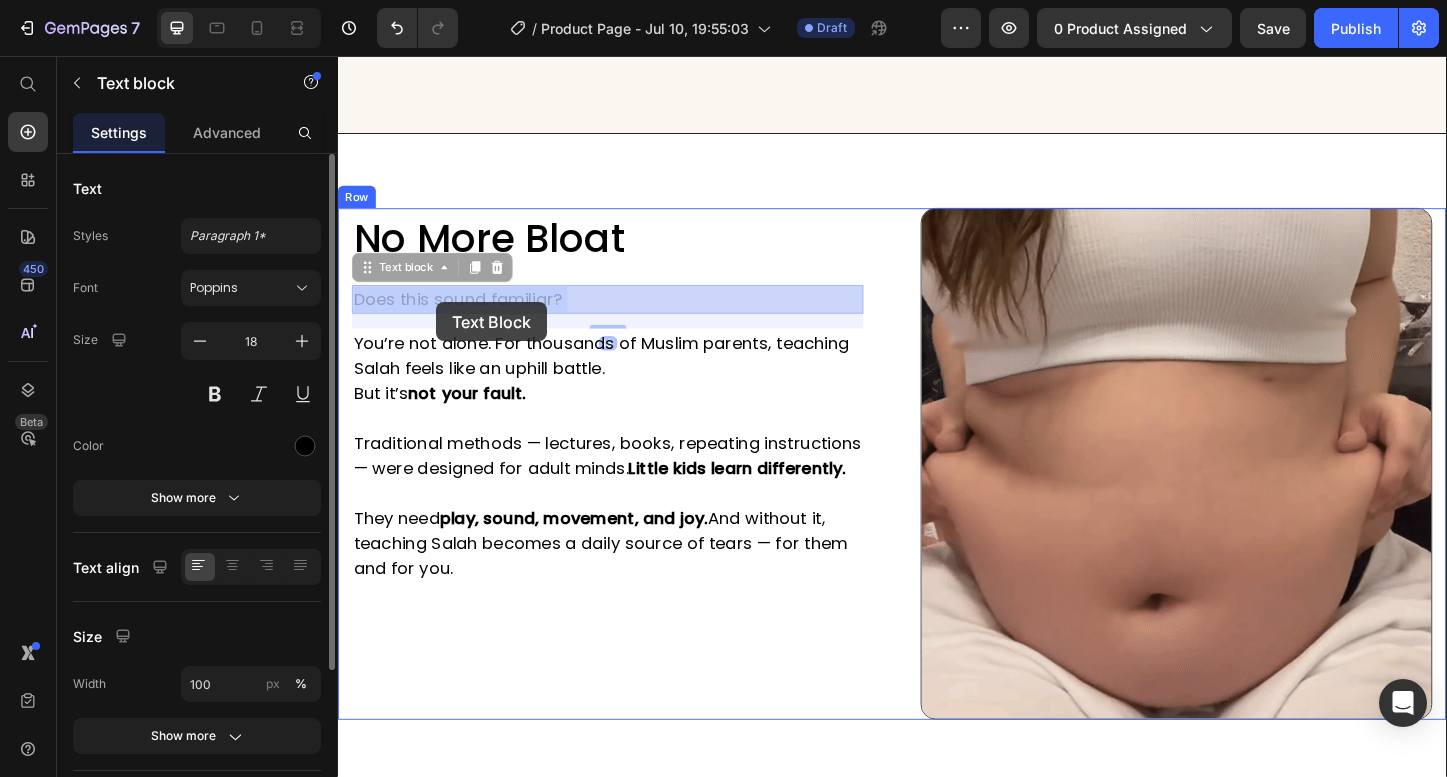 drag, startPoint x: 621, startPoint y: 321, endPoint x: 448, endPoint y: 323, distance: 173.01157 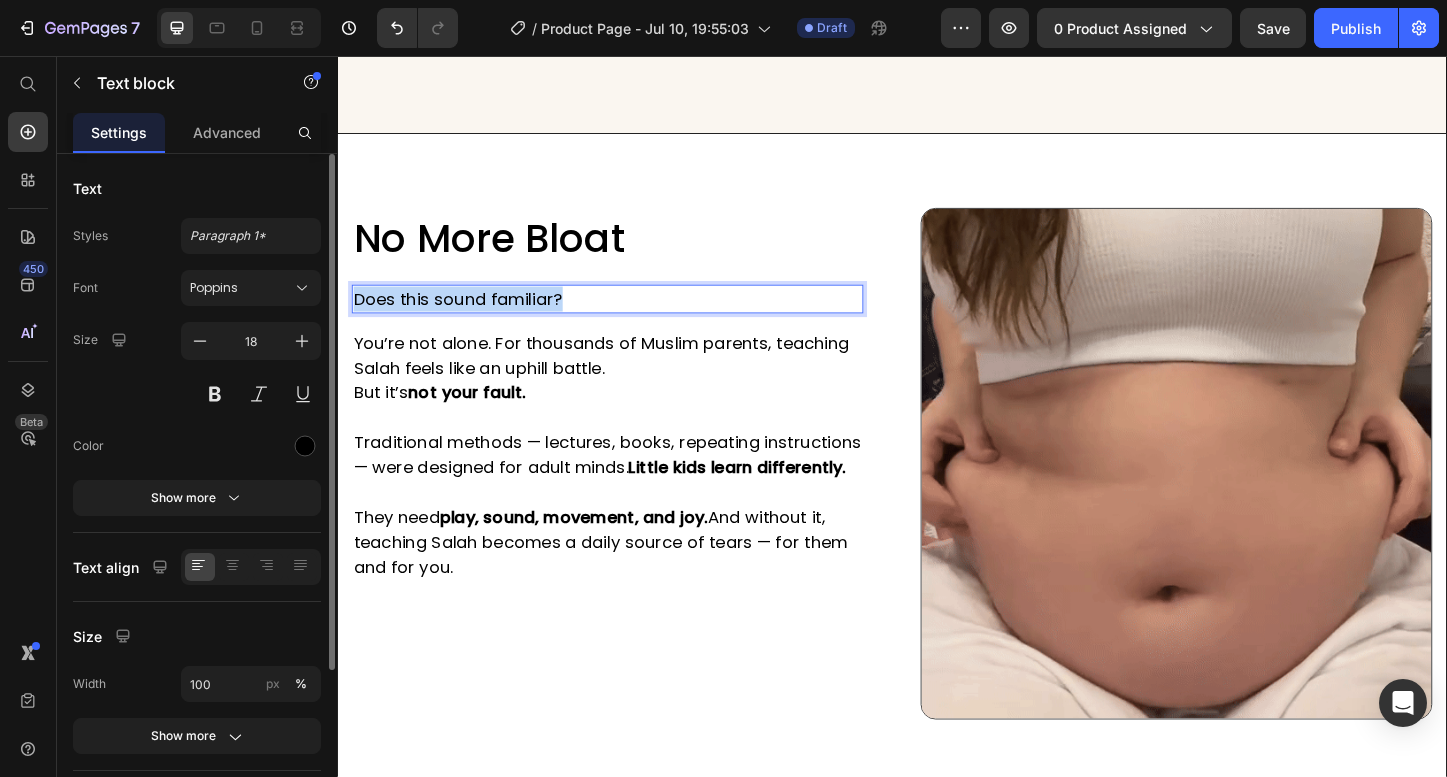 drag, startPoint x: 591, startPoint y: 323, endPoint x: 323, endPoint y: 321, distance: 268.00748 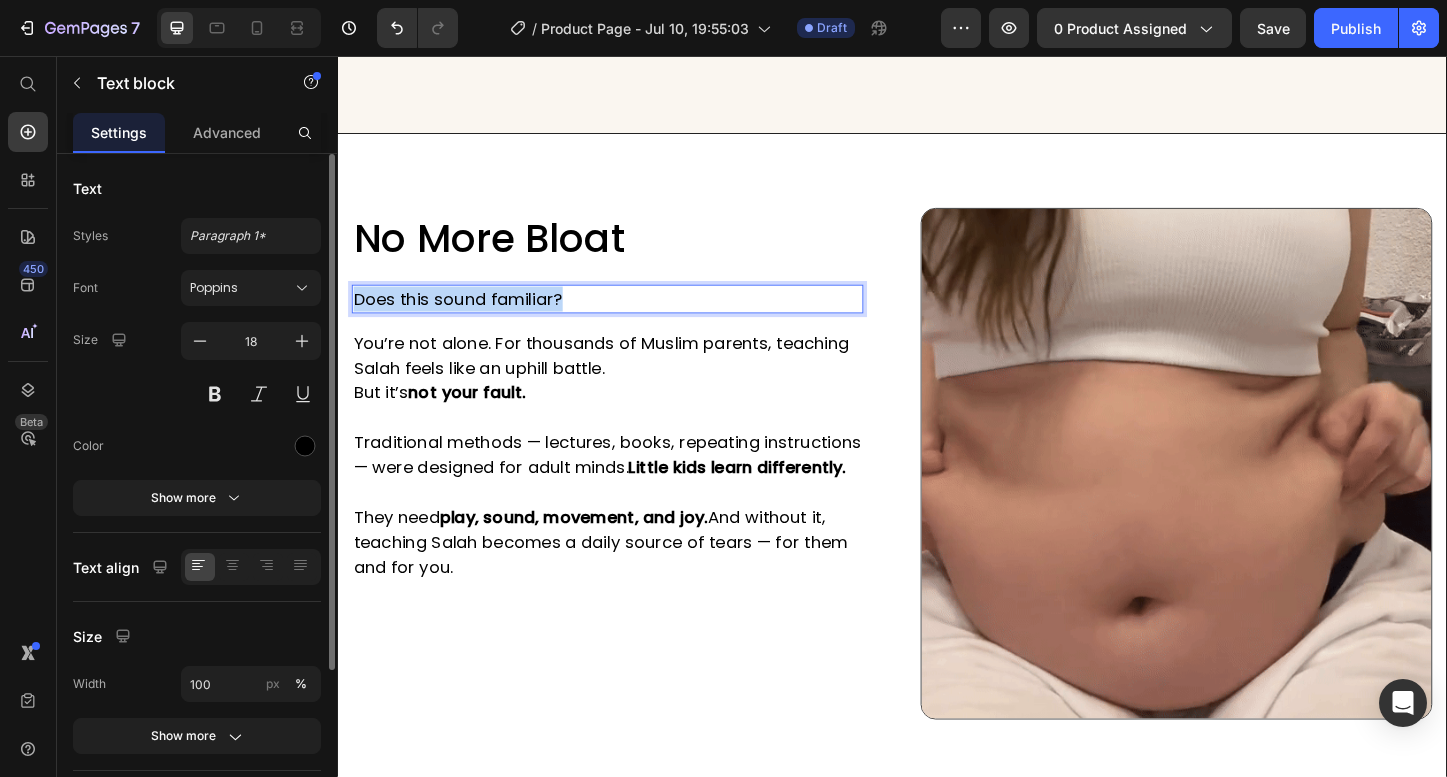 click on "Header Why Parents Love It Heading PureFlux™ draws its power from carefully selected herbs known for their support of lymphatic health: Text block Image Teaches Through Play Heading Turns Salah into a fun, interactive game with our Kinesthetic-Sensory Learning System™. Text block Row Image Scholar-Approved Heading Created with Islamic scholars and voiced by a Qari with Ijazah for authentic learning. Text block Row Image Joyful, Not Forced Heading Parents say kids now  ask  to pray — no more battles.. Text block Row Image Durable & Safe Heading Waterproof, fire-resistant, and kid-tested for peace of mind. Text block Row Image Row Section 6 No more Bloat Heading Does this sound familiar? Text block   16 You’re not alone. For thousands of Muslim parents, teaching Salah feels like an uphill battle. But it’s  not your fault.   Traditional methods — lectures, books, repeating instructions — were designed for adult minds.  Little kids learn differently.   They need  play, sound, movement, and joy." at bounding box center (937, -1596) 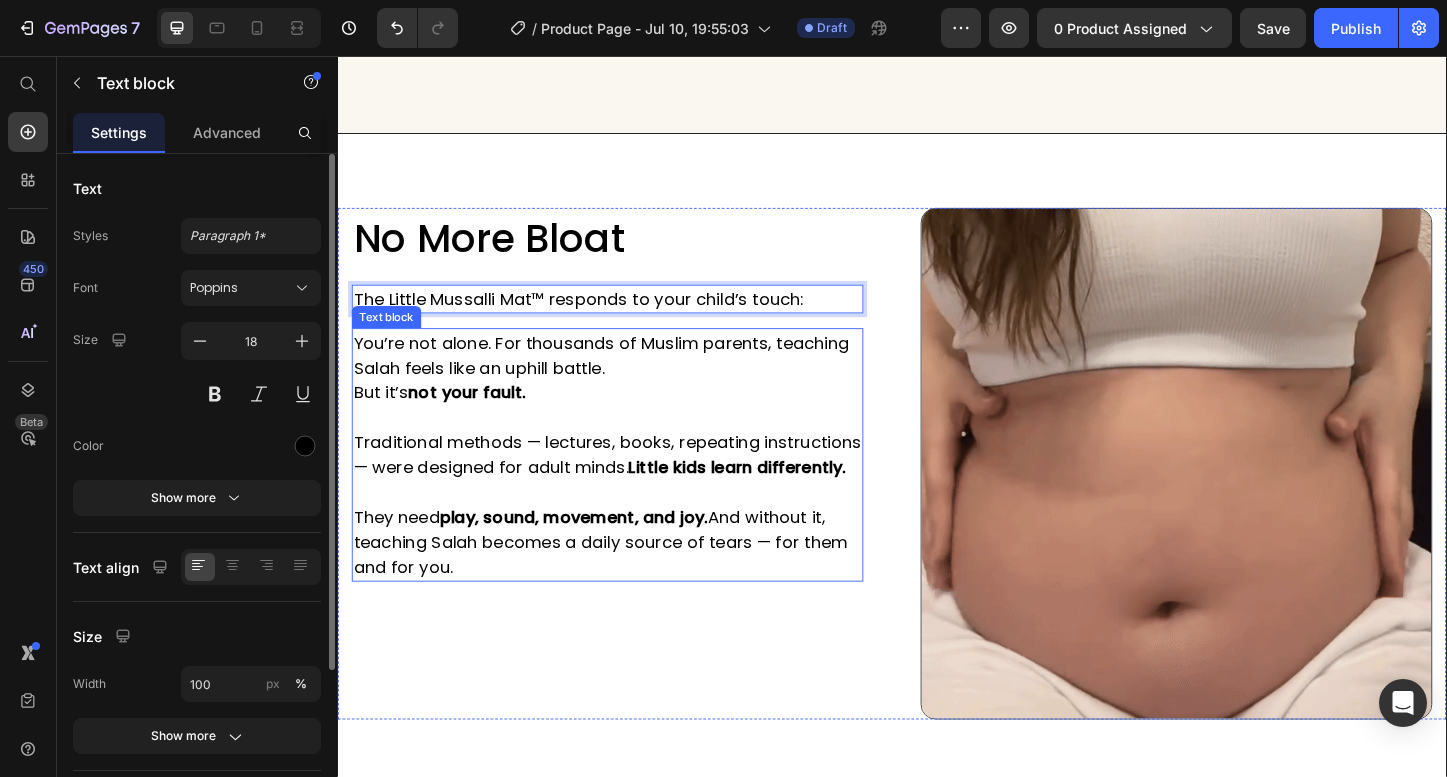 click on "You’re not alone. For thousands of Muslim parents, teaching Salah feels like an uphill battle." at bounding box center [629, 379] 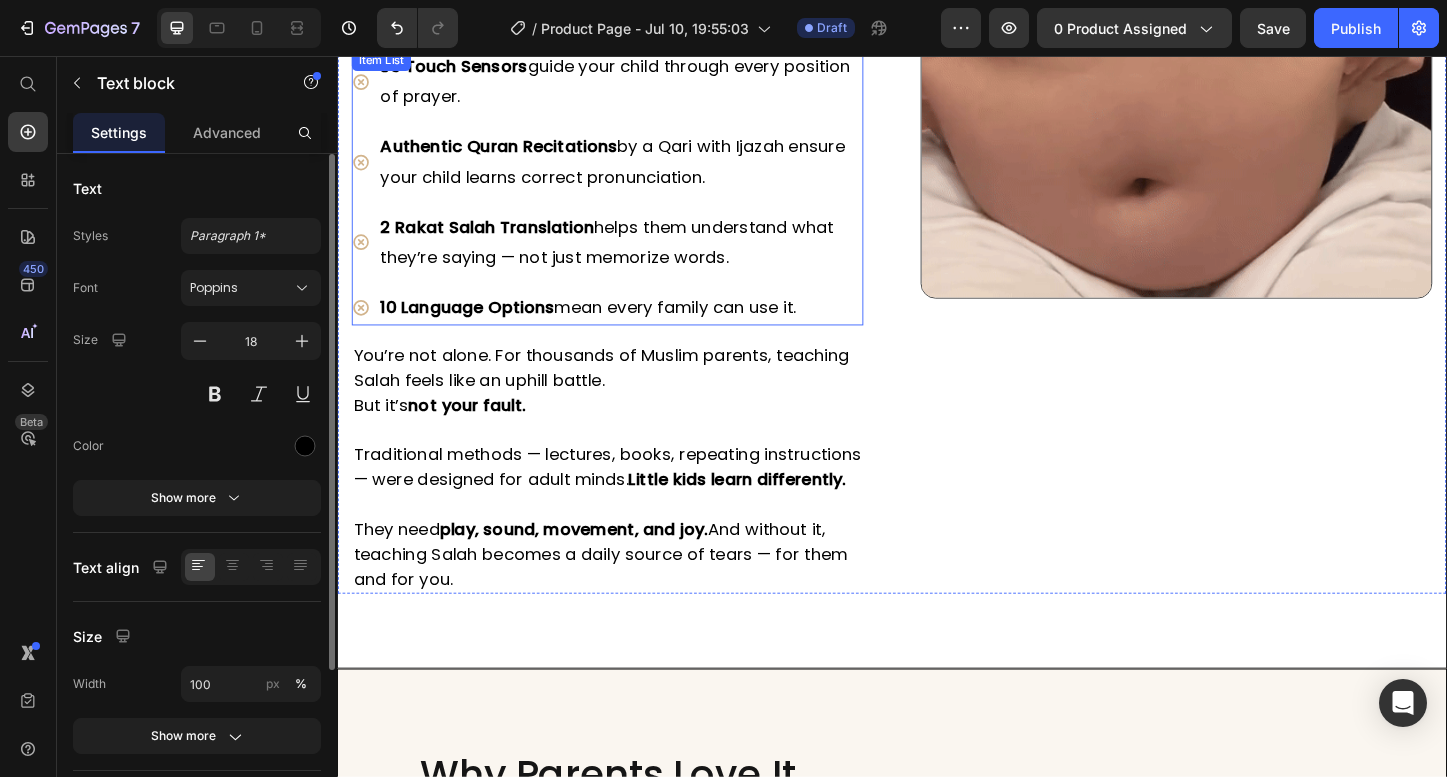 click on "2 Rakat Salah Translation" at bounding box center (499, 240) 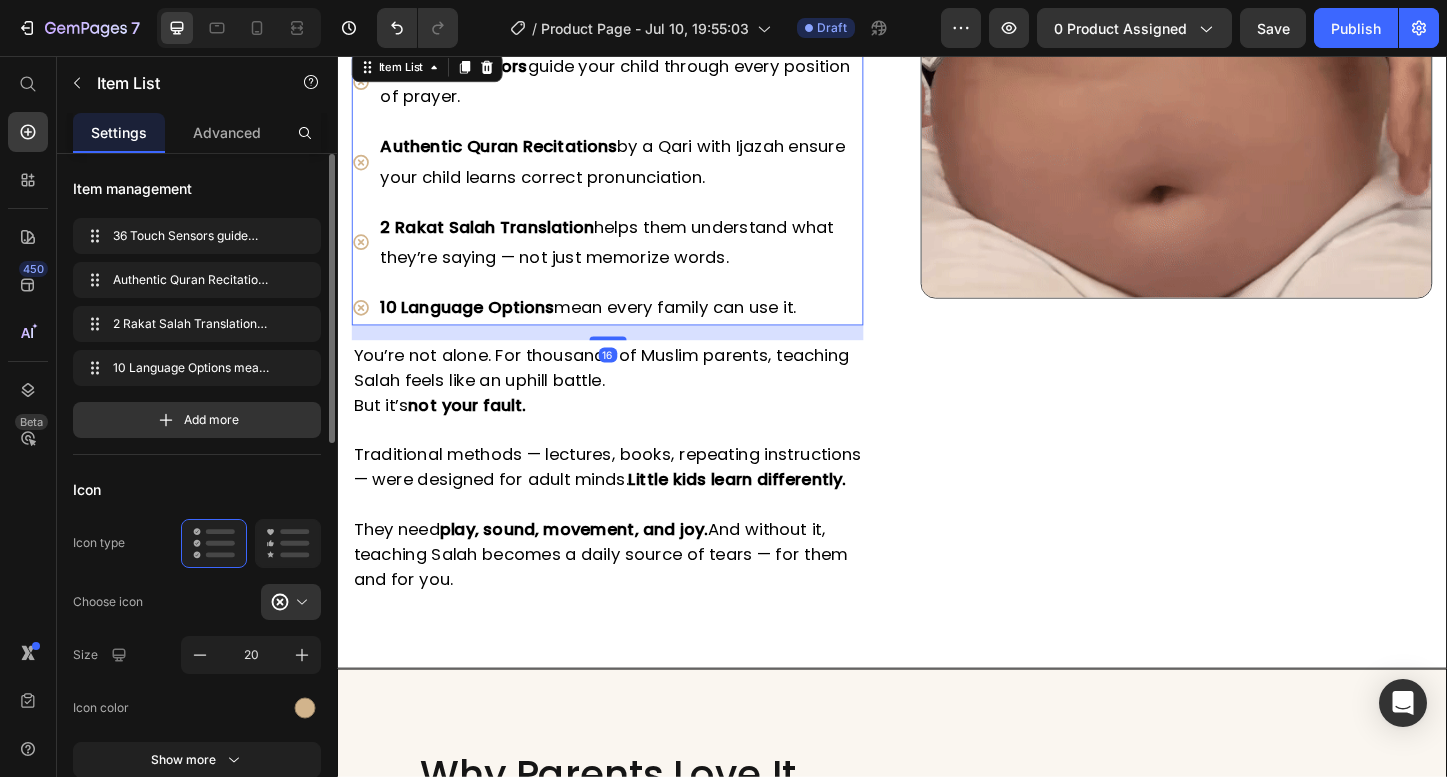 scroll, scrollTop: 3639, scrollLeft: 0, axis: vertical 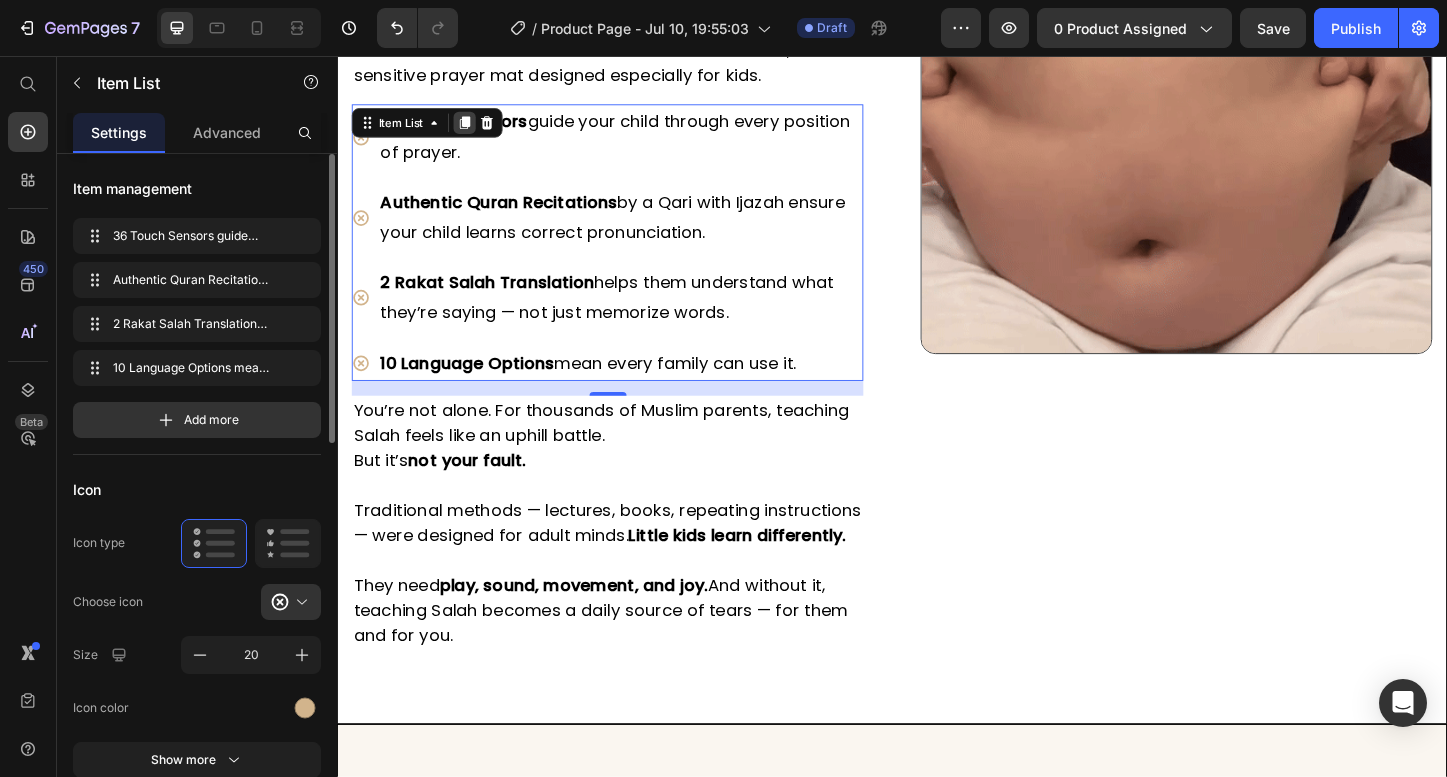 click 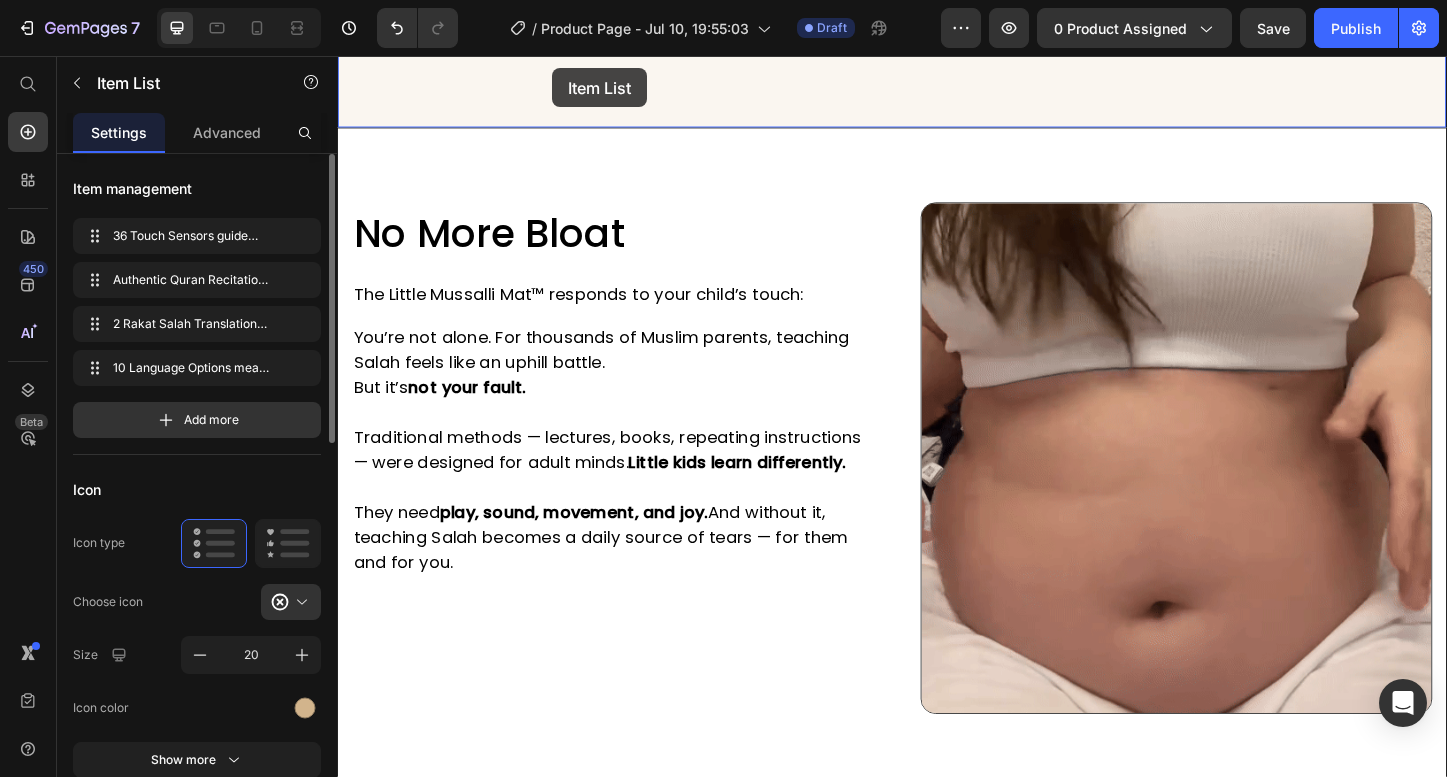 scroll, scrollTop: 5399, scrollLeft: 0, axis: vertical 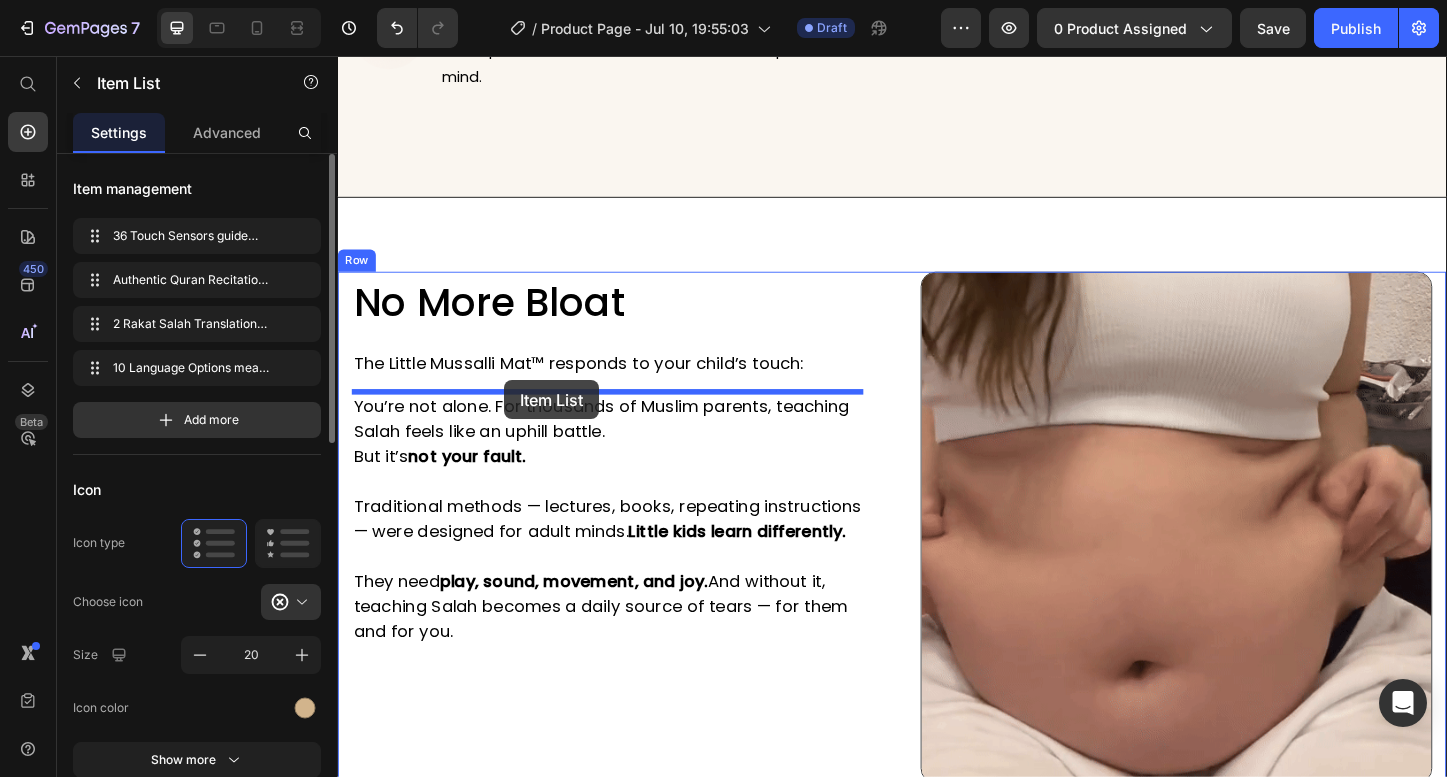 drag, startPoint x: 375, startPoint y: 515, endPoint x: 517, endPoint y: 406, distance: 179.01117 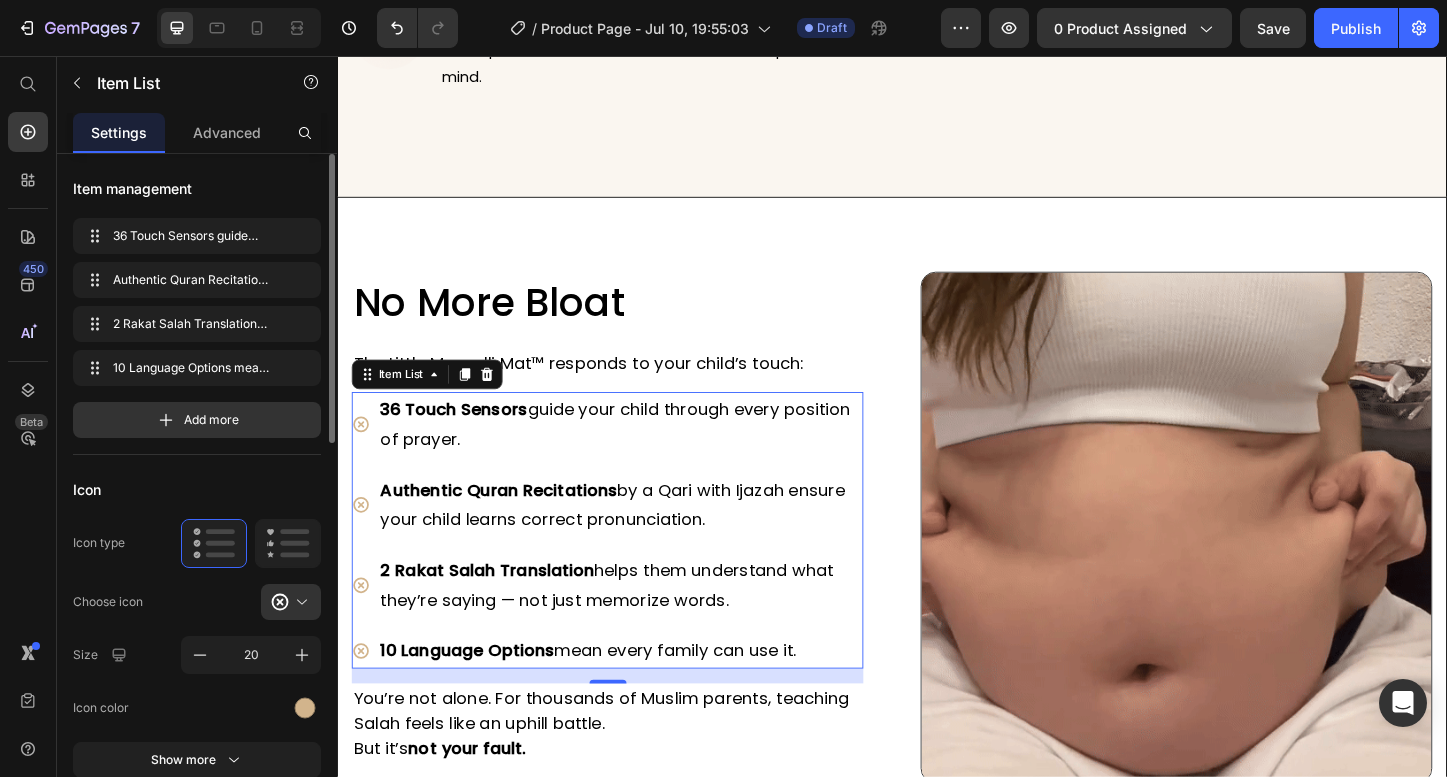 click on "Authentic Quran Recitations" at bounding box center (512, 524) 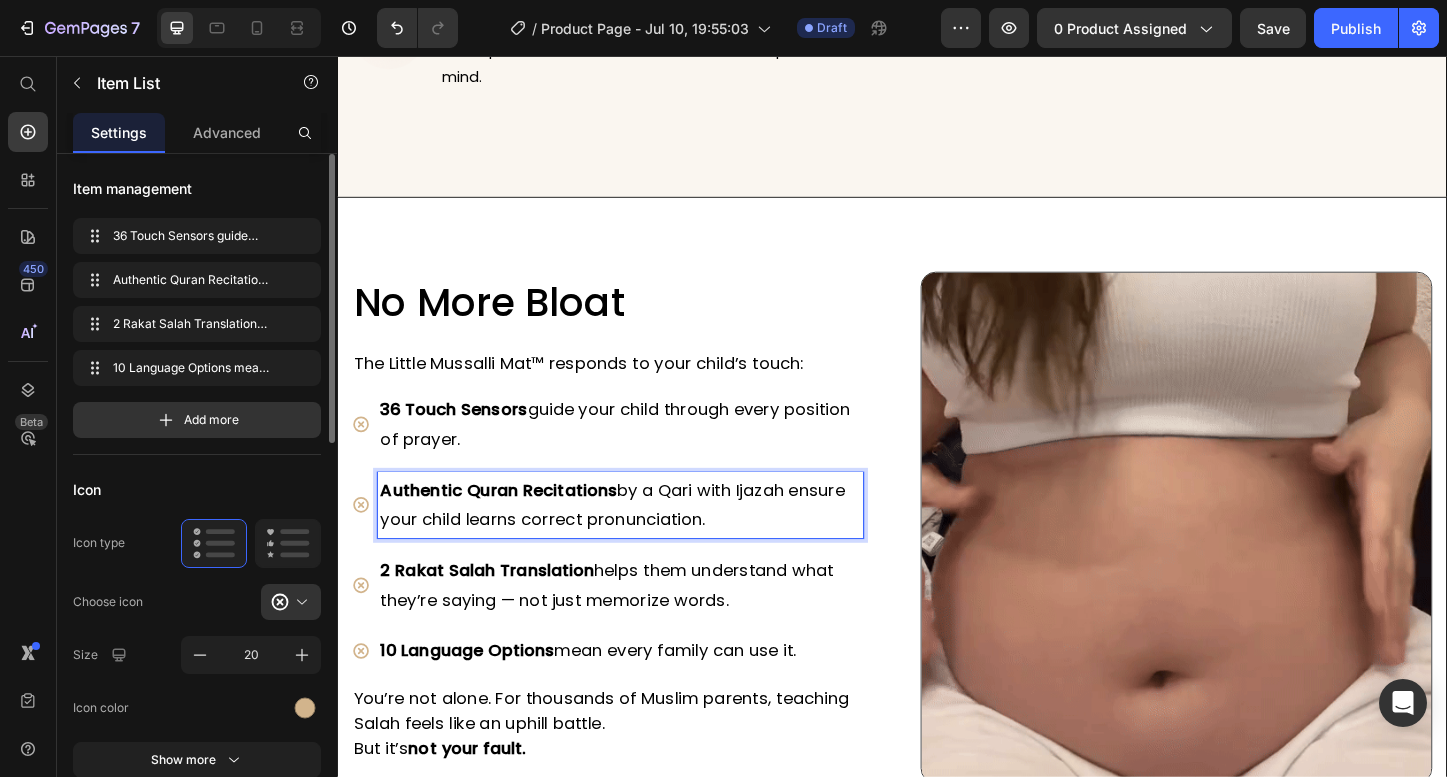 click on "36 Touch Sensors  guide your child through every position of prayer." at bounding box center (643, 454) 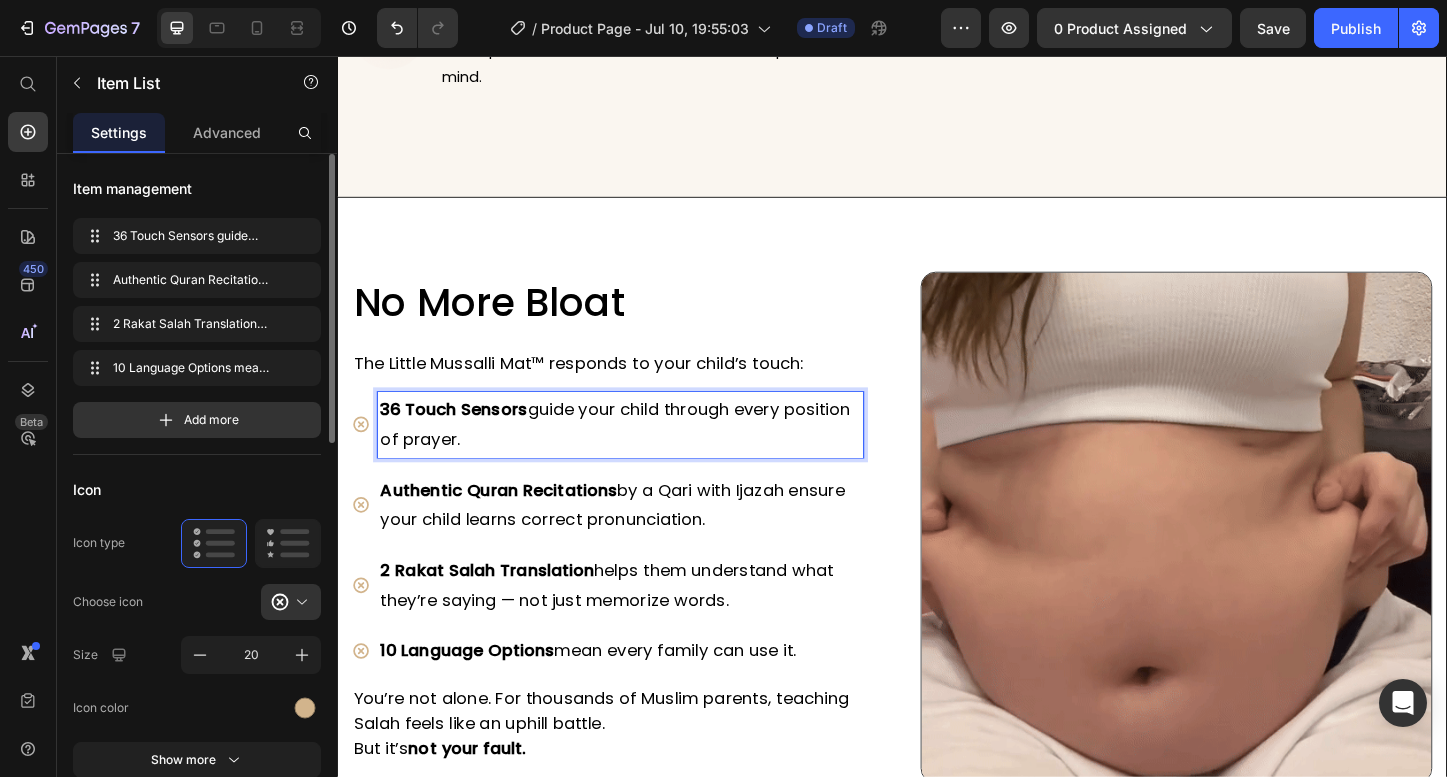 drag, startPoint x: 531, startPoint y: 475, endPoint x: 365, endPoint y: 429, distance: 172.25563 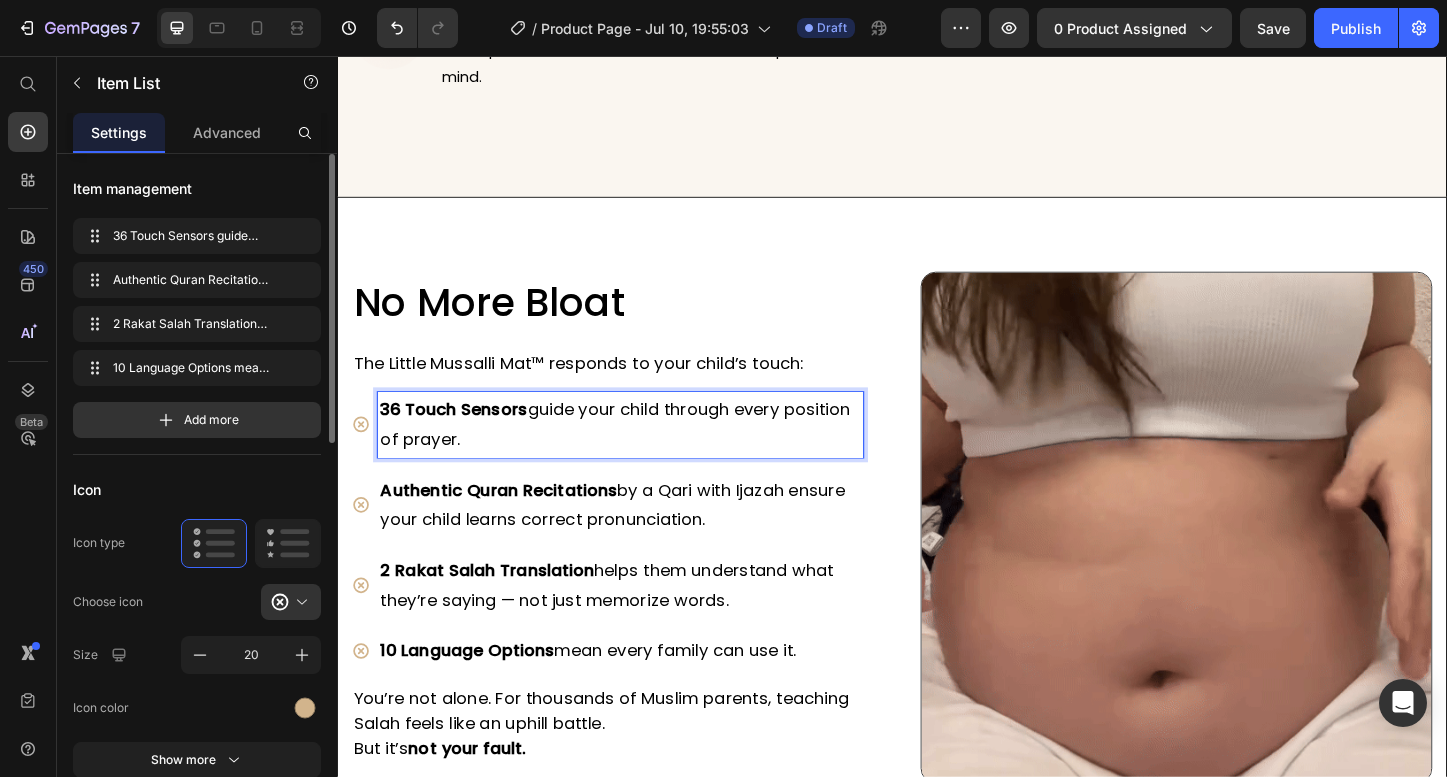 click on "36 Touch Sensors  guide your child through every position of prayer." at bounding box center [629, 454] 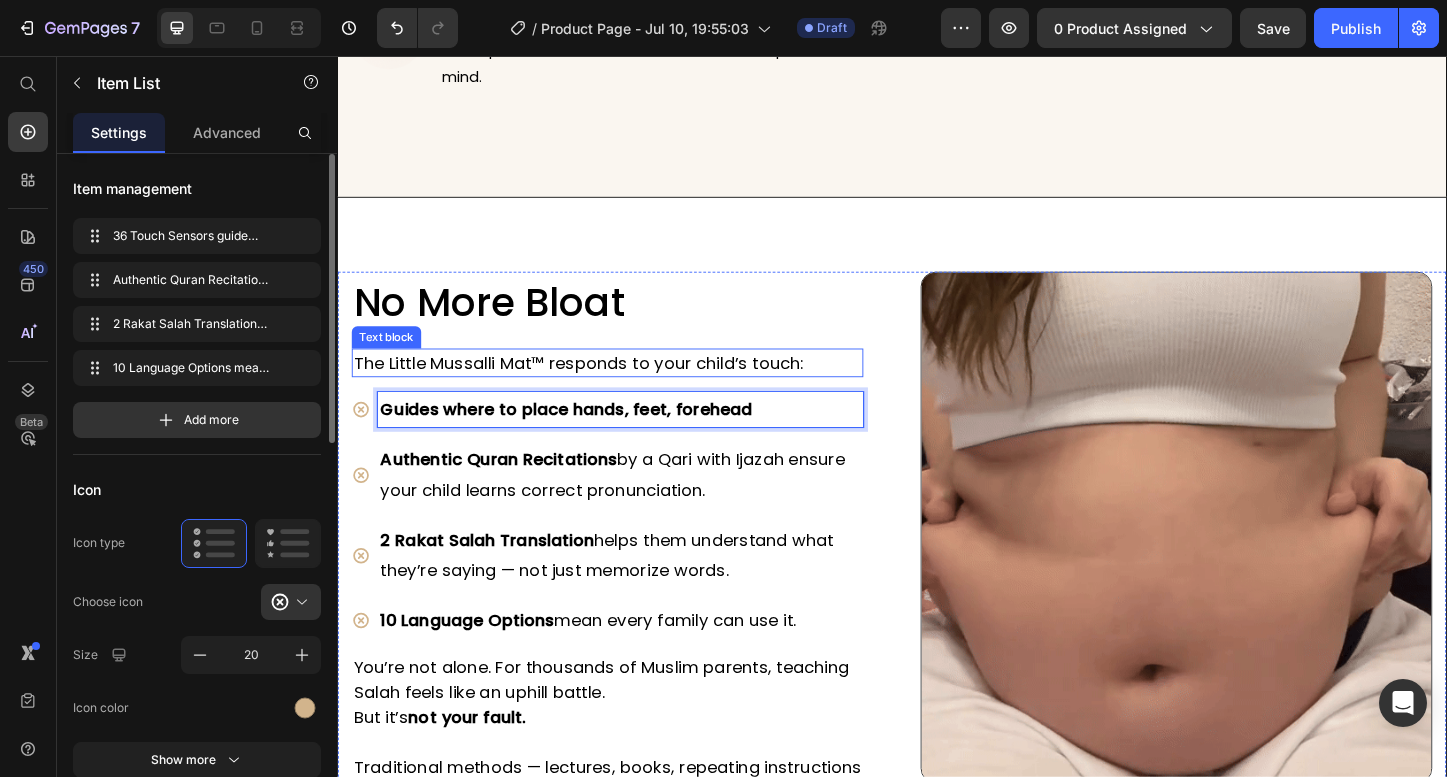 click on "No more Bloat Heading The Little Mussalli Mat™ responds to your child’s touch: Text block
Guides where to place hands, feet, forehead
Authentic Quran Recitations  by a Qari with Ijazah ensure your child learns correct pronunciation.
2 Rakat Salah Translation  helps them understand what they’re saying — not just memorize words.
10 Language Options  mean every family can use it. Item List   16 You’re not alone. For thousands of Muslim parents, teaching Salah feels like an uphill battle. But it’s  not your fault.   Traditional methods — lectures, books, repeating instructions — were designed for adult minds.  Little kids learn differently.   They need  play, sound, movement, and joy.  And without it, teaching Salah becomes a daily source of tears — for them and for you. Text block Image Row Section 7" at bounding box center (937, 632) 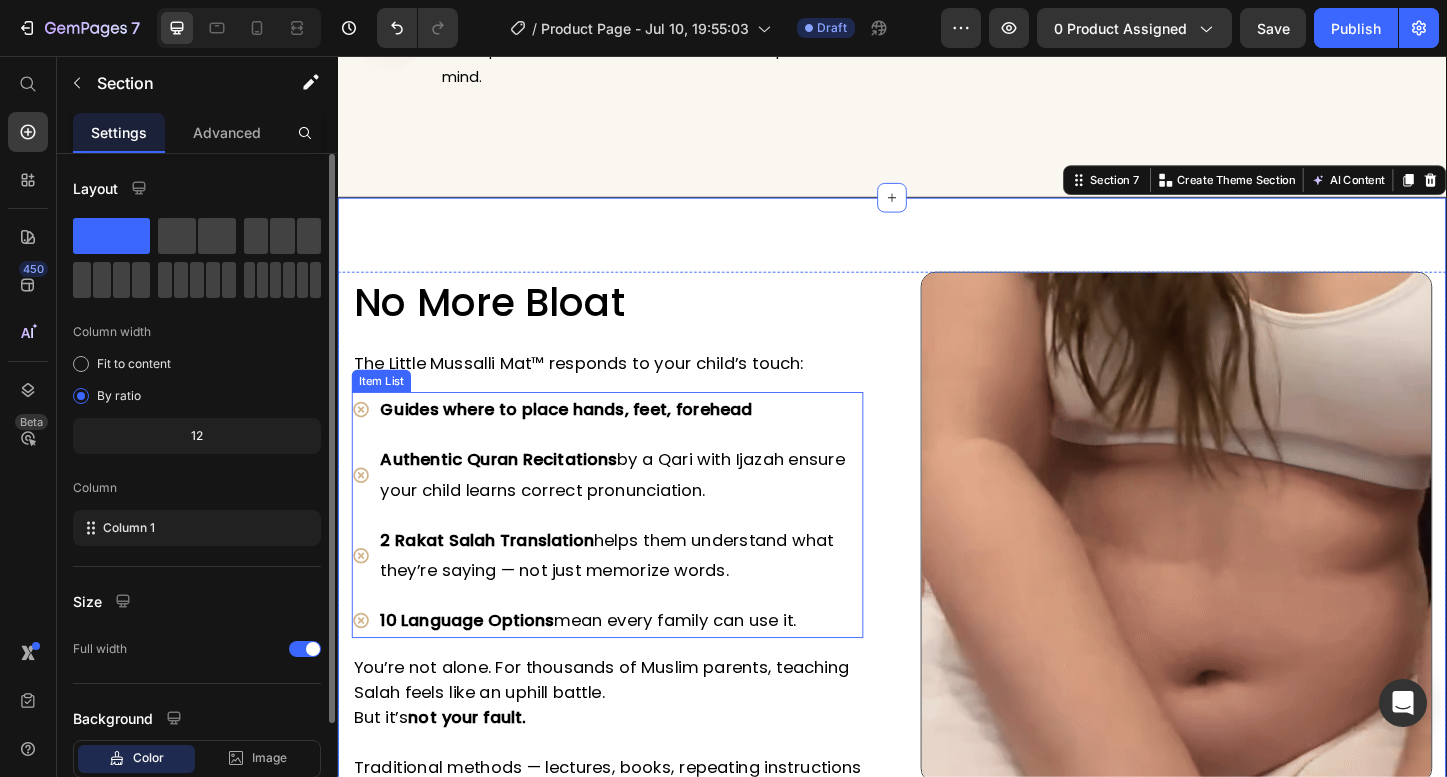 click on "Authentic Quran Recitations  by a Qari with Ijazah ensure your child learns correct pronunciation." at bounding box center [643, 508] 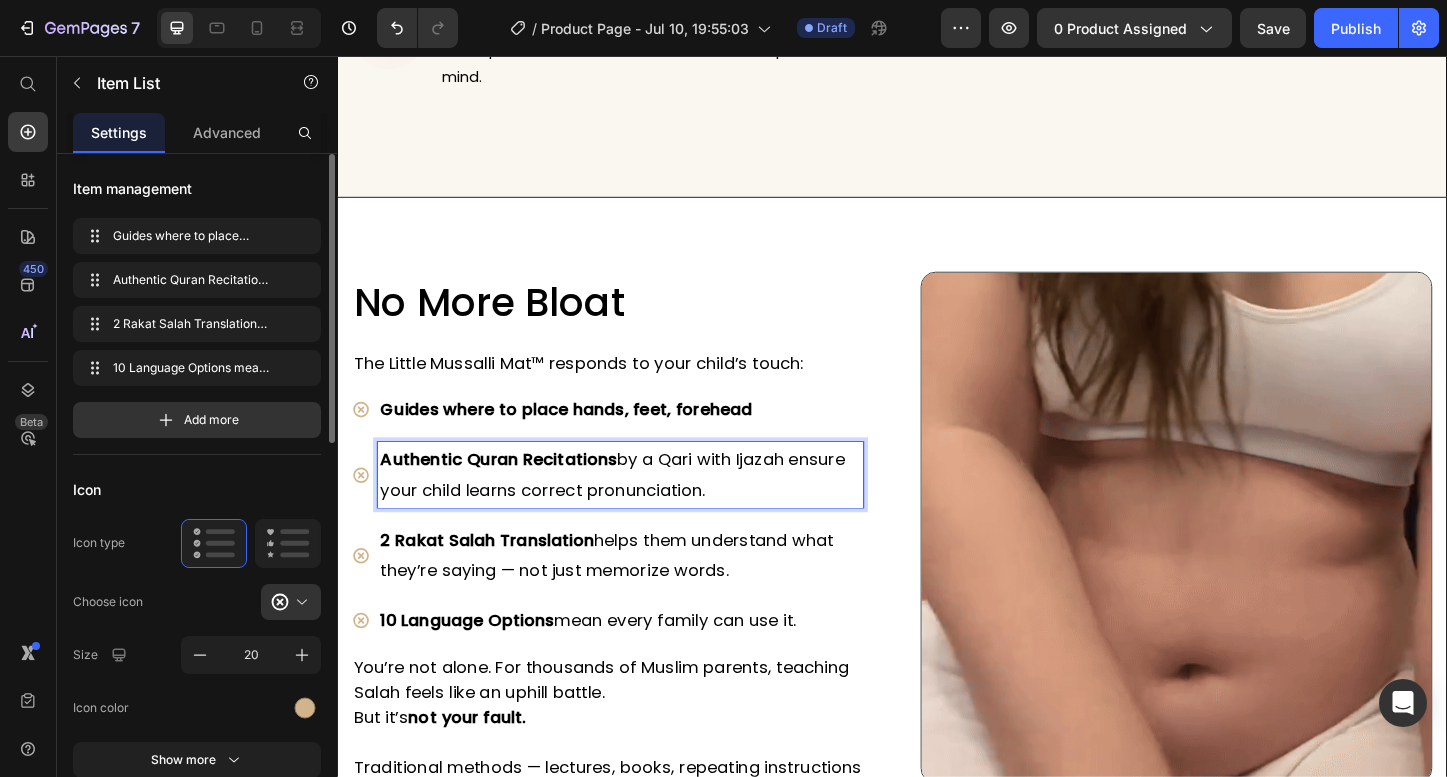 drag, startPoint x: 742, startPoint y: 517, endPoint x: 383, endPoint y: 487, distance: 360.2513 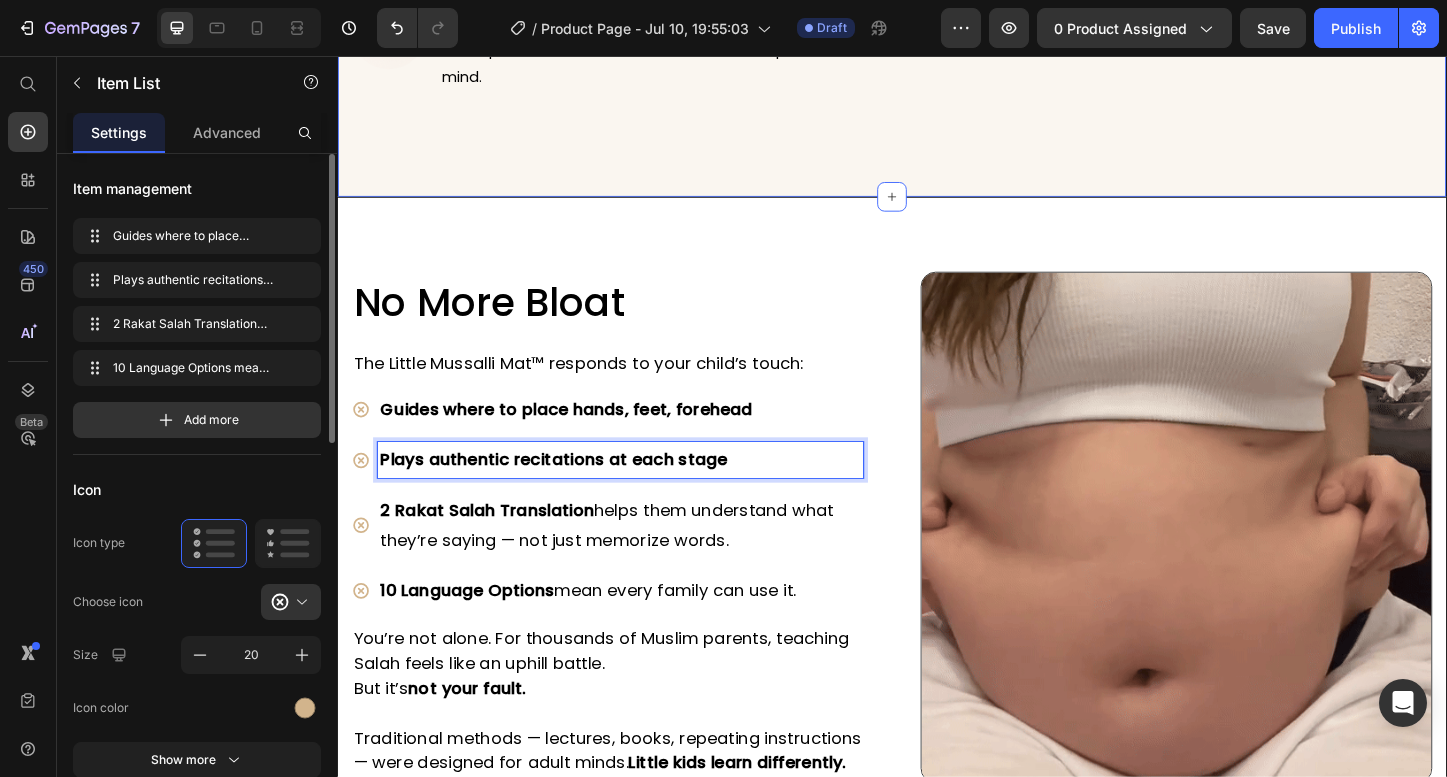 click on "Why Parents Love It Heading PureFlux™ draws its power from carefully selected herbs known for their support of lymphatic health: Text block Image Teaches Through Play Heading Turns Salah into a fun, interactive game with our Kinesthetic-Sensory Learning System™. Text block Row Image Scholar-Approved Heading Created with Islamic scholars and voiced by a Qari with Ijazah for authentic learning. Text block Row Image Joyful, Not Forced Heading Parents say kids now  ask  to pray — no more battles.. Text block Row Image Durable & Safe Heading Waterproof, fire-resistant, and kid-tested for peace of mind. Text block Row Image Row Section 6" at bounding box center [937, -228] 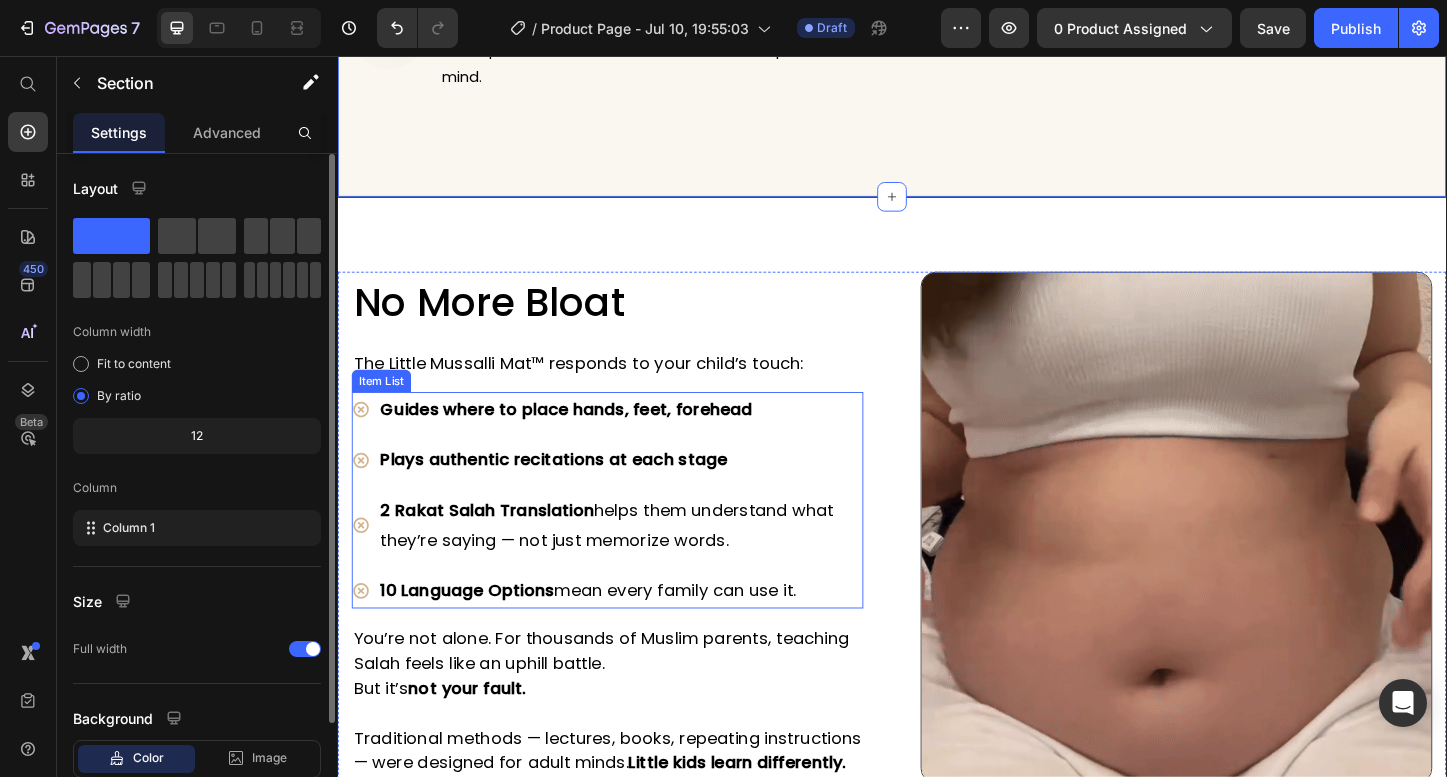 click on "2 Rakat Salah Translation  helps them understand what they’re saying — not just memorize words." at bounding box center (643, 563) 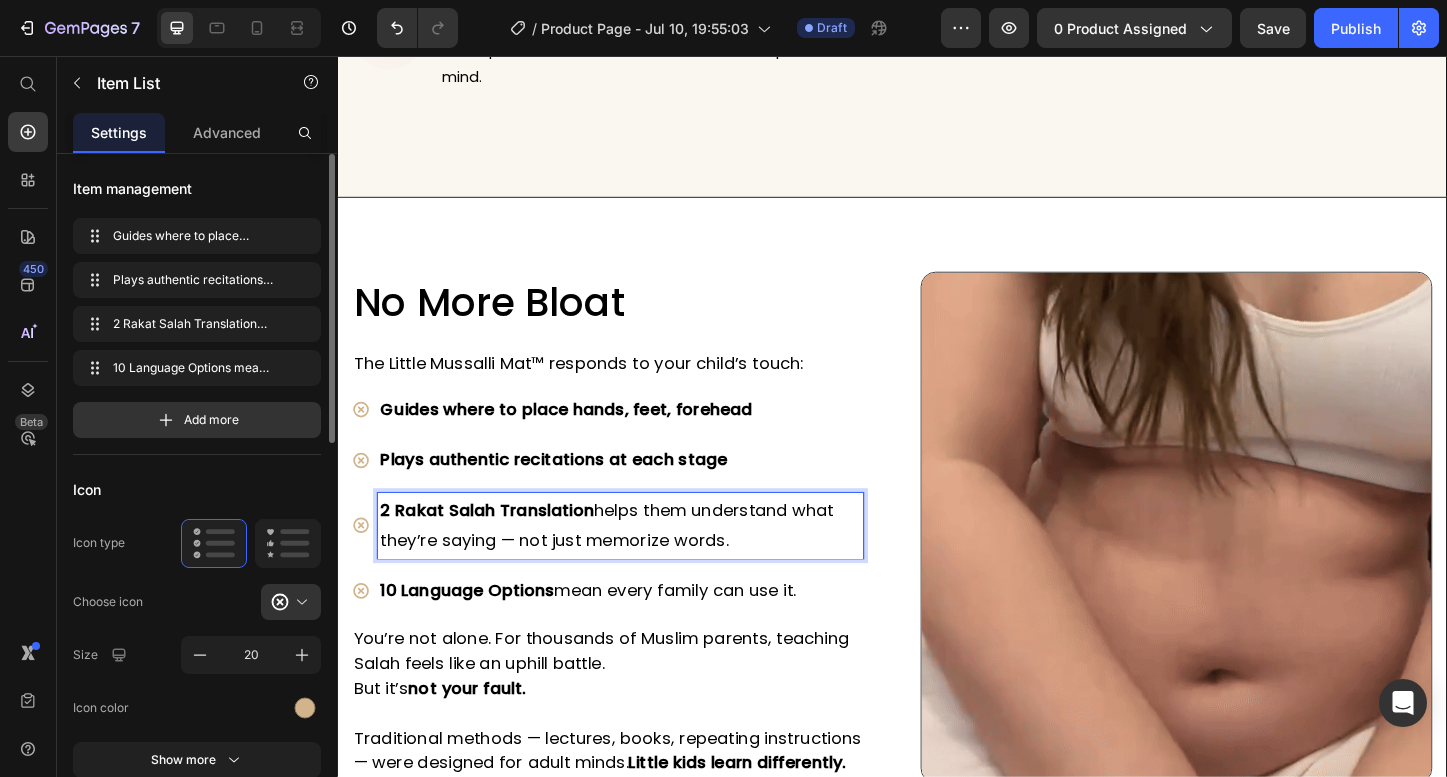 drag, startPoint x: 784, startPoint y: 571, endPoint x: 367, endPoint y: 542, distance: 418.00717 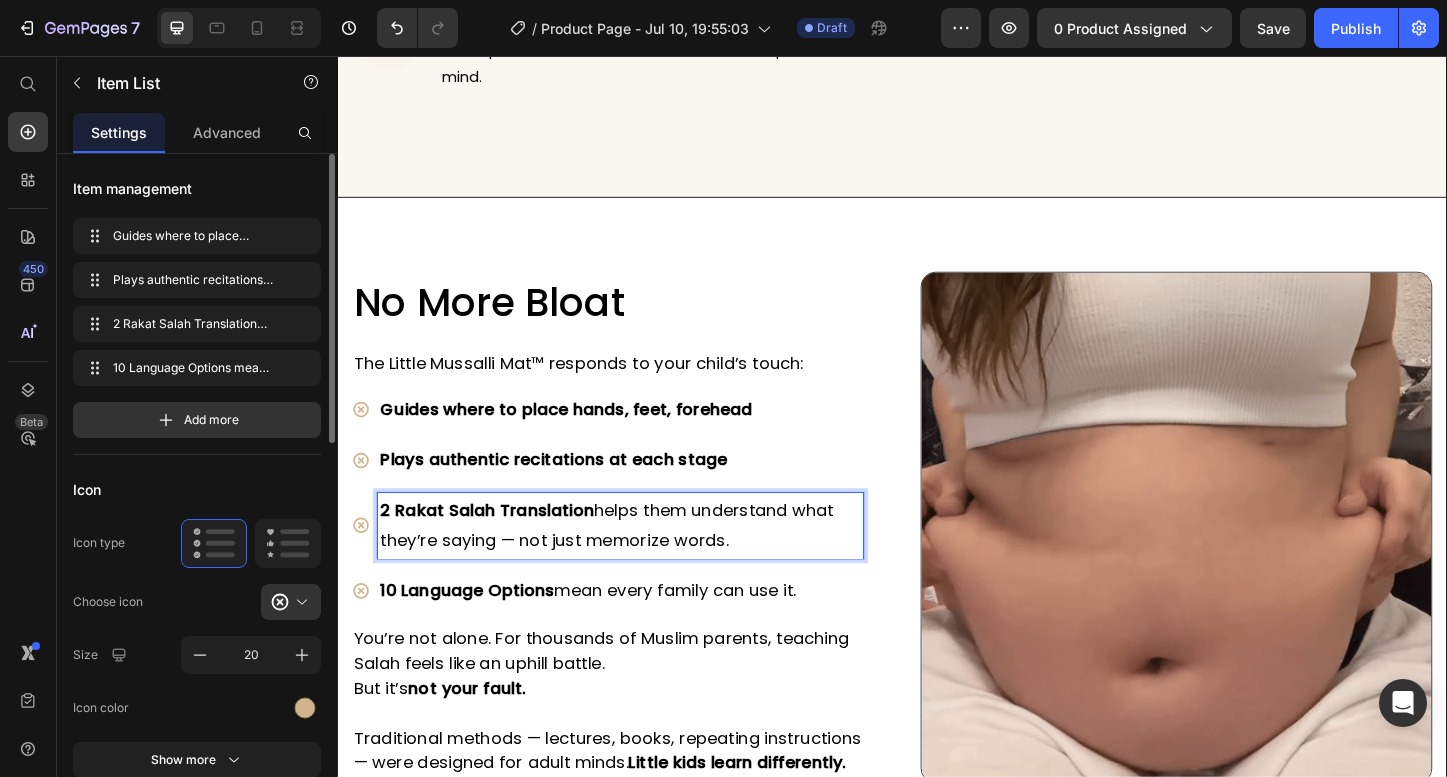 click on "2 Rakat Salah Translation  helps them understand what they’re saying — not just memorize words." at bounding box center [629, 563] 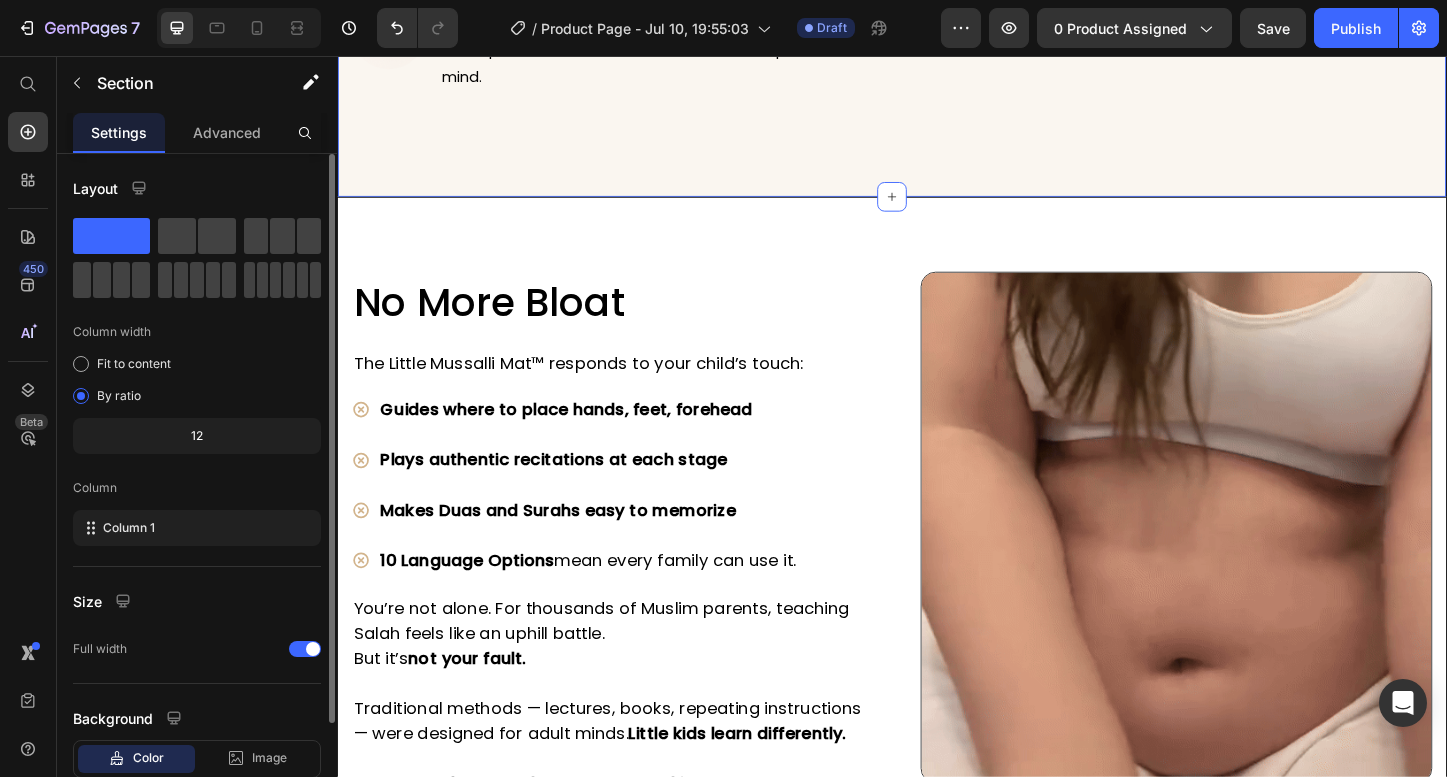 click on "Why Parents Love It Heading PureFlux™ draws its power from carefully selected herbs known for their support of lymphatic health: Text block Image Teaches Through Play Heading Turns Salah into a fun, interactive game with our Kinesthetic-Sensory Learning System™. Text block Row Image Scholar-Approved Heading Created with Islamic scholars and voiced by a Qari with Ijazah for authentic learning. Text block Row Image Joyful, Not Forced Heading Parents say kids now  ask  to pray — no more battles.. Text block Row Image Durable & Safe Heading Waterproof, fire-resistant, and kid-tested for peace of mind. Text block Row Image Row Section 6   You can create reusable sections Create Theme Section AI Content Write with GemAI What would you like to describe here? Tone and Voice Persuasive Product Bible Verses in a Jar, Christian Gifts, Prayer Gifts Show more Generate" at bounding box center (937, -228) 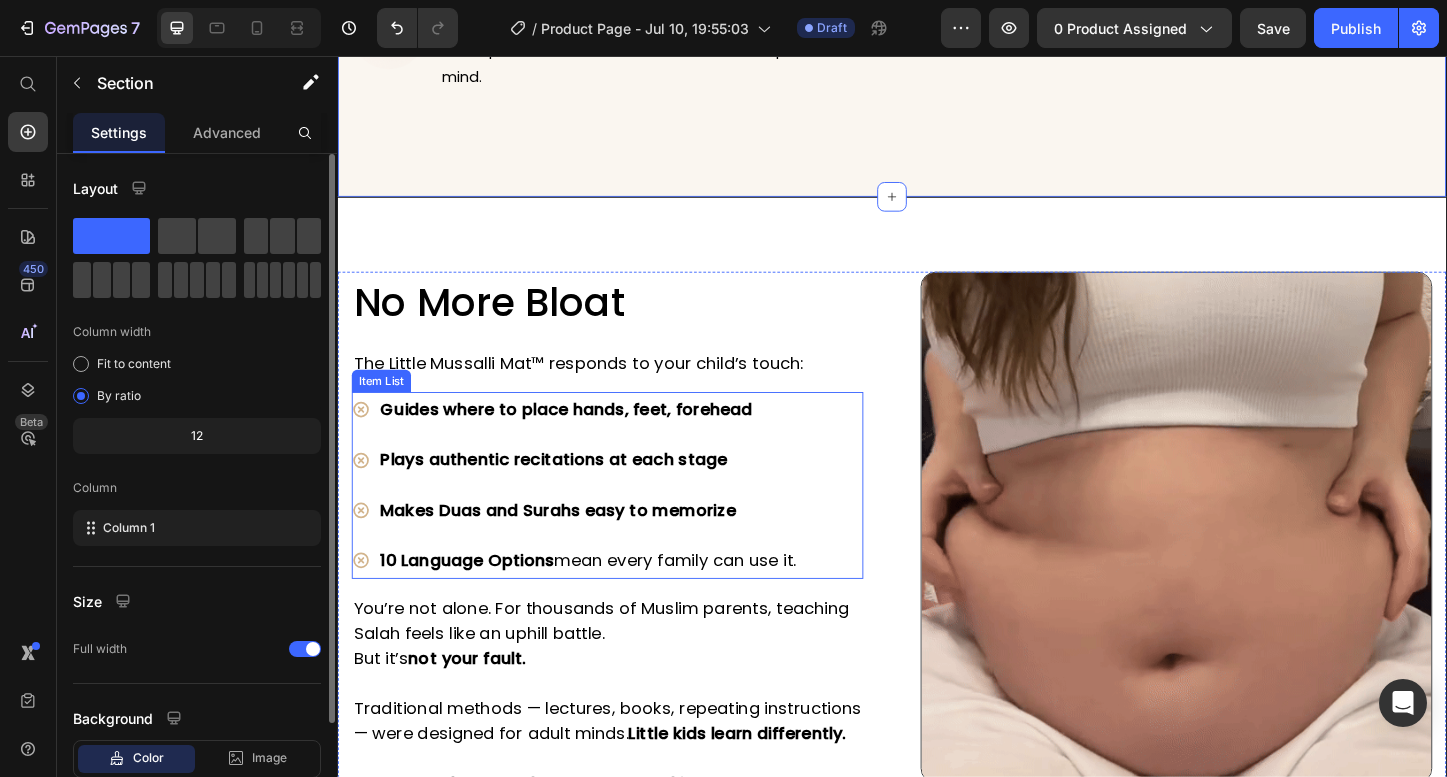 click on "10 Language Options  mean every family can use it." at bounding box center (608, 601) 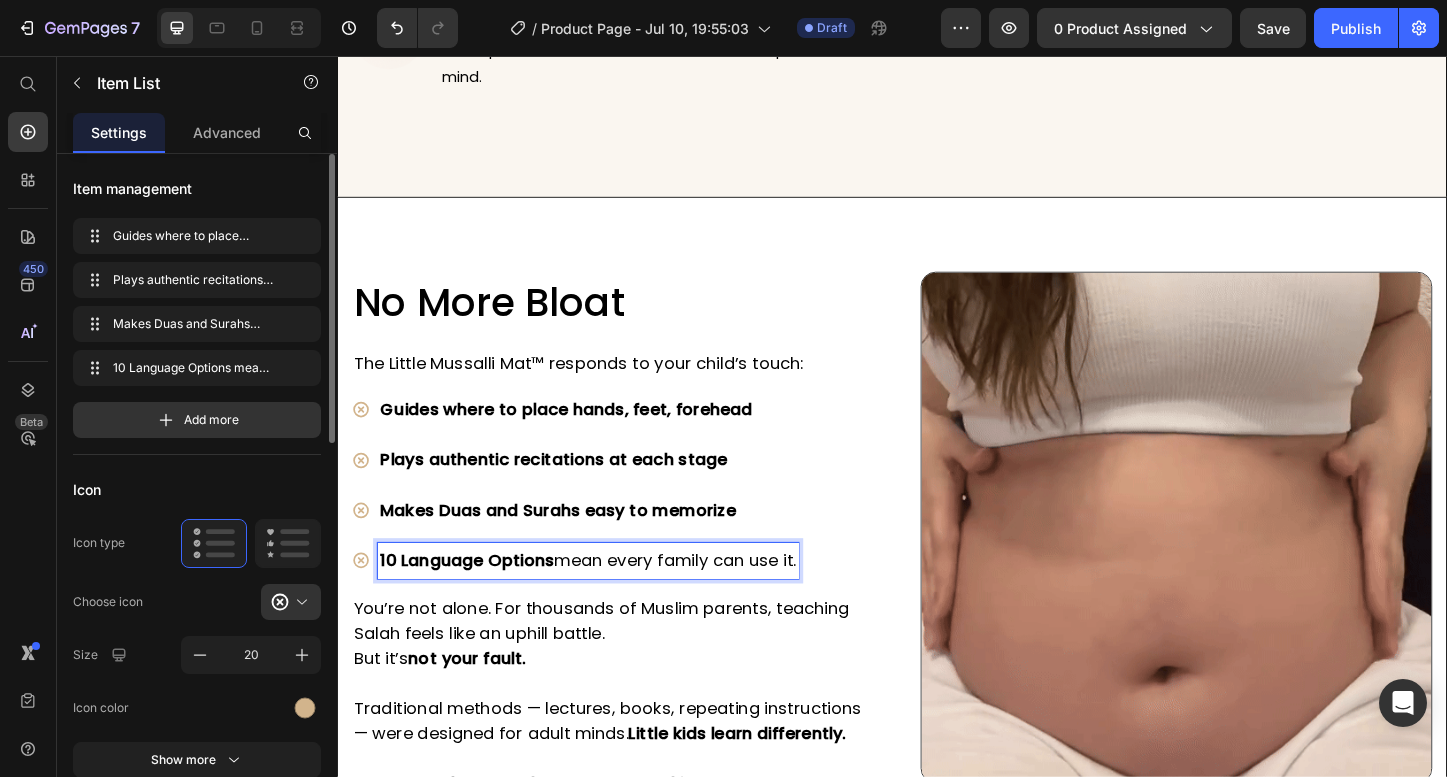 drag, startPoint x: 840, startPoint y: 603, endPoint x: 378, endPoint y: 602, distance: 462.00107 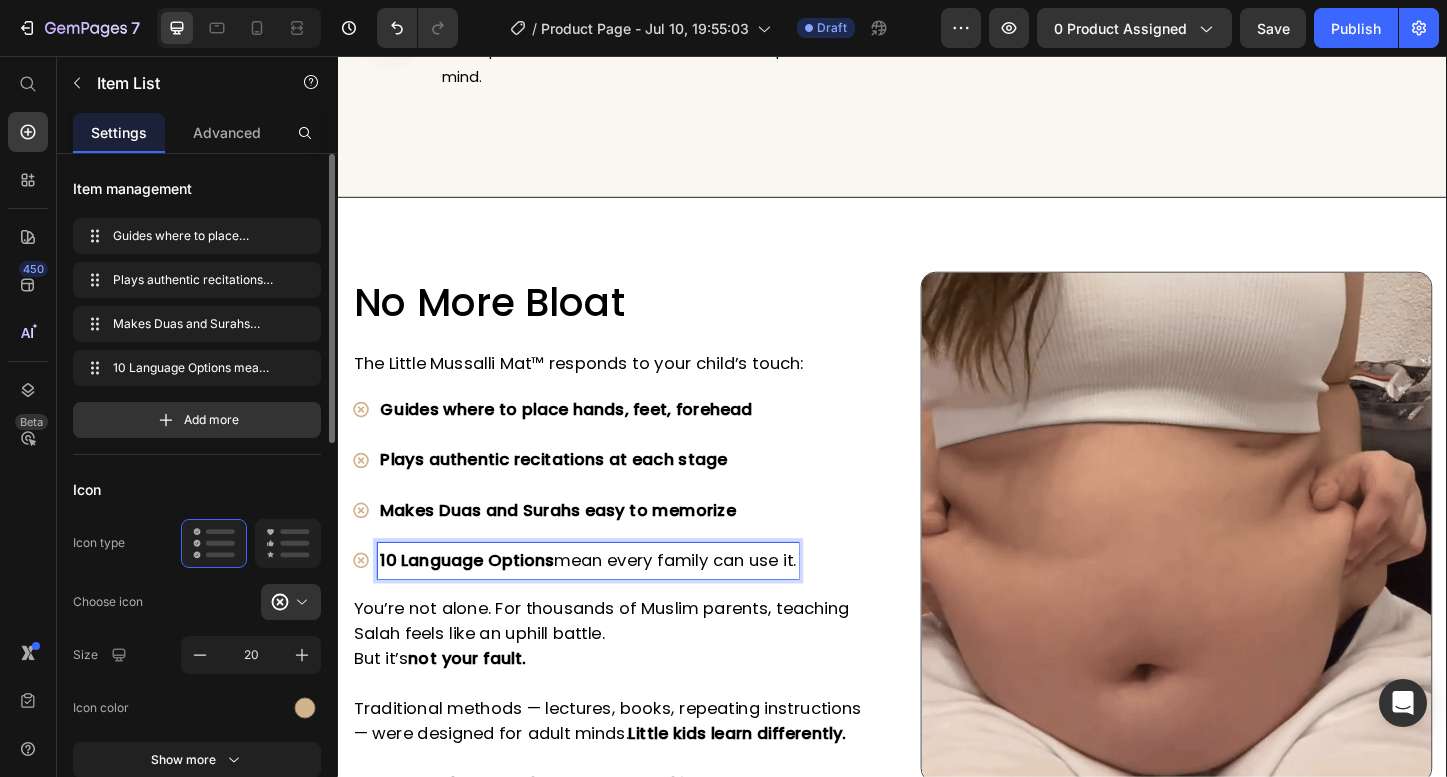 click on "10 Language Options  mean every family can use it." at bounding box center [594, 601] 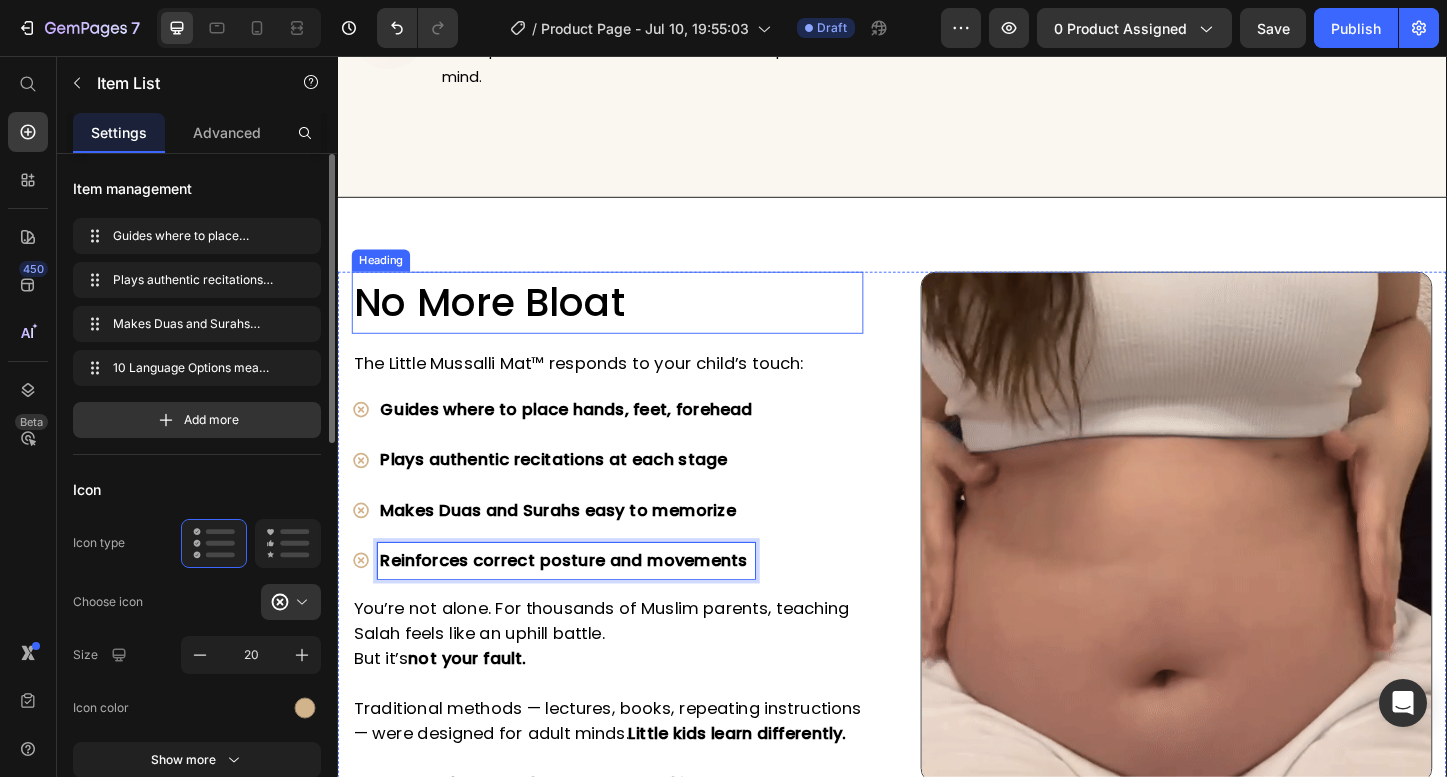 click on "No more Bloat Heading The Little Mussalli Mat™ responds to your child’s touch: Text block
Guides where to place hands, feet, forehead
Plays authentic recitations at each stage
Makes Duas and Surahs easy to memorize
Reinforces correct posture and movements Item List   16 You’re not alone. For thousands of Muslim parents, teaching Salah feels like an uphill battle. But it’s  not your fault.   Traditional methods — lectures, books, repeating instructions — were designed for adult minds.  Little kids learn differently.   They need  play, sound, movement, and joy.  And without it, teaching Salah becomes a daily source of tears — for them and for you. Text block Image Row Section 7" at bounding box center (937, 600) 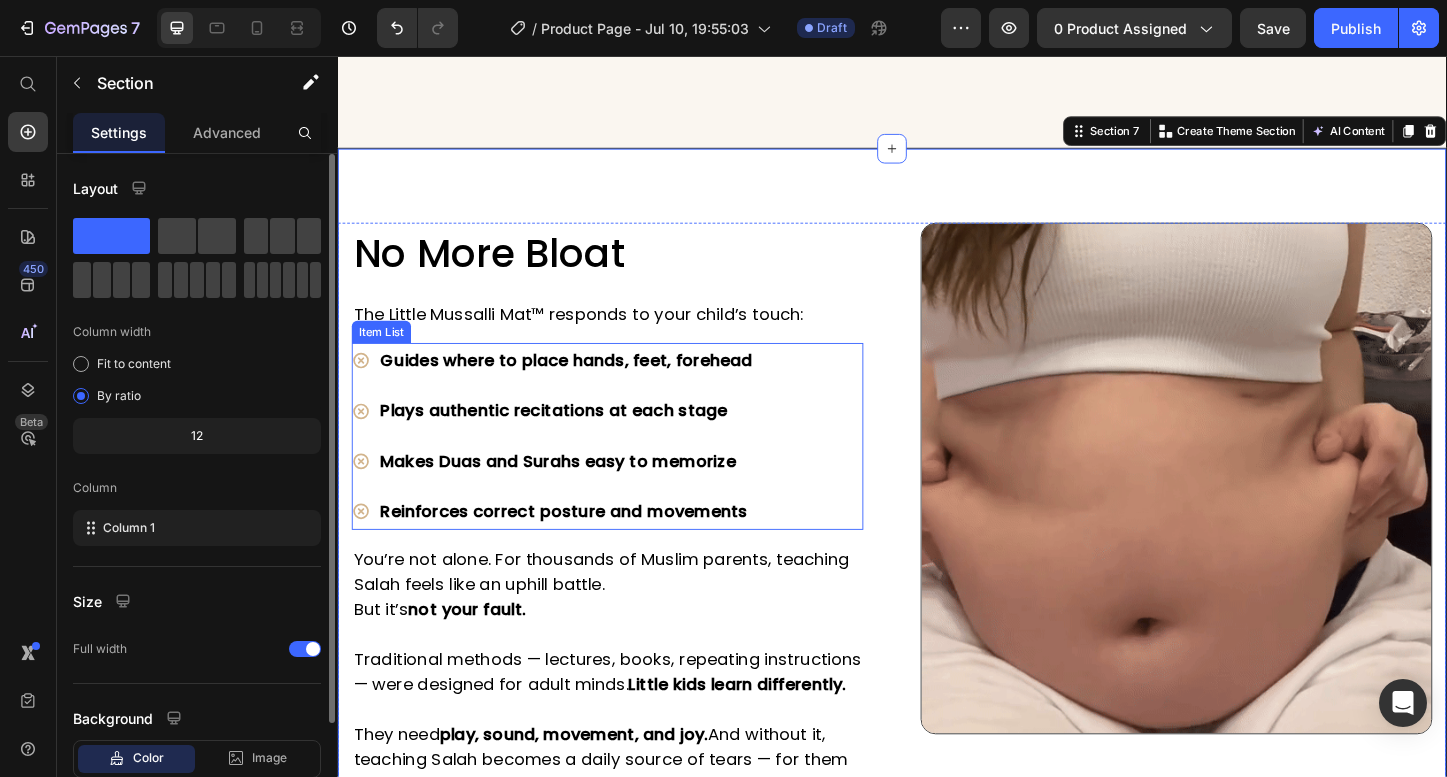 scroll, scrollTop: 5542, scrollLeft: 0, axis: vertical 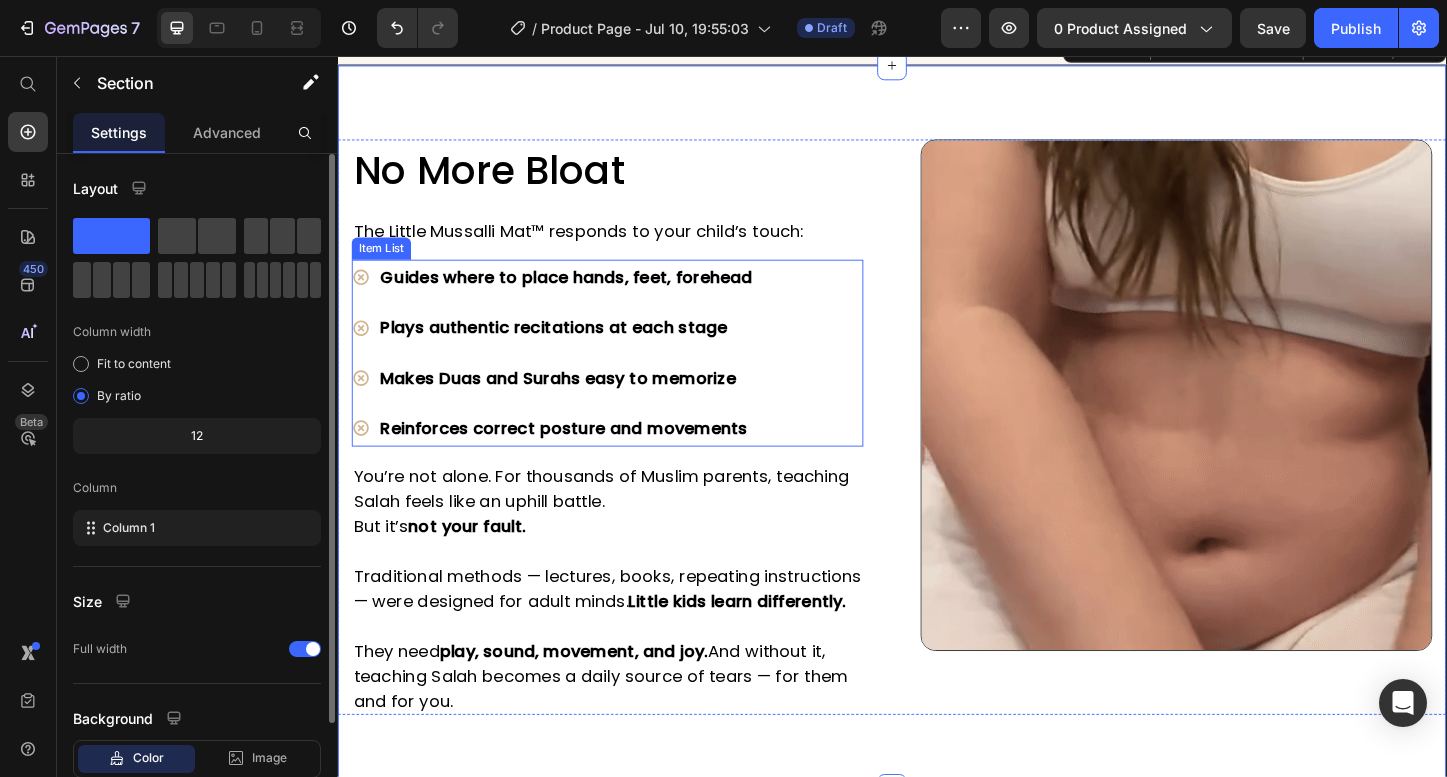 click at bounding box center (629, 590) 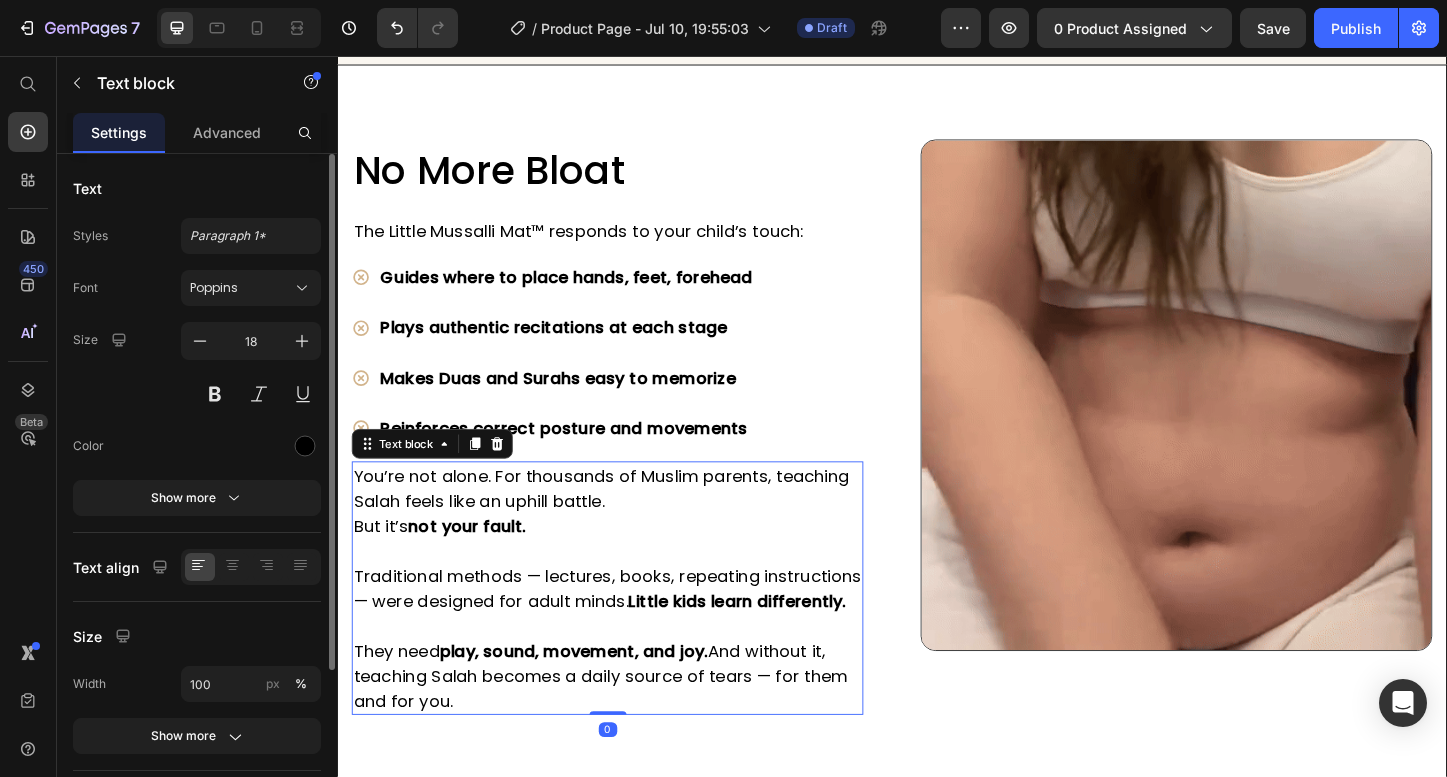 click on "play, sound, movement, and joy." at bounding box center [593, 698] 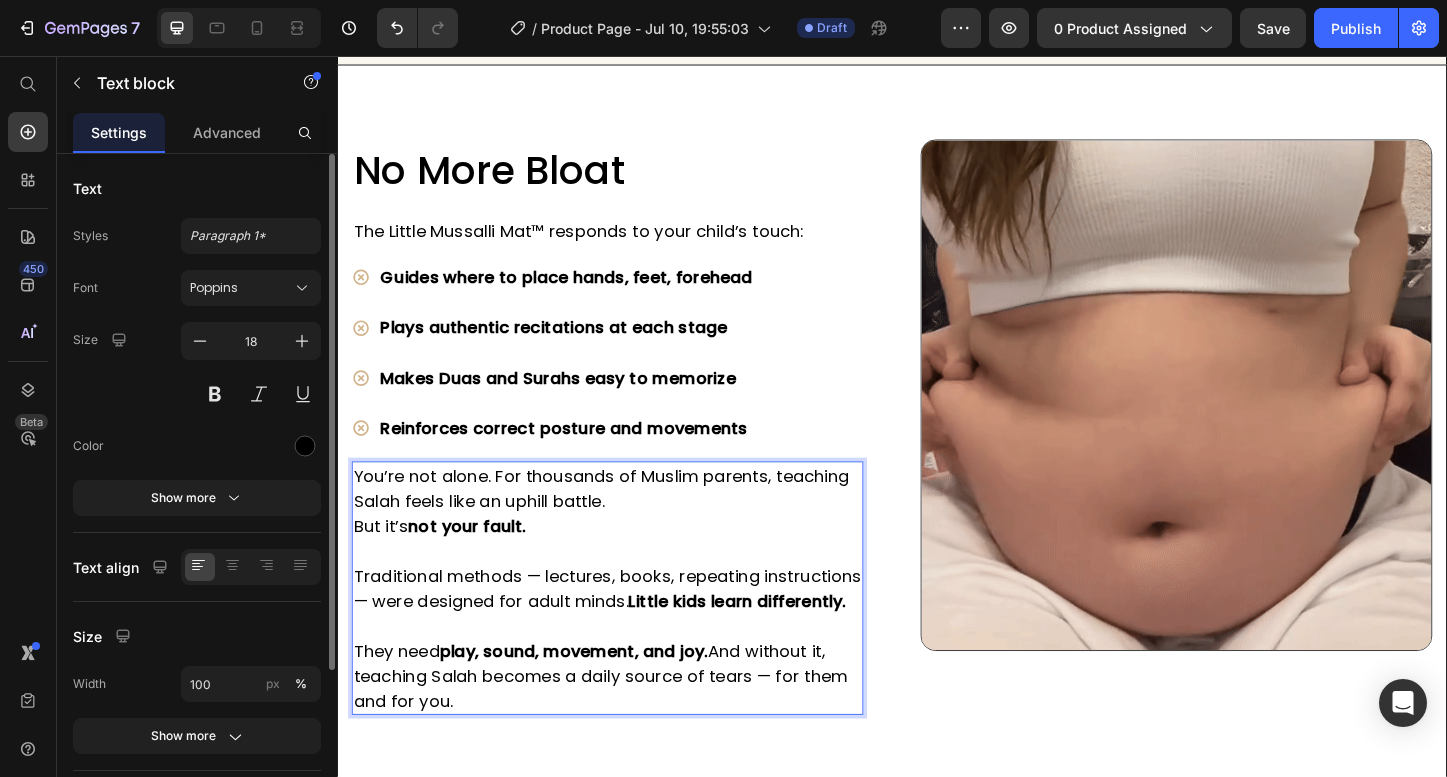 drag, startPoint x: 469, startPoint y: 755, endPoint x: 326, endPoint y: 461, distance: 326.9327 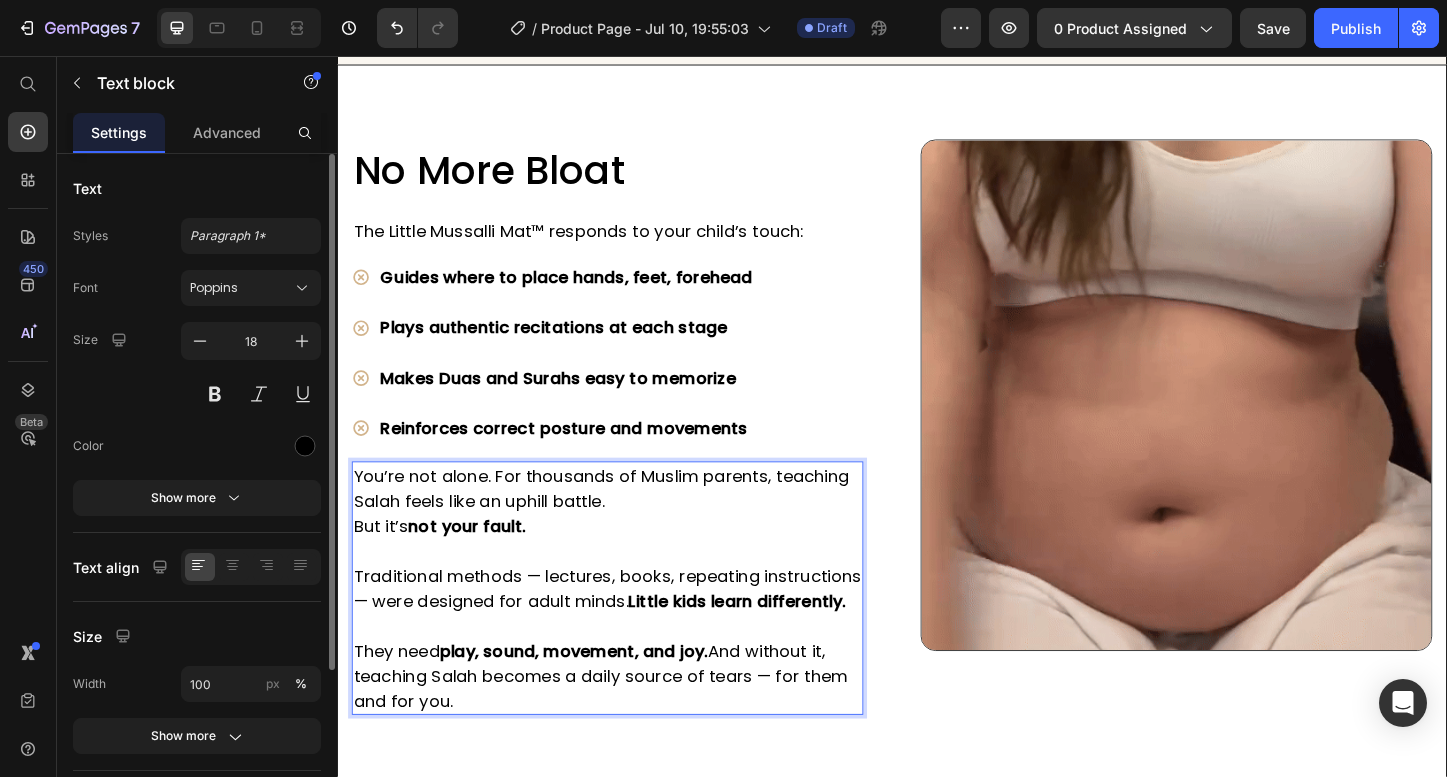 click on "Header Why Parents Love It Heading PureFlux™ draws its power from carefully selected herbs known for their support of lymphatic health: Text block Image Teaches Through Play Heading Turns Salah into a fun, interactive game with our Kinesthetic-Sensory Learning System™. Text block Row Image Scholar-Approved Heading Created with Islamic scholars and voiced by a Qari with Ijazah for authentic learning. Text block Row Image Joyful, Not Forced Heading Parents say kids now  ask  to pray — no more battles.. Text block Row Image Durable & Safe Heading Waterproof, fire-resistant, and kid-tested for peace of mind. Text block Row Image Row Section 6 No more Bloat Heading The Little Mussalli Mat™ responds to your child’s touch: Text block
Guides where to place hands, feet, forehead
Plays authentic recitations at each stage
Makes Duas and Surahs easy to memorize
Reinforces correct posture and movements Item List But it’s  not your fault.   0 Image" at bounding box center (937, -1793) 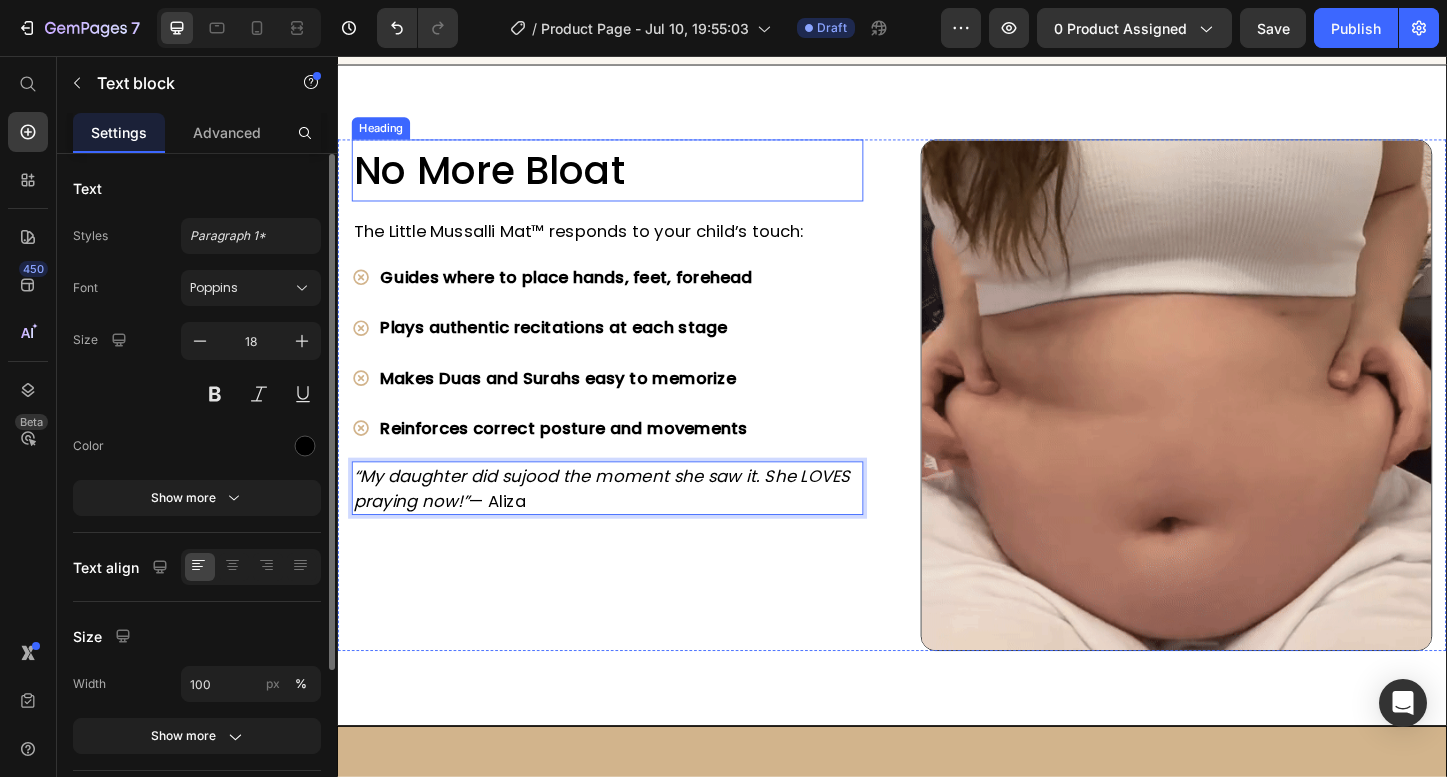 click on "No more Bloat" at bounding box center (629, 179) 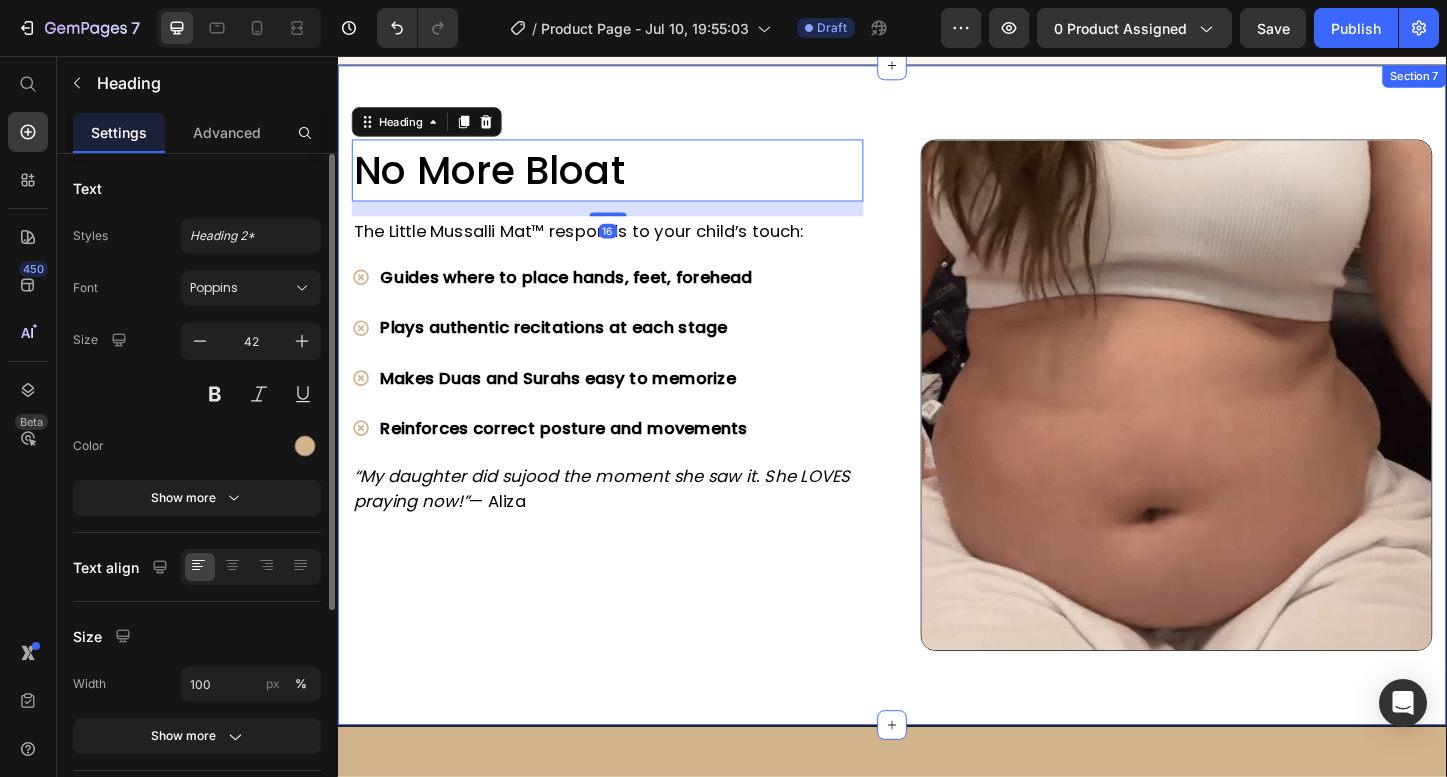 click on "No more Bloat Heading   16 The Little Mussalli Mat™ responds to your child’s touch: Text block
Guides where to place hands, feet, forehead
Plays authentic recitations at each stage
Makes Duas and Surahs easy to memorize
Reinforces correct posture and movements Item List “My daughter did sujood the moment she saw it. She LOVES praying now!”  — Aliza Text block Image Row Section 7" at bounding box center (937, 422) 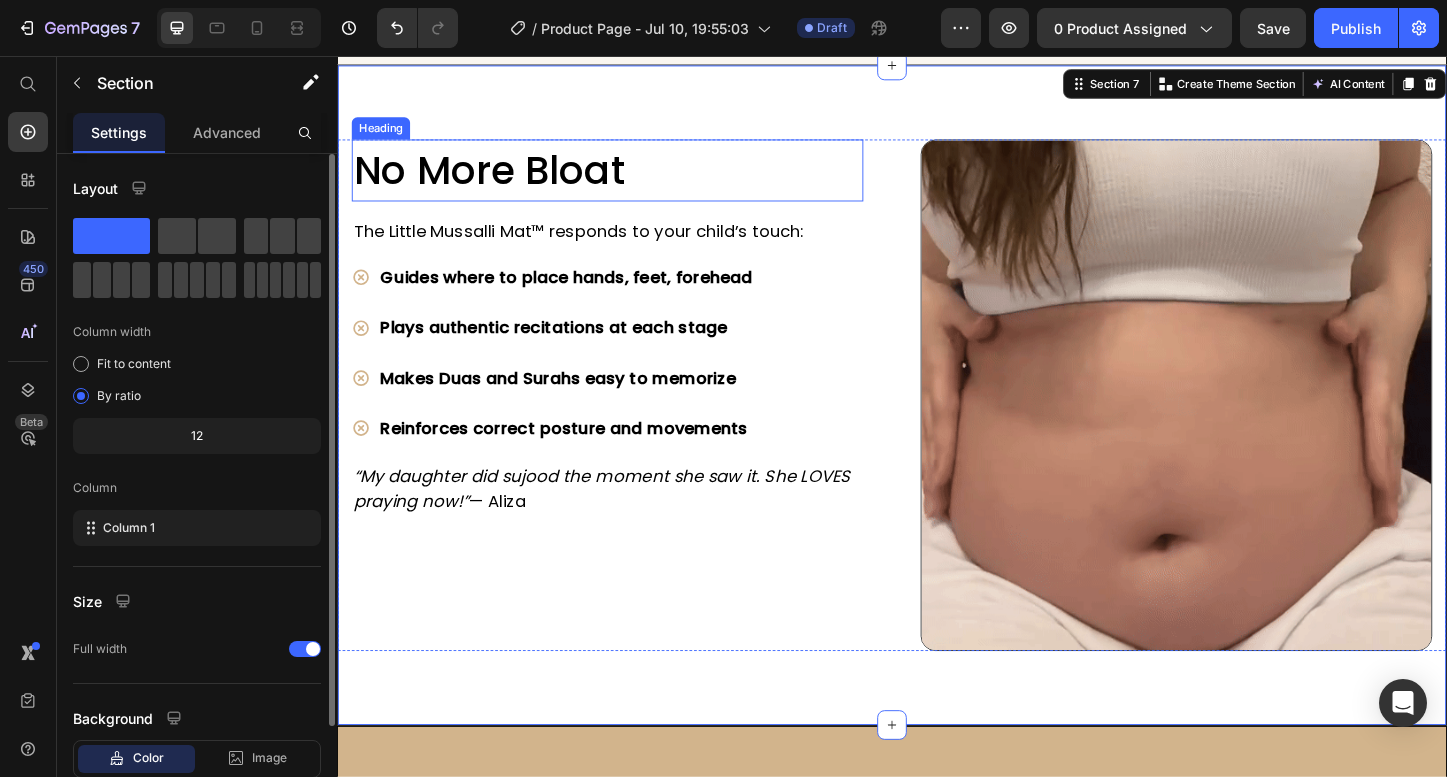 click on "No more Bloat" at bounding box center (629, 179) 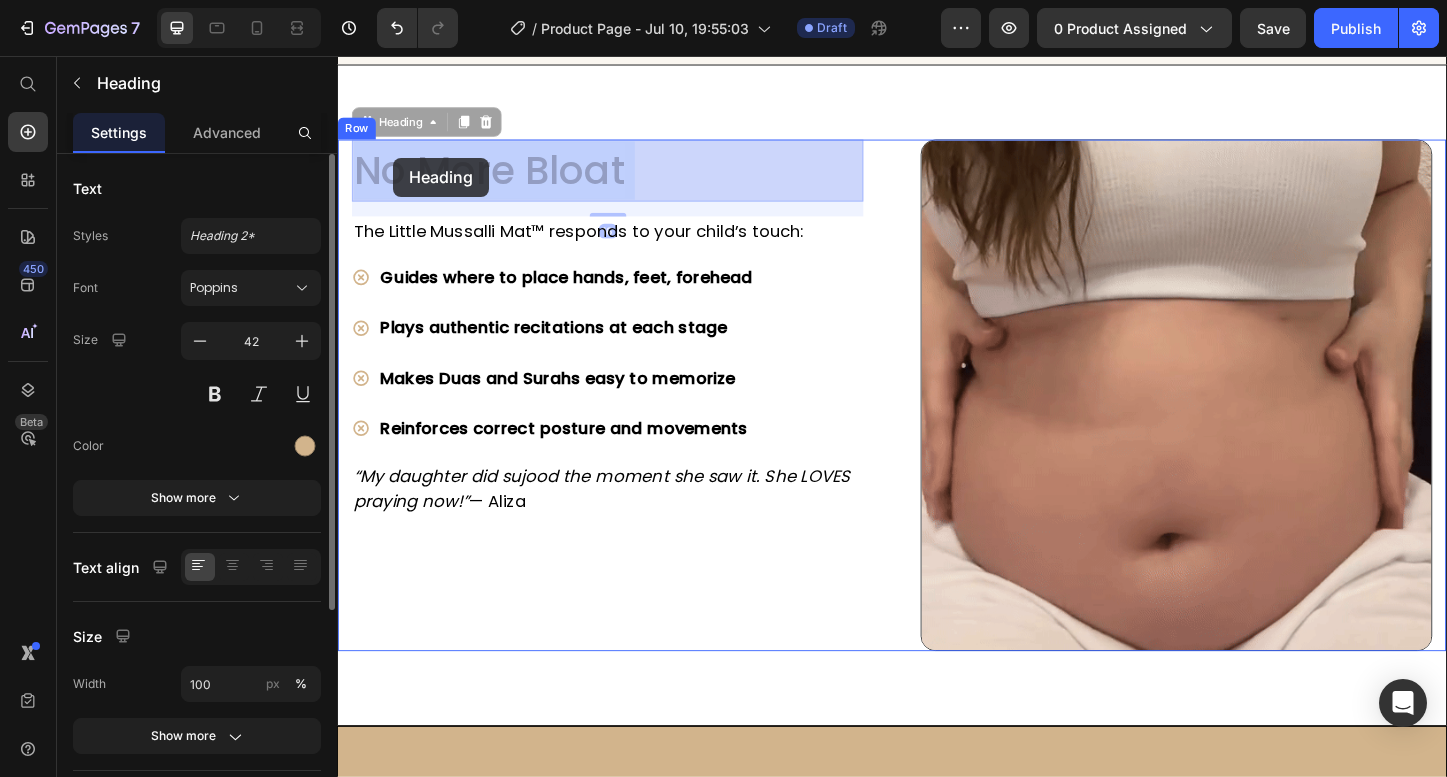 drag, startPoint x: 724, startPoint y: 186, endPoint x: 460, endPoint y: 172, distance: 264.37094 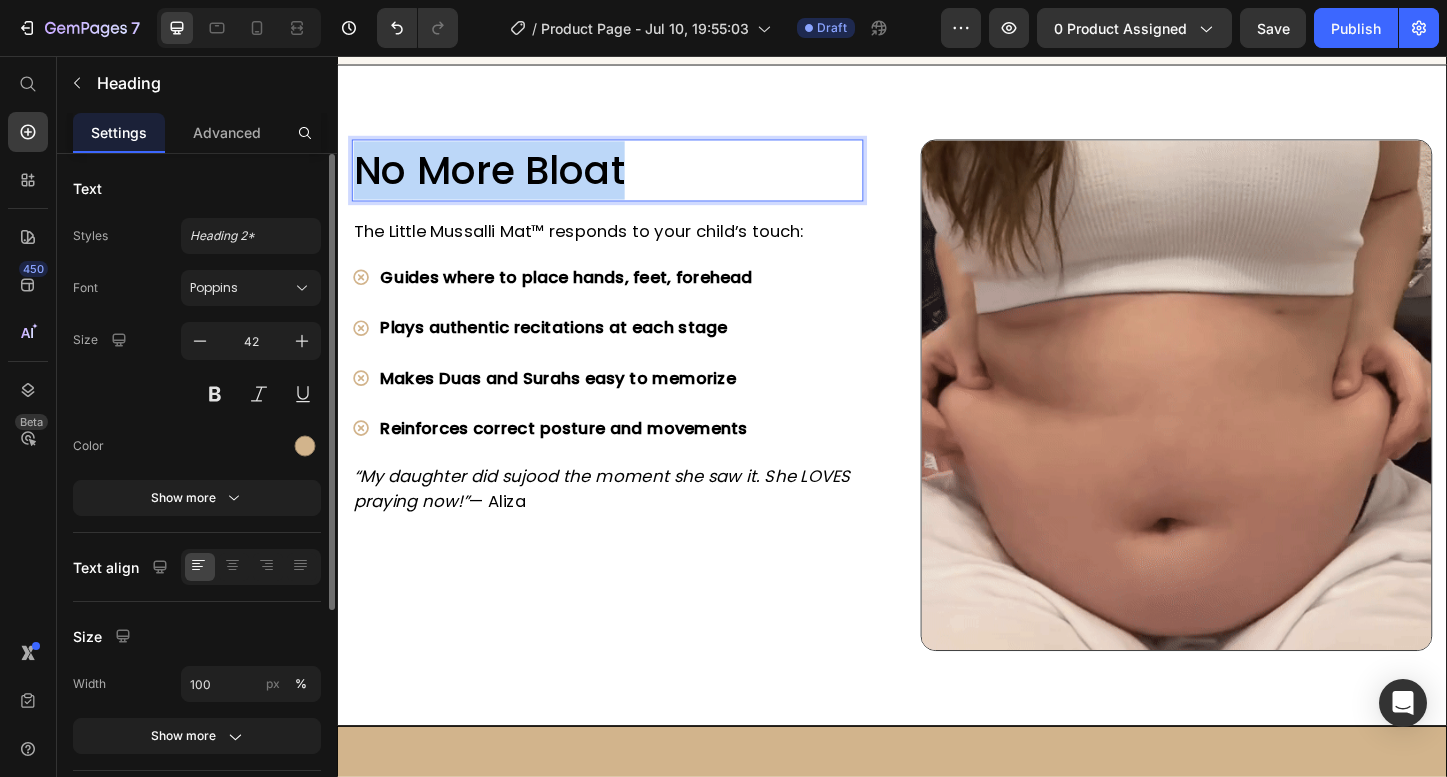 drag, startPoint x: 661, startPoint y: 176, endPoint x: 315, endPoint y: 176, distance: 346 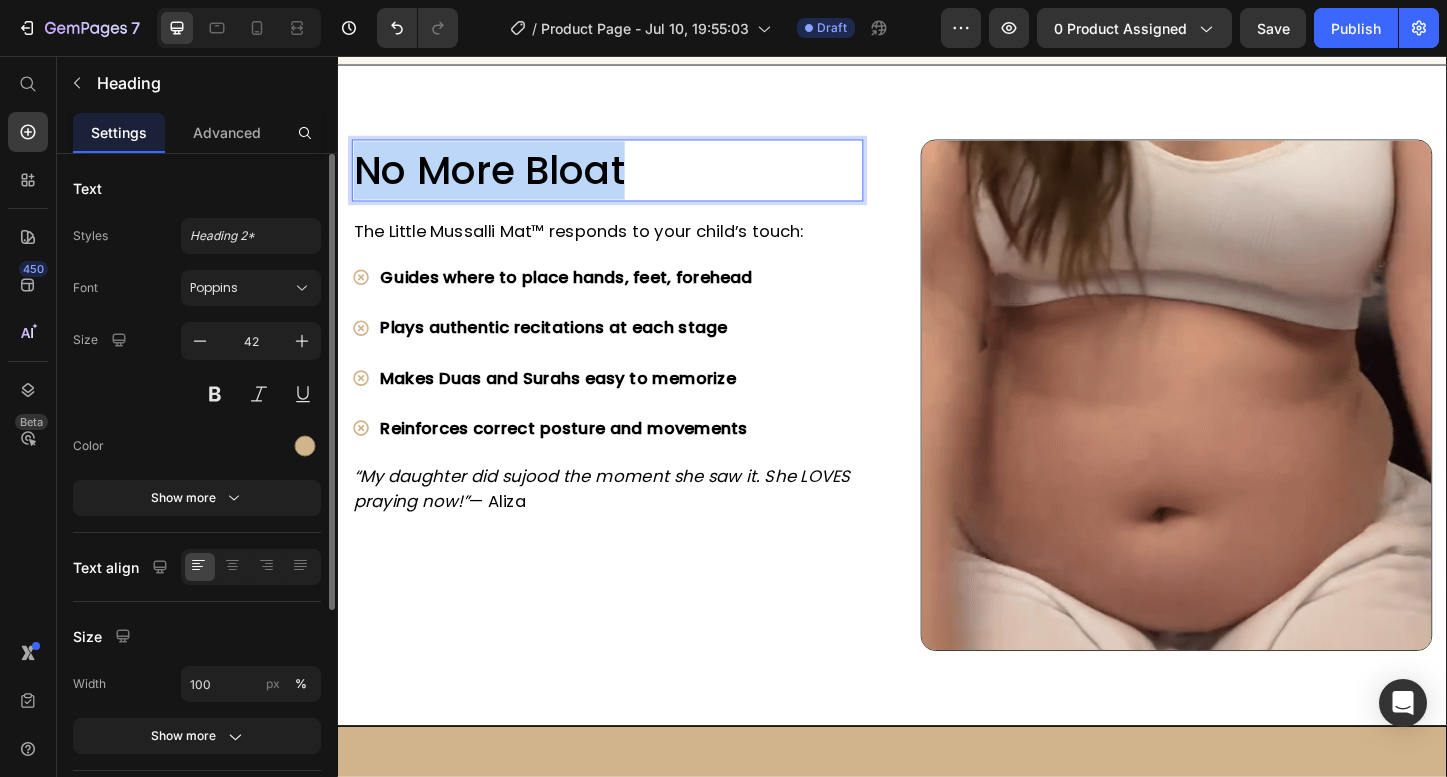 click on "Header Why Parents Love It Heading PureFlux™ draws its power from carefully selected herbs known for their support of lymphatic health: Text block Image Teaches Through Play Heading Turns Salah into a fun, interactive game with our Kinesthetic-Sensory Learning System™. Text block Row Image Scholar-Approved Heading Created with Islamic scholars and voiced by a Qari with Ijazah for authentic learning. Text block Row Image Joyful, Not Forced Heading Parents say kids now  ask  to pray — no more battles.. Text block Row Image Durable & Safe Heading Waterproof, fire-resistant, and kid-tested for peace of mind. Text block Row Image Row Section 6 No more Bloat Heading   16 The Little Mussalli Mat™ responds to your child’s touch: Text block
Guides where to place hands, feet, forehead
Plays authentic recitations at each stage
Makes Duas and Surahs easy to memorize
Reinforces correct posture and movements Item List  — Aliza Text block Image Row" at bounding box center (937, -1828) 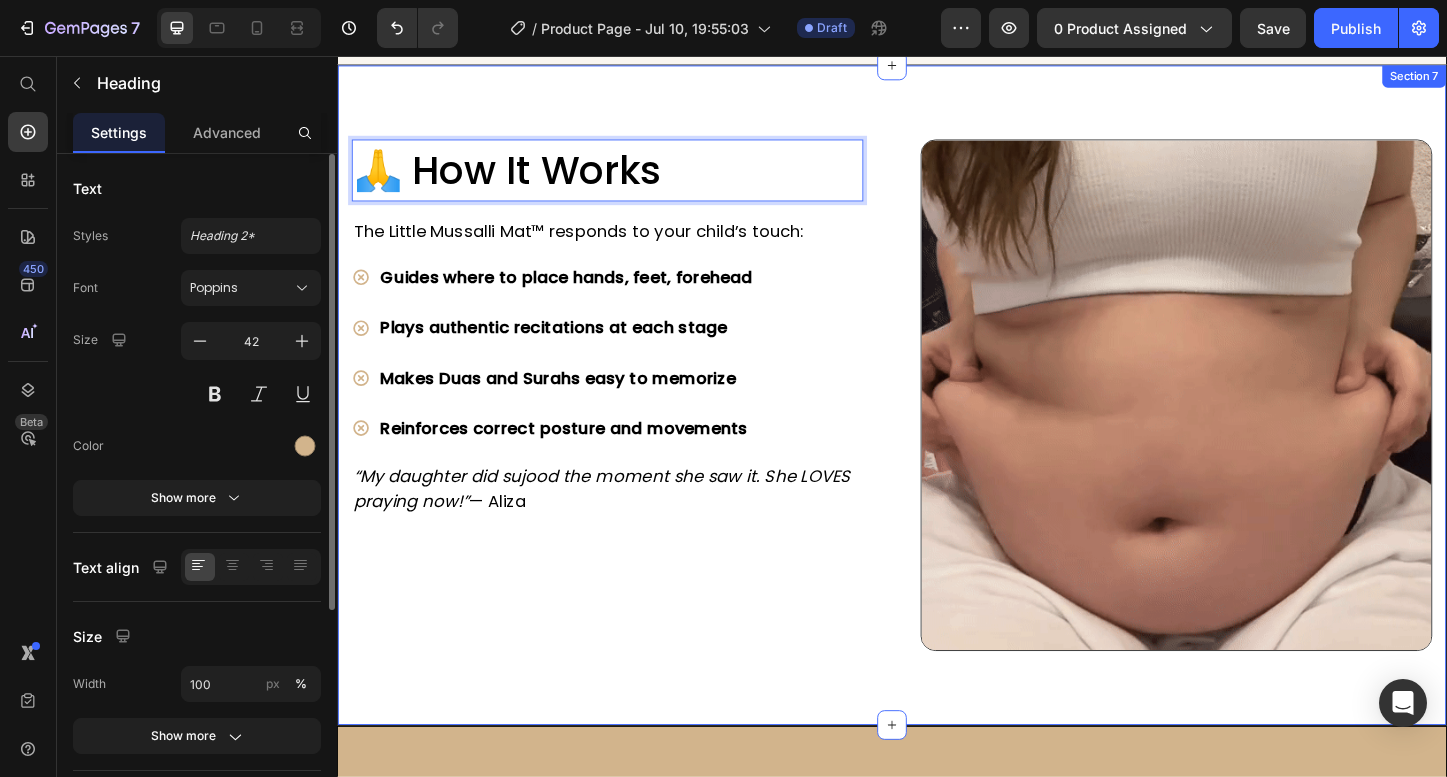 click on "🙏 How It Works Heading   16 The Little Mussalli Mat™ responds to your child’s touch: Text block
Guides where to place hands, feet, forehead
Plays authentic recitations at each stage
Makes Duas and Surahs easy to memorize
Reinforces correct posture and movements Item List “My daughter did sujood the moment she saw it. She LOVES praying now!”  — Aliza Text block Image Row Section 7" at bounding box center [937, 422] 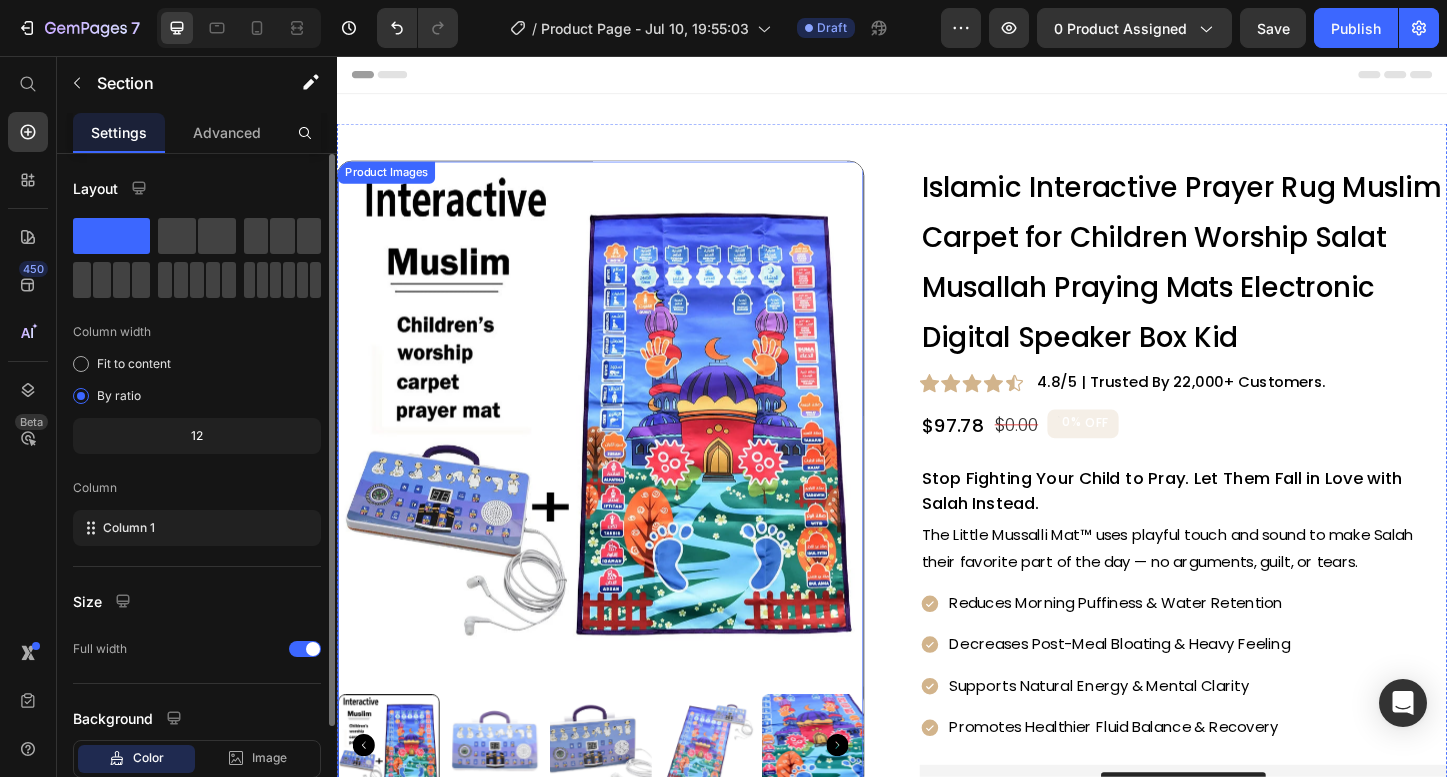 scroll, scrollTop: 1103, scrollLeft: 0, axis: vertical 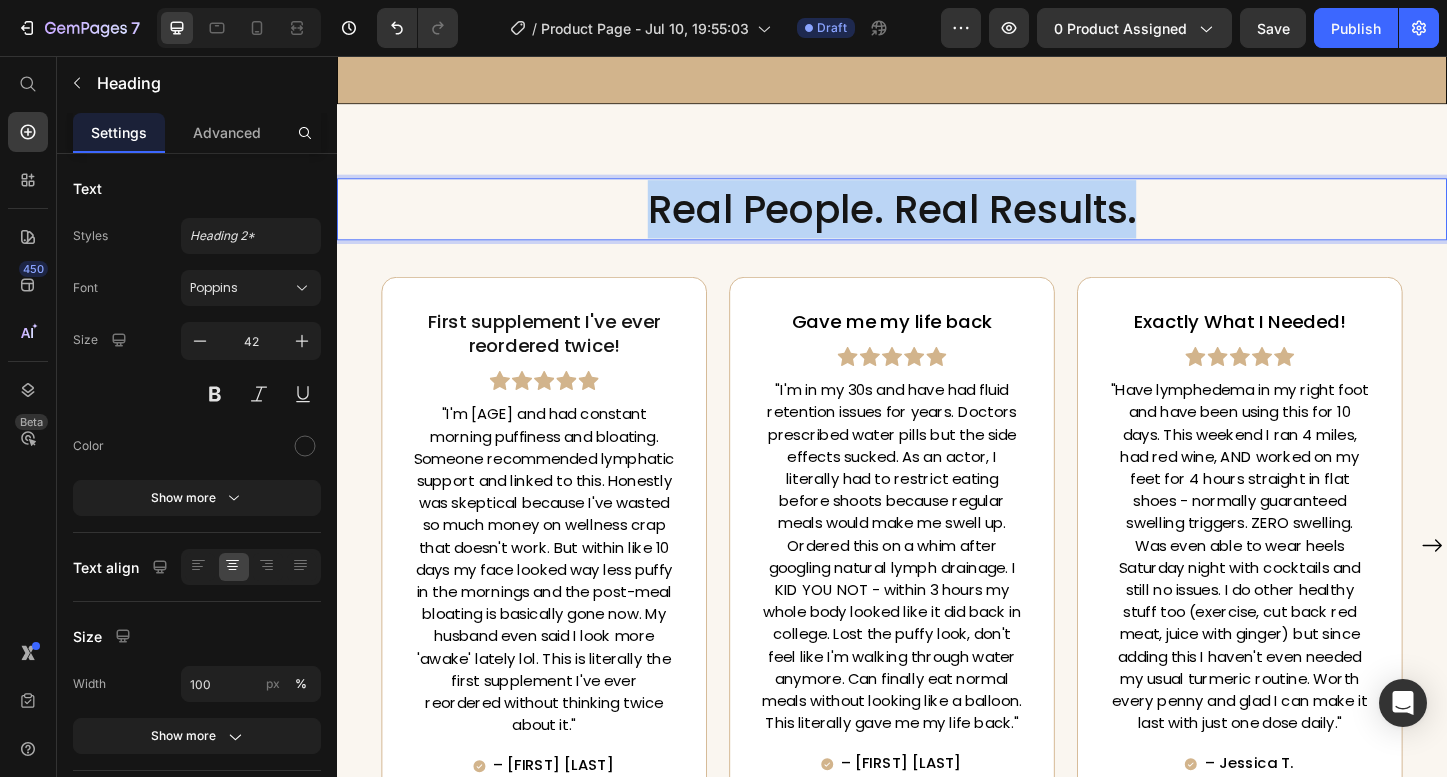click on "Real People. Real Results." at bounding box center [937, 221] 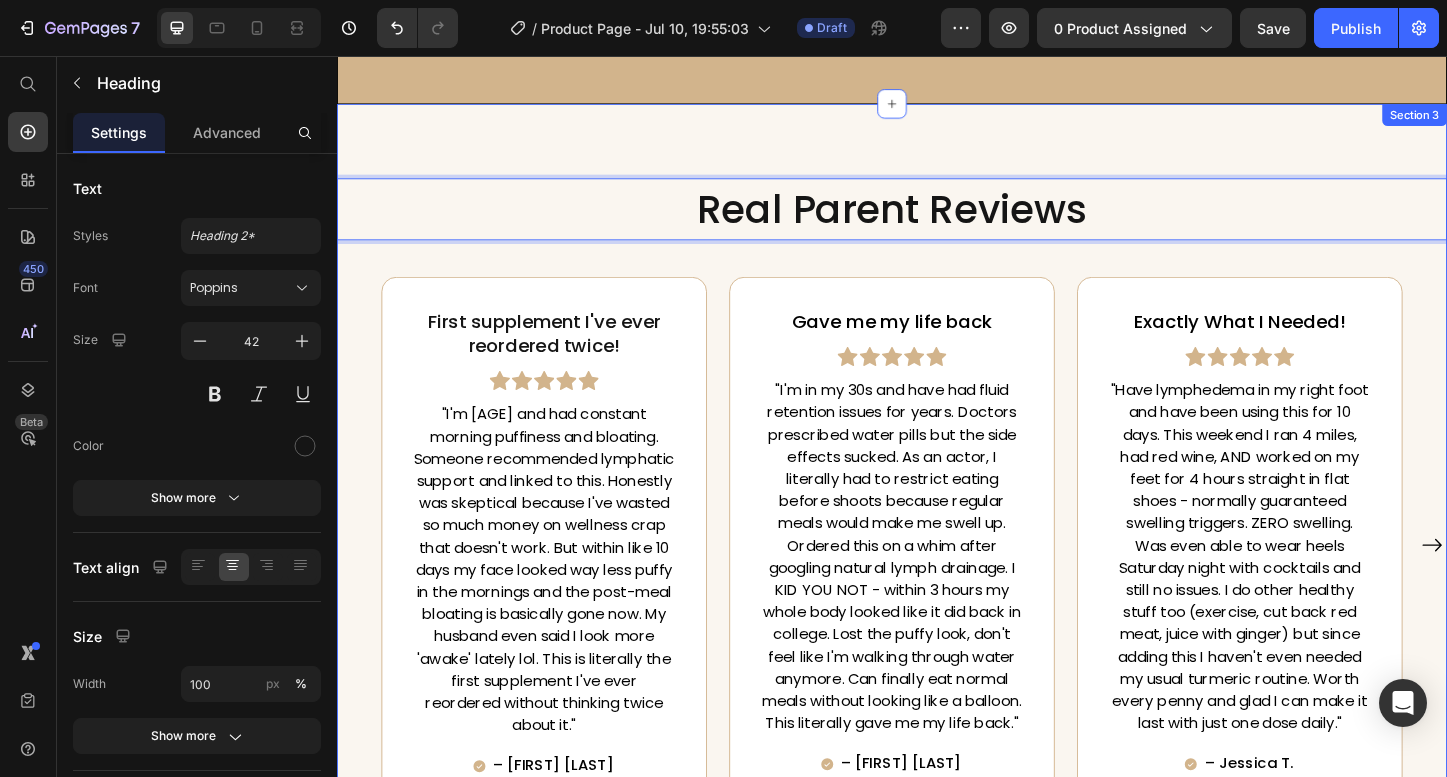 click on "Real Parent Reviews Heading   0
First supplement I've ever reordered twice! Text block
Icon
Icon
Icon
Icon
Icon Row "I'm [AGE] and had constant morning puffiness and bloating. Someone recommended lymphatic support and linked to this. Honestly was skeptical because I've wasted so much money on wellness crap that doesn't work. But within like 10 days my face looked way less puffy in the mornings and the post-meal bloating is basically gone now. My husband even said I look more 'awake' lately lol. This is literally the first supplement I've ever reordered without thinking twice about it." Text block – [FIRST] [LAST]. Item List Row Gave me my life back Text block
Icon
Icon
Icon
Icon
Icon Row Text block – [FIRST] [LAST]. Item List Row Exactly What I Needed! Text block
Icon
Icon
Icon
Icon" at bounding box center (937, 545) 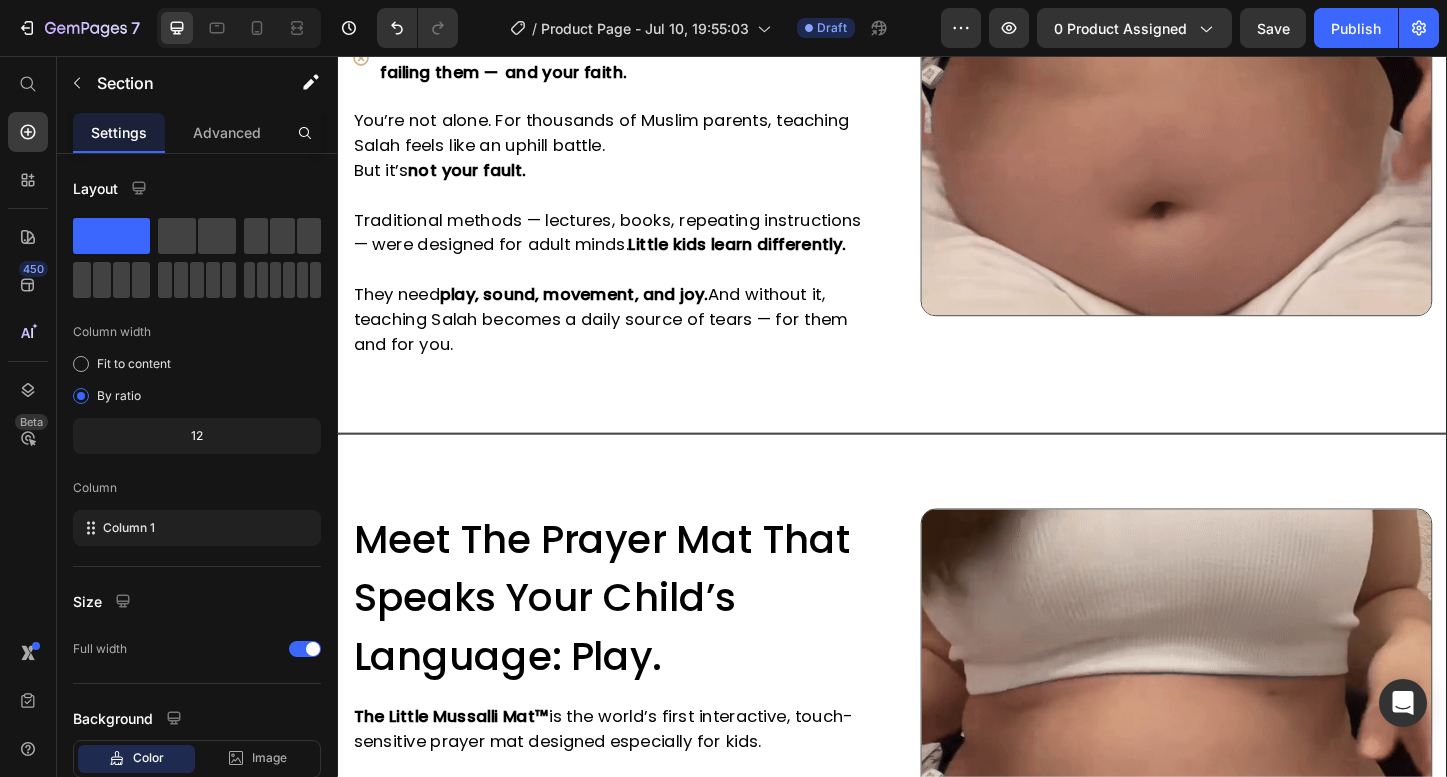 scroll, scrollTop: 3561, scrollLeft: 0, axis: vertical 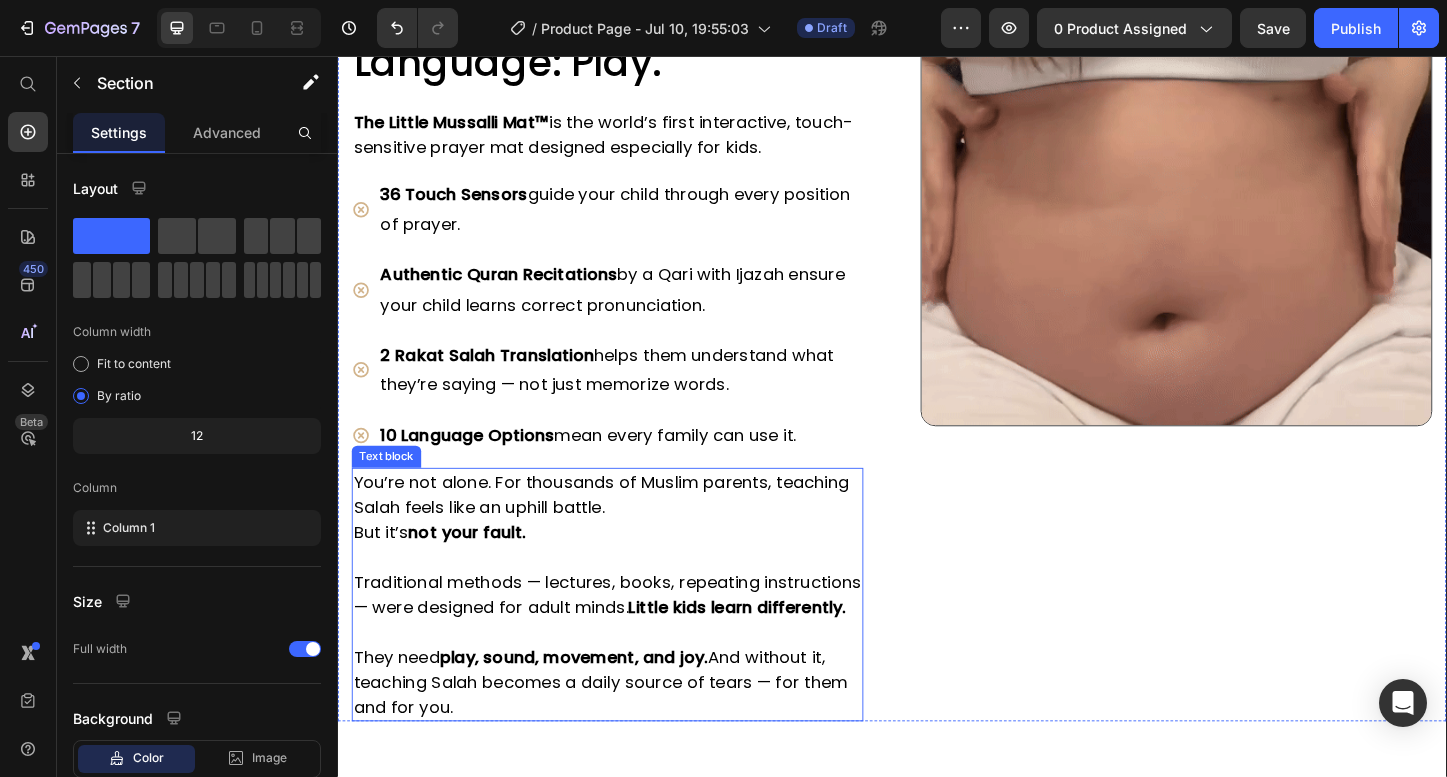click at bounding box center [629, 597] 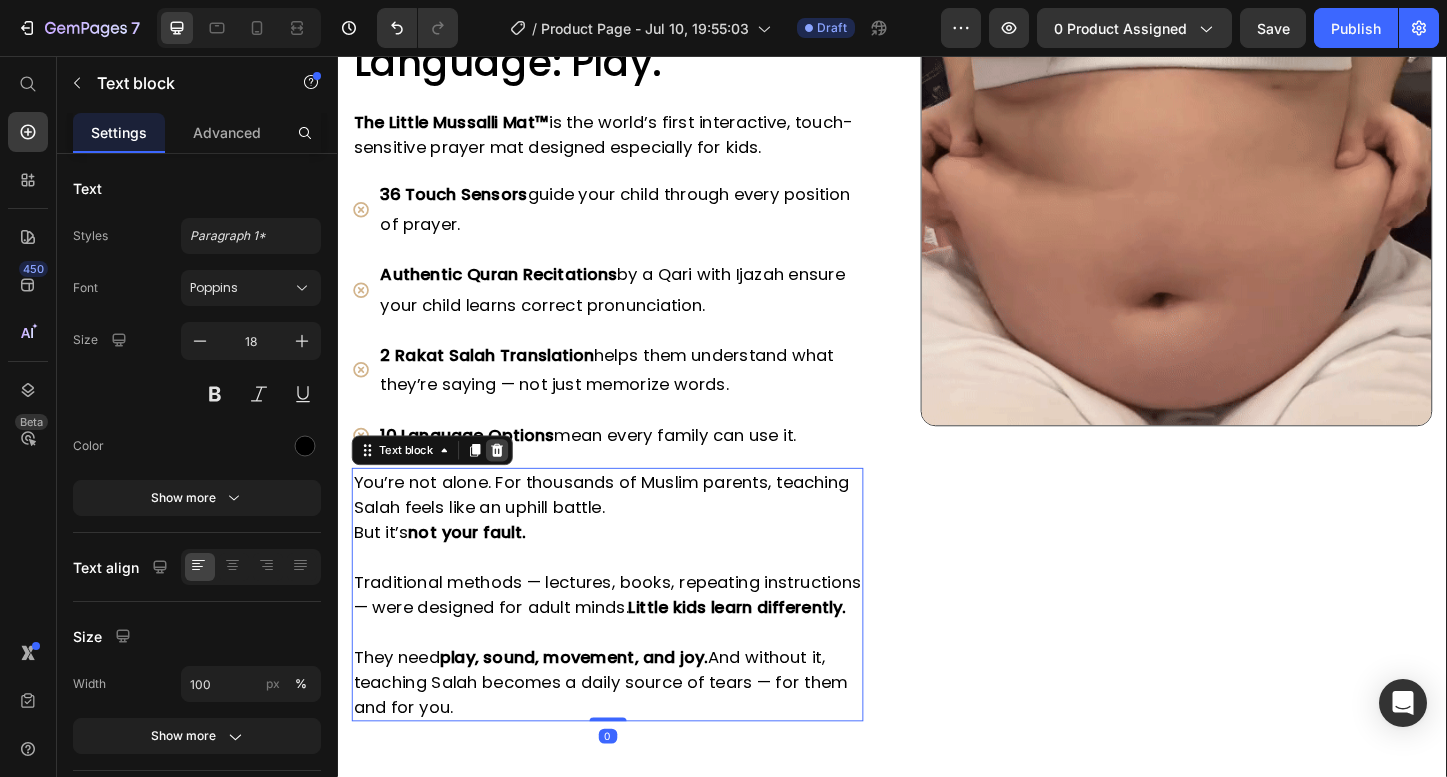 click 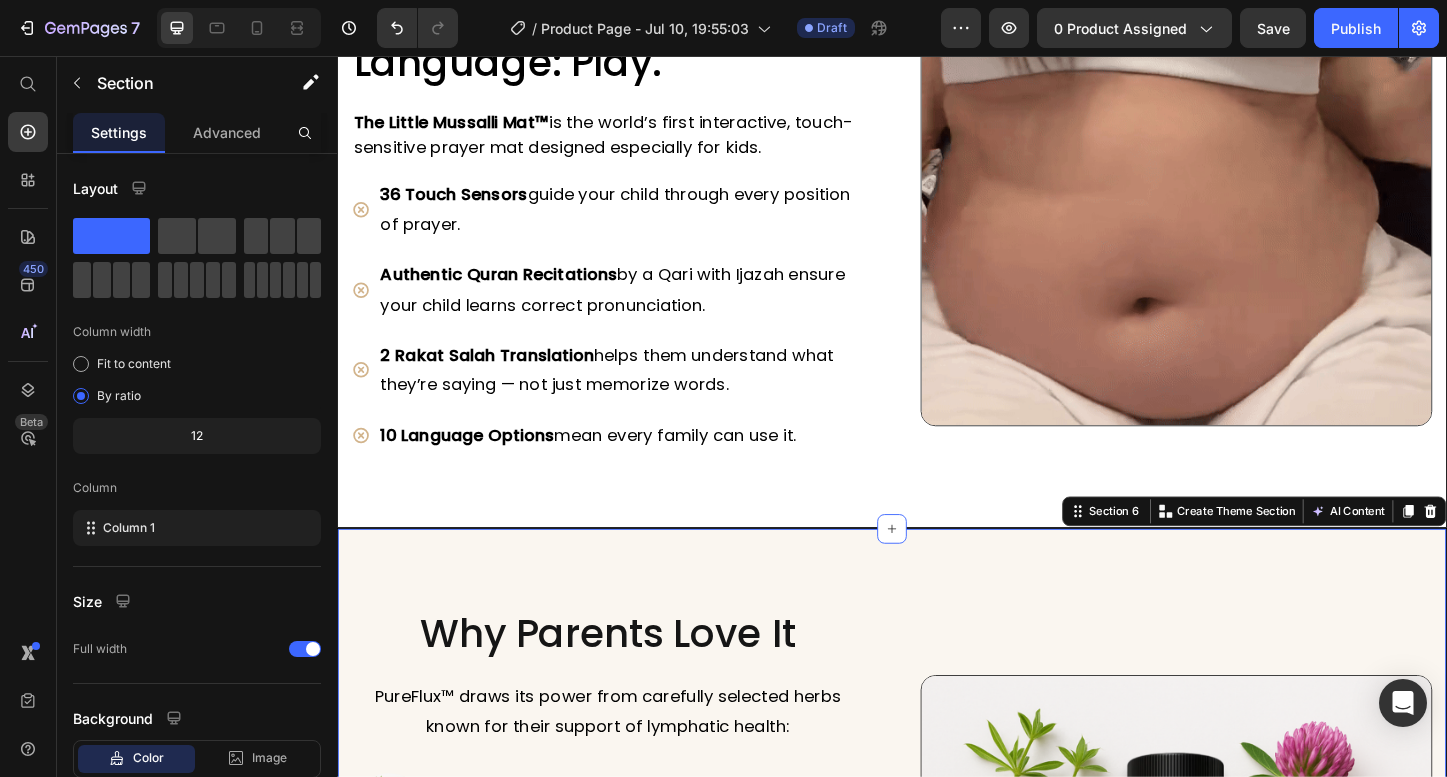 click on "Why Parents Love It Heading PureFlux™ draws its power from carefully selected herbs known for their support of lymphatic health: Text block Image Teaches Through Play Heading Turns Salah into a fun, interactive game with our Kinesthetic-Sensory Learning System™. Text block Row Image Scholar-Approved Heading Created with Islamic scholars and voiced by a Qari with Ijazah for authentic learning. Text block Row Image Joyful, Not Forced Heading Parents say kids now  ask  to pray — no more battles.. Text block Row Image Durable & Safe Heading Waterproof, fire-resistant, and kid-tested for peace of mind. Text block Row Image Row Section 6   You can create reusable sections Create Theme Section AI Content Write with GemAI What would you like to describe here? Tone and Voice Persuasive Product Bible Verses in a Jar, Christian Gifts, Prayer Gifts Show more Generate" at bounding box center (937, 1001) 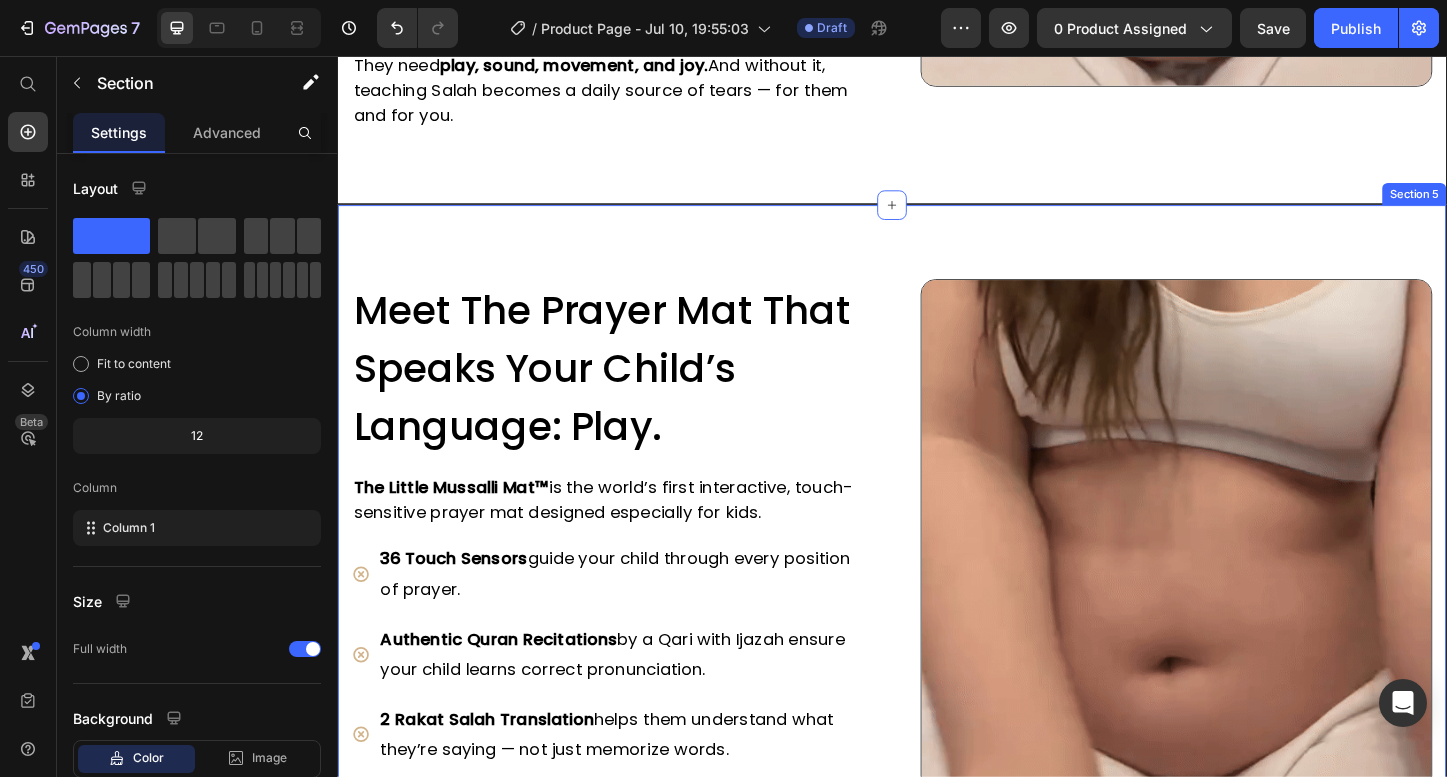 click on "Meet The Prayer Mat That Speaks Your Child’s Language: Play. Heading The Little Mussalli Mat™  is the world’s first interactive, touch-sensitive prayer mat designed especially for kids. Text block
36 Touch Sensors  guide your child through every position of prayer.
Authentic Quran Recitations  by a Qari with Ijazah ensure your child learns correct pronunciation.
2 Rakat Salah Translation  helps them understand what they’re saying — not just memorize words.
10 Language Options  mean every family can use it. Item List Image Row Section 5" at bounding box center [937, 588] 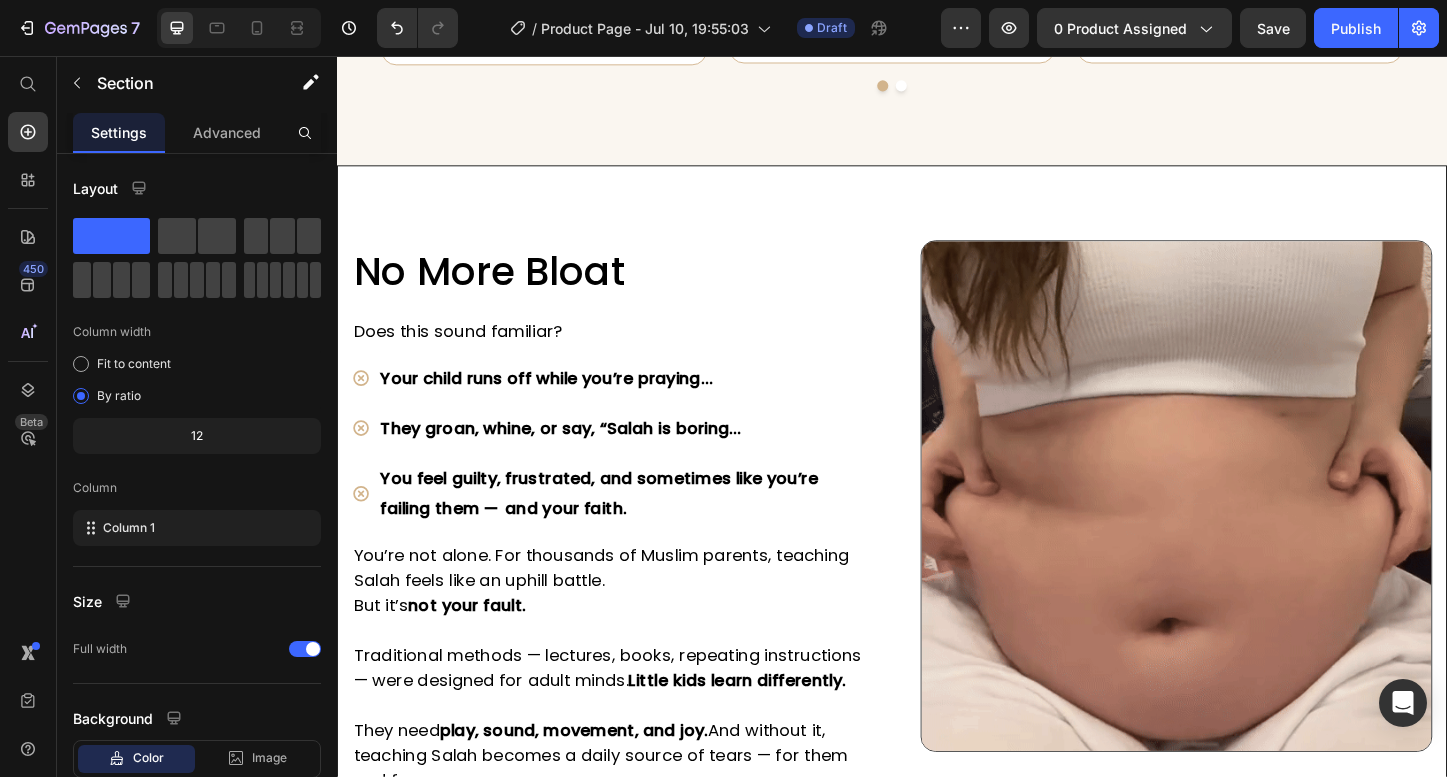 scroll, scrollTop: 2430, scrollLeft: 0, axis: vertical 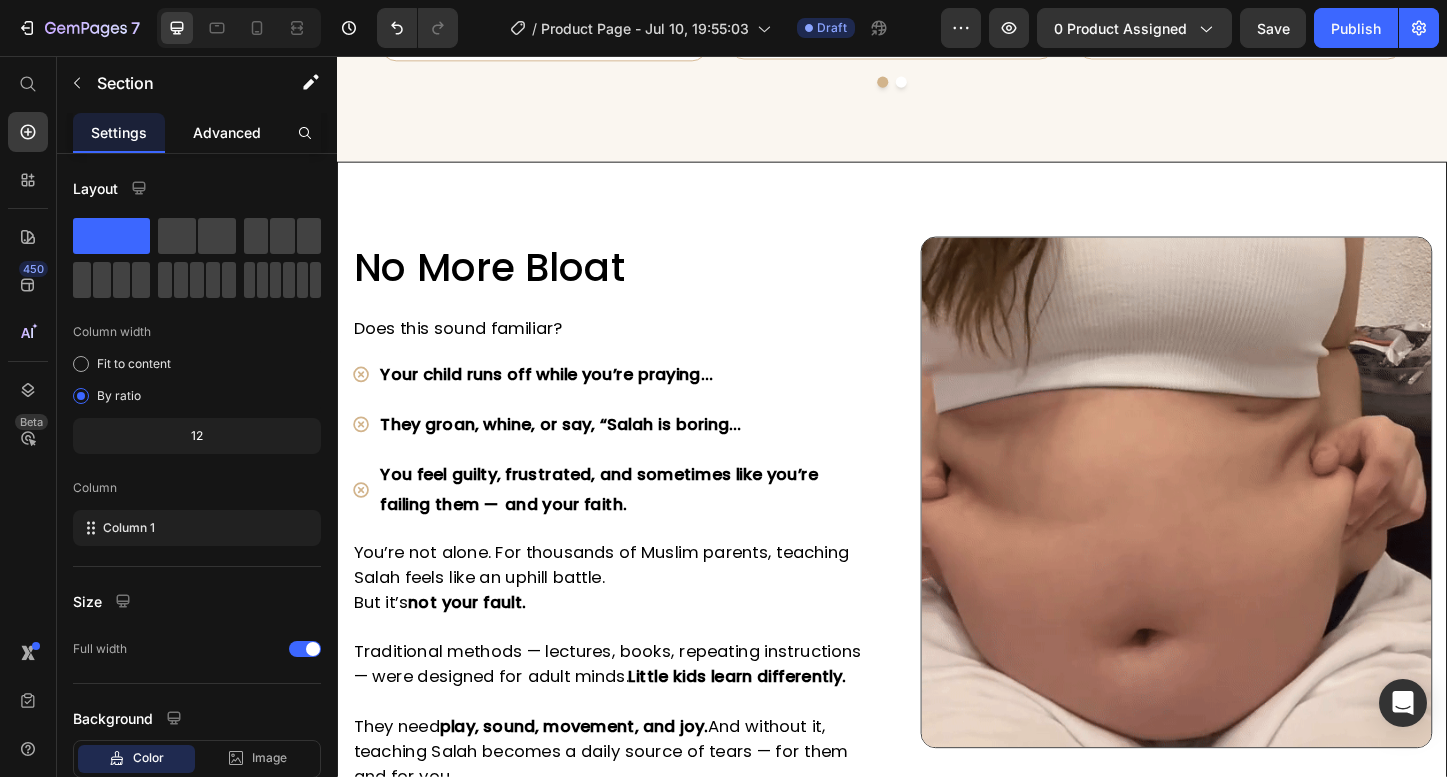 click on "Advanced" 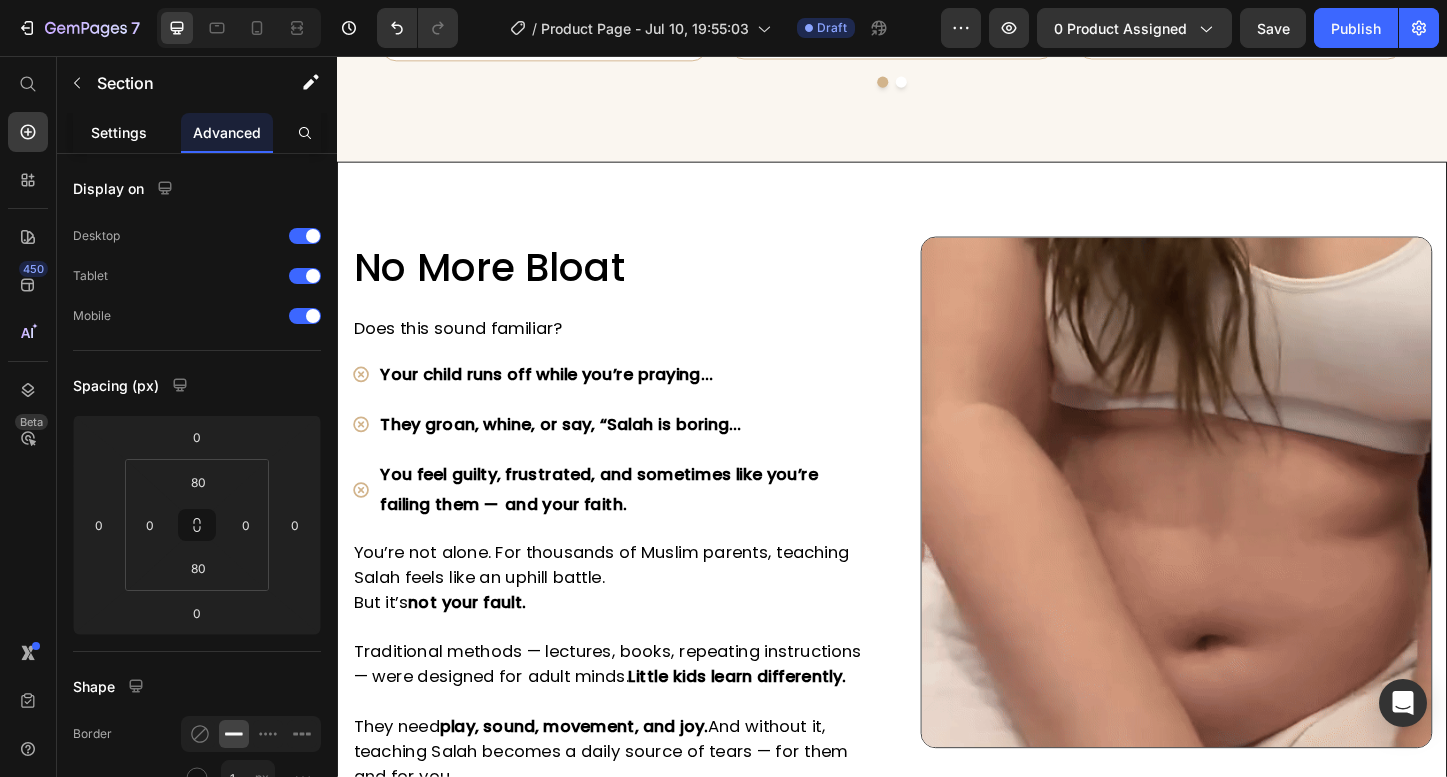 click on "Settings" at bounding box center [119, 132] 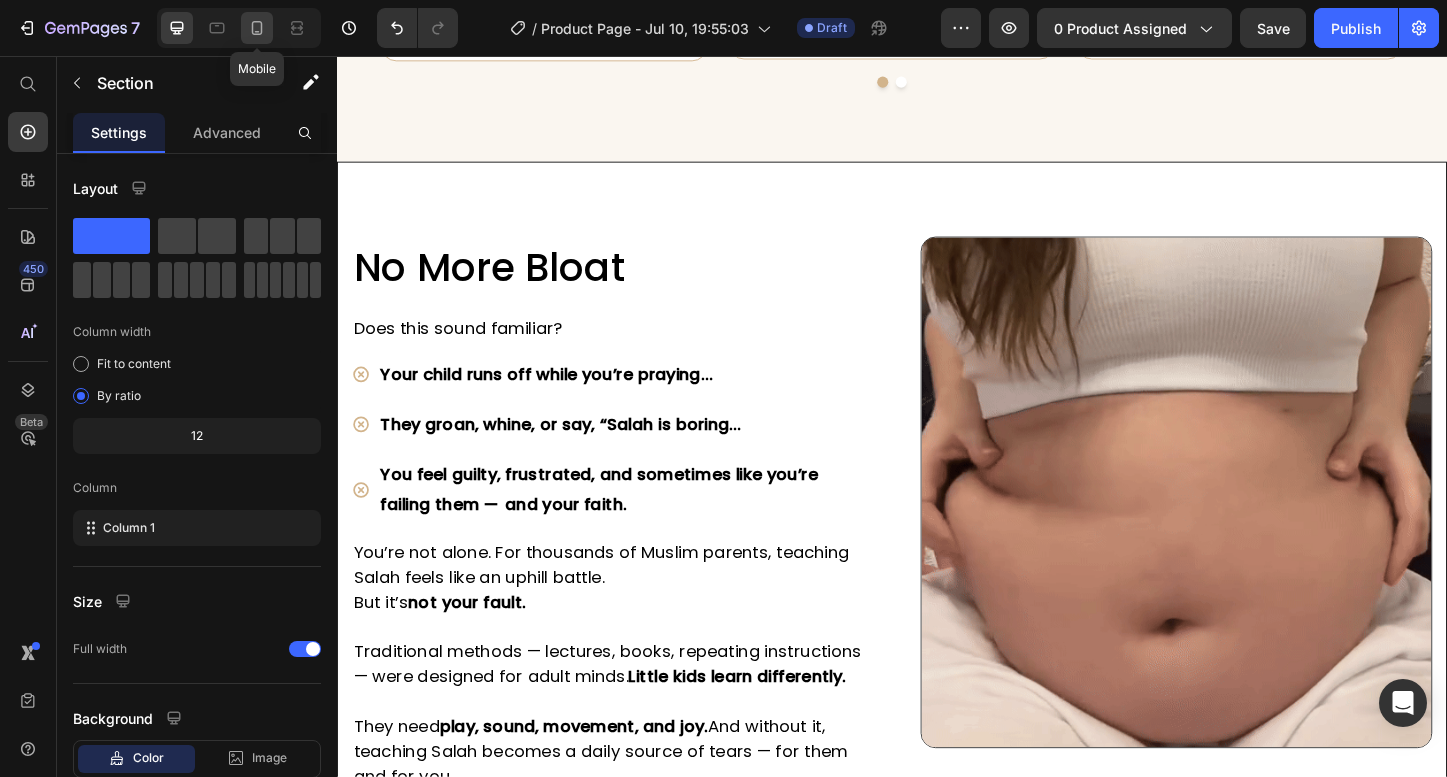 click 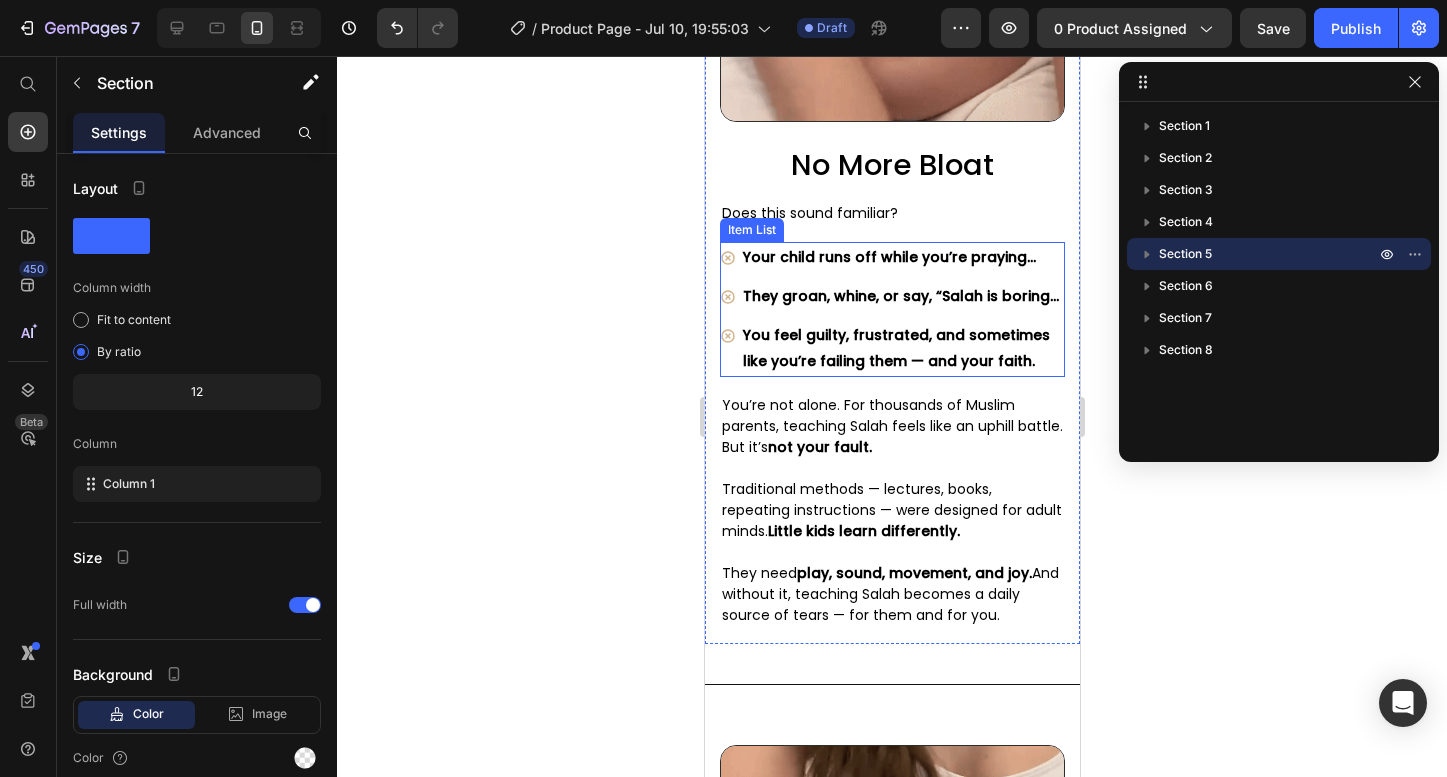 click on "You feel guilty, frustrated, and sometimes like you’re failing them — and your faith." at bounding box center (901, 348) 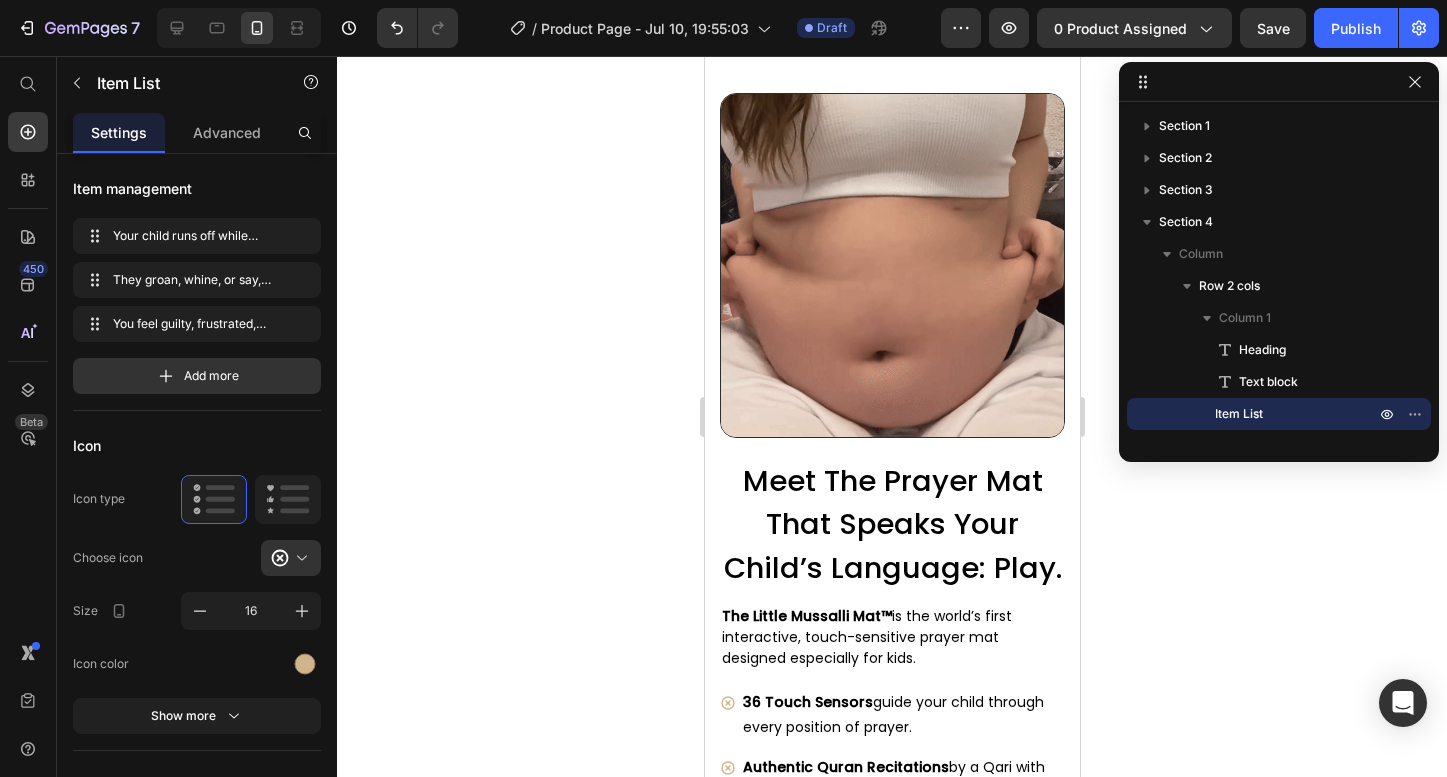 scroll, scrollTop: 3340, scrollLeft: 0, axis: vertical 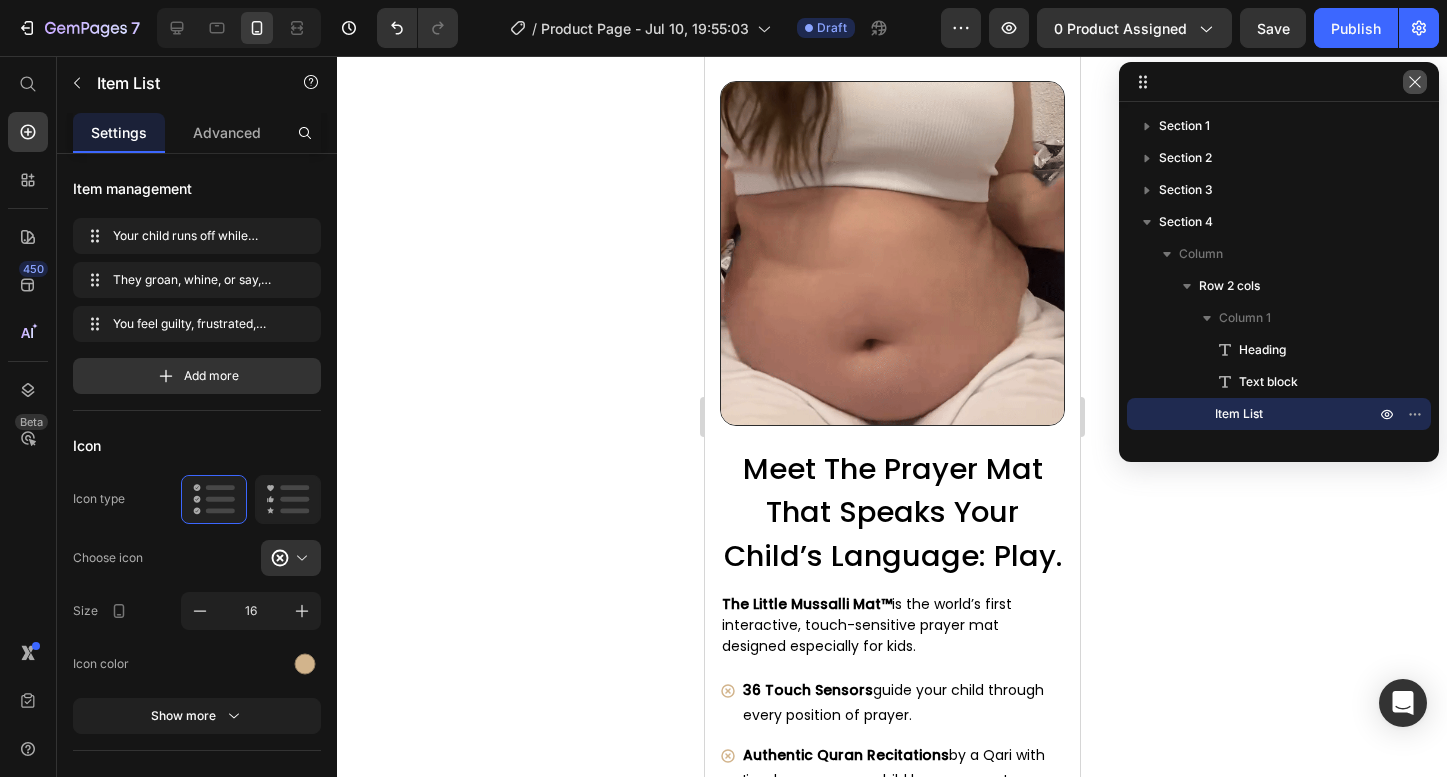 click 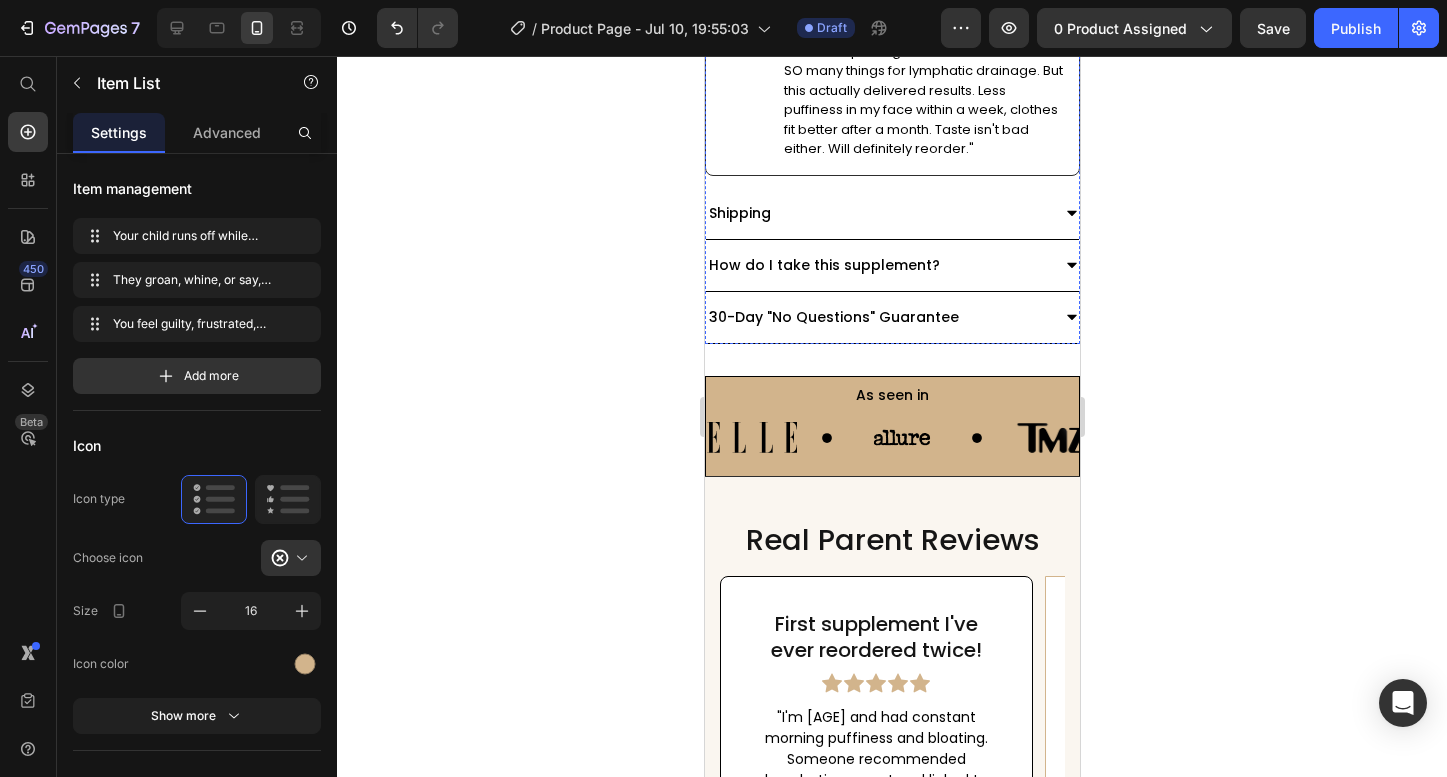 scroll, scrollTop: 1281, scrollLeft: 0, axis: vertical 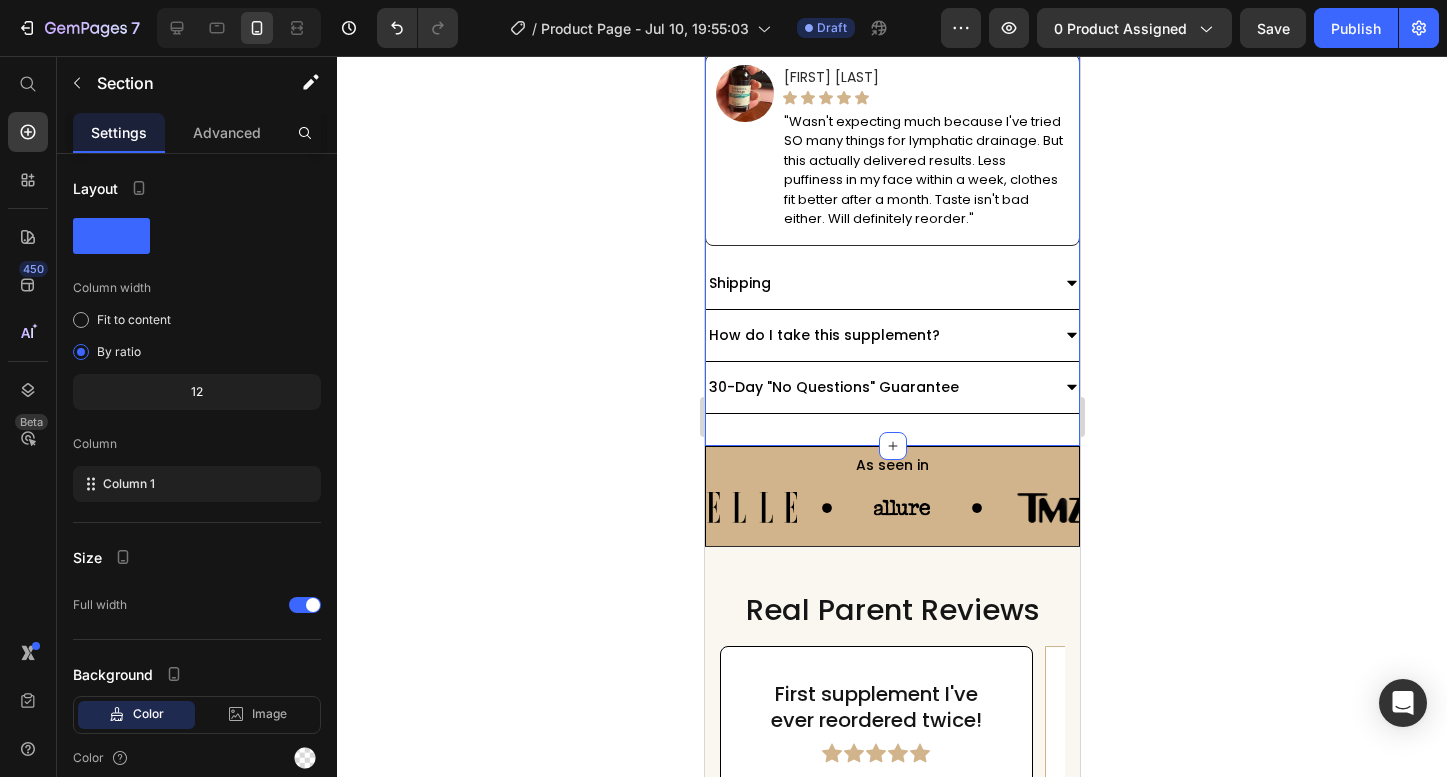 click on "Product Images Islamic Interactive Prayer Rug Muslim Carpet for Children Worship Salat Musallah Praying Mats Electronic Digital Speaker Box Kid (P) Title Icon Icon Icon Icon
Icon Icon List 4.8/5 | Trusted by 22,000+ Customers. Text Block Row $97.78 Product Price $0.00 Product Price 0% OFF Discount Tag Row Stop Fighting Your Child to Pray. Let Them Fall in Love with Salah Instead. Text Block The Little Mussalli Mat™ uses playful touch and sound to make Salah their favorite part of the day — no arguments, guilt, or tears. Text Block
Icon Reduces Morning Puffiness & Water Retention Text
Icon Decreases Post-Meal Bloating & Heavy Feeling Text
Icon Supports Natural Energy & Mental Clarity Text
Icon Promotes Healthier Fluid Balance & Recovery Text Advanced List Kaching Bundles Kaching Bundles ADD TO CART Add to Cart Image Image Image Image Image Row 30 Day MoneyBack Guarantee Item List Image [FIRST] [LAST]." at bounding box center (891, -369) 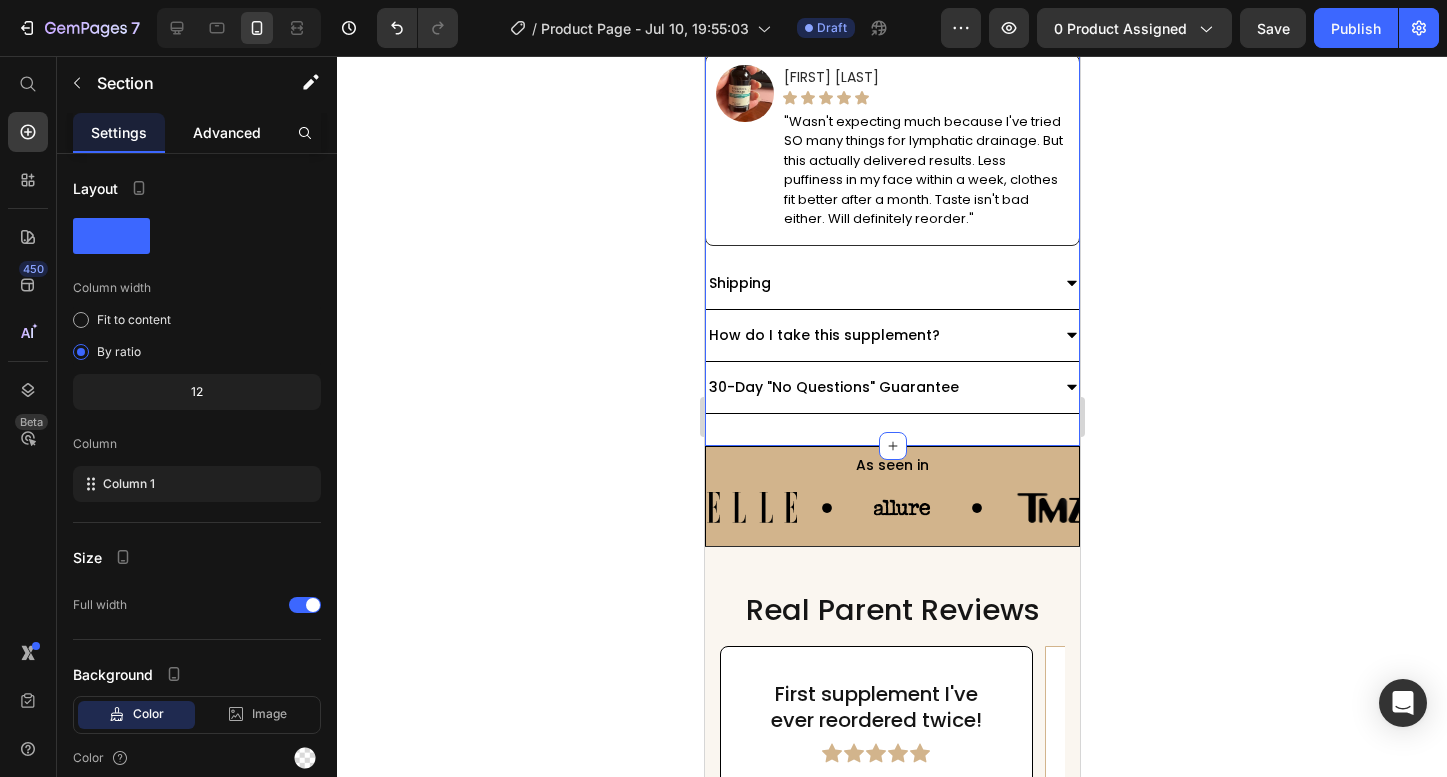 click on "Advanced" at bounding box center [227, 132] 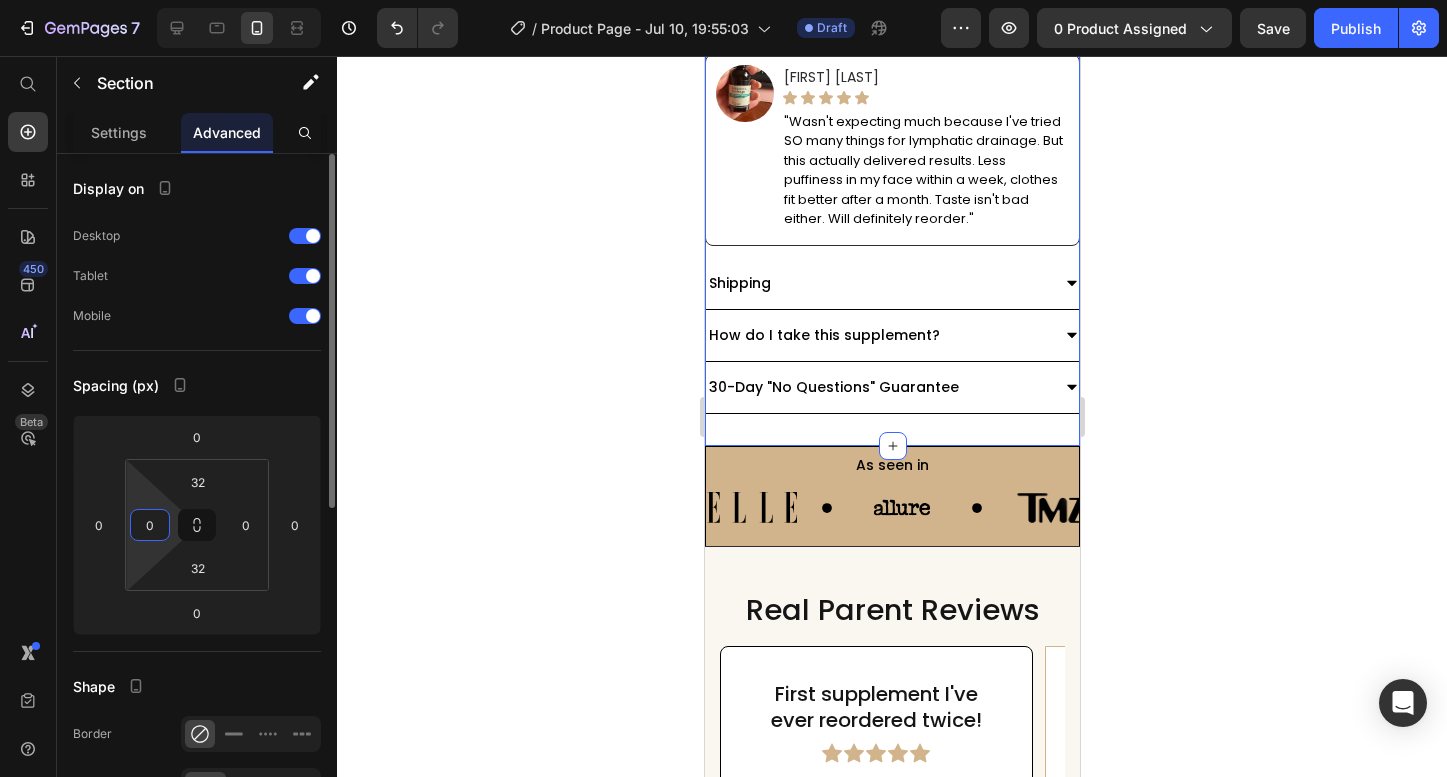 click on "0" at bounding box center (150, 525) 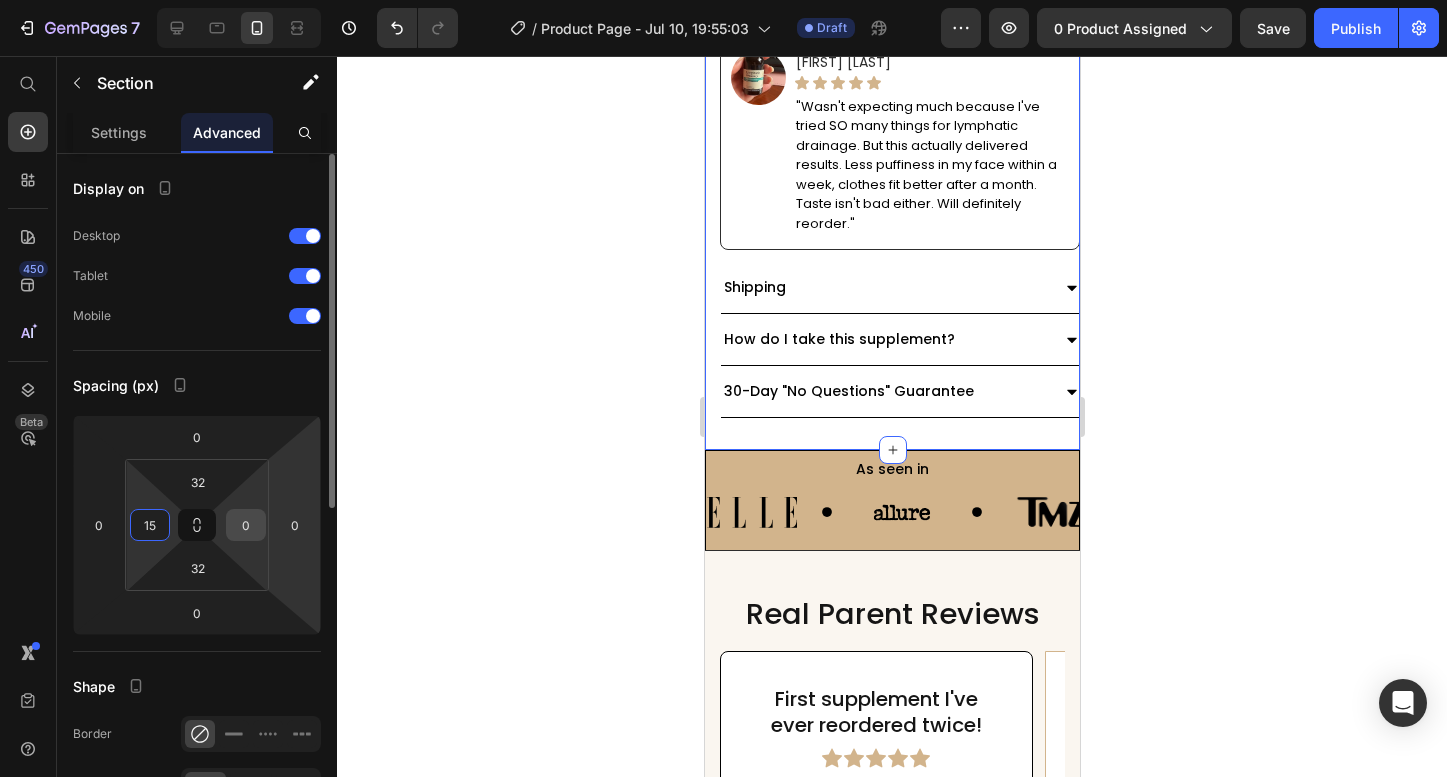 type on "15" 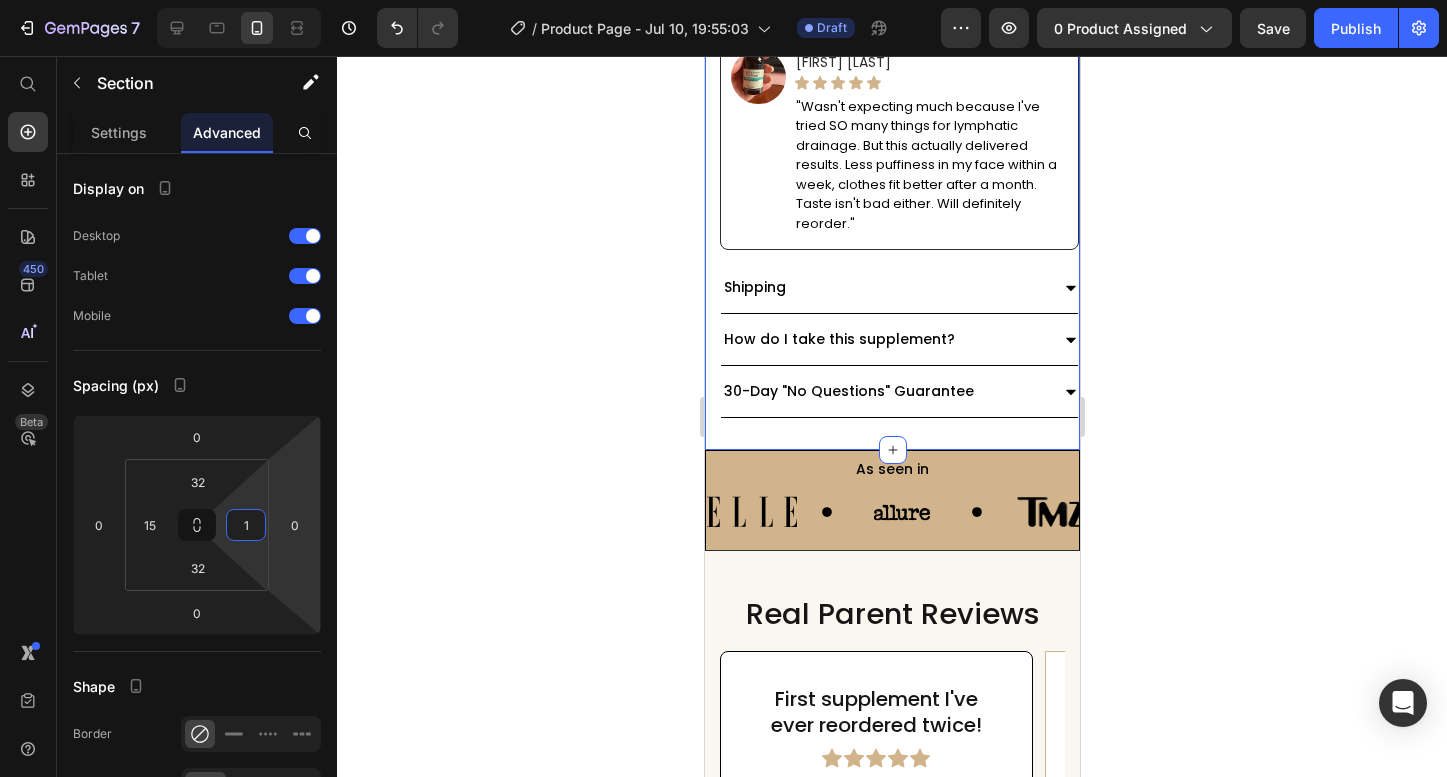 type on "15" 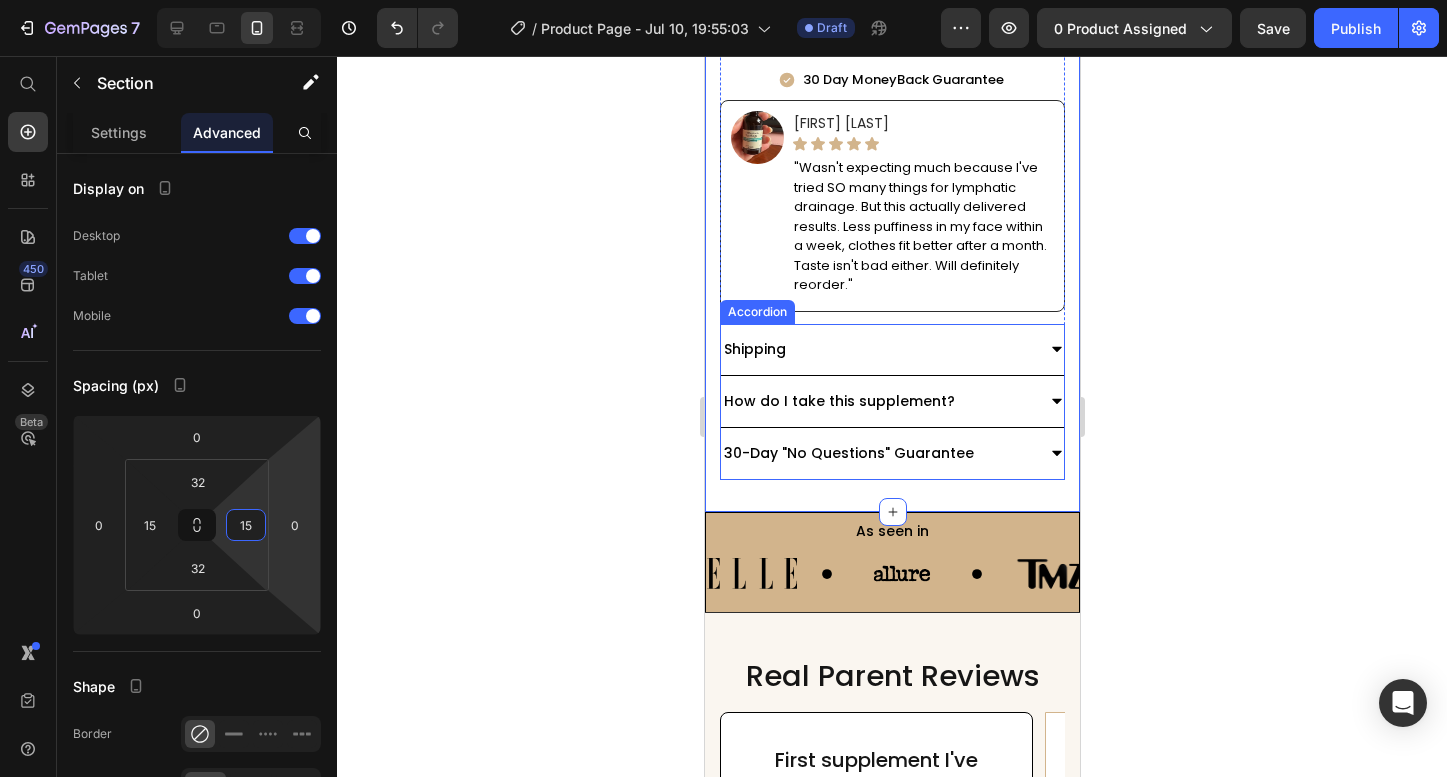 click 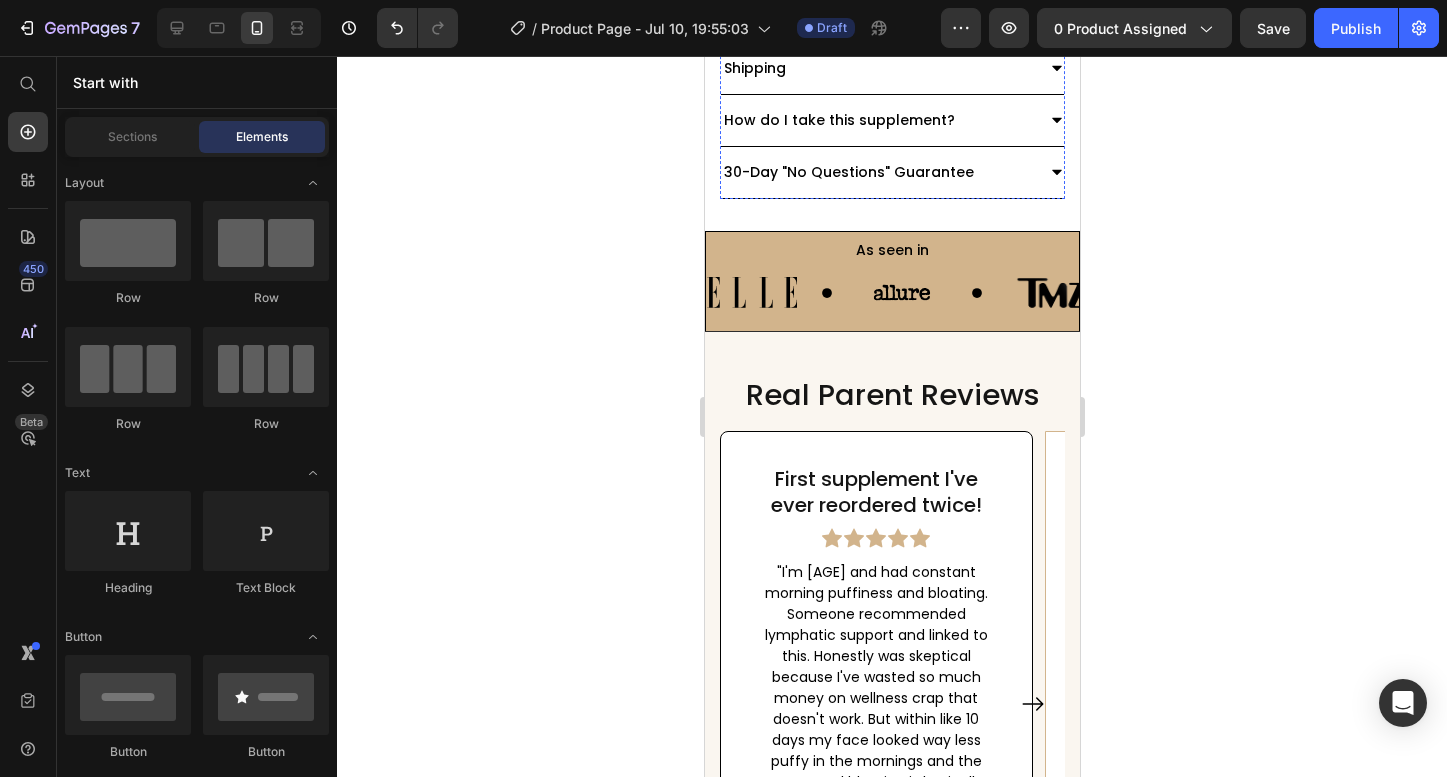 scroll, scrollTop: 1555, scrollLeft: 0, axis: vertical 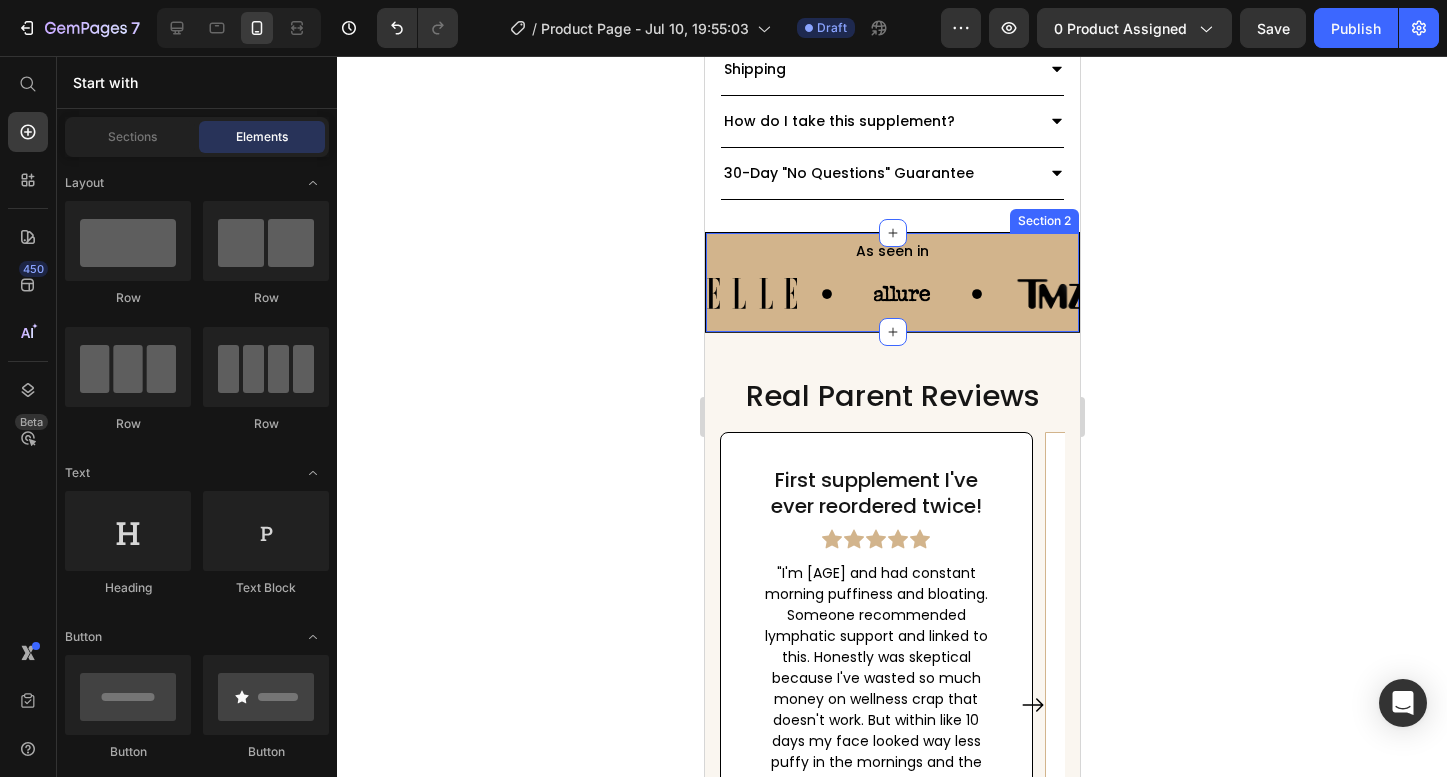 click on "Real Parent Reviews Heading
First supplement I've ever reordered twice! Text block
Icon
Icon
Icon
Icon
Icon Row "I'm [AGE] and had constant morning puffiness and bloating. Someone recommended lymphatic support and linked to this. Honestly was skeptical because I've wasted so much money on wellness crap that doesn't work. But within like 10 days my face looked way less puffy in the mornings and the post-meal bloating is basically gone now. My husband even said I look more 'awake' lately lol. This is literally the first supplement I've ever reordered without thinking twice about it." Text block – [FIRST] [LAST]. Item List Row Gave me my life back Text block
Icon
Icon
Icon
Icon
Icon Row Text block – [FIRST] [LAST]. Item List Row Exactly What I Needed! Text block
Icon
Icon
Icon
Icon Icon" at bounding box center (891, 675) 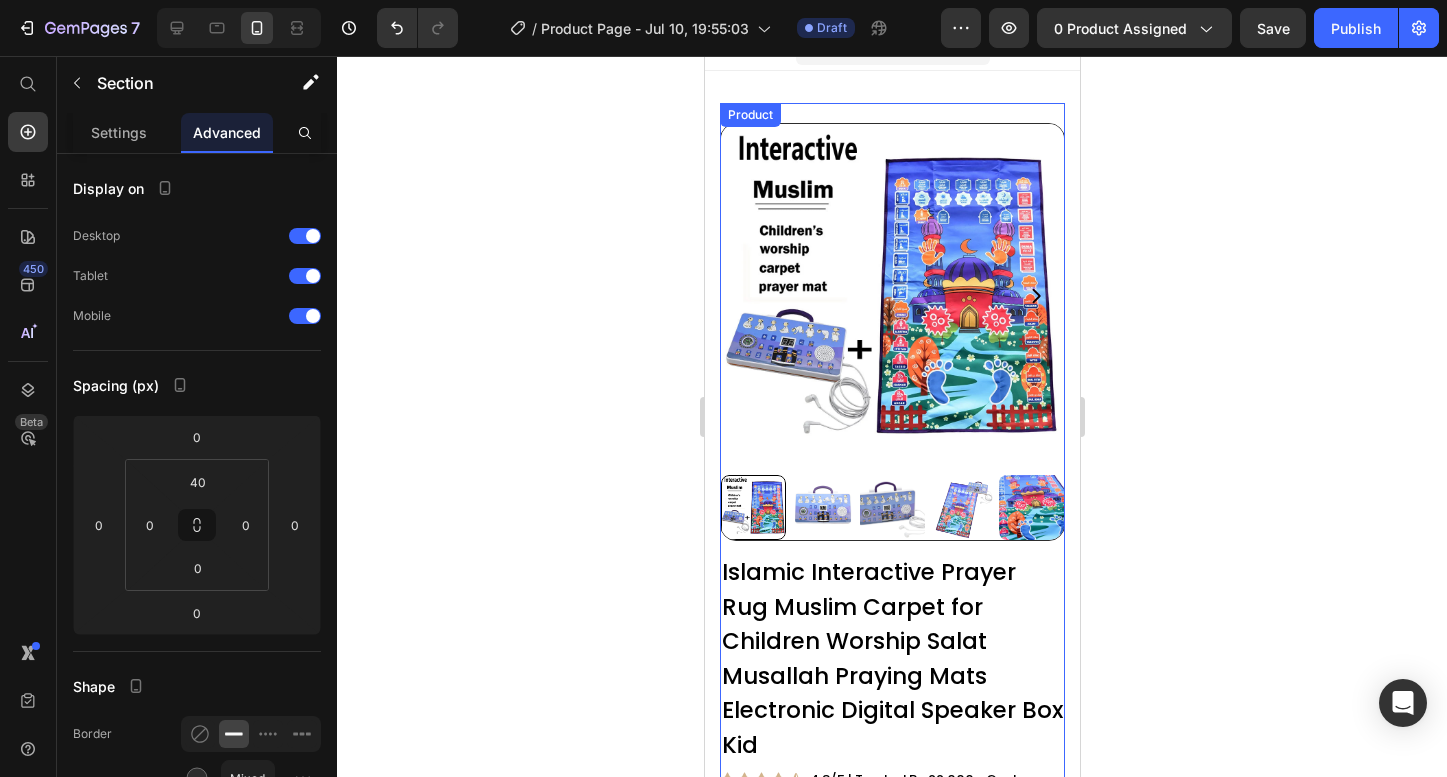 scroll, scrollTop: 6, scrollLeft: 0, axis: vertical 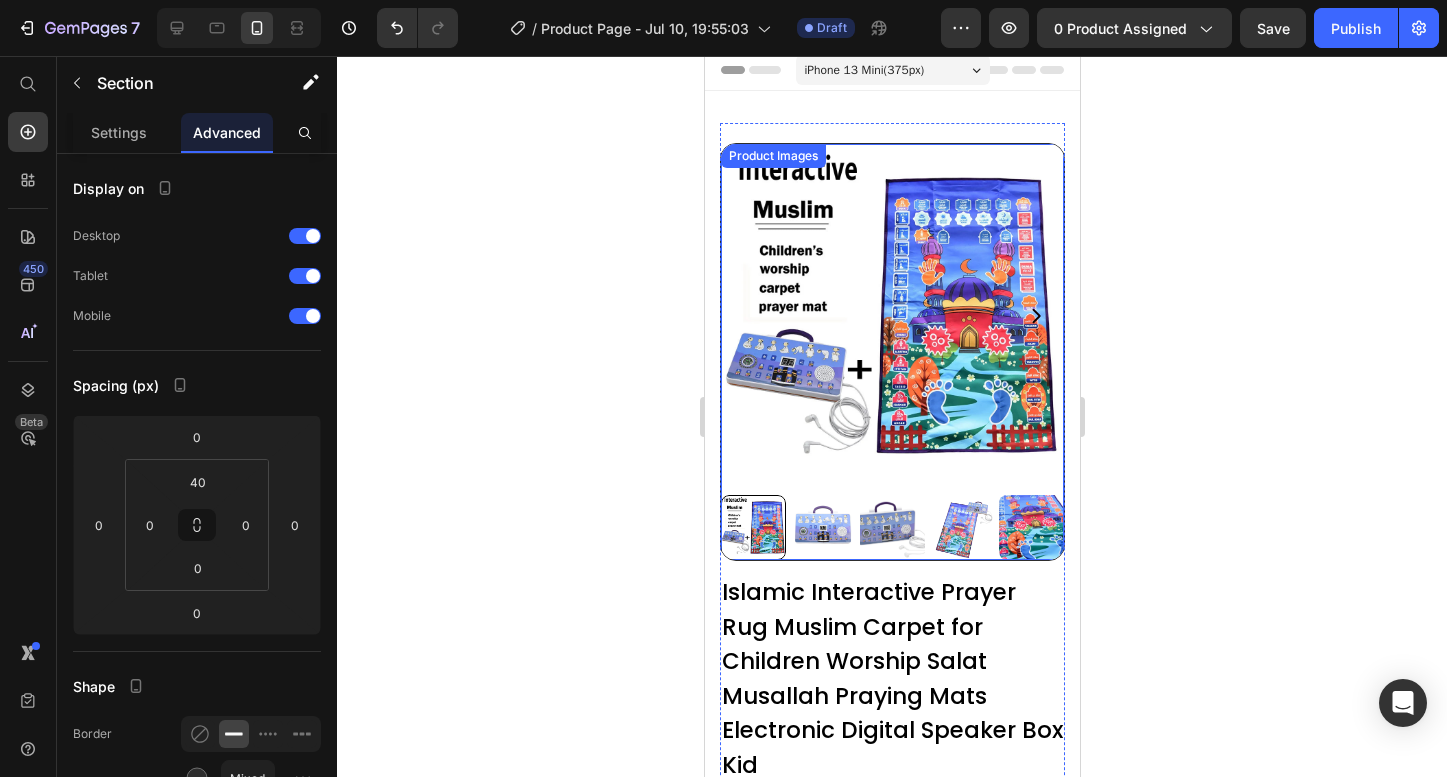click on "Product Images Islamic Interactive Prayer Rug Muslim Carpet for Children Worship Salat Musallah Praying Mats Electronic Digital Speaker Box Kid (P) Title Icon Icon Icon Icon
Icon Icon List 4.8/5 | Trusted by 22,000+ Customers. Text Block Row $97.78 Product Price $0.00 Product Price 0% OFF Discount Tag Row Stop Fighting Your Child to Pray. Let Them Fall in Love with Salah Instead. Text Block The Little Mussalli Mat™ uses playful touch and sound to make Salah their favorite part of the day — no arguments, guilt, or tears. Text Block
Icon Reduces Morning Puffiness & Water Retention Text
Icon Decreases Post-Meal Bloating & Heavy Feeling Text
Icon Supports Natural Energy & Mental Clarity Text
Icon Promotes Healthier Fluid Balance & Recovery Text Advanced List Kaching Bundles Kaching Bundles ADD TO CART Add to Cart Image Image Image Image Image Row 30 Day MoneyBack Guarantee Item List Image [FIRST] [LAST]." at bounding box center [891, 936] 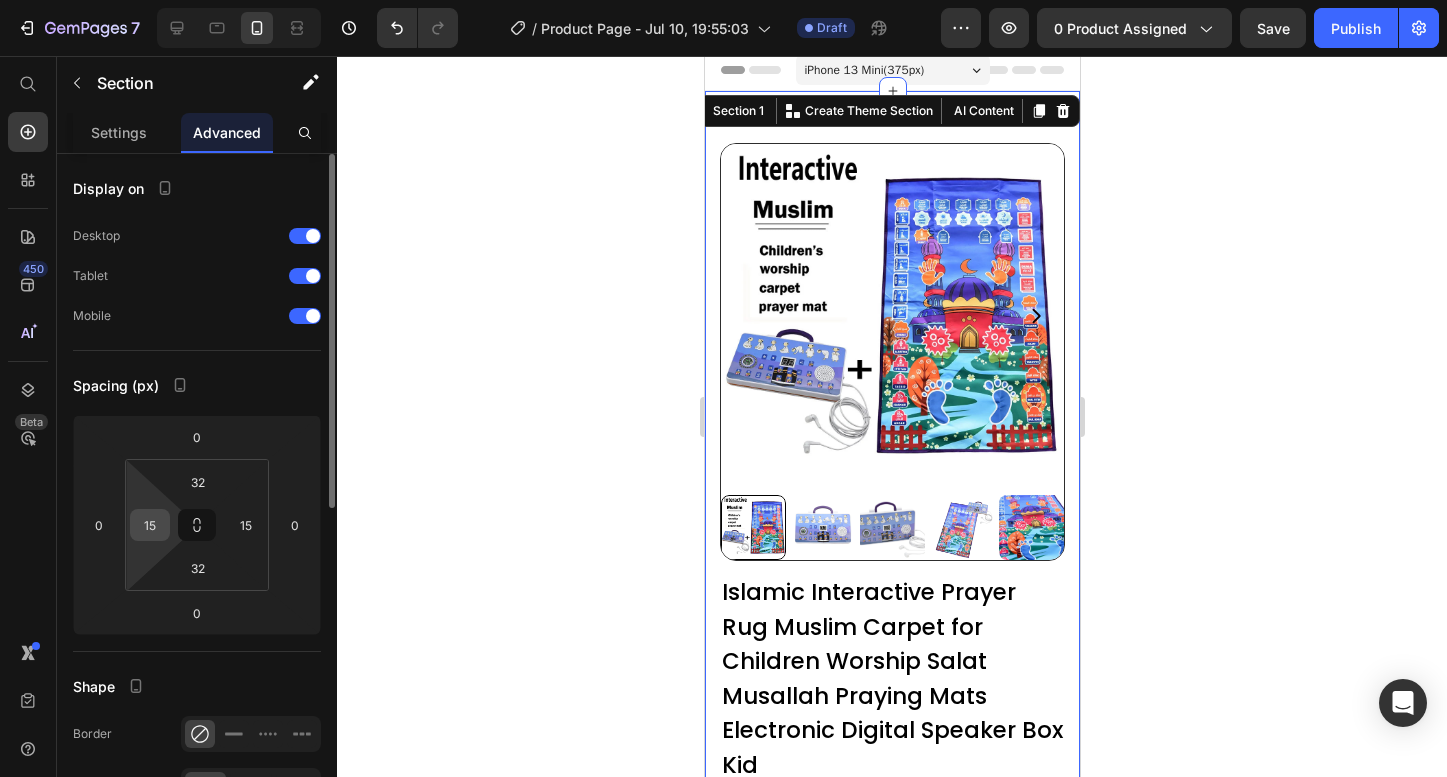 click on "15" at bounding box center [150, 525] 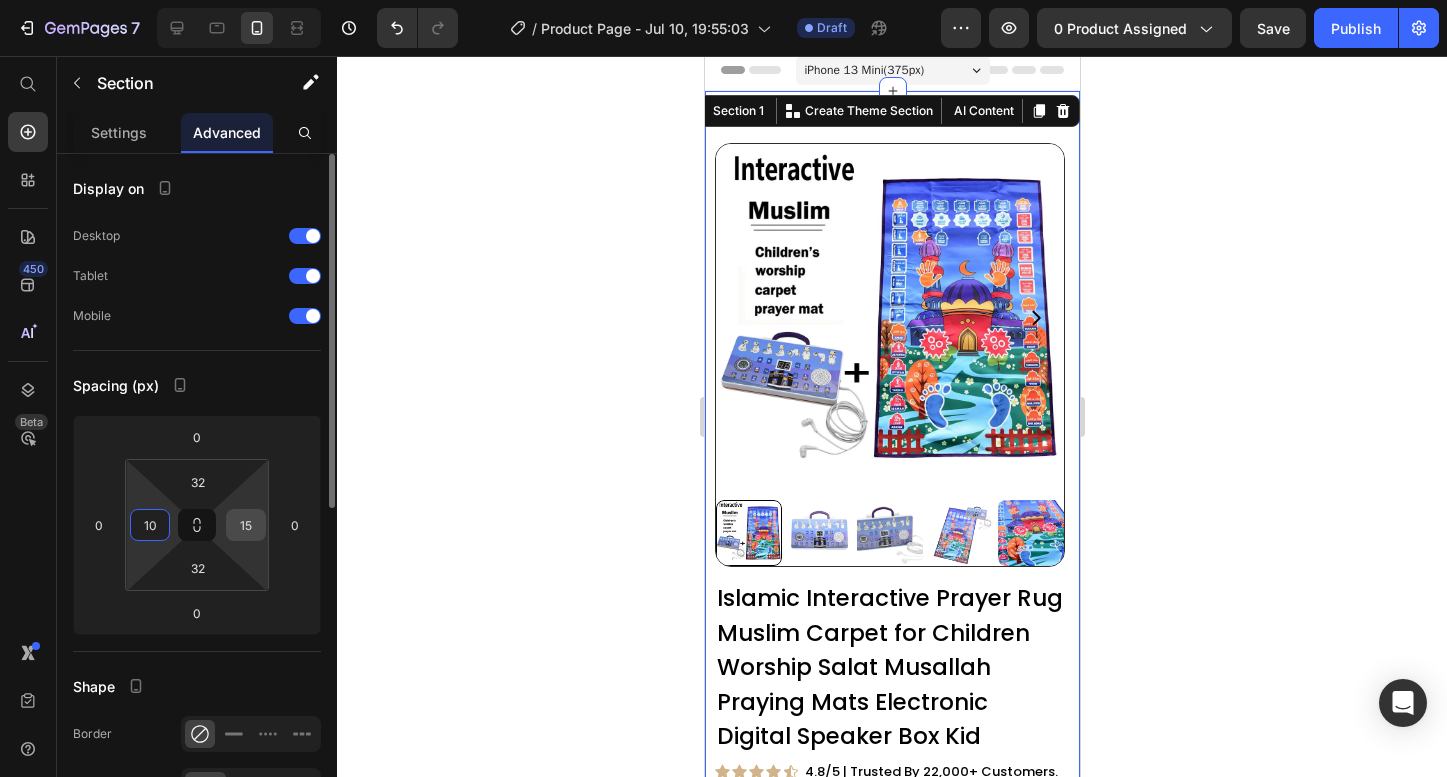type on "10" 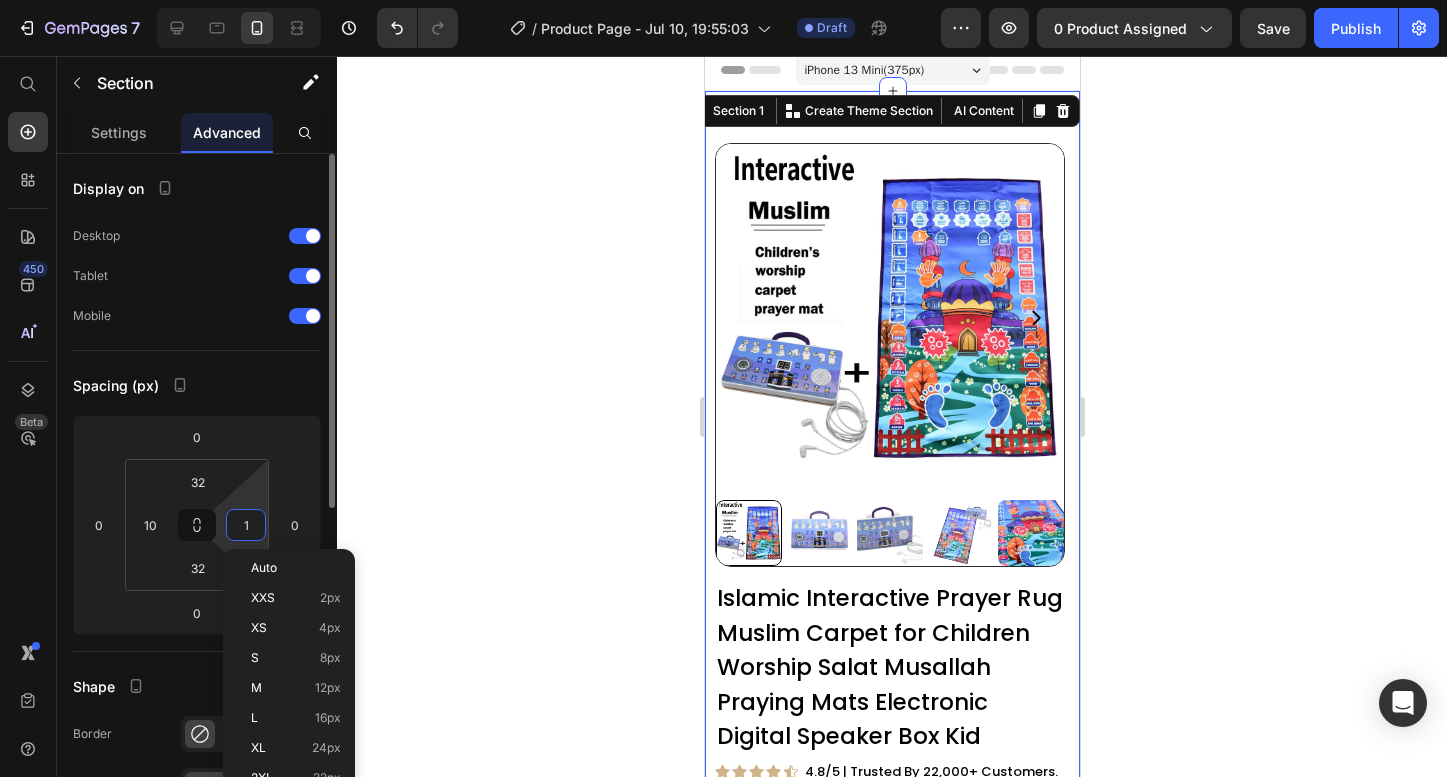 type on "10" 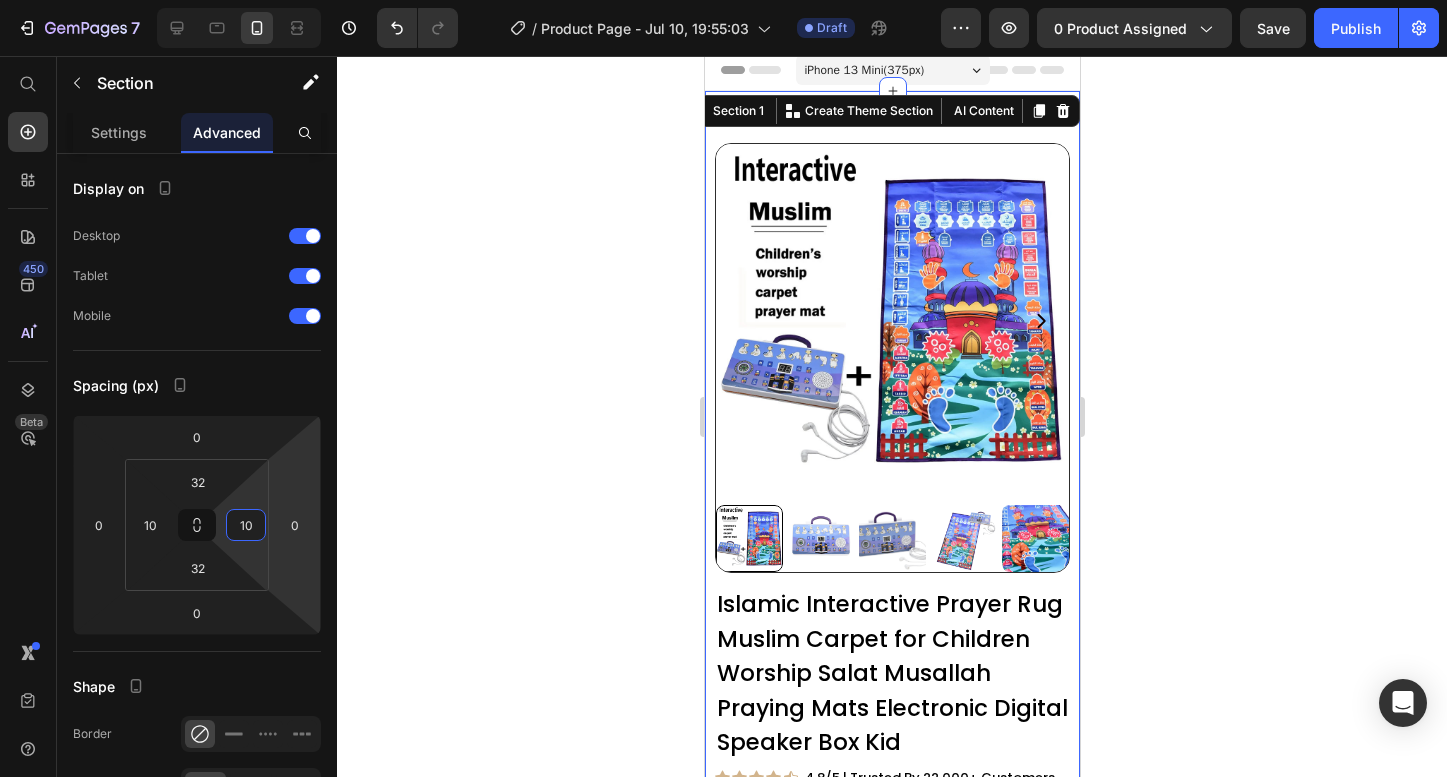 click 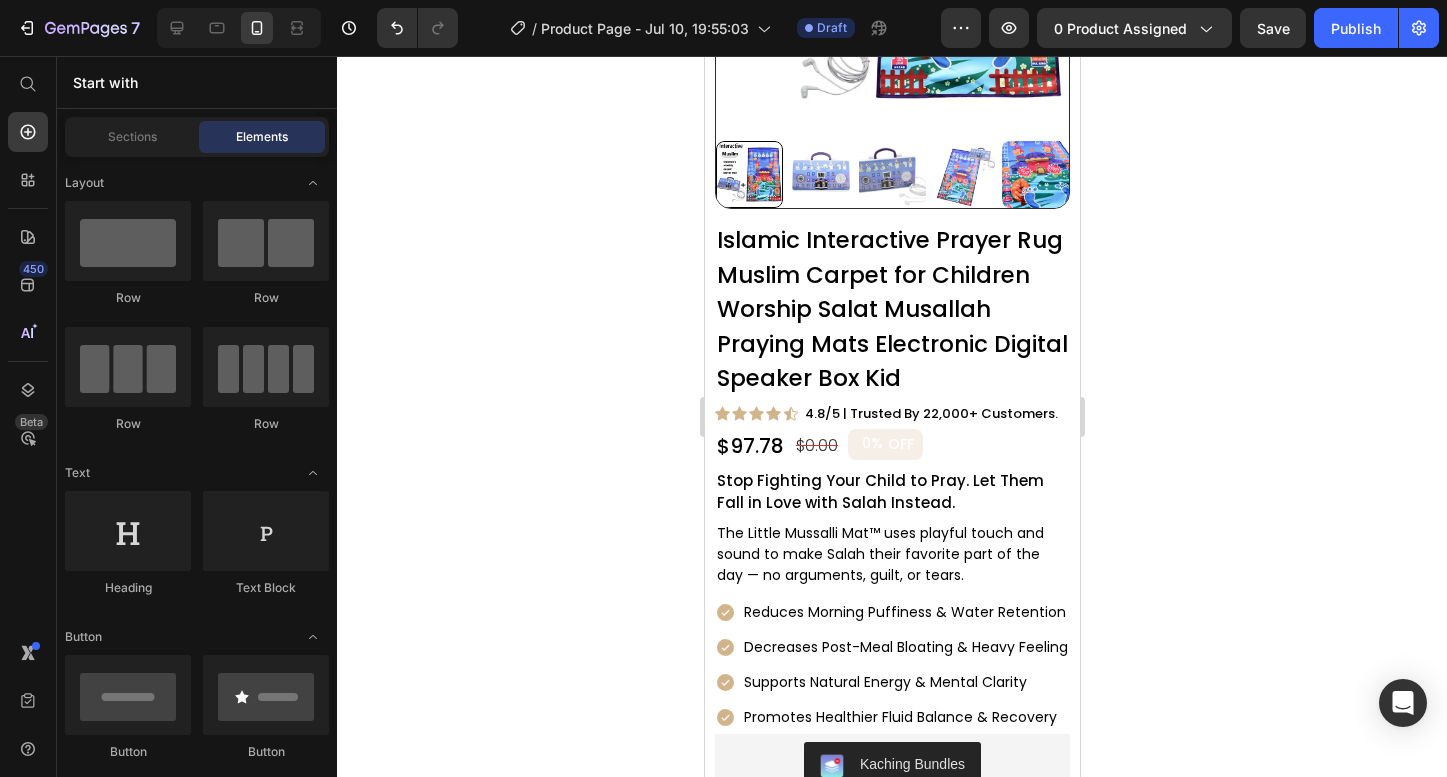 scroll, scrollTop: 366, scrollLeft: 0, axis: vertical 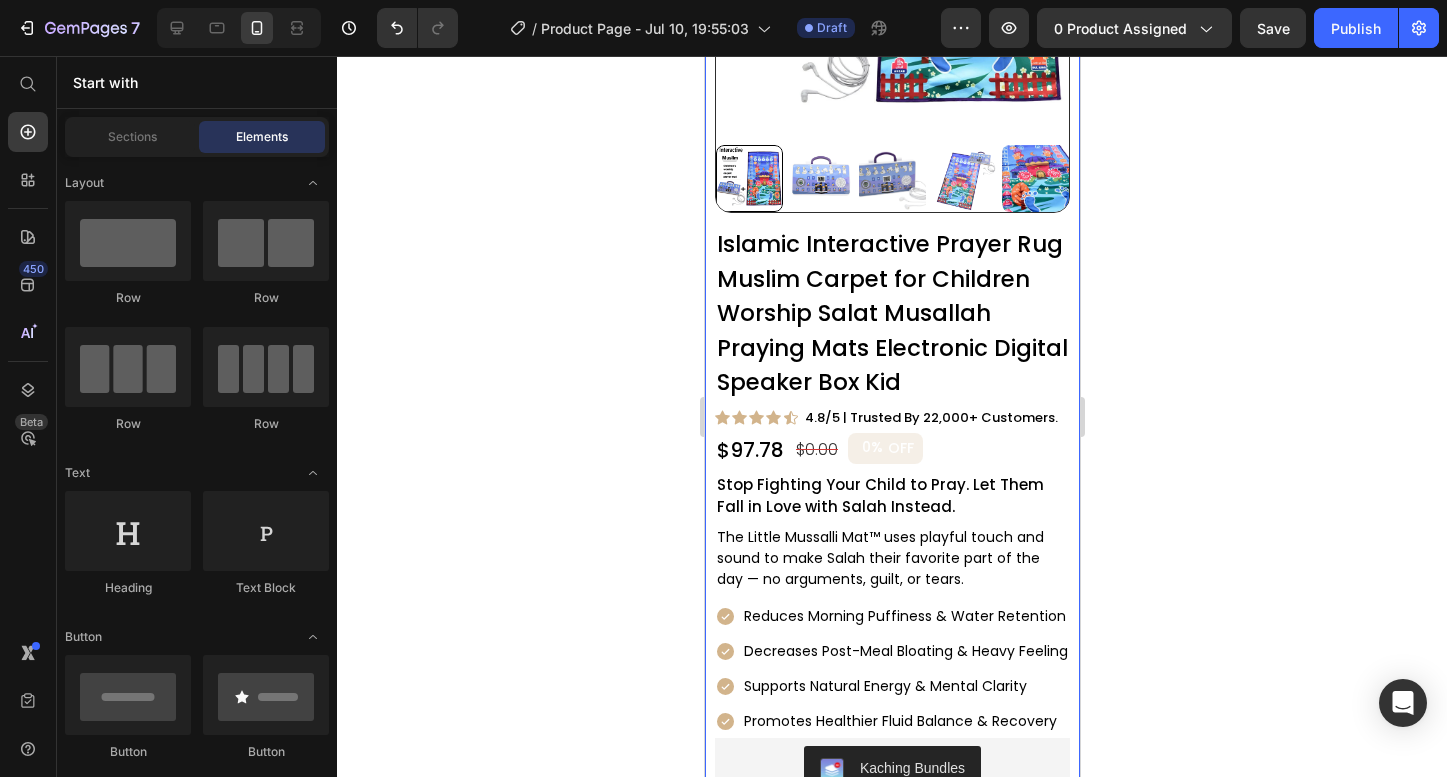click on "Product Images Islamic Interactive Prayer Rug Muslim Carpet for Children Worship Salat Musallah Praying Mats Electronic Digital Speaker Box Kid (P) Title Icon Icon Icon Icon
Icon Icon List 4.8/5 | Trusted by 22,000+ Customers. Text Block Row $97.78 Product Price $0.00 Product Price 0% OFF Discount Tag Row Stop Fighting Your Child to Pray. Let Them Fall in Love with Salah Instead. Text Block The Little Mussalli Mat™ uses playful touch and sound to make Salah their favorite part of the day — no arguments, guilt, or tears. Text Block
Icon Reduces Morning Puffiness & Water Retention Text
Icon Decreases Post-Meal Bloating & Heavy Feeling Text
Icon Supports Natural Energy & Mental Clarity Text
Icon Promotes Healthier Fluid Balance & Recovery Text Advanced List Kaching Bundles Kaching Bundles ADD TO CART Add to Cart Image Image Image Image Image Row 30 Day MoneyBack Guarantee Item List Image [FIRST] [LAST]." at bounding box center (891, 543) 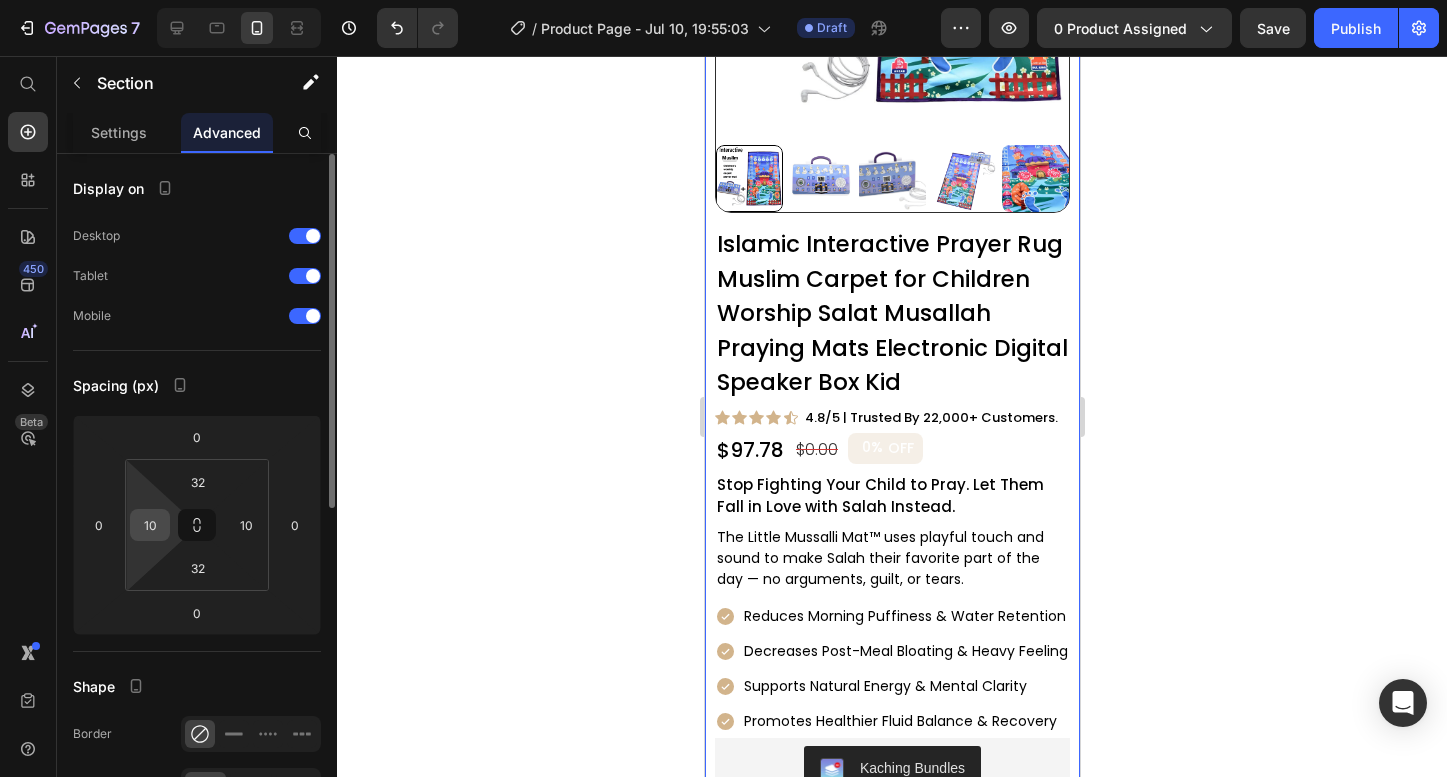 click on "10" at bounding box center [150, 525] 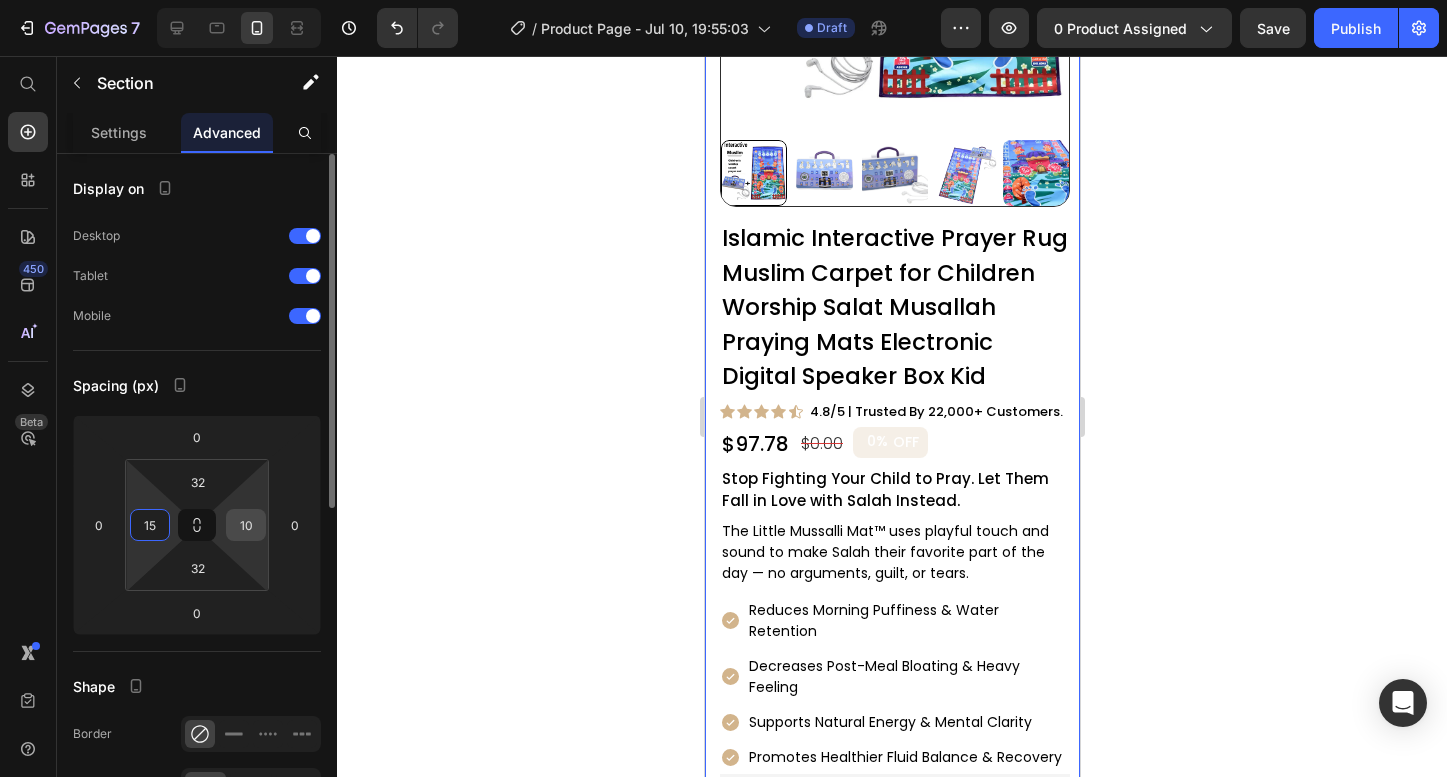 type on "15" 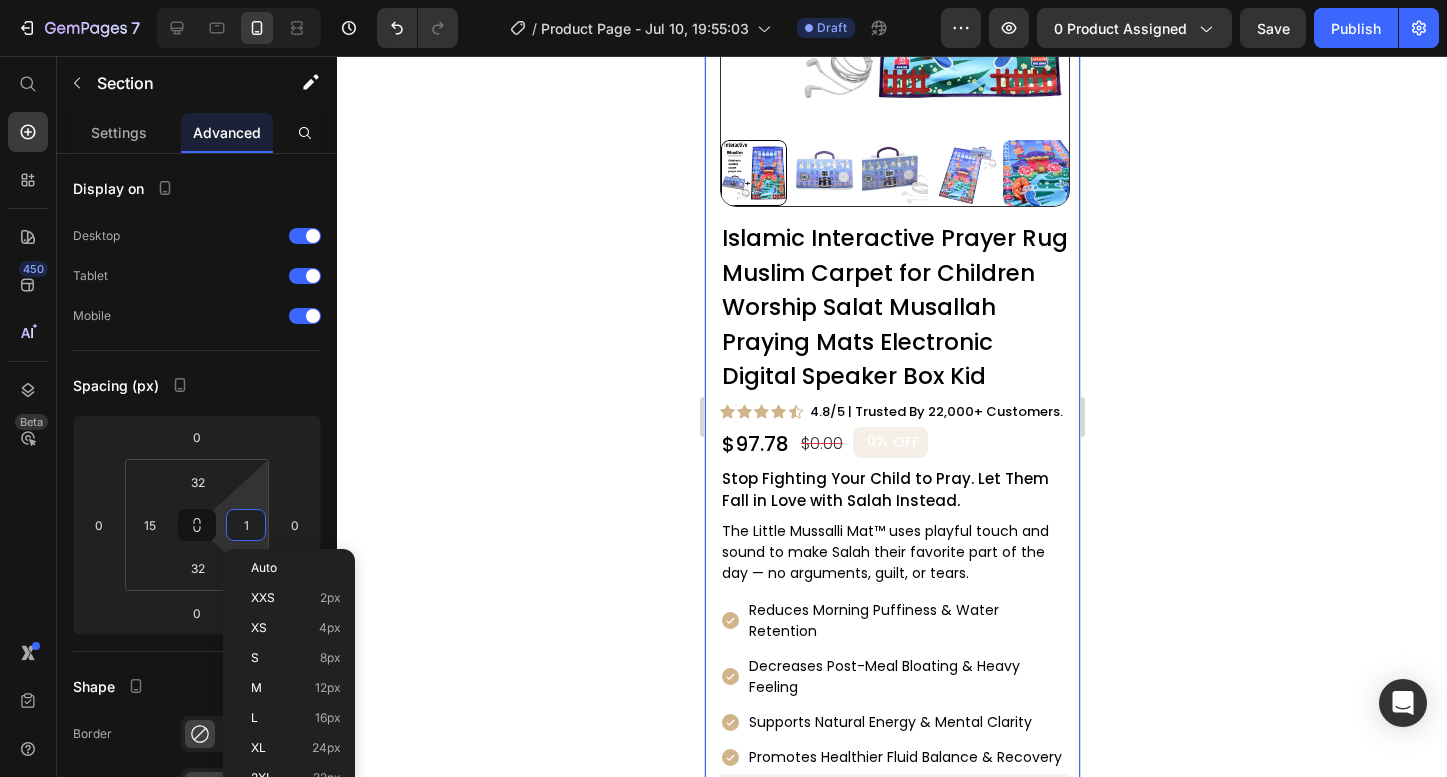 type on "15" 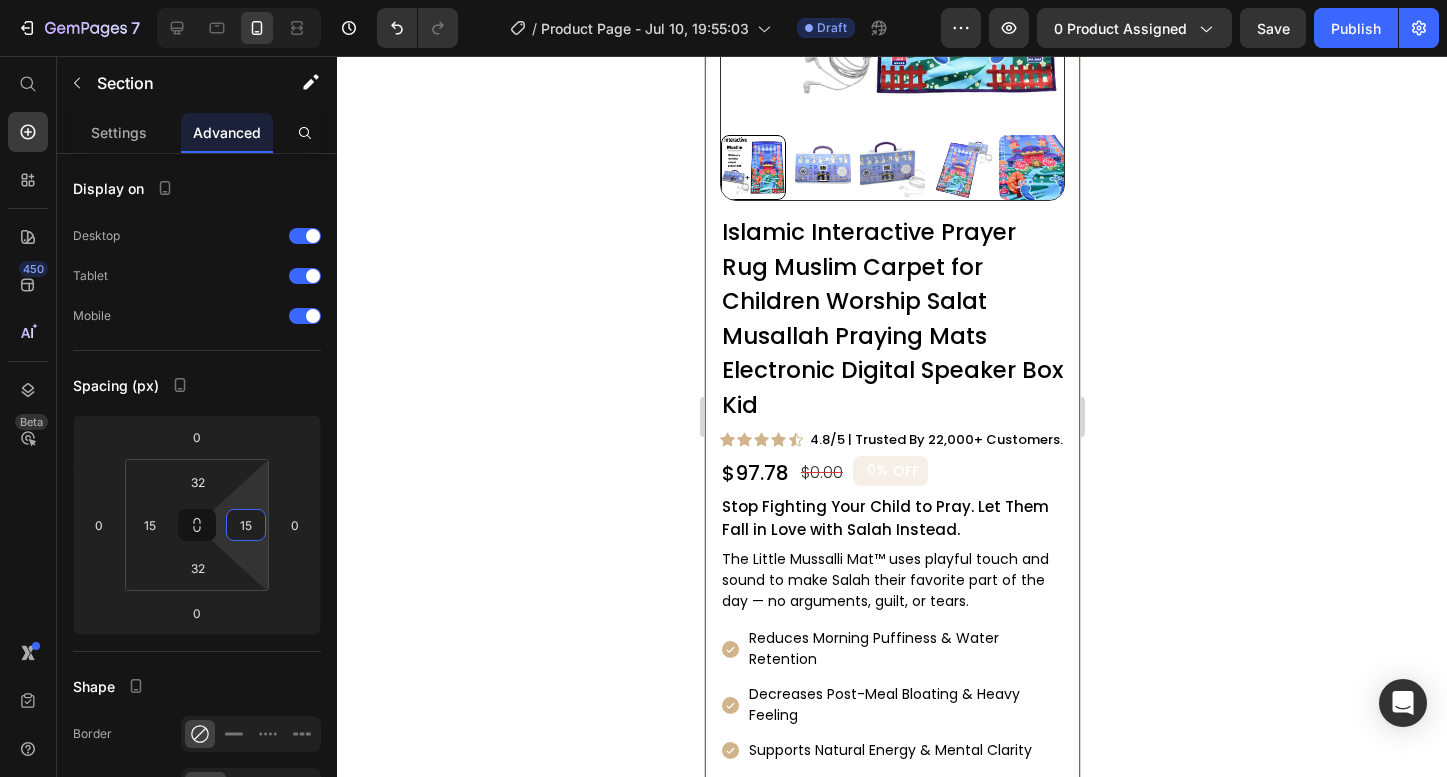 click 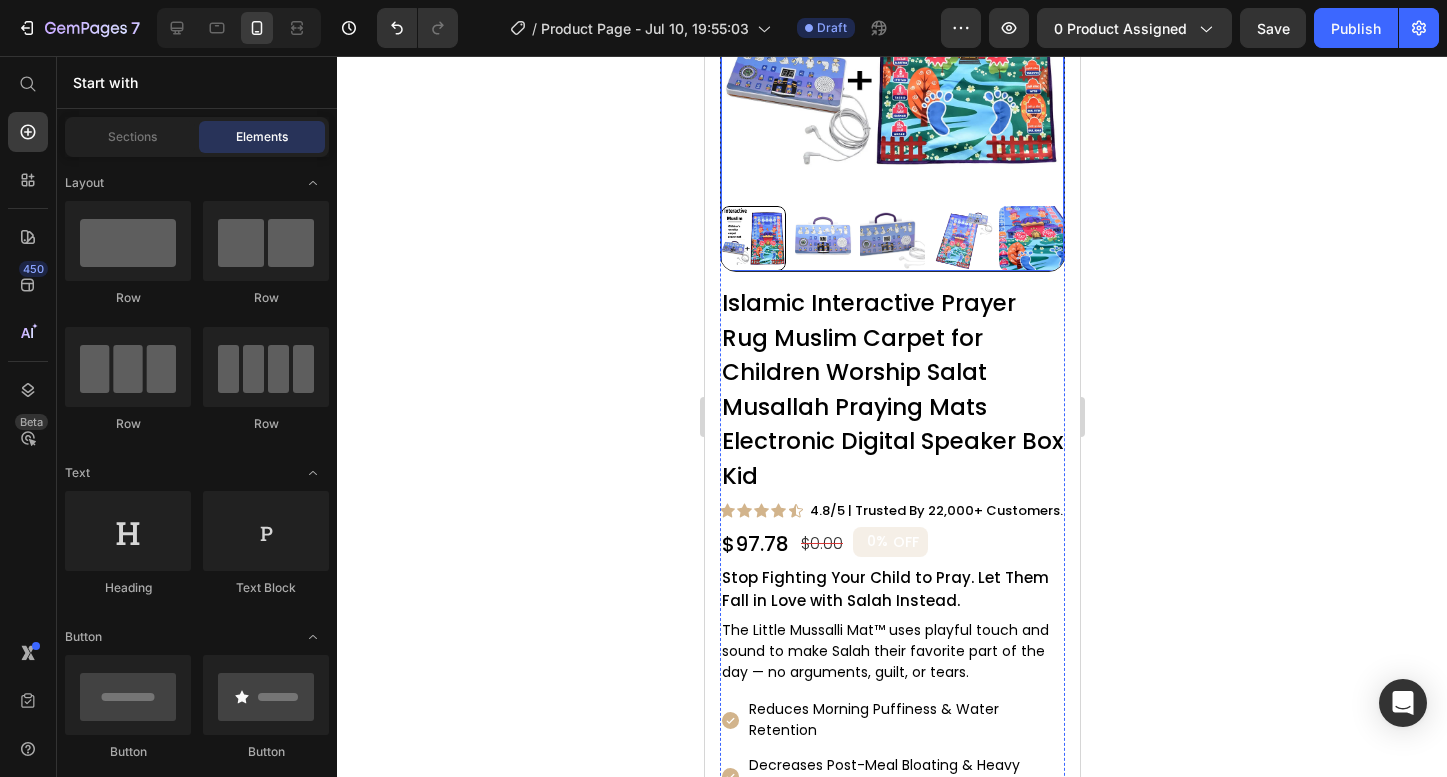 scroll, scrollTop: 453, scrollLeft: 0, axis: vertical 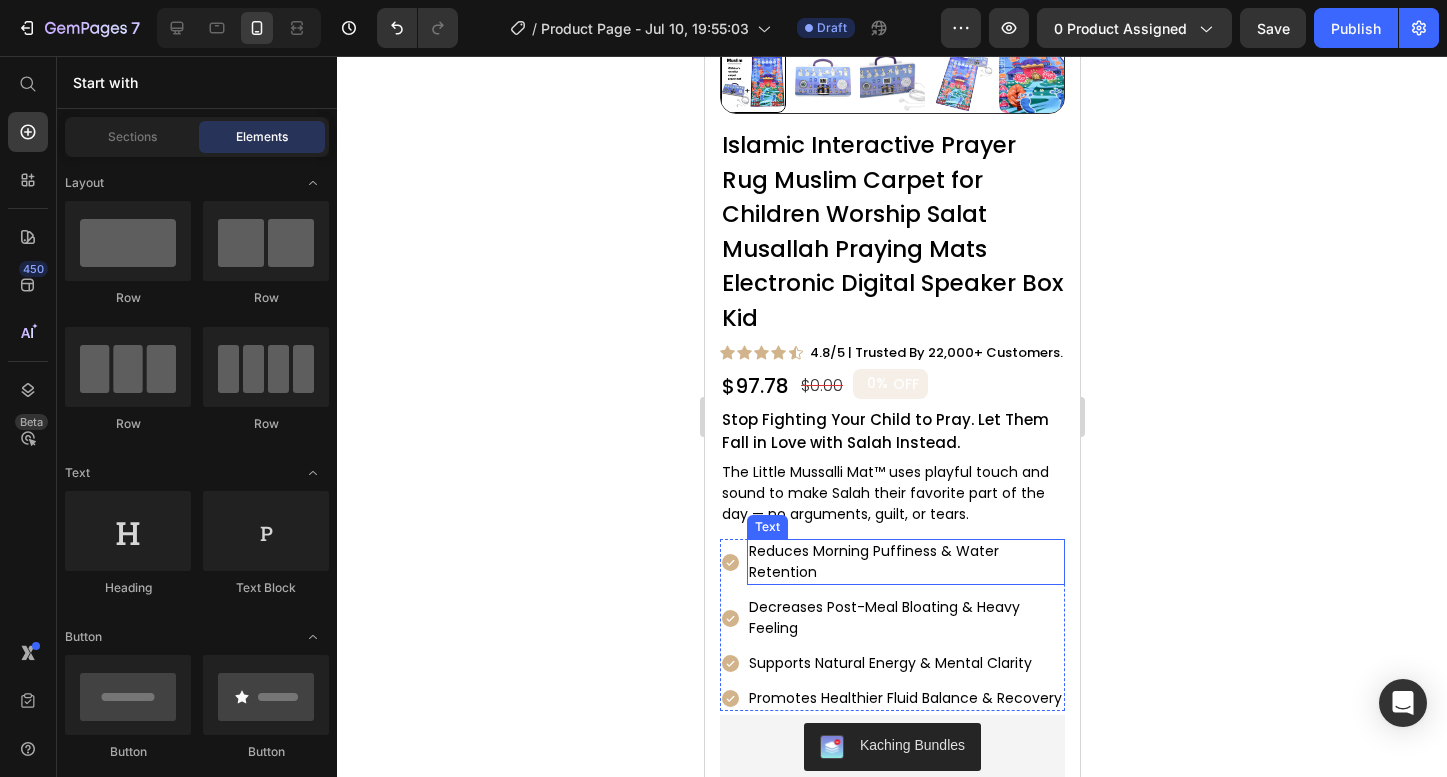 click on "Reduces Morning Puffiness & Water Retention" at bounding box center (905, 562) 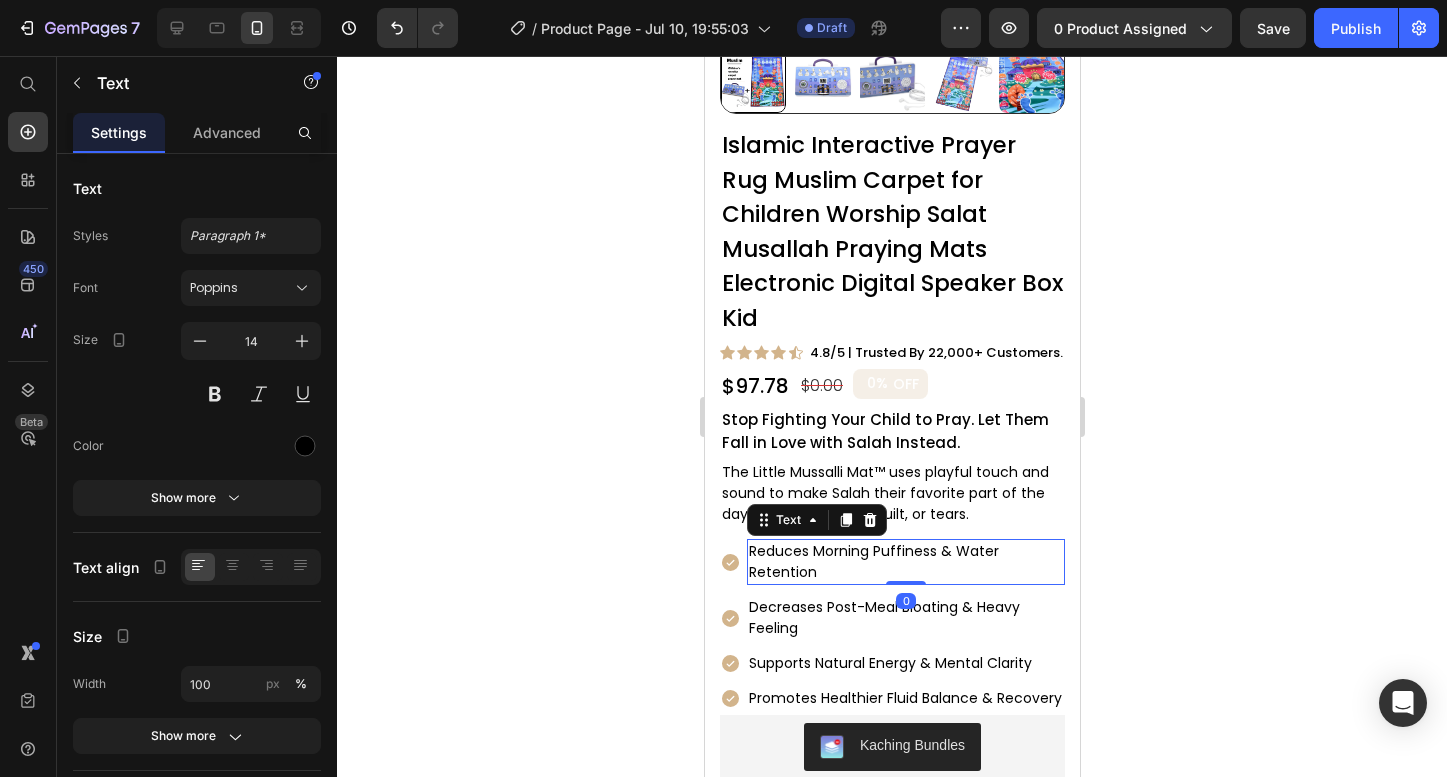 click on "Reduces Morning Puffiness & Water Retention" at bounding box center (905, 562) 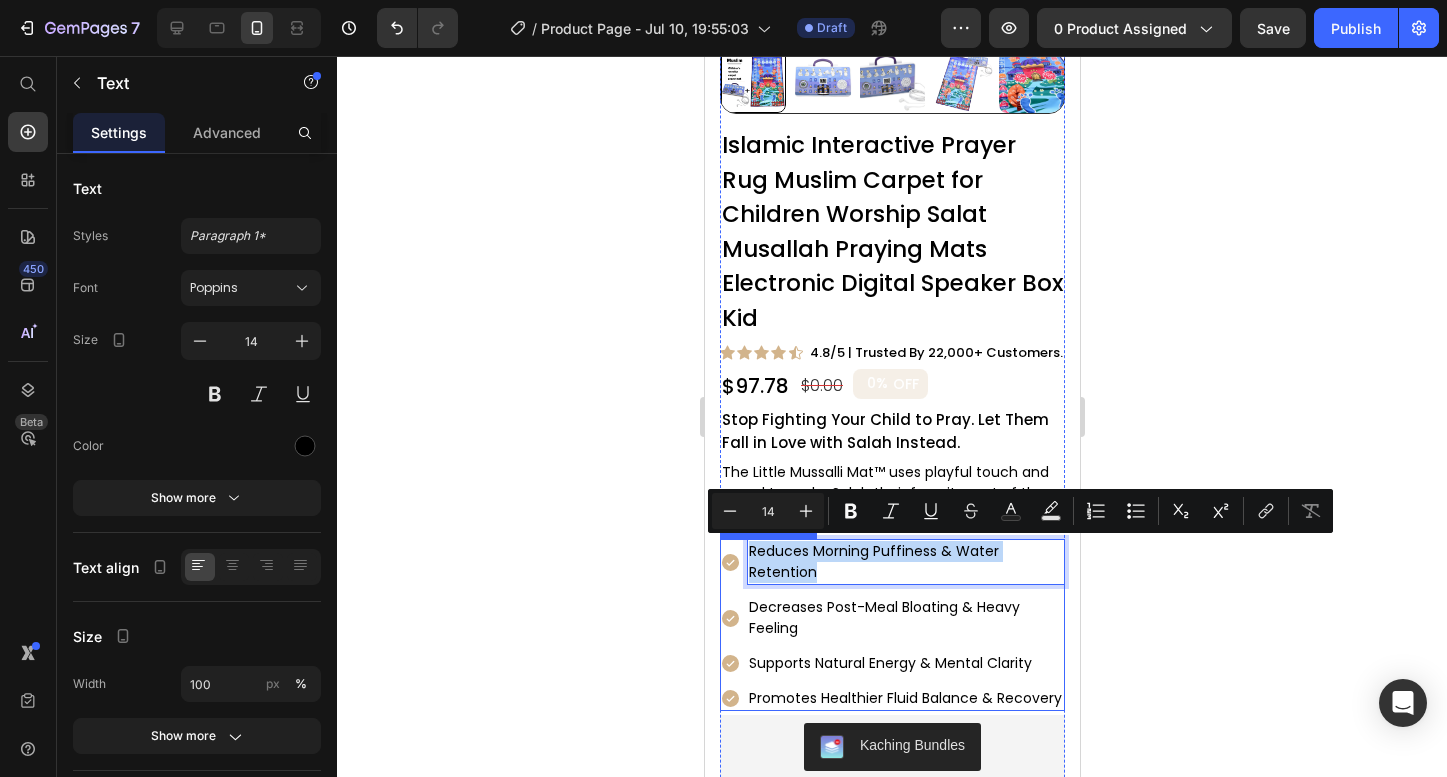 drag, startPoint x: 835, startPoint y: 569, endPoint x: 740, endPoint y: 556, distance: 95.885345 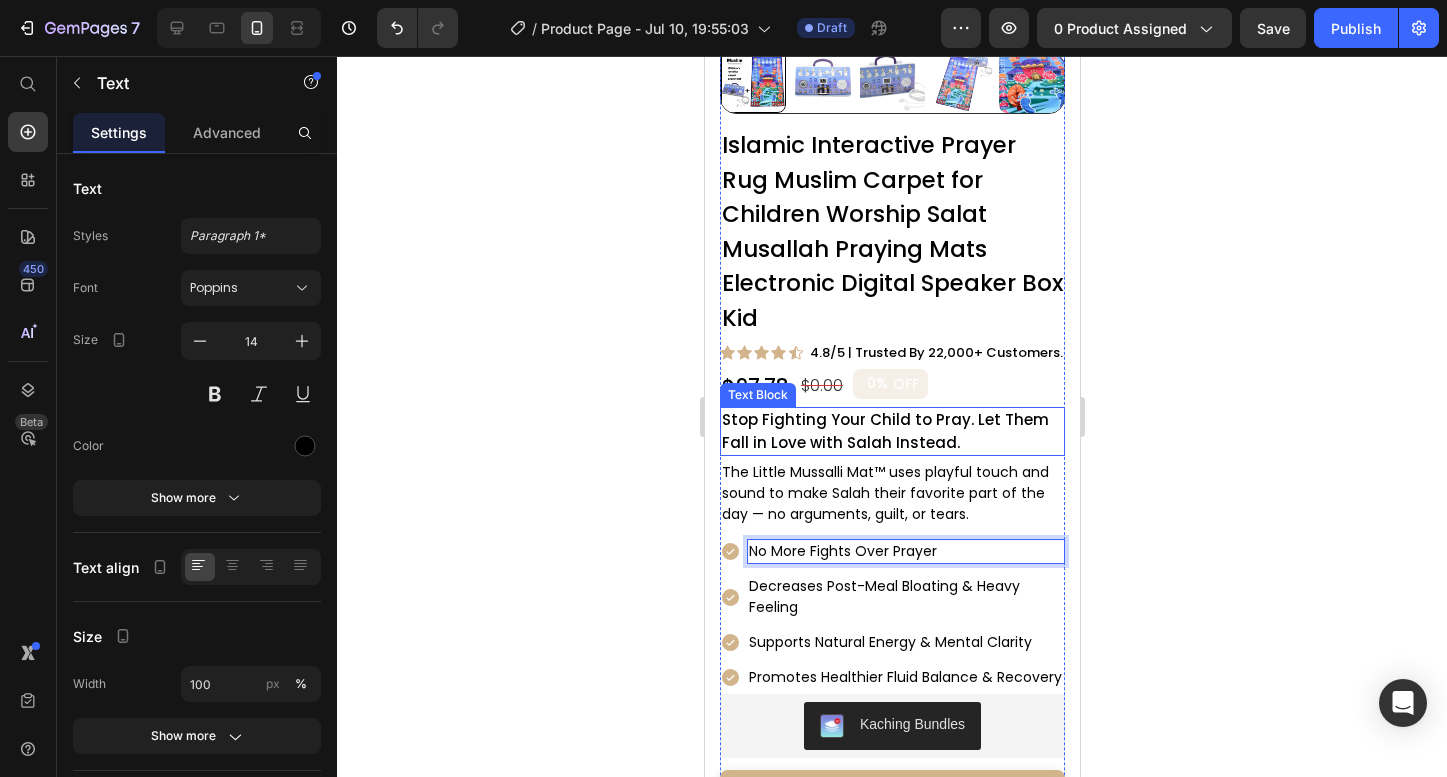 click on "Text Block" at bounding box center [846, 329] 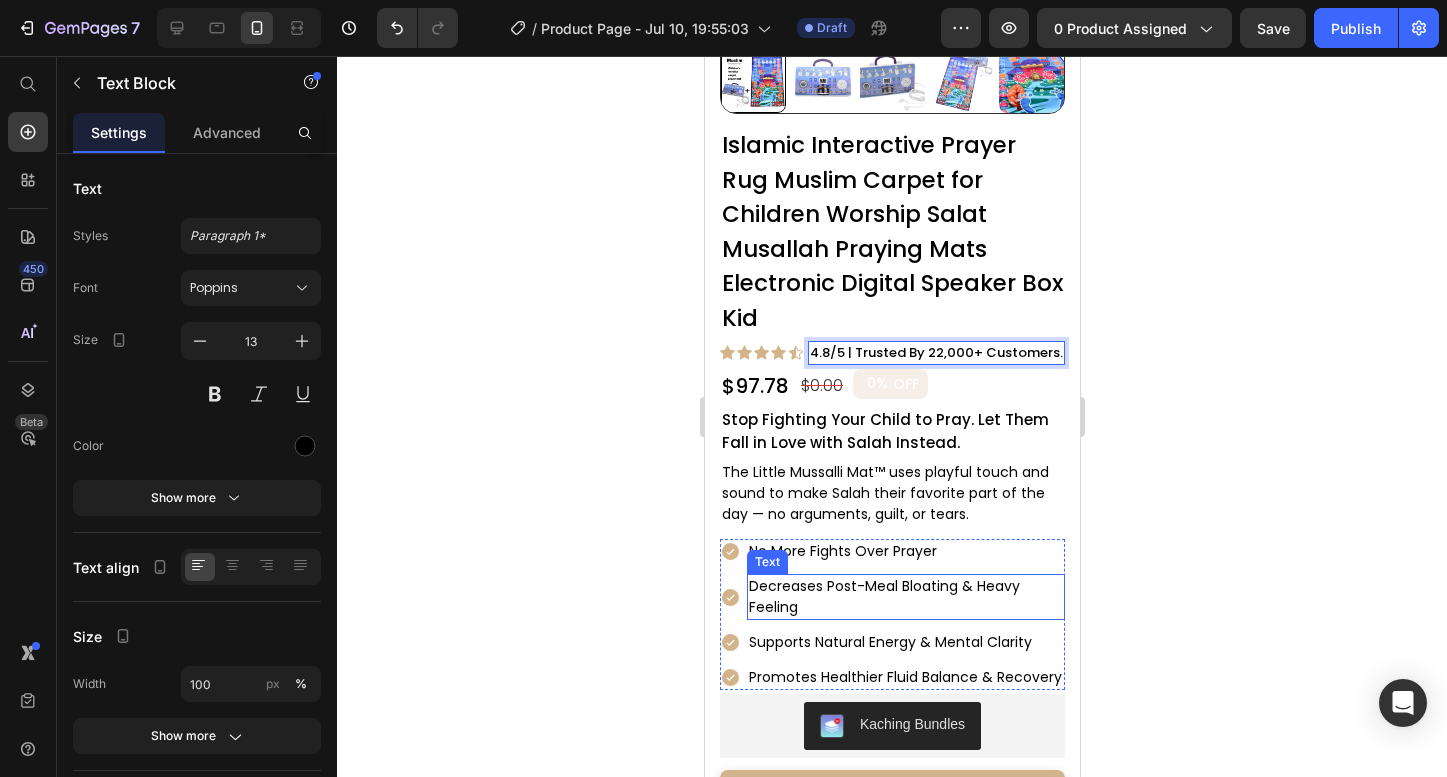 click on "Decreases Post-Meal Bloating & Heavy Feeling" at bounding box center (905, 597) 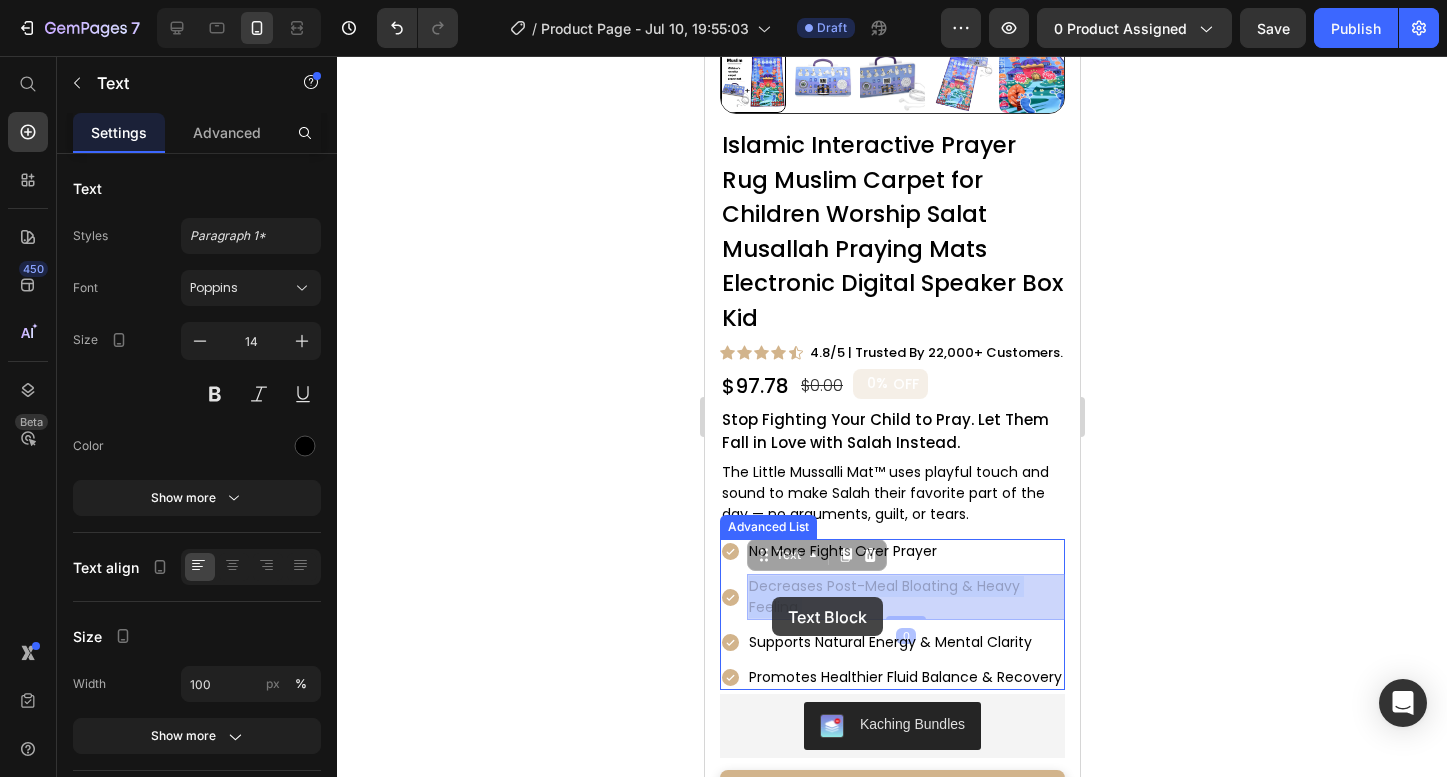drag, startPoint x: 803, startPoint y: 612, endPoint x: 771, endPoint y: 597, distance: 35.341194 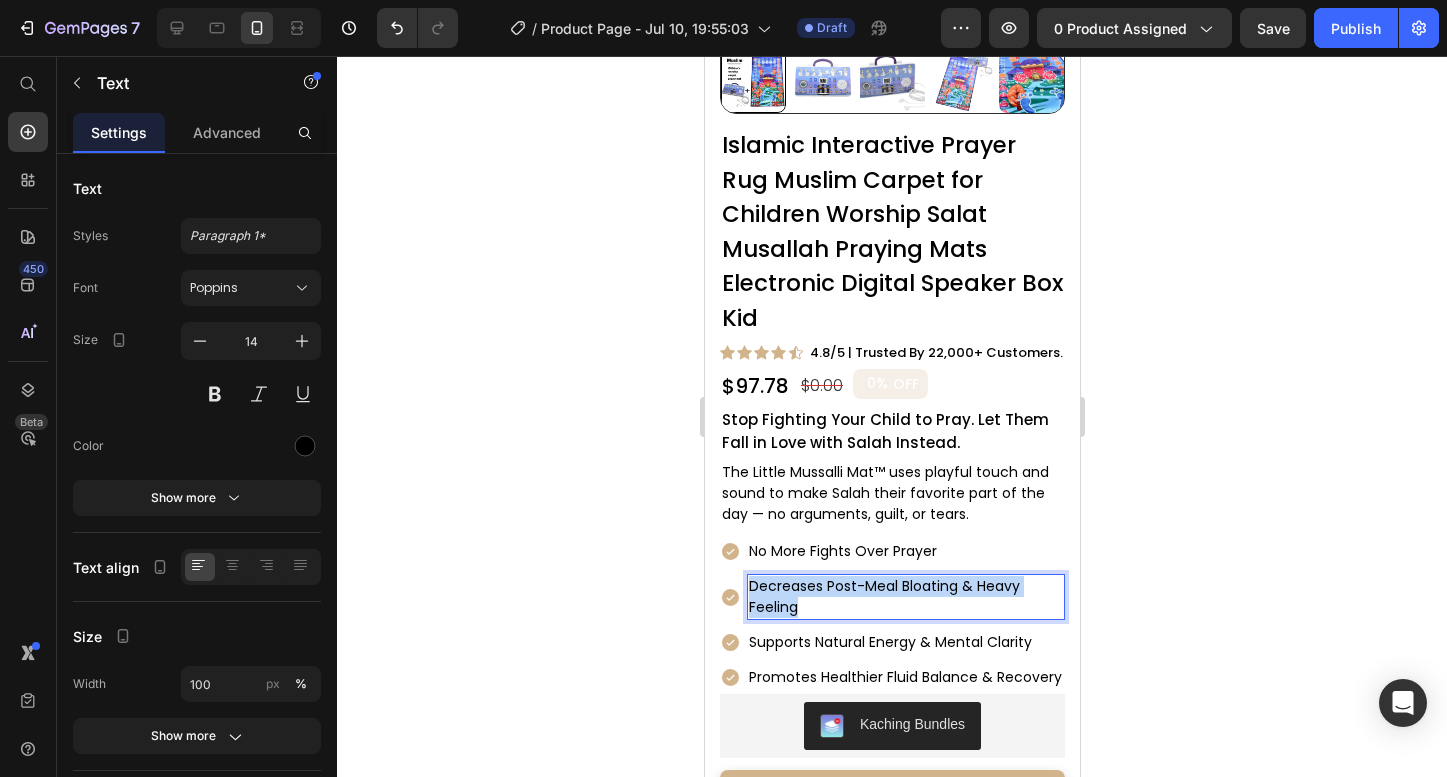 drag, startPoint x: 806, startPoint y: 603, endPoint x: 746, endPoint y: 591, distance: 61.188232 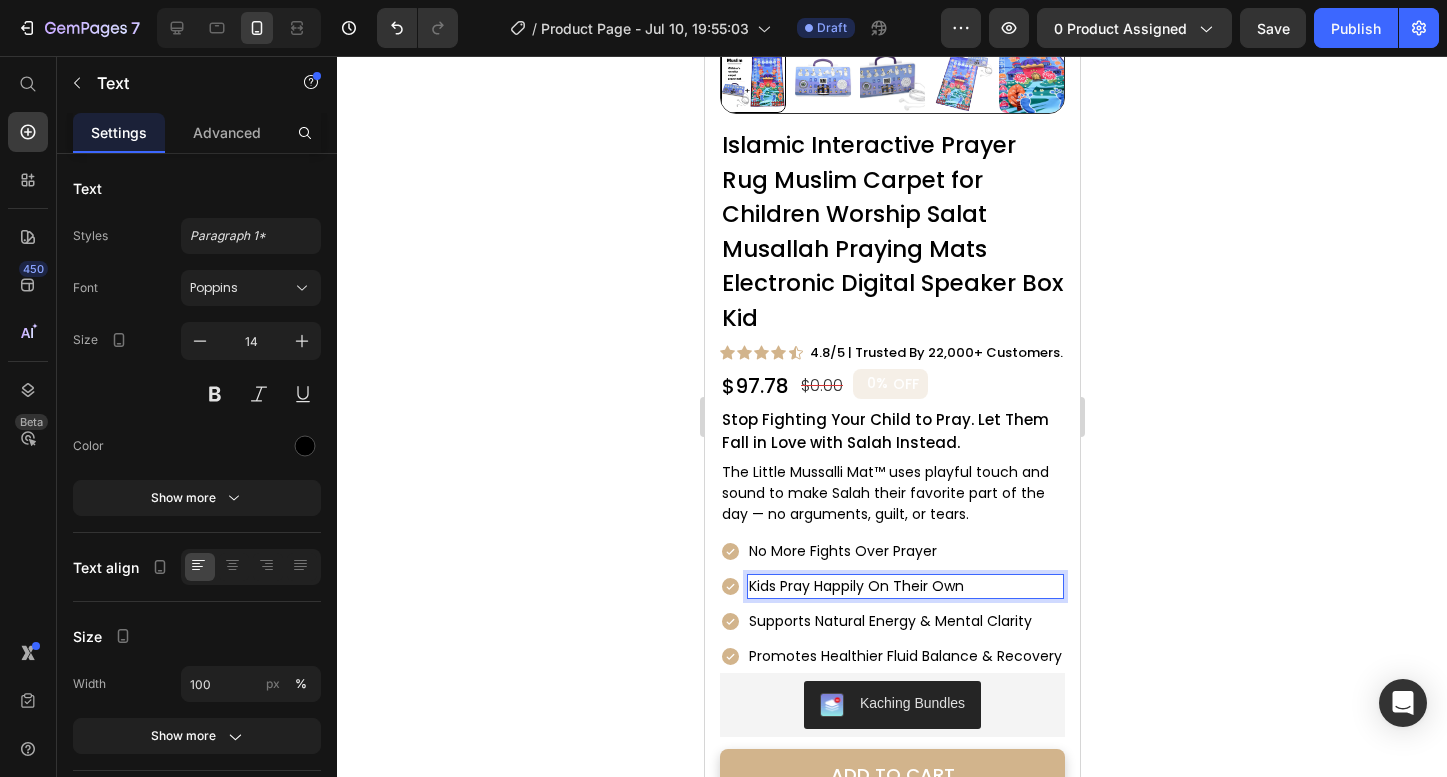 click 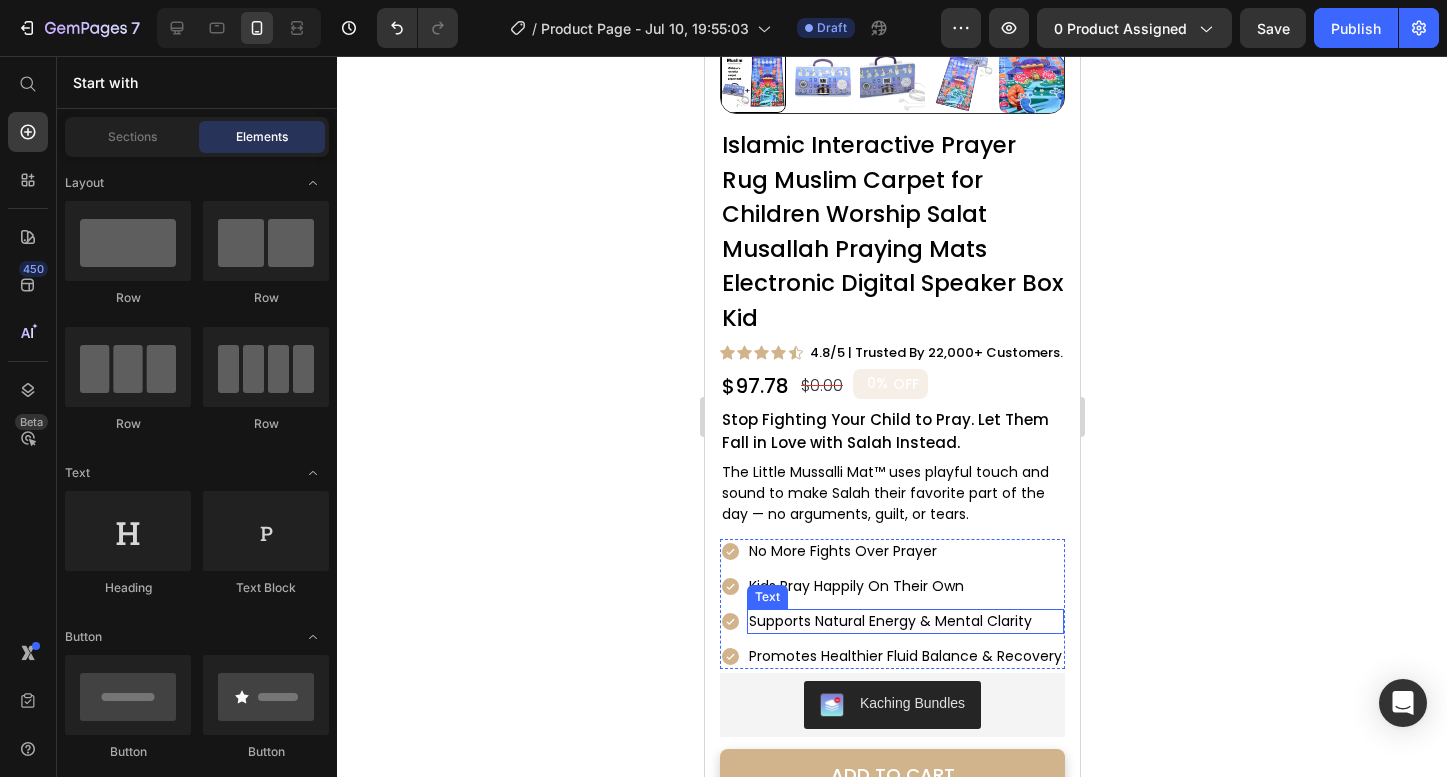 click on "Supports Natural Energy & Mental Clarity" at bounding box center (904, 621) 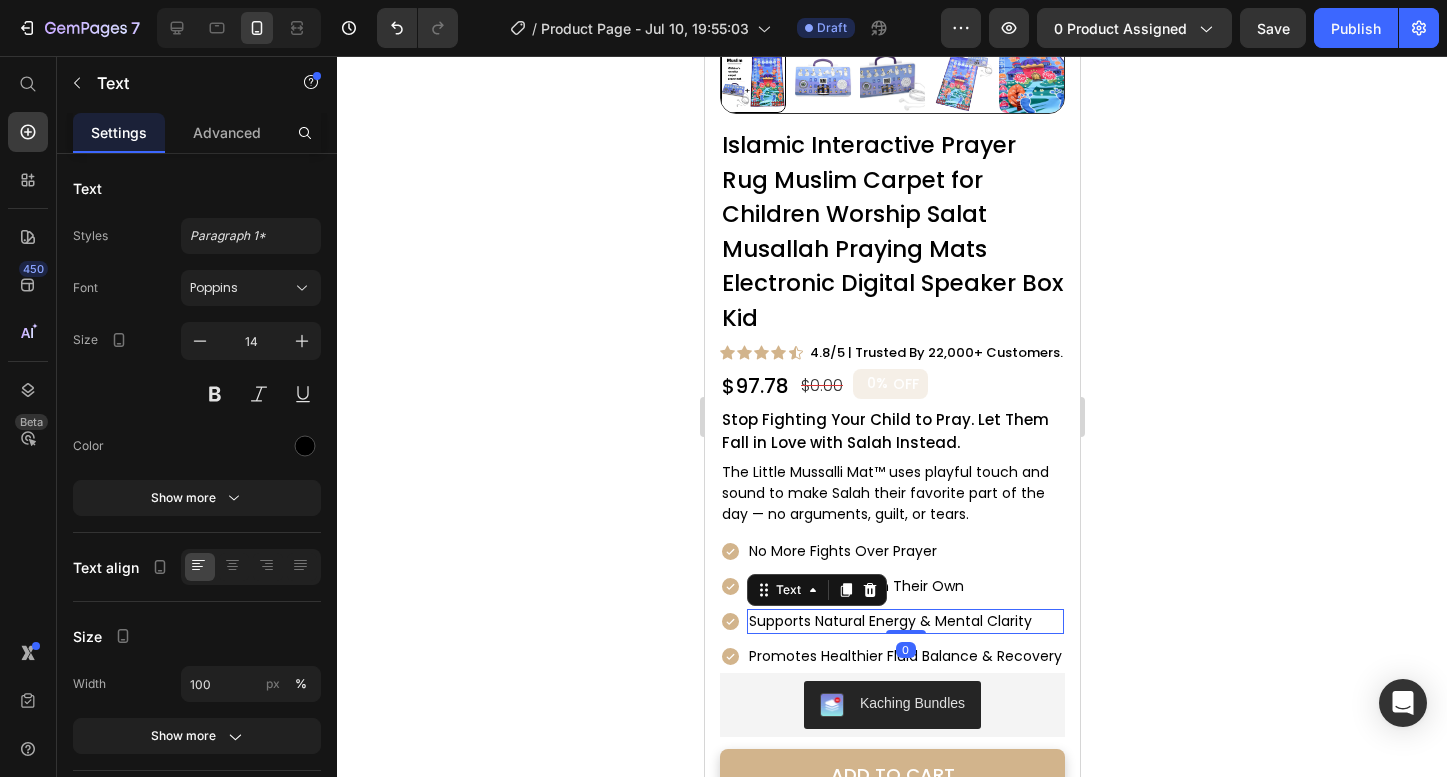 click on "Supports Natural Energy & Mental Clarity" at bounding box center (904, 621) 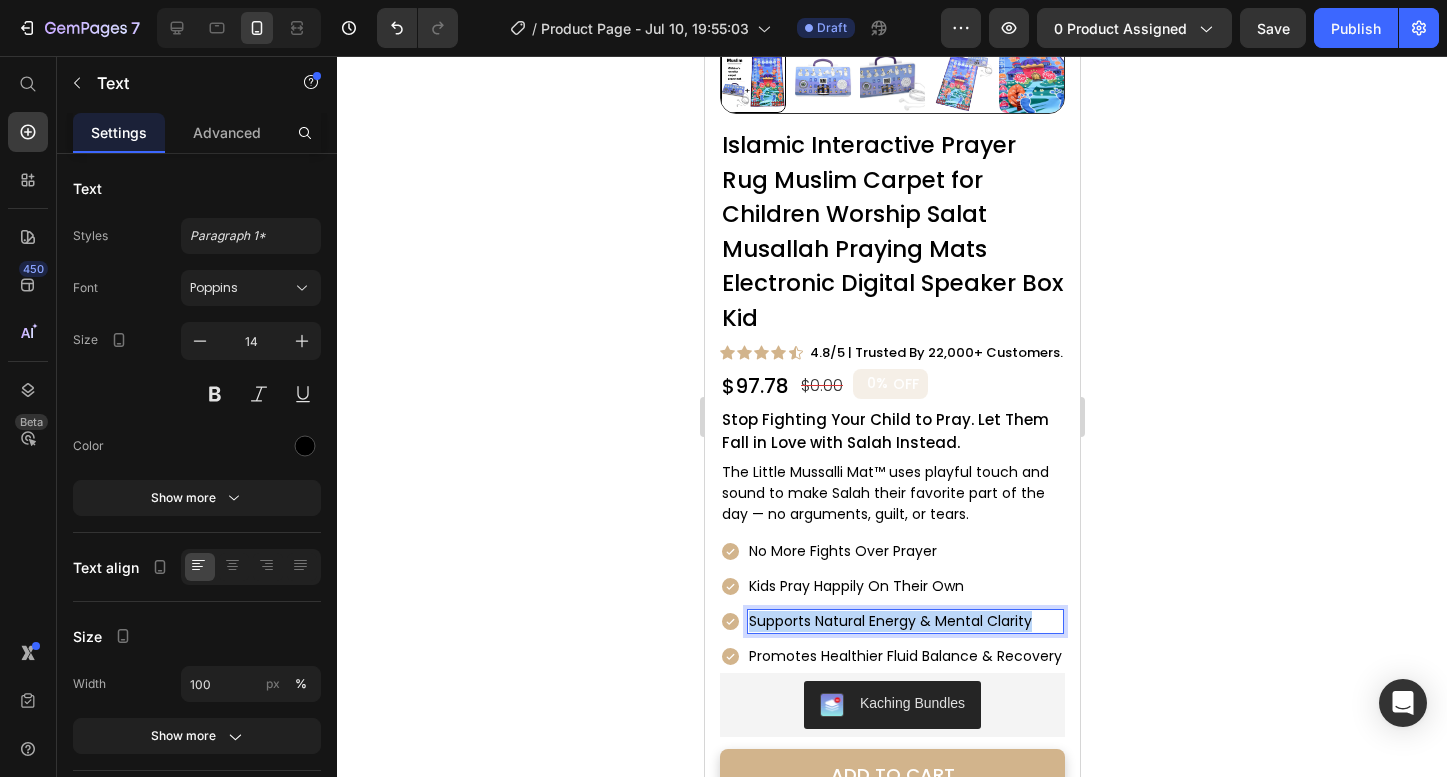 drag, startPoint x: 1034, startPoint y: 615, endPoint x: 736, endPoint y: 613, distance: 298.0067 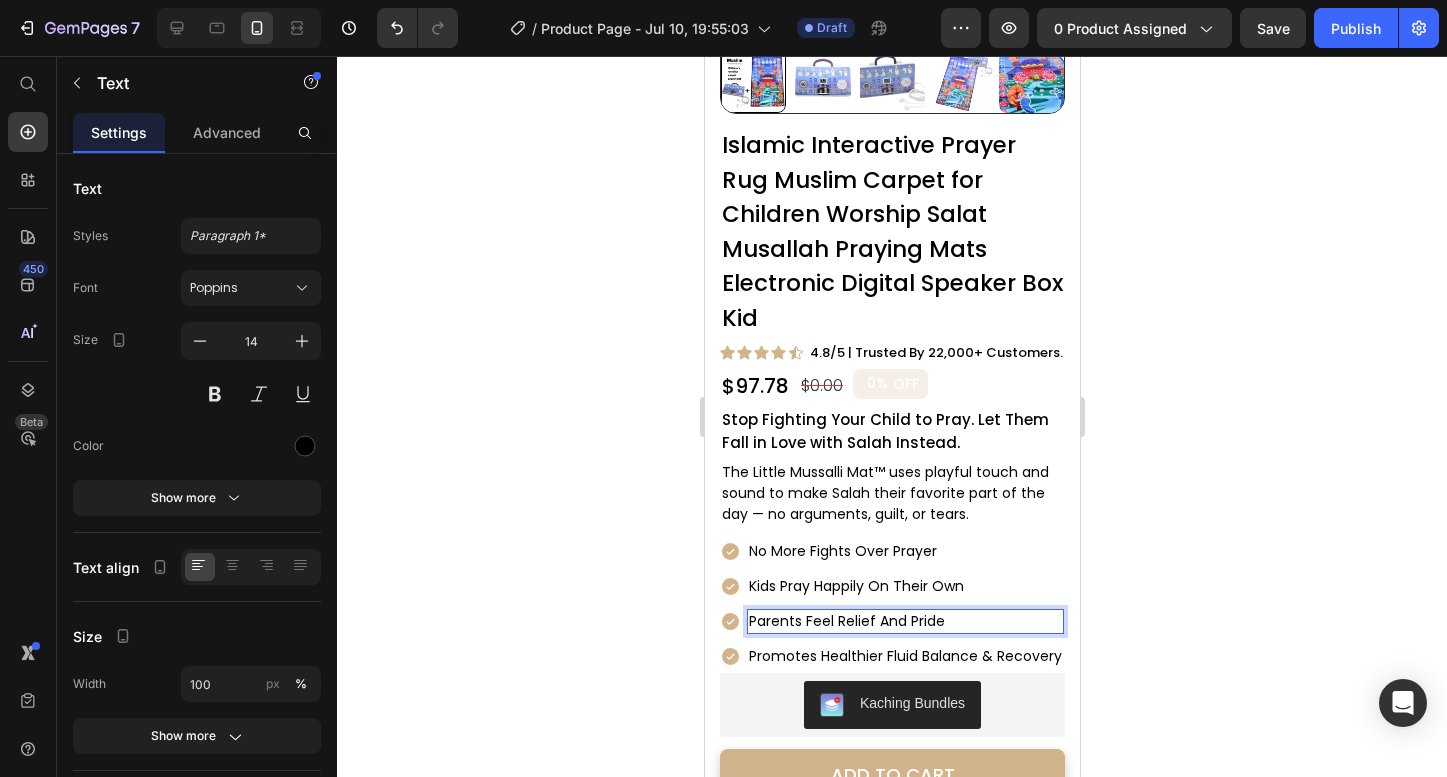 click 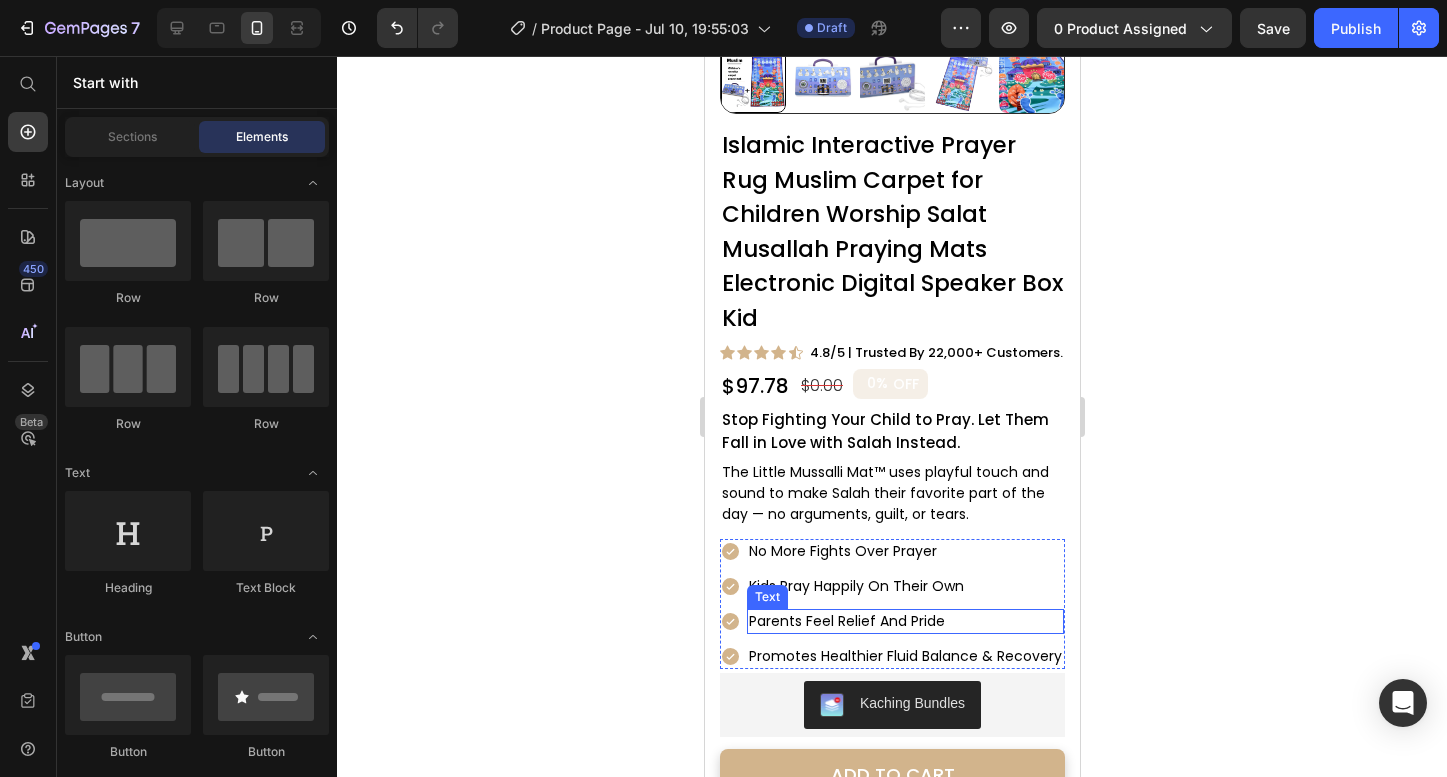 click on "Promotes Healthier Fluid Balance & Recovery" at bounding box center (904, 656) 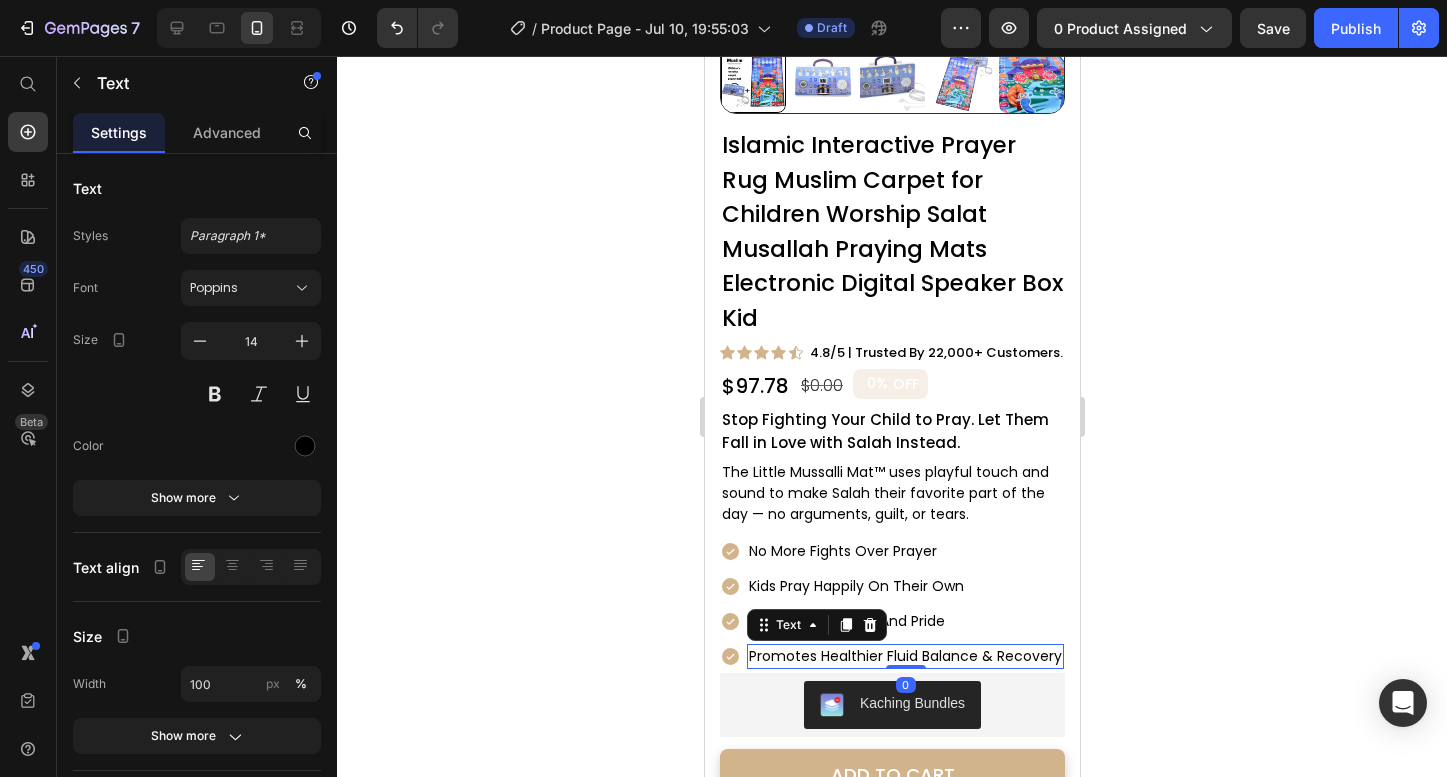 click on "Promotes Healthier Fluid Balance & Recovery" at bounding box center (904, 656) 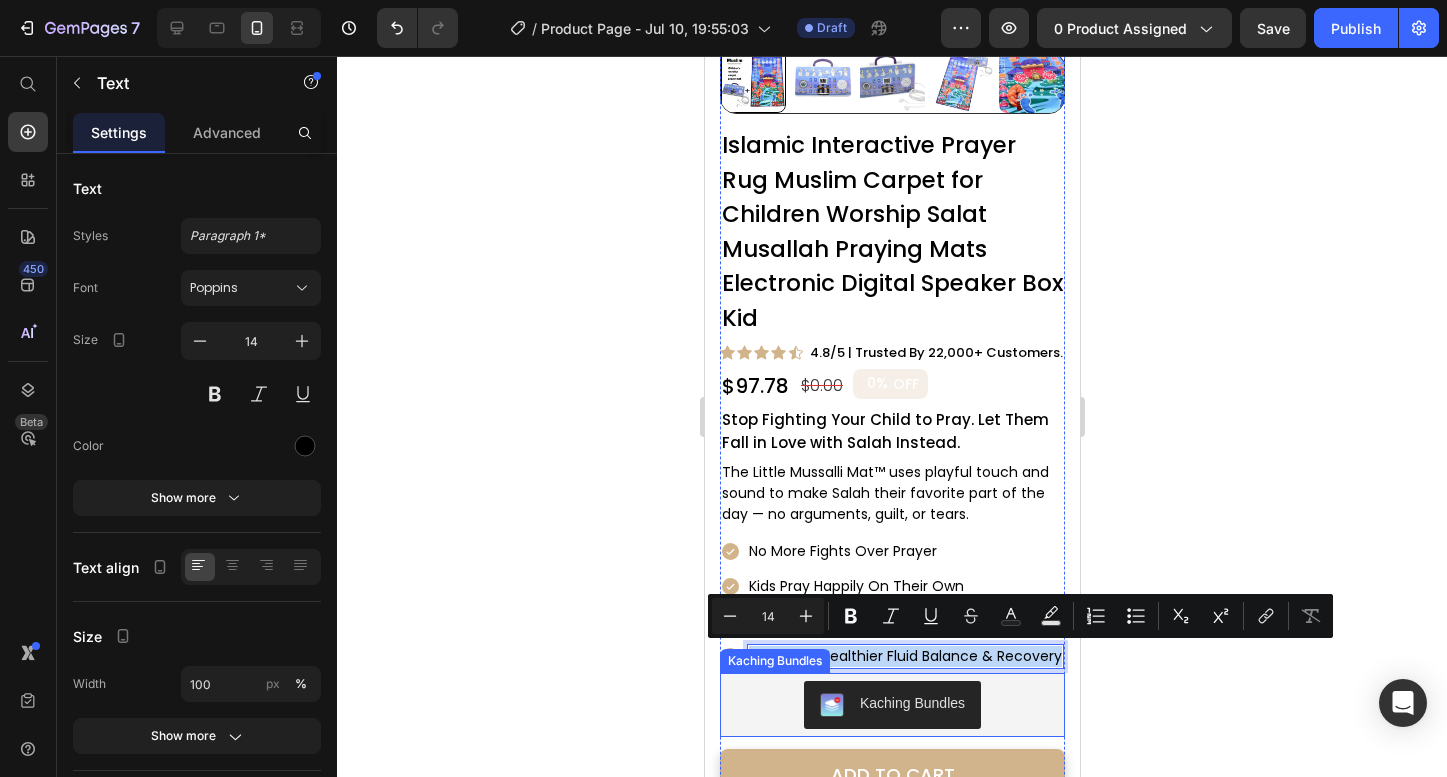 drag, startPoint x: 1056, startPoint y: 657, endPoint x: 746, endPoint y: 649, distance: 310.1032 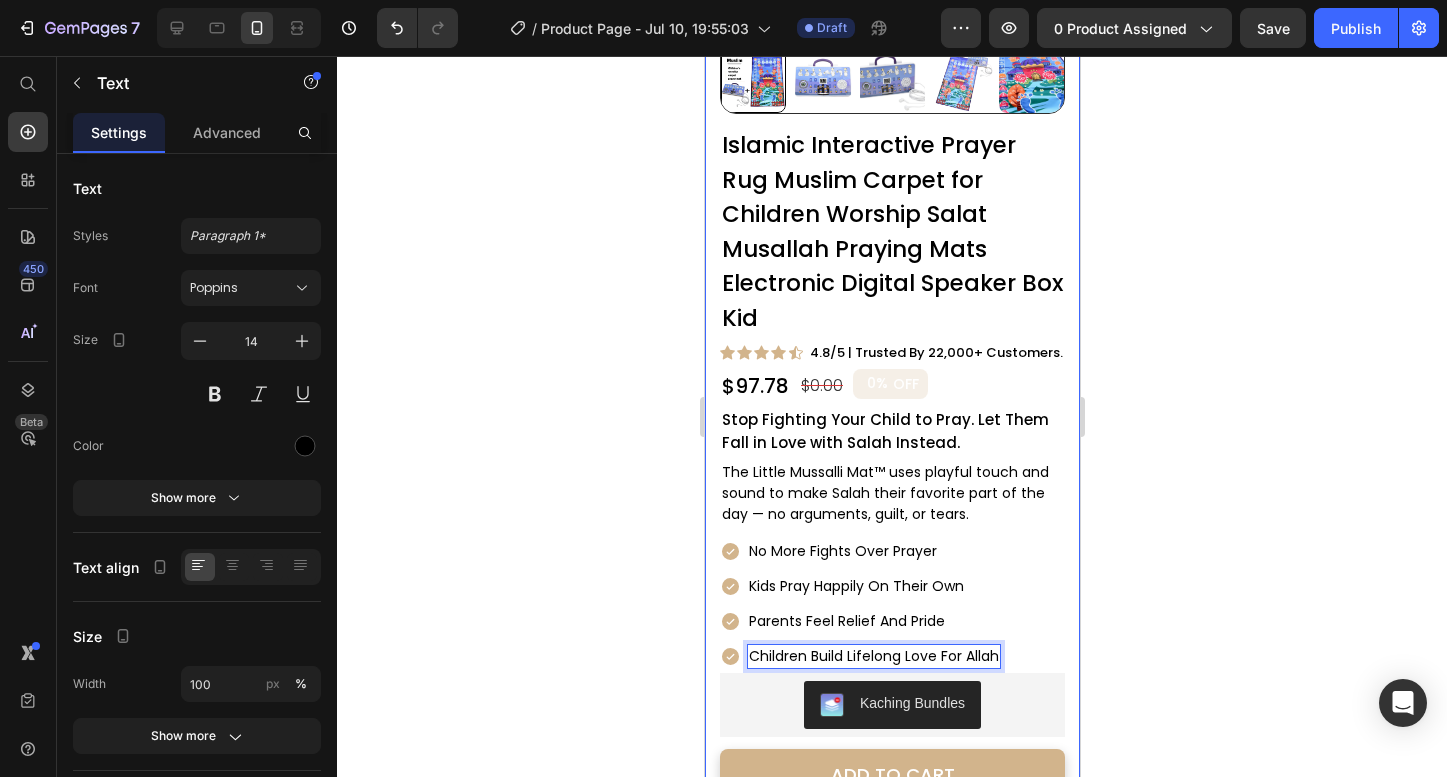 click 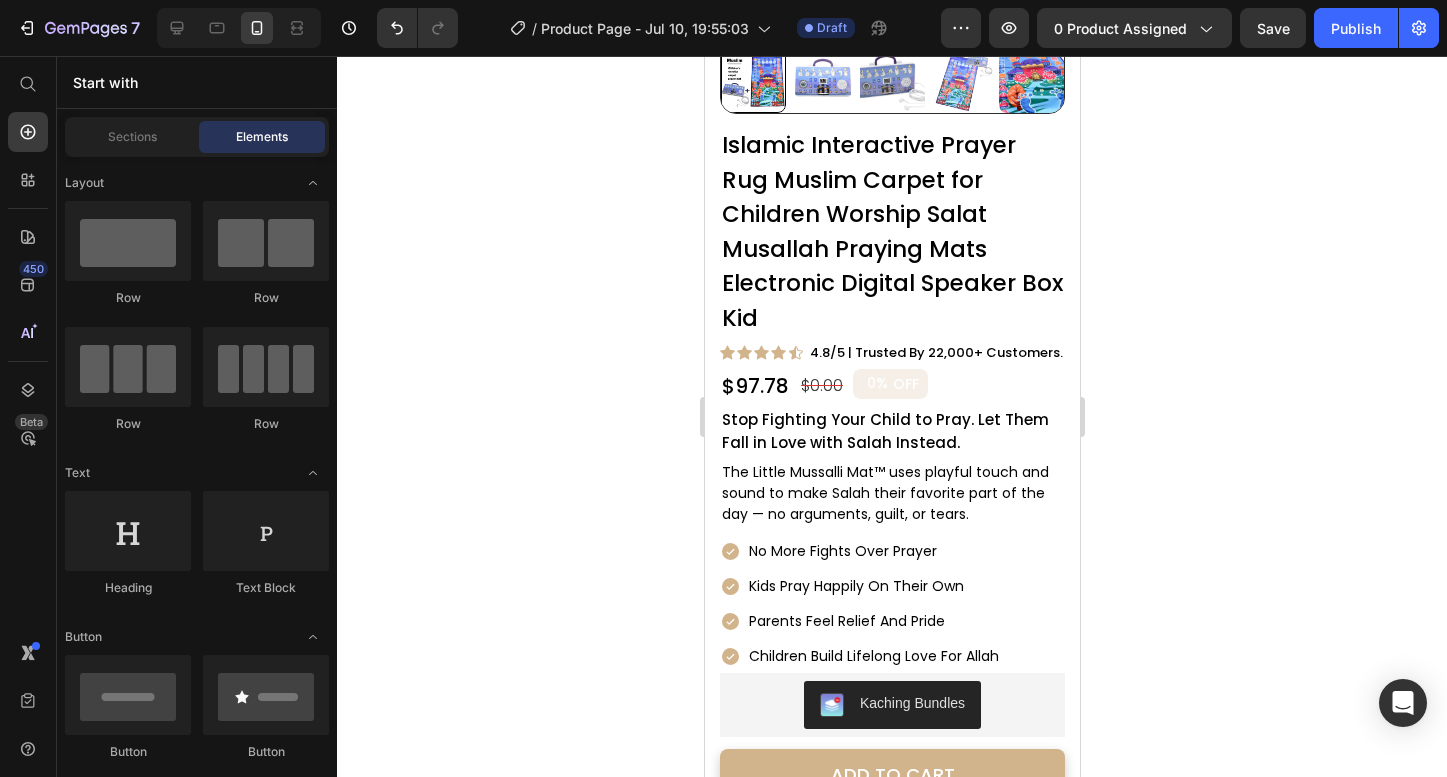 scroll, scrollTop: 657, scrollLeft: 0, axis: vertical 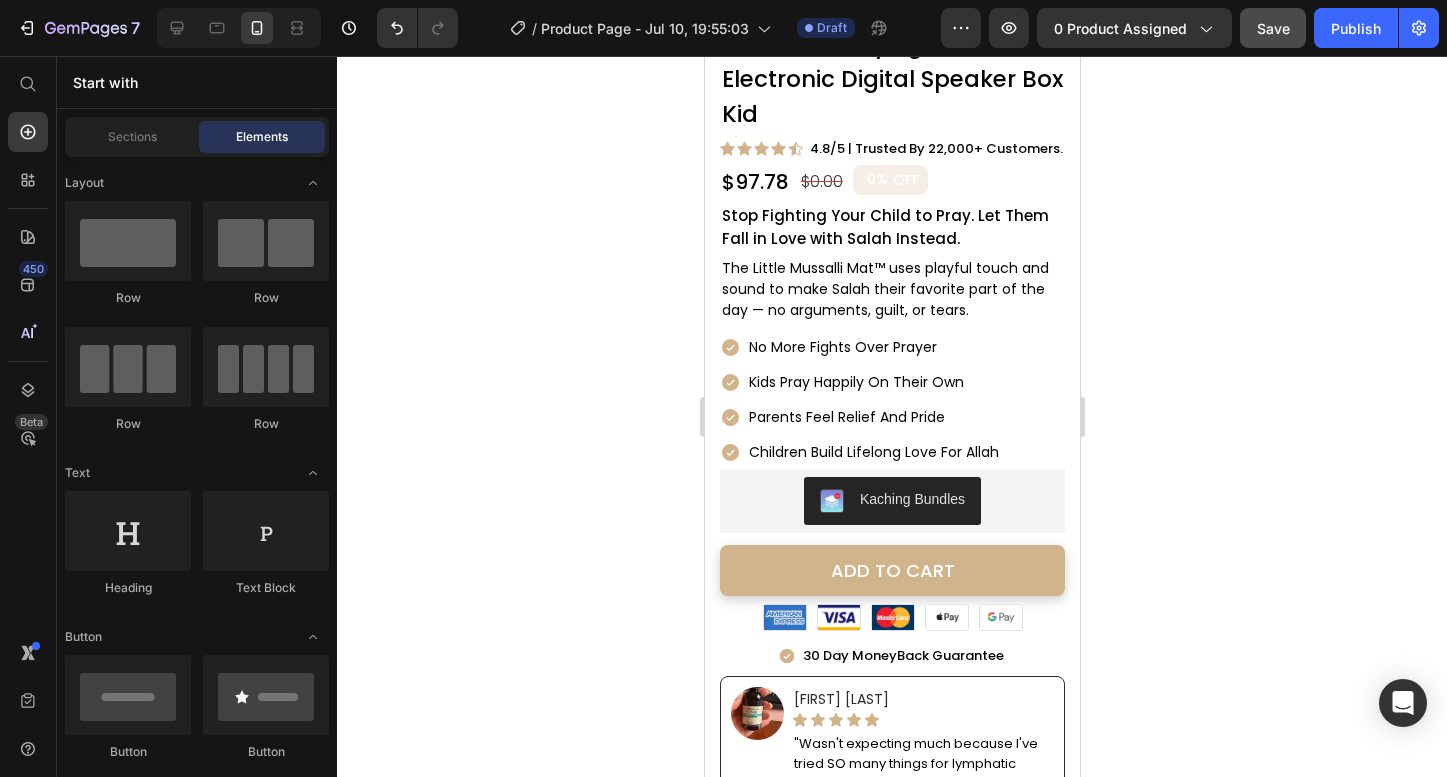 click on "Save" 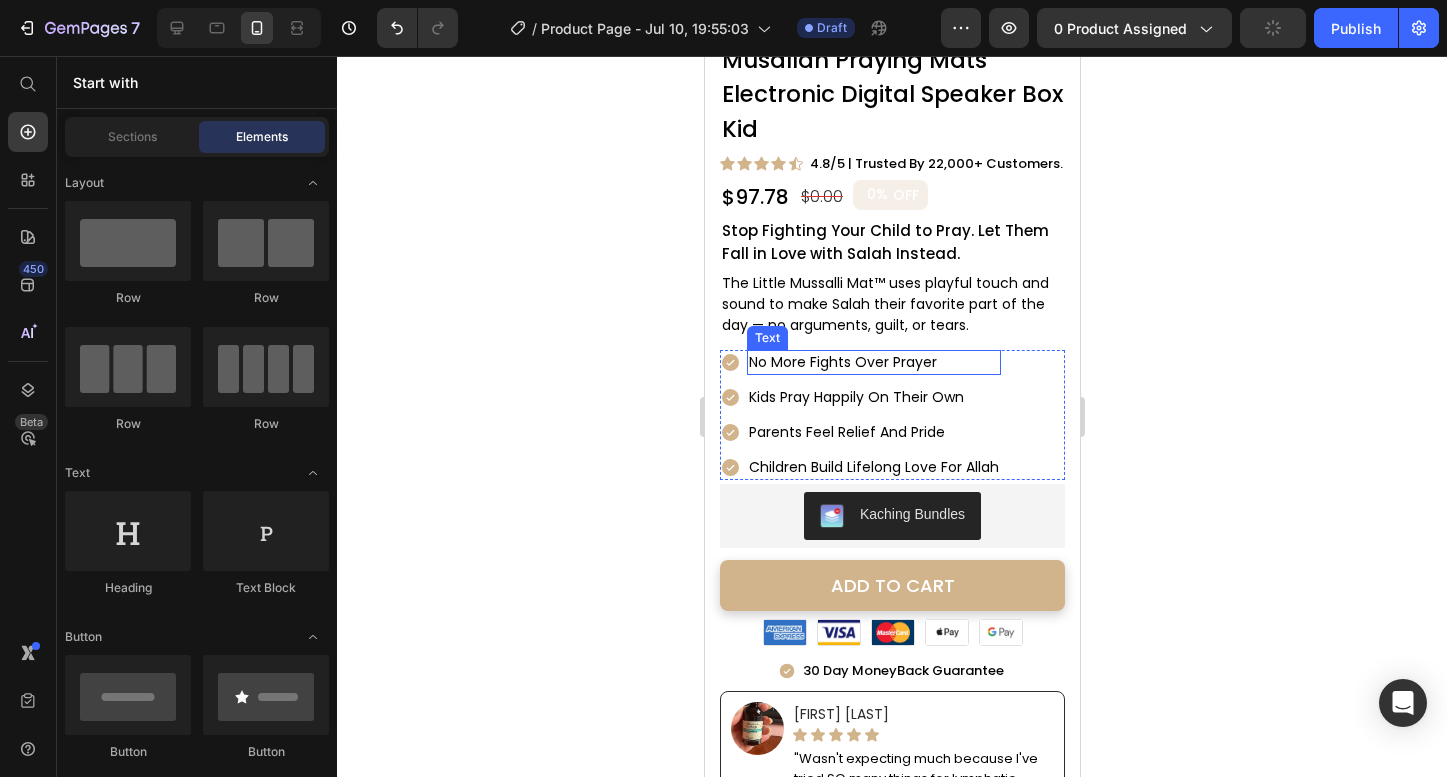 scroll, scrollTop: 639, scrollLeft: 0, axis: vertical 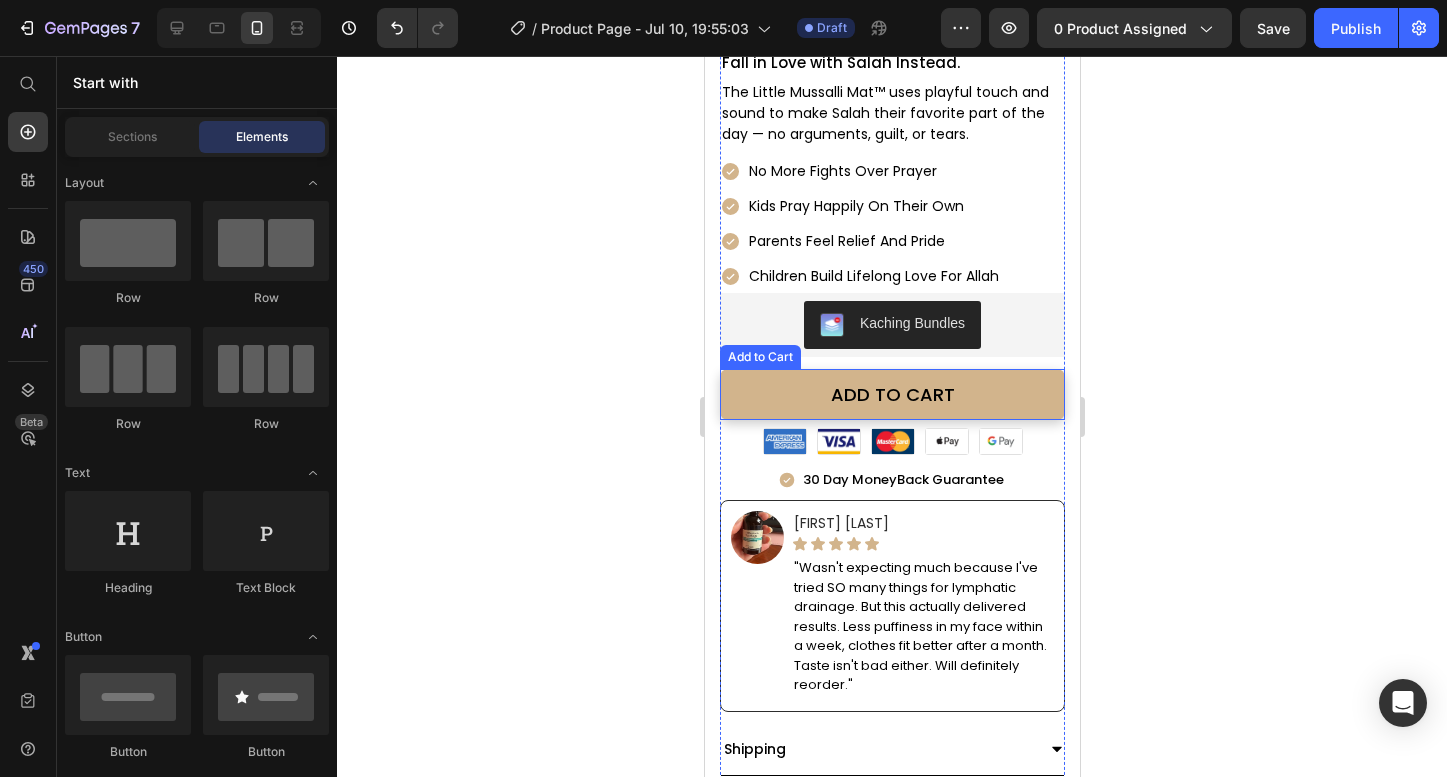 click on "ADD TO CART" at bounding box center (891, 394) 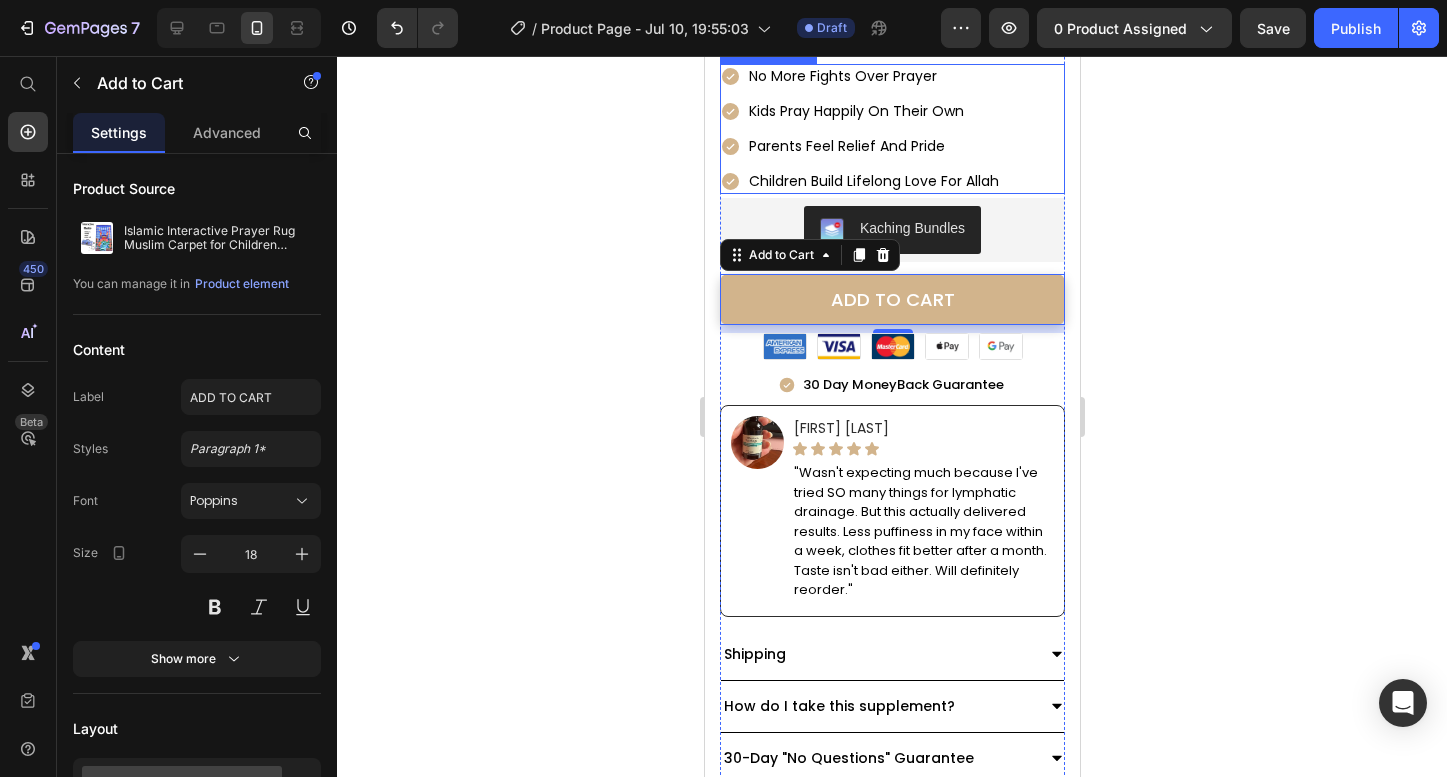 scroll, scrollTop: 915, scrollLeft: 0, axis: vertical 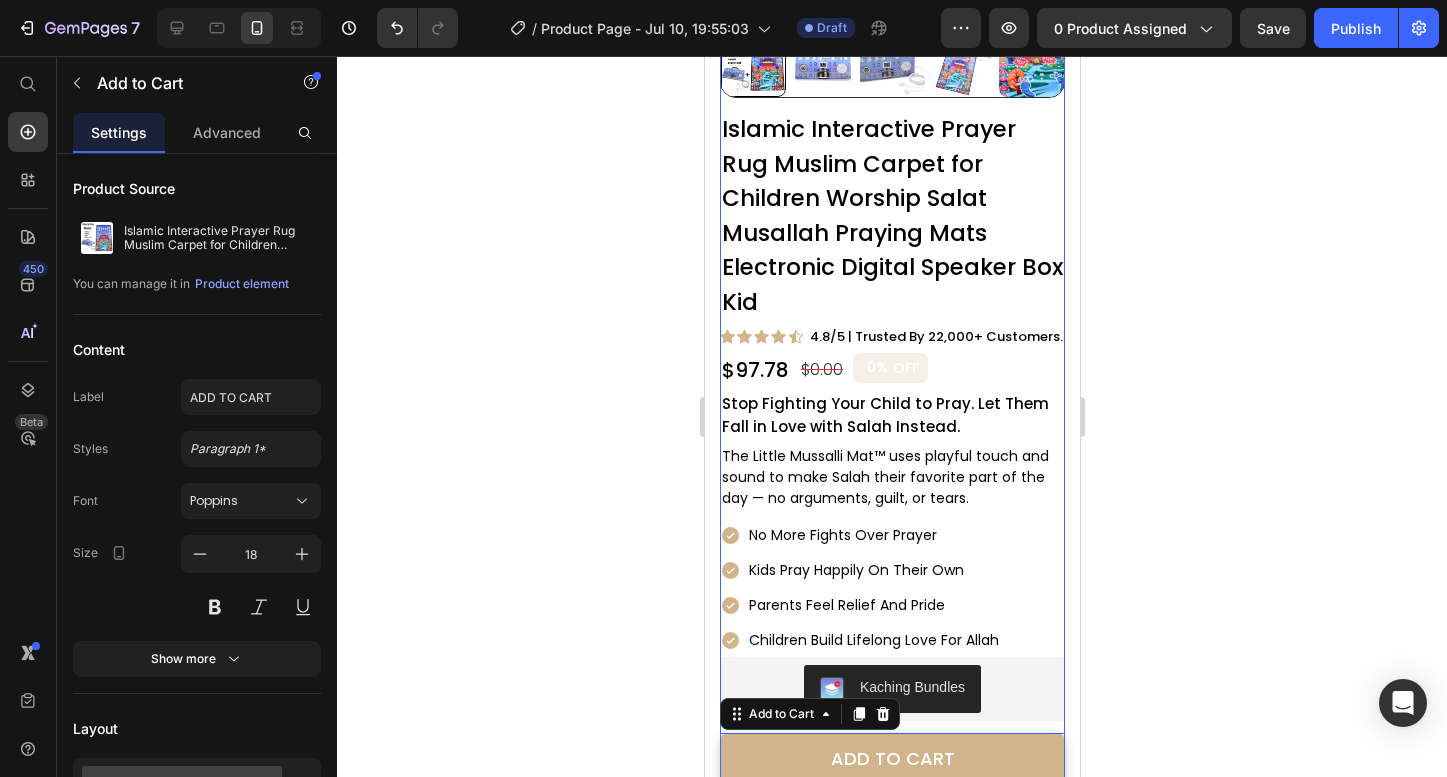 click on "Icon Icon Icon Icon
Icon Icon List" at bounding box center (761, 337) 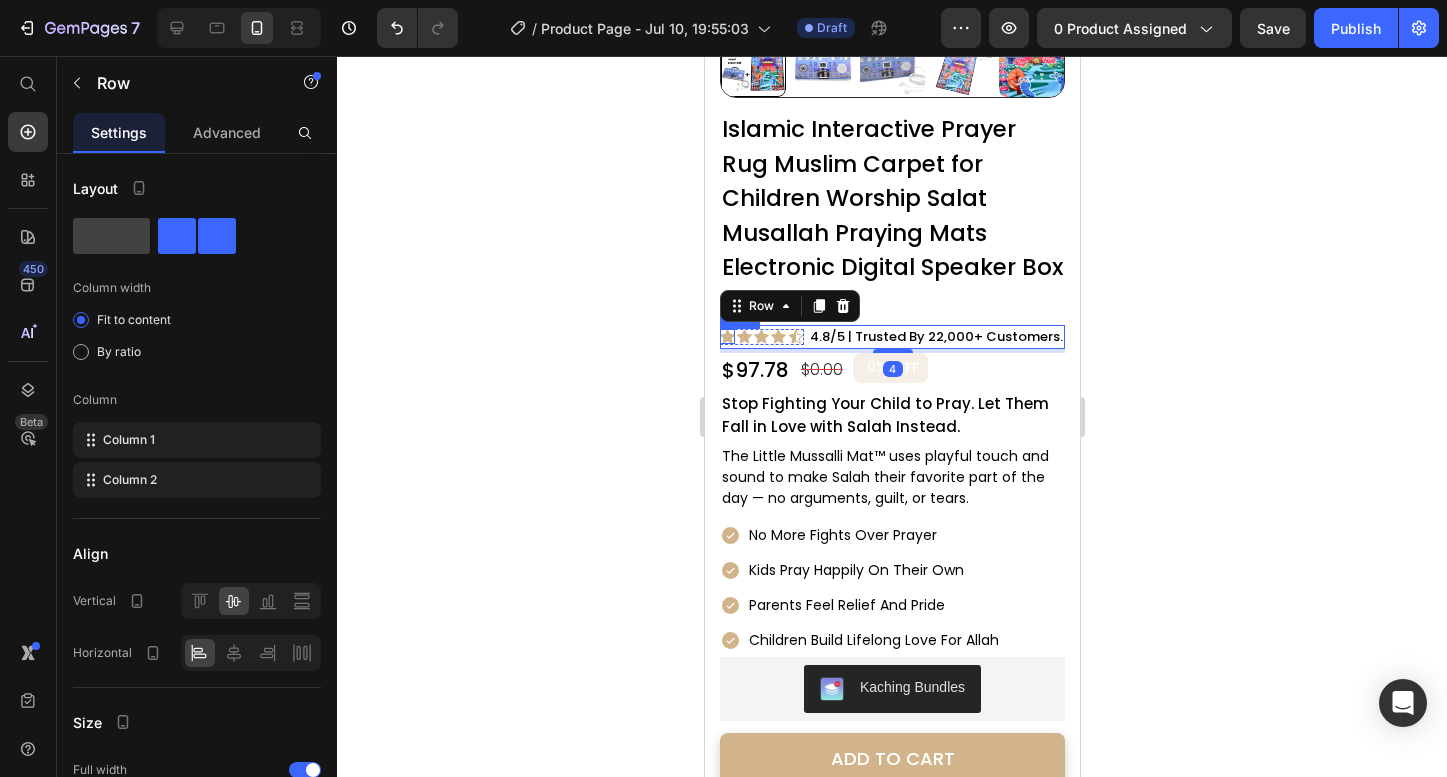 click 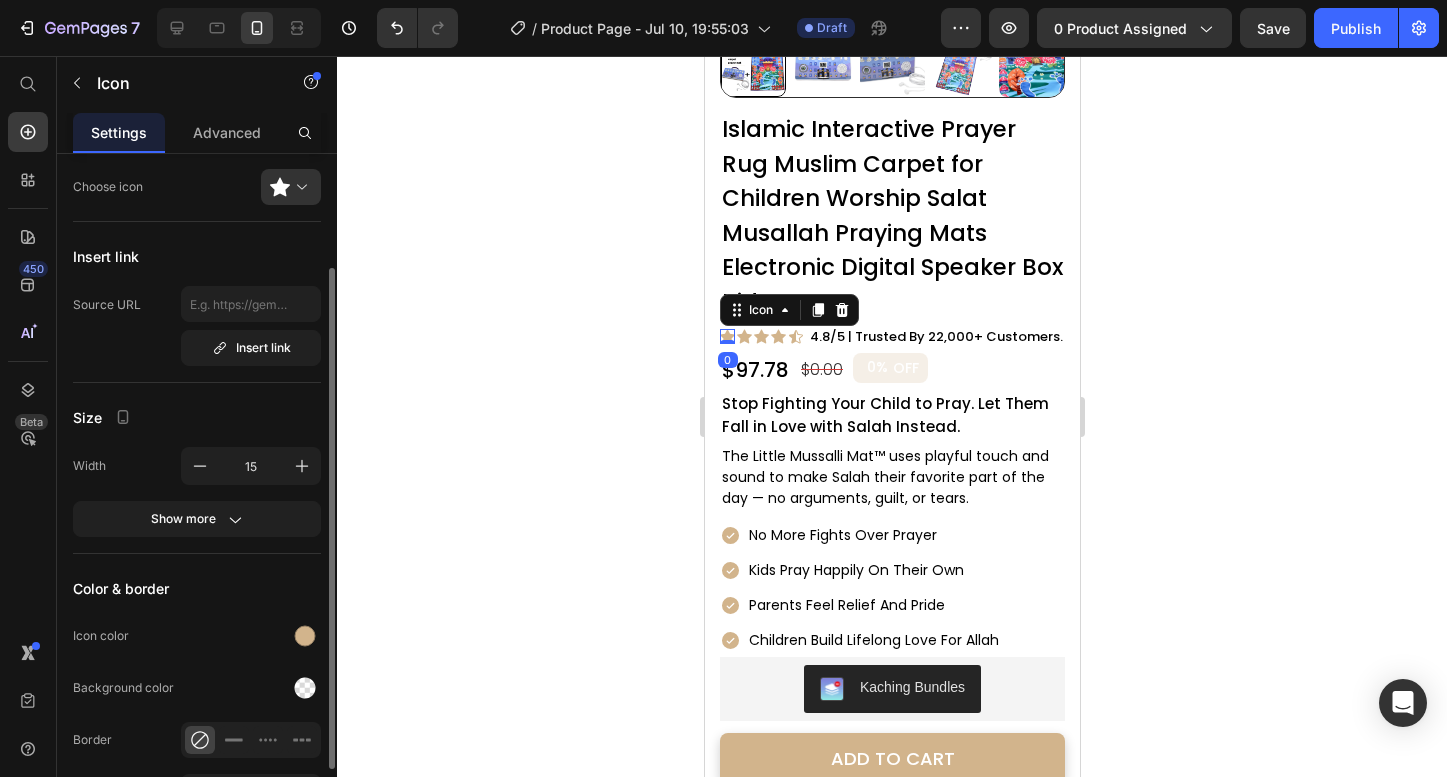 scroll, scrollTop: 106, scrollLeft: 0, axis: vertical 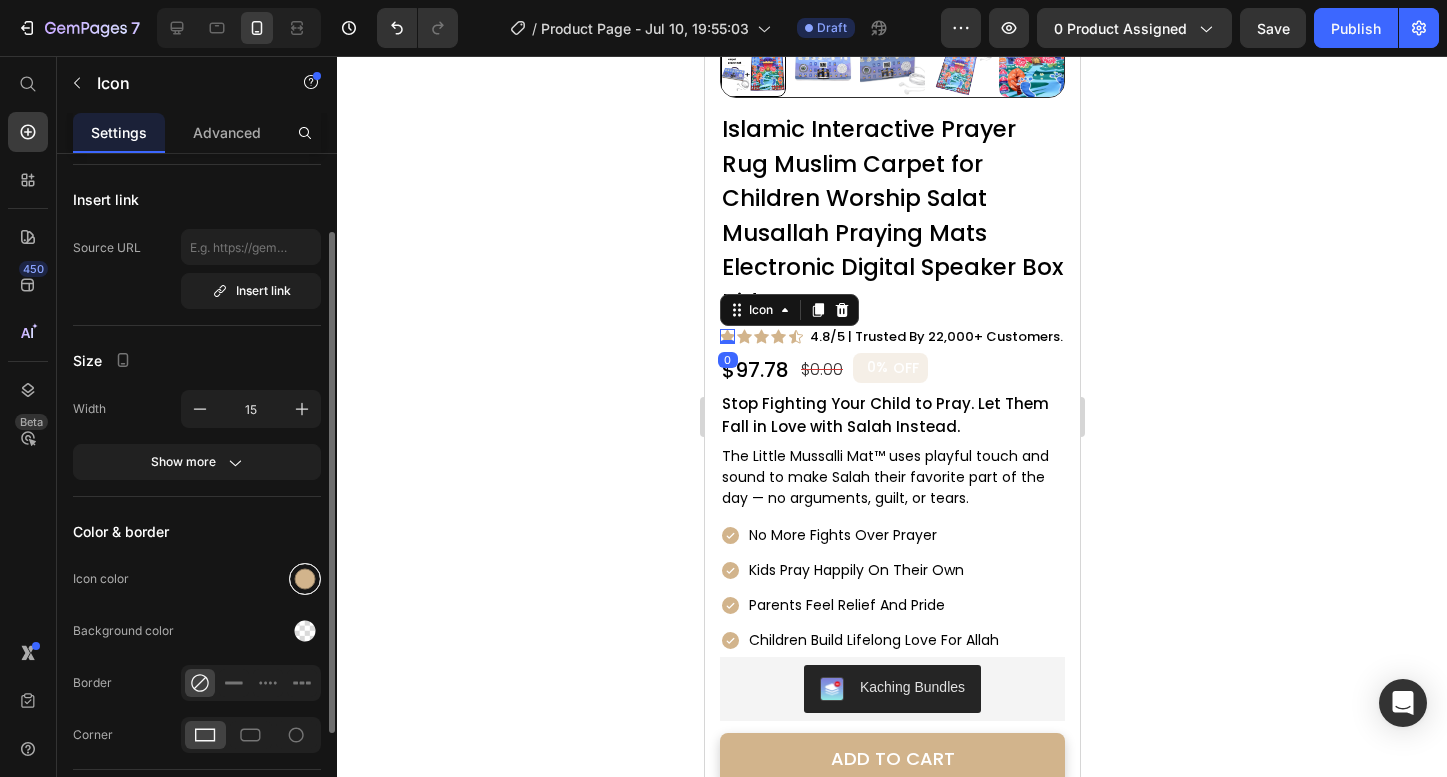 click at bounding box center (305, 579) 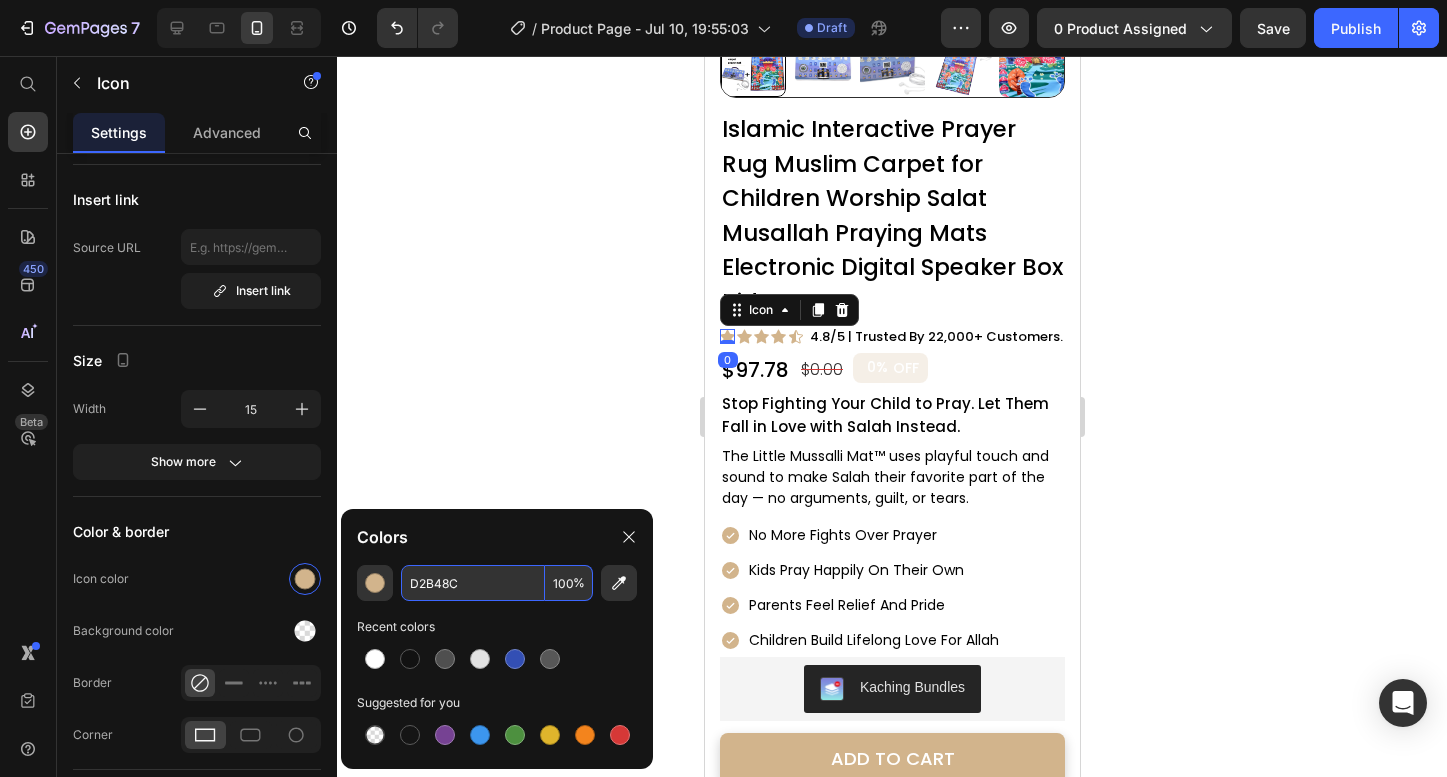 click on "D2B48C" at bounding box center [473, 583] 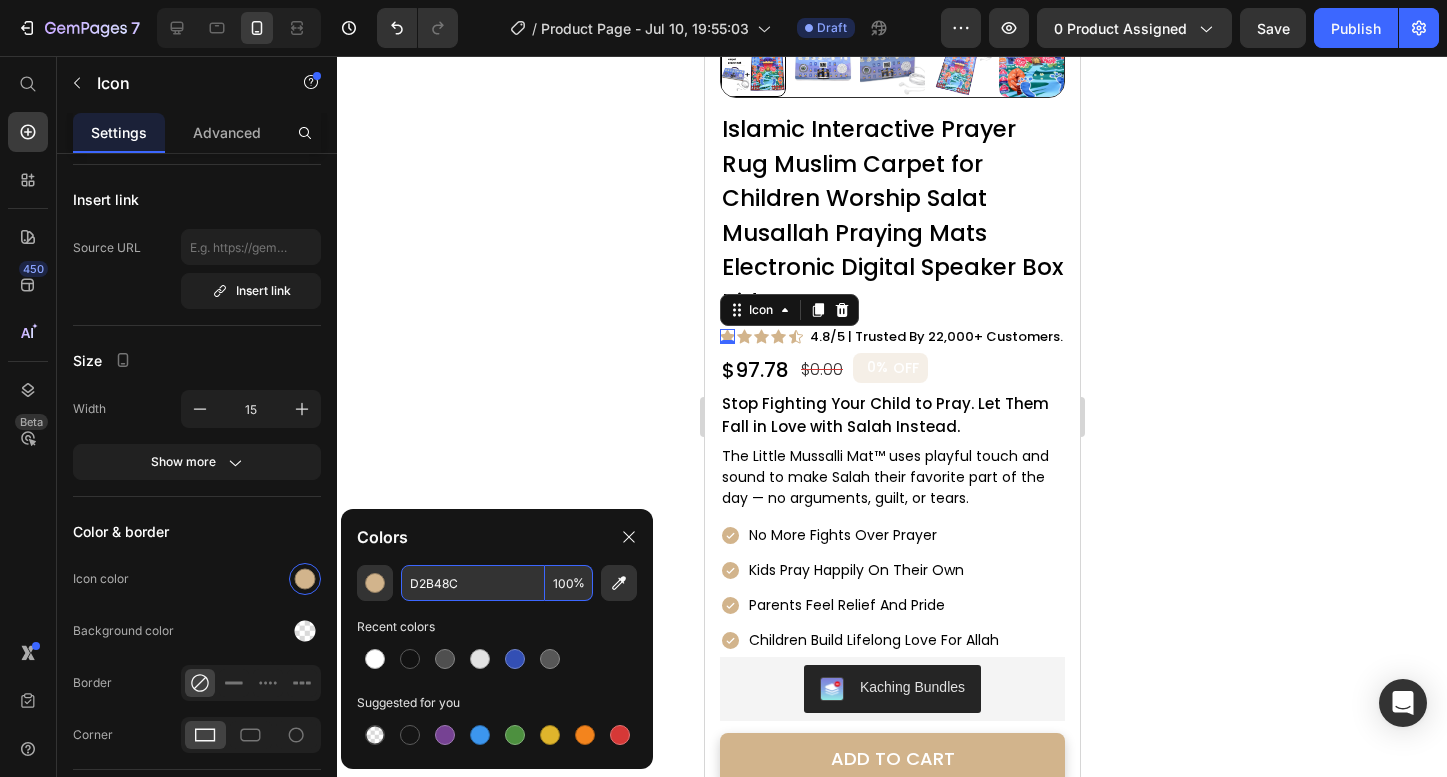 paste on "#2E7D32" 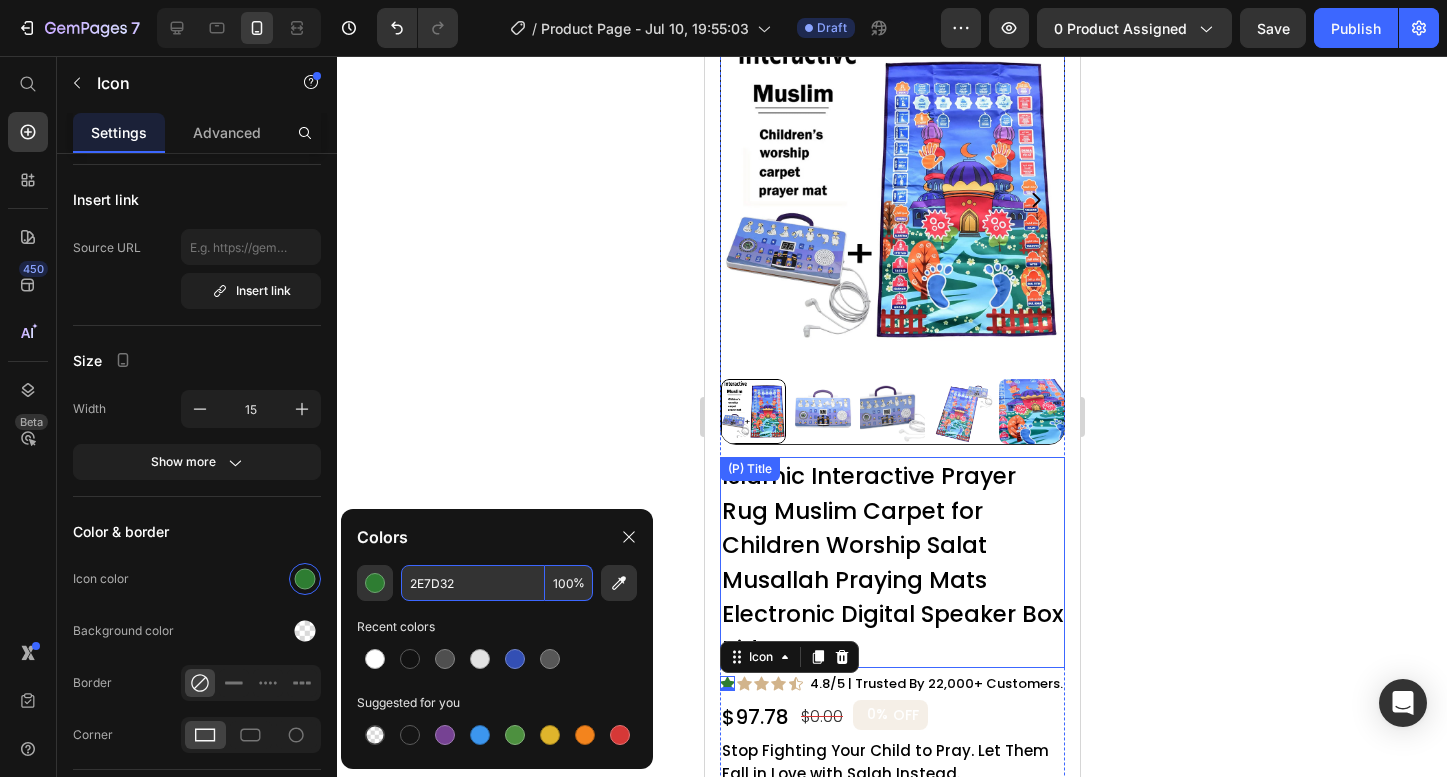 scroll, scrollTop: 97, scrollLeft: 0, axis: vertical 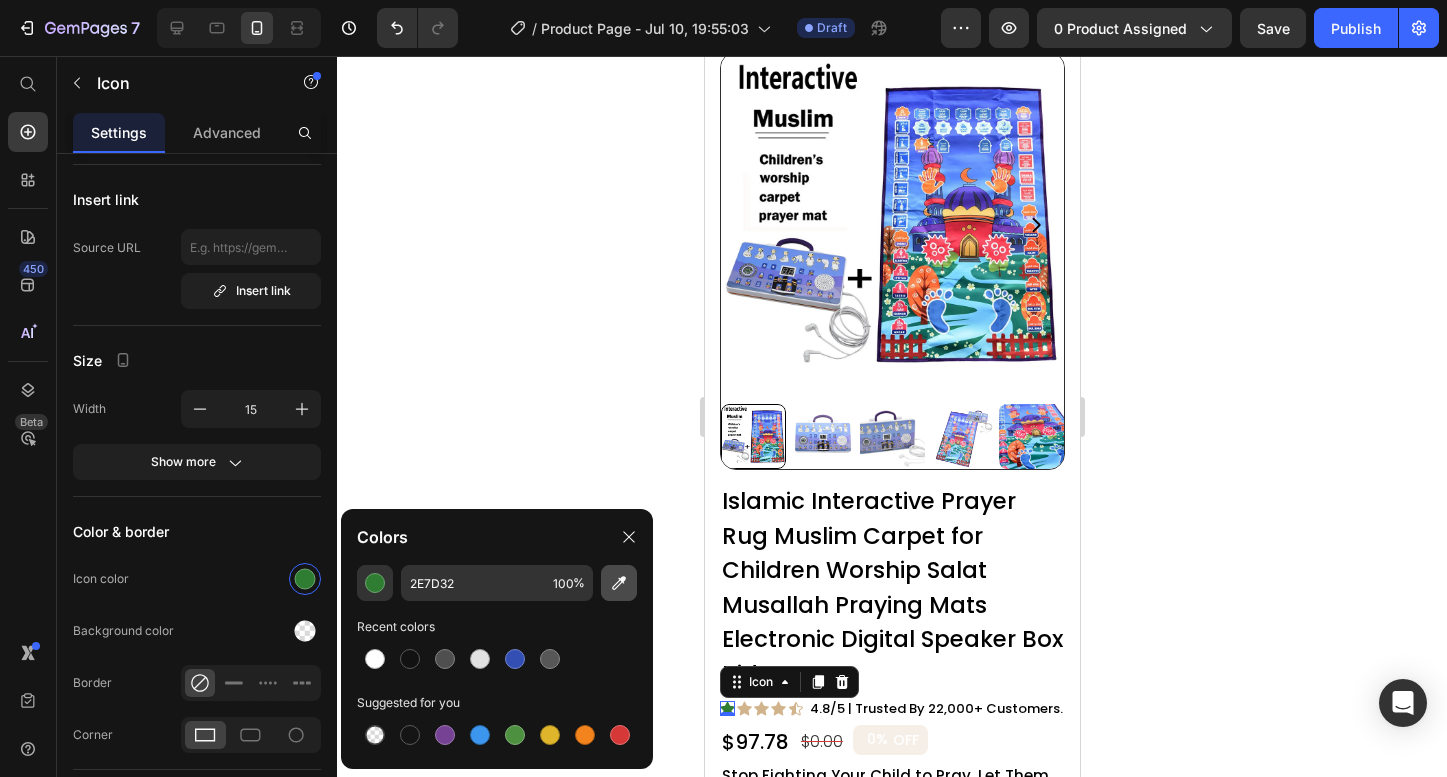 click 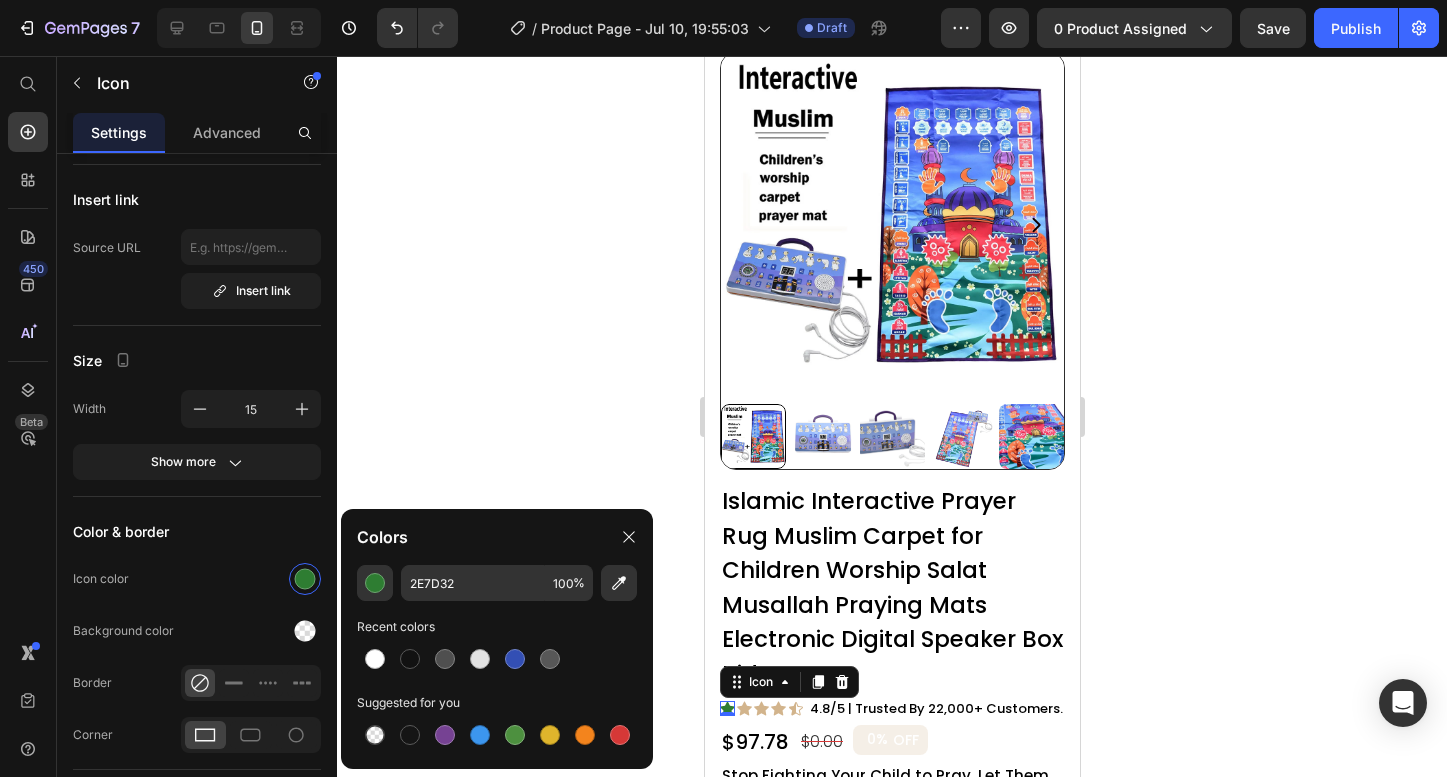 type on "FAD87B" 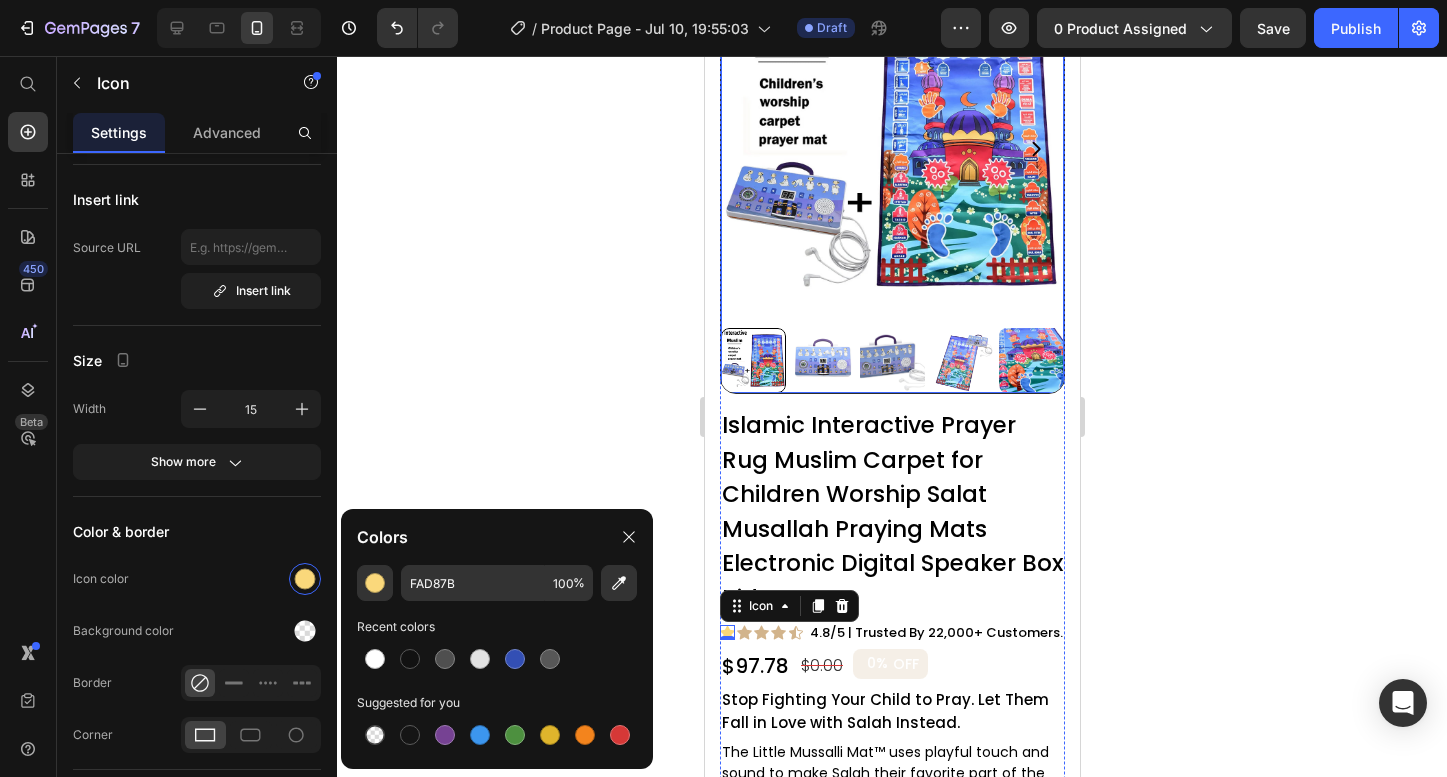 scroll, scrollTop: 174, scrollLeft: 0, axis: vertical 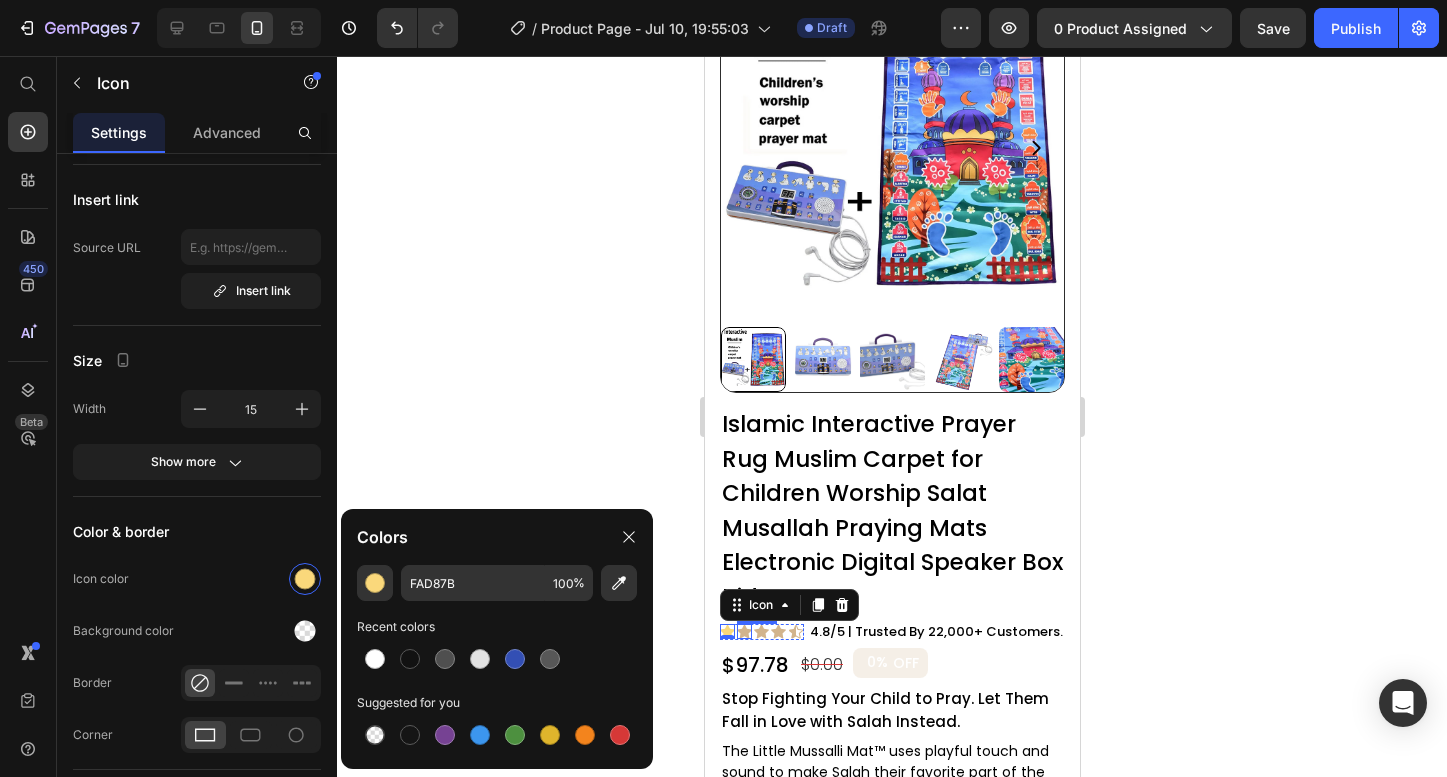 click 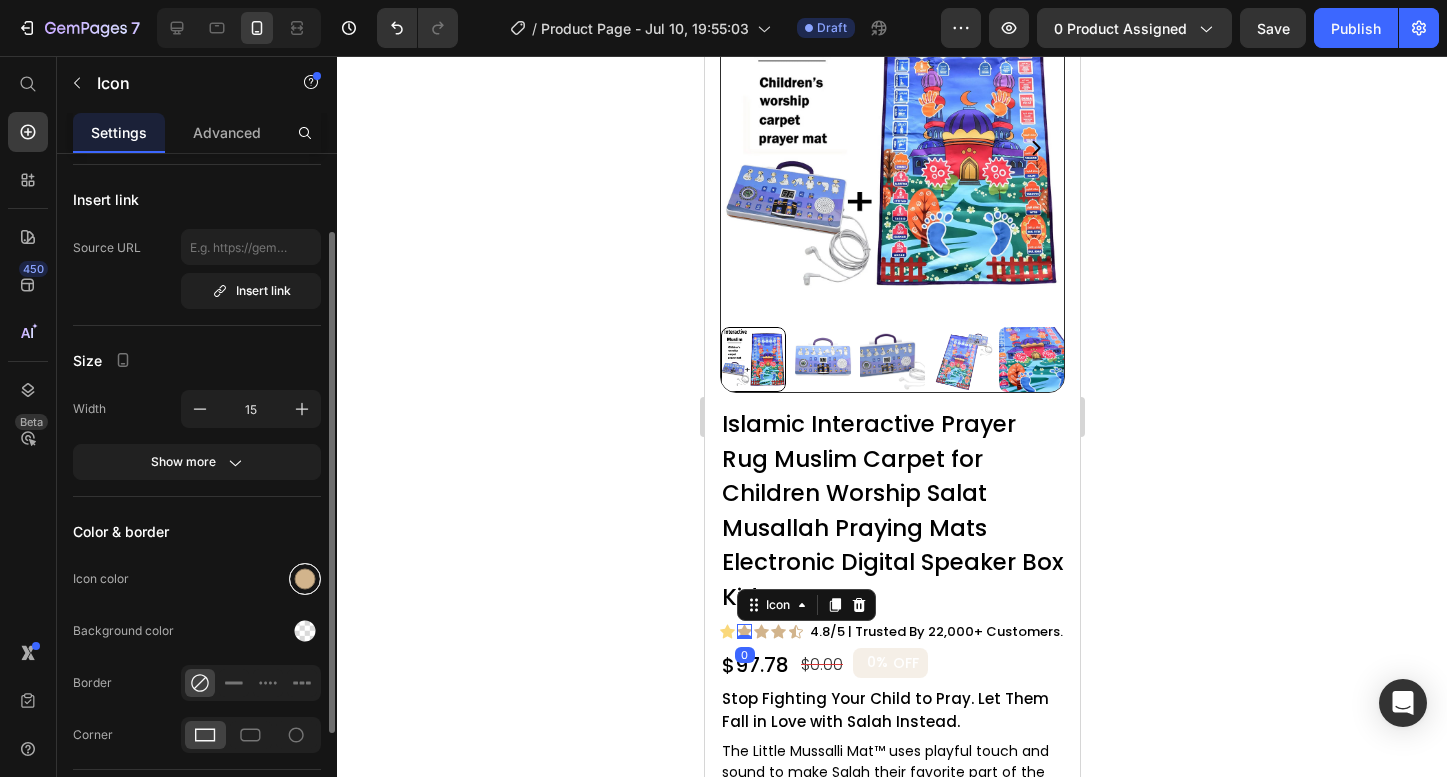 click at bounding box center [305, 579] 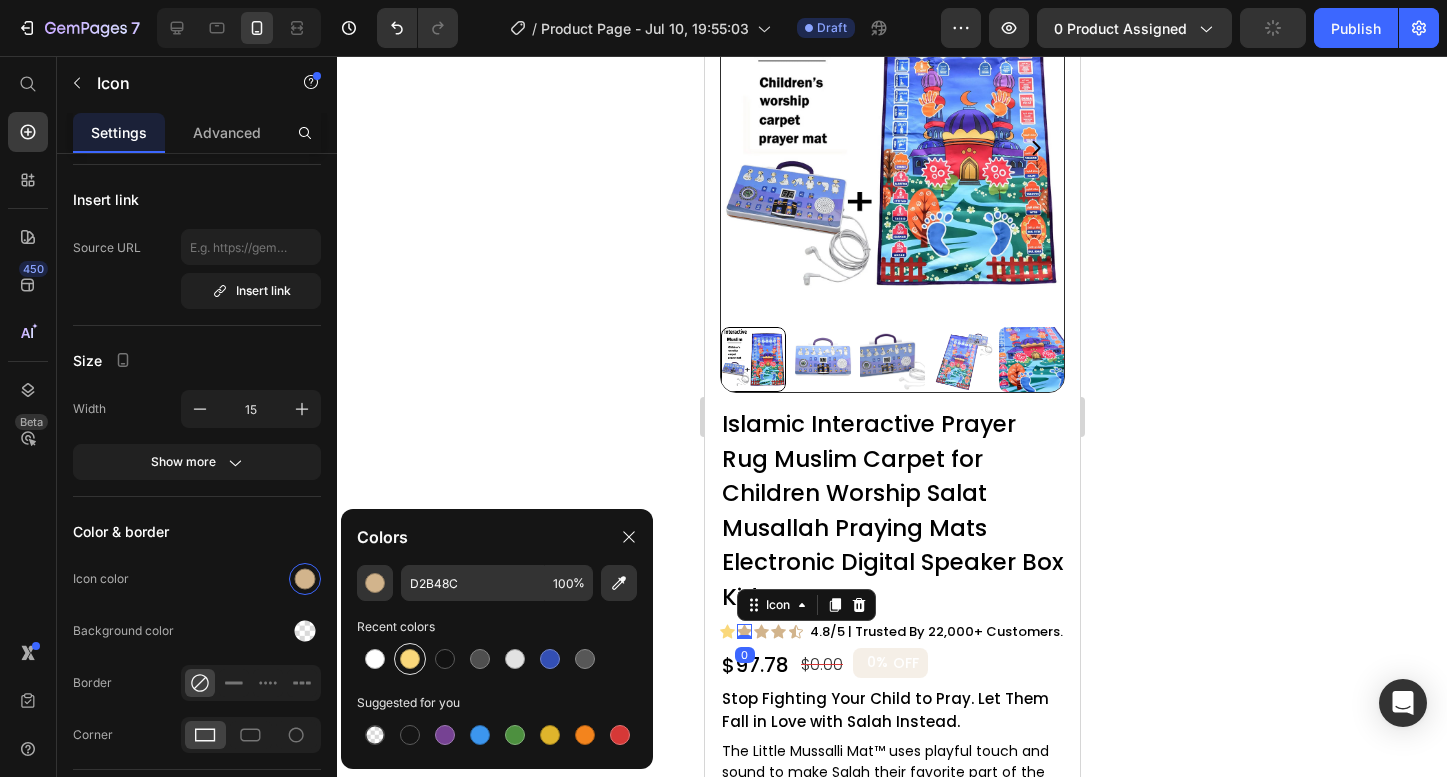 click at bounding box center [410, 659] 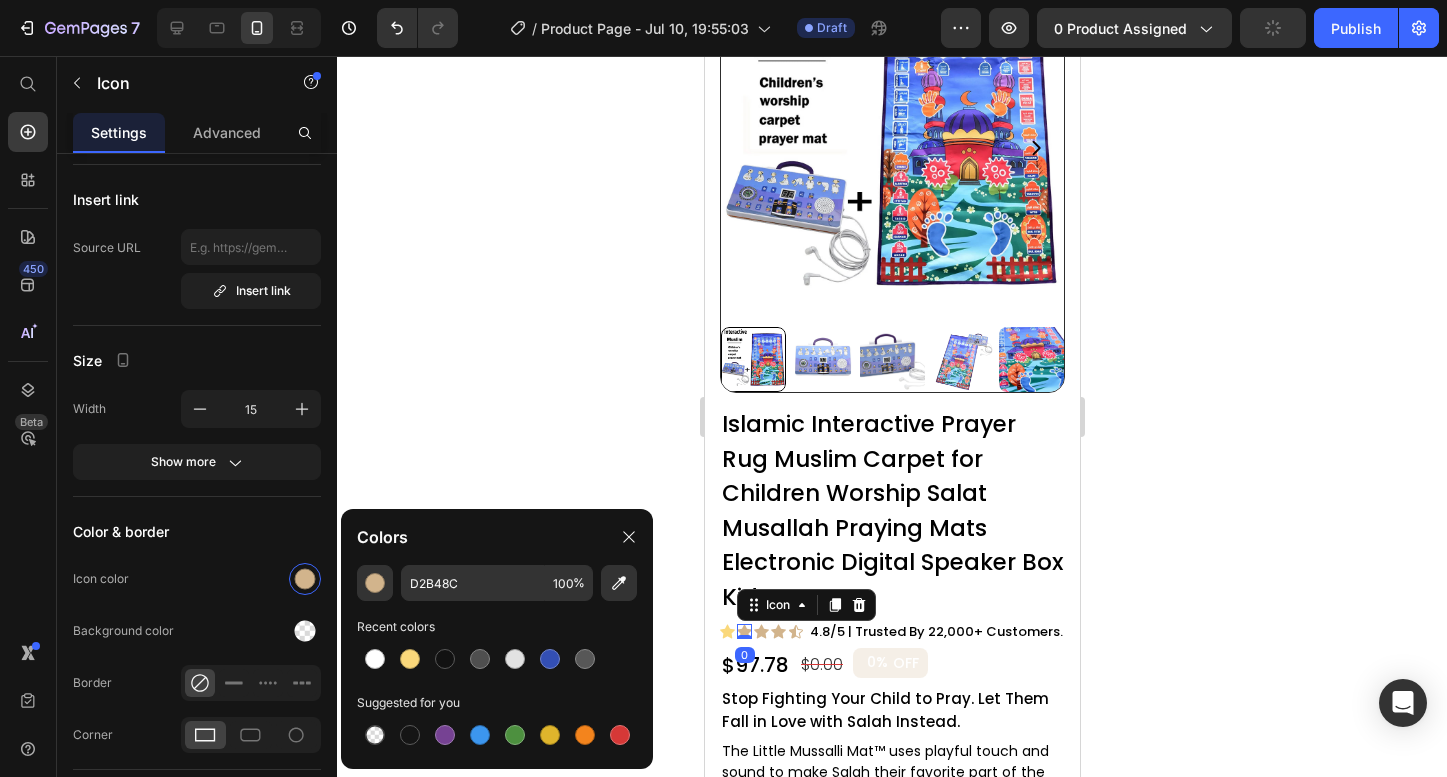 type on "FAD87B" 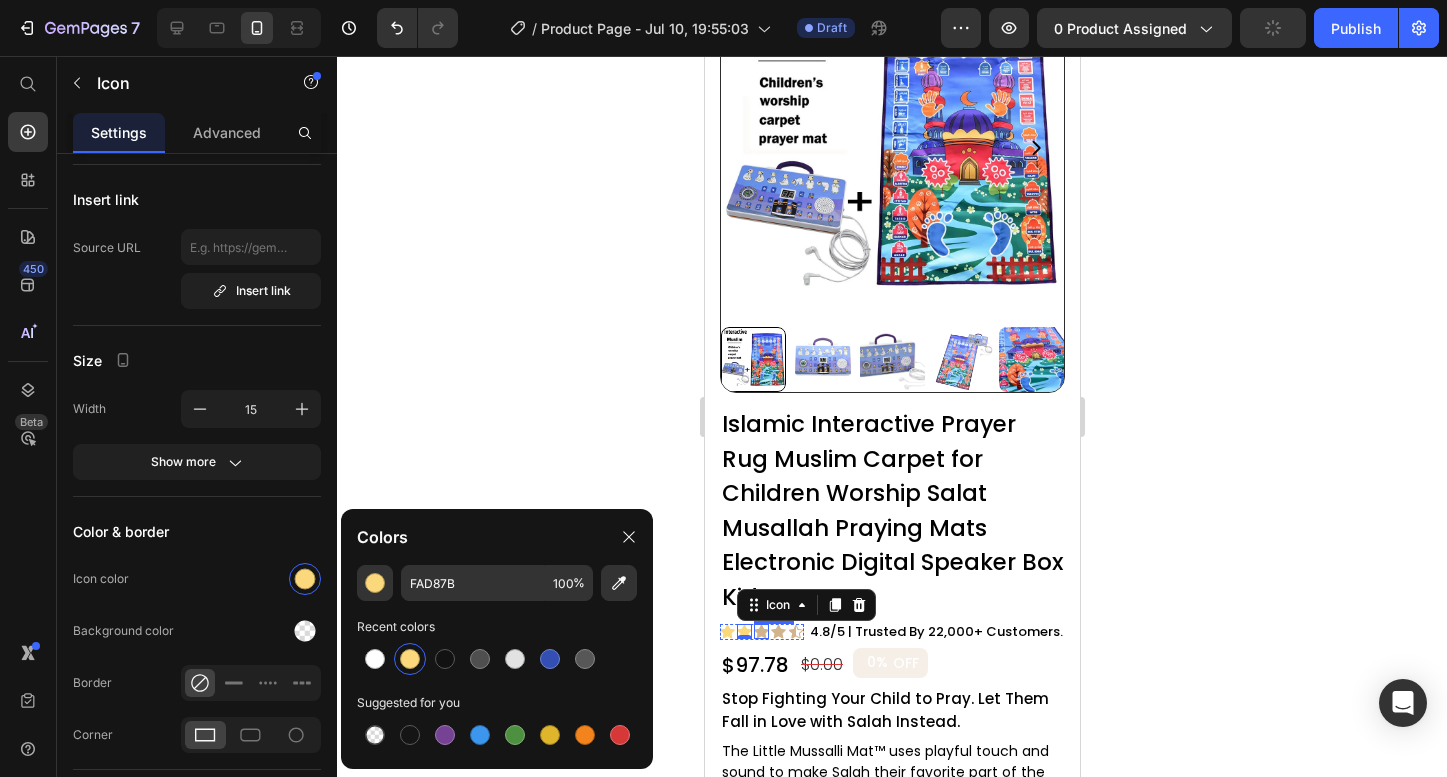 click 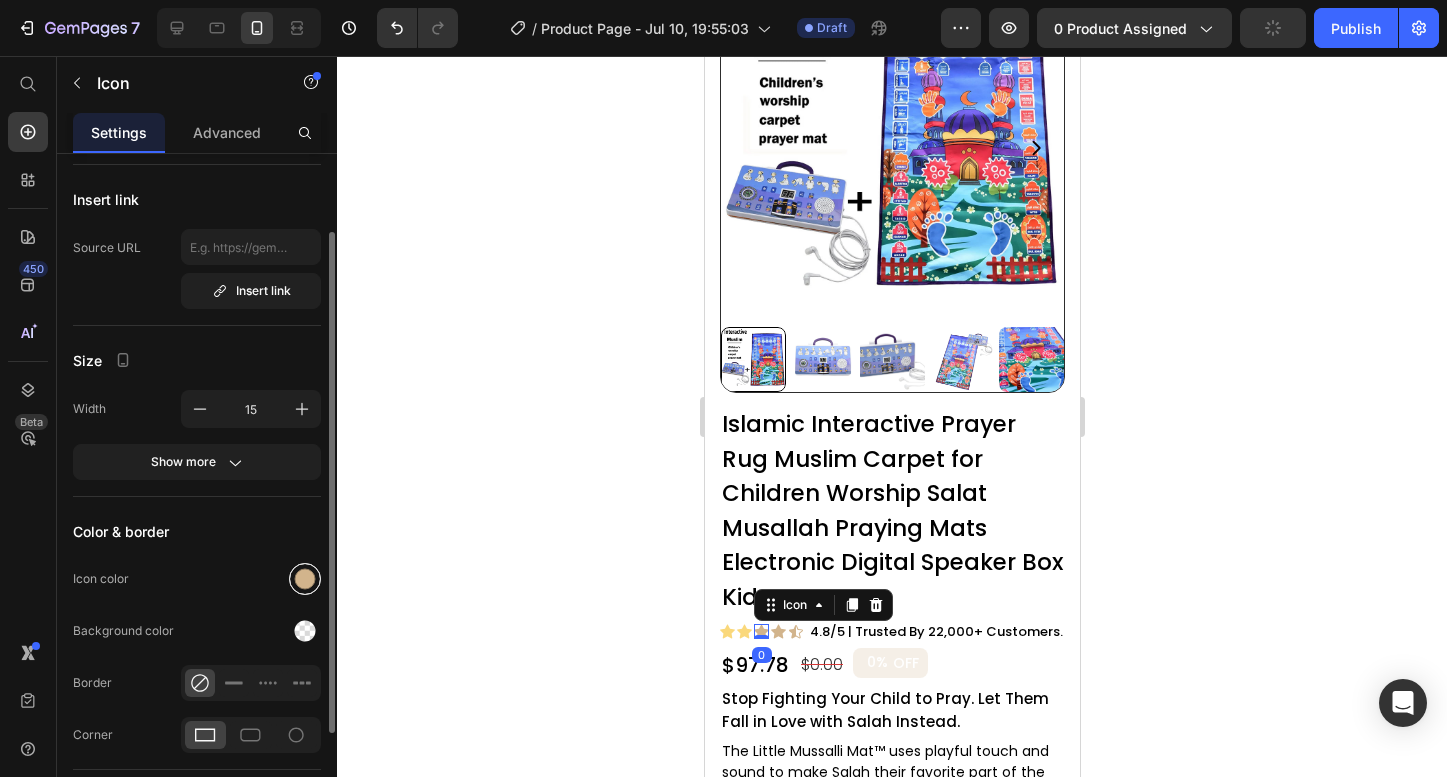 click at bounding box center (305, 579) 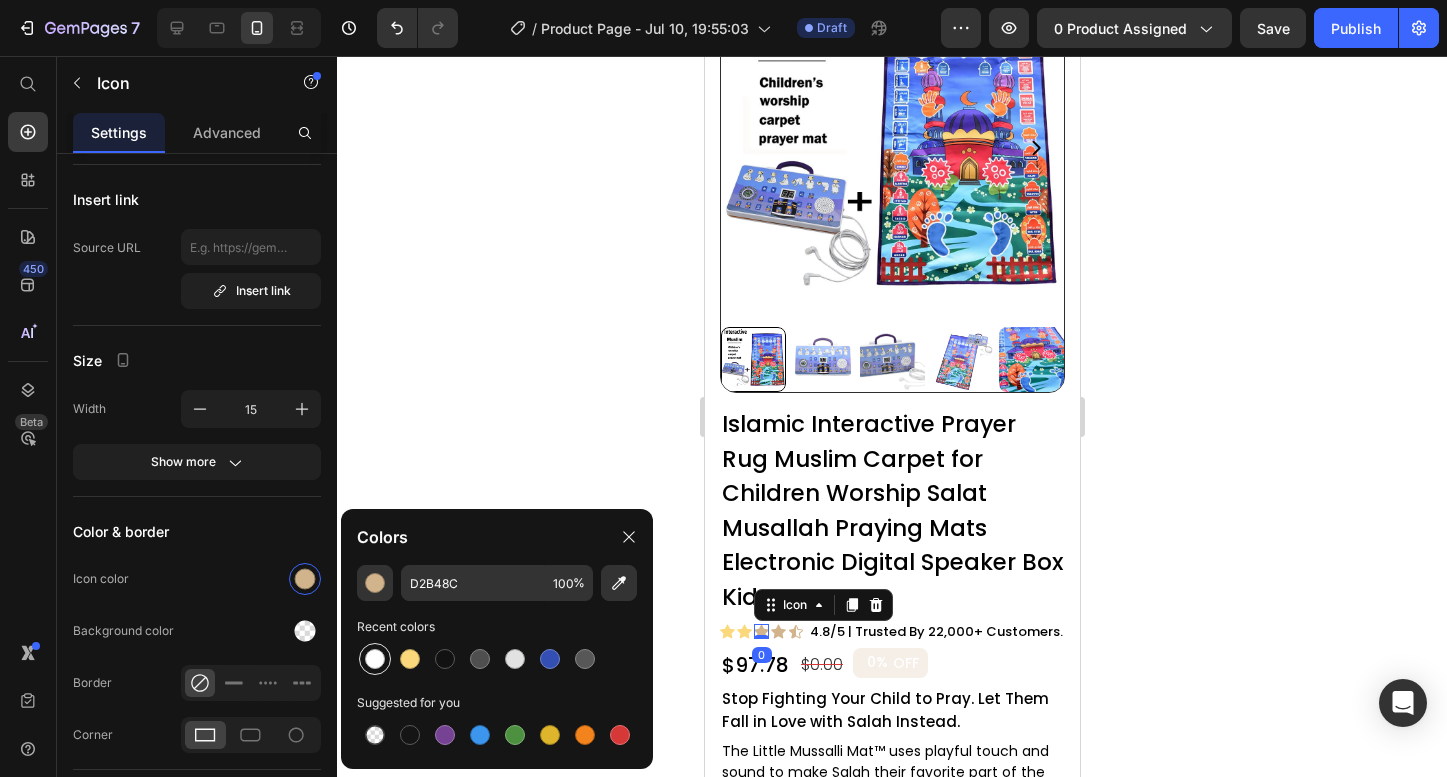 click at bounding box center (375, 659) 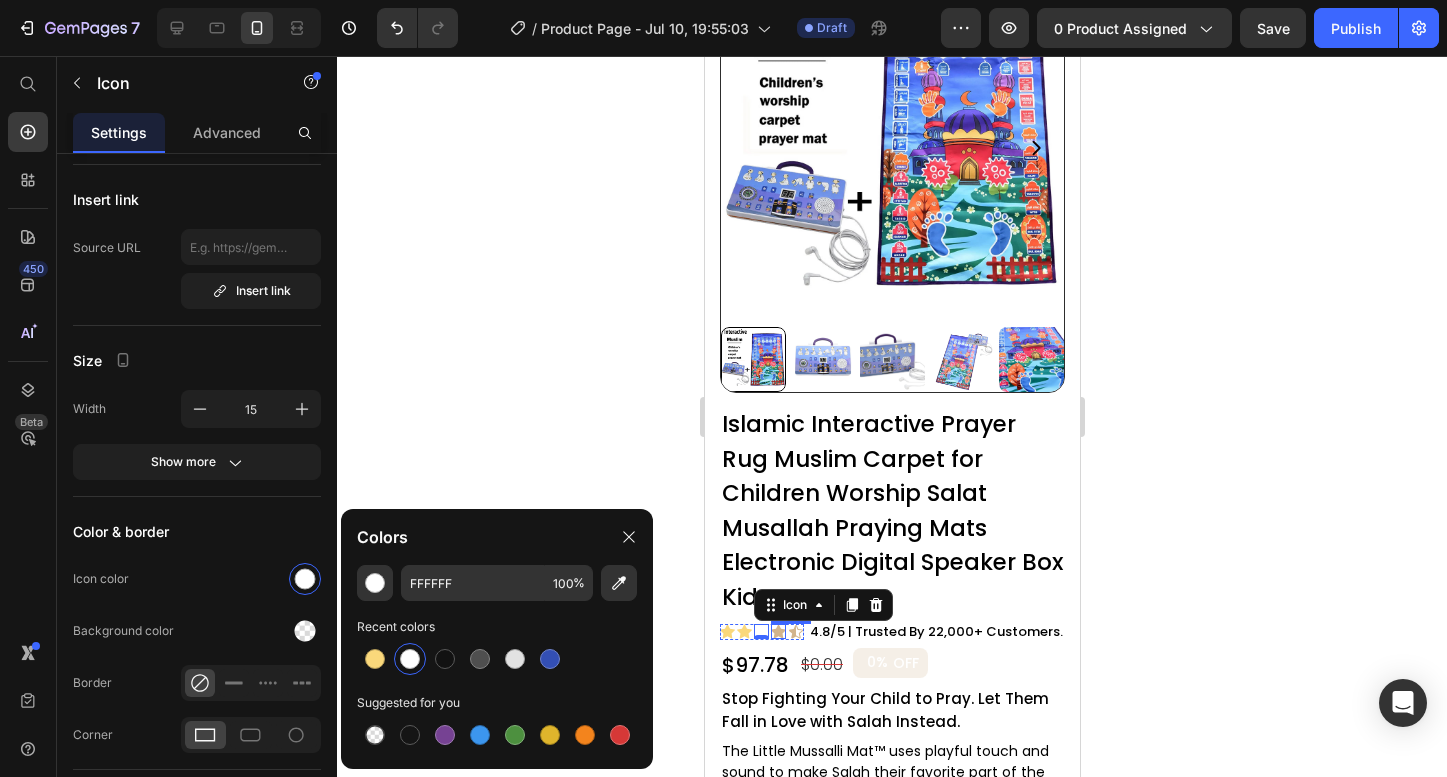 click 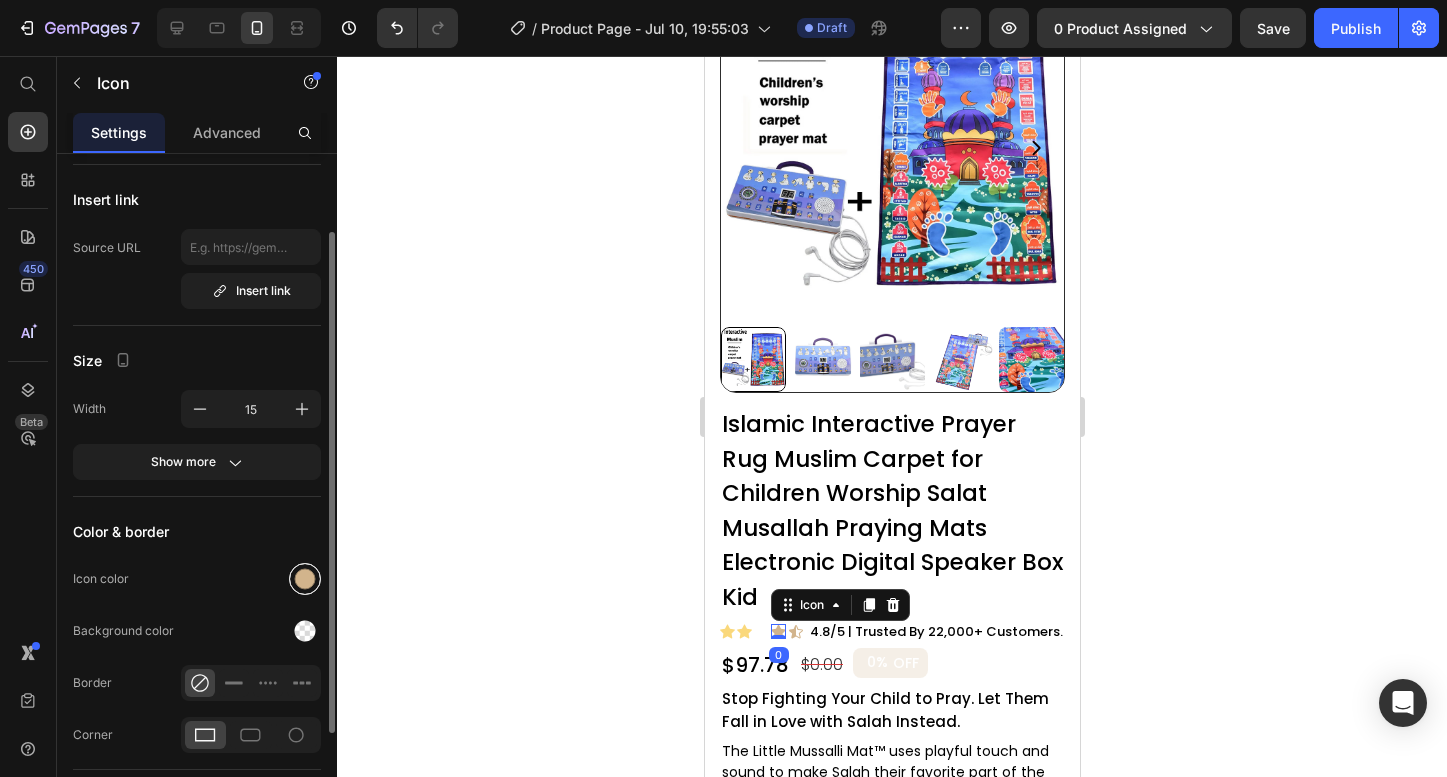 click at bounding box center (305, 579) 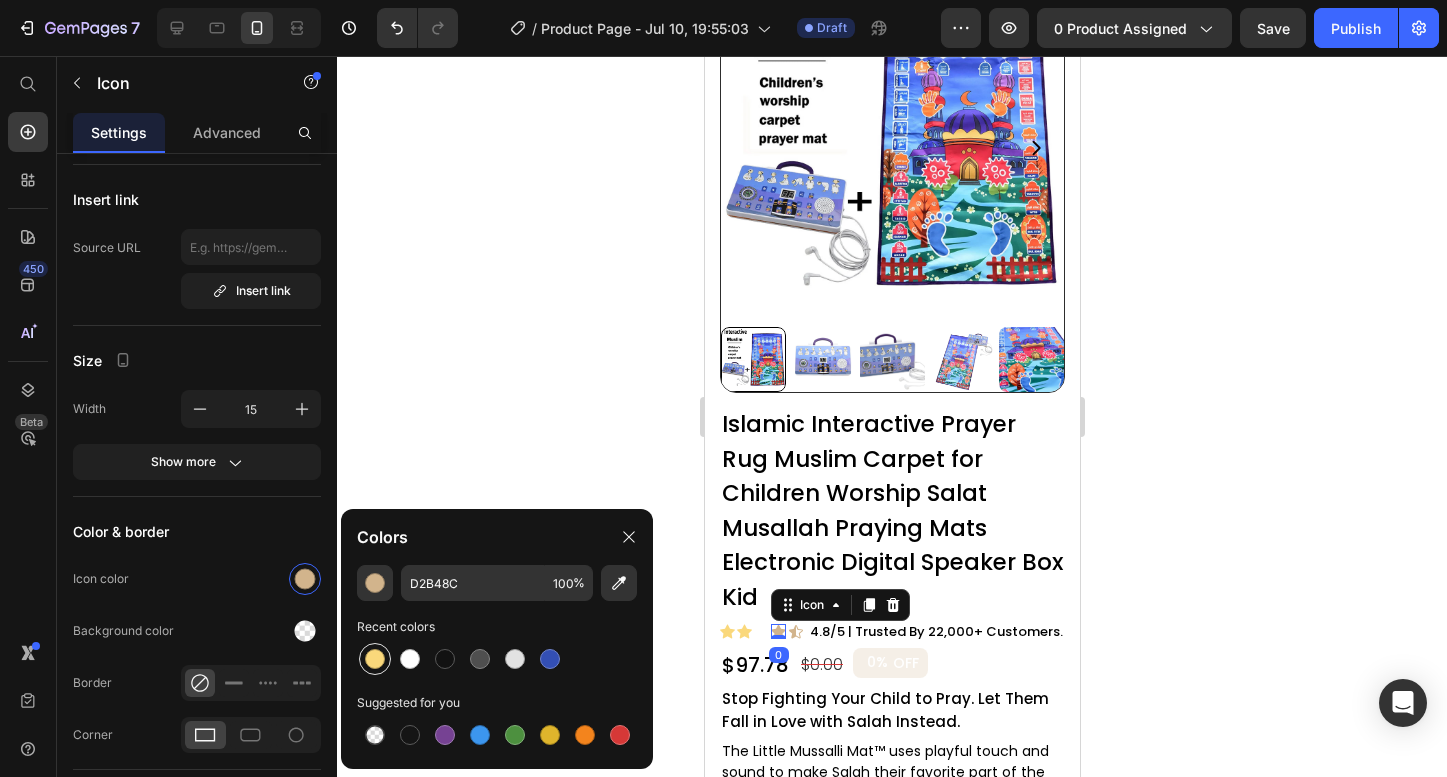 click at bounding box center (375, 659) 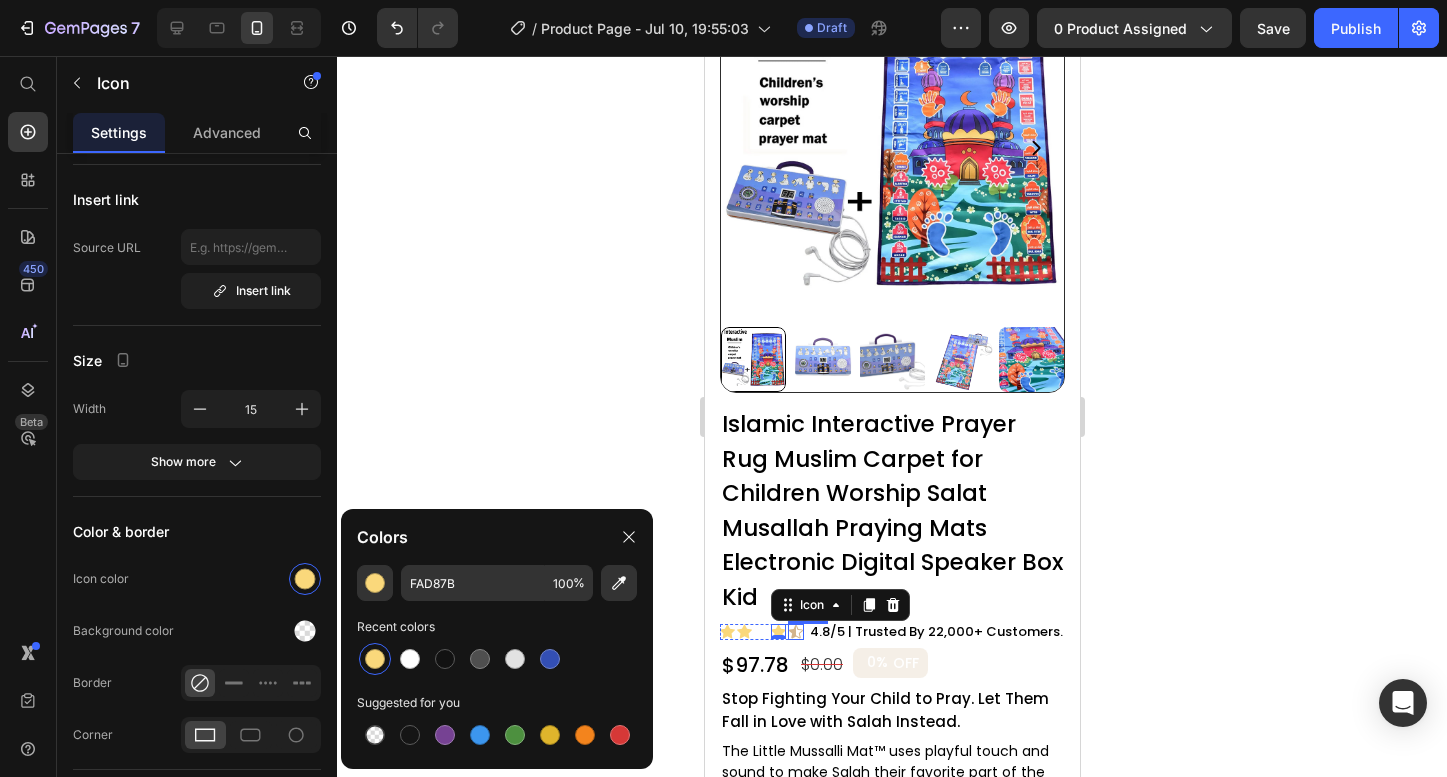 click 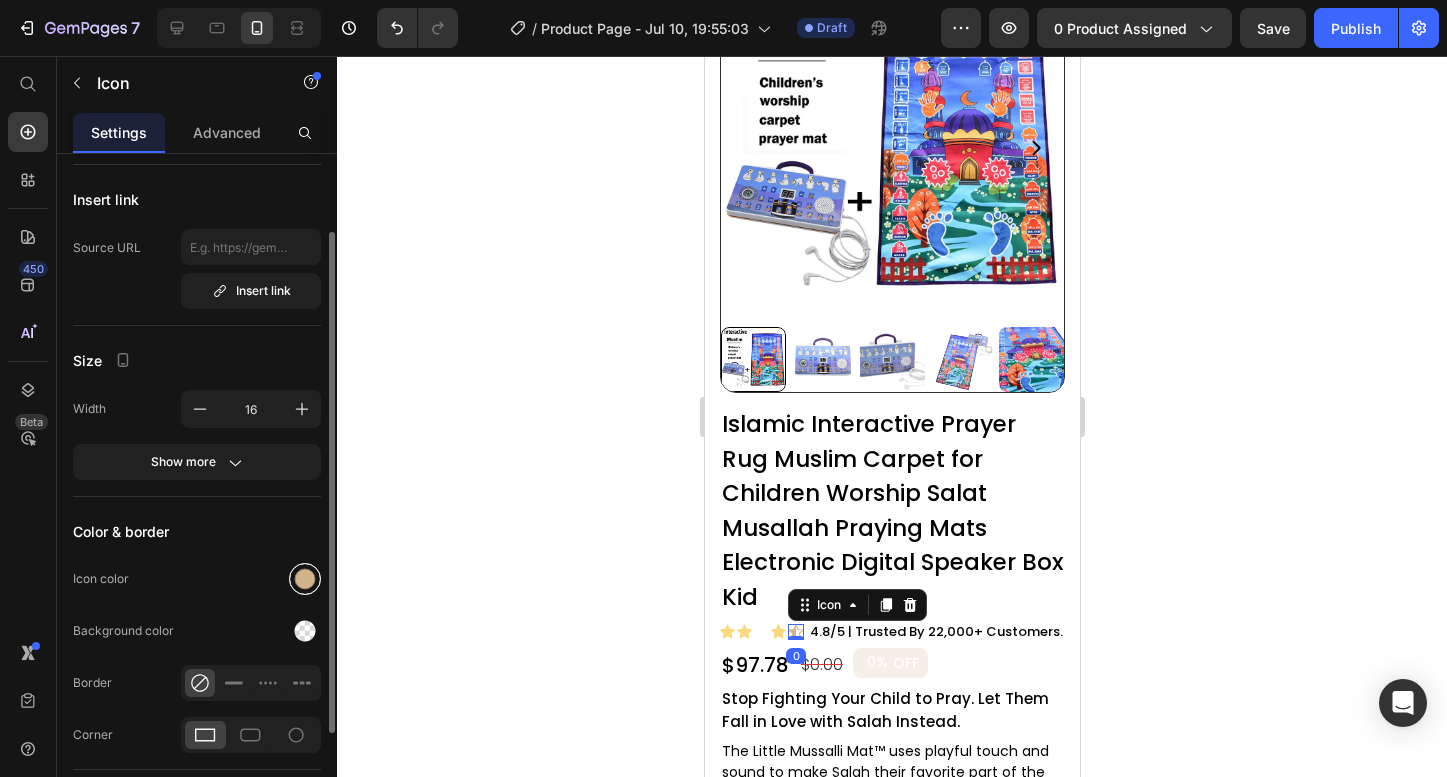 click at bounding box center (305, 579) 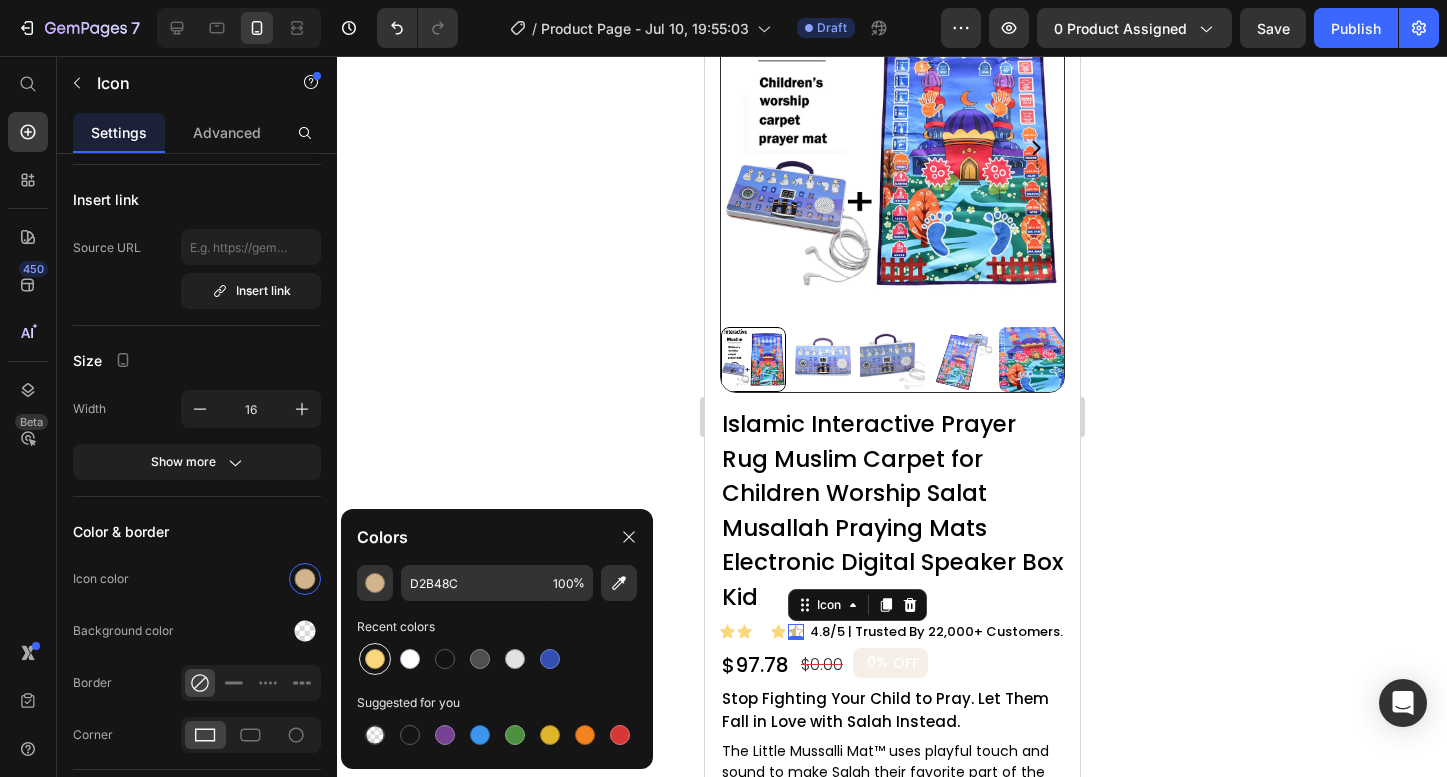 click at bounding box center [375, 659] 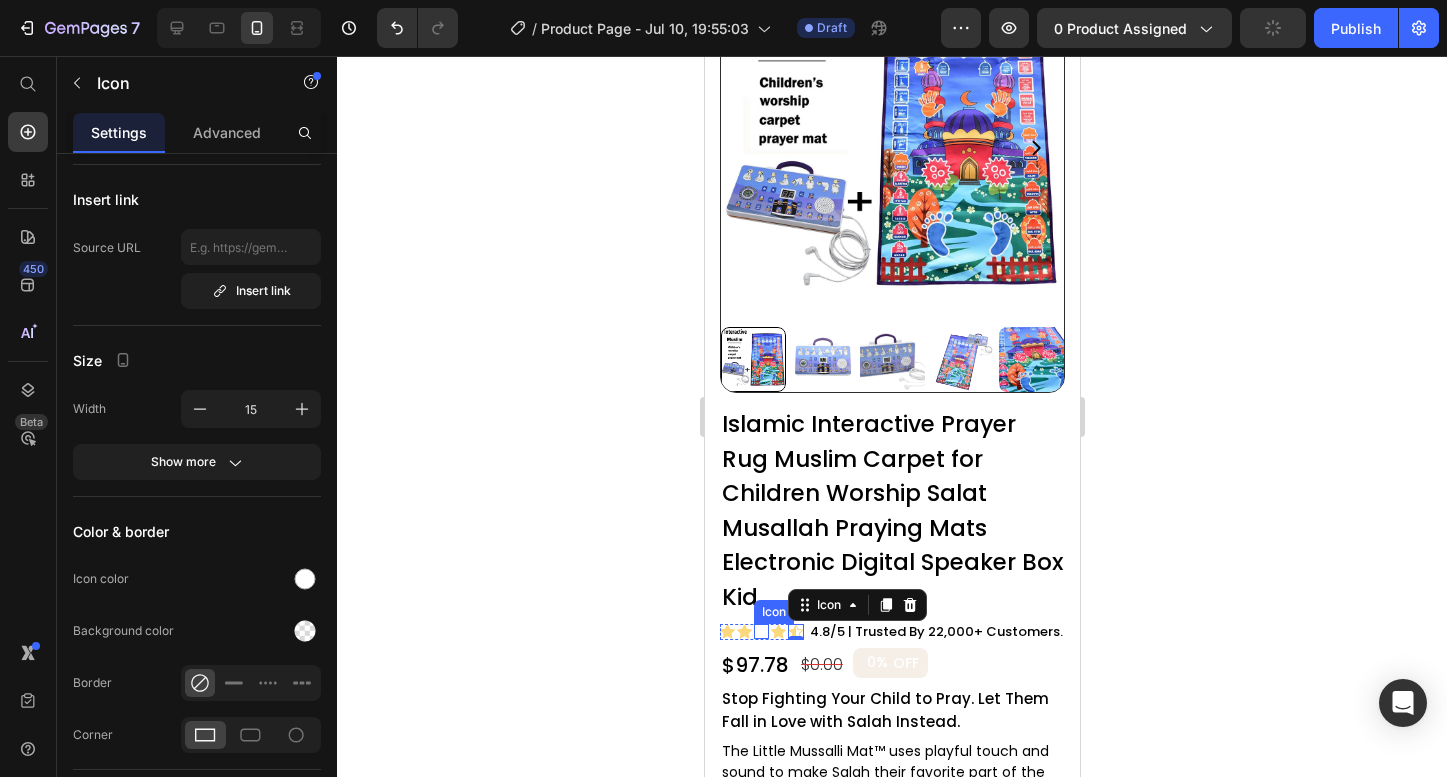 click 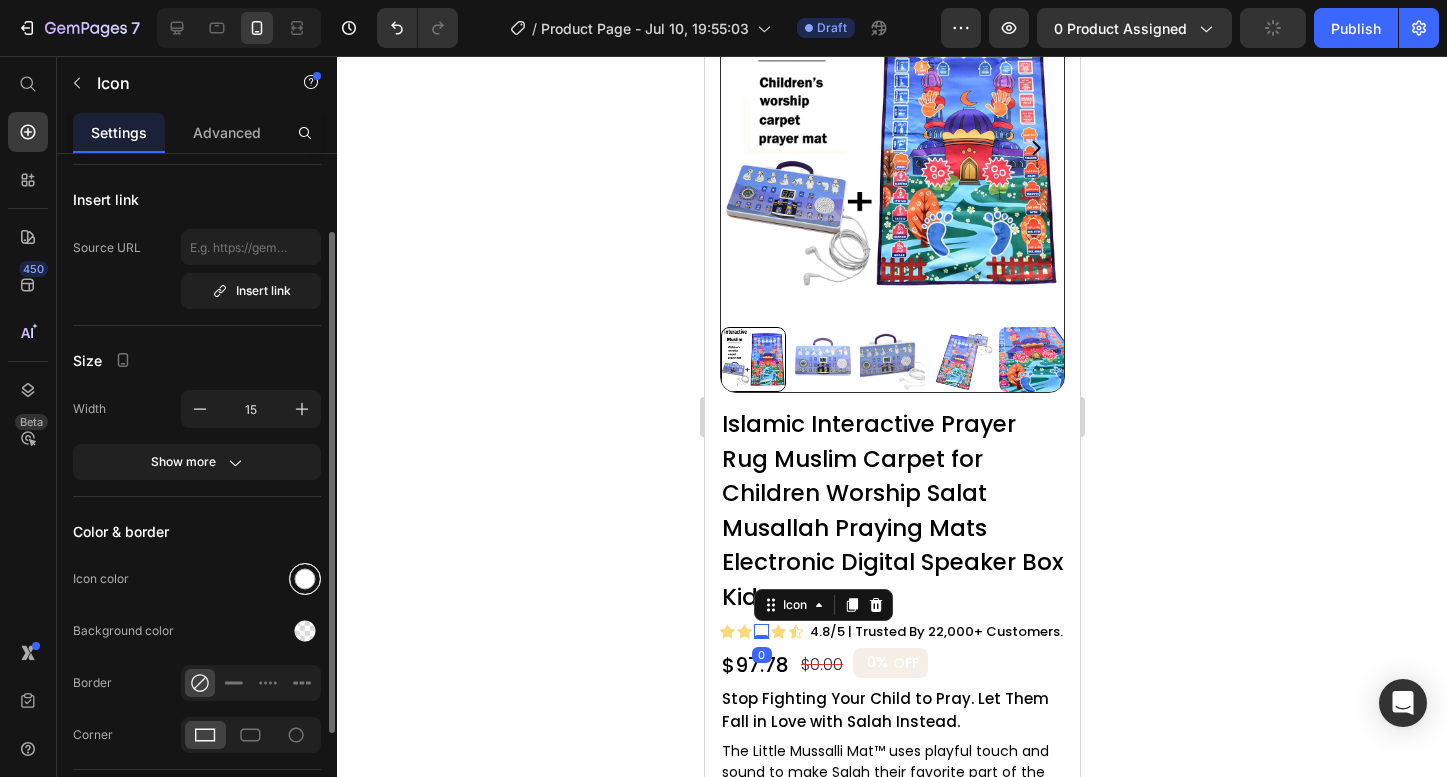 click at bounding box center (305, 579) 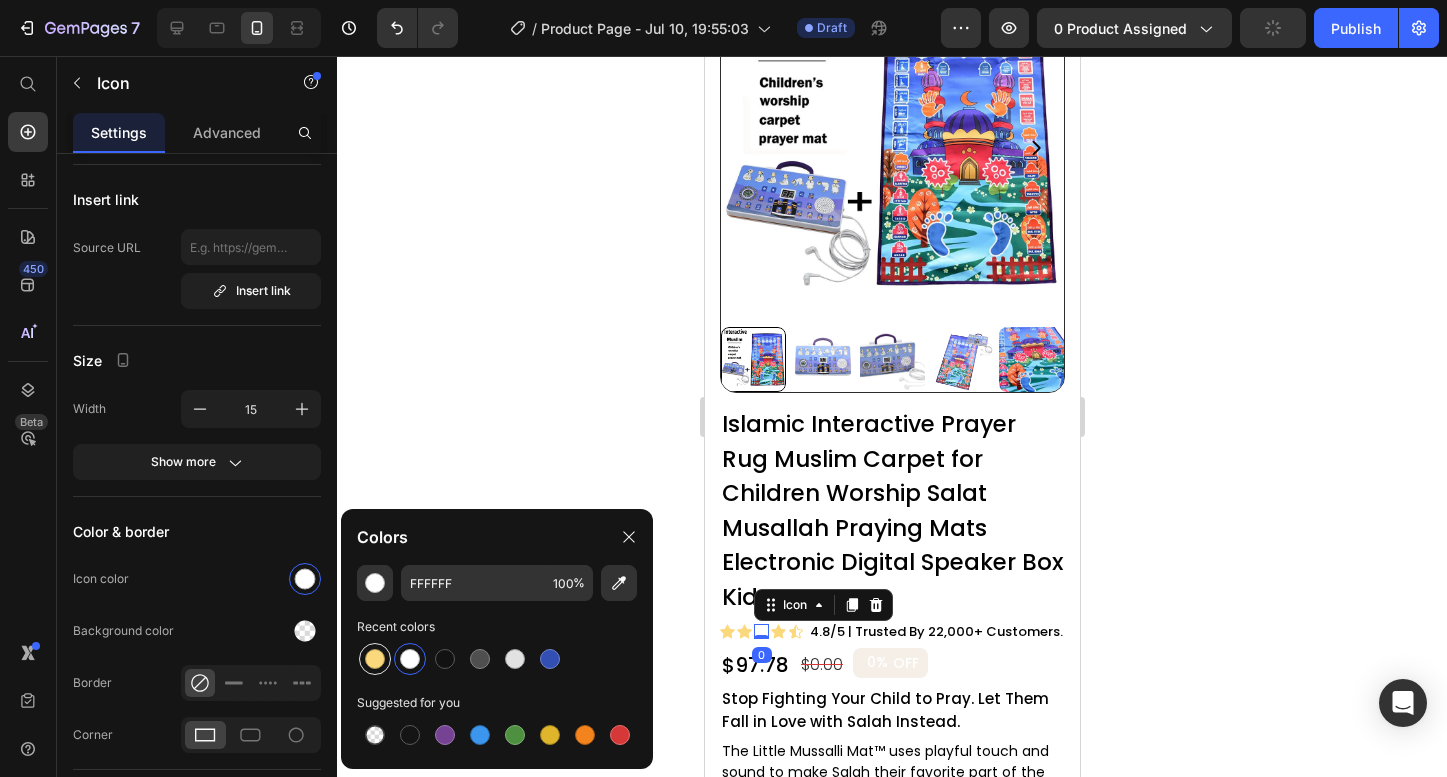 click at bounding box center (375, 659) 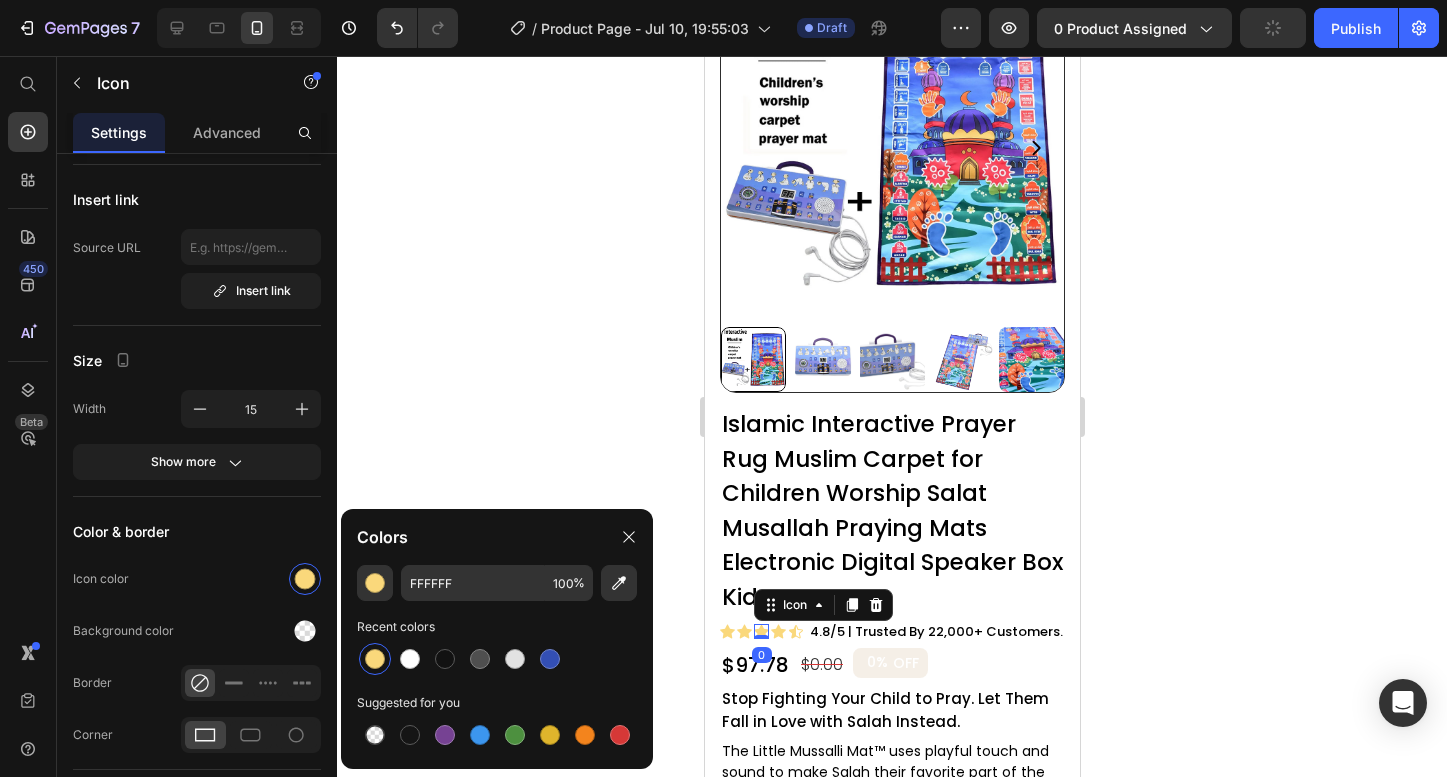 type on "FAD87B" 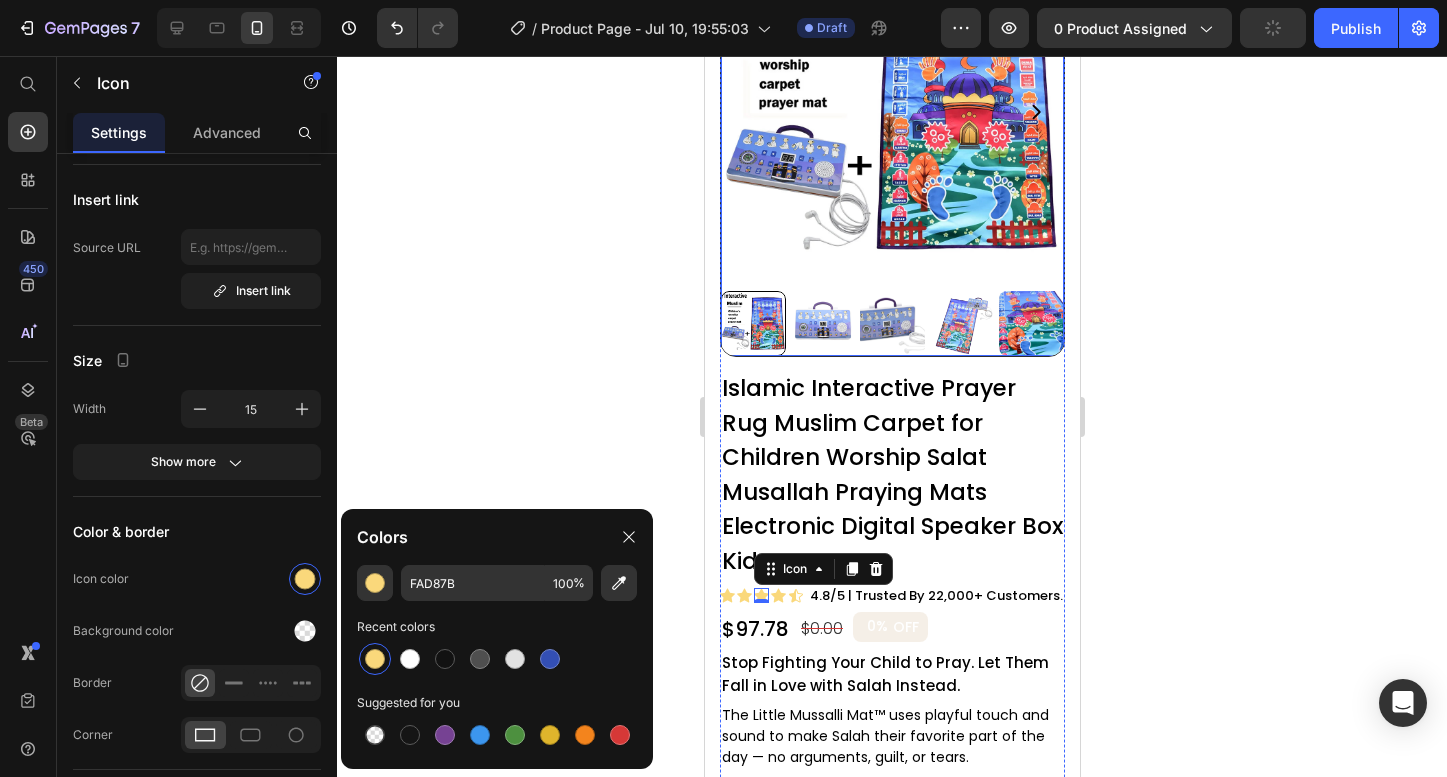 scroll, scrollTop: 214, scrollLeft: 0, axis: vertical 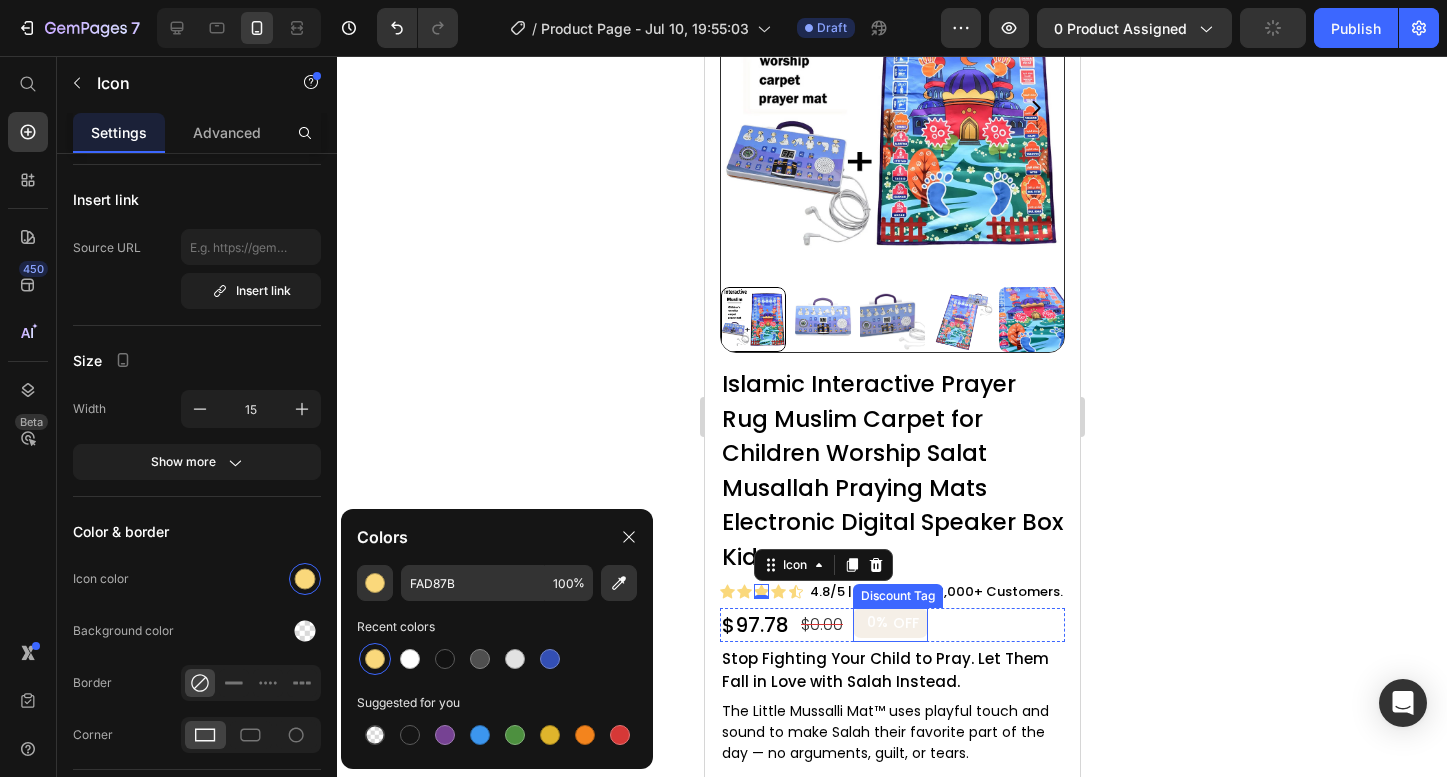 click on "OFF" at bounding box center (905, 623) 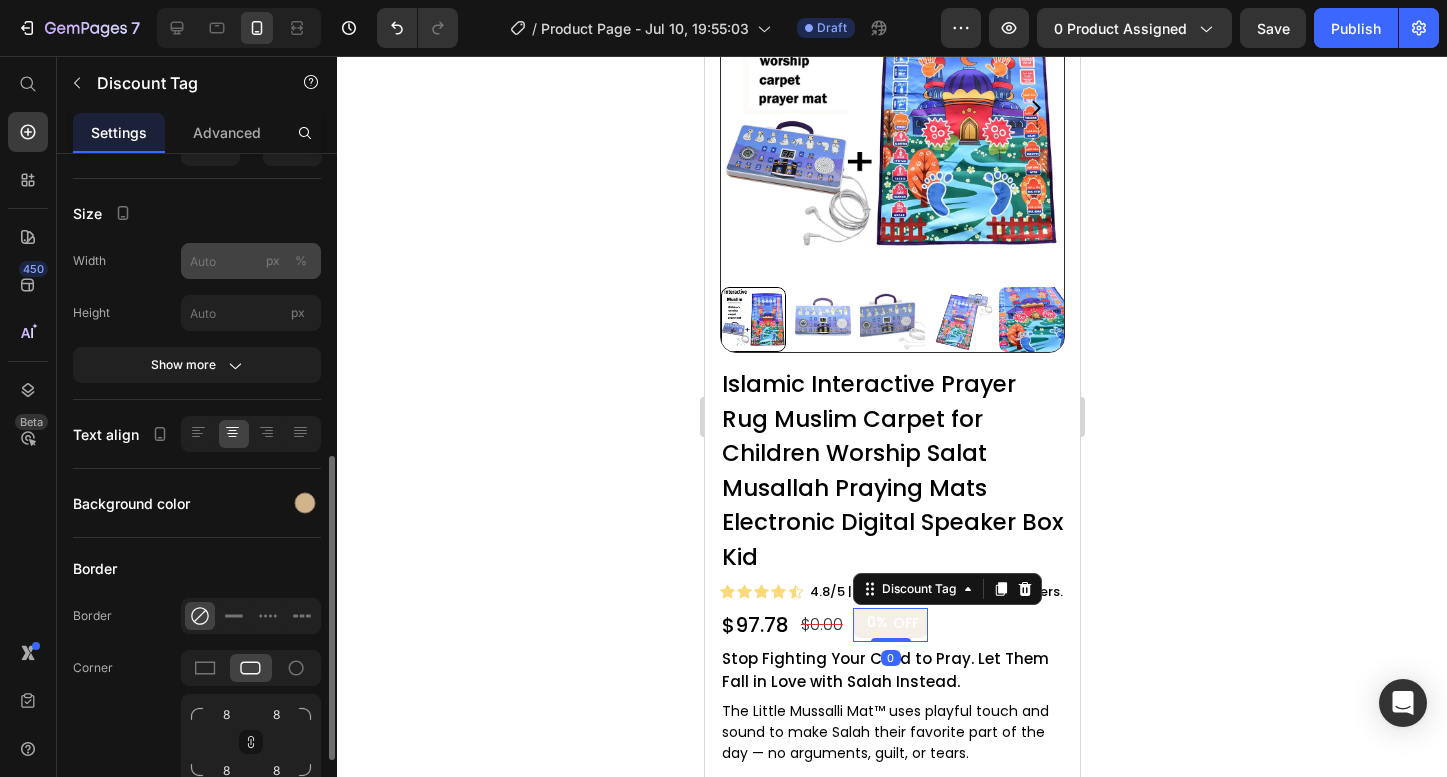 scroll, scrollTop: 408, scrollLeft: 0, axis: vertical 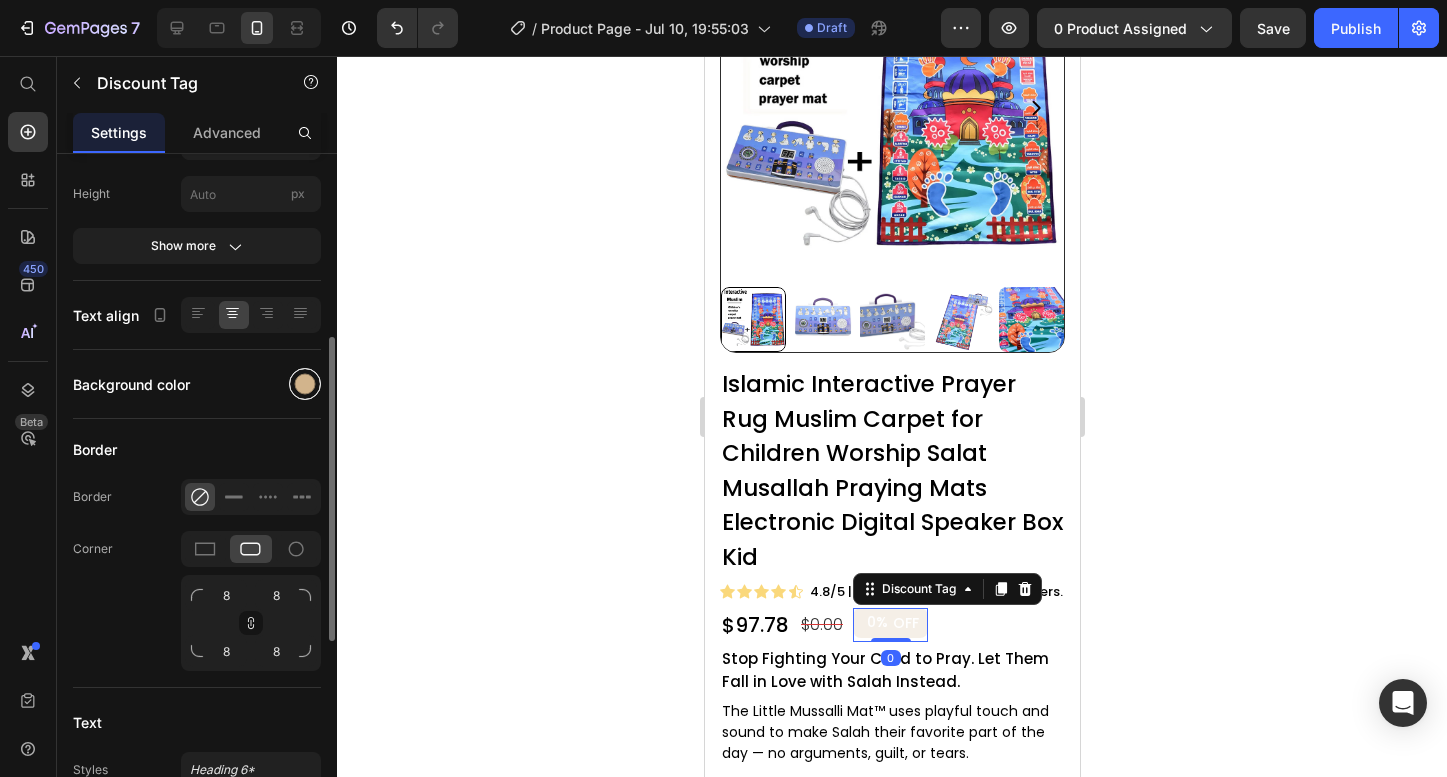 click at bounding box center (305, 384) 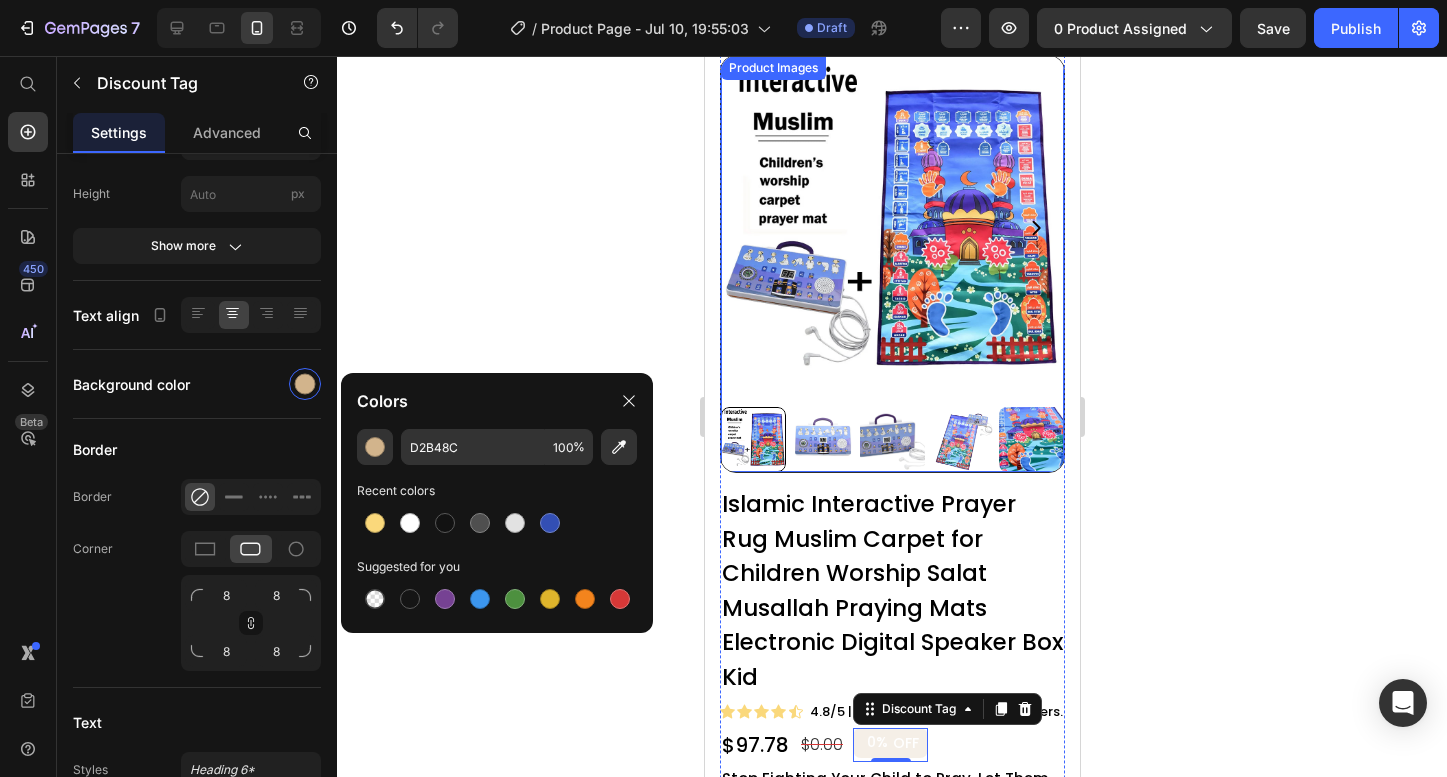 scroll, scrollTop: 33, scrollLeft: 0, axis: vertical 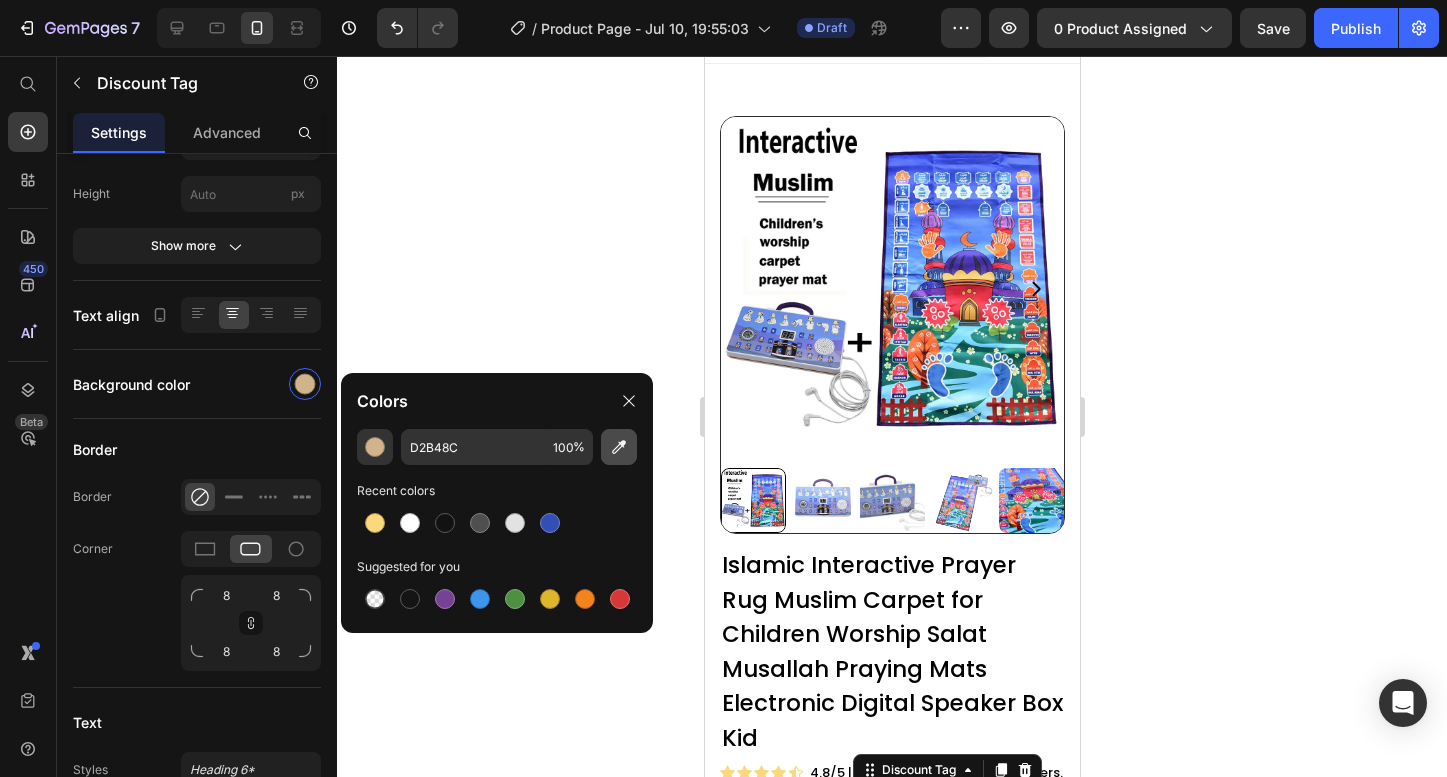 click 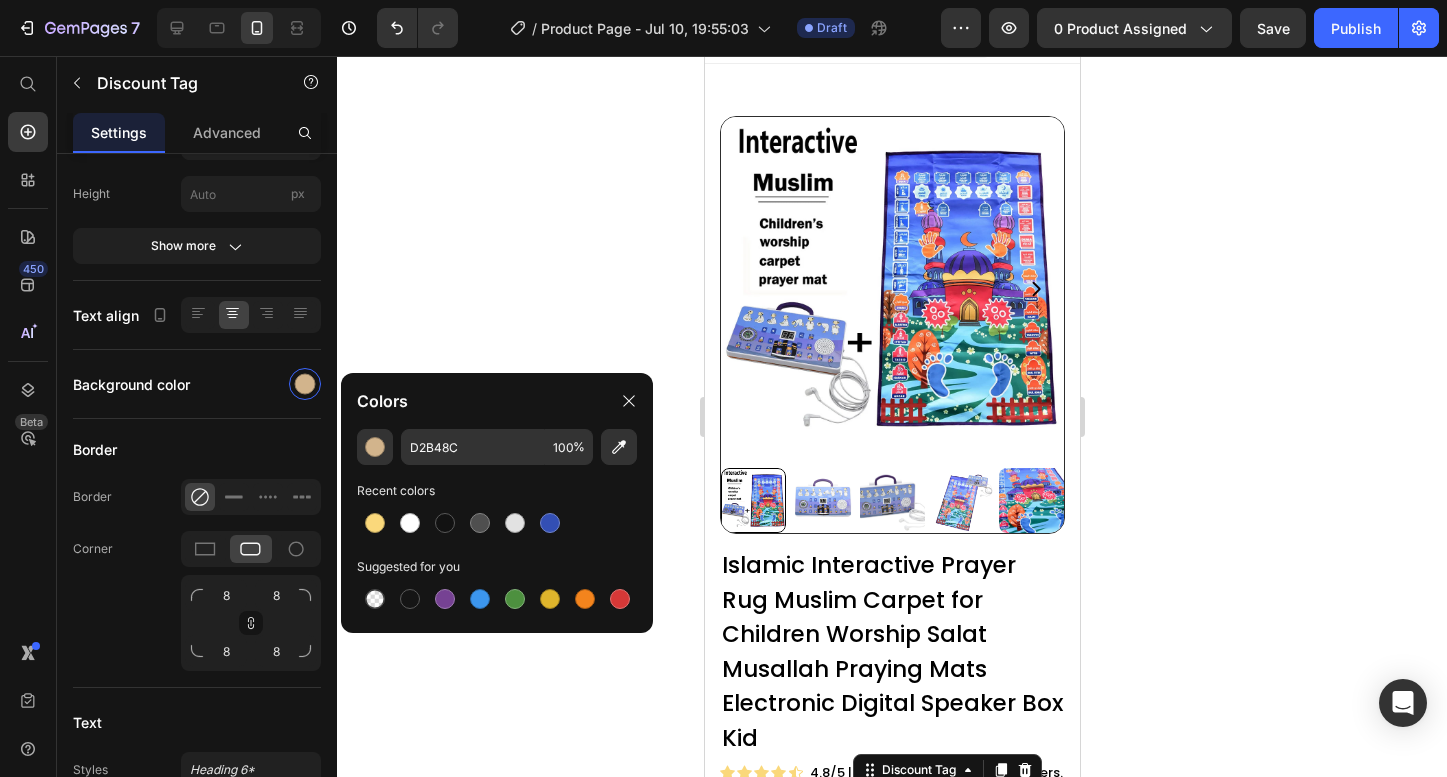 type on "384BDF" 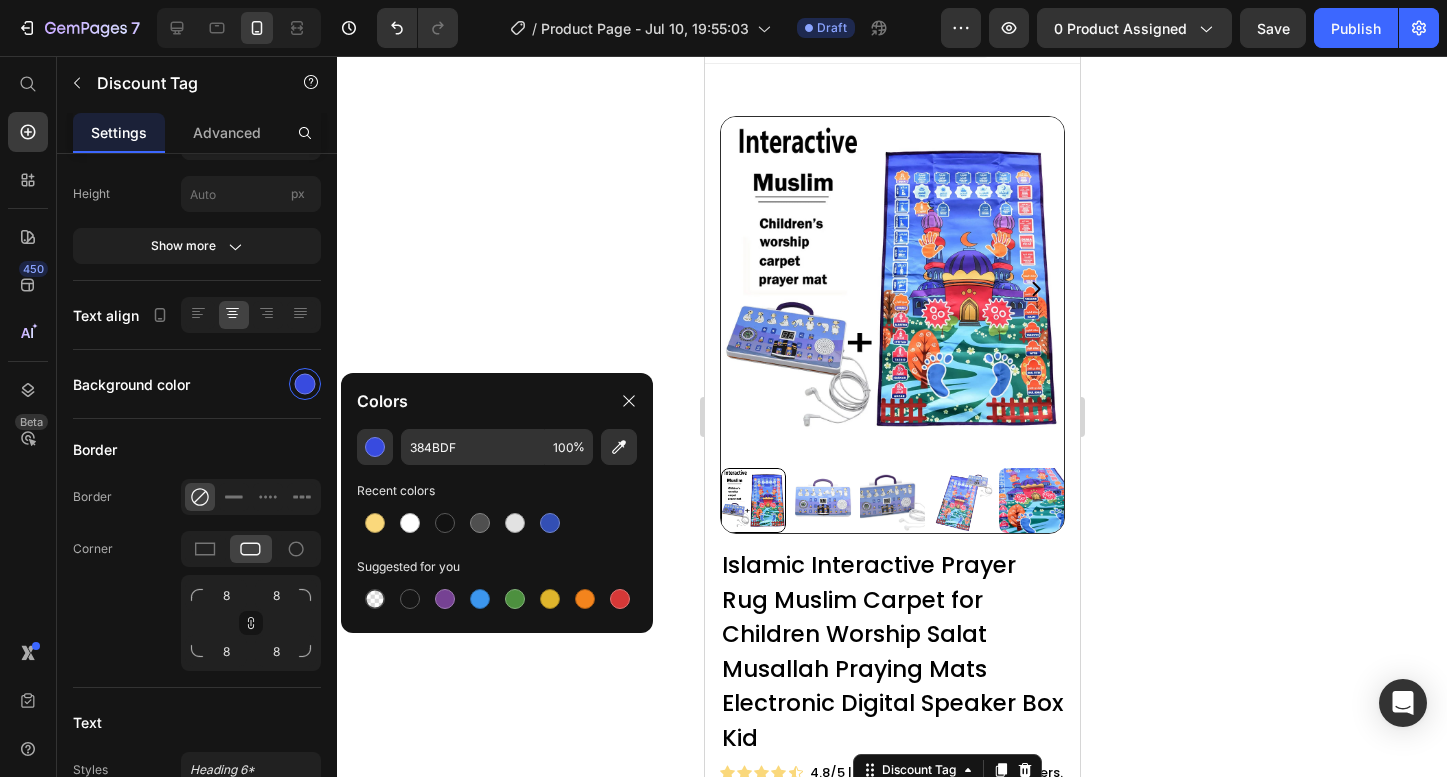 click 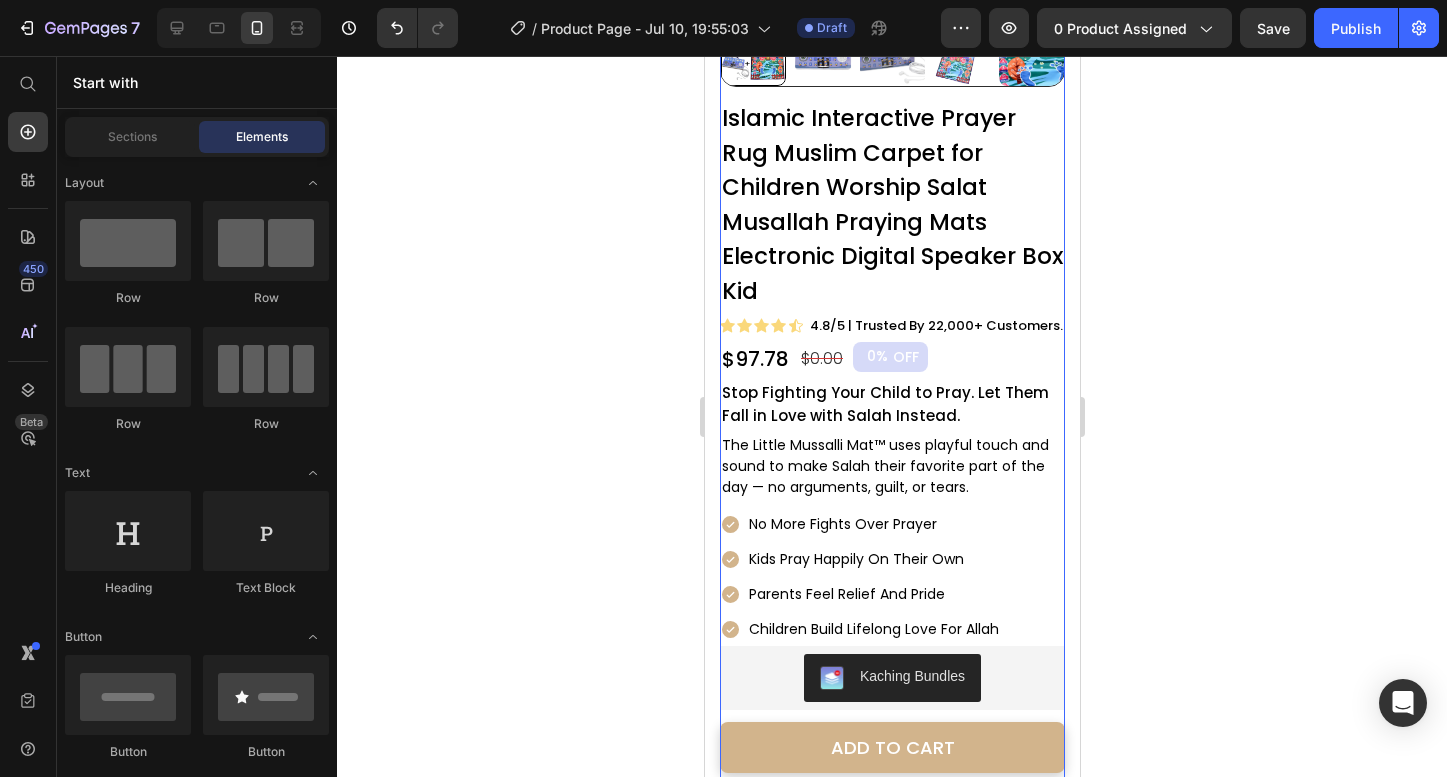 scroll, scrollTop: 651, scrollLeft: 0, axis: vertical 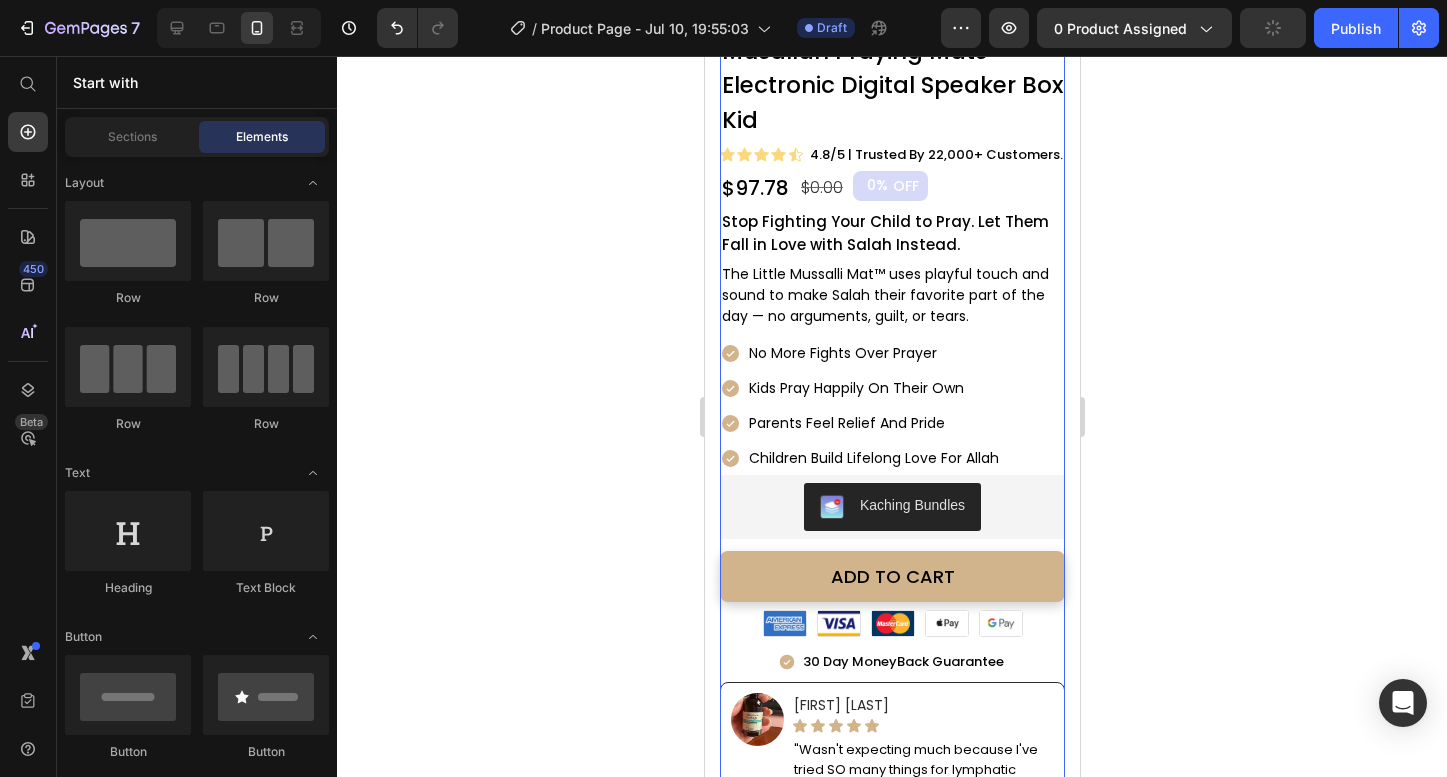 click on "ADD TO CART" at bounding box center (891, 576) 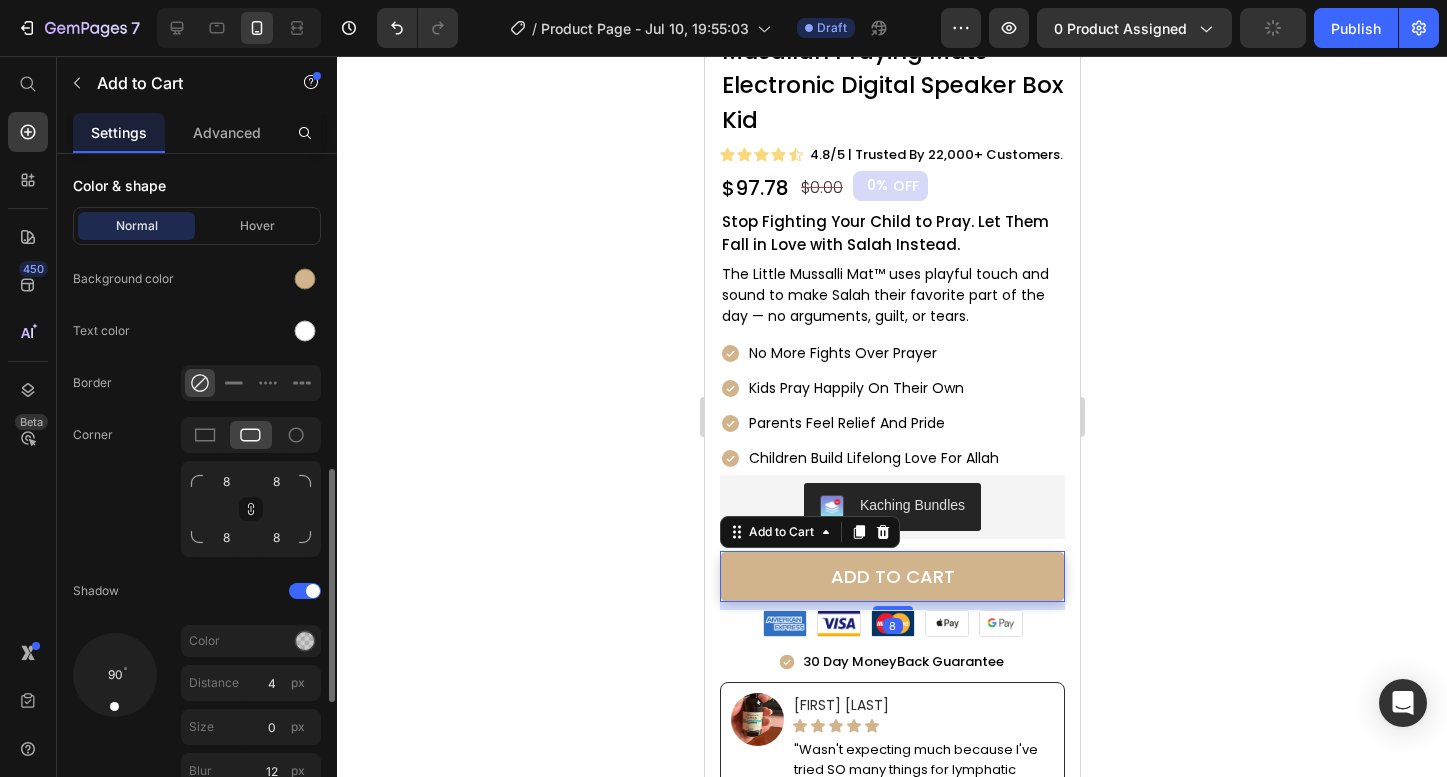scroll, scrollTop: 952, scrollLeft: 0, axis: vertical 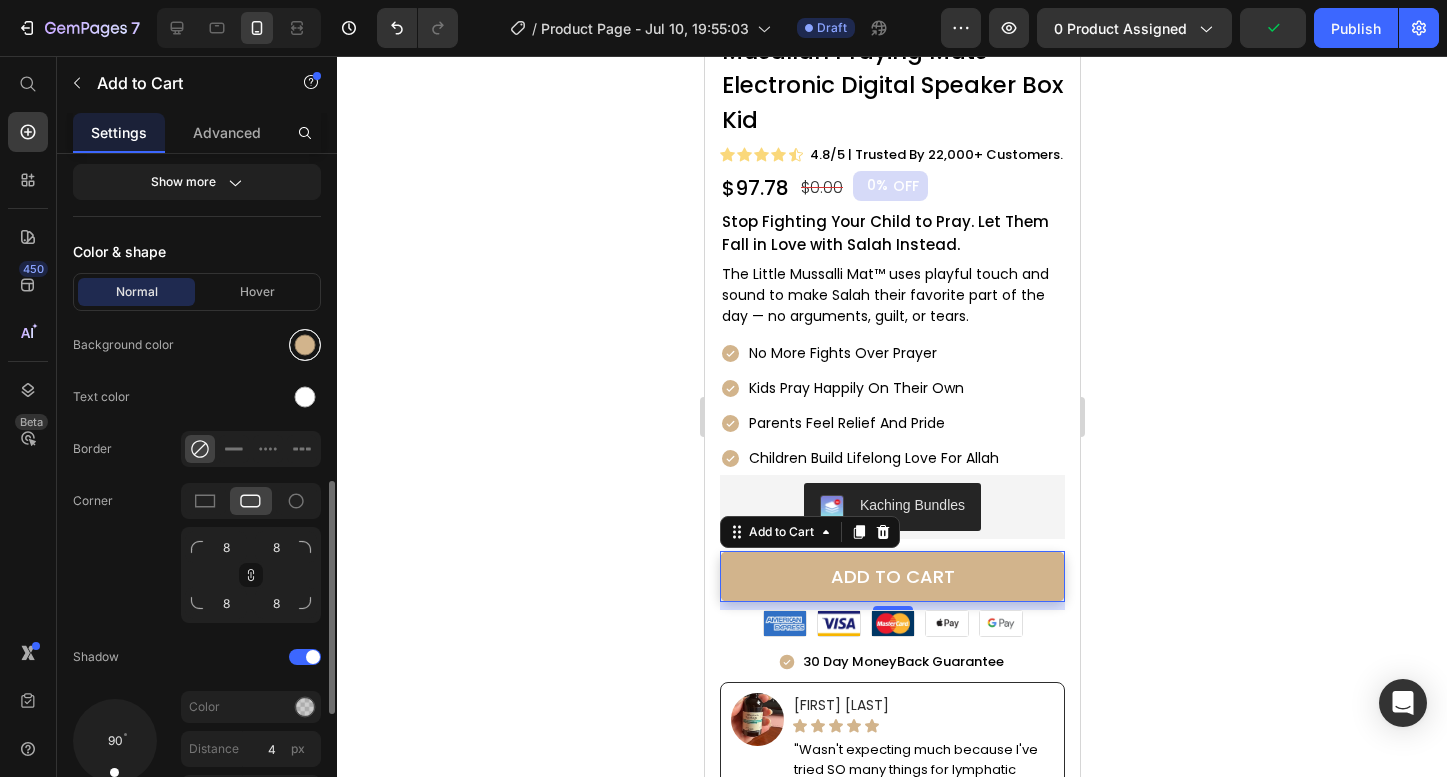 click at bounding box center [305, 345] 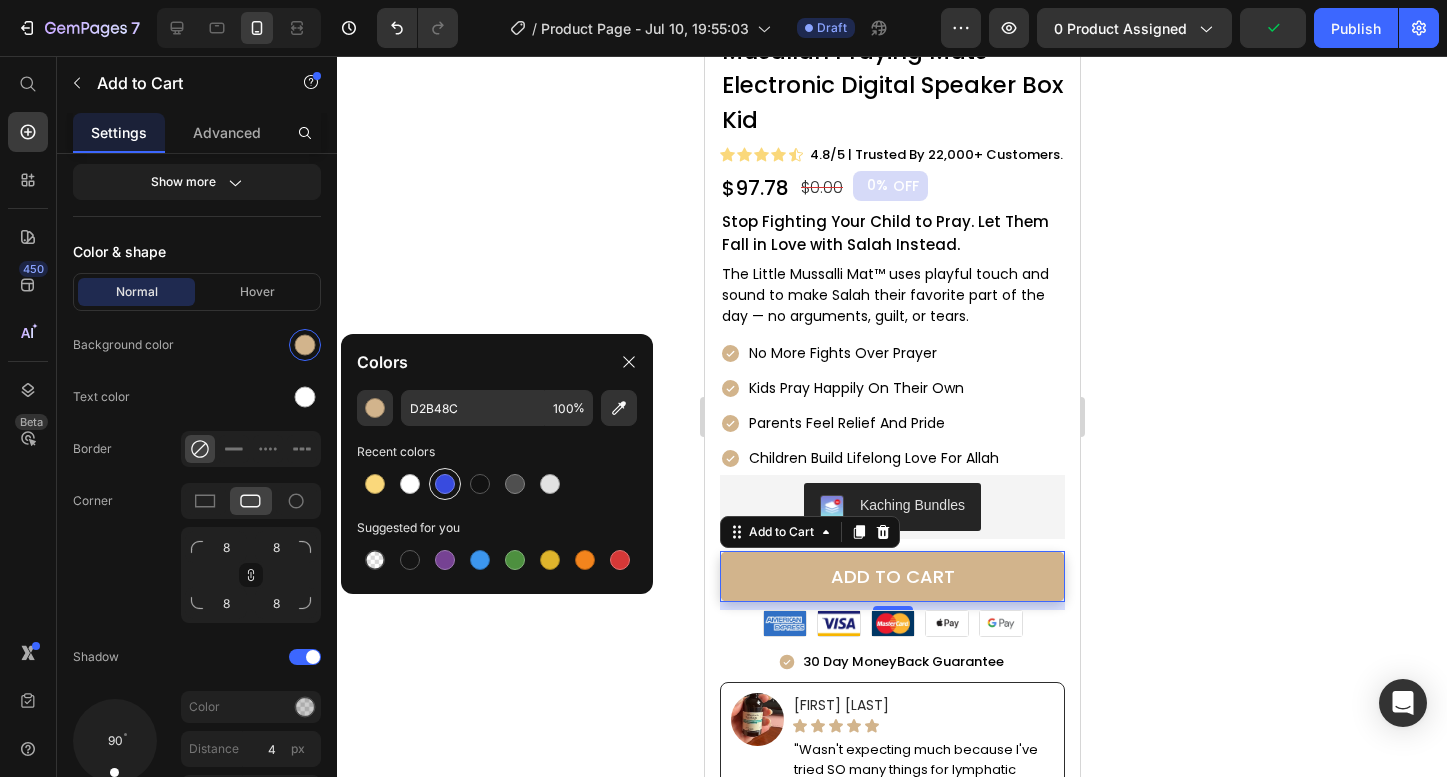 click at bounding box center (445, 484) 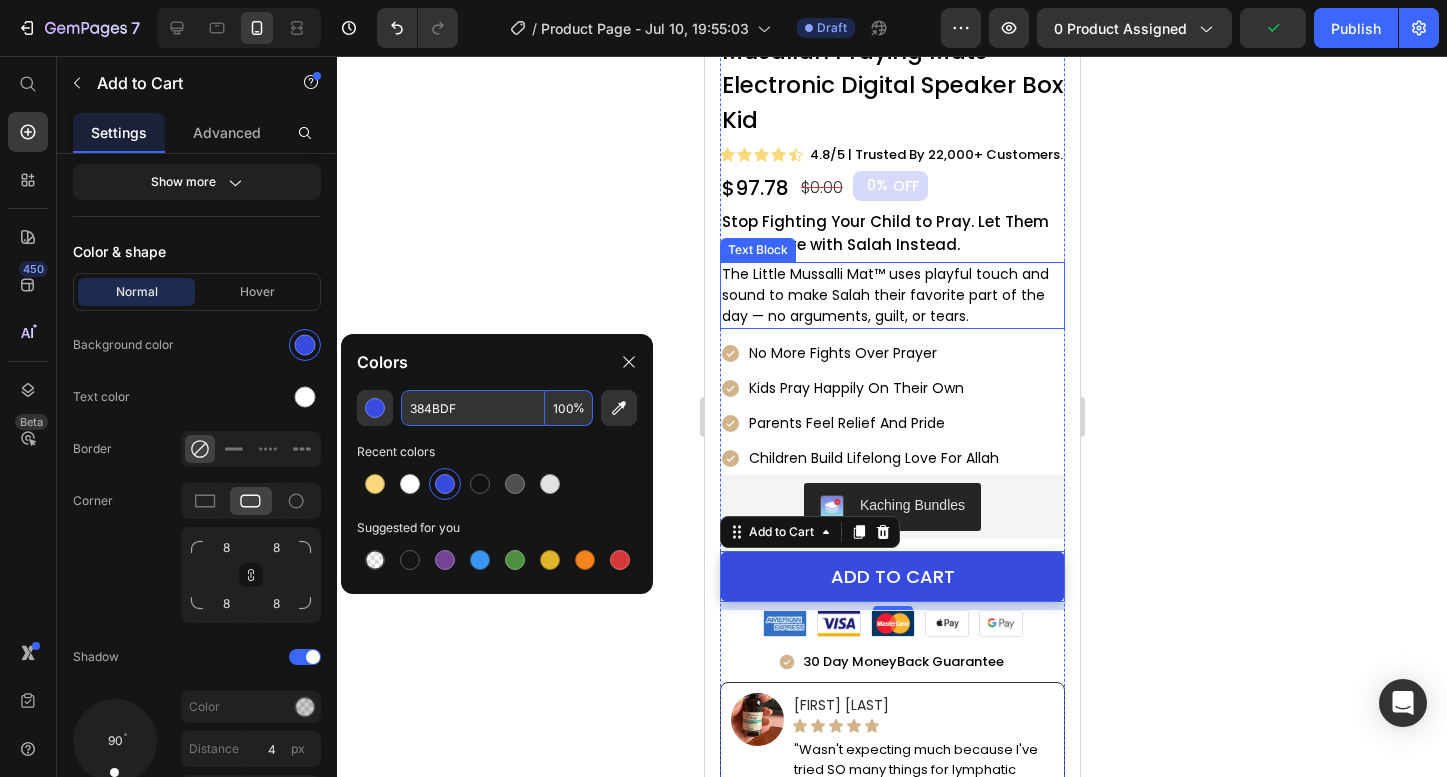 click on "The Little Mussalli Mat™ uses playful touch and sound to make Salah their favorite part of the day — no arguments, guilt, or tears." at bounding box center [891, 295] 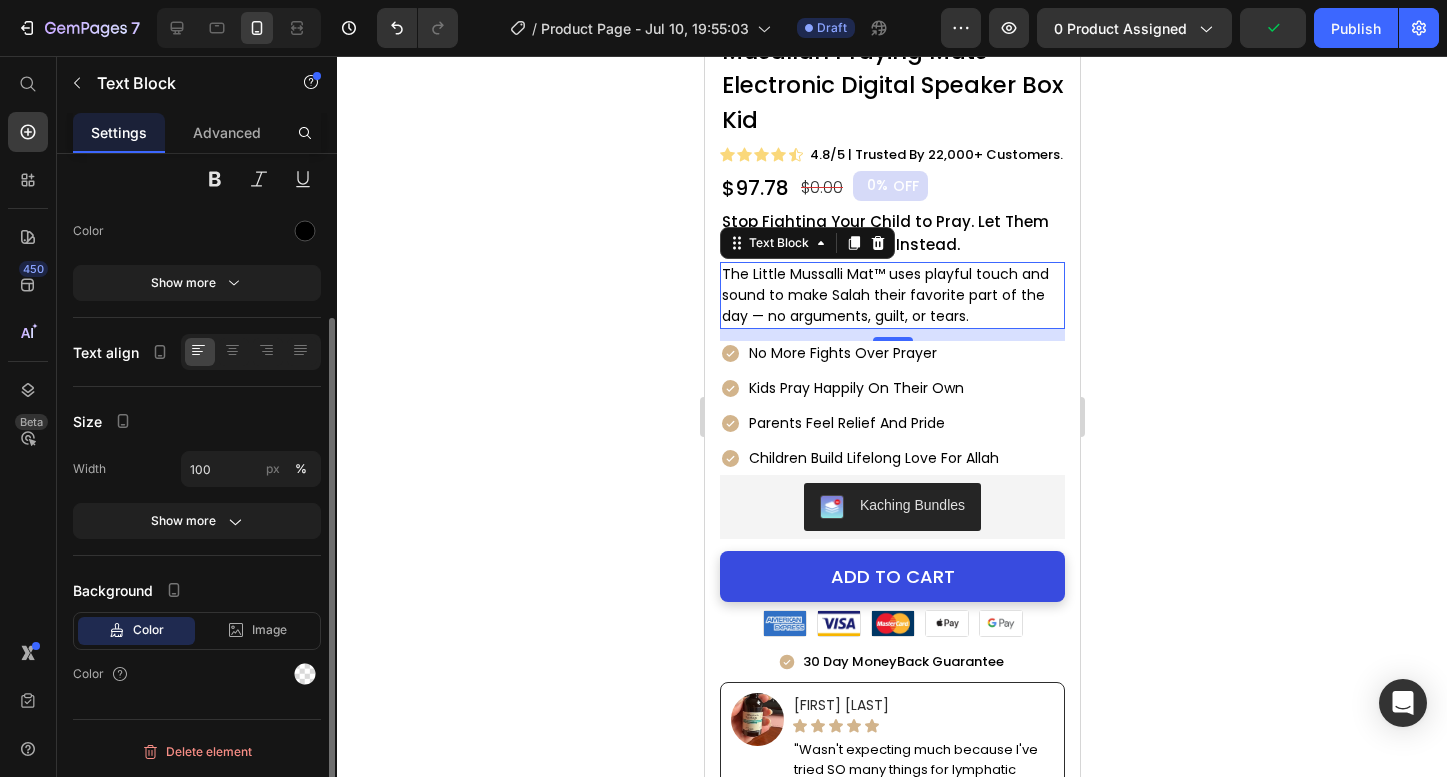 scroll, scrollTop: 0, scrollLeft: 0, axis: both 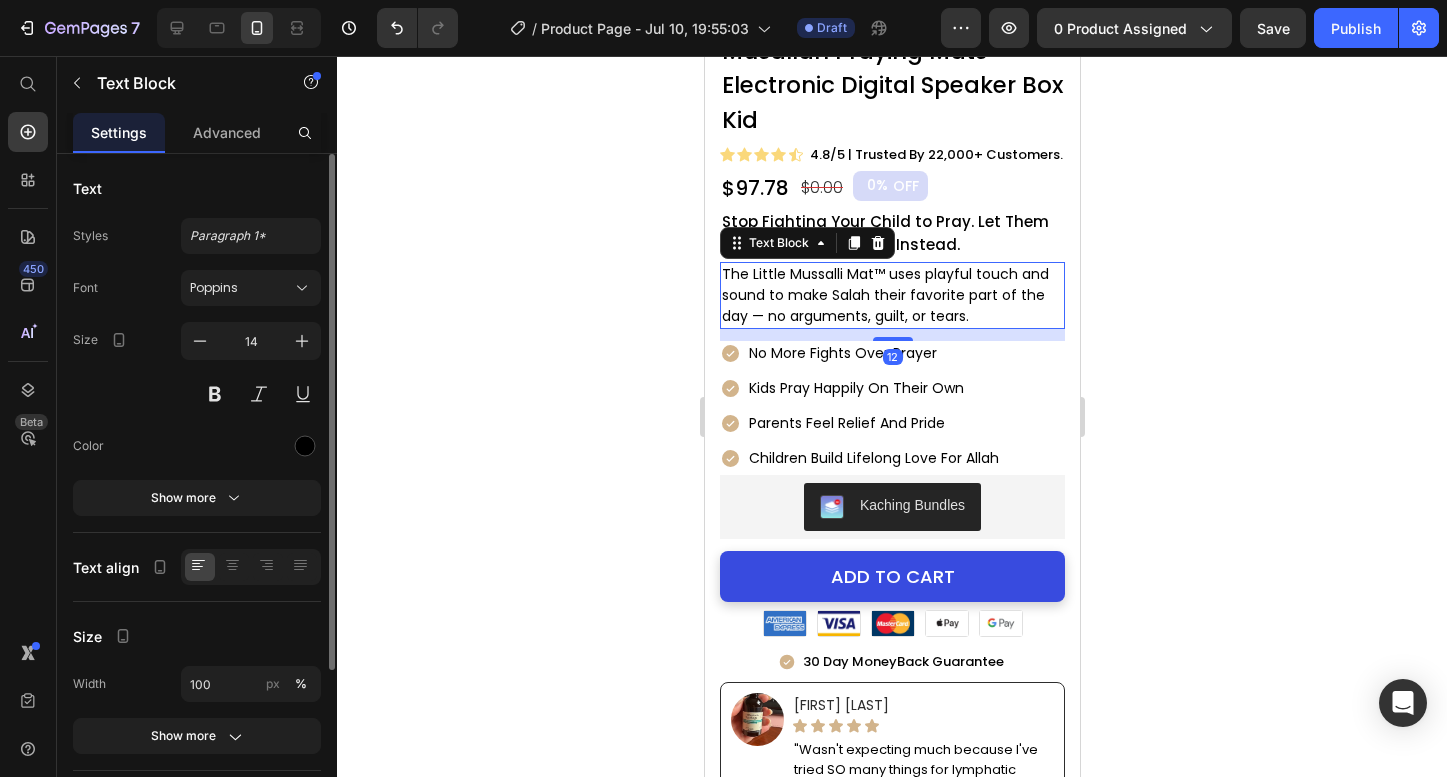 click 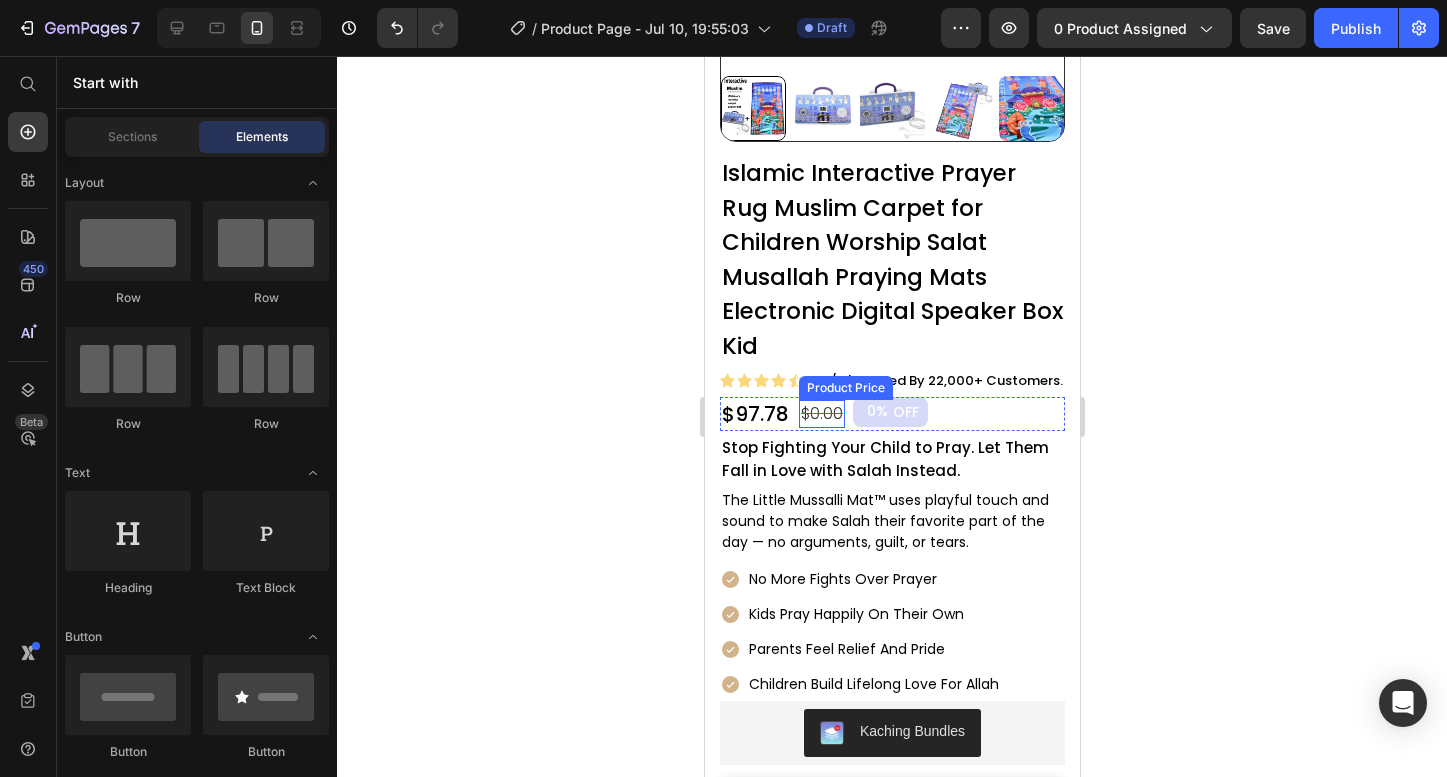 scroll, scrollTop: 725, scrollLeft: 0, axis: vertical 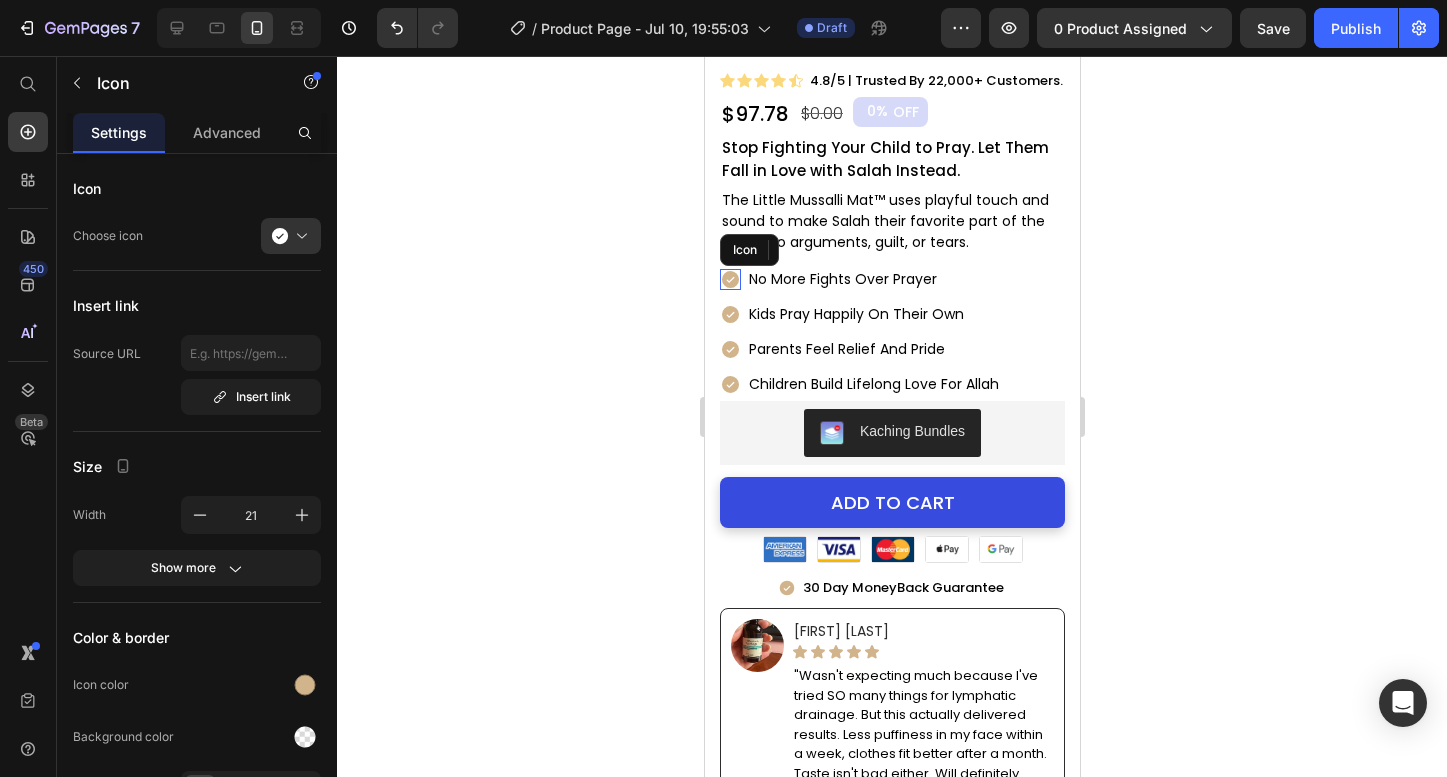 click 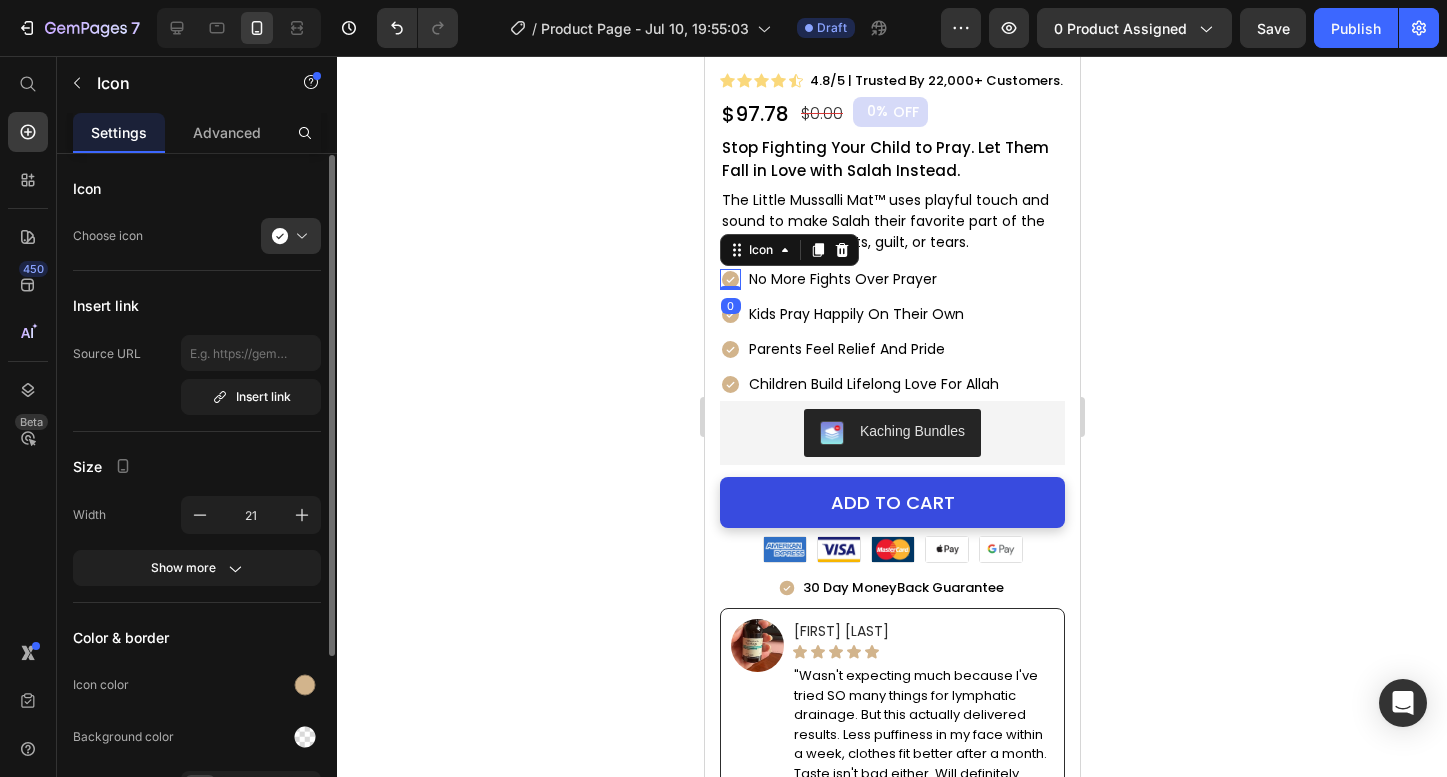 scroll, scrollTop: 131, scrollLeft: 0, axis: vertical 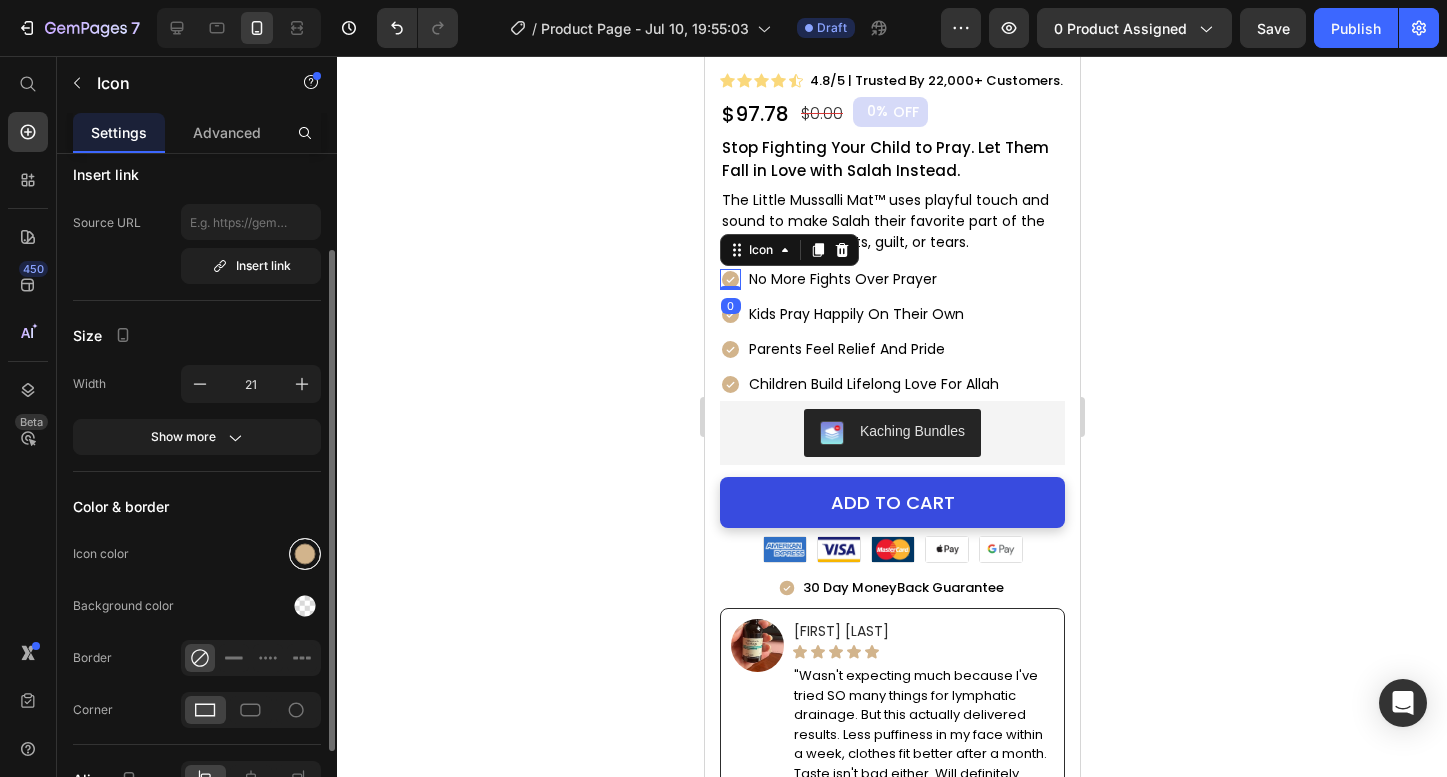 click at bounding box center [305, 554] 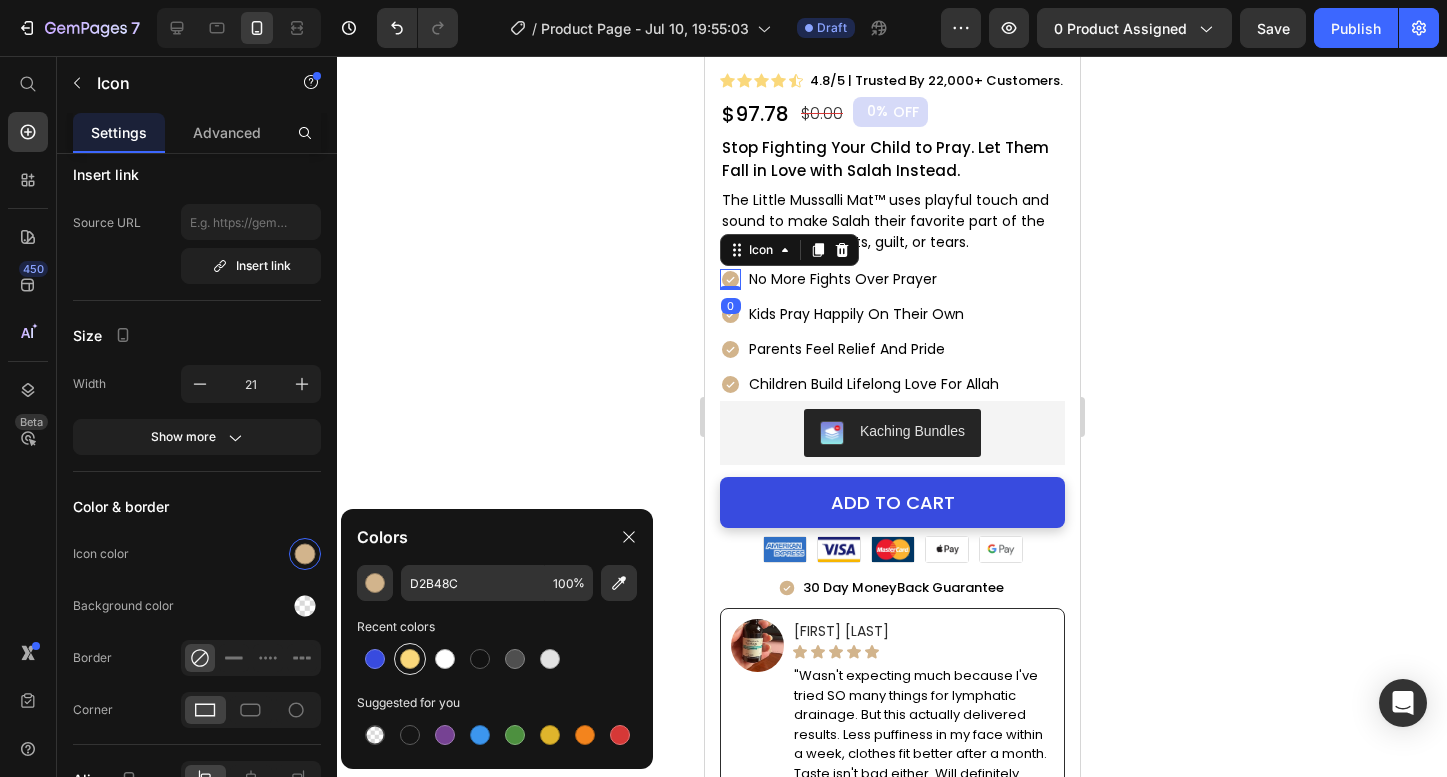 click at bounding box center (410, 659) 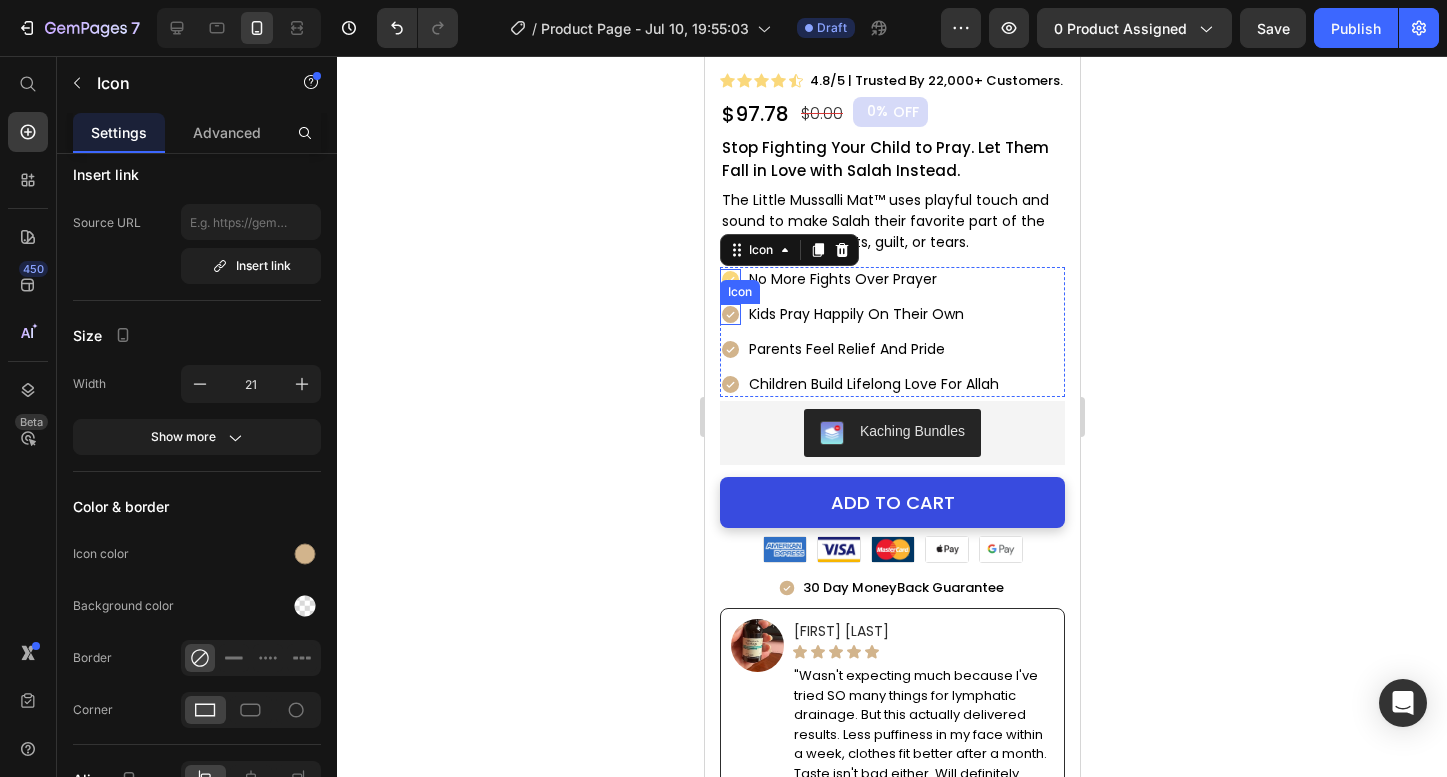 click 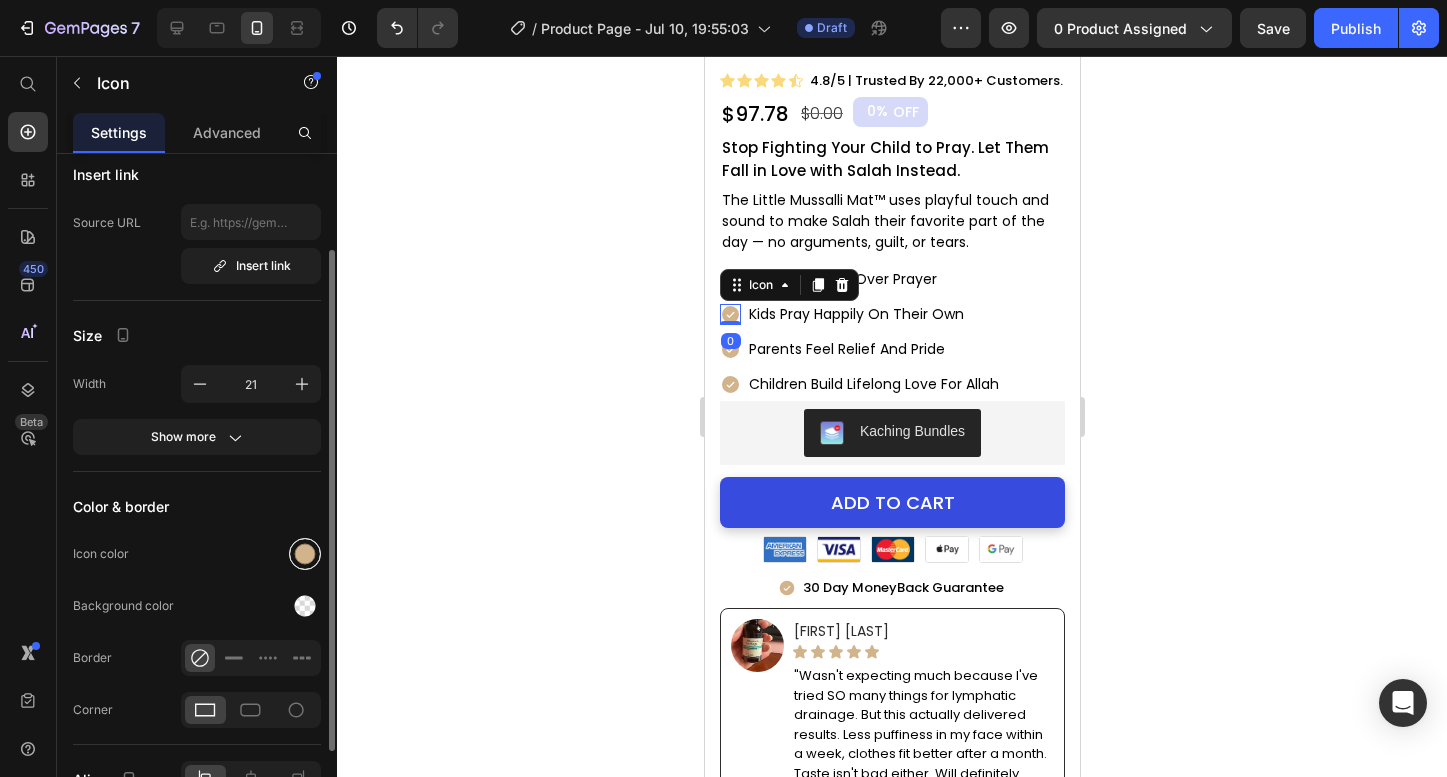 click at bounding box center (305, 554) 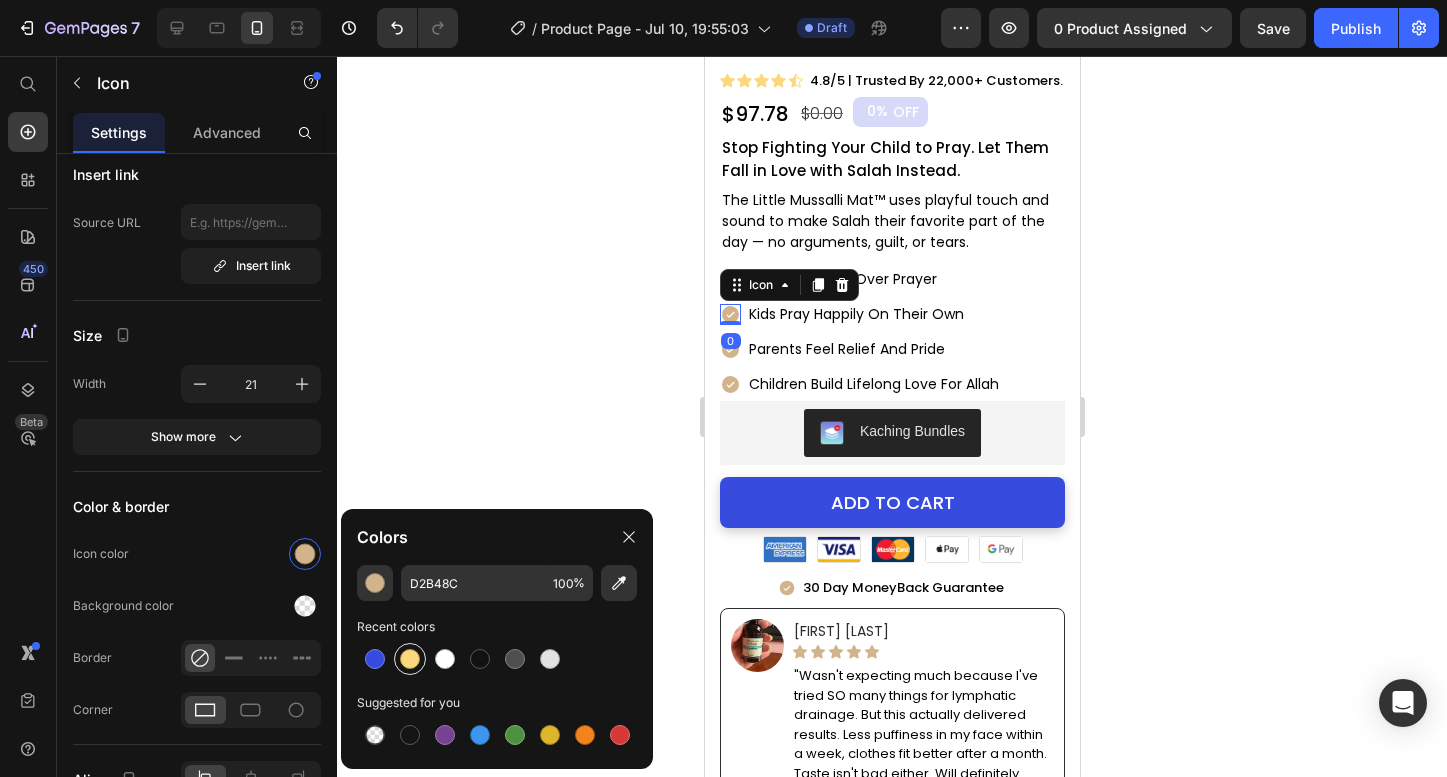 click at bounding box center [410, 659] 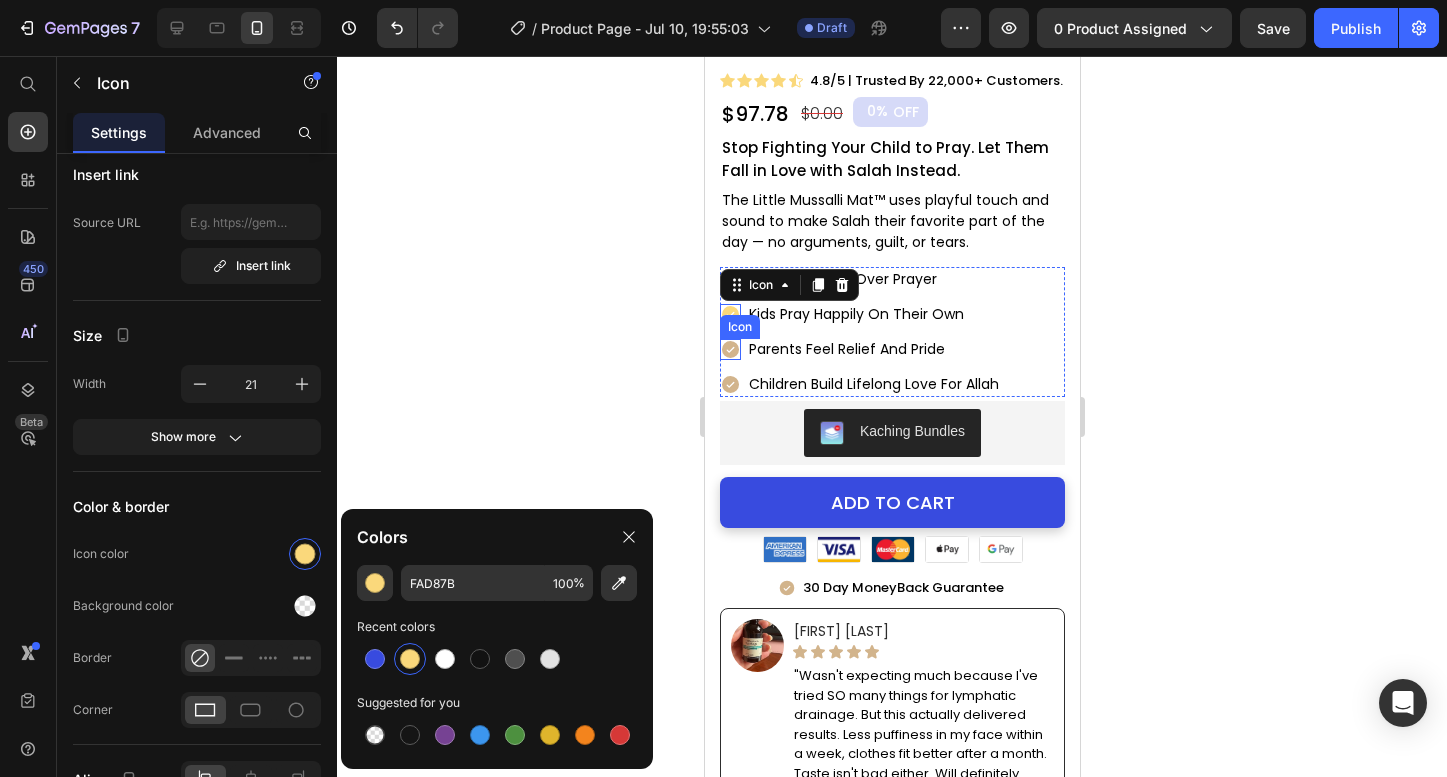 click on "Icon Parents feel relief and pride Text" at bounding box center [859, 349] 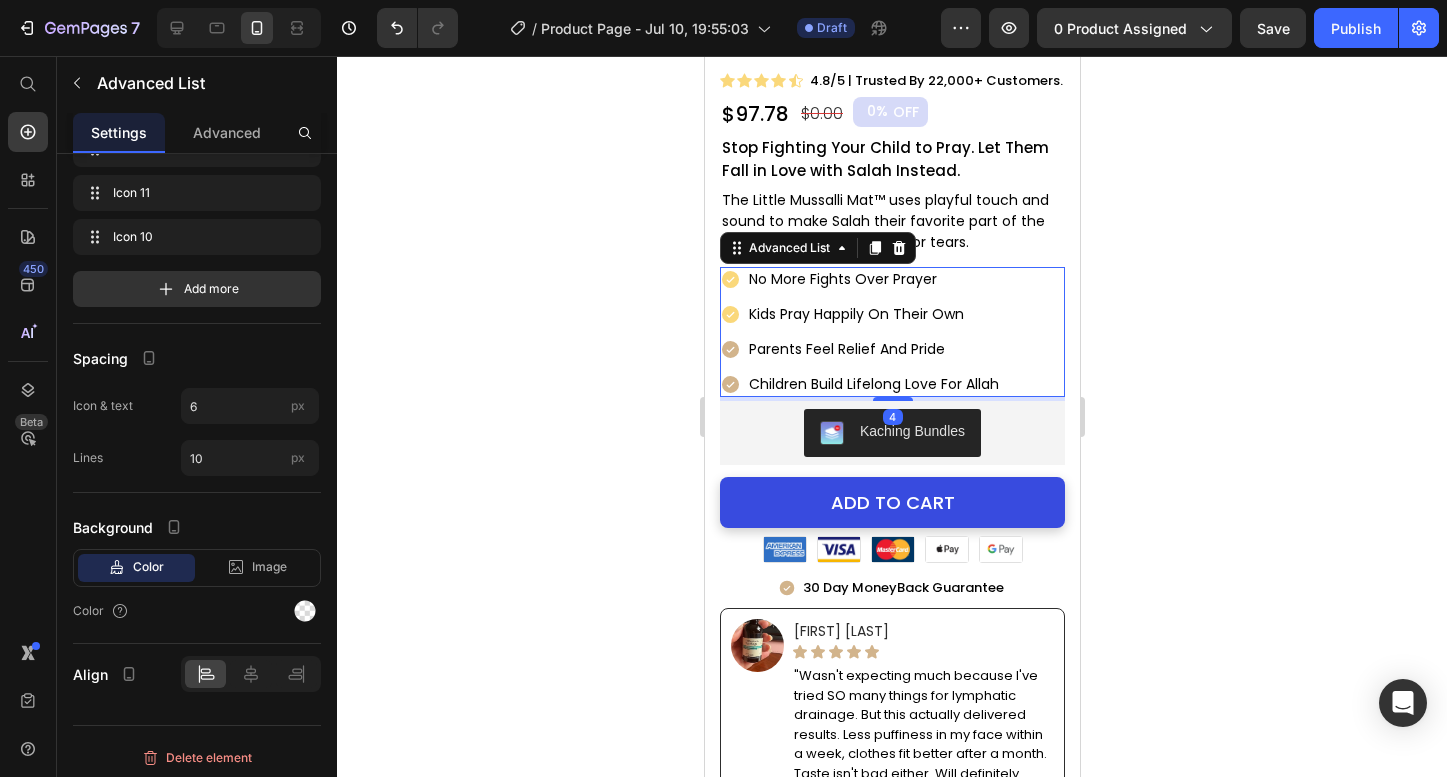 scroll, scrollTop: 0, scrollLeft: 0, axis: both 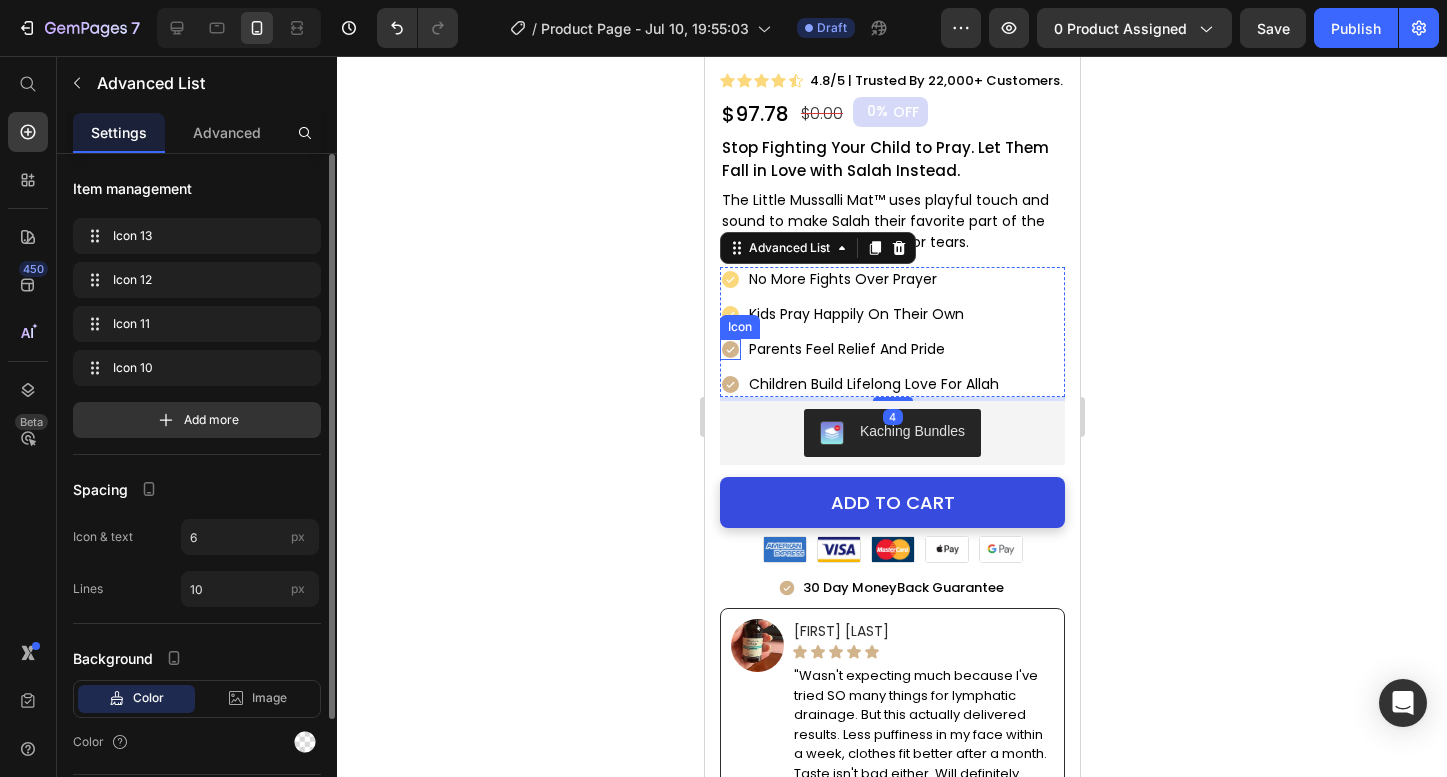 click 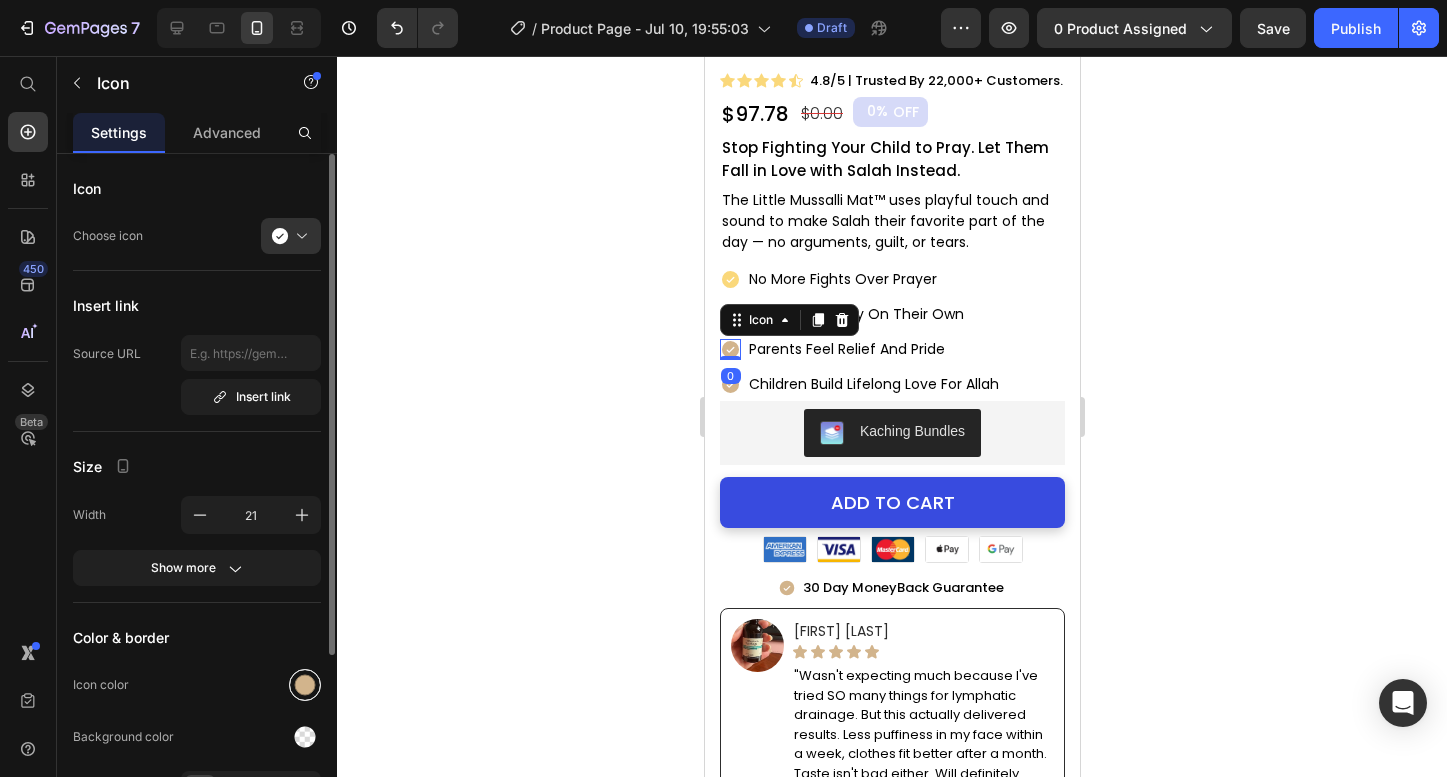 click at bounding box center (305, 685) 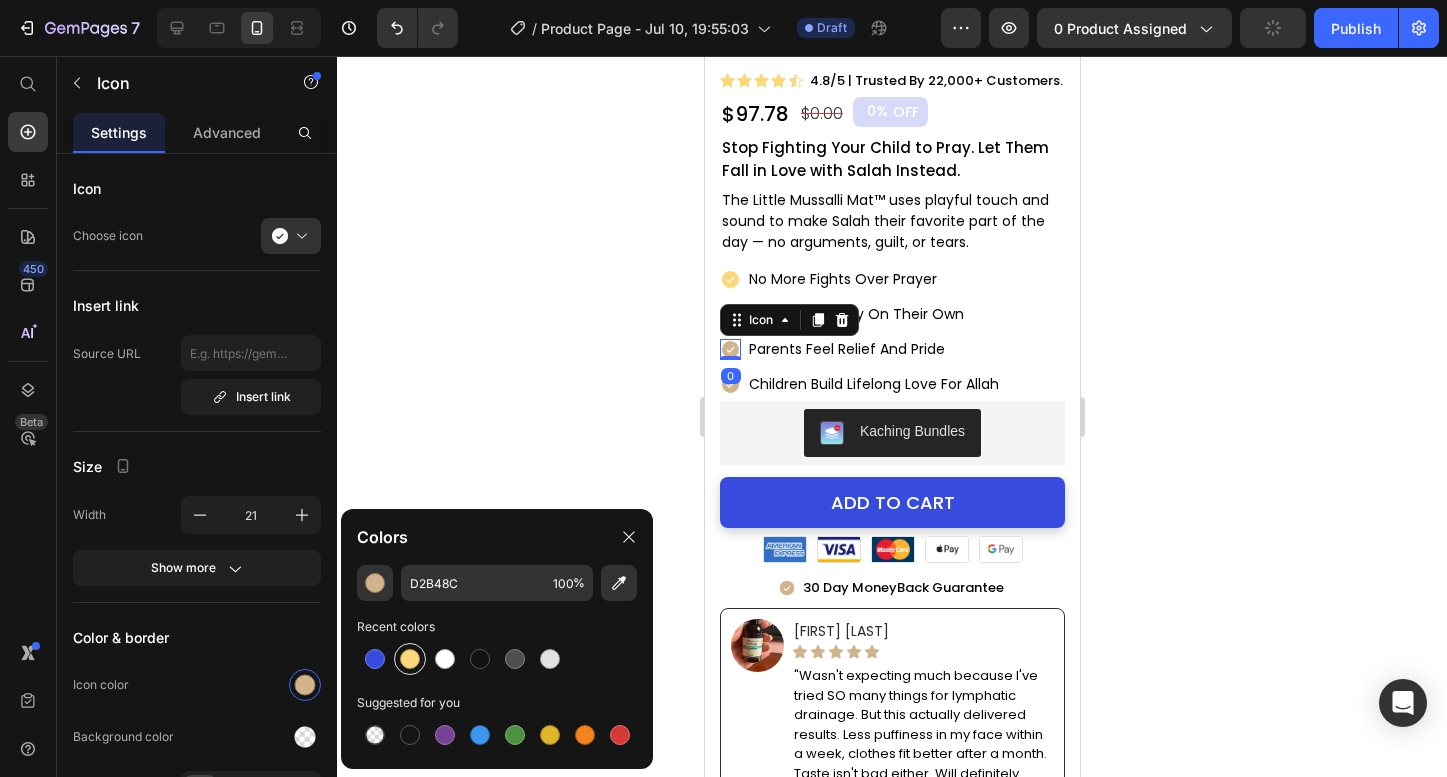 click at bounding box center (410, 659) 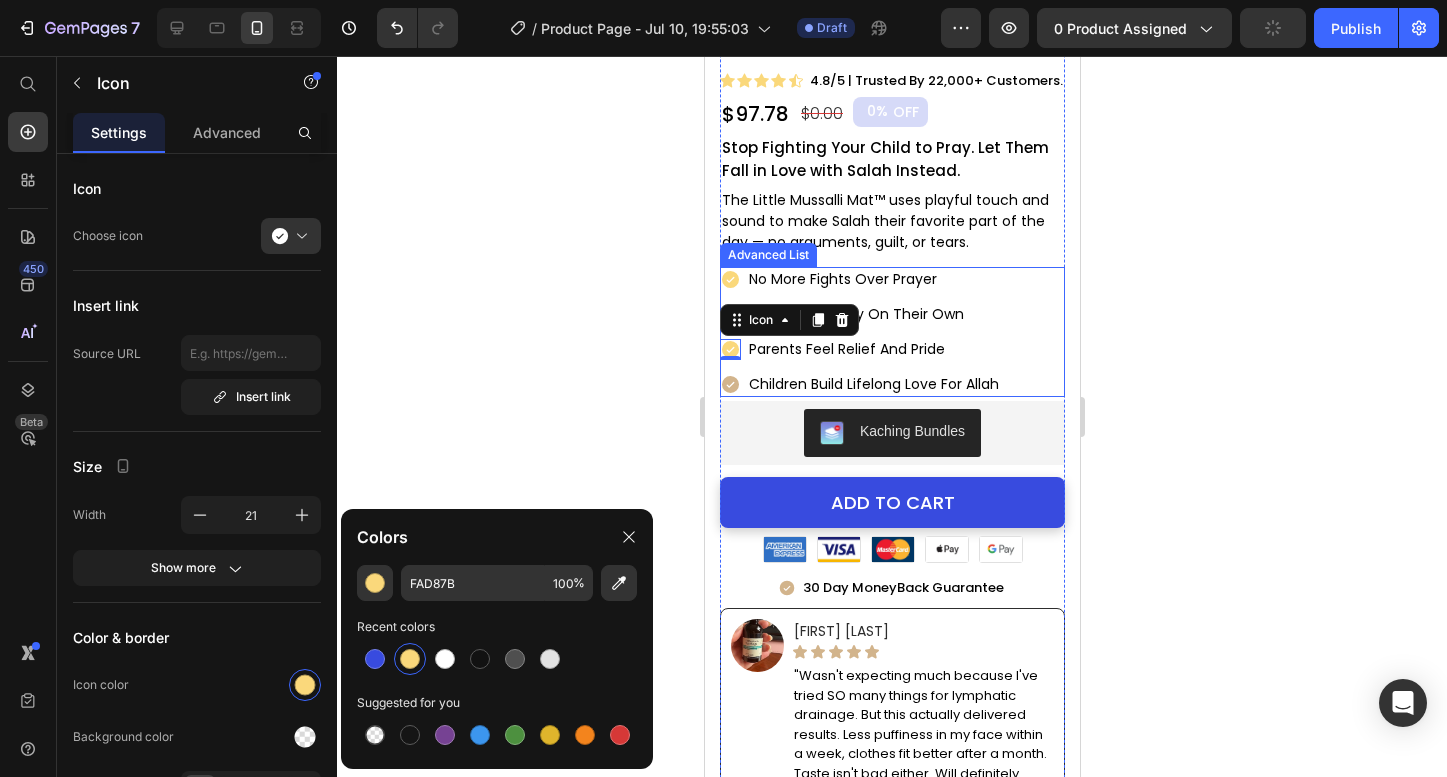 click 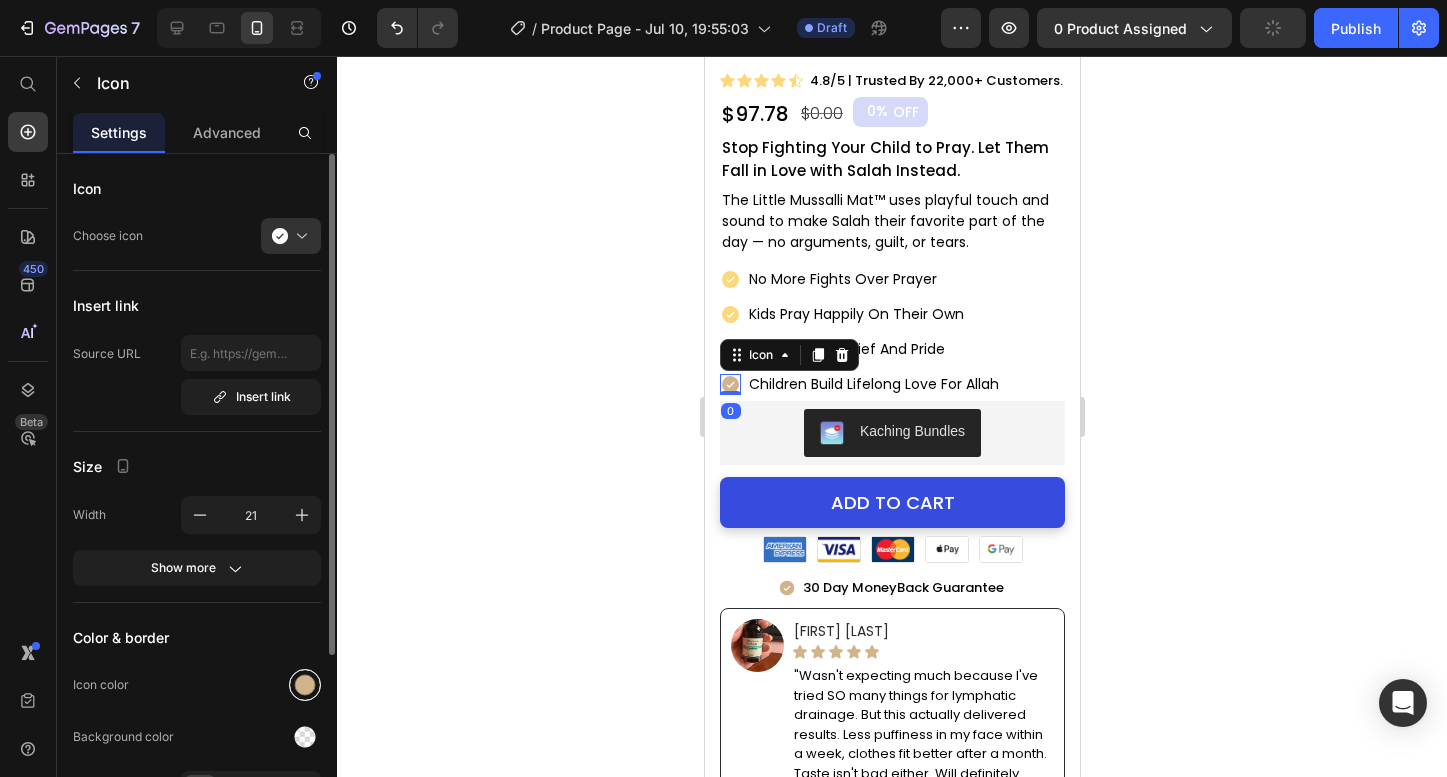 click at bounding box center [305, 685] 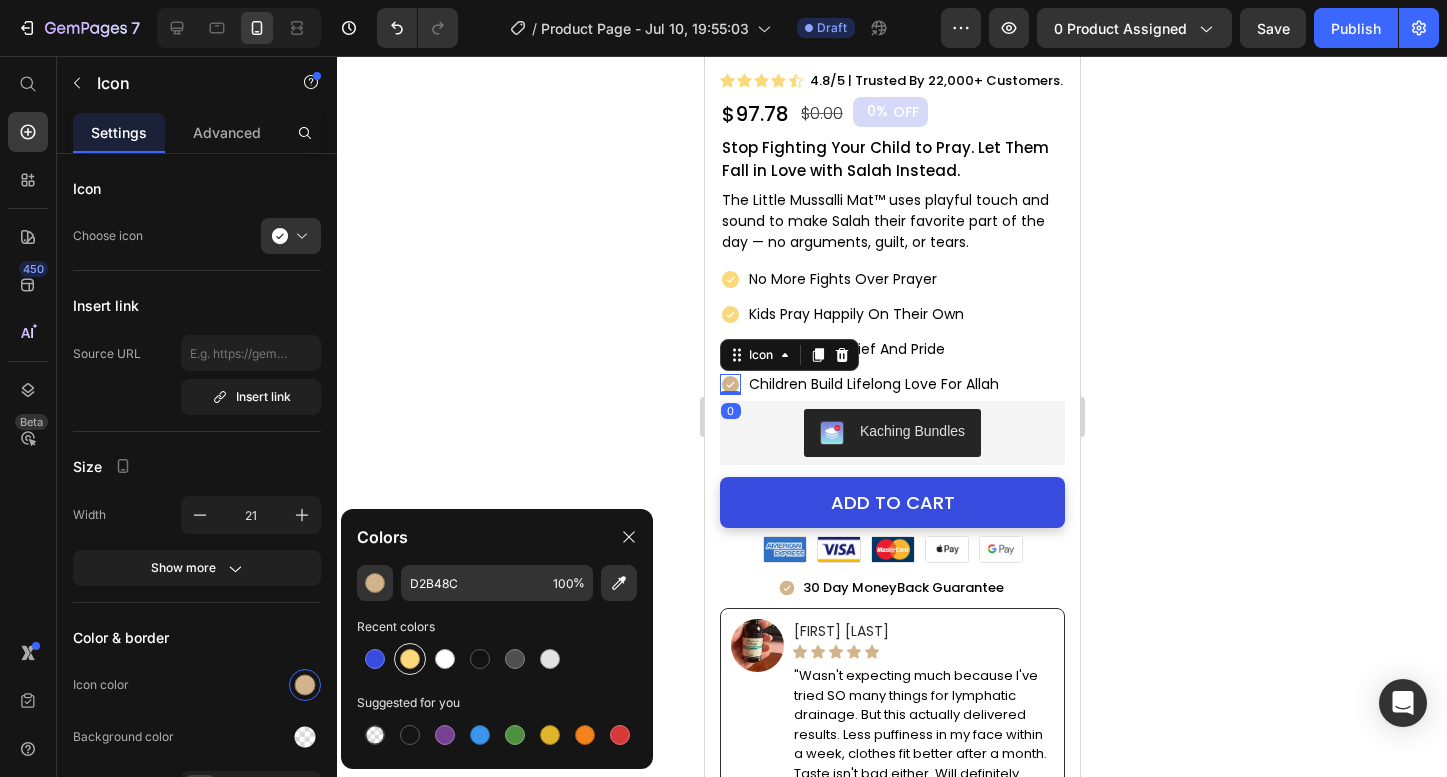 click at bounding box center [410, 659] 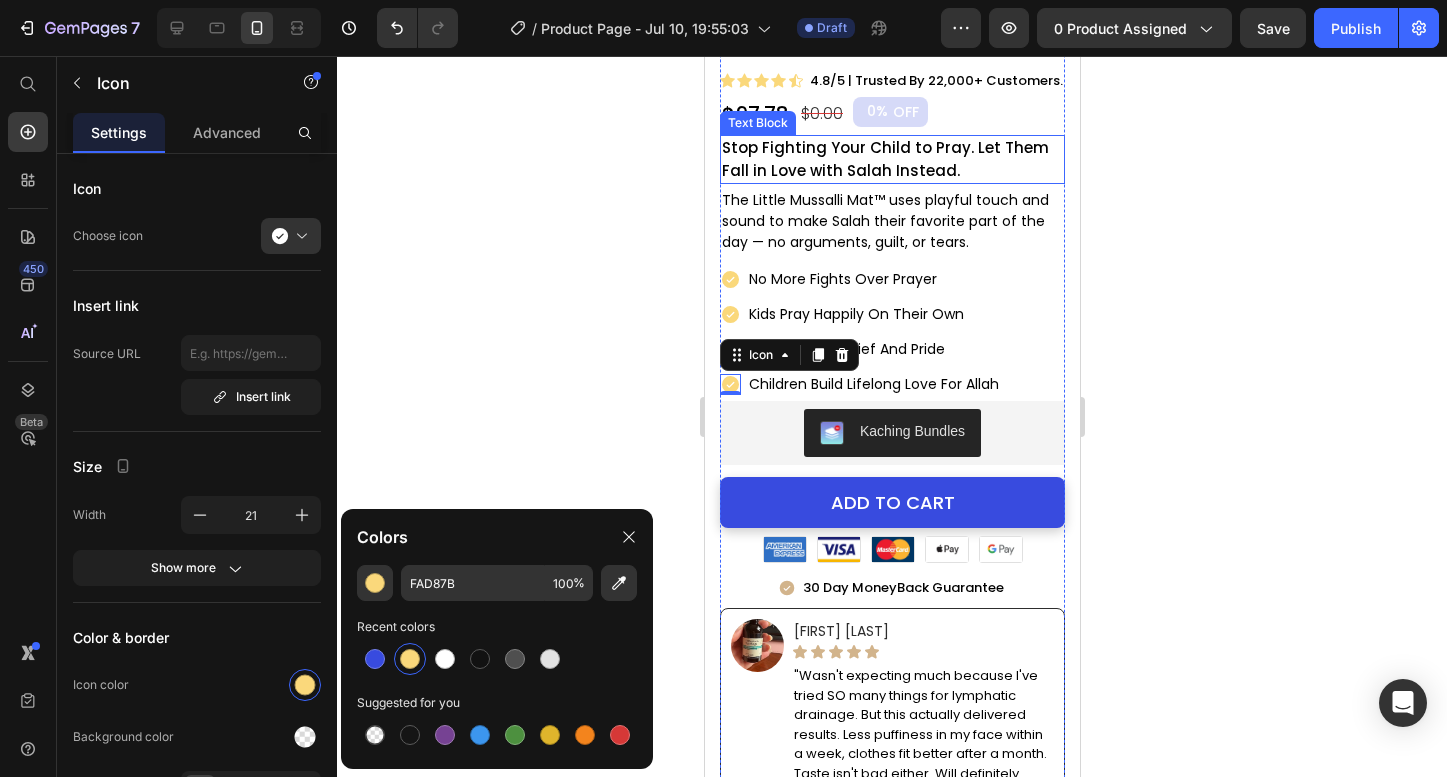 click on "Stop Fighting Your Child to Pray. Let Them Fall in Love with Salah Instead." at bounding box center (891, 159) 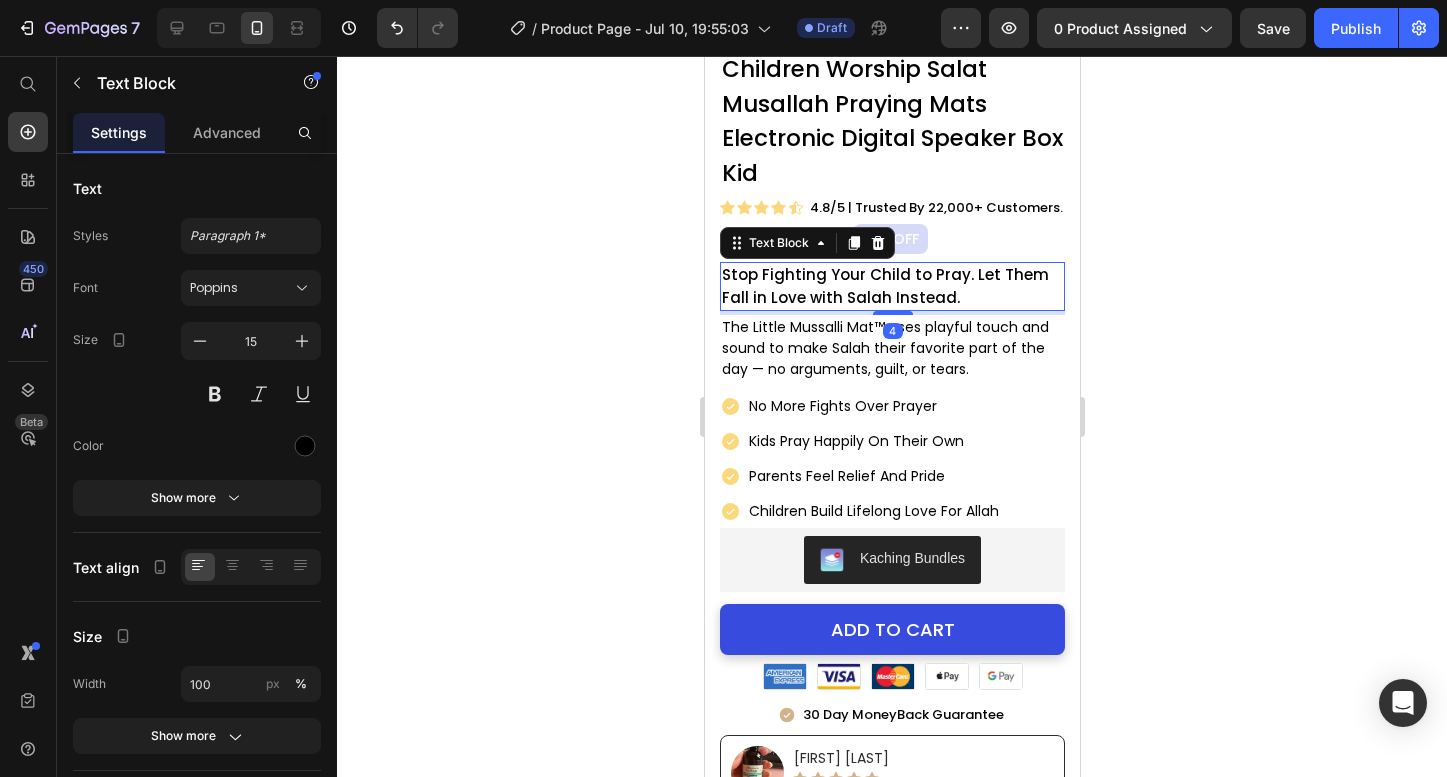 scroll, scrollTop: 533, scrollLeft: 0, axis: vertical 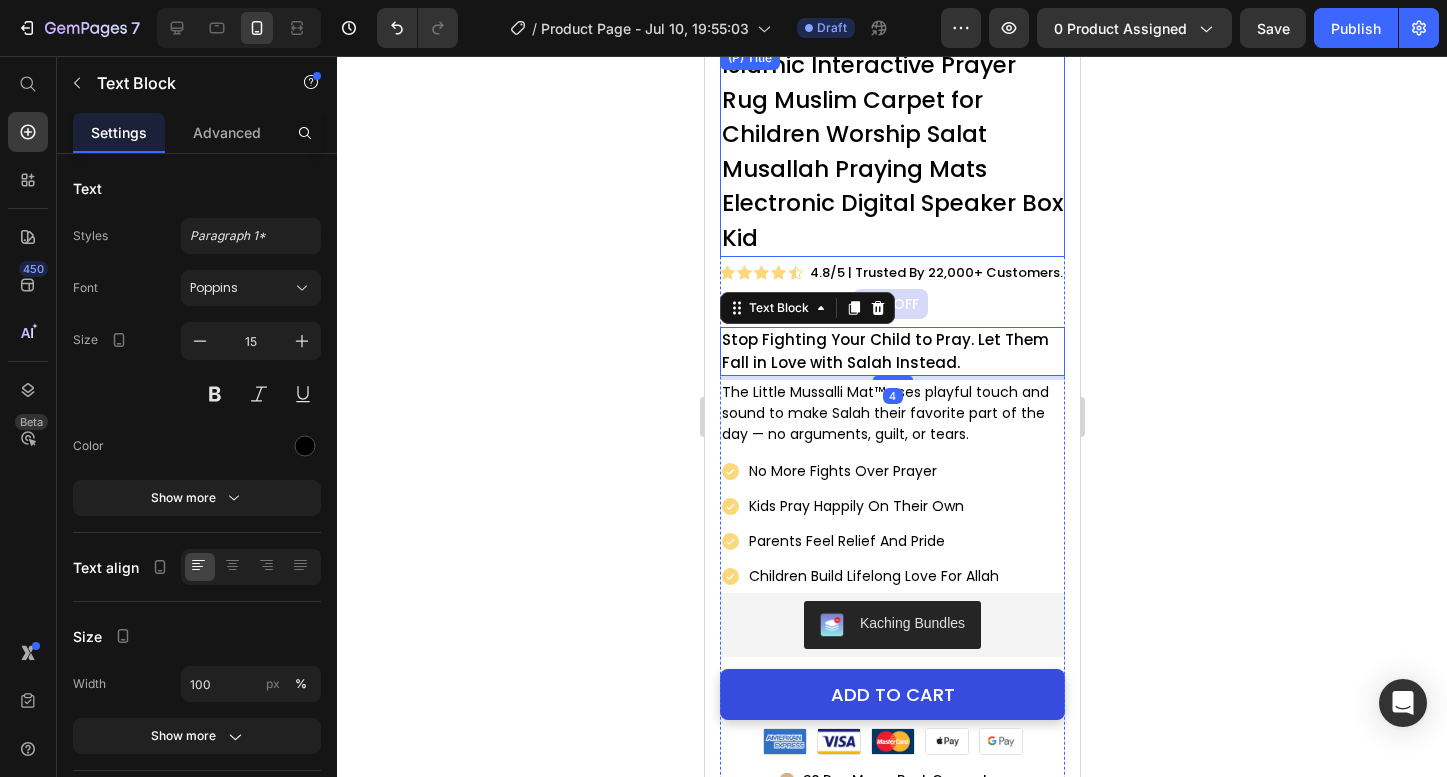click on "Islamic Interactive Prayer Rug Muslim Carpet for Children Worship Salat Musallah Praying Mats Electronic Digital Speaker Box Kid" at bounding box center [891, 151] 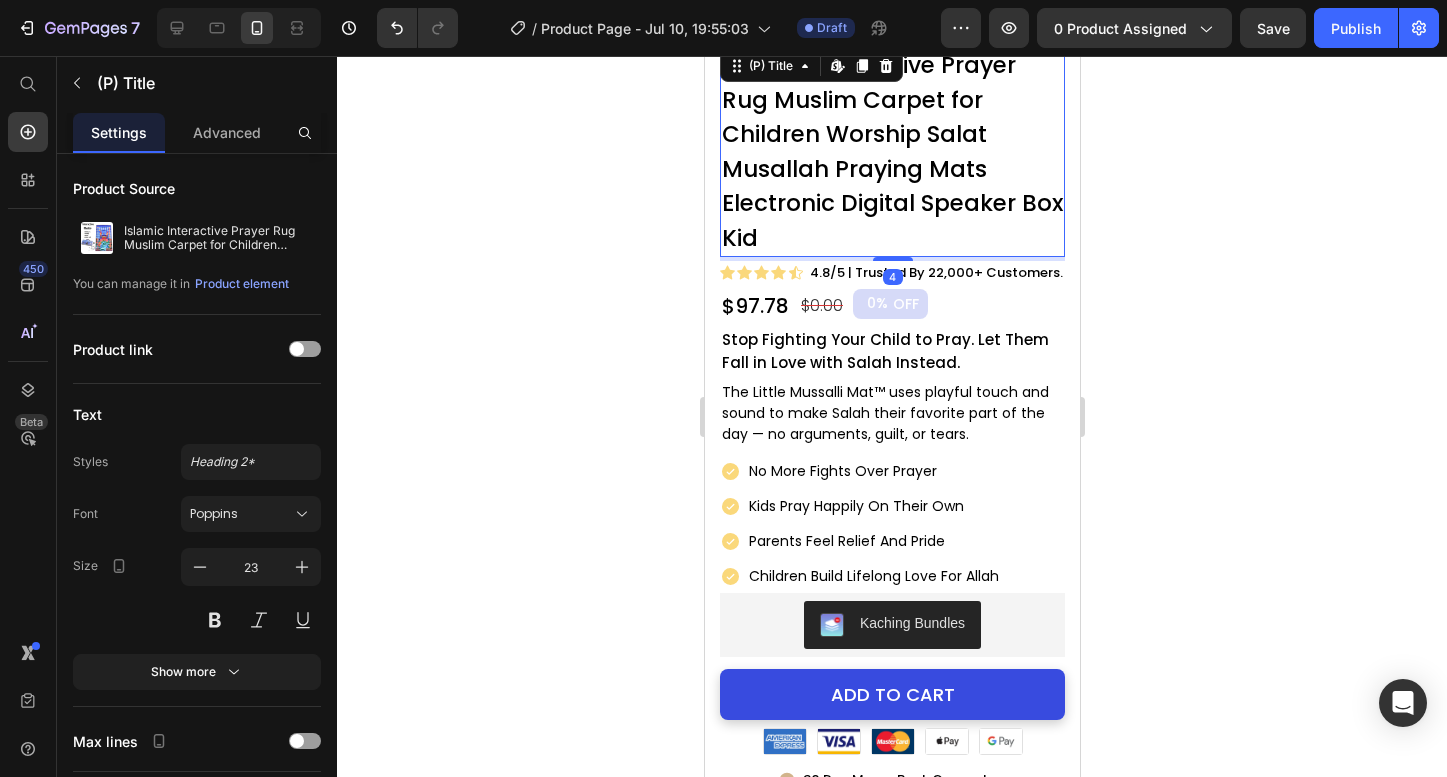 click 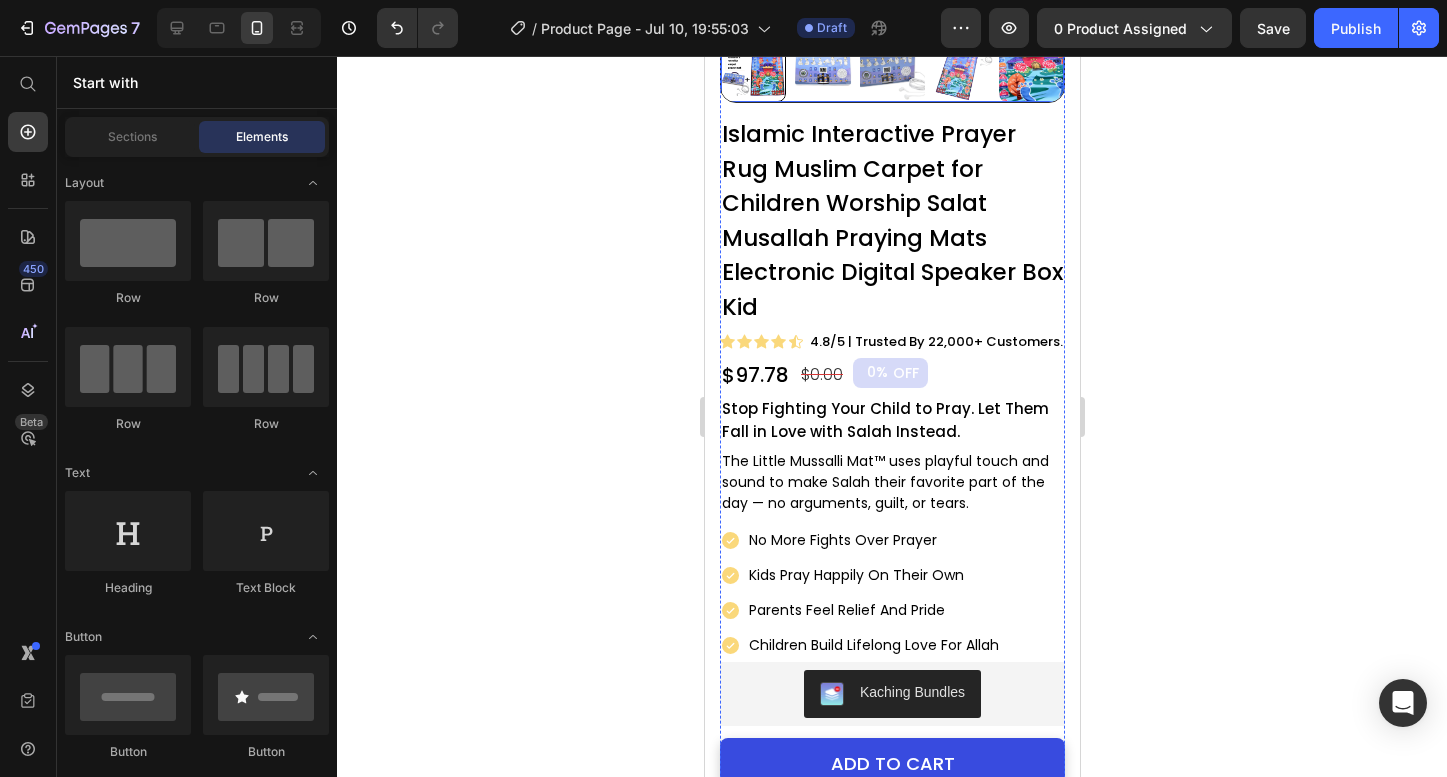 scroll, scrollTop: 558, scrollLeft: 0, axis: vertical 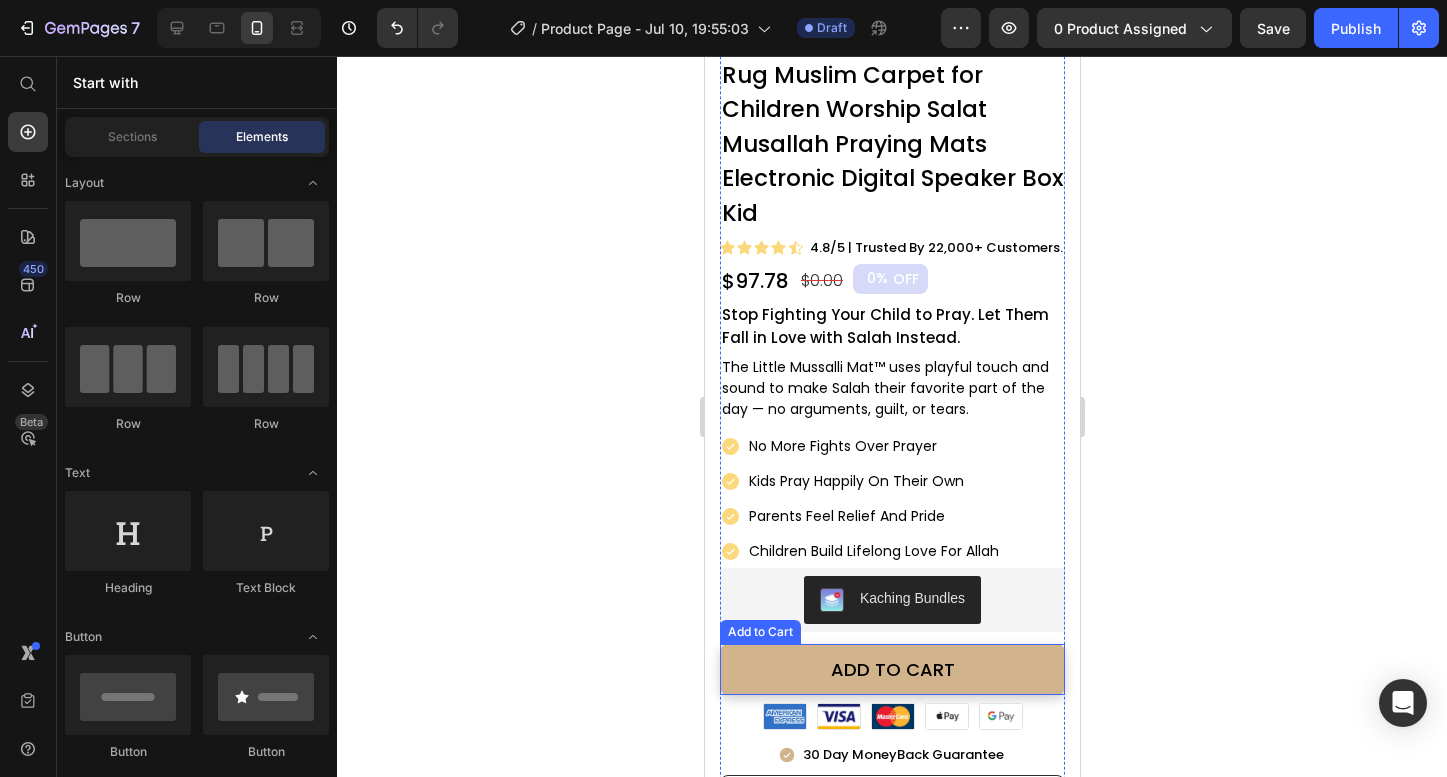 click on "ADD TO CART" at bounding box center [891, 669] 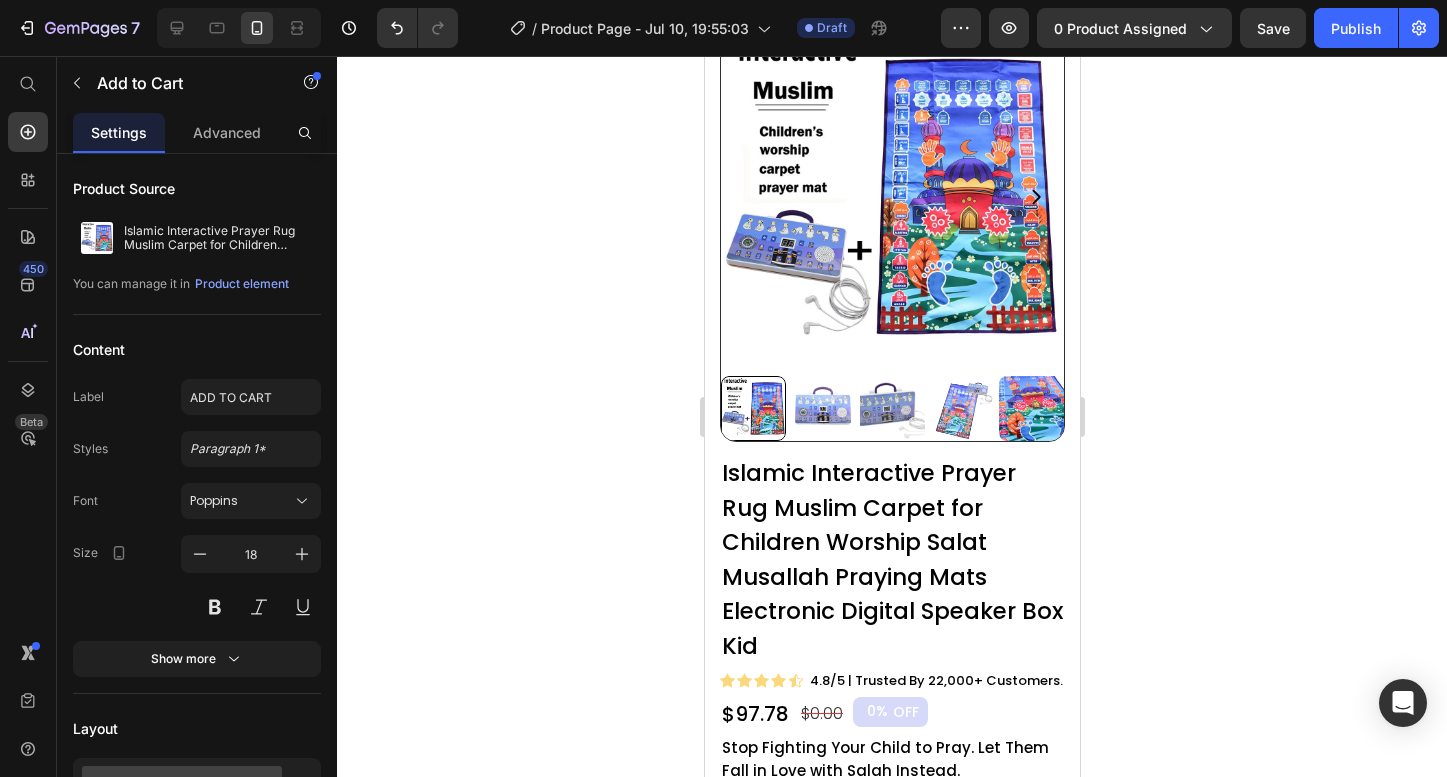 scroll, scrollTop: 60, scrollLeft: 0, axis: vertical 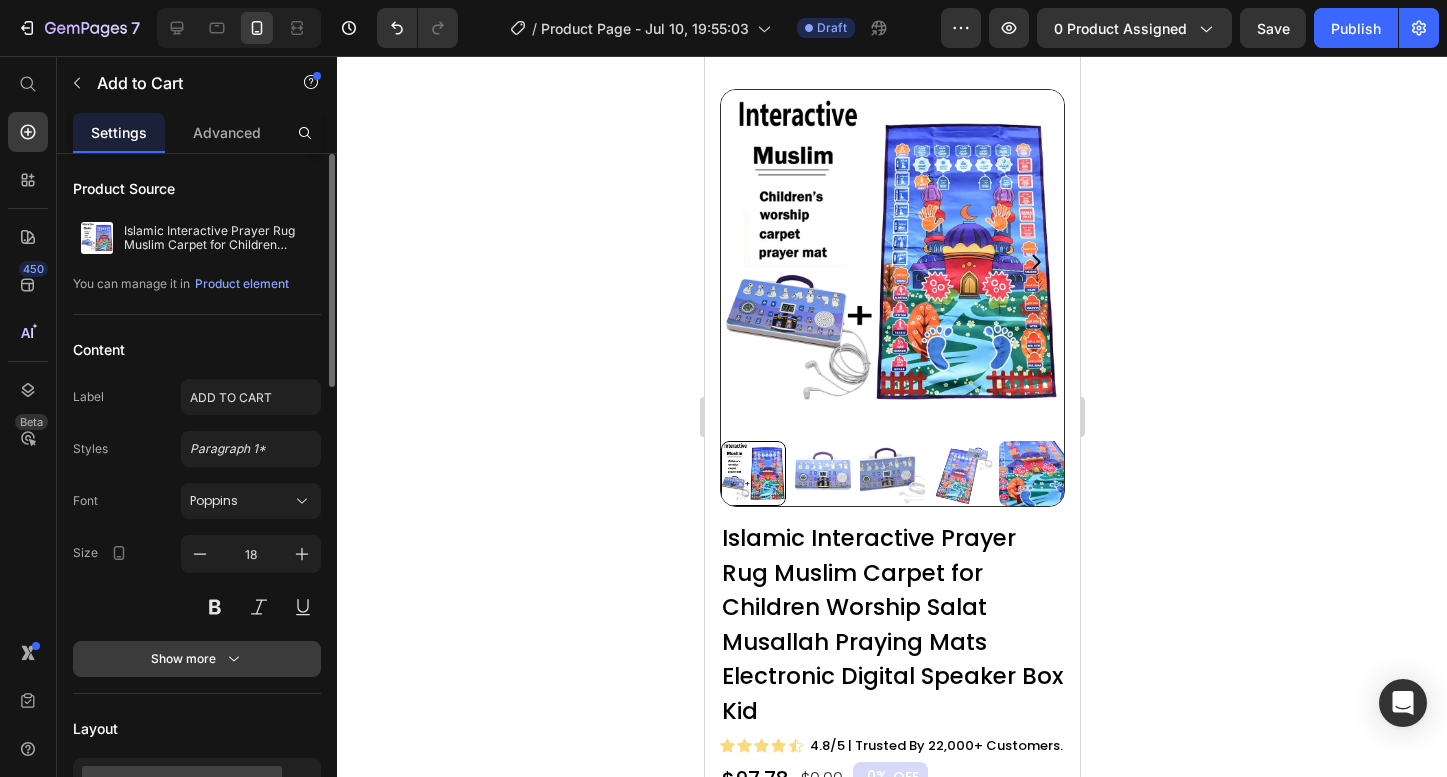 click on "Show more" at bounding box center (197, 659) 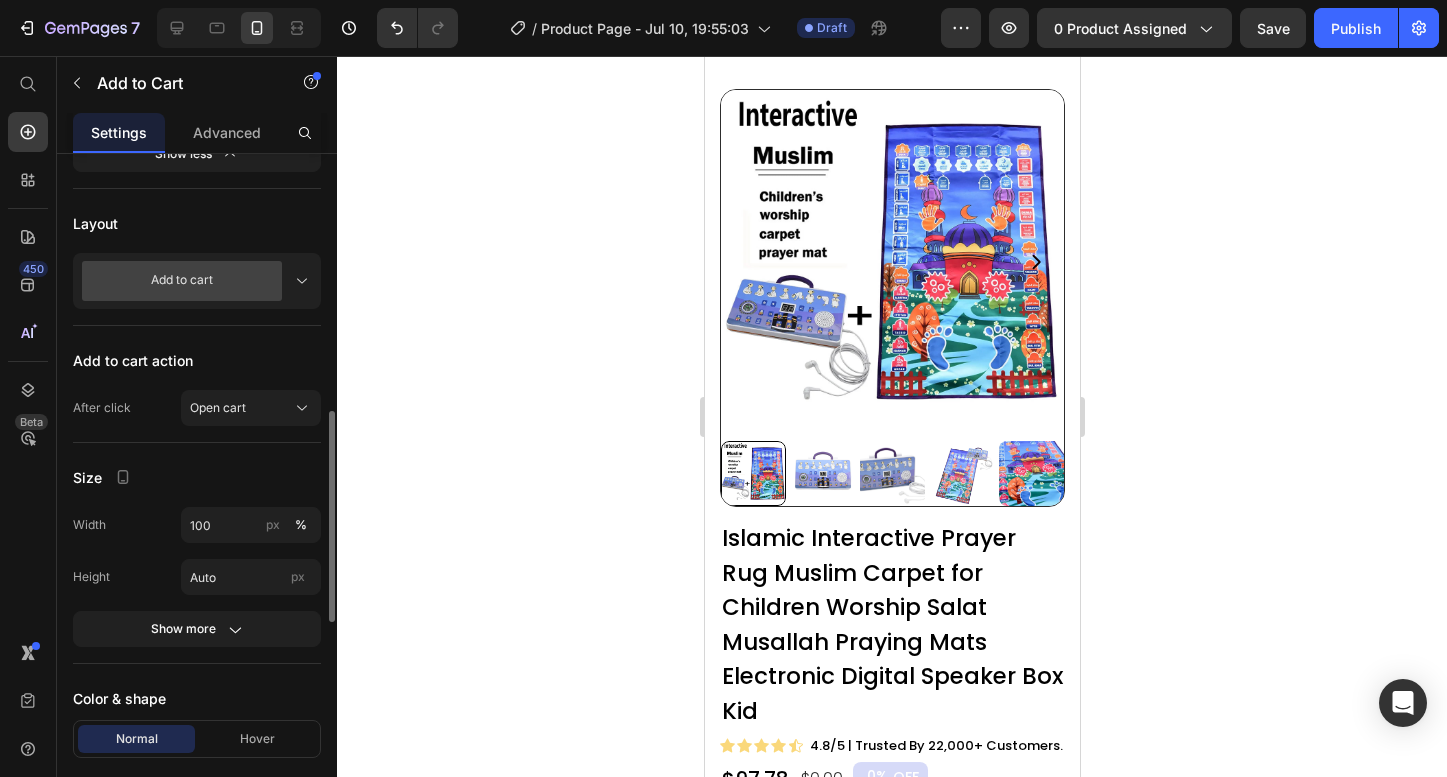 scroll, scrollTop: 1224, scrollLeft: 0, axis: vertical 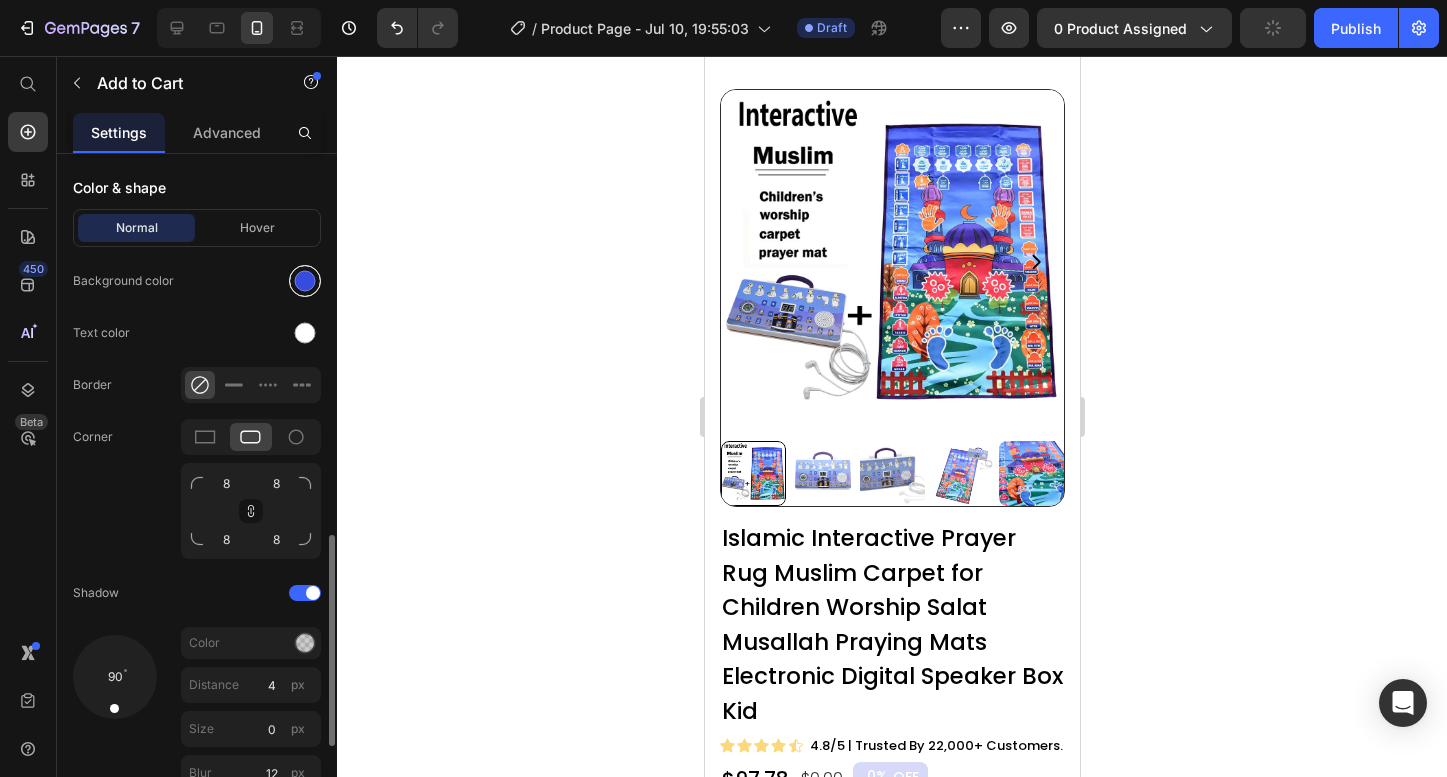 click at bounding box center (305, 281) 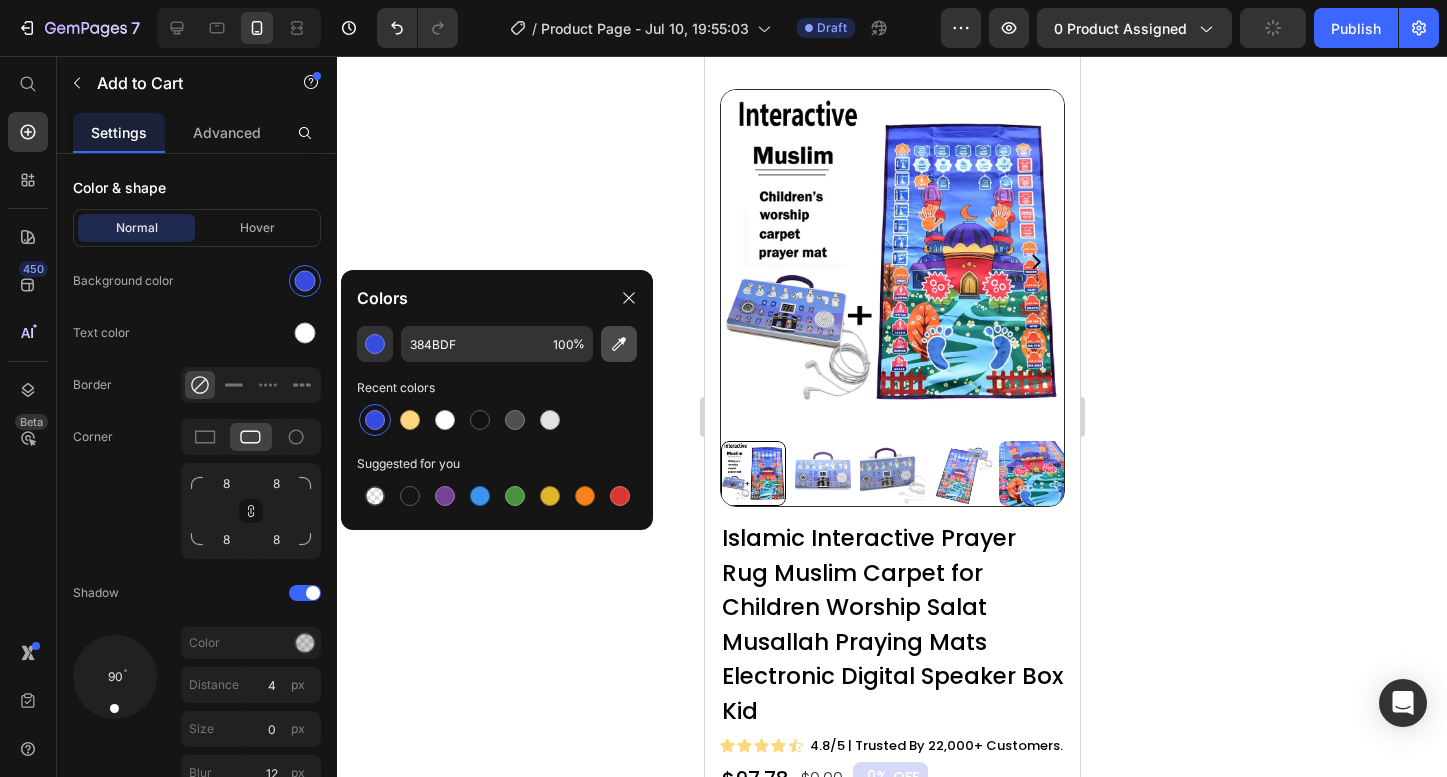 click 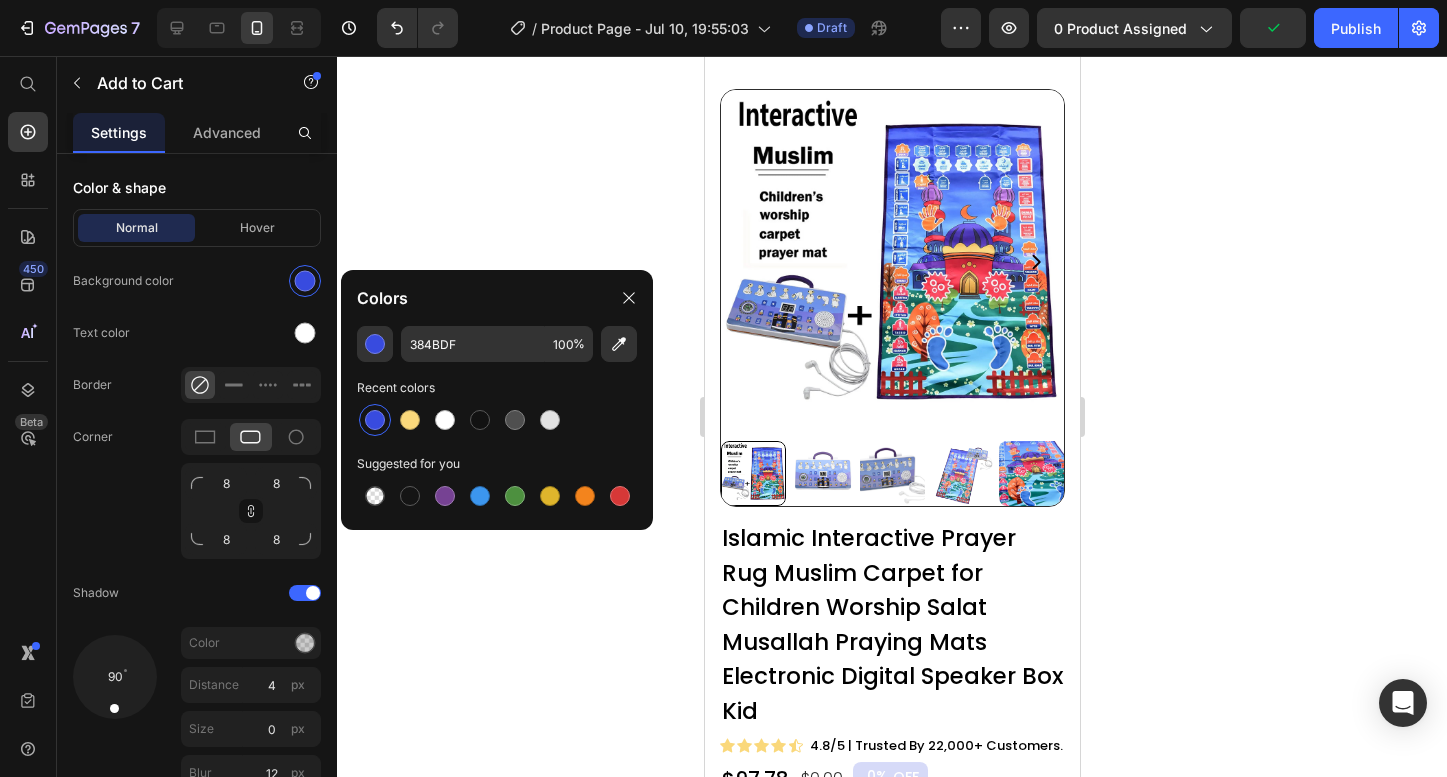 type on "5D77FE" 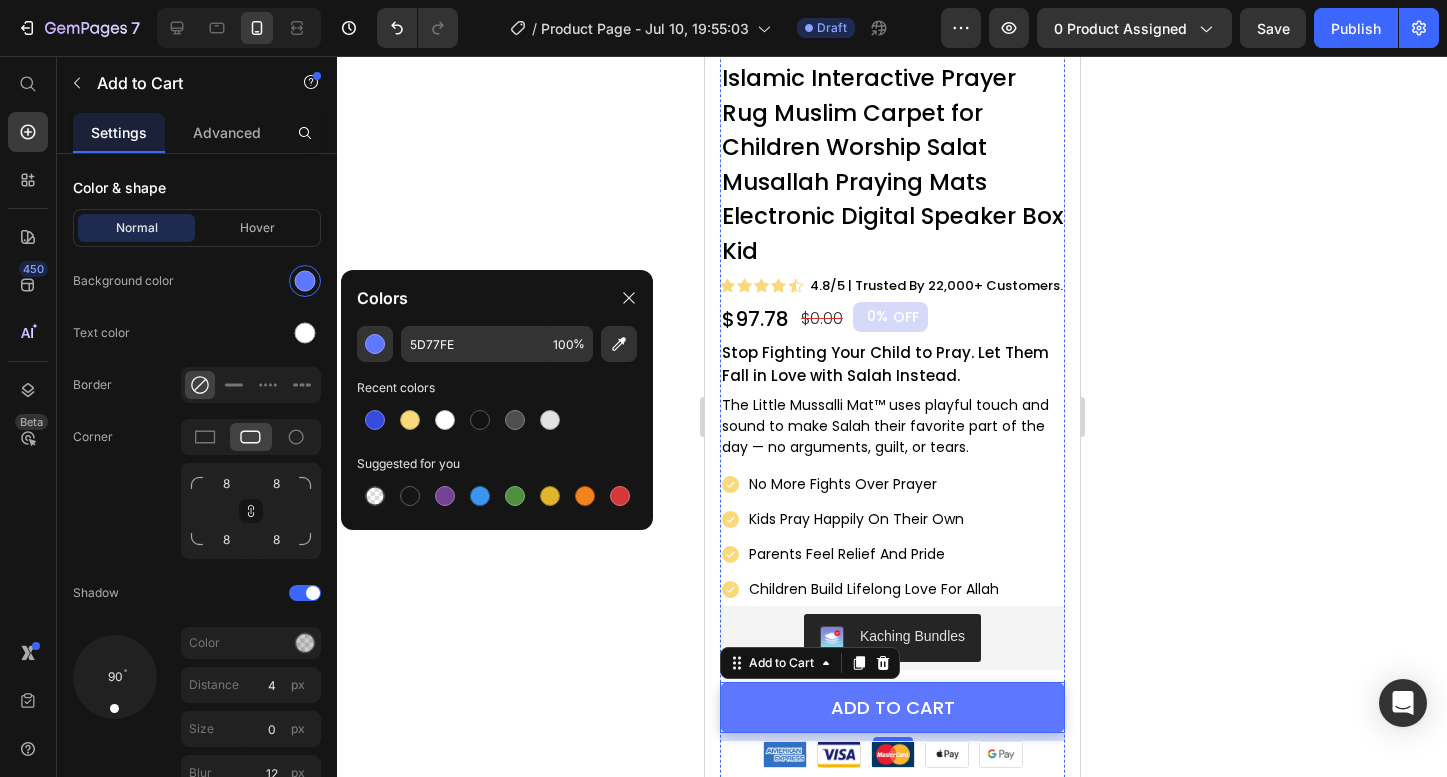 scroll, scrollTop: 529, scrollLeft: 0, axis: vertical 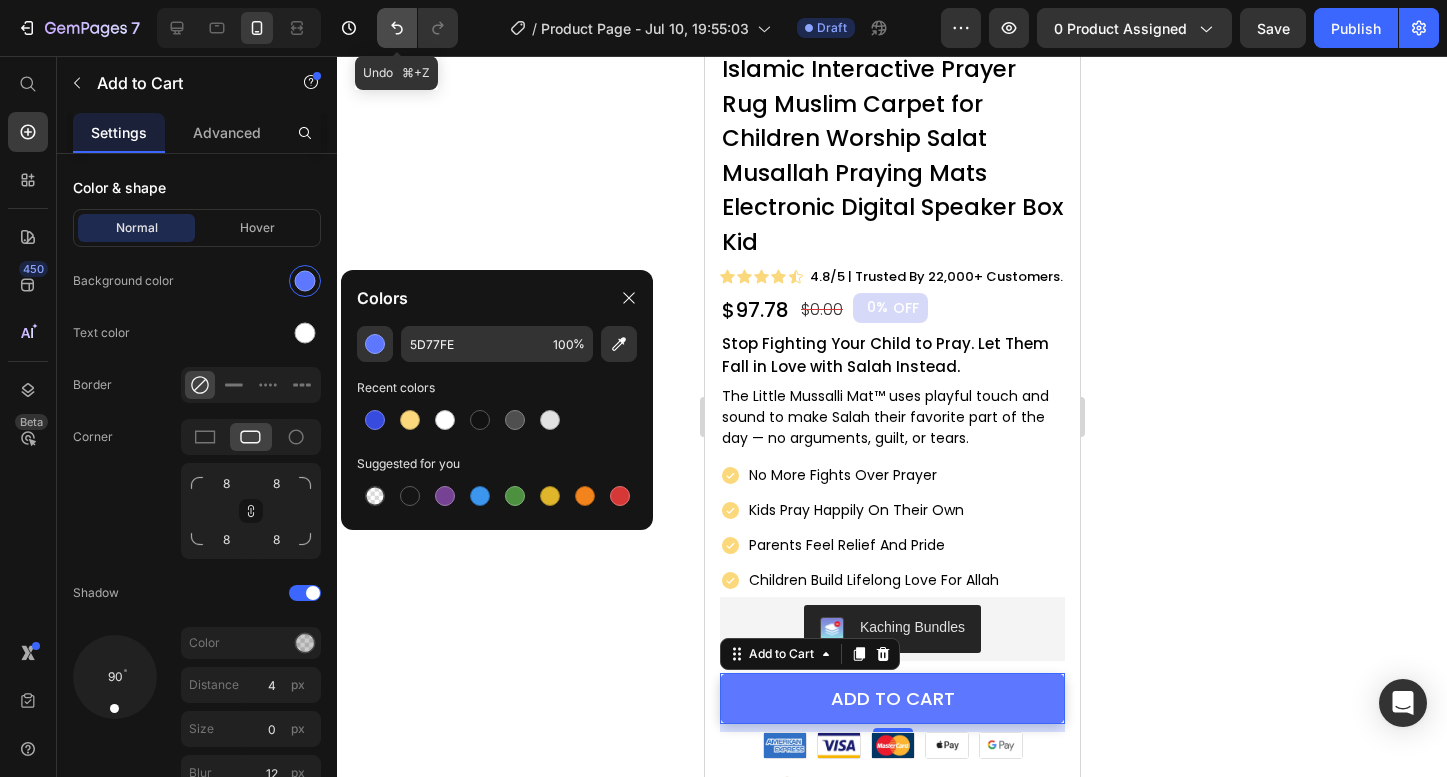 click 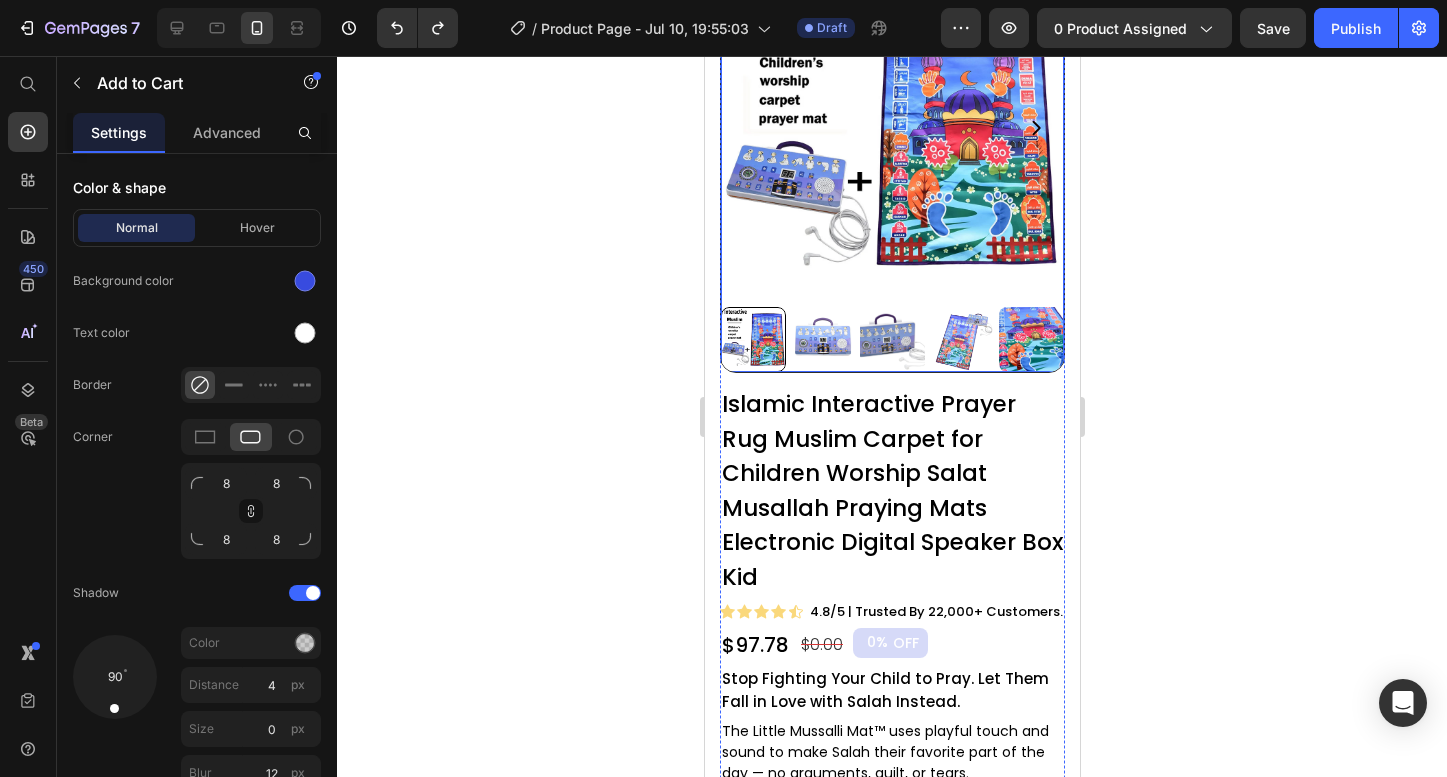 scroll, scrollTop: 141, scrollLeft: 0, axis: vertical 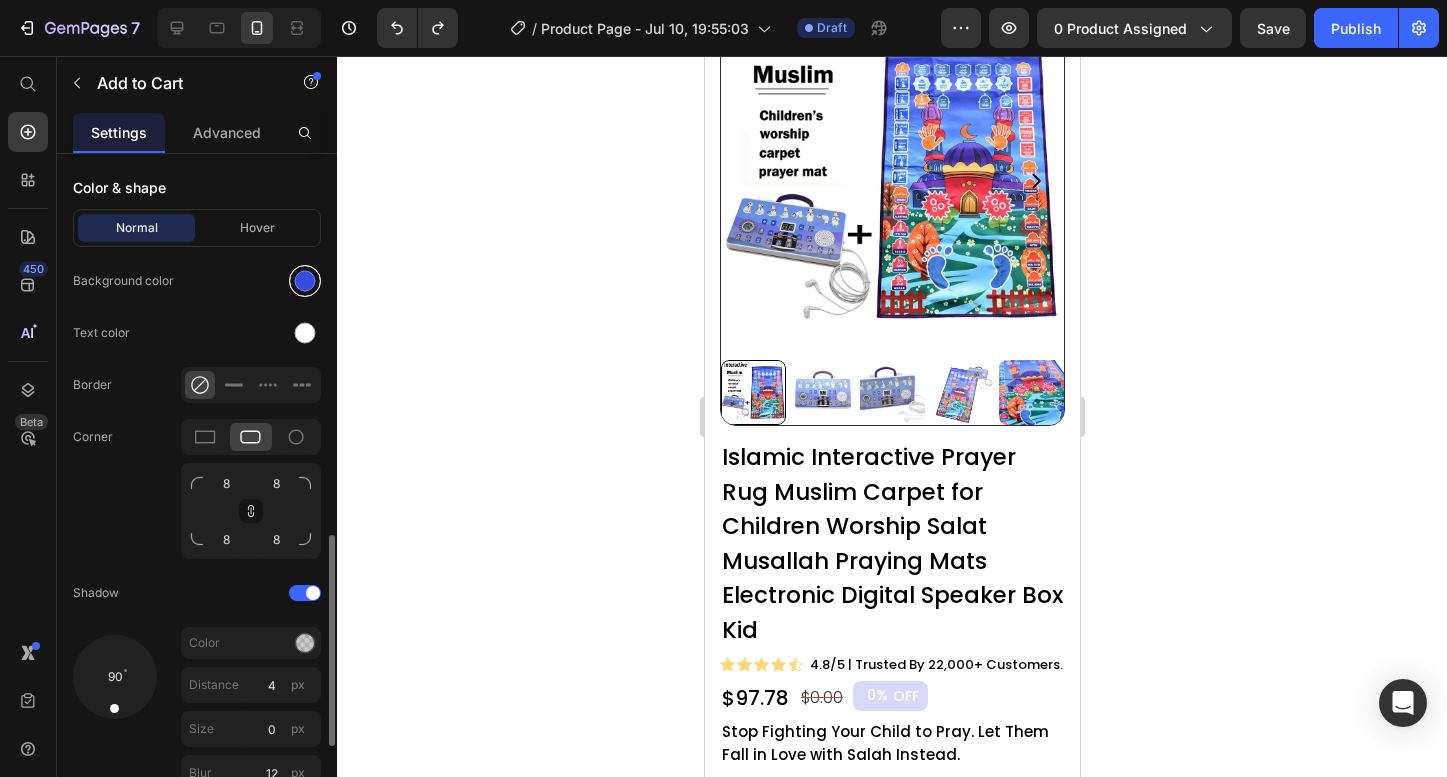click at bounding box center [305, 281] 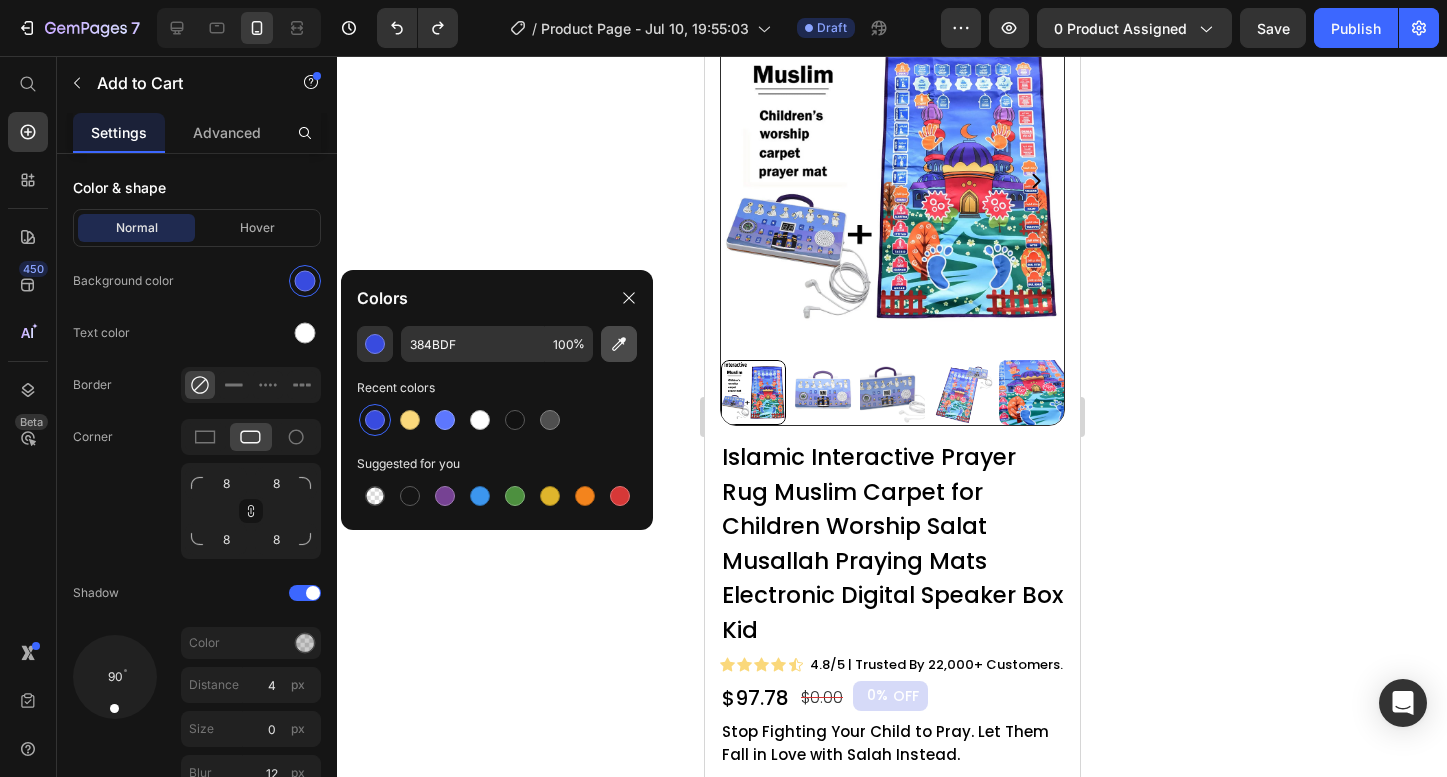 click 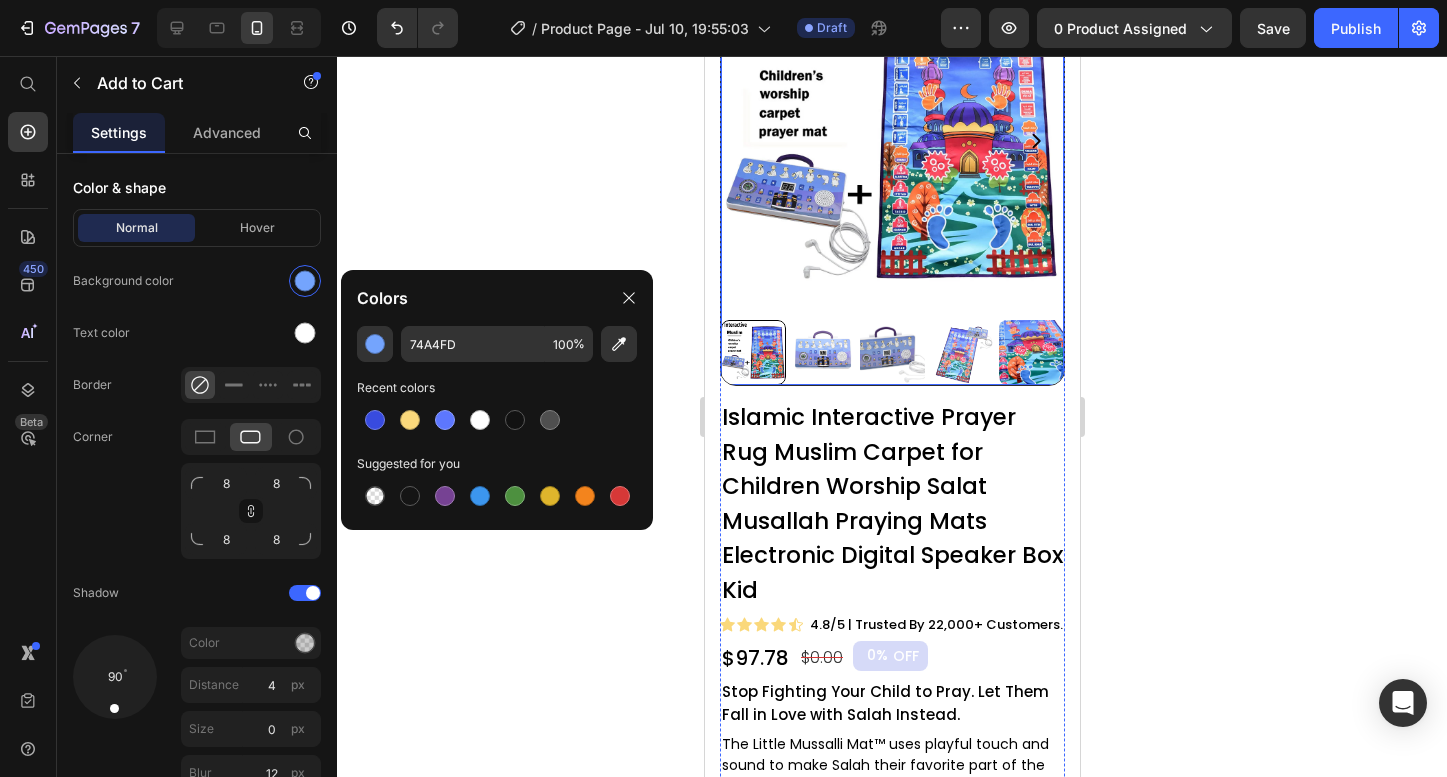 scroll, scrollTop: 186, scrollLeft: 0, axis: vertical 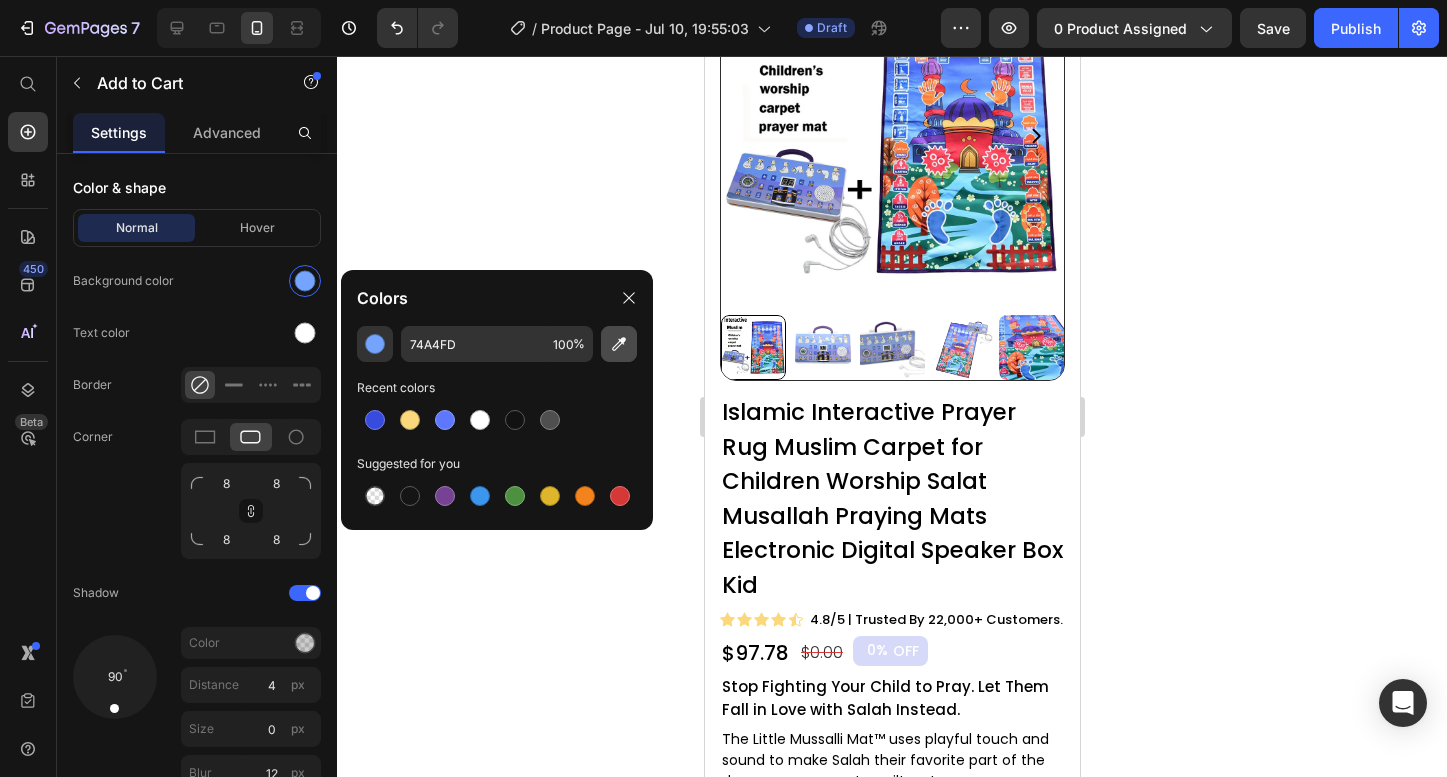 click 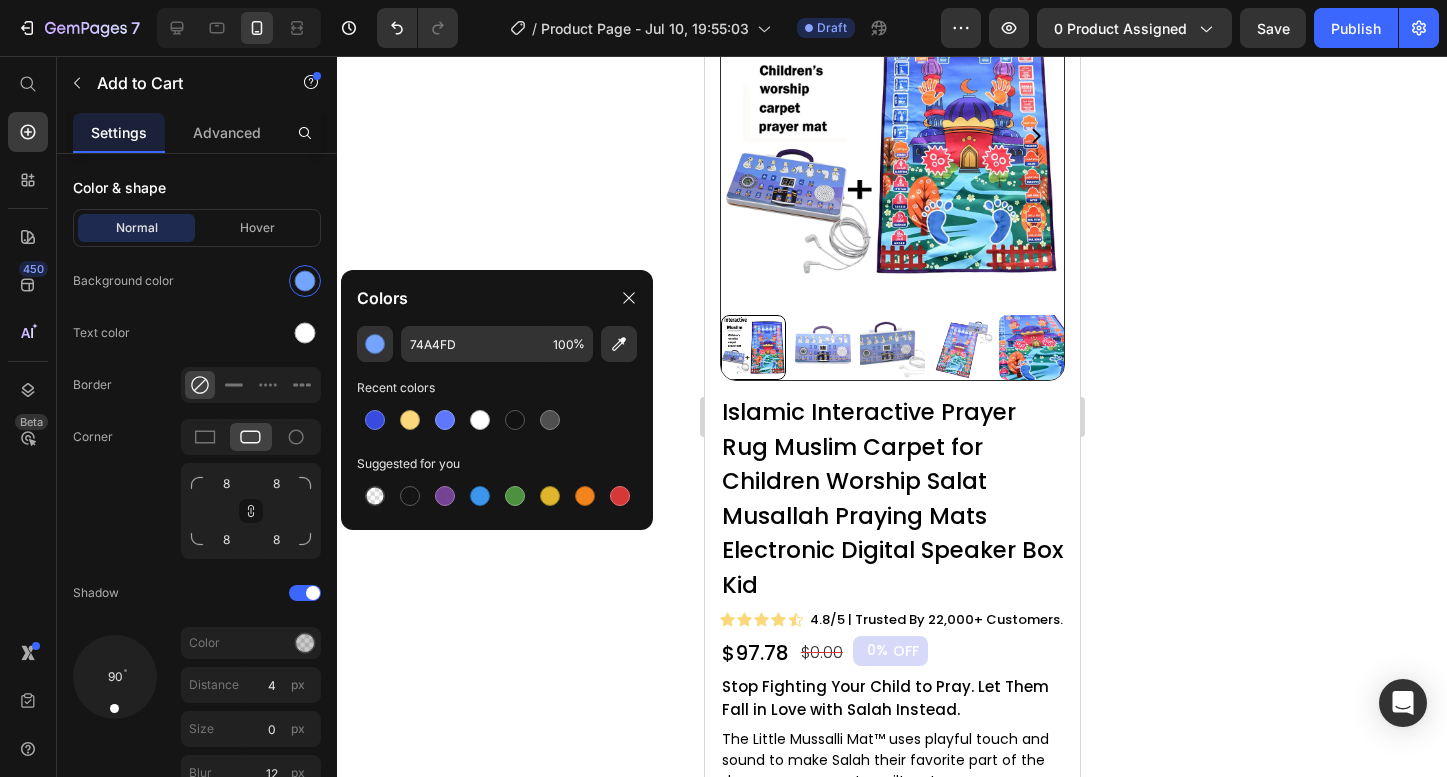type on "6E8DE7" 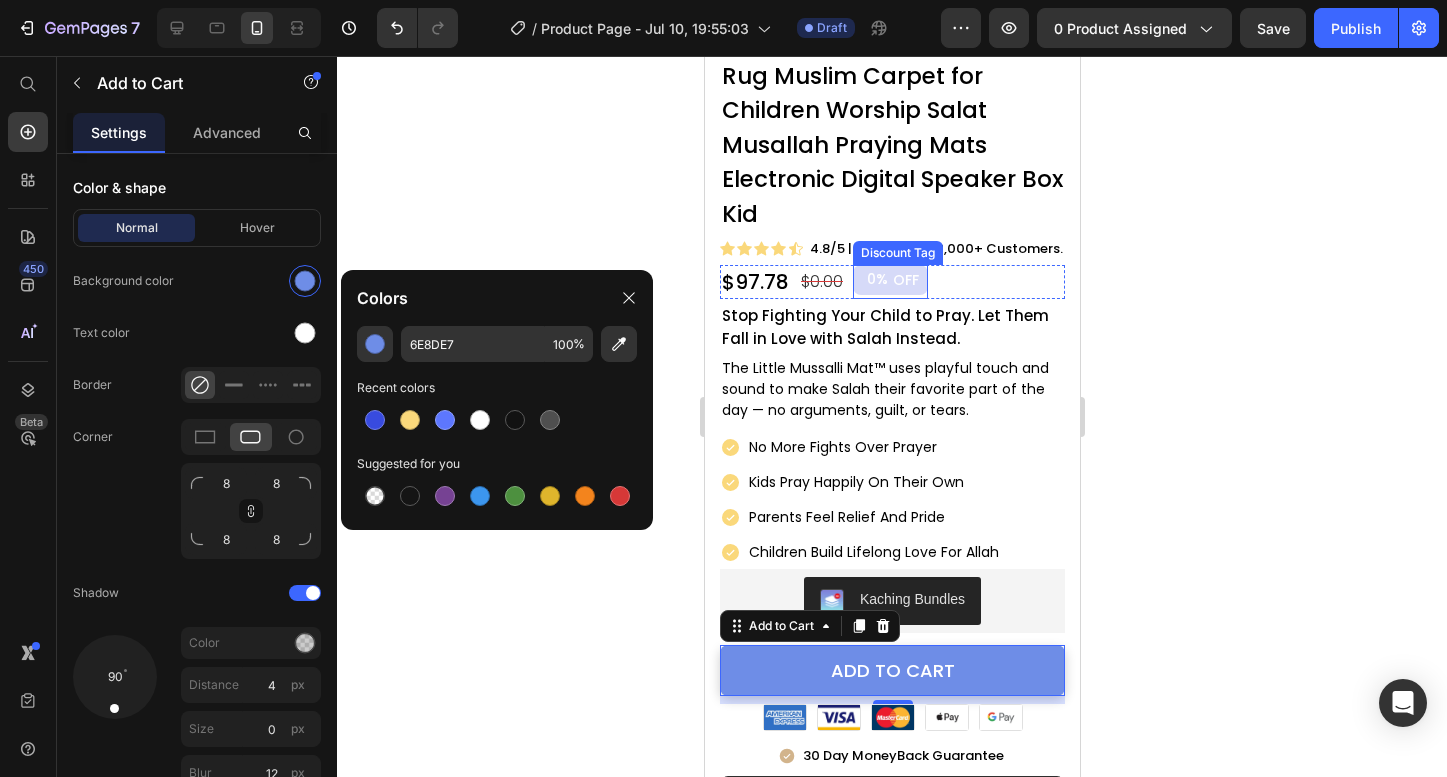 scroll, scrollTop: 510, scrollLeft: 0, axis: vertical 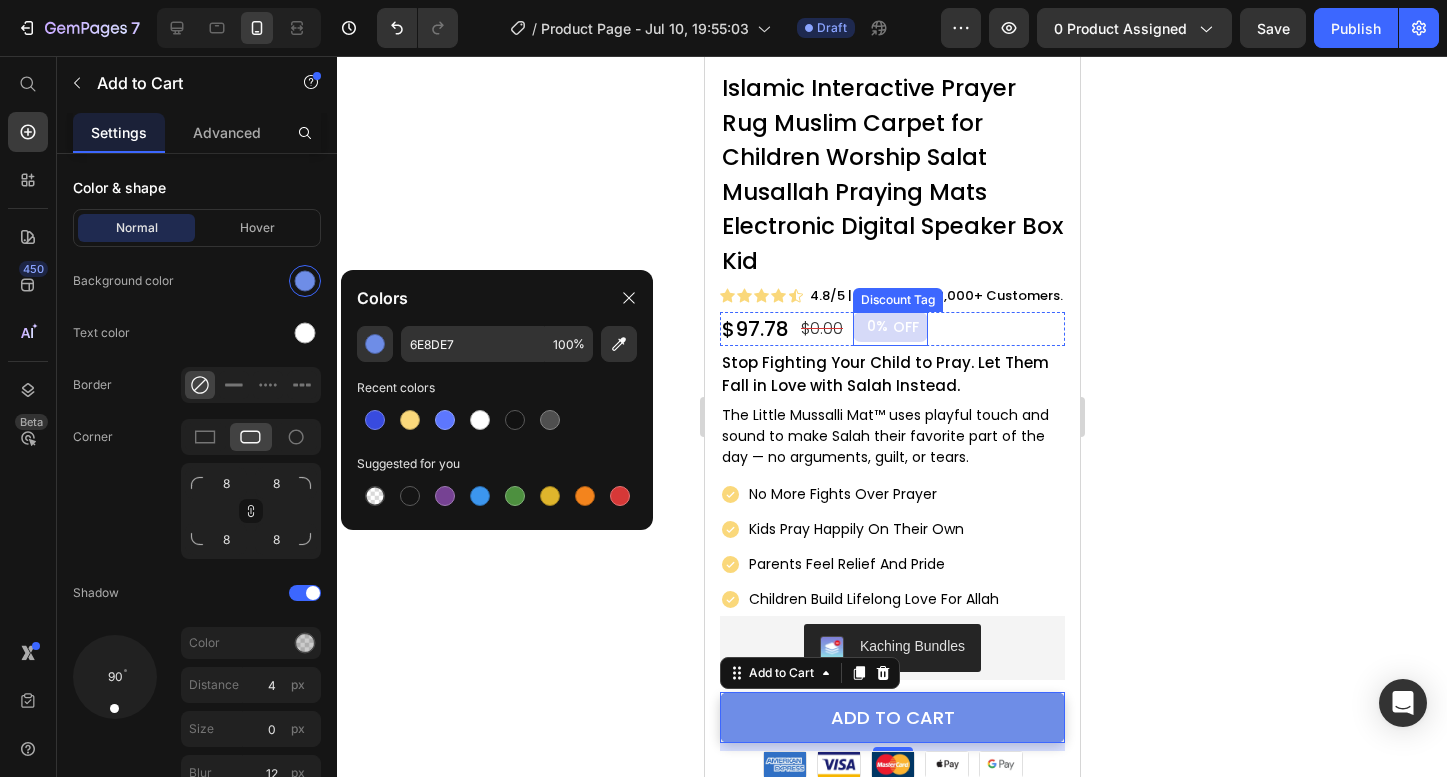 click on "0% OFF" at bounding box center [889, 329] 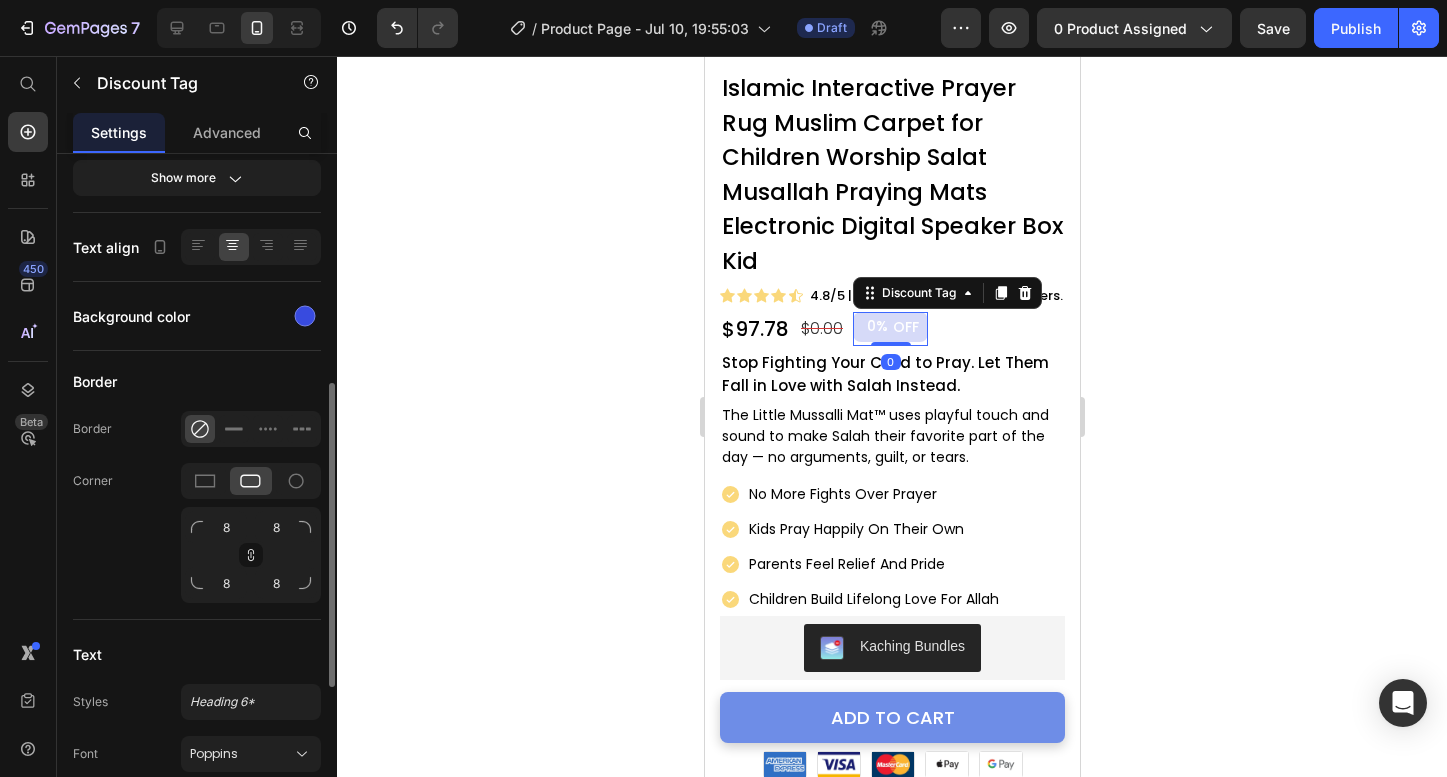 scroll, scrollTop: 487, scrollLeft: 0, axis: vertical 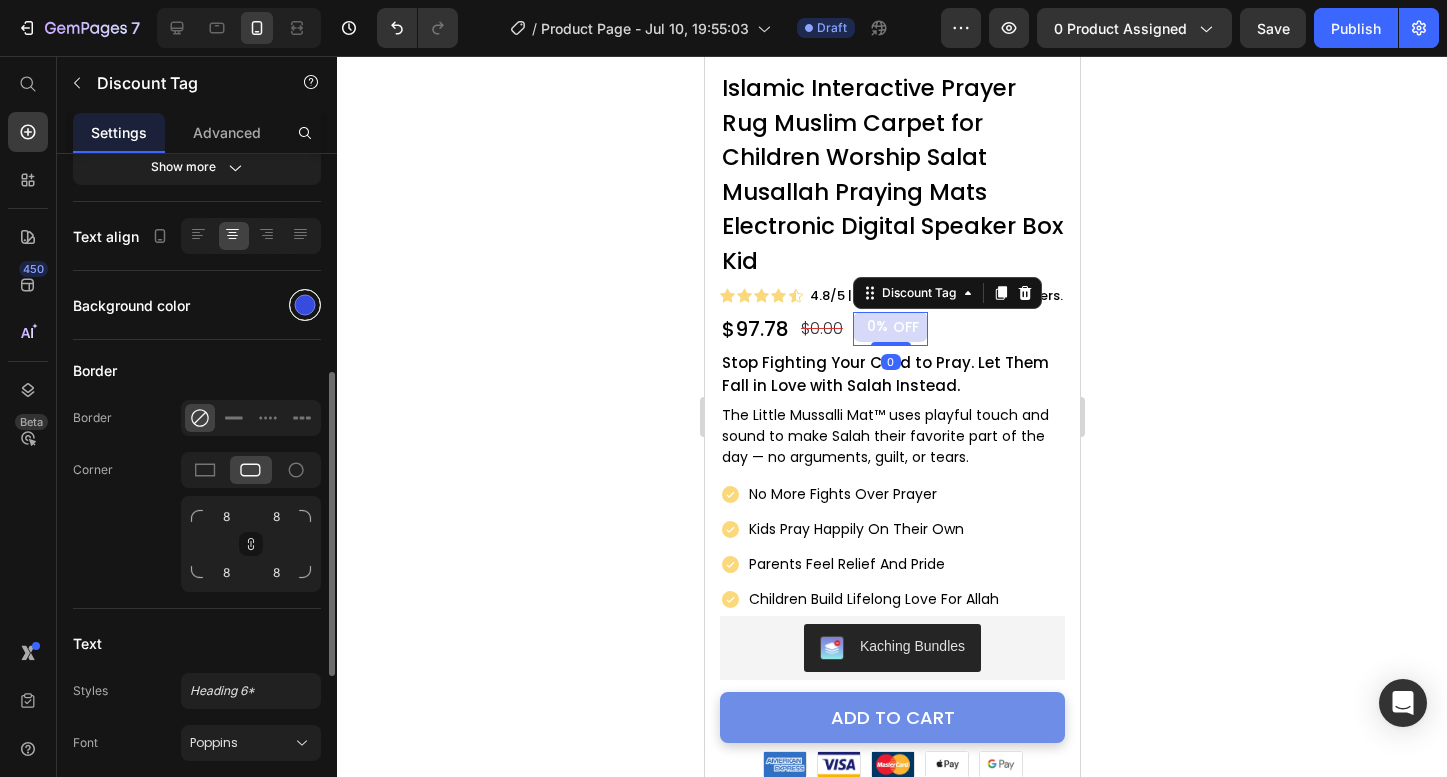 click at bounding box center (305, 305) 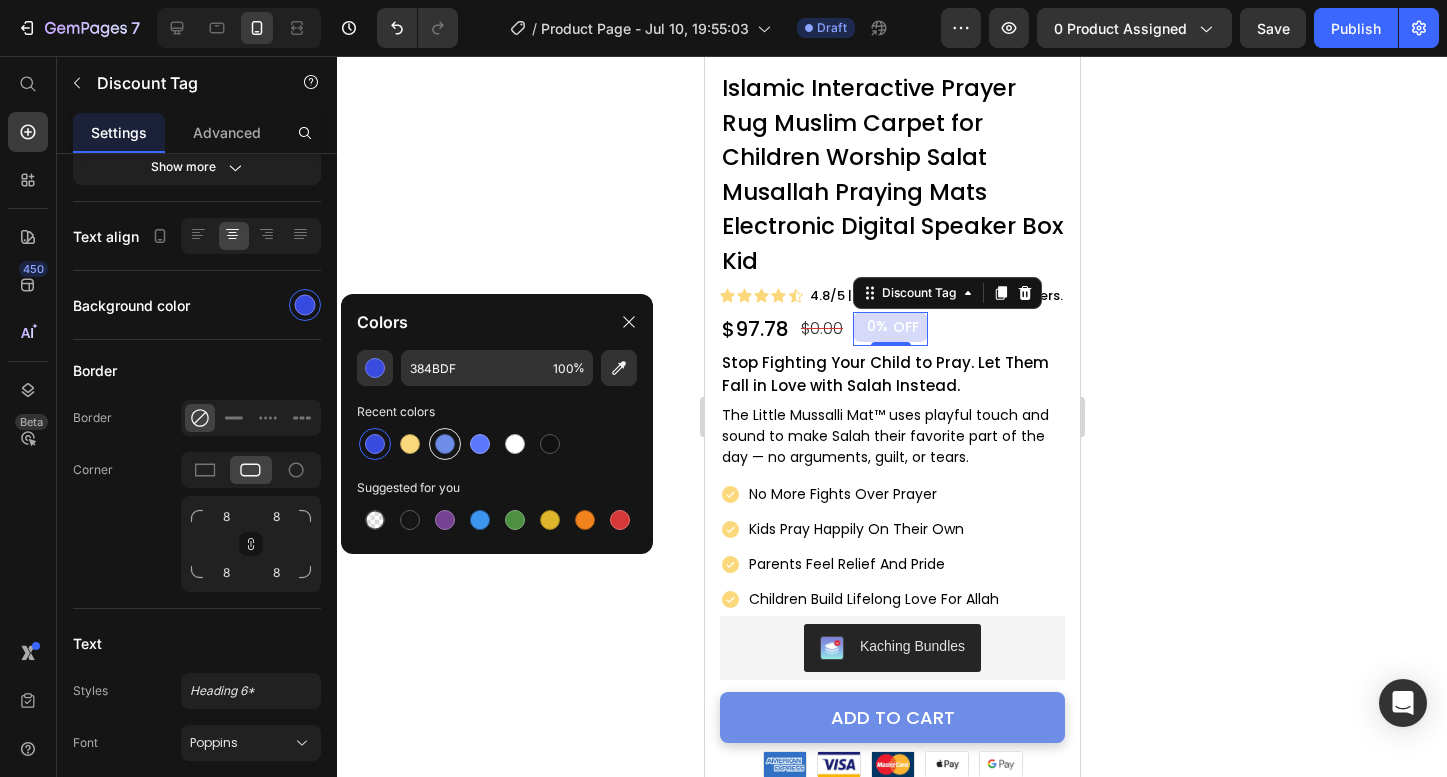 click at bounding box center (445, 444) 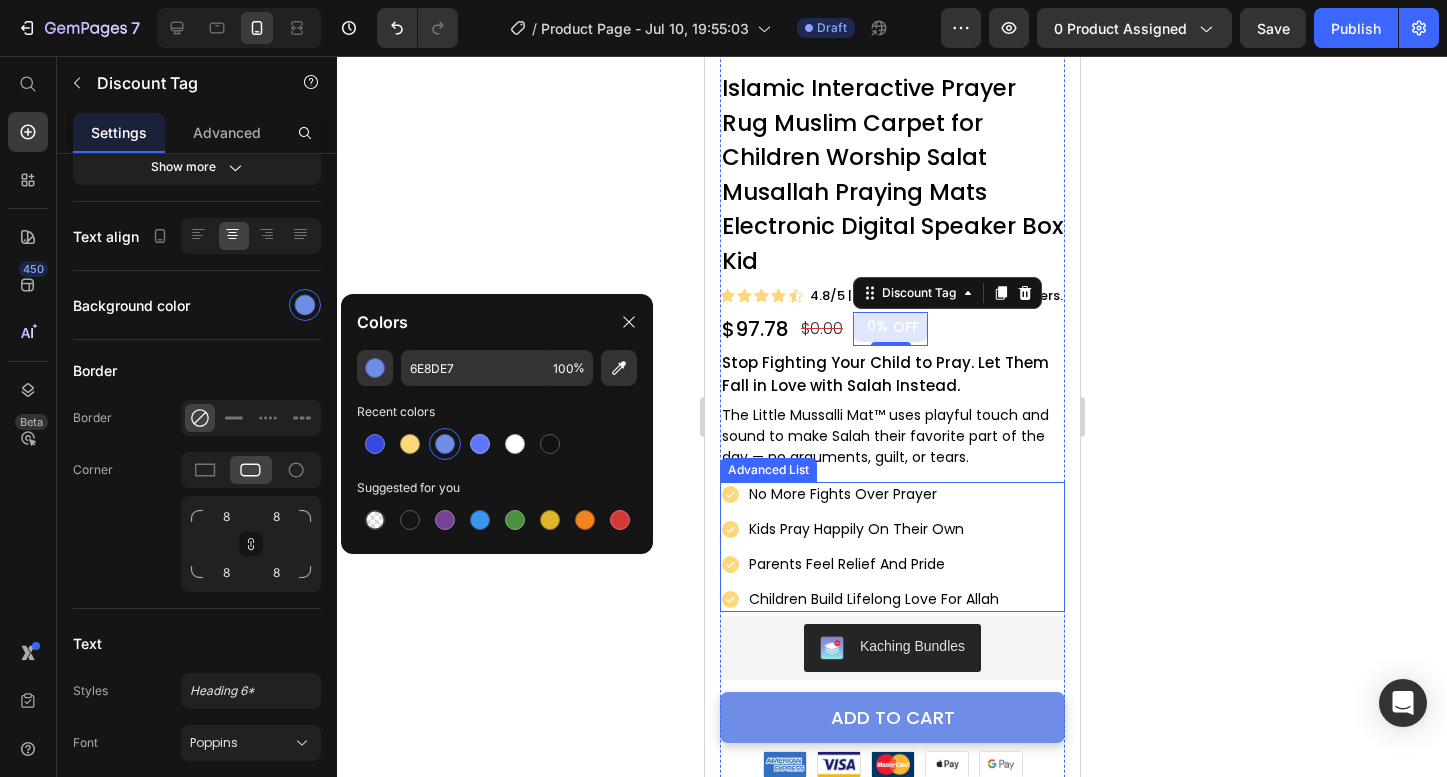 drag, startPoint x: 1013, startPoint y: 518, endPoint x: 984, endPoint y: 518, distance: 29 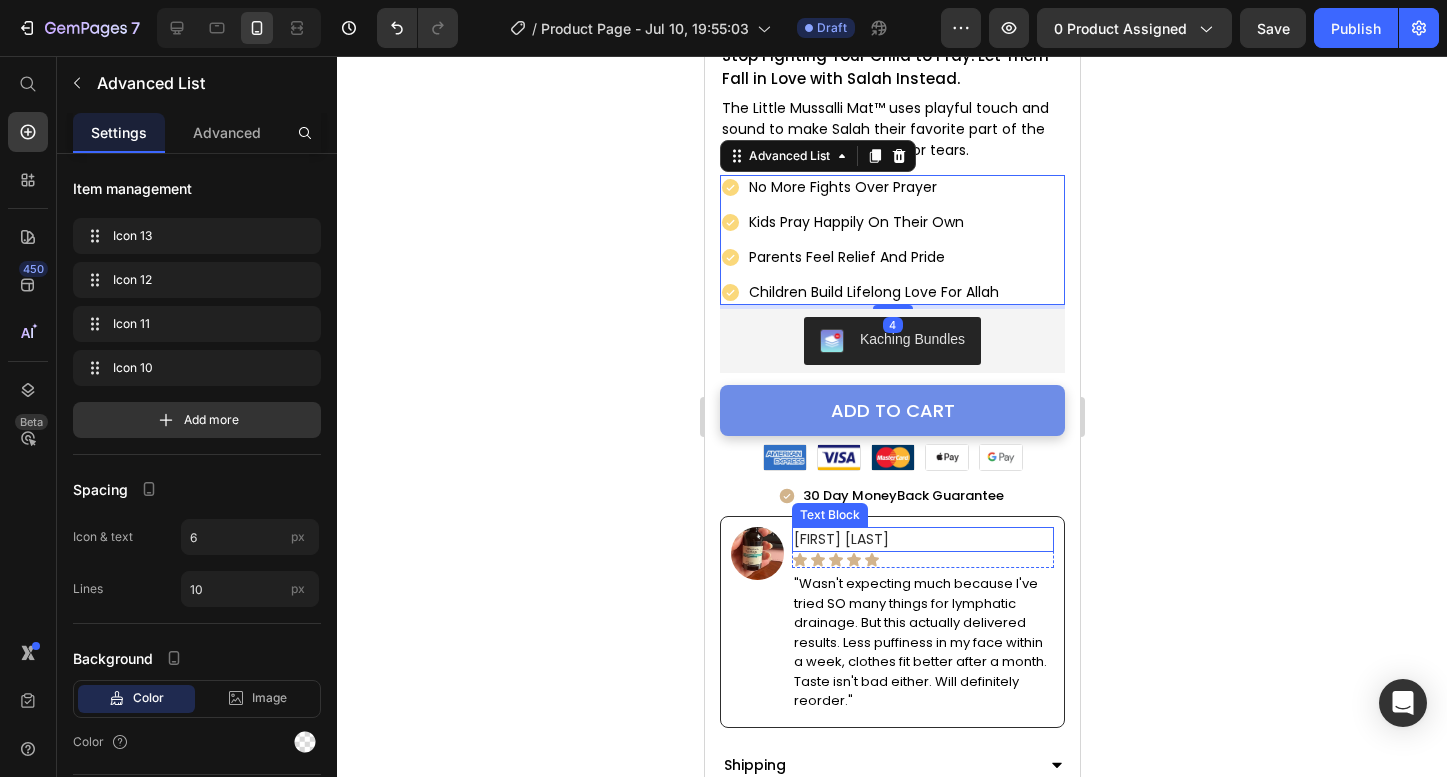 scroll, scrollTop: 800, scrollLeft: 0, axis: vertical 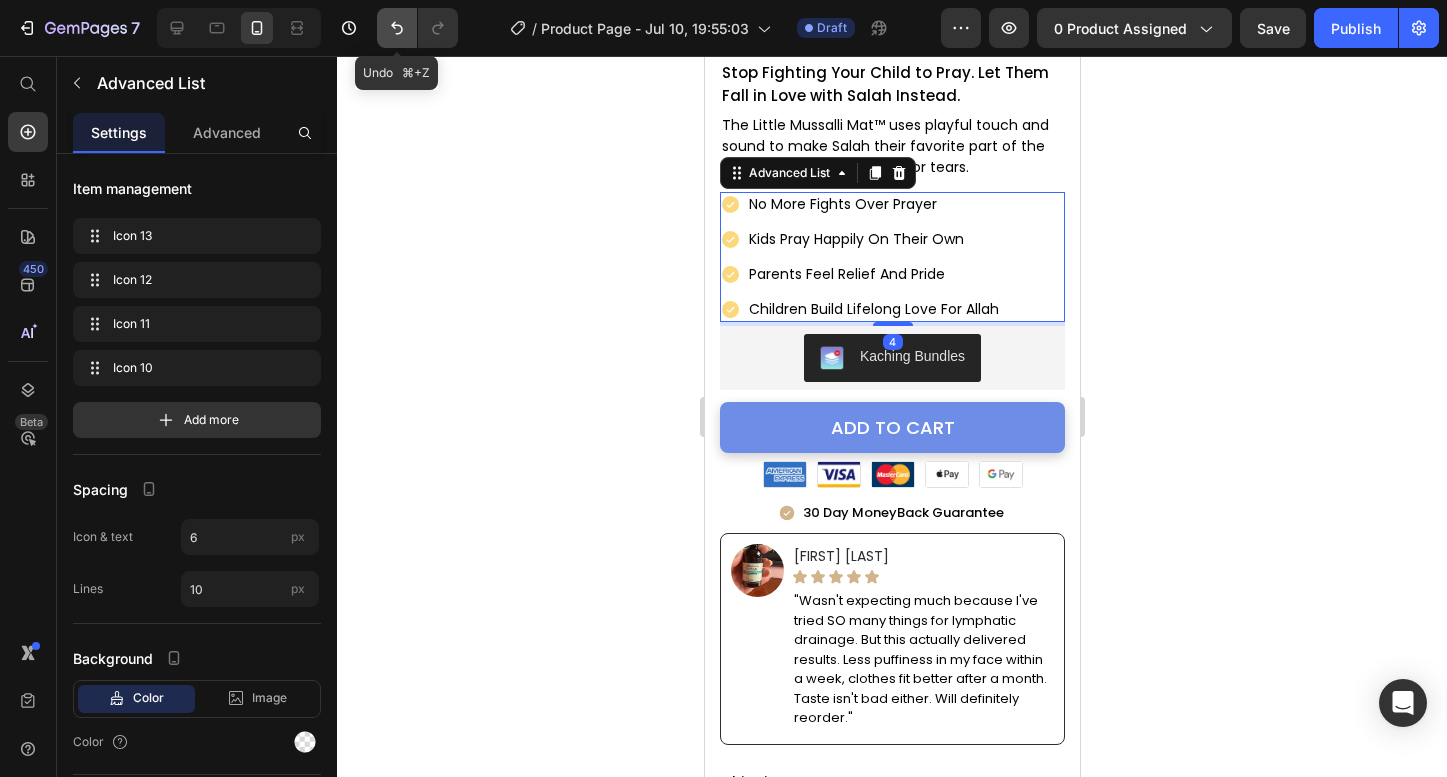click 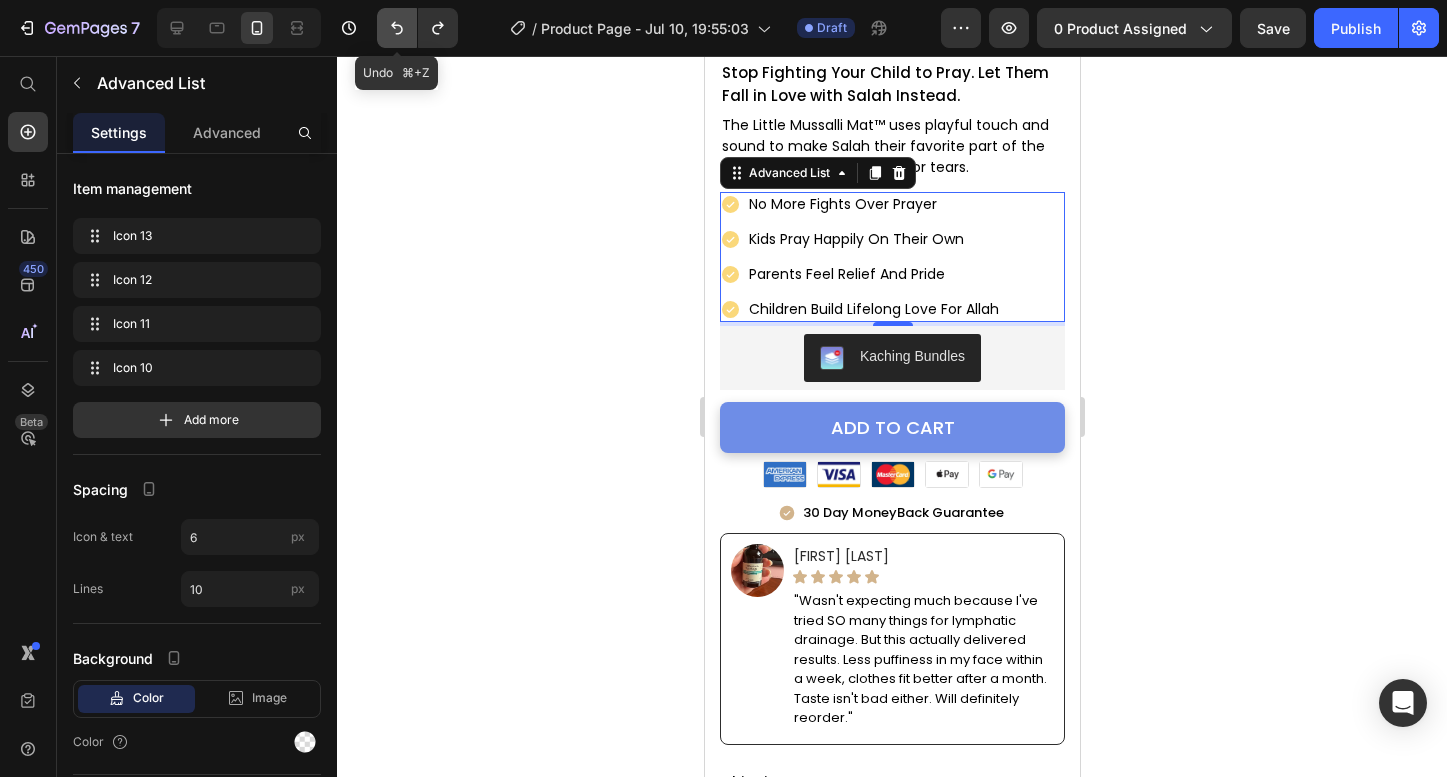 click 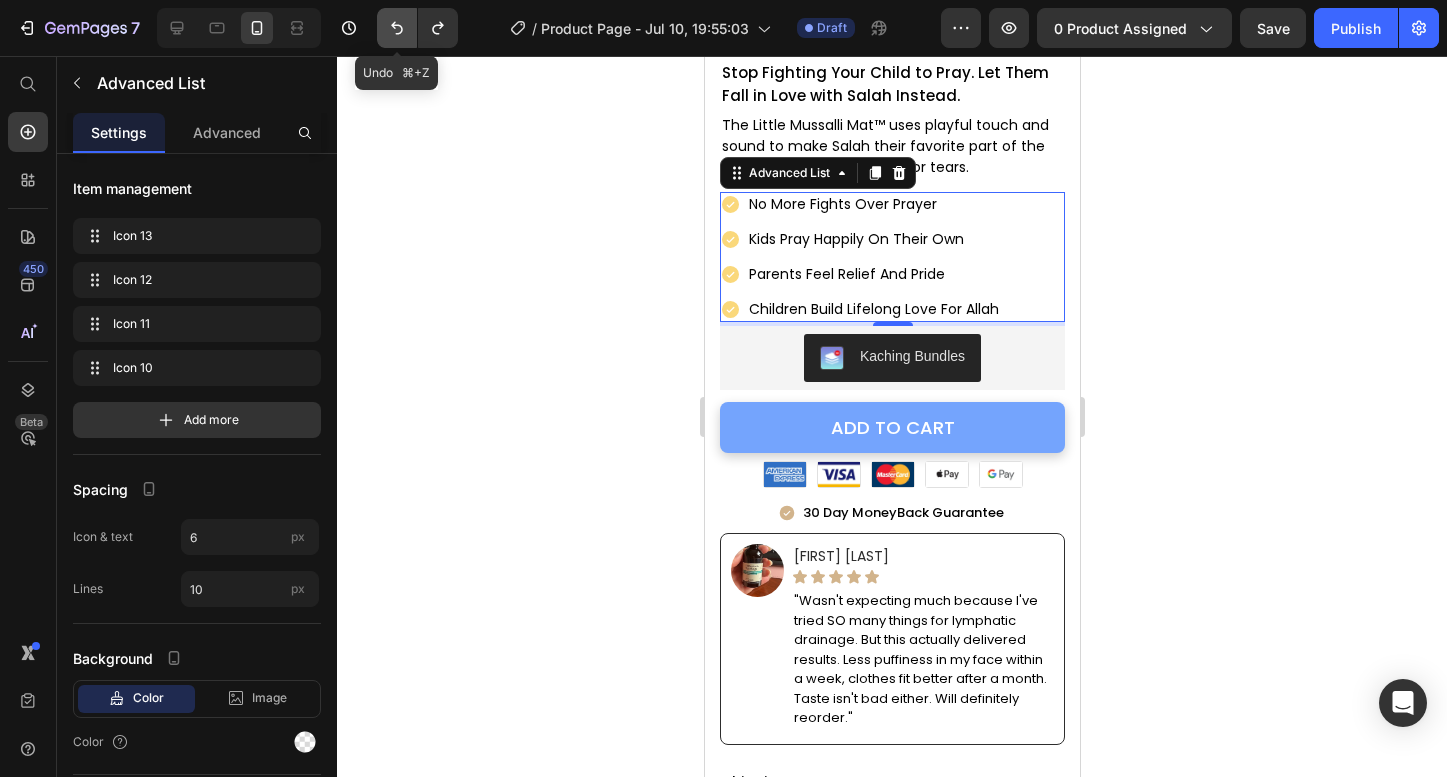 click 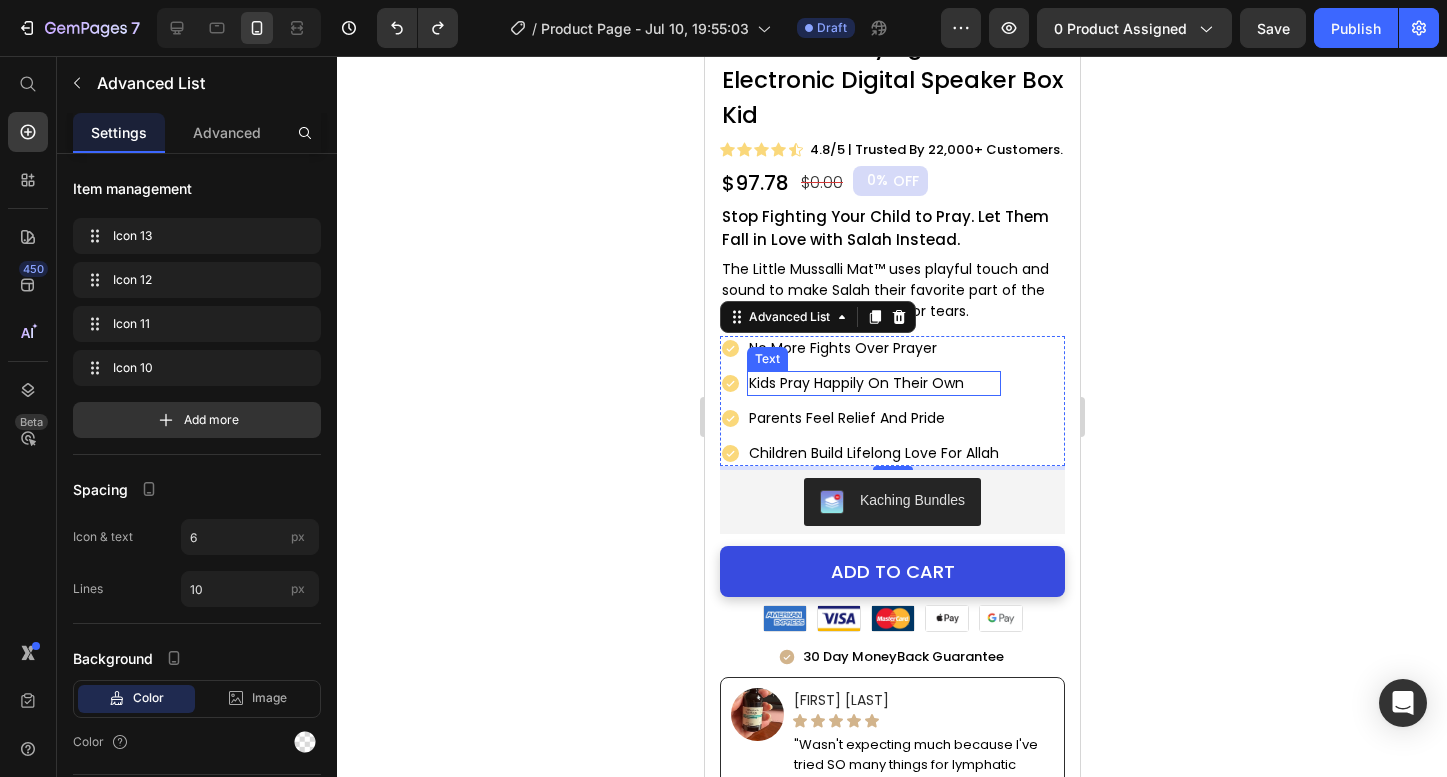 scroll, scrollTop: 603, scrollLeft: 0, axis: vertical 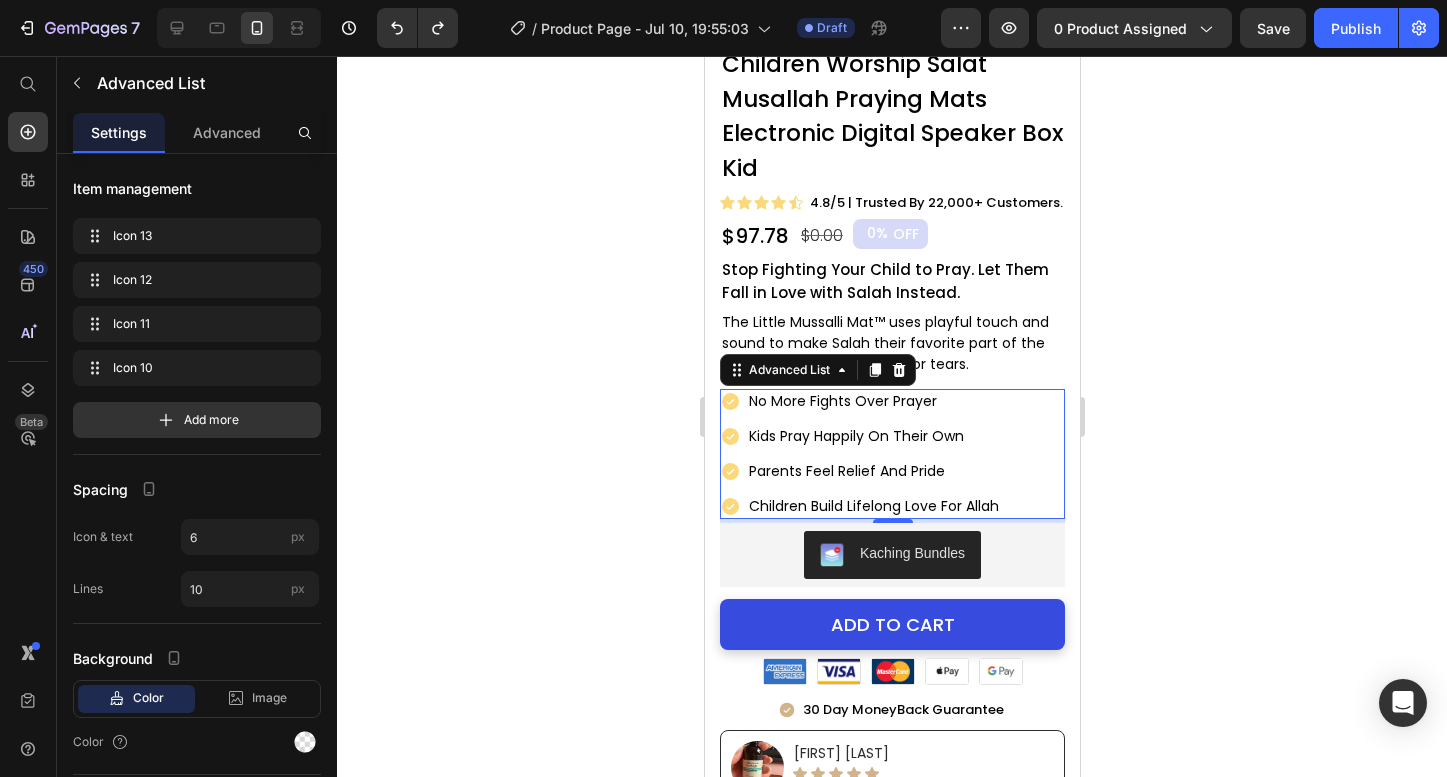 click on "$97.78" at bounding box center [754, 236] 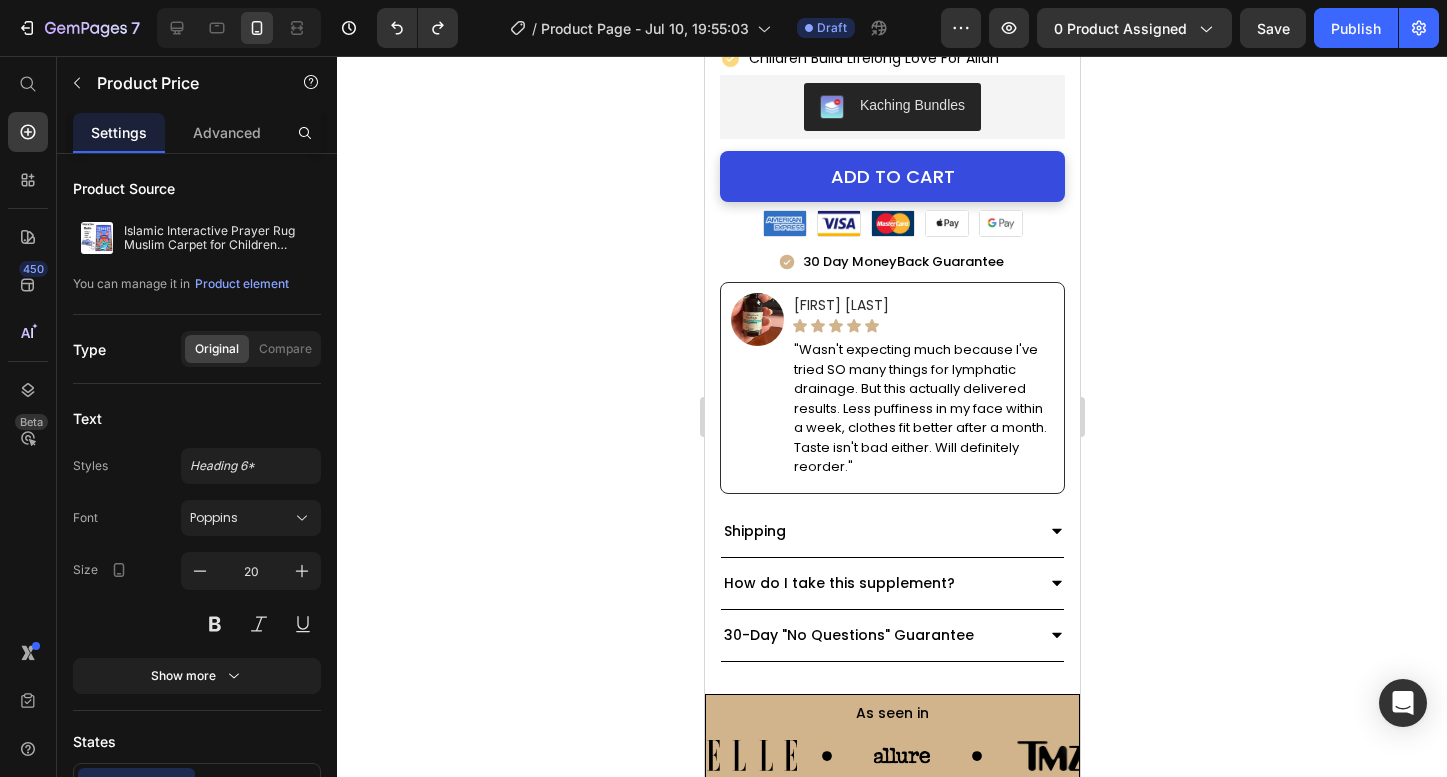scroll, scrollTop: 1085, scrollLeft: 0, axis: vertical 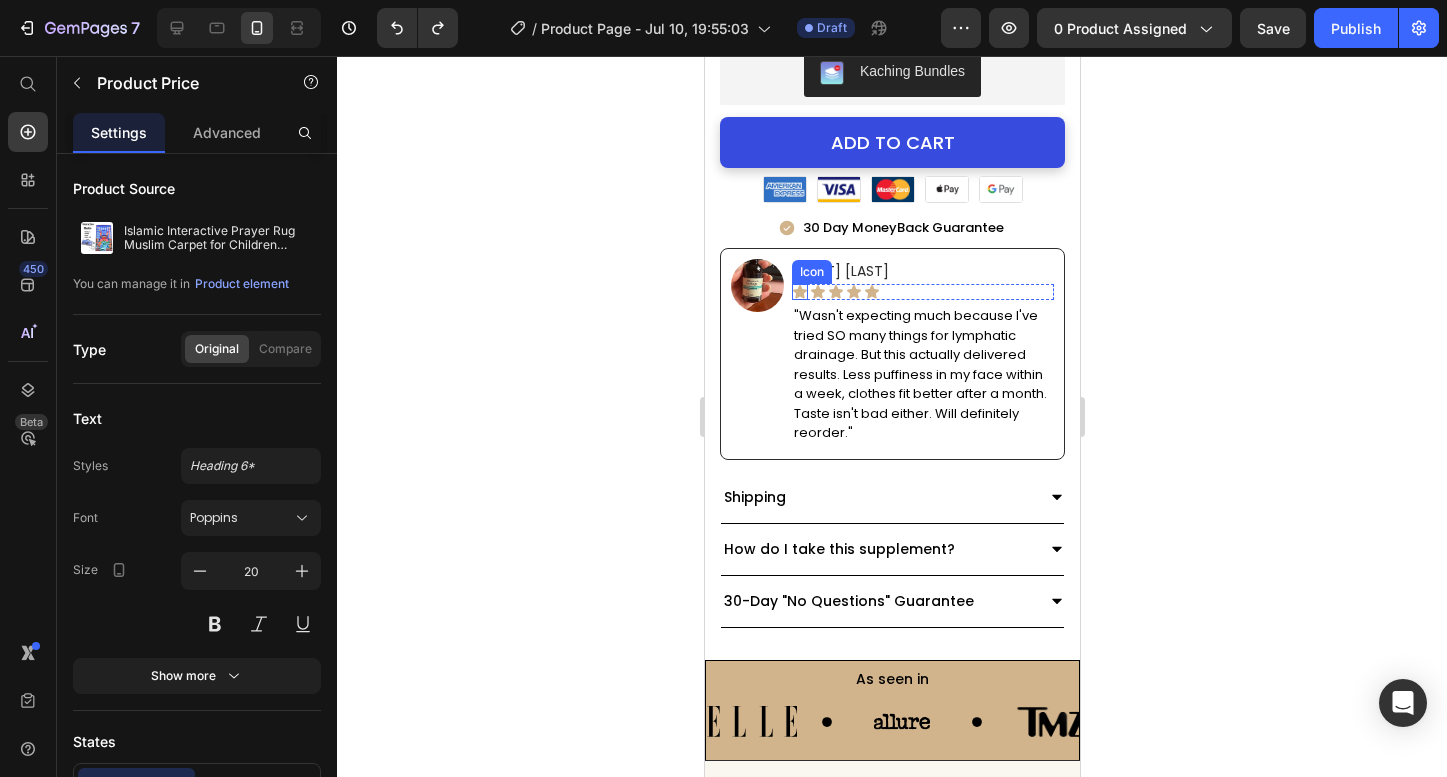 click 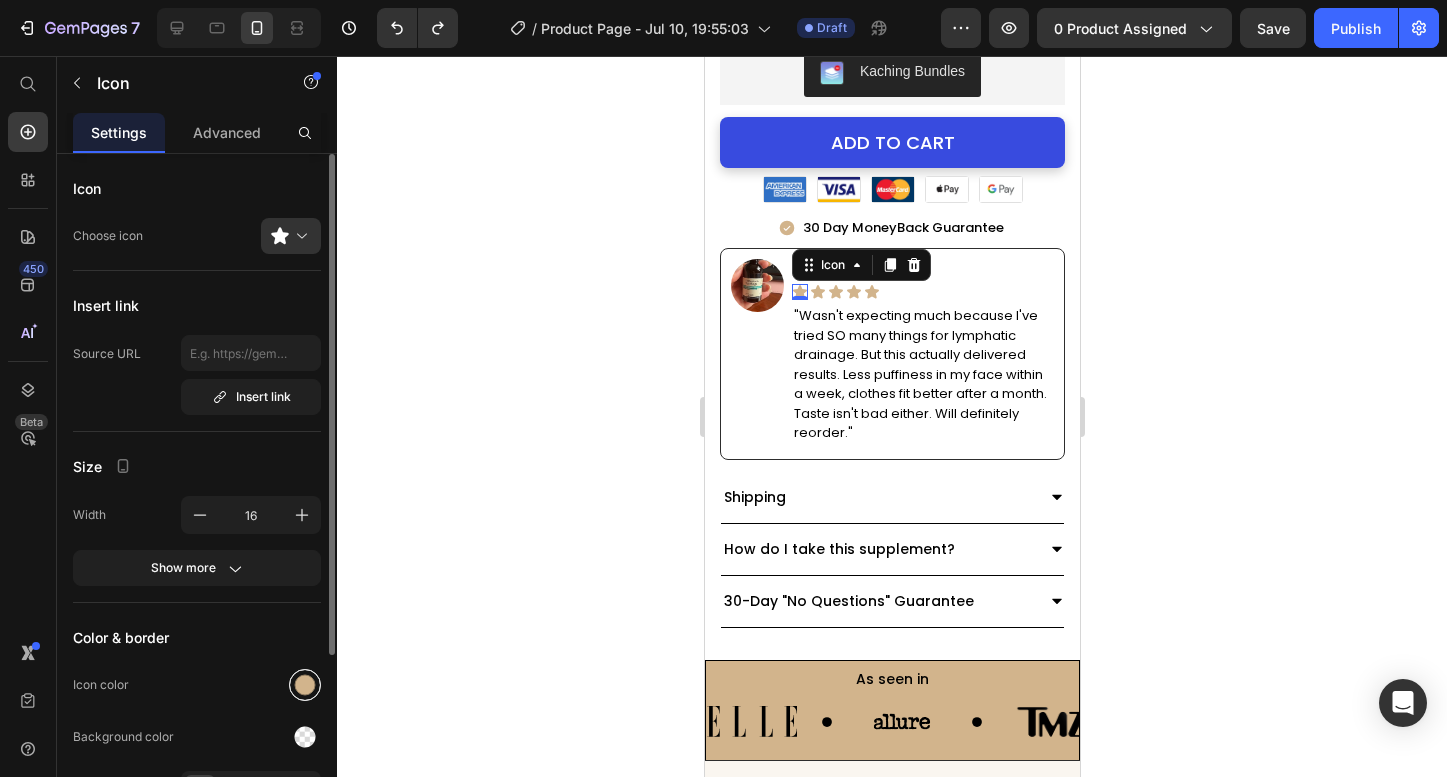 click at bounding box center (305, 685) 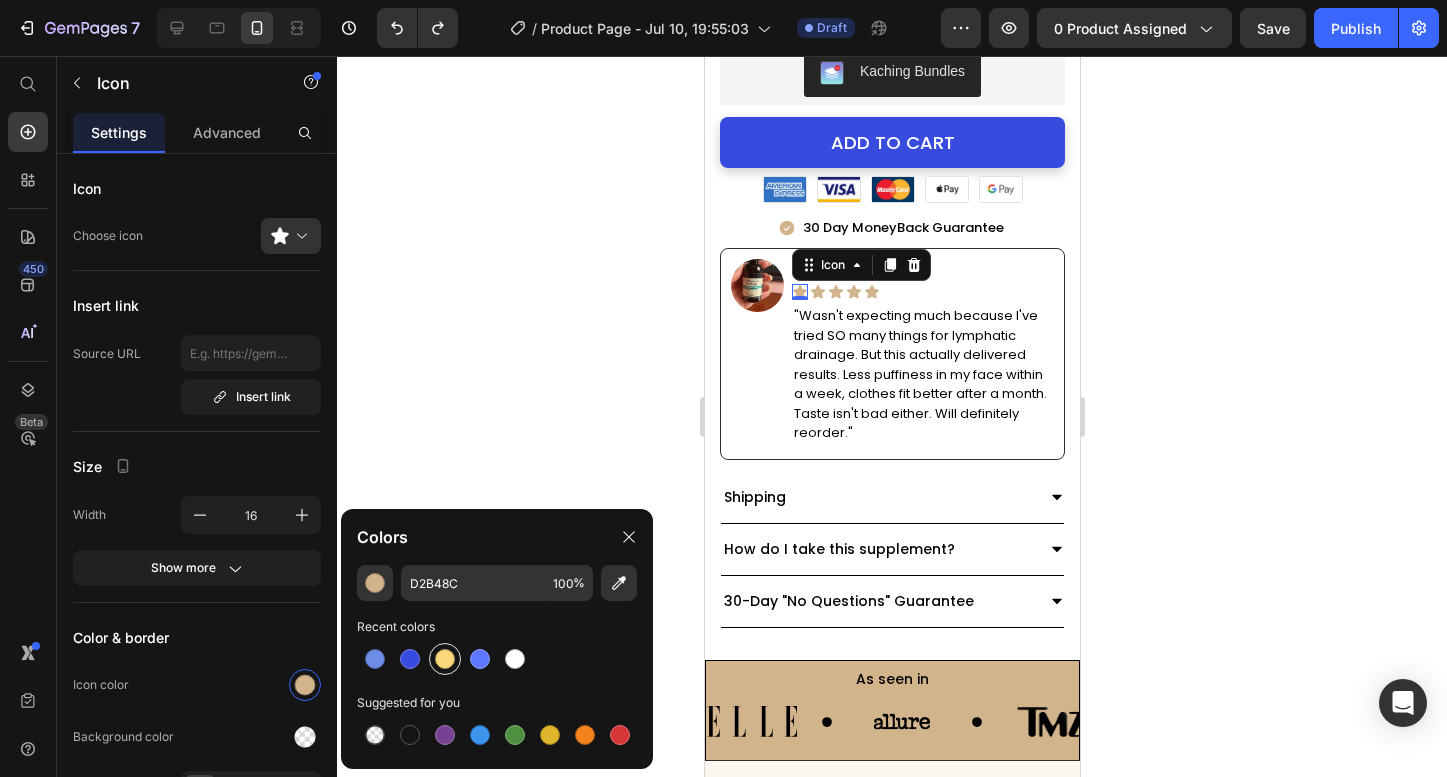 click at bounding box center [445, 659] 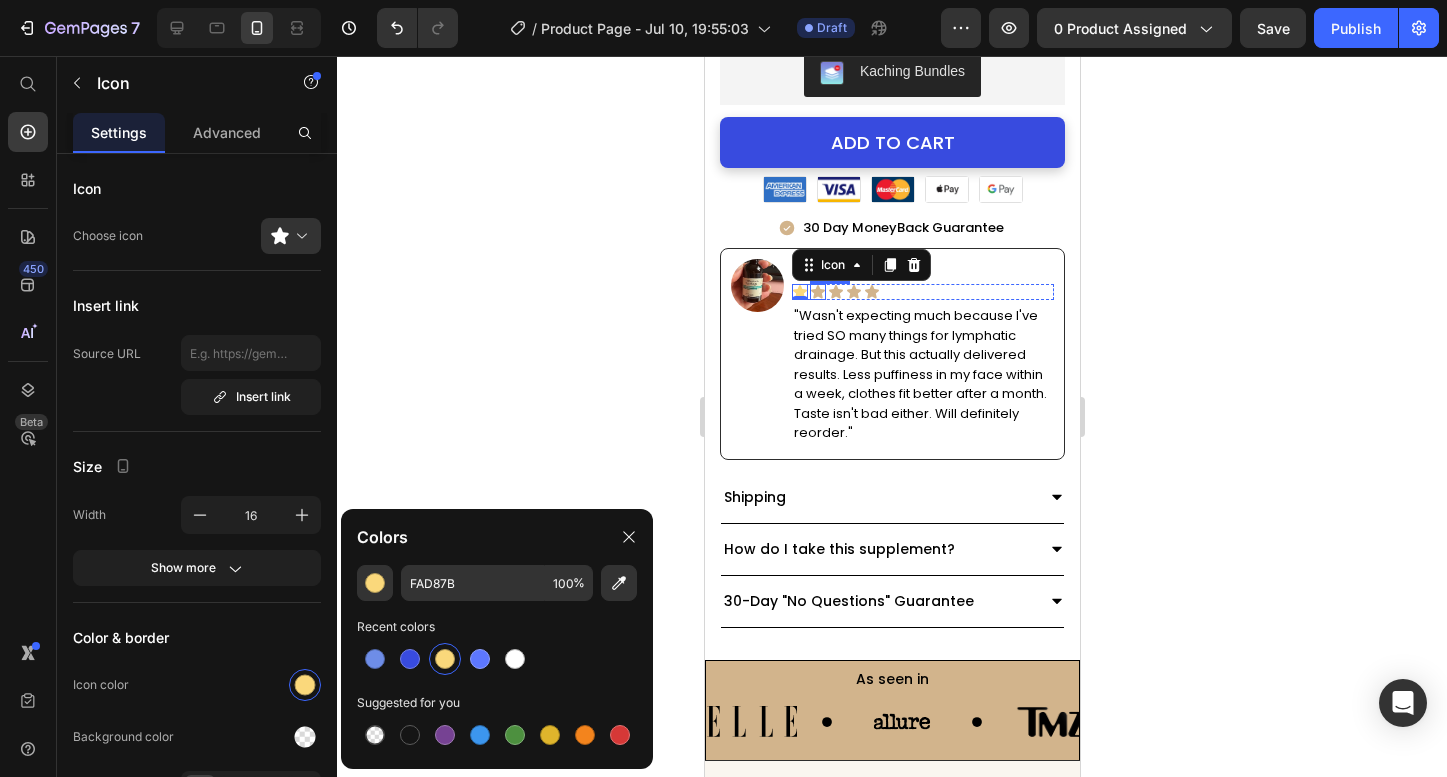 click 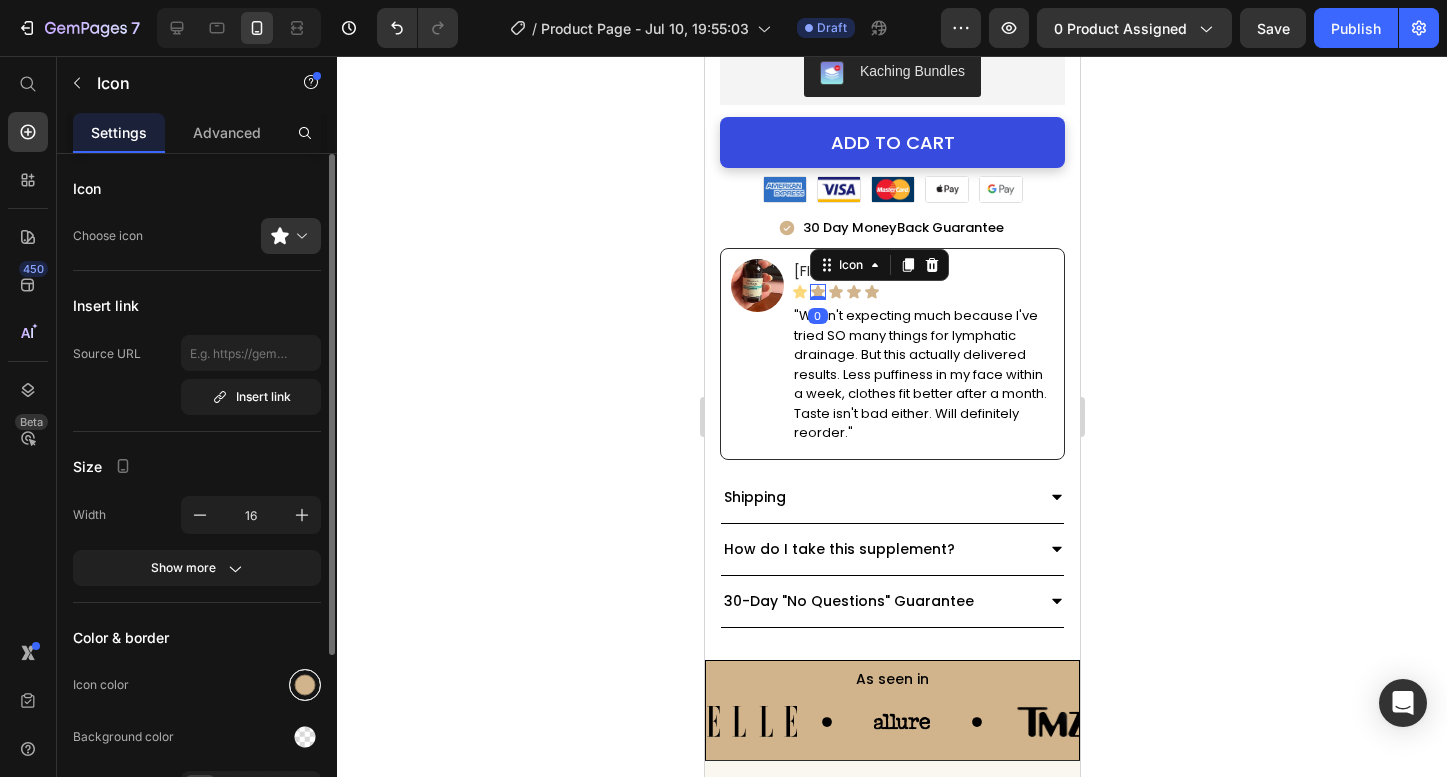 click at bounding box center [305, 685] 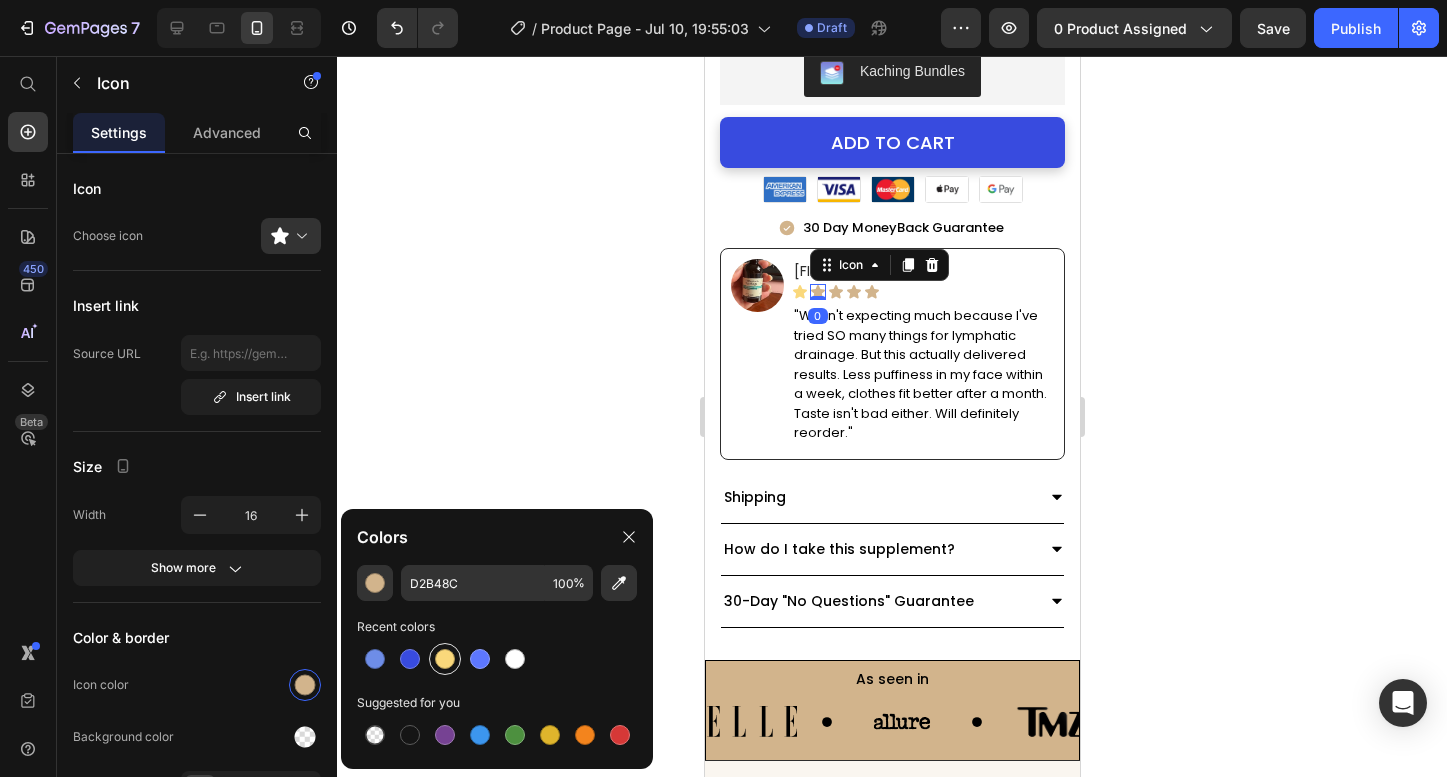 click at bounding box center [445, 659] 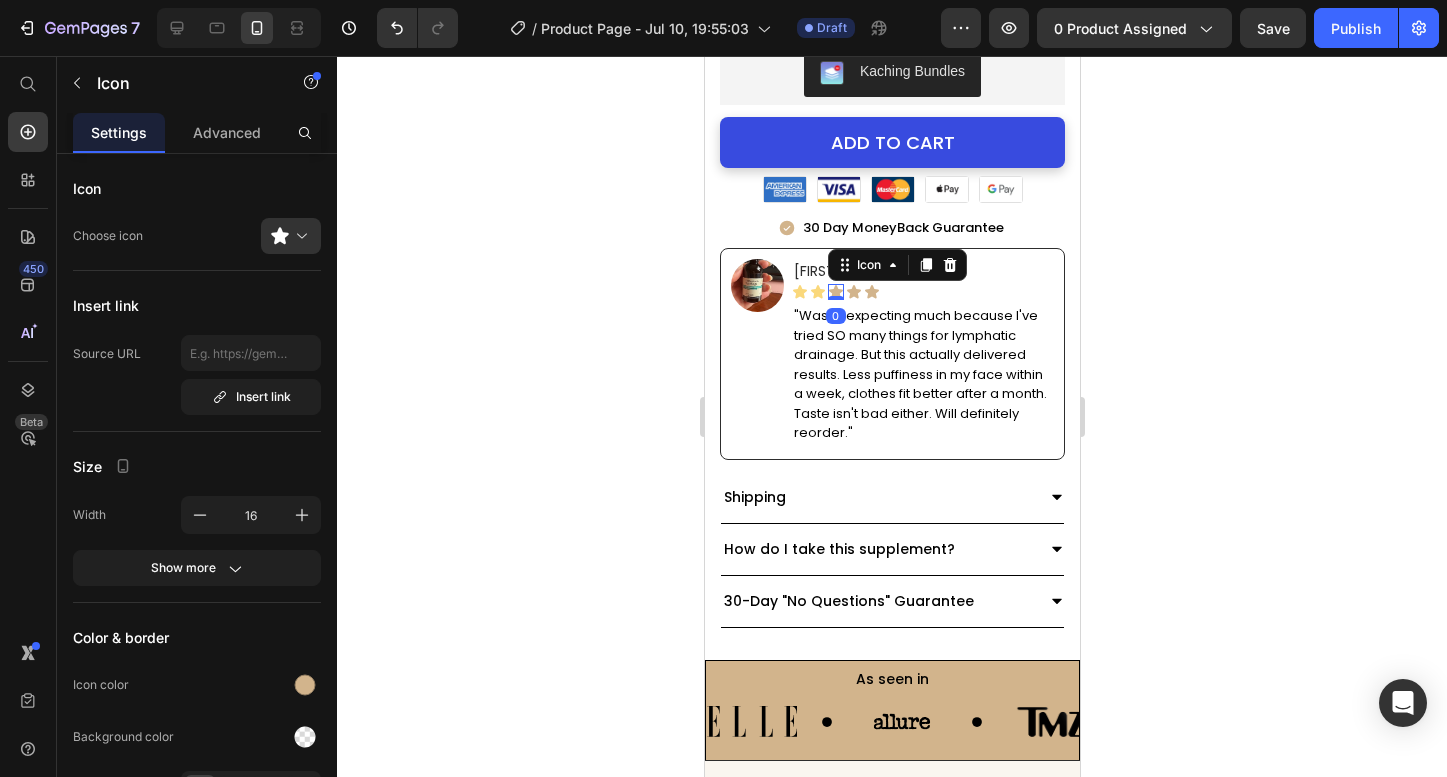 click on "Icon   0" at bounding box center [835, 292] 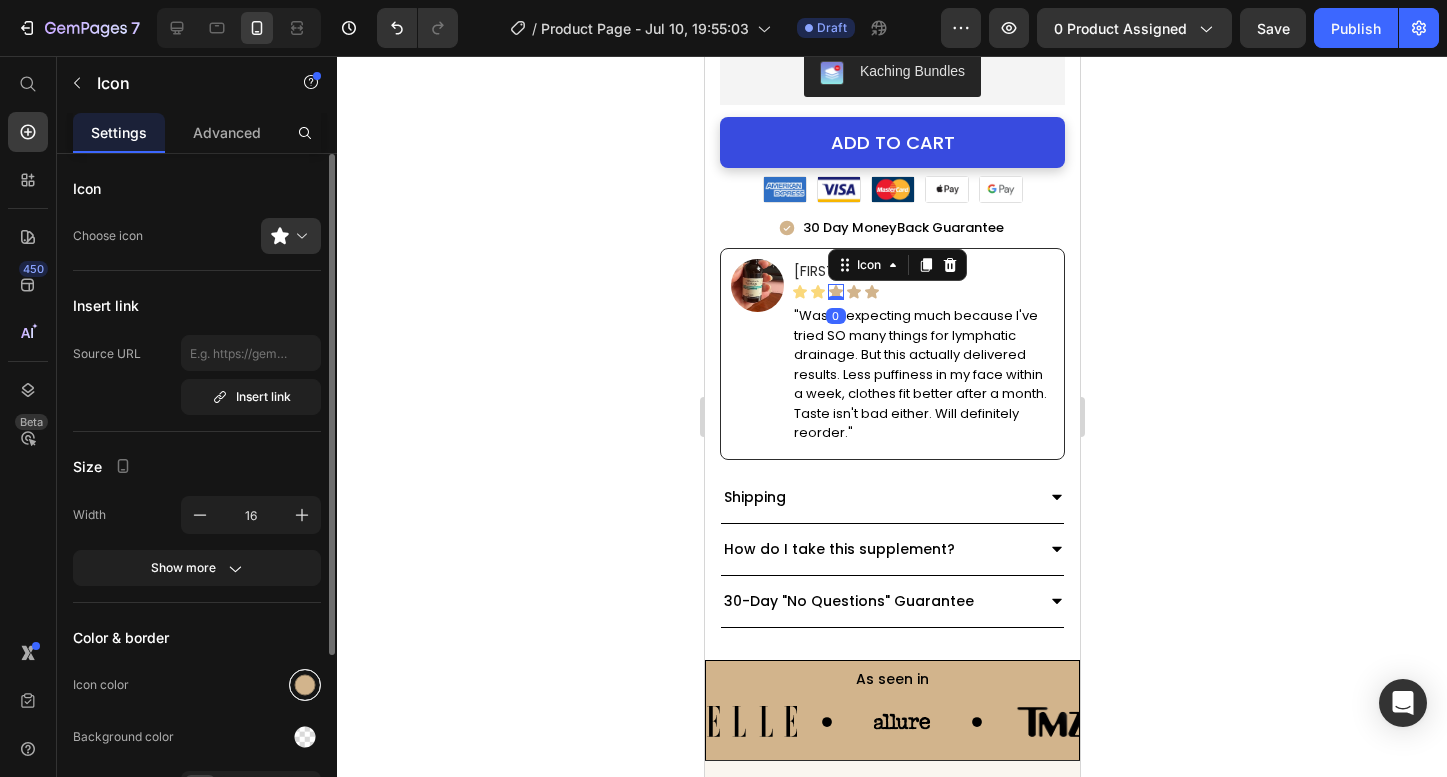 click at bounding box center [305, 685] 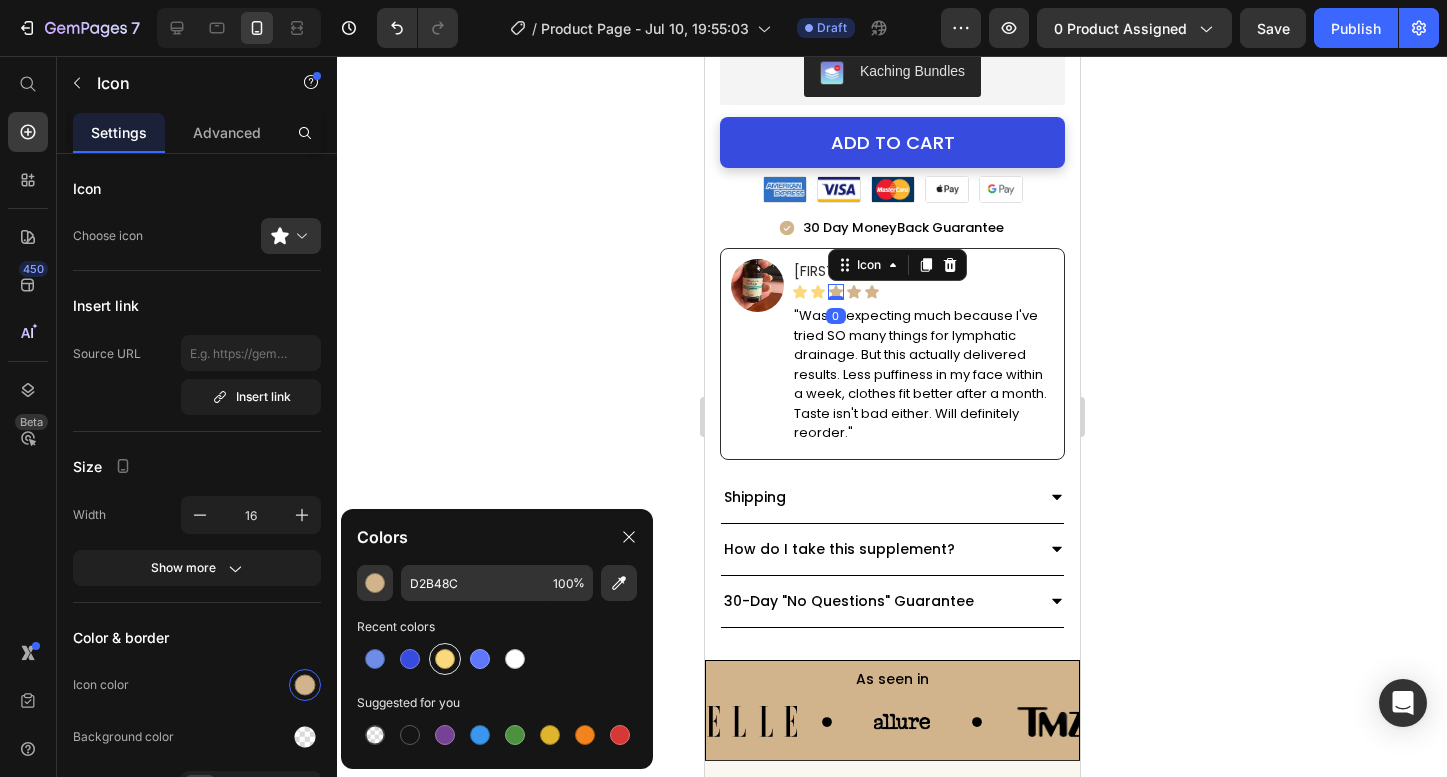 click at bounding box center (445, 659) 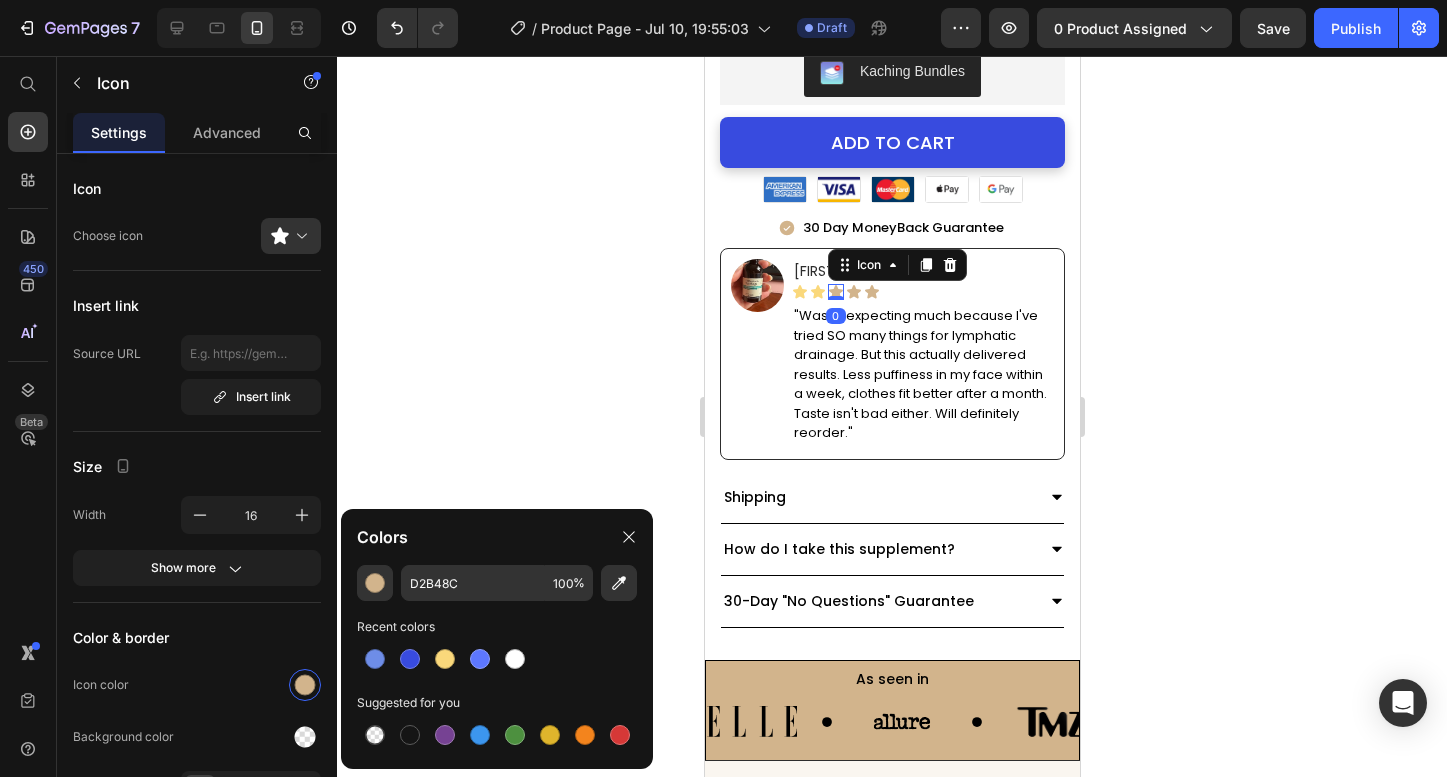 type on "FAD87B" 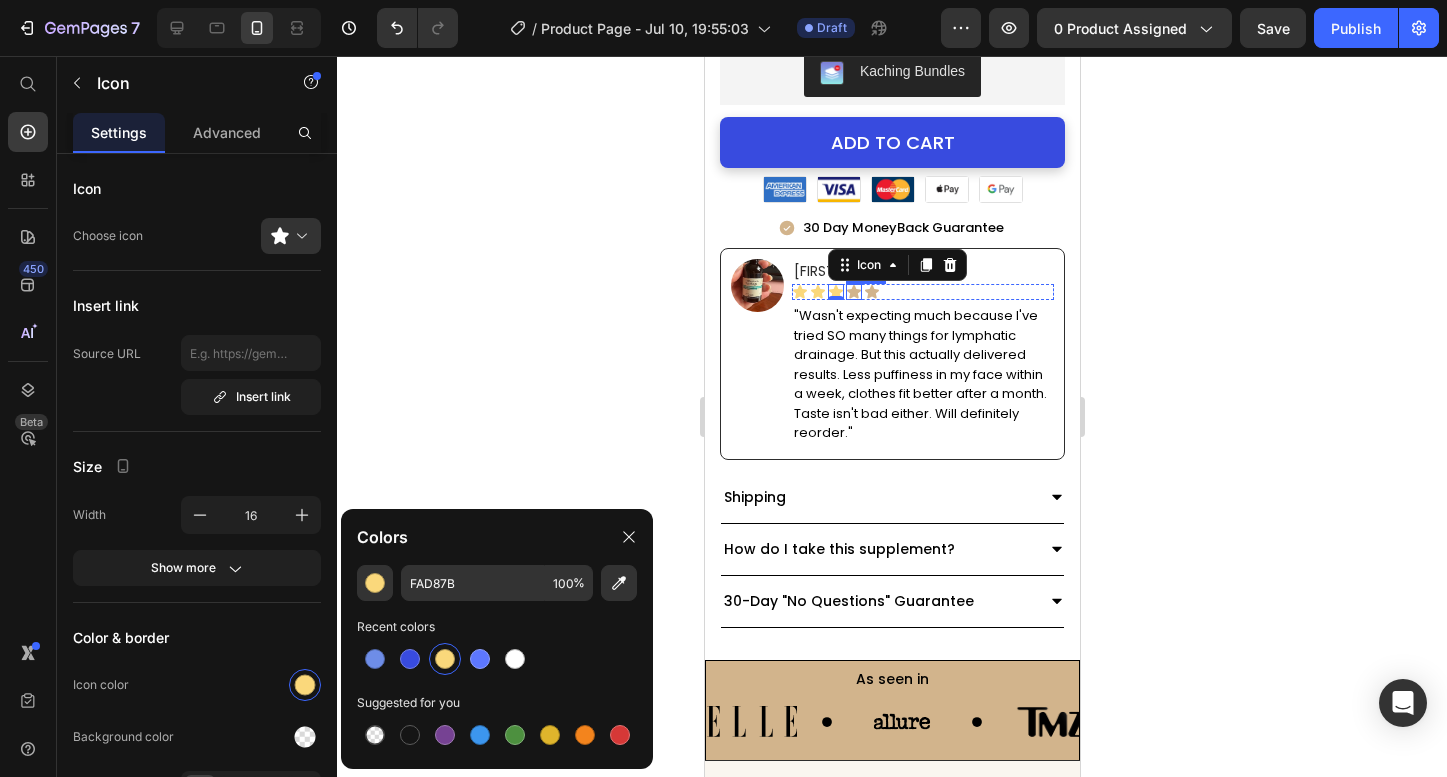 click 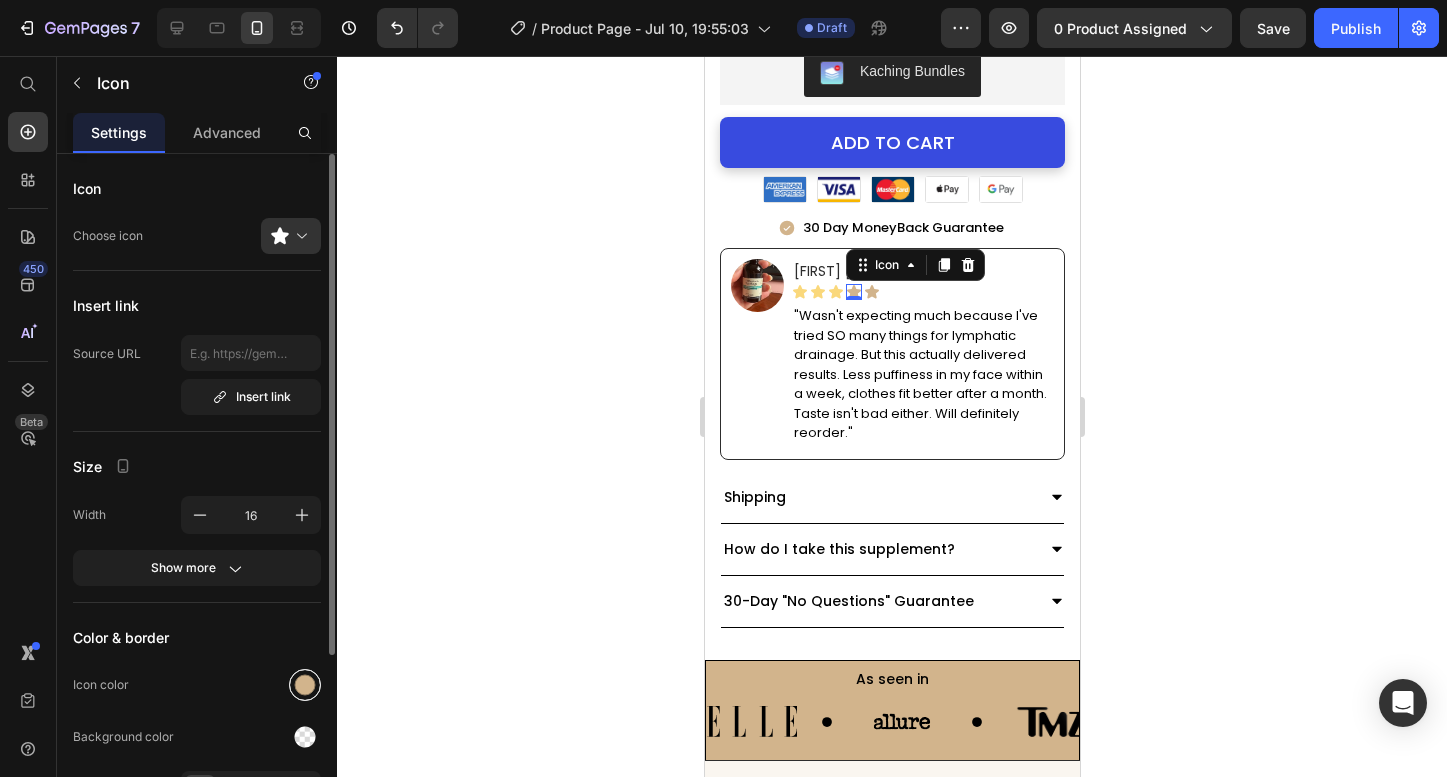 click at bounding box center (305, 685) 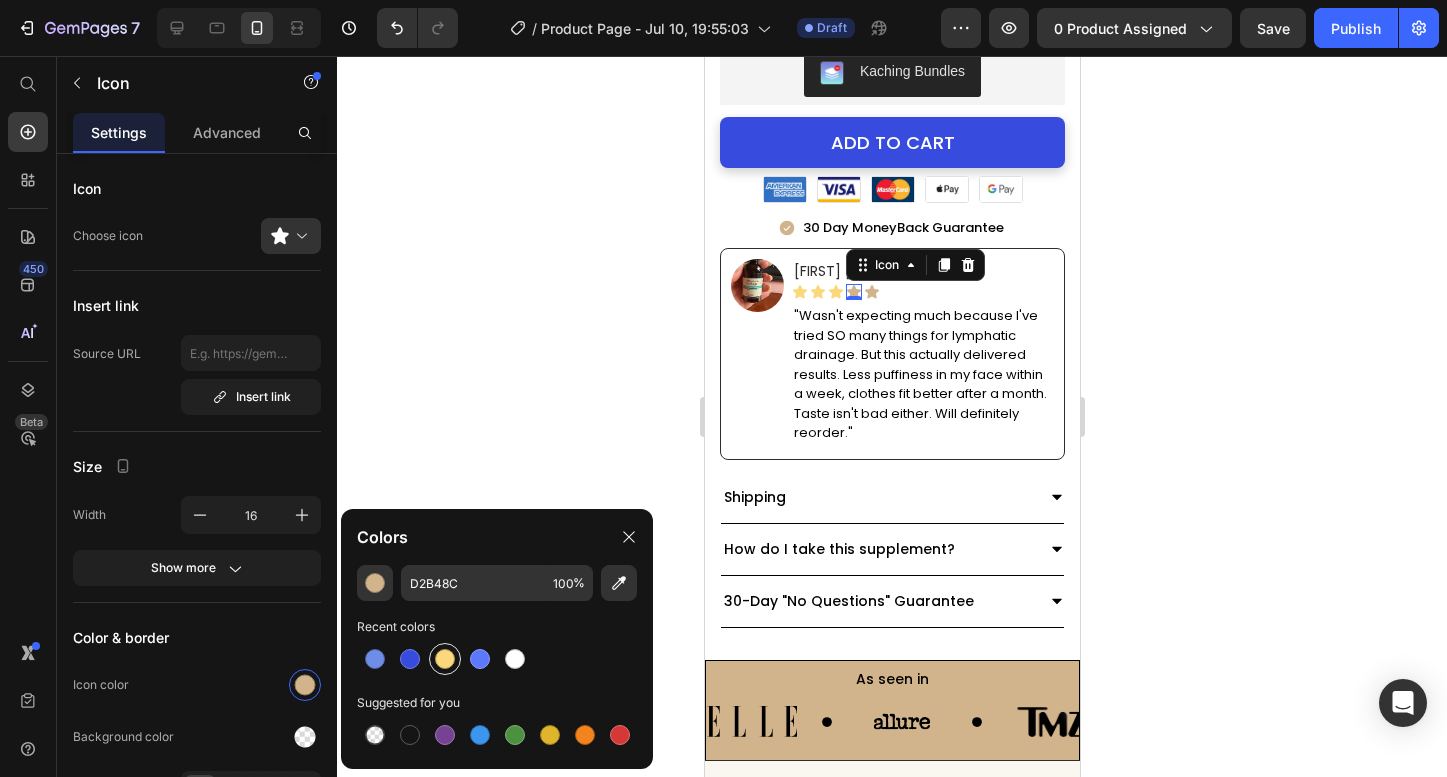 click at bounding box center (445, 659) 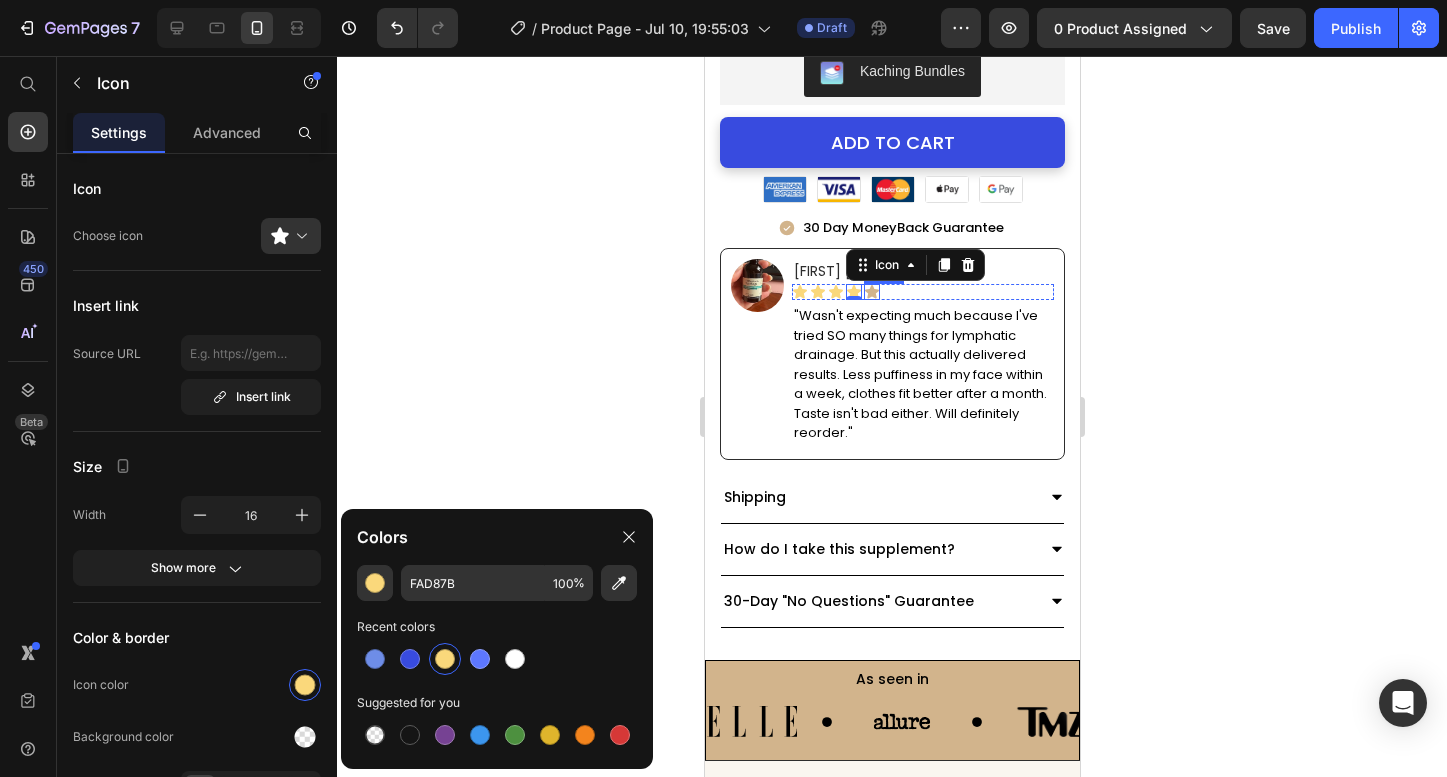 click on "Icon" at bounding box center [871, 292] 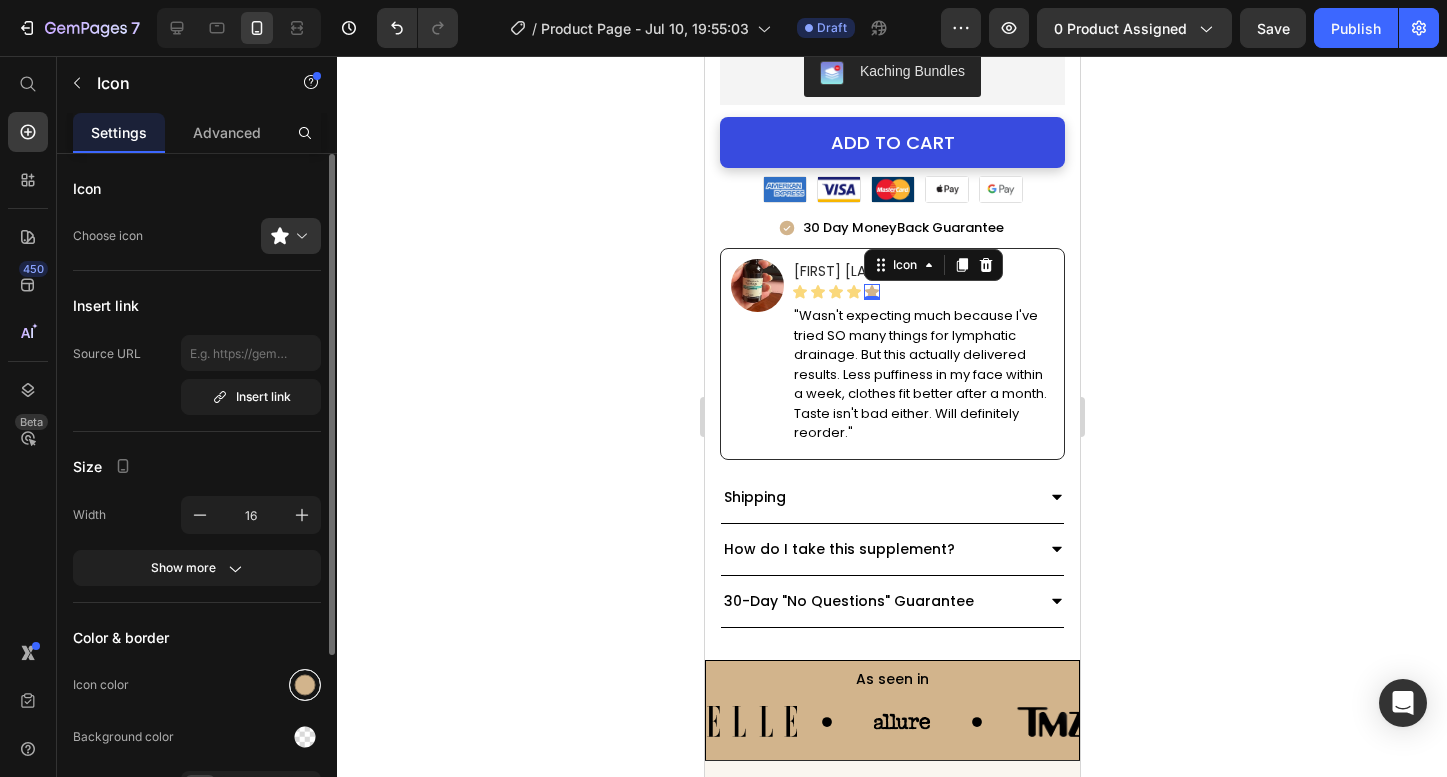 click at bounding box center [305, 685] 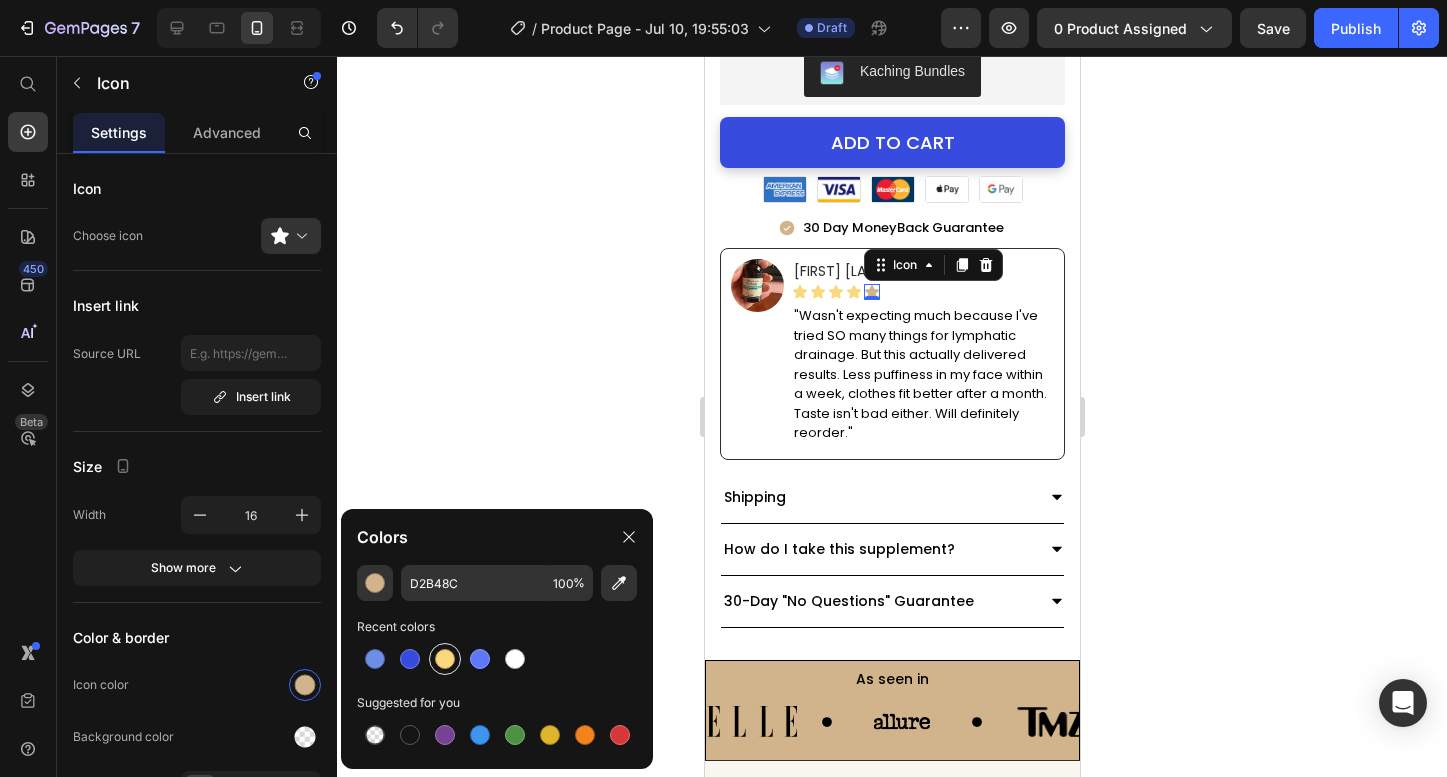 click at bounding box center [445, 659] 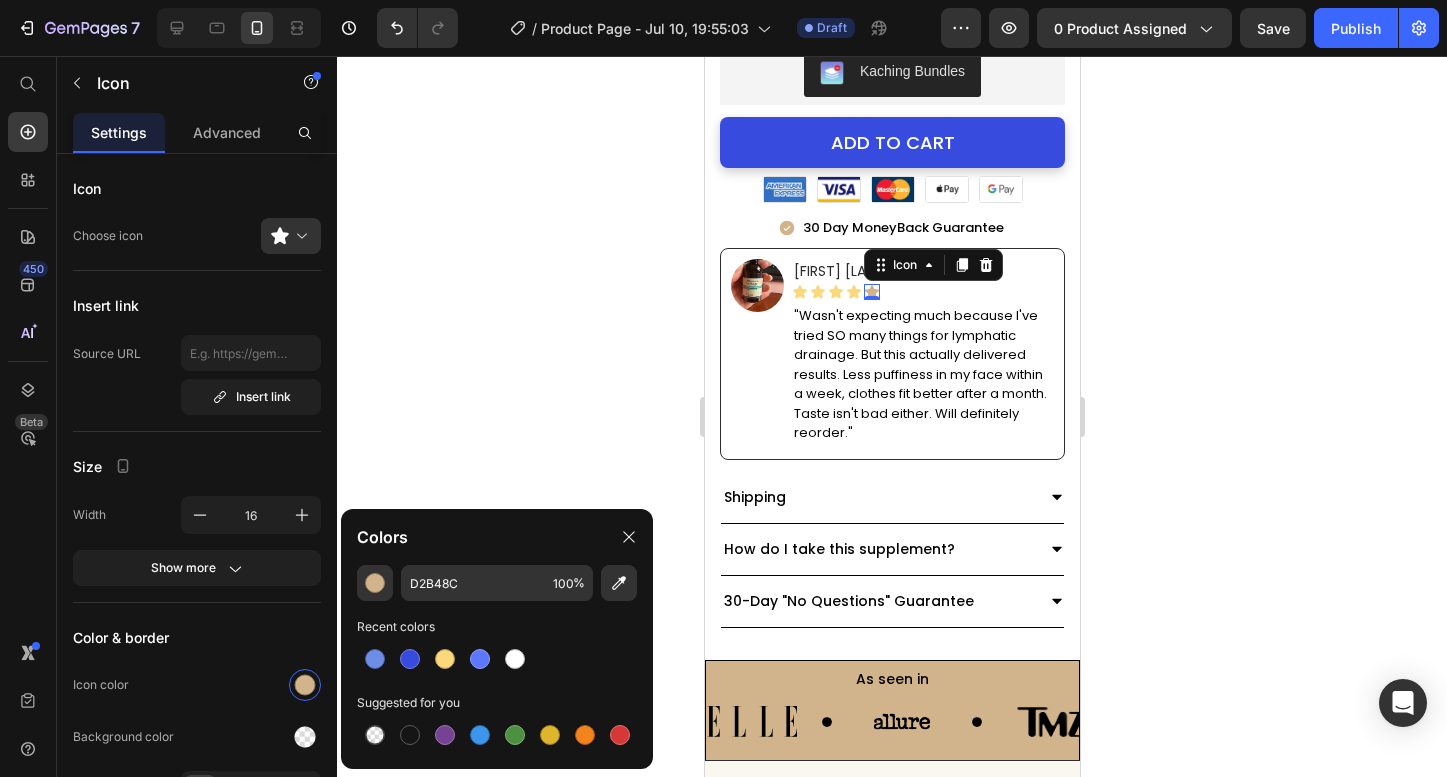 type on "FAD87B" 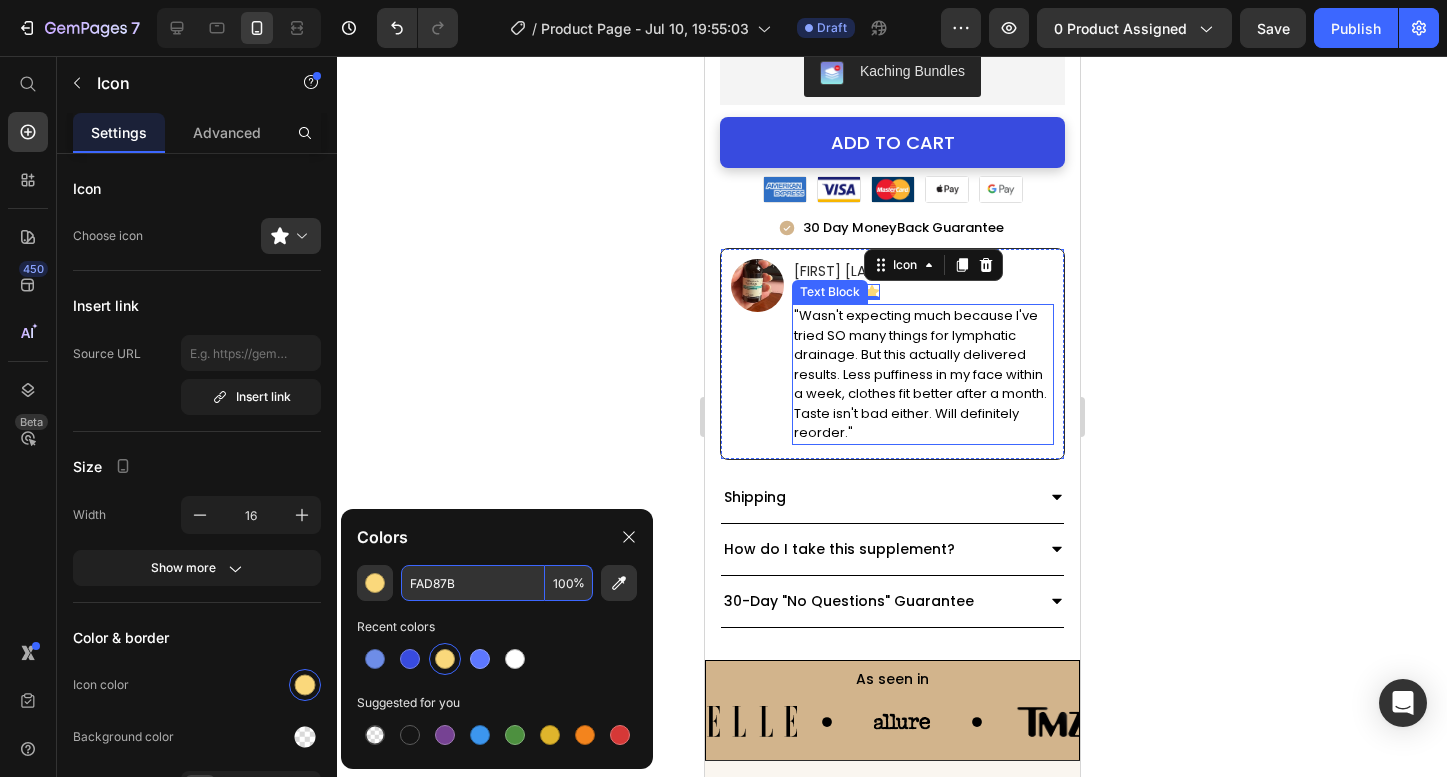 click on ""Wasn't expecting much because I've tried SO many things for lymphatic drainage. But this actually delivered results. Less puffiness in my face within a week, clothes fit better after a month. Taste isn't bad either. Will definitely reorder."" at bounding box center [922, 374] 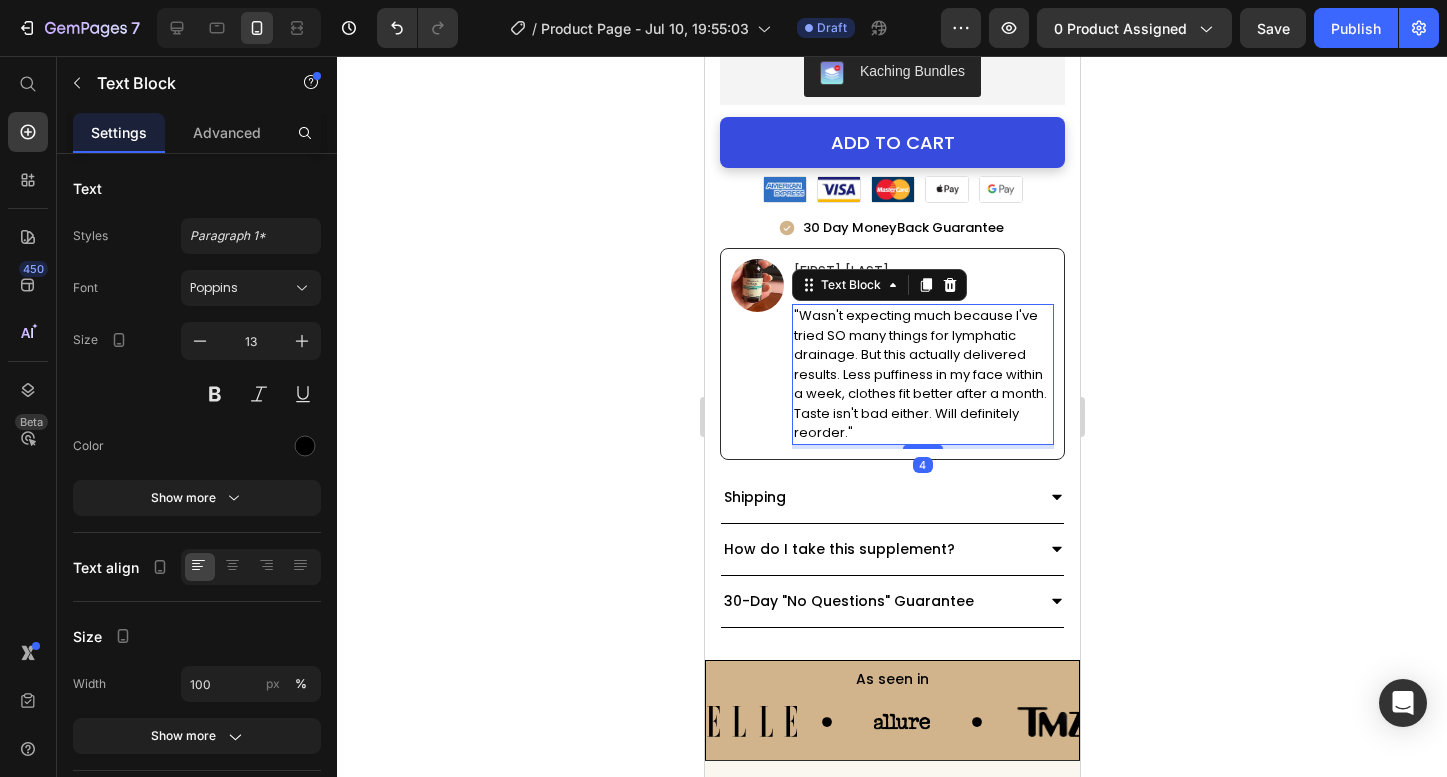 scroll, scrollTop: 993, scrollLeft: 0, axis: vertical 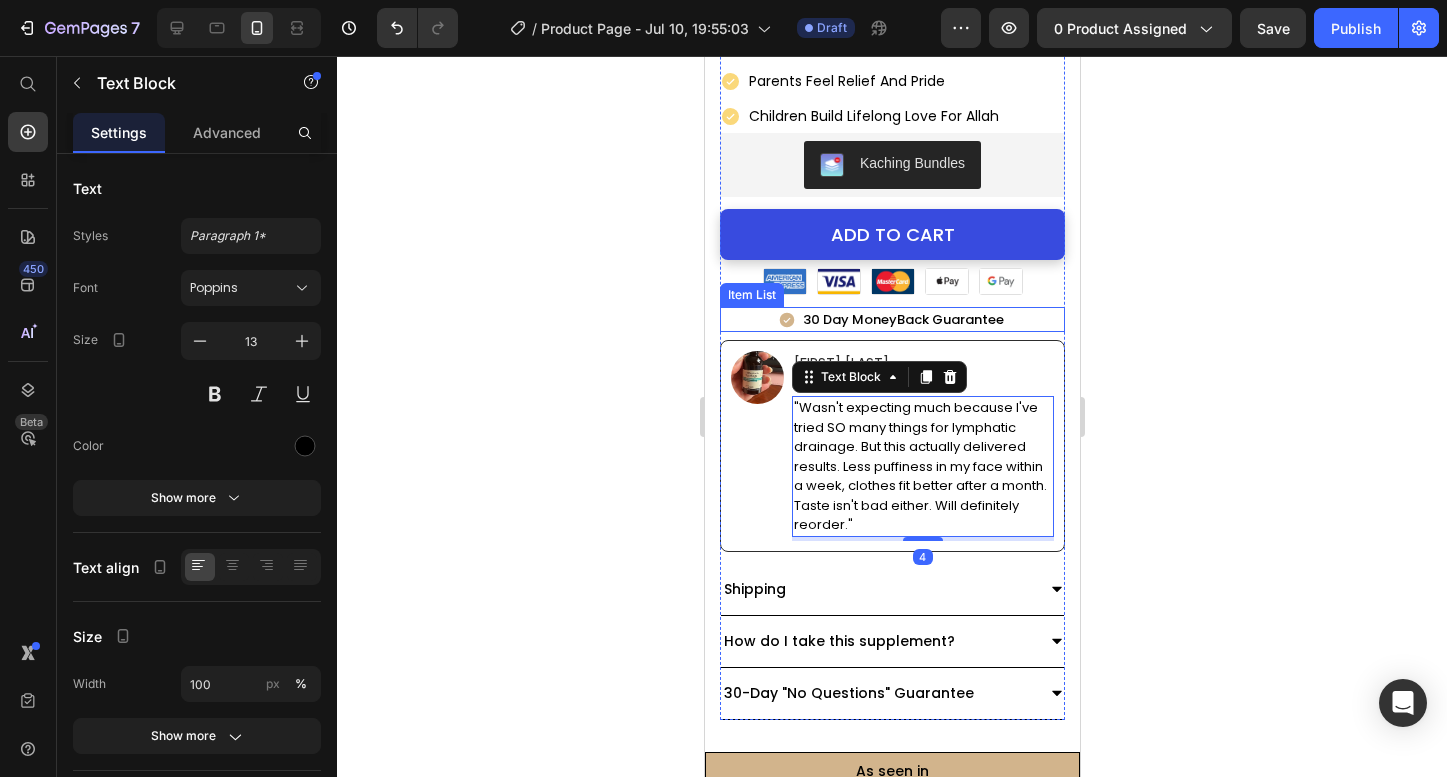 click 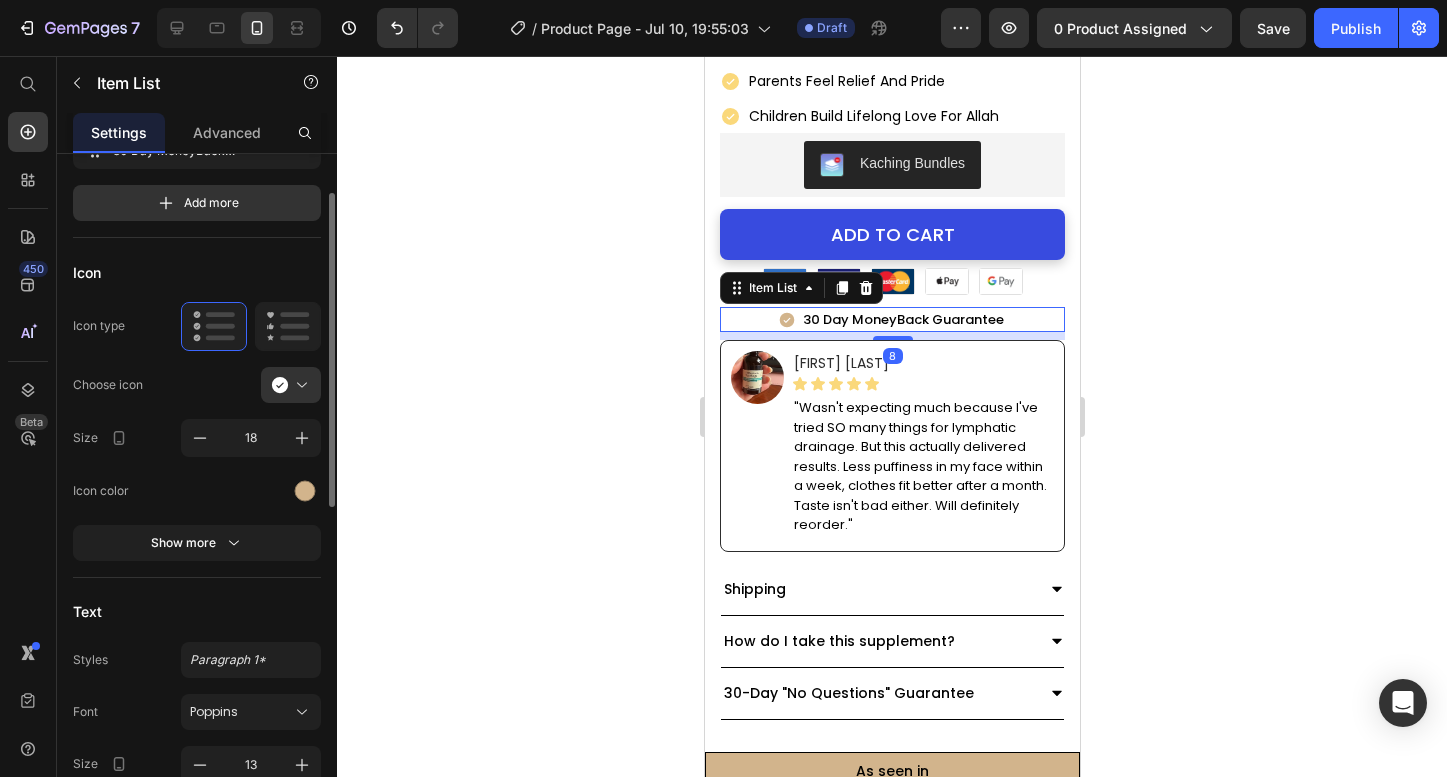 scroll, scrollTop: 115, scrollLeft: 0, axis: vertical 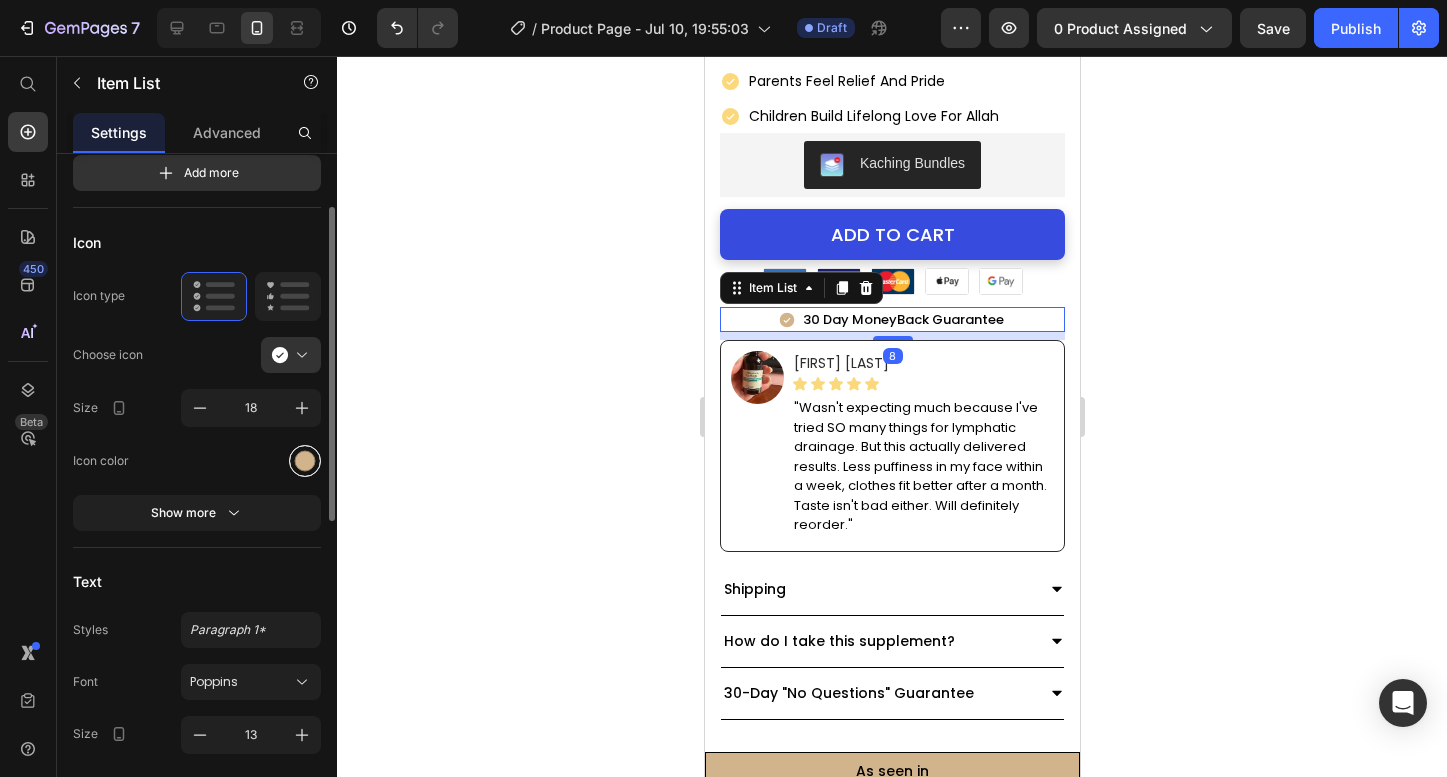 click at bounding box center (305, 460) 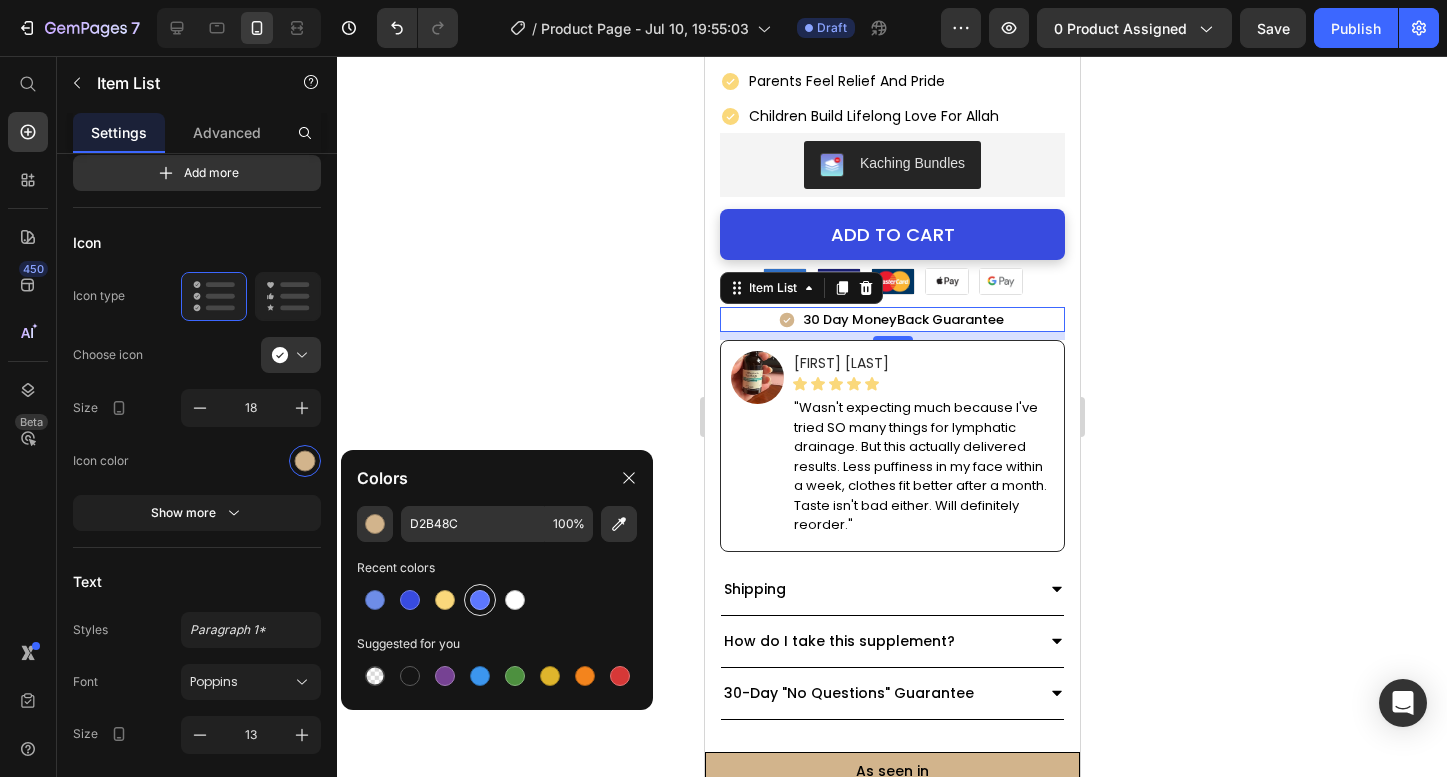 click at bounding box center [480, 600] 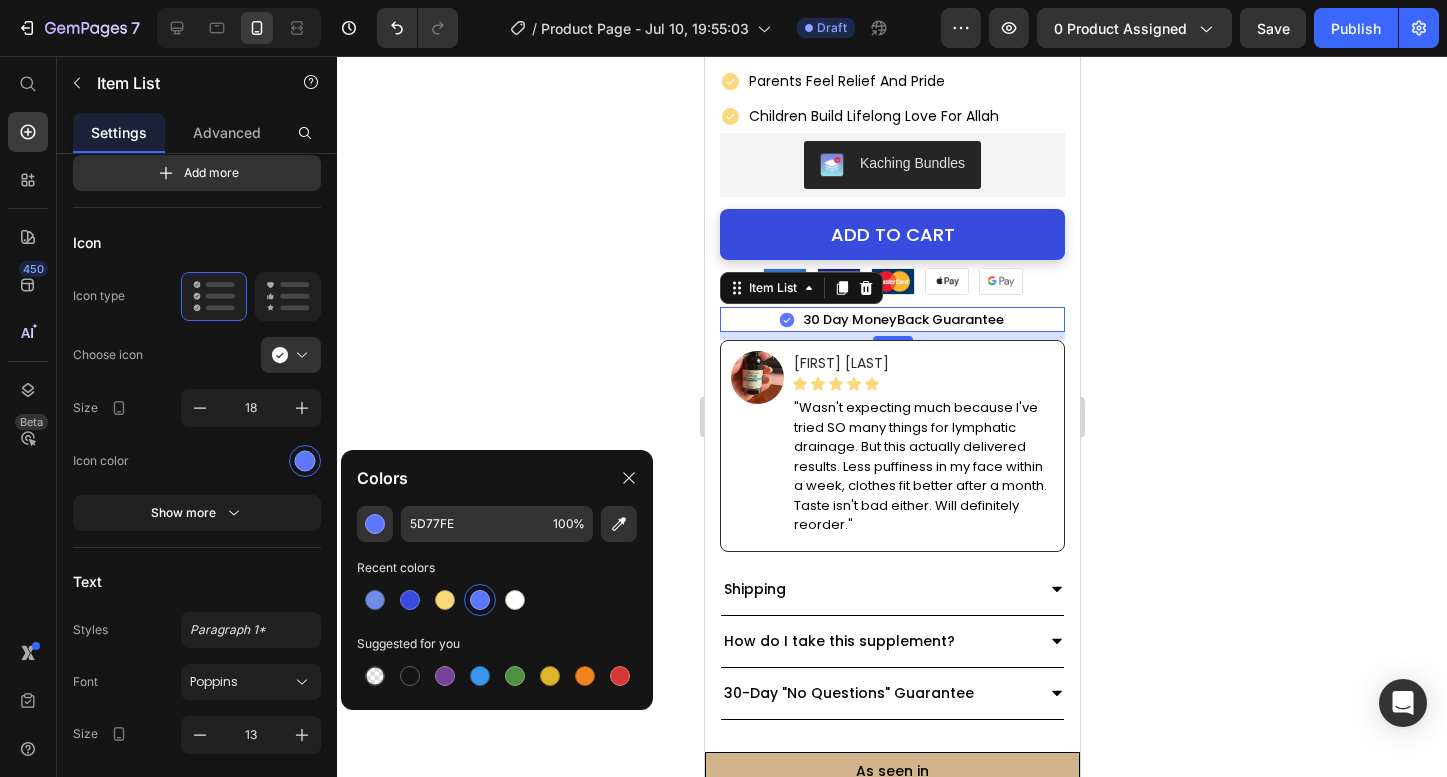 click 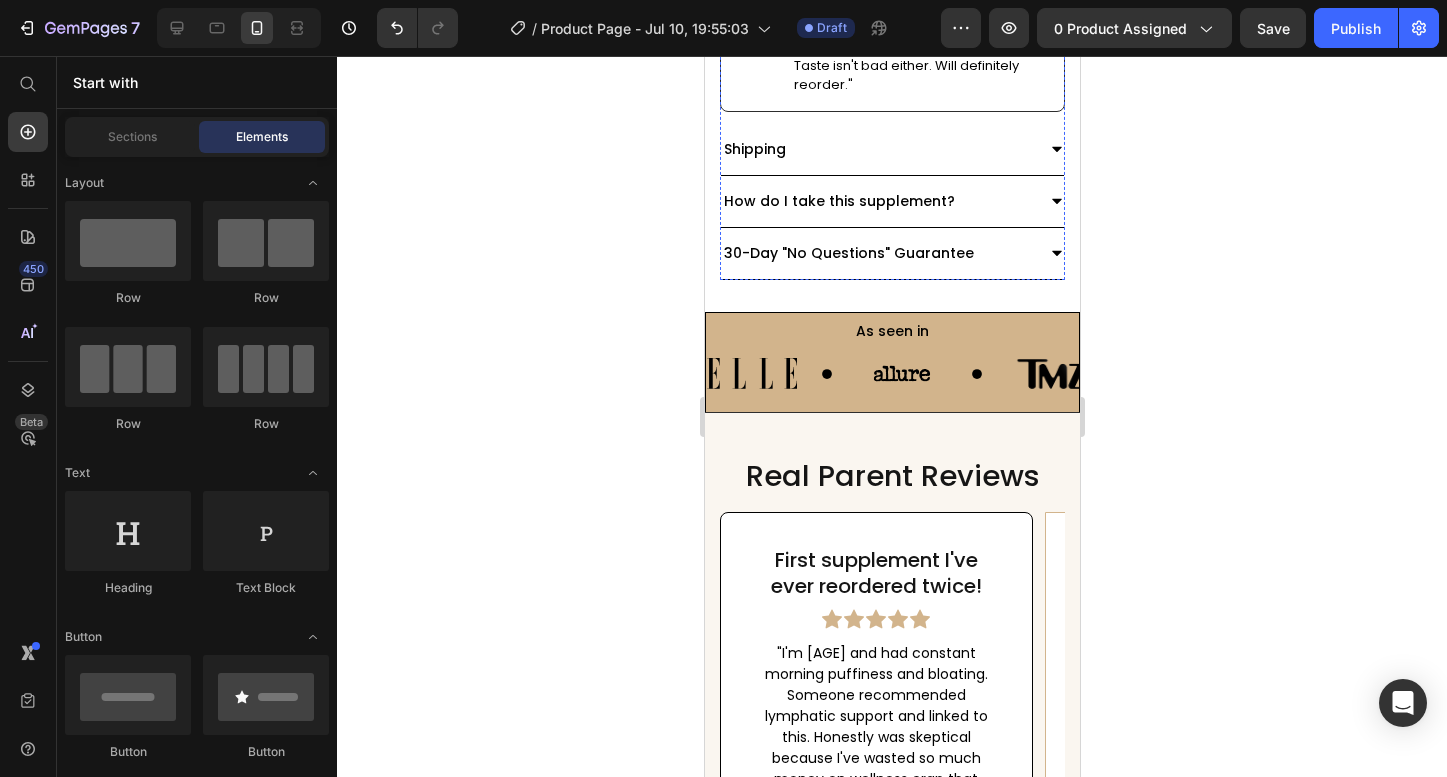 scroll, scrollTop: 1395, scrollLeft: 0, axis: vertical 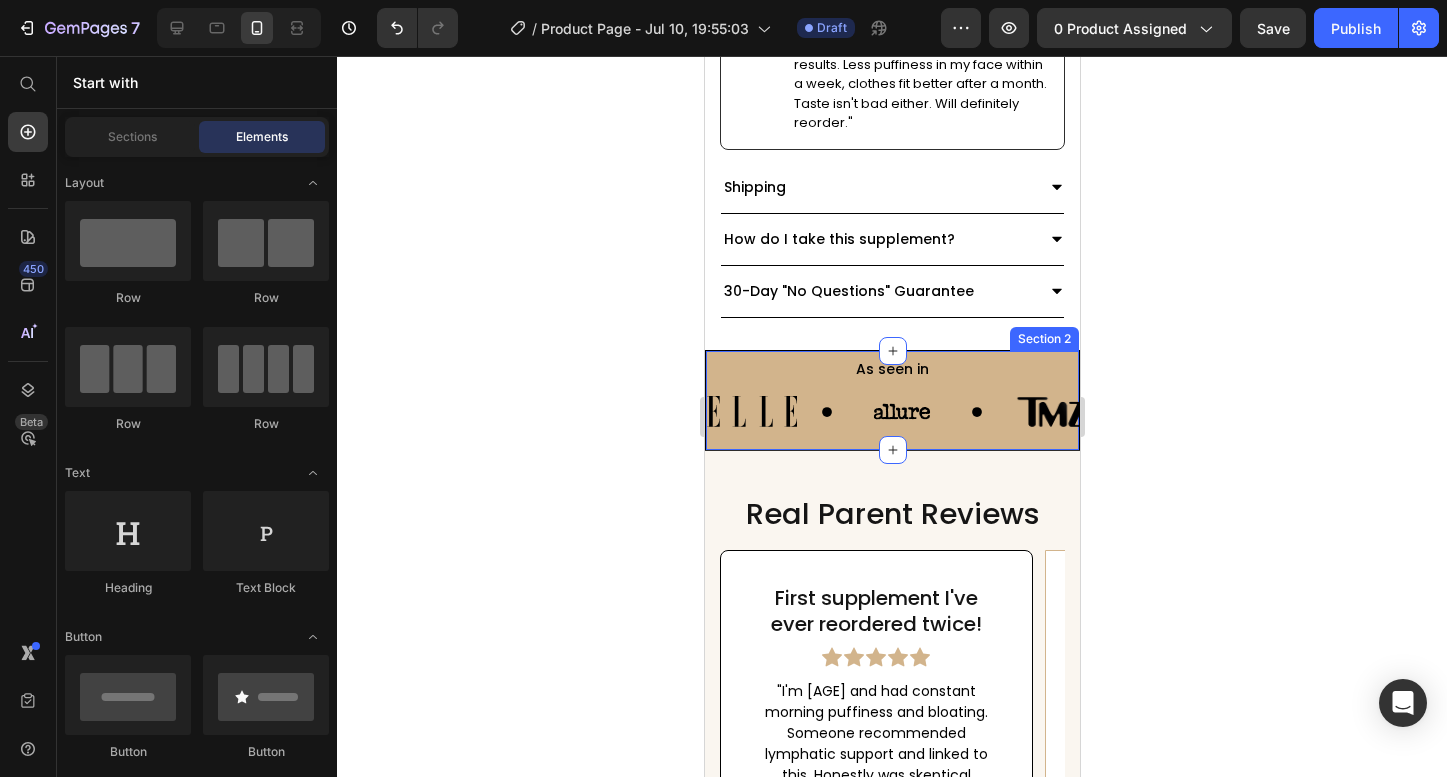 click on "As seen in Text Block Image
Image
Image
Image
Image
Image
Image
Image
Image
Image
Marquee" at bounding box center [891, 400] 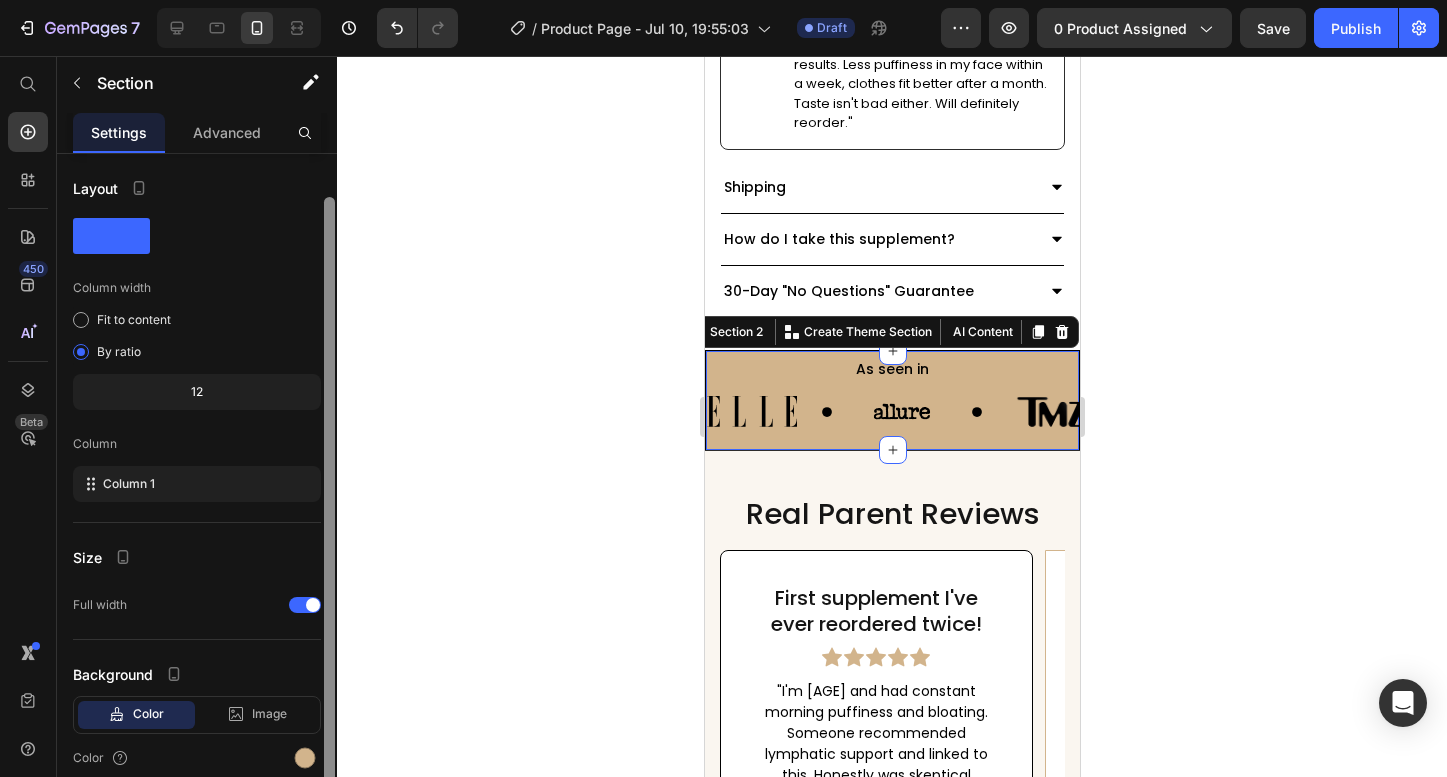 scroll, scrollTop: 84, scrollLeft: 0, axis: vertical 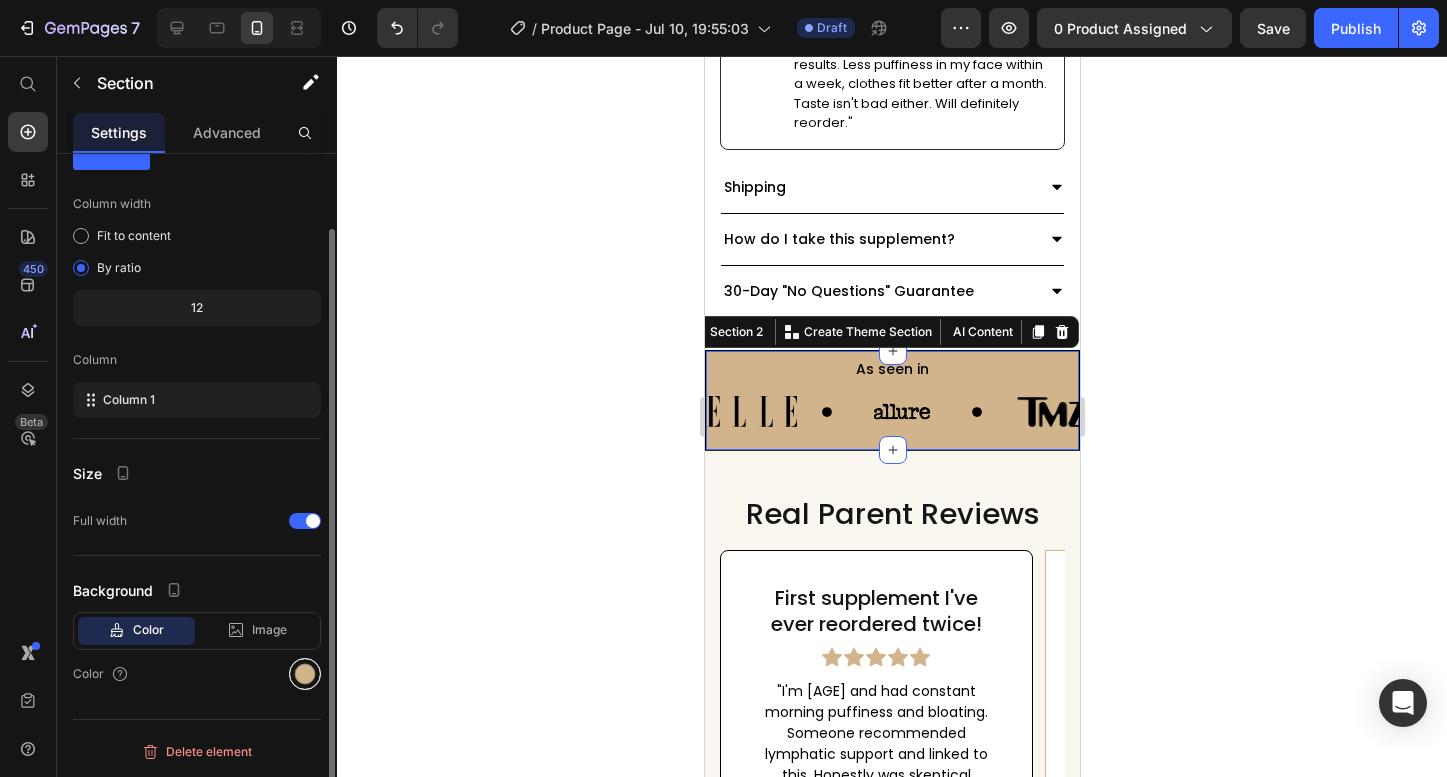 click at bounding box center (305, 674) 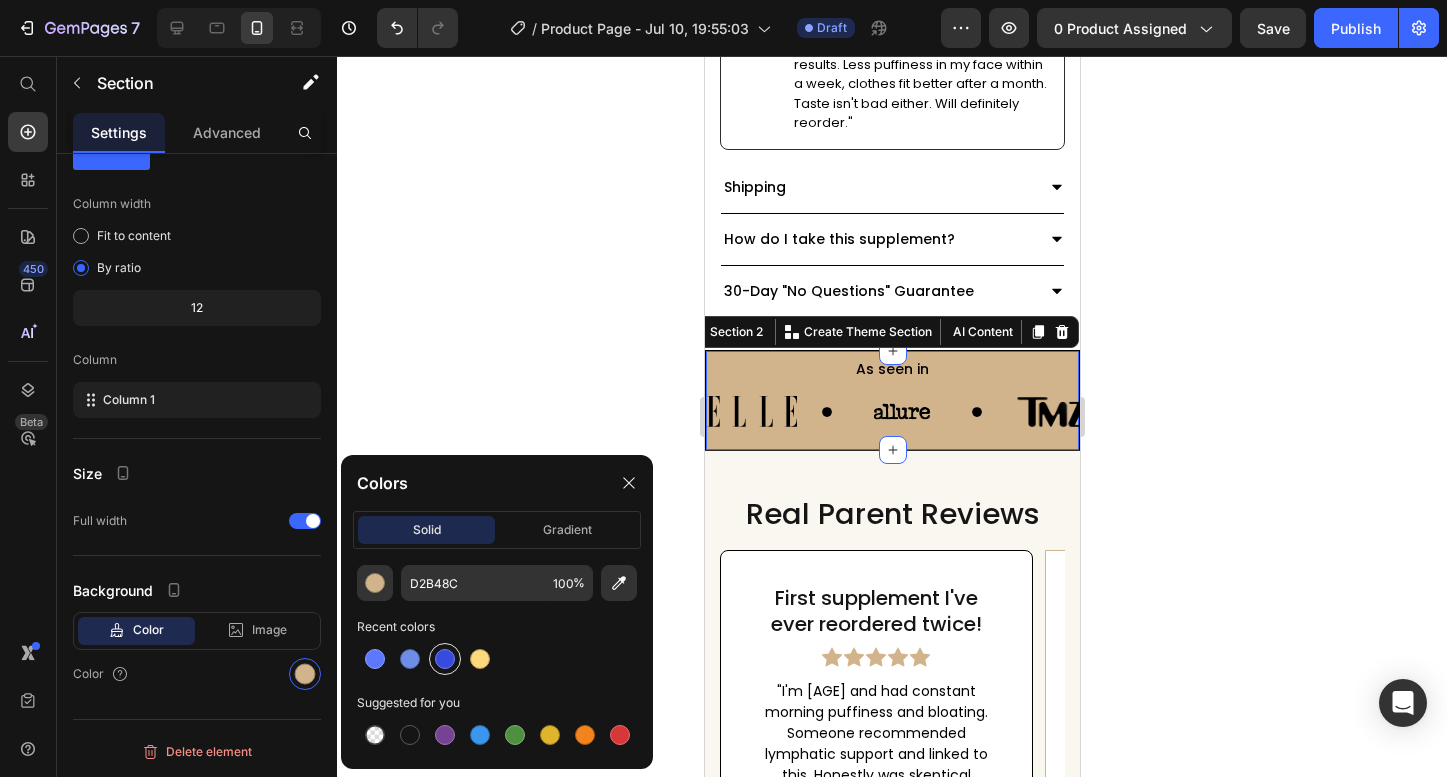 click at bounding box center [445, 659] 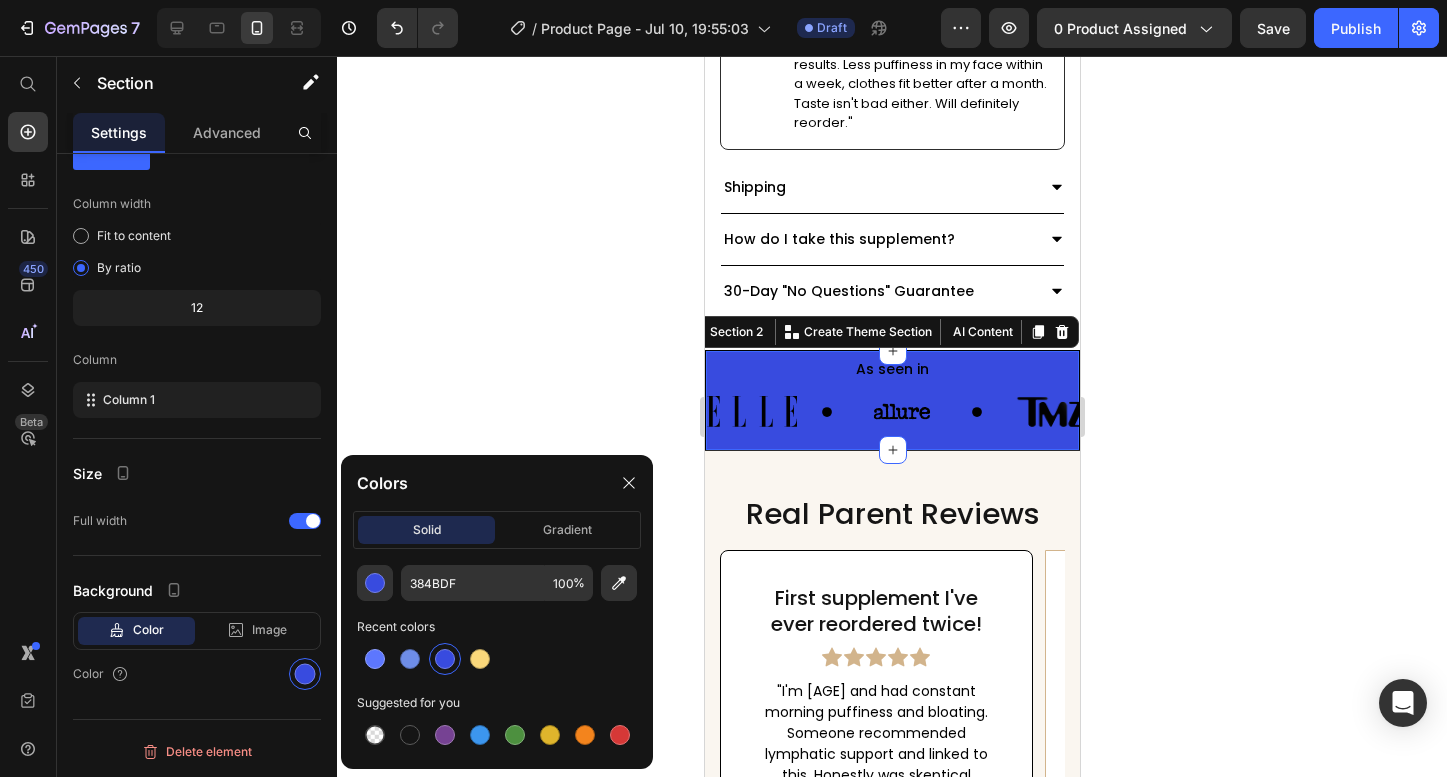 click 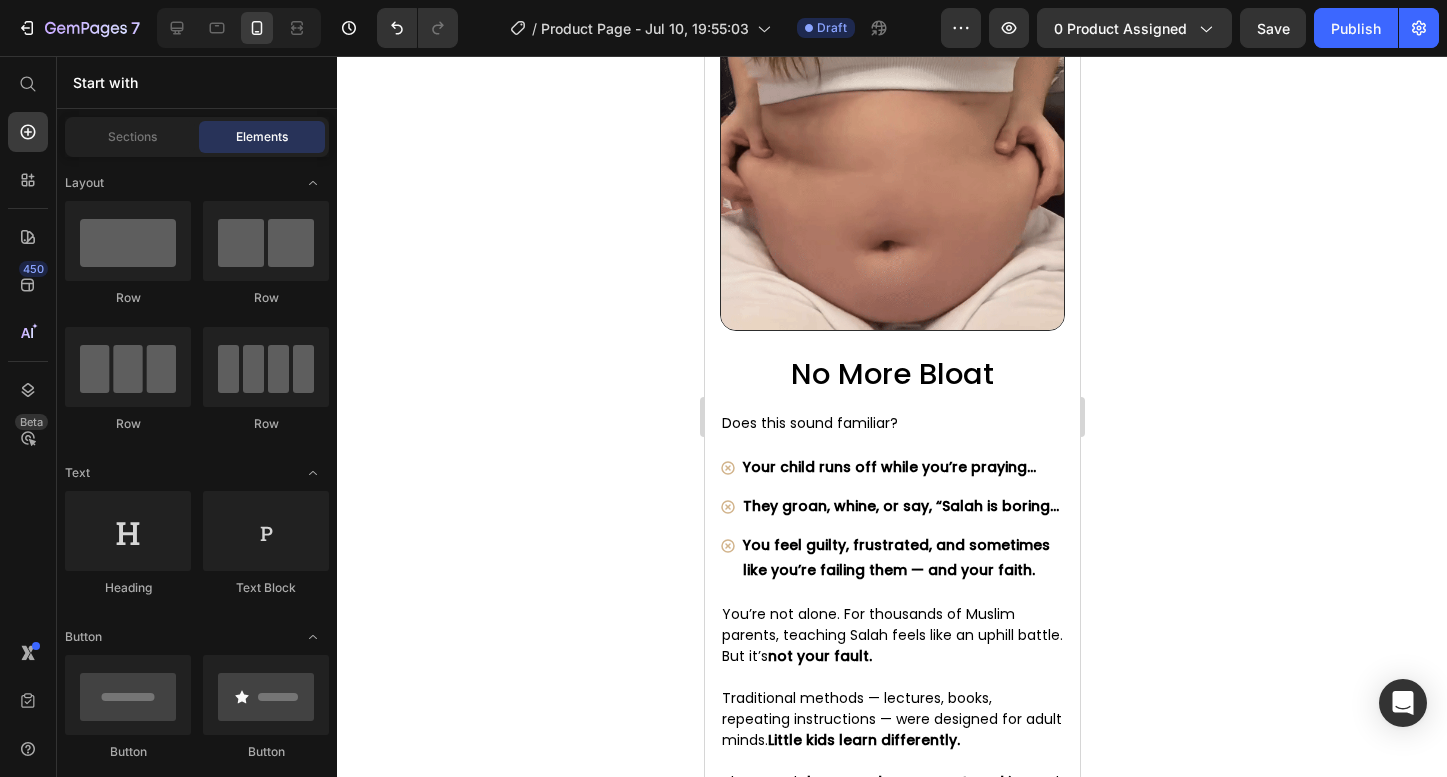 scroll, scrollTop: 2689, scrollLeft: 0, axis: vertical 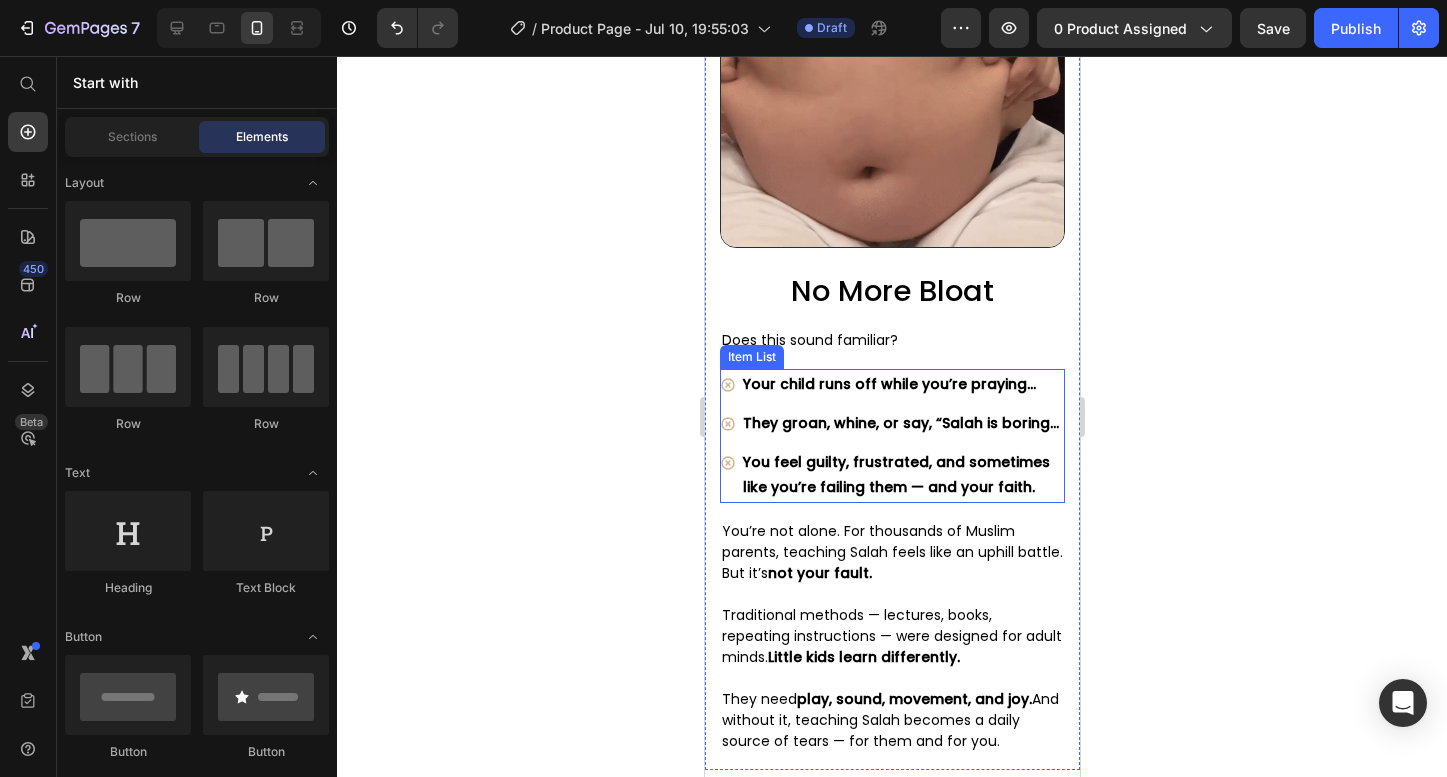 click on "Your child runs off while you’re praying…" at bounding box center [891, 384] 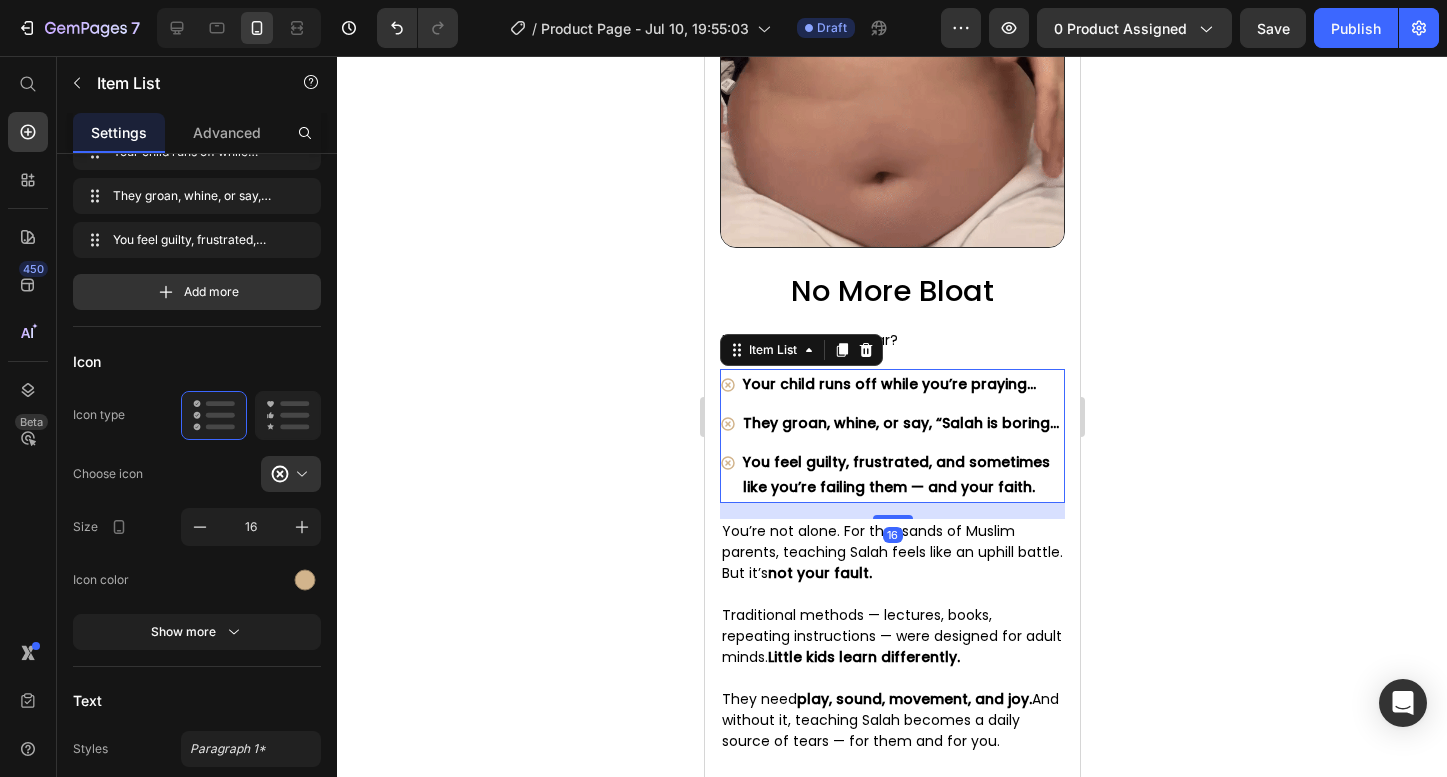 scroll, scrollTop: 0, scrollLeft: 0, axis: both 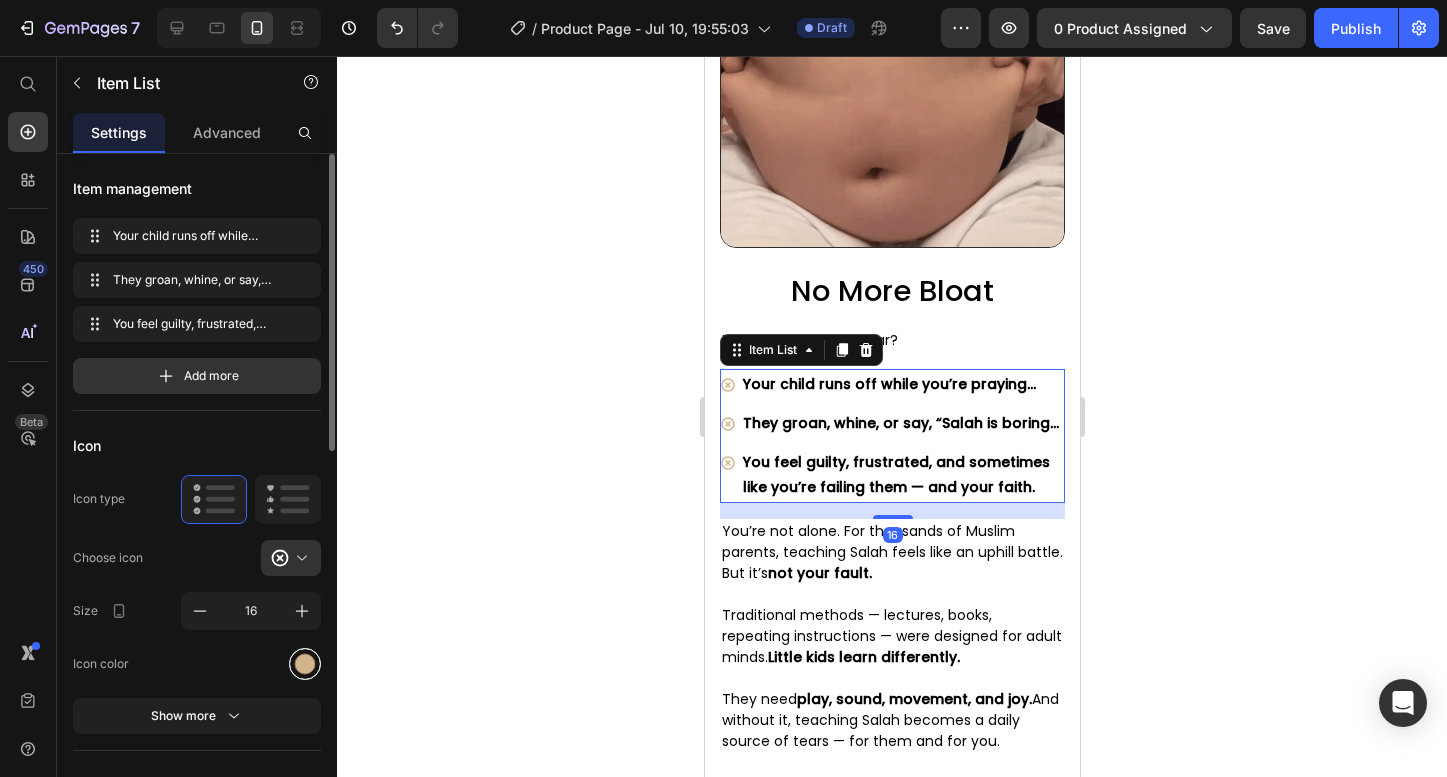 click at bounding box center [305, 663] 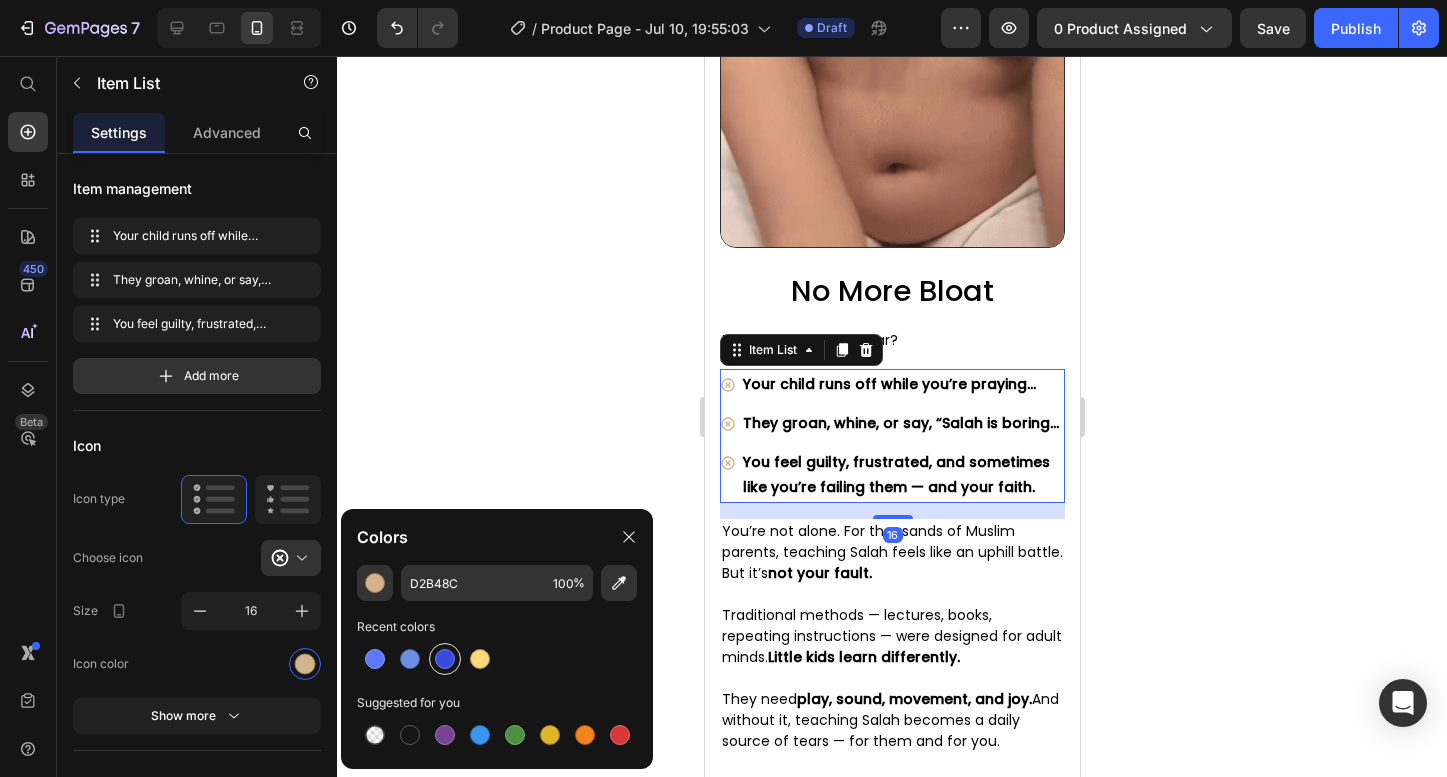 click at bounding box center [445, 659] 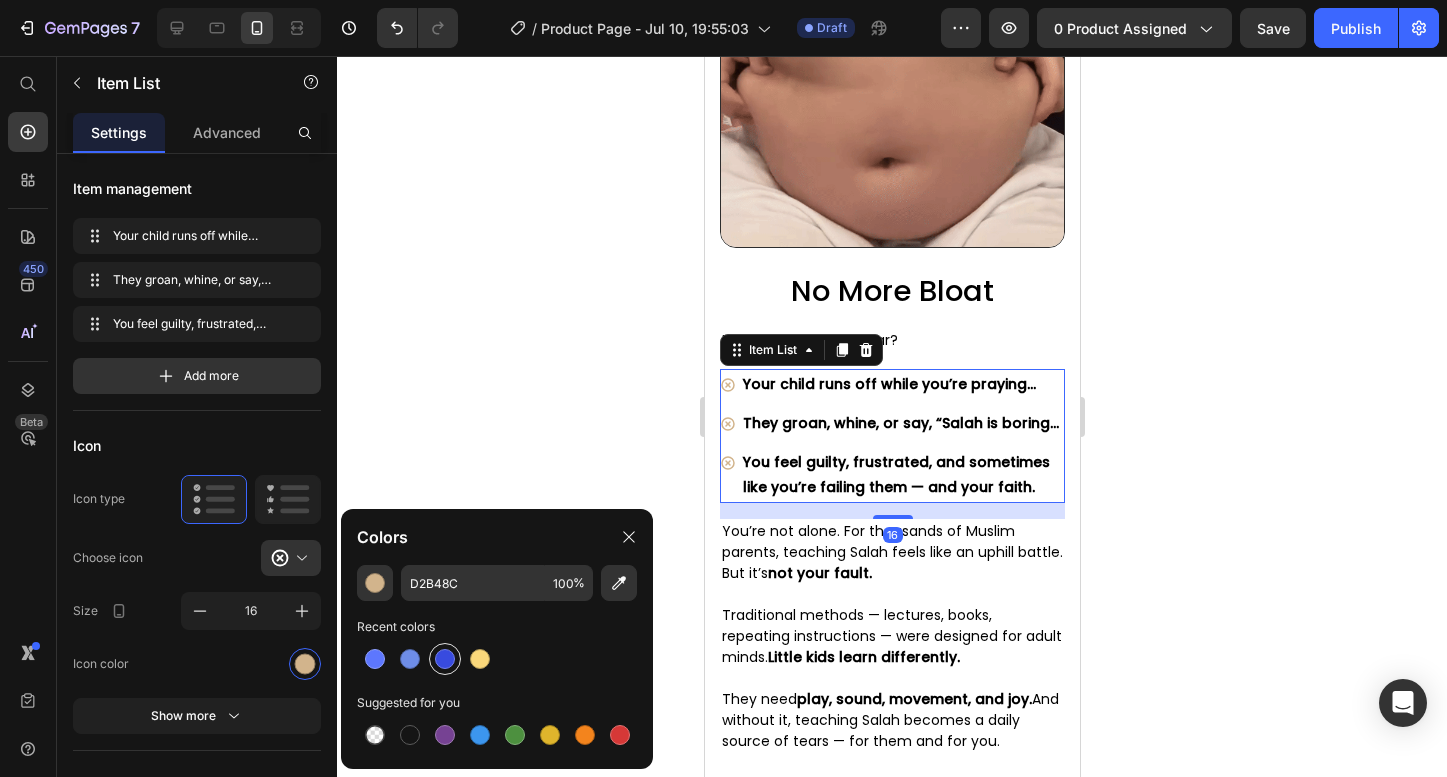 type on "384BDF" 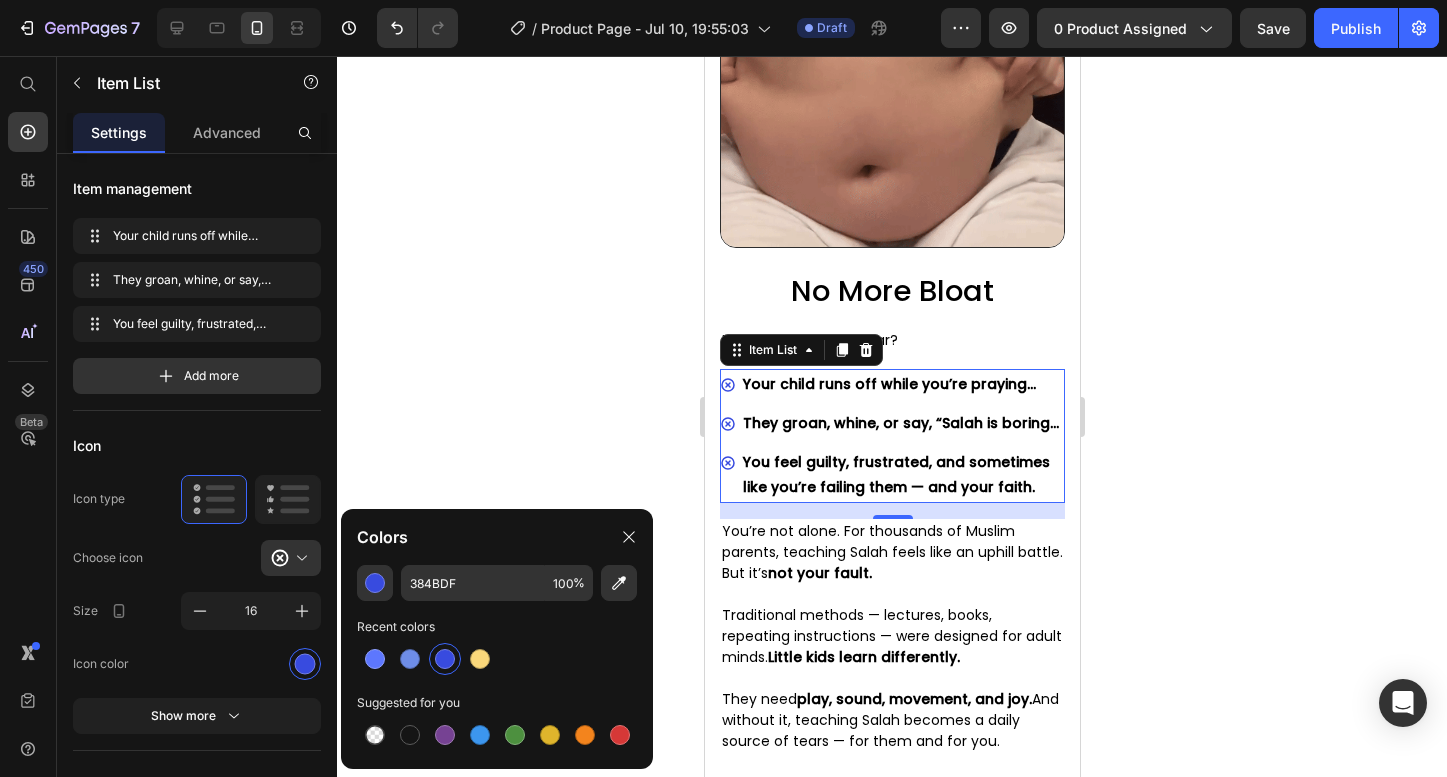 click 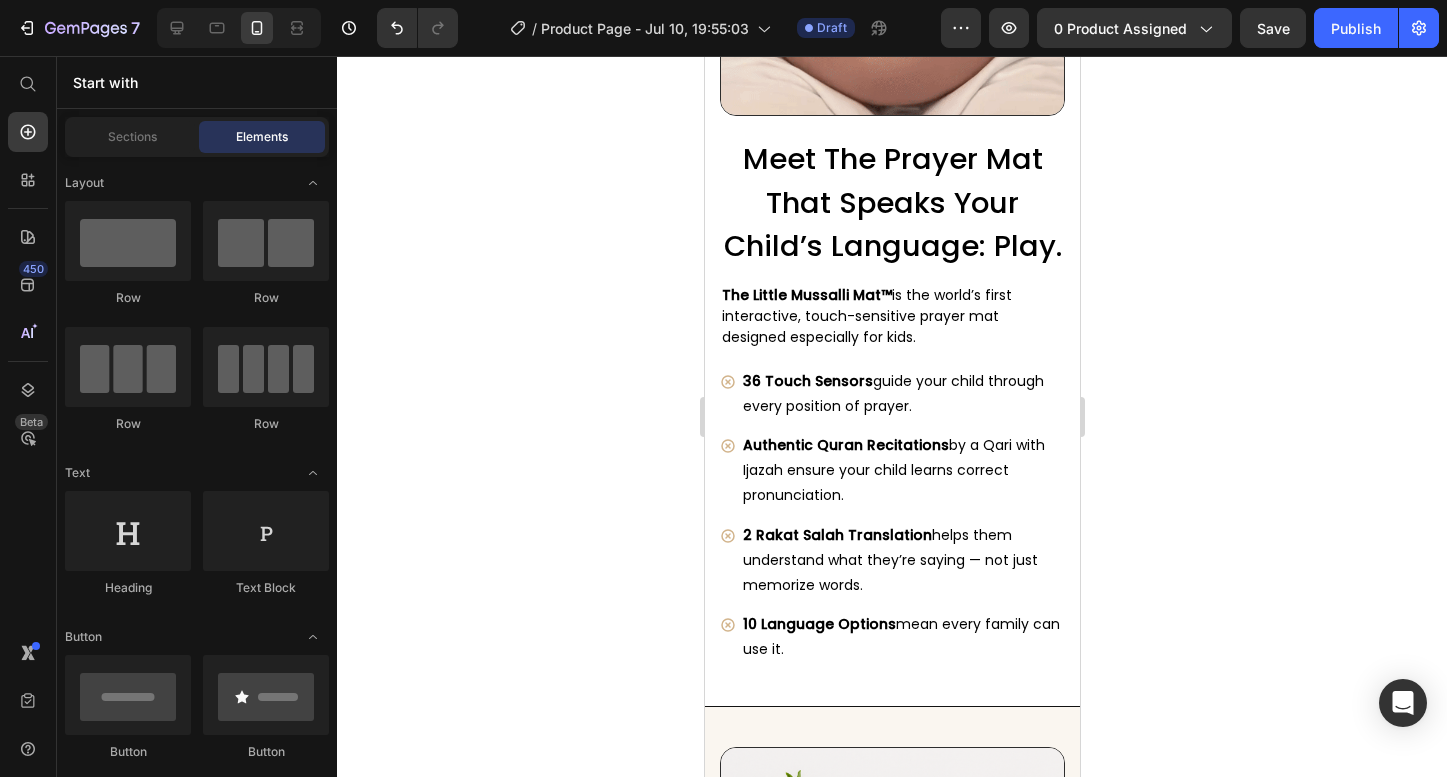 scroll, scrollTop: 3819, scrollLeft: 0, axis: vertical 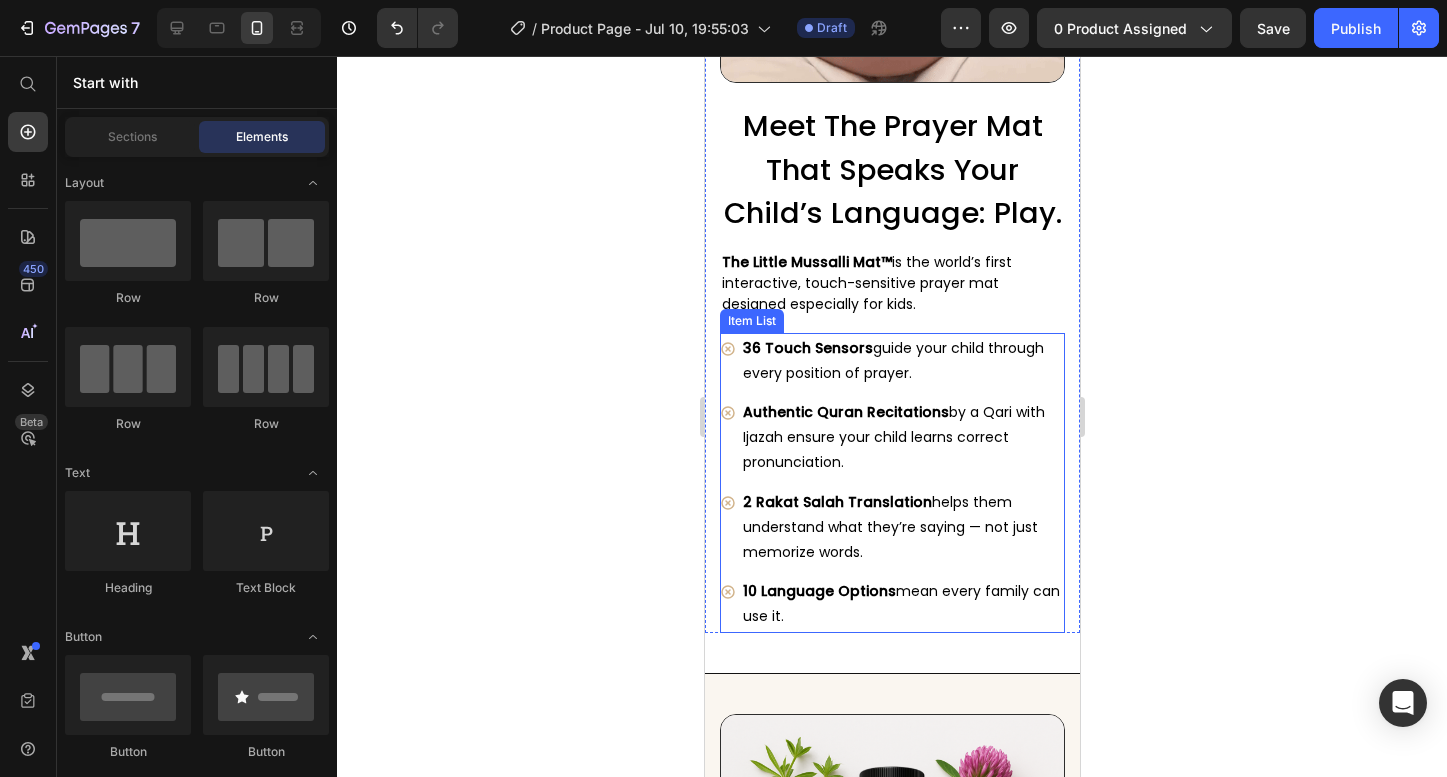 click on "36 Touch Sensors  guide your child through every position of prayer." at bounding box center (891, 361) 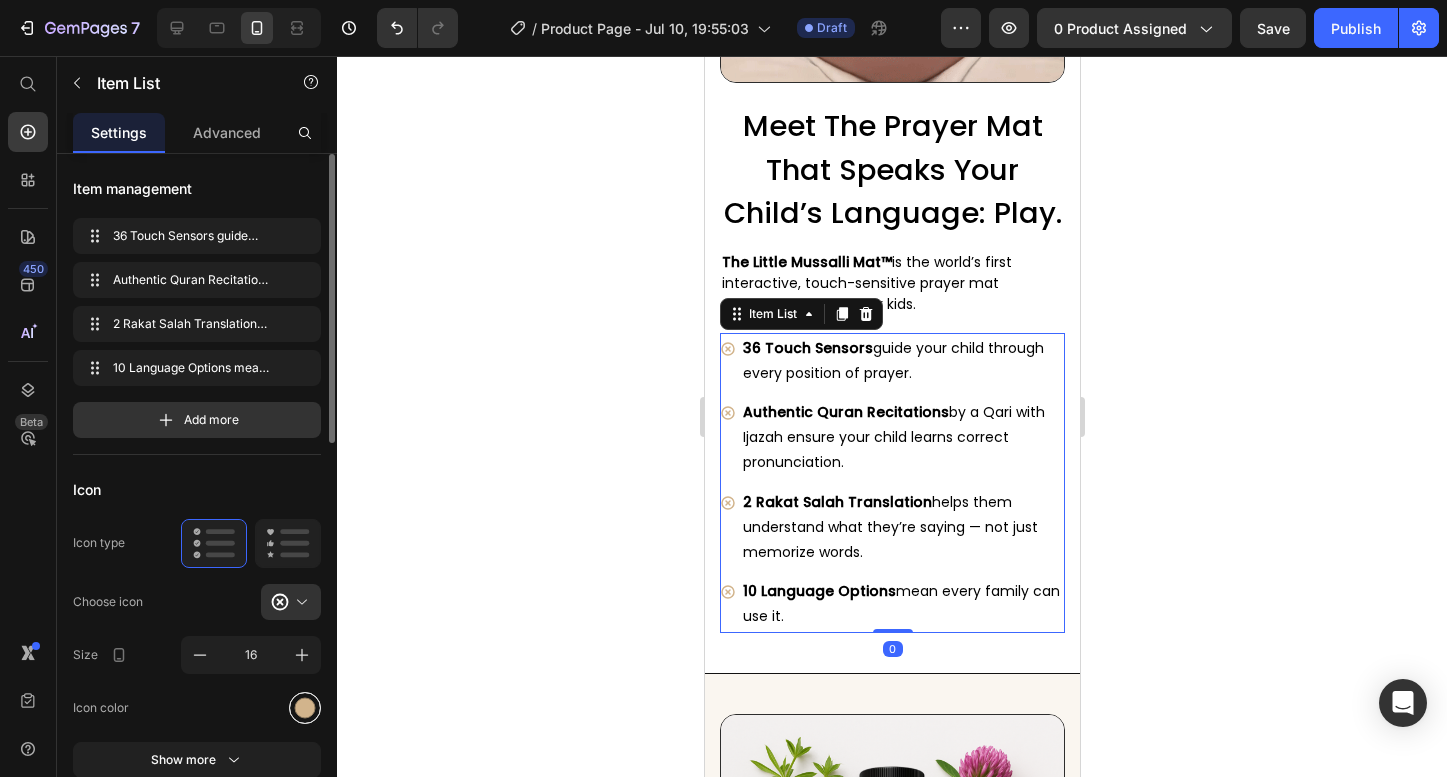 click at bounding box center (305, 707) 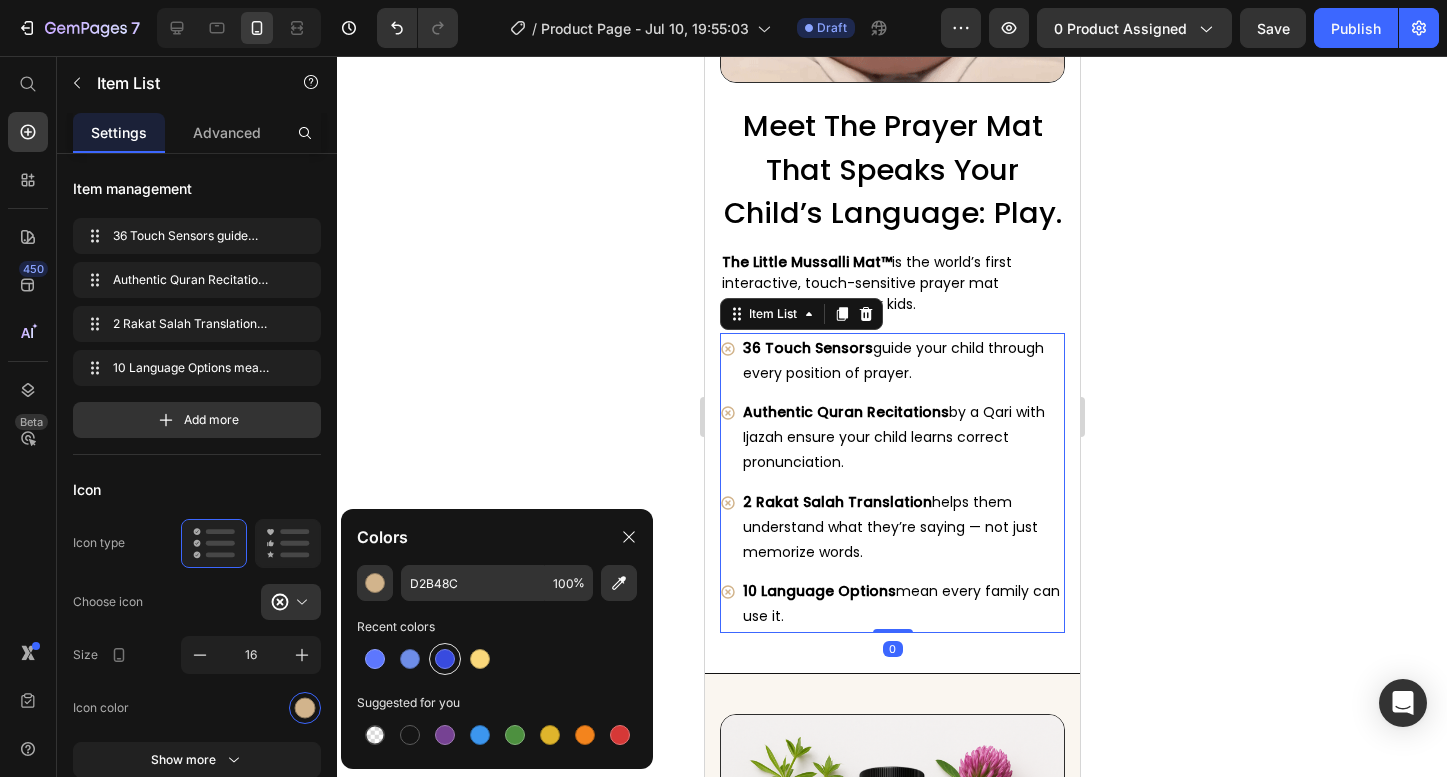 click at bounding box center [445, 659] 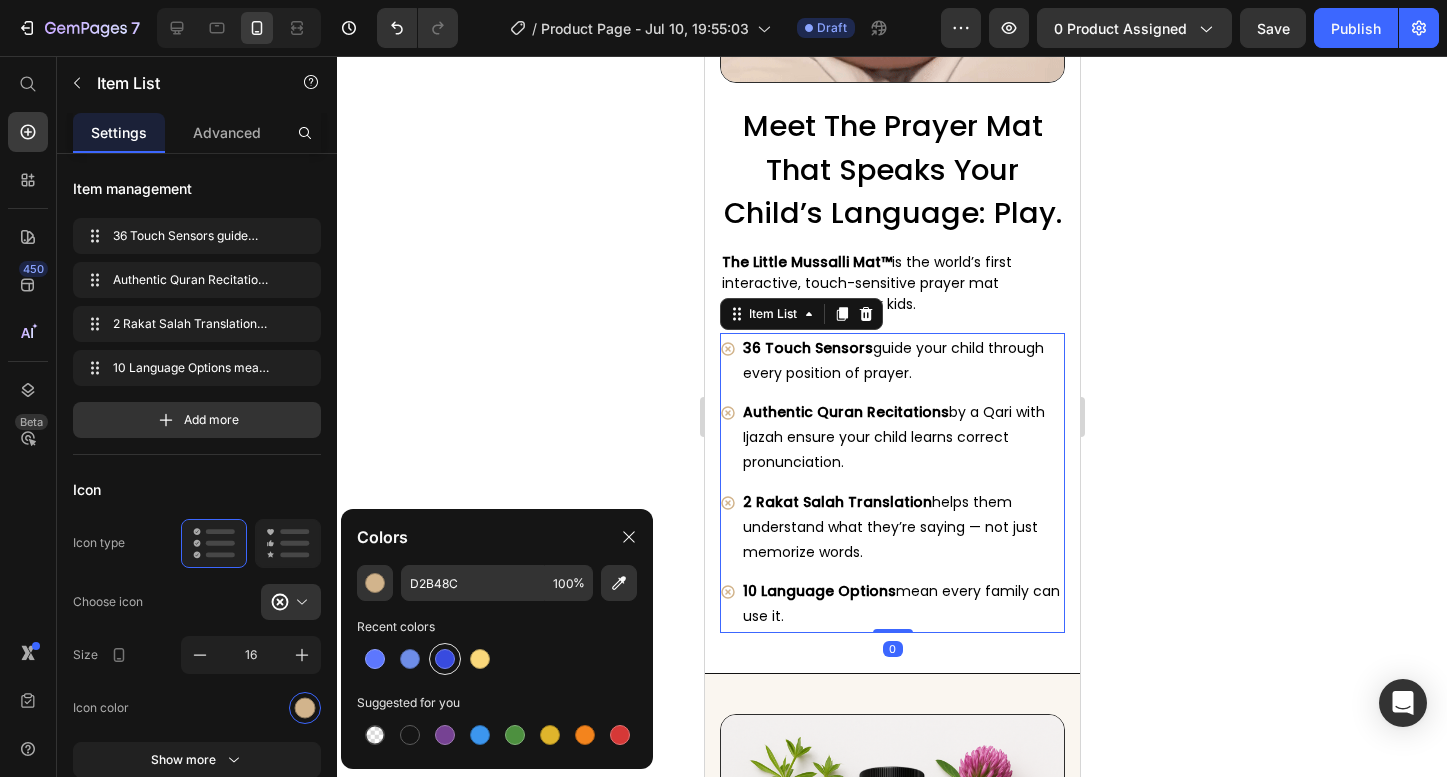 type on "384BDF" 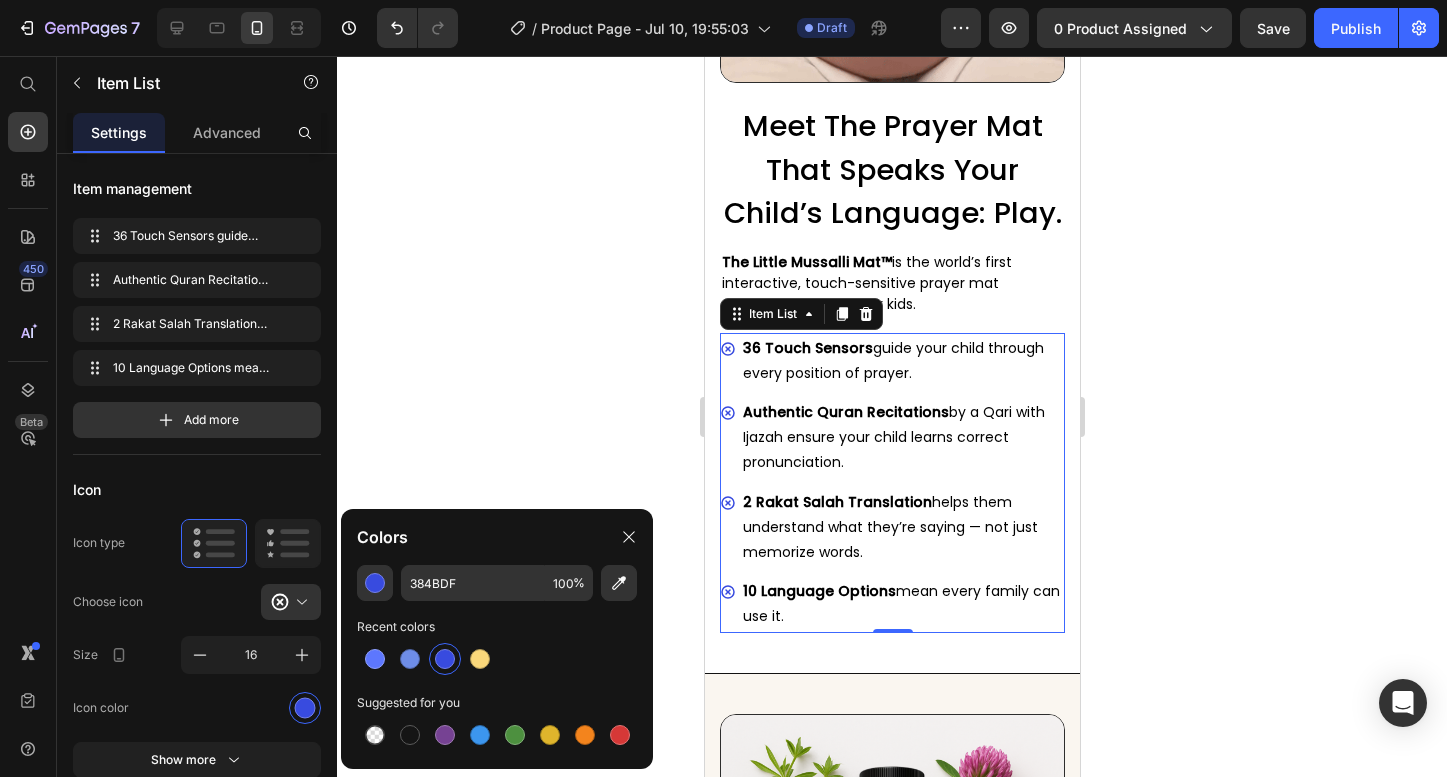 click on "Authentic Quran Recitations  by a Qari with Ijazah ensure your child learns correct pronunciation." at bounding box center (901, 438) 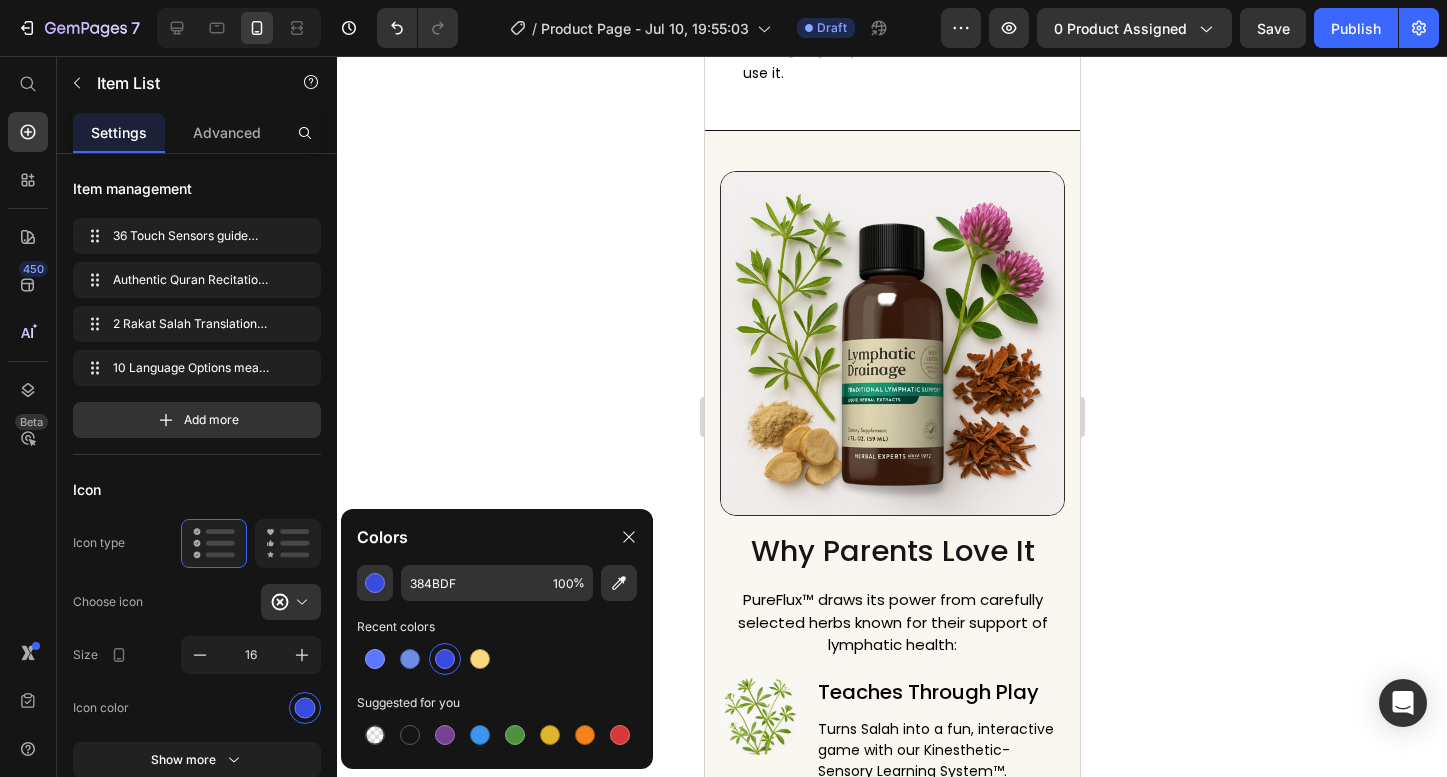 click at bounding box center [891, 343] 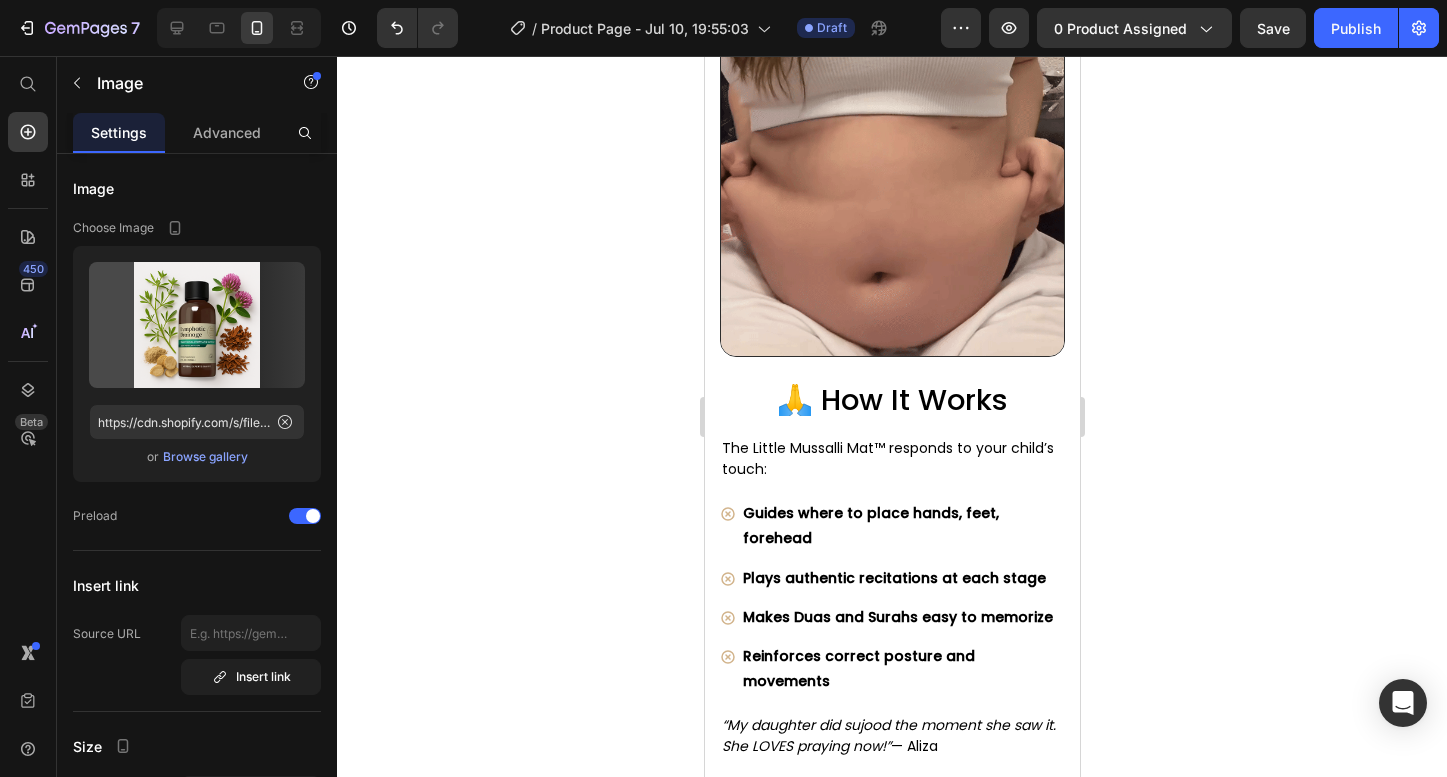scroll, scrollTop: 5656, scrollLeft: 0, axis: vertical 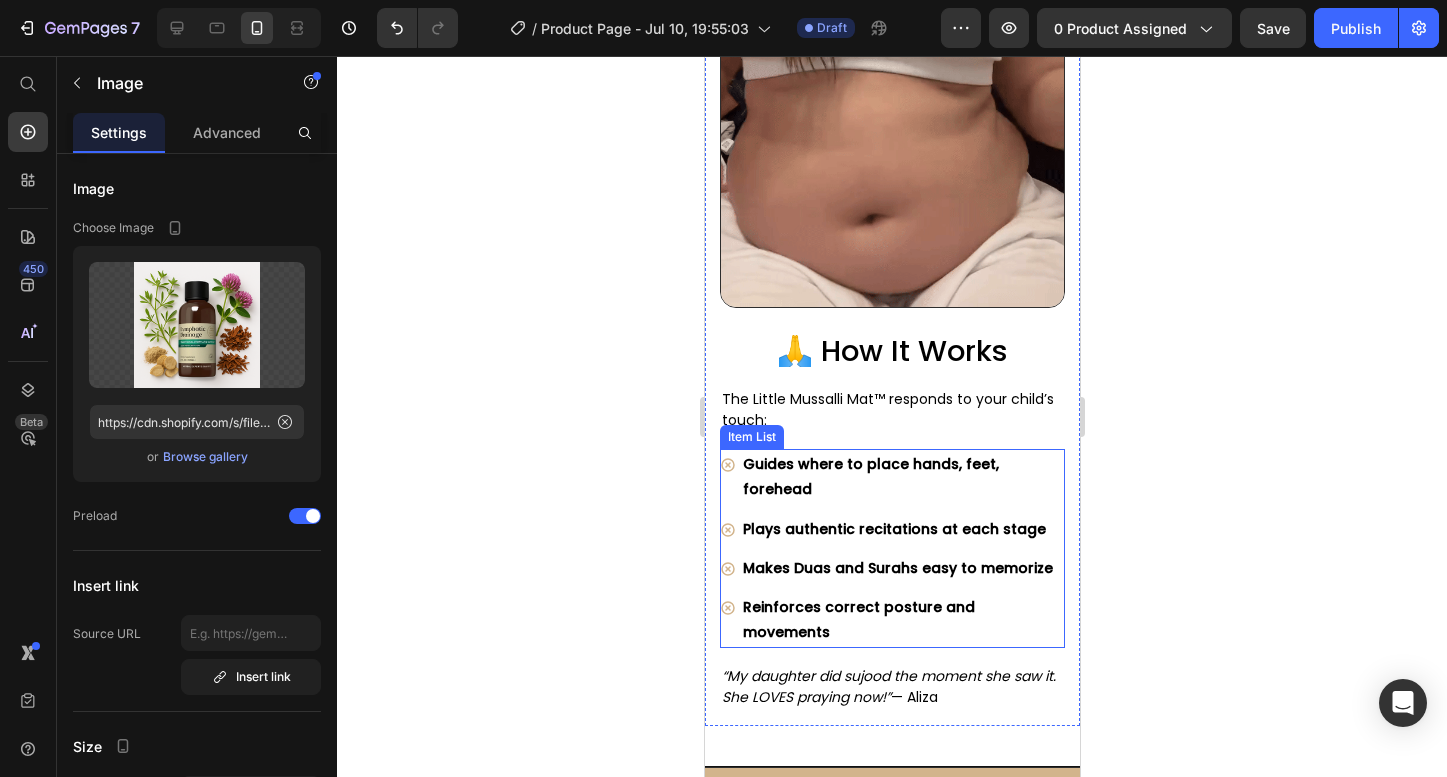click 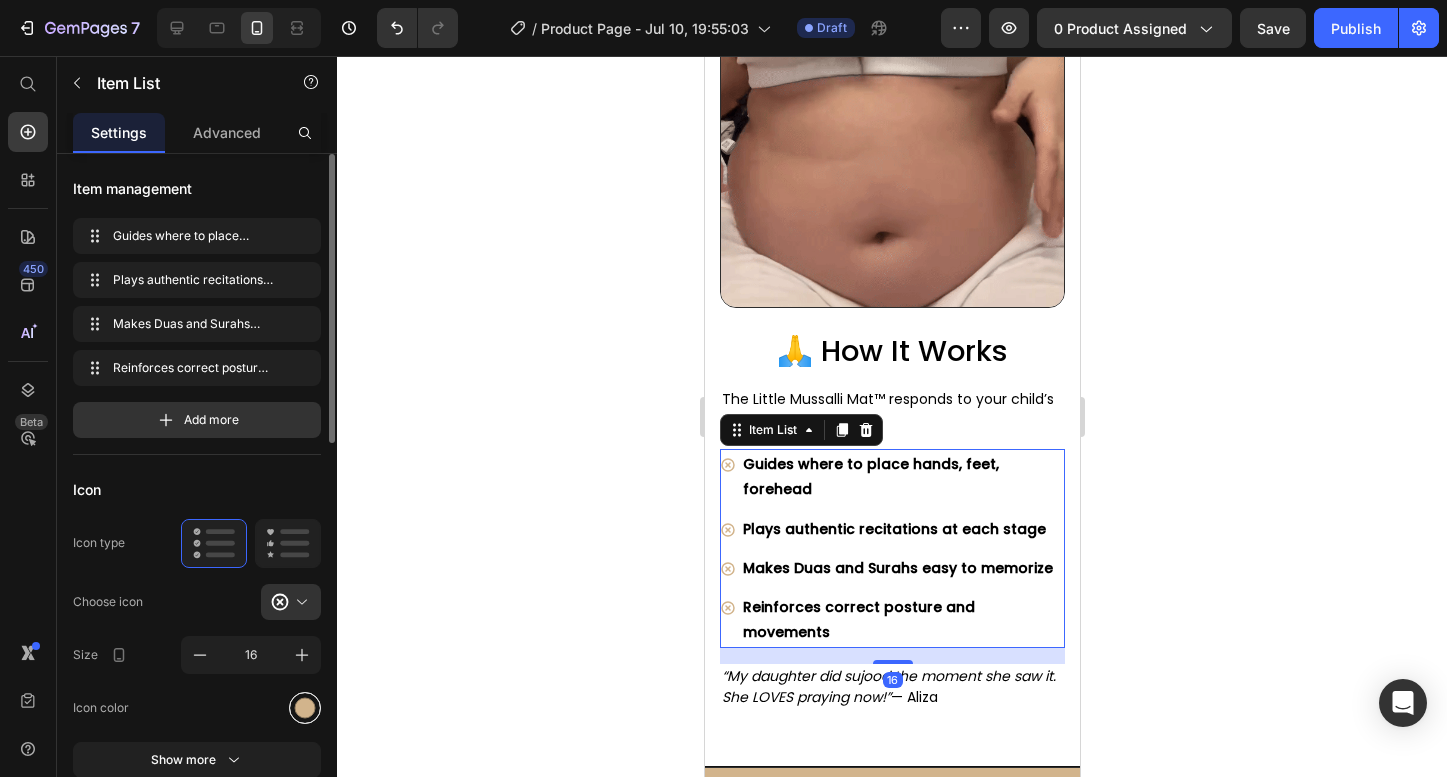 click at bounding box center [305, 707] 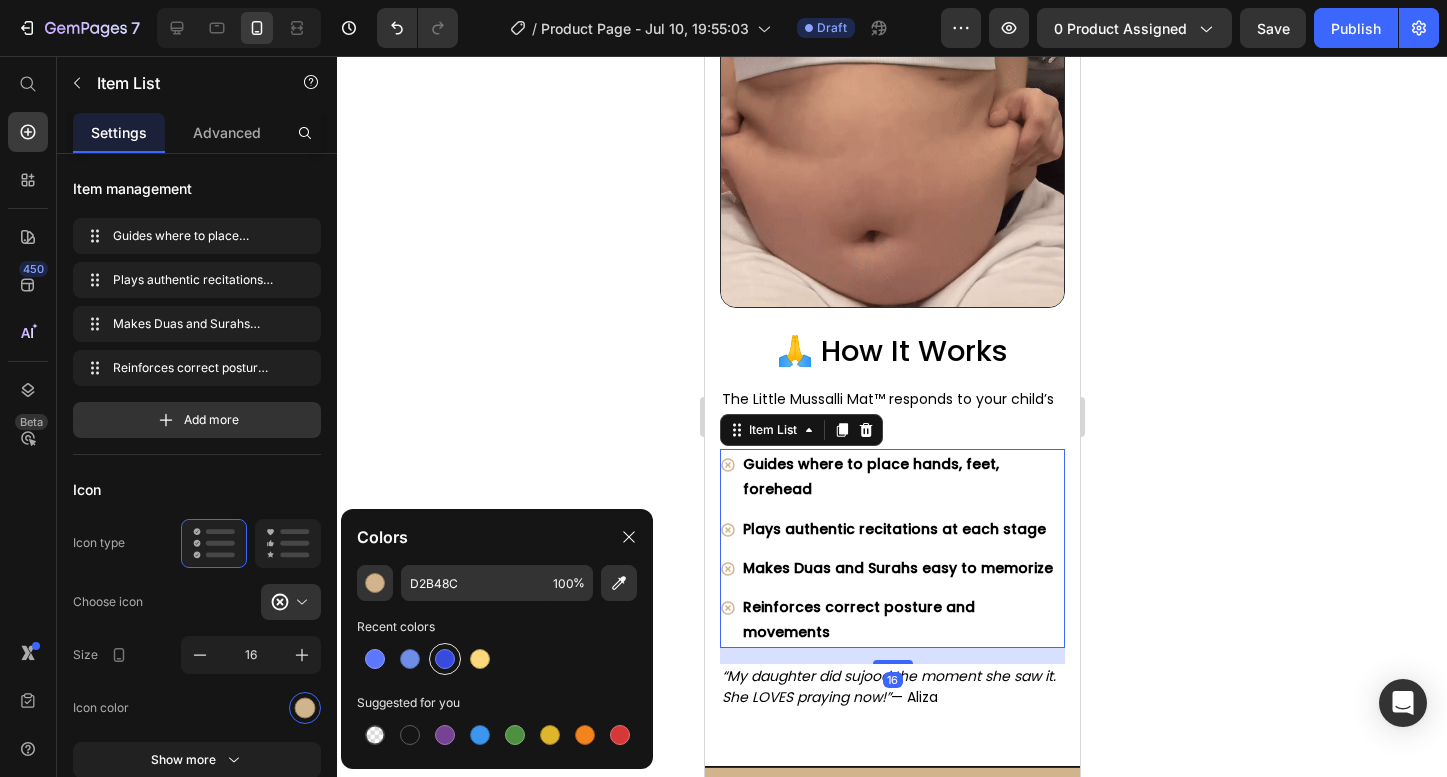click at bounding box center (445, 659) 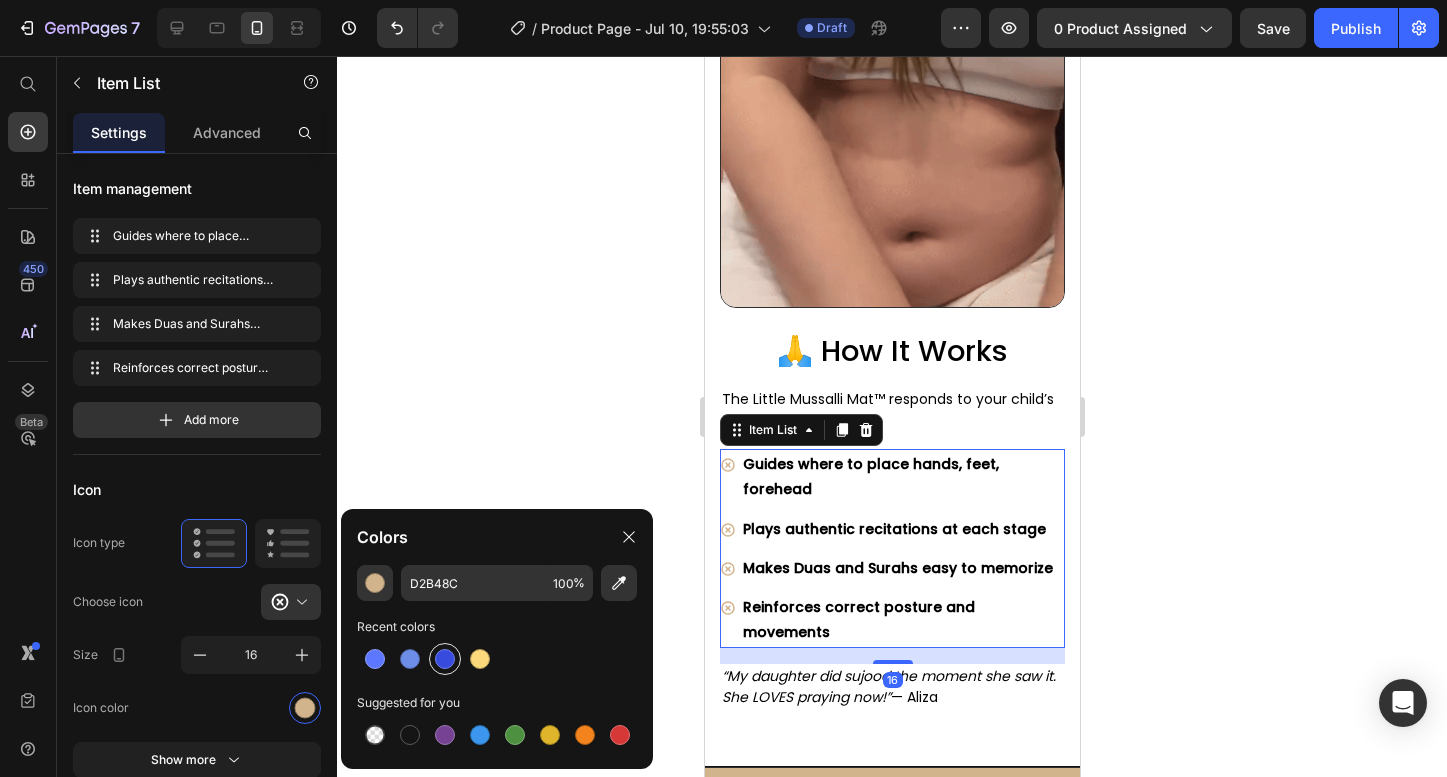 type on "384BDF" 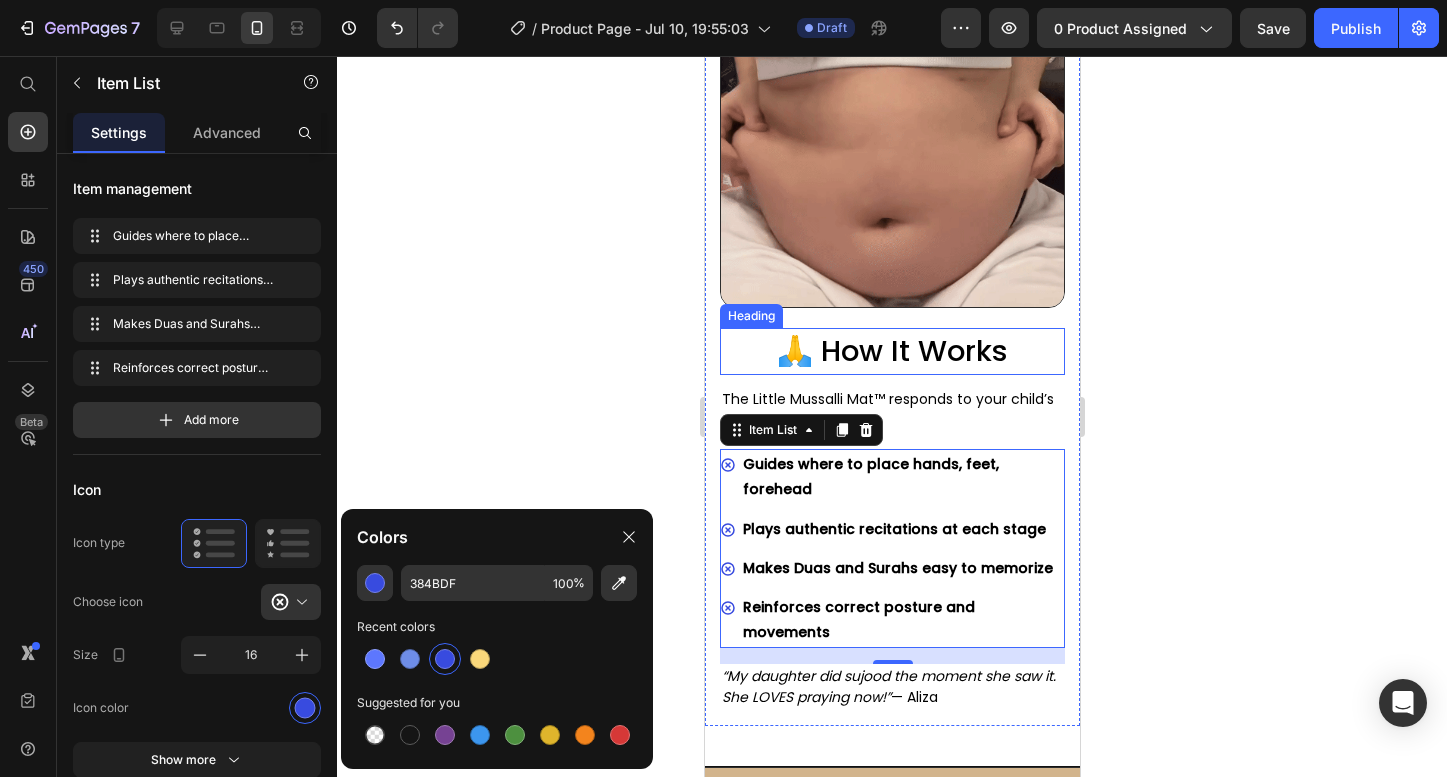 click on "🙏 How It Works Heading The Little Mussalli Mat™ responds to your child’s touch: Text block
Guides where to place hands, feet, forehead
Plays authentic recitations at each stage
Makes Duas and Surahs easy to memorize
Reinforces correct posture and movements Item List   16 “My daughter did sujood the moment she saw it. She LOVES praying now!”  — Aliza Text block Image Row" at bounding box center (891, 345) 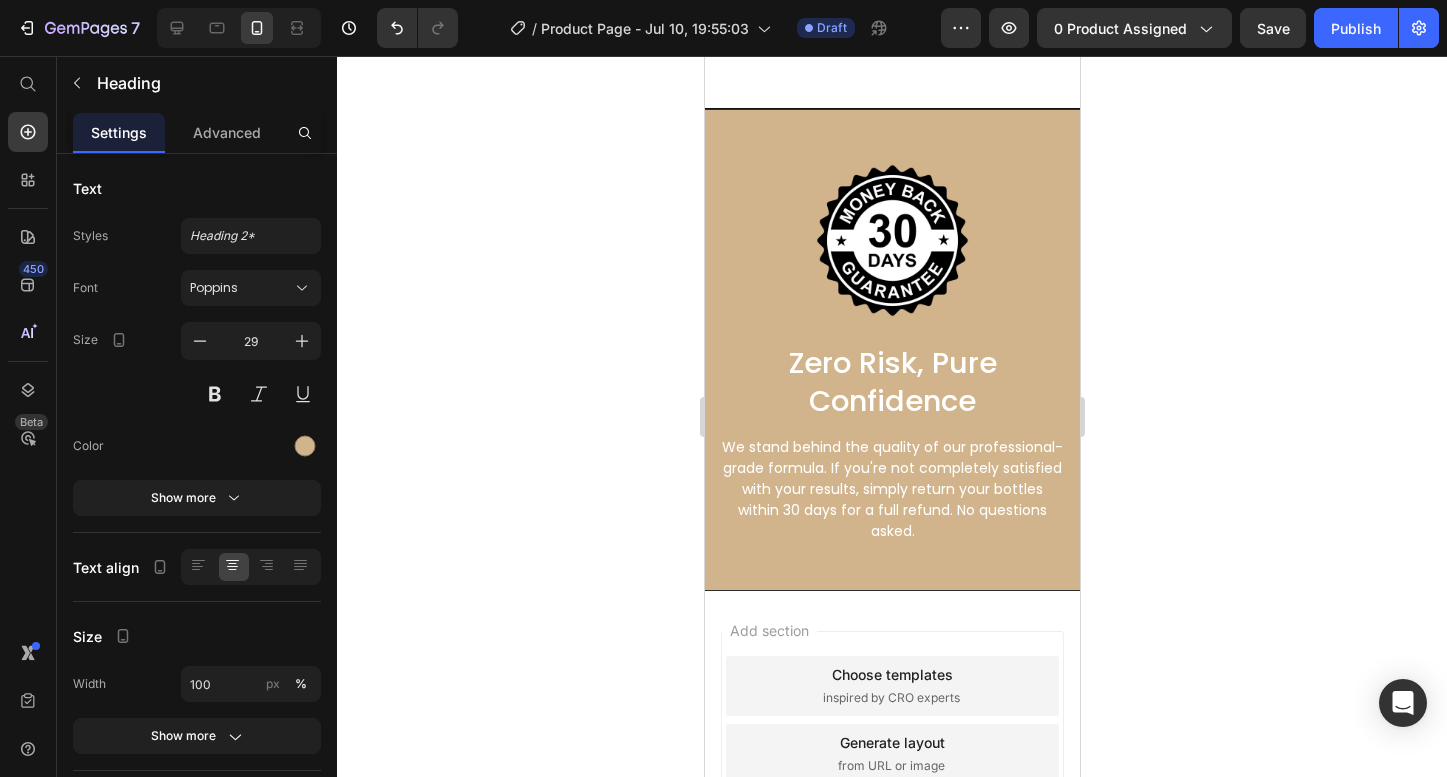 scroll, scrollTop: 6275, scrollLeft: 0, axis: vertical 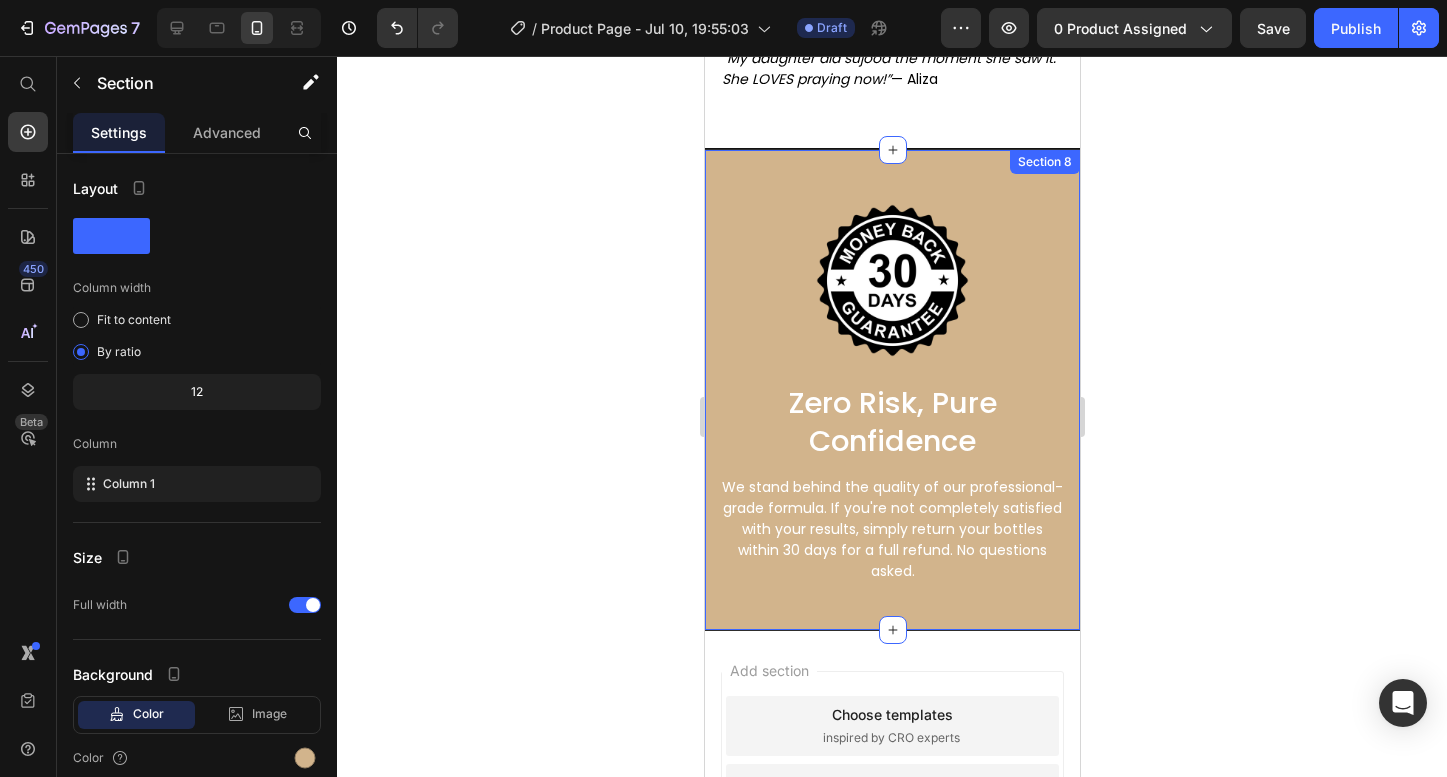 click on "Image Zero Risk, Pure Confidence Heading We stand behind the quality of our professional-grade formula. If you're not completely satisfied with your results, simply return your bottles within 30 days for a full refund. No questions asked. Text Block Row Section 8" at bounding box center (891, 390) 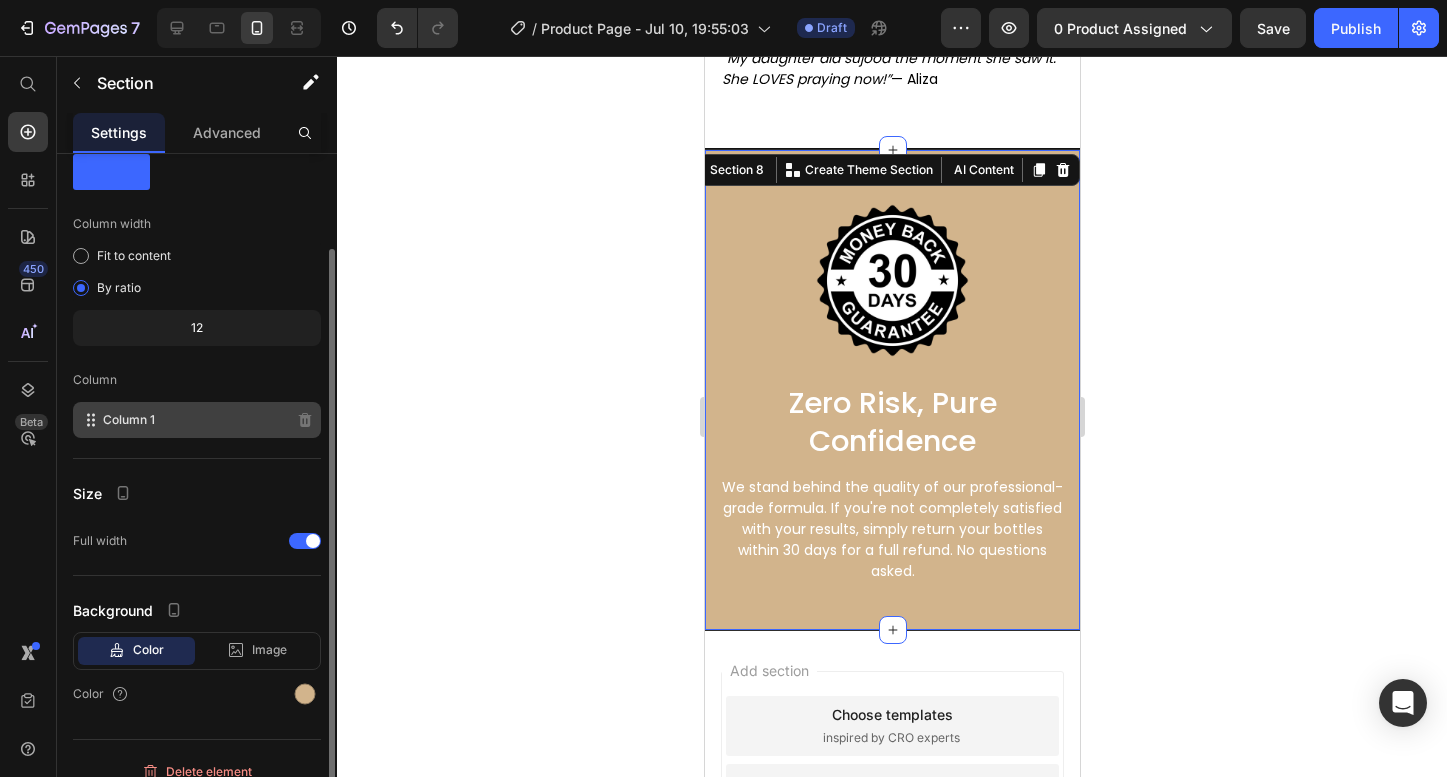 scroll, scrollTop: 84, scrollLeft: 0, axis: vertical 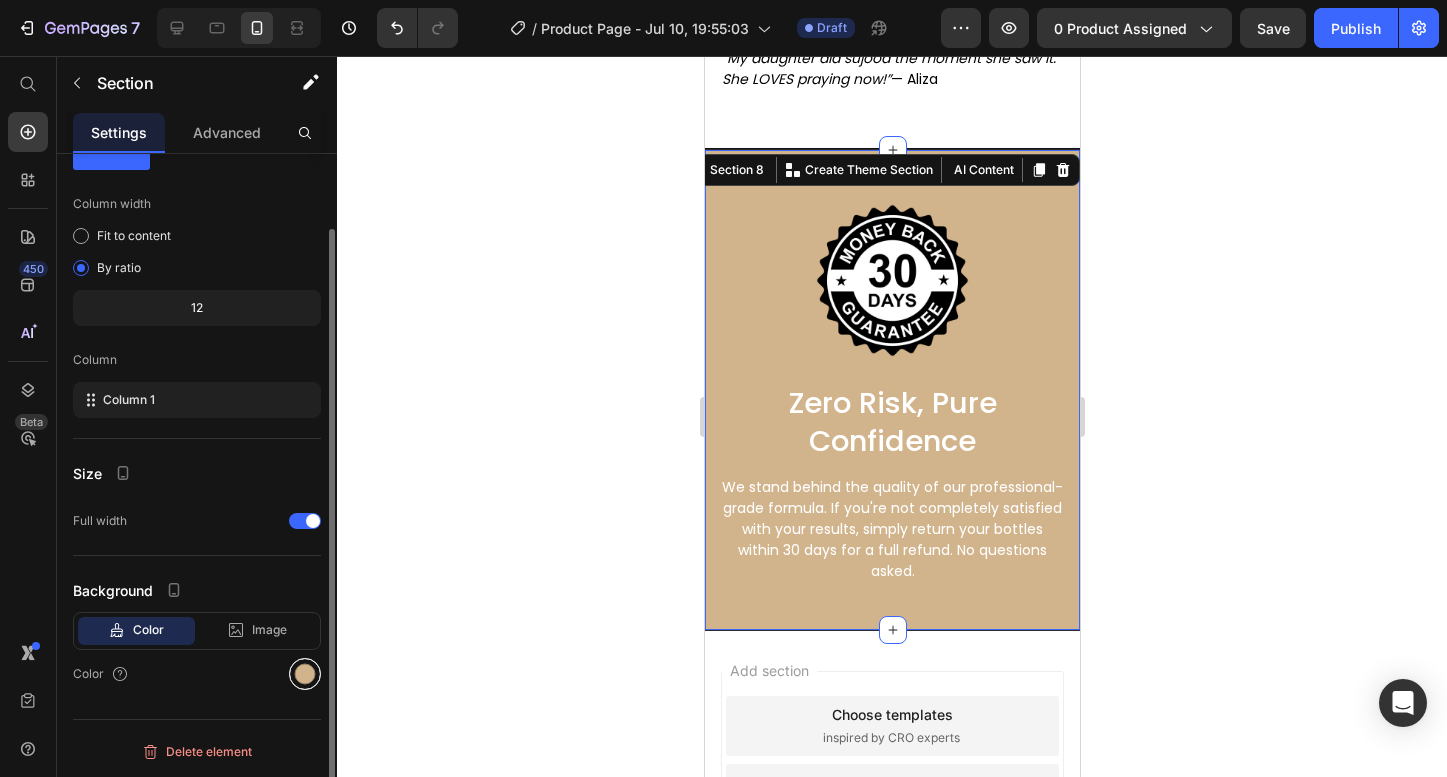 click at bounding box center (305, 674) 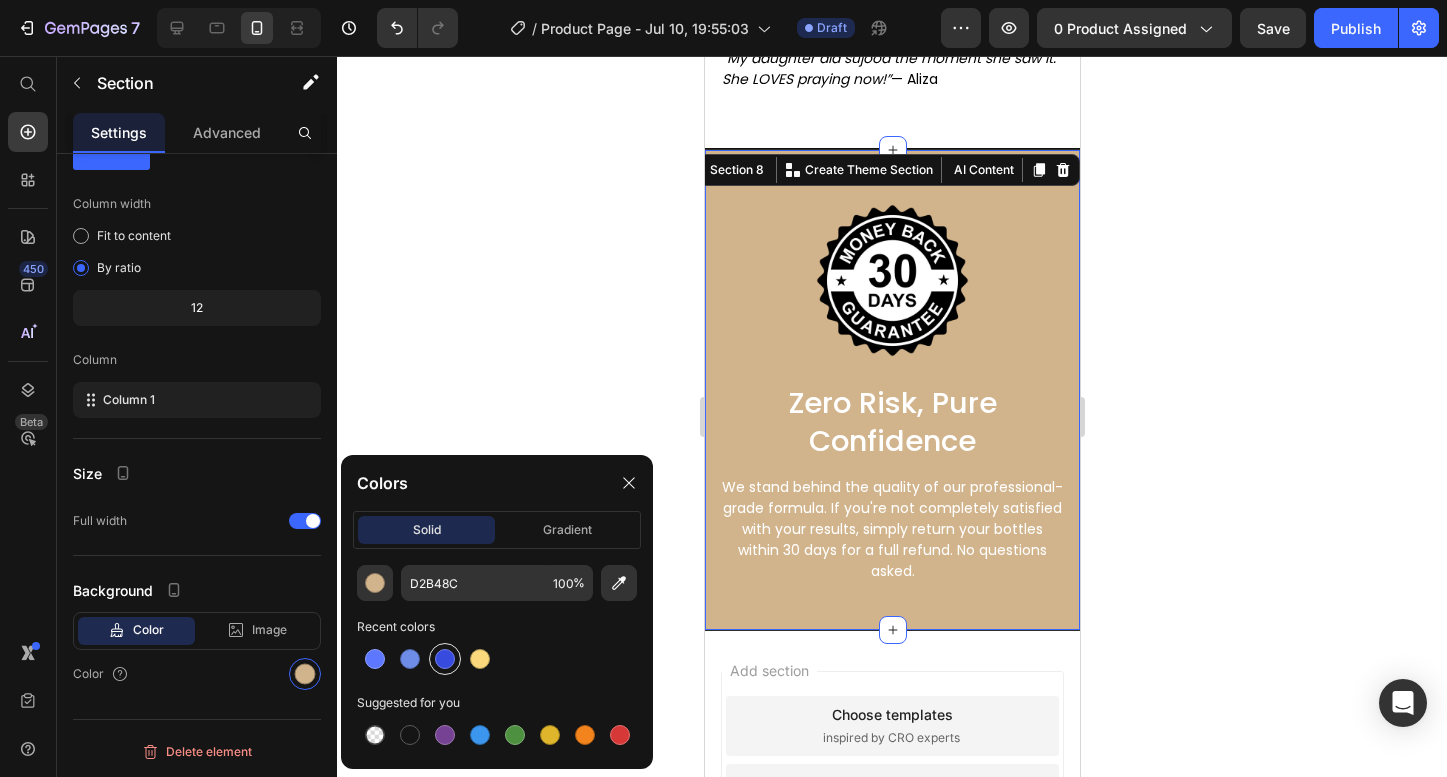 click at bounding box center (445, 659) 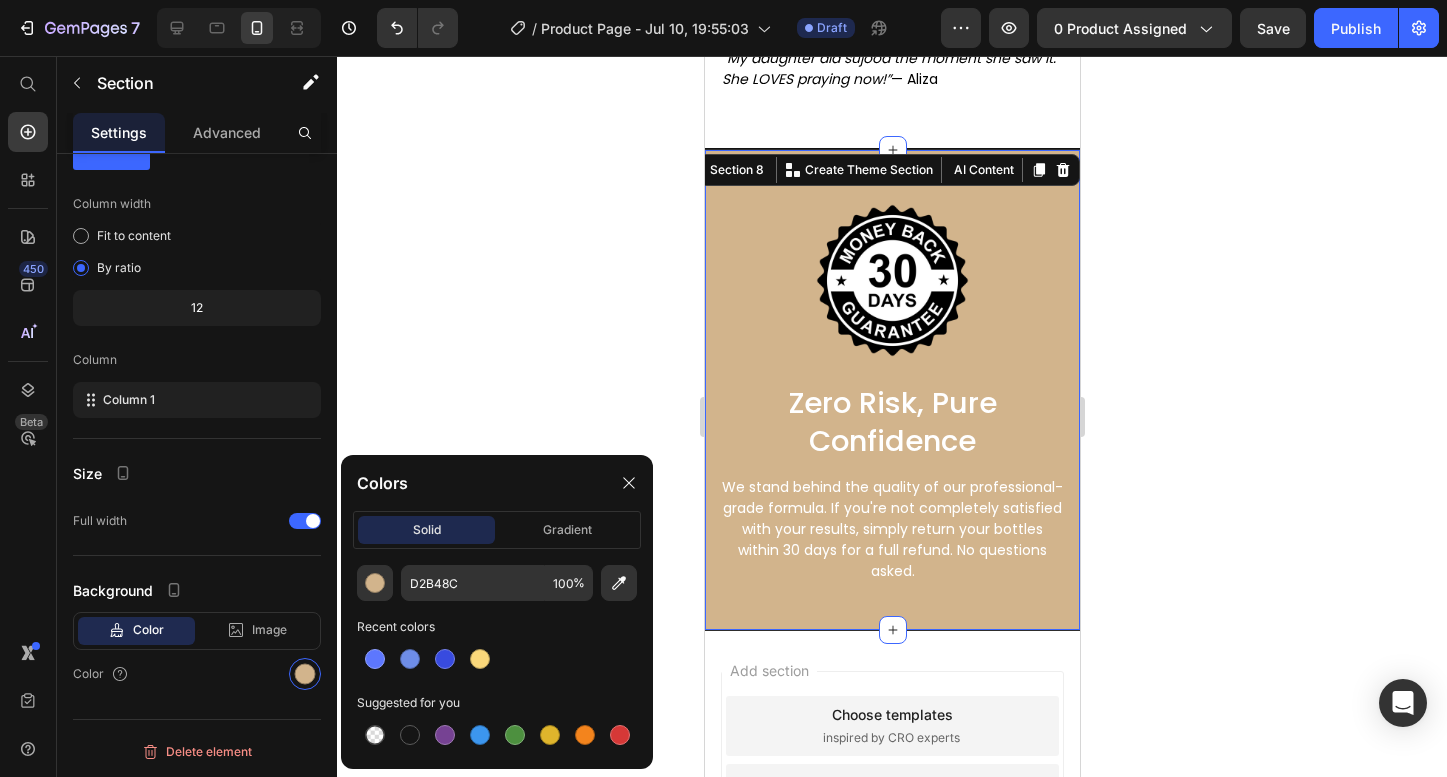 type on "384BDF" 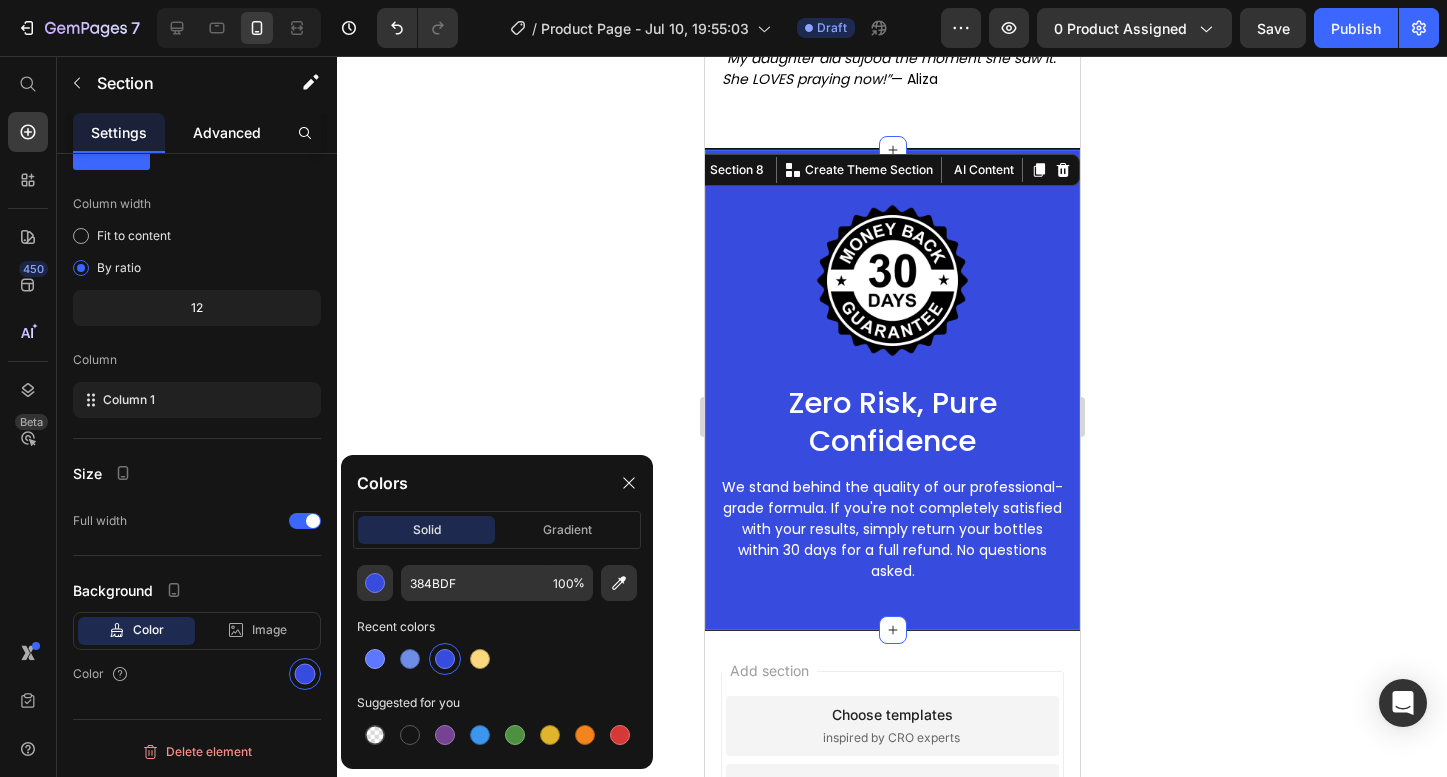click on "Advanced" at bounding box center (227, 132) 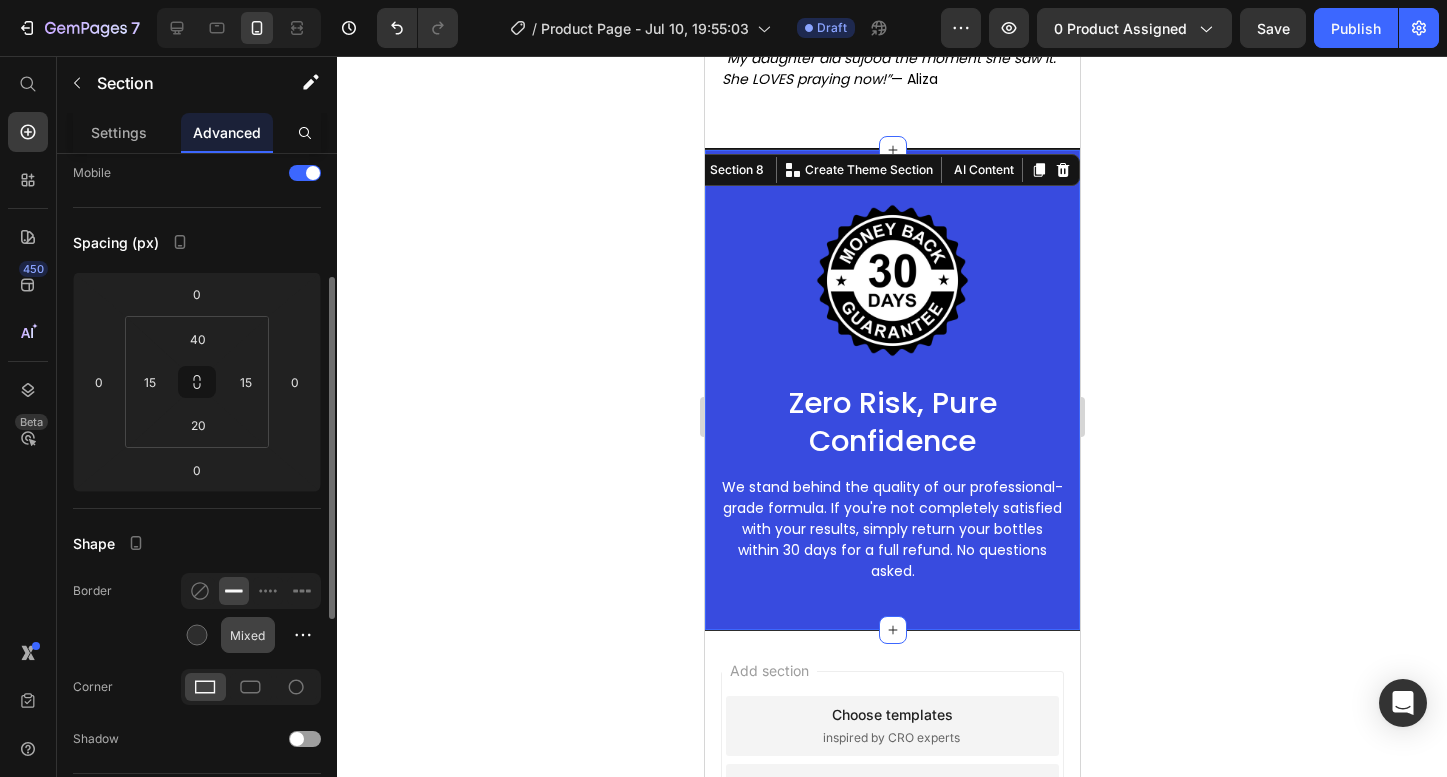 scroll, scrollTop: 177, scrollLeft: 0, axis: vertical 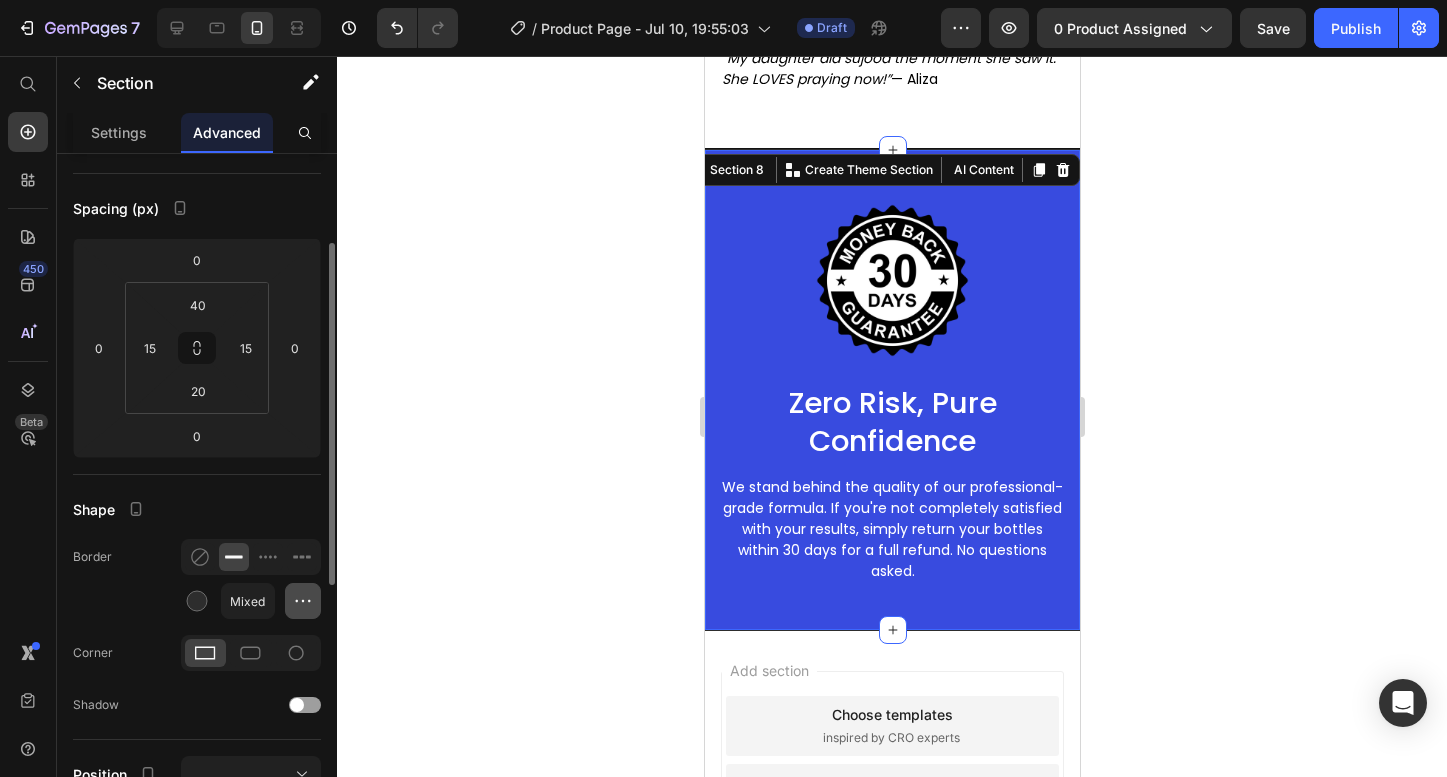 click 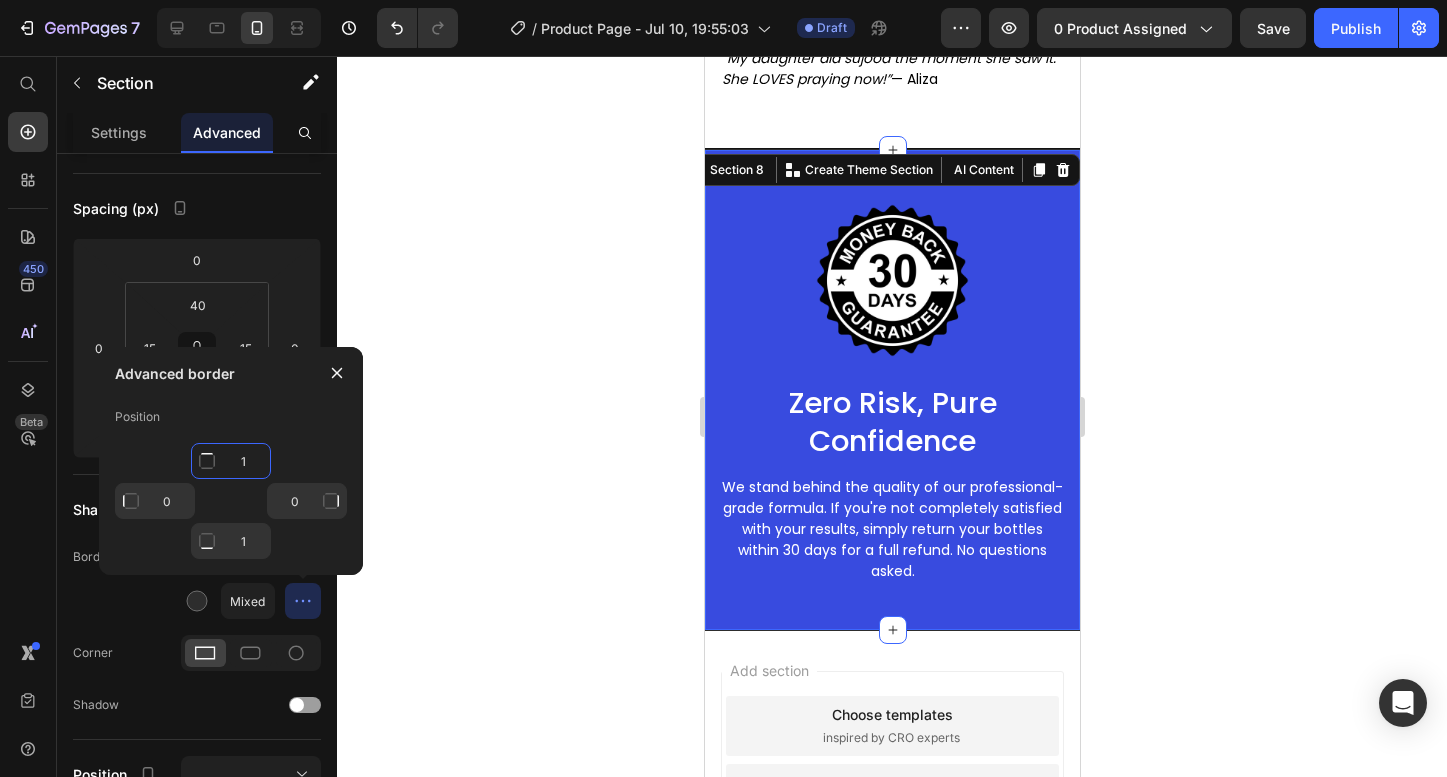 click on "1" 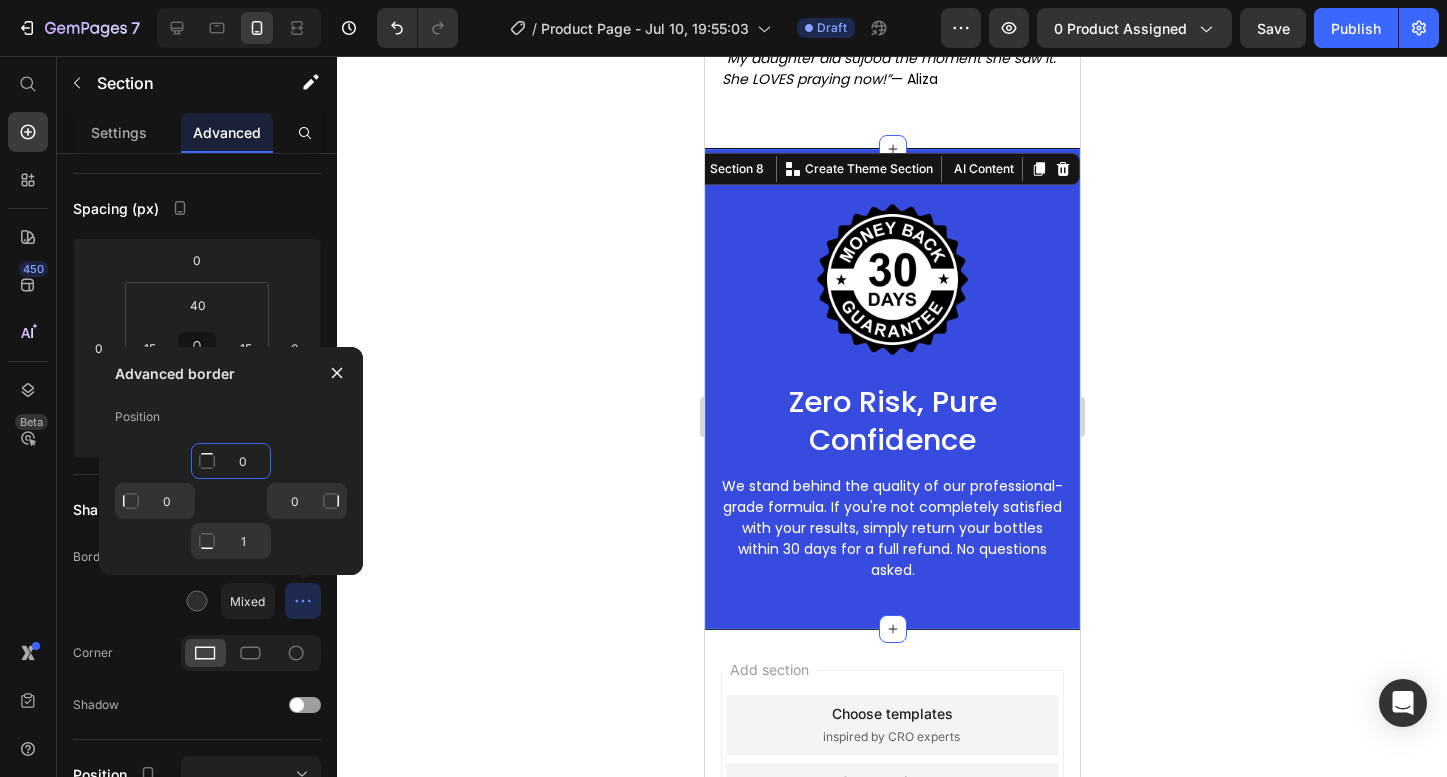 type on "0" 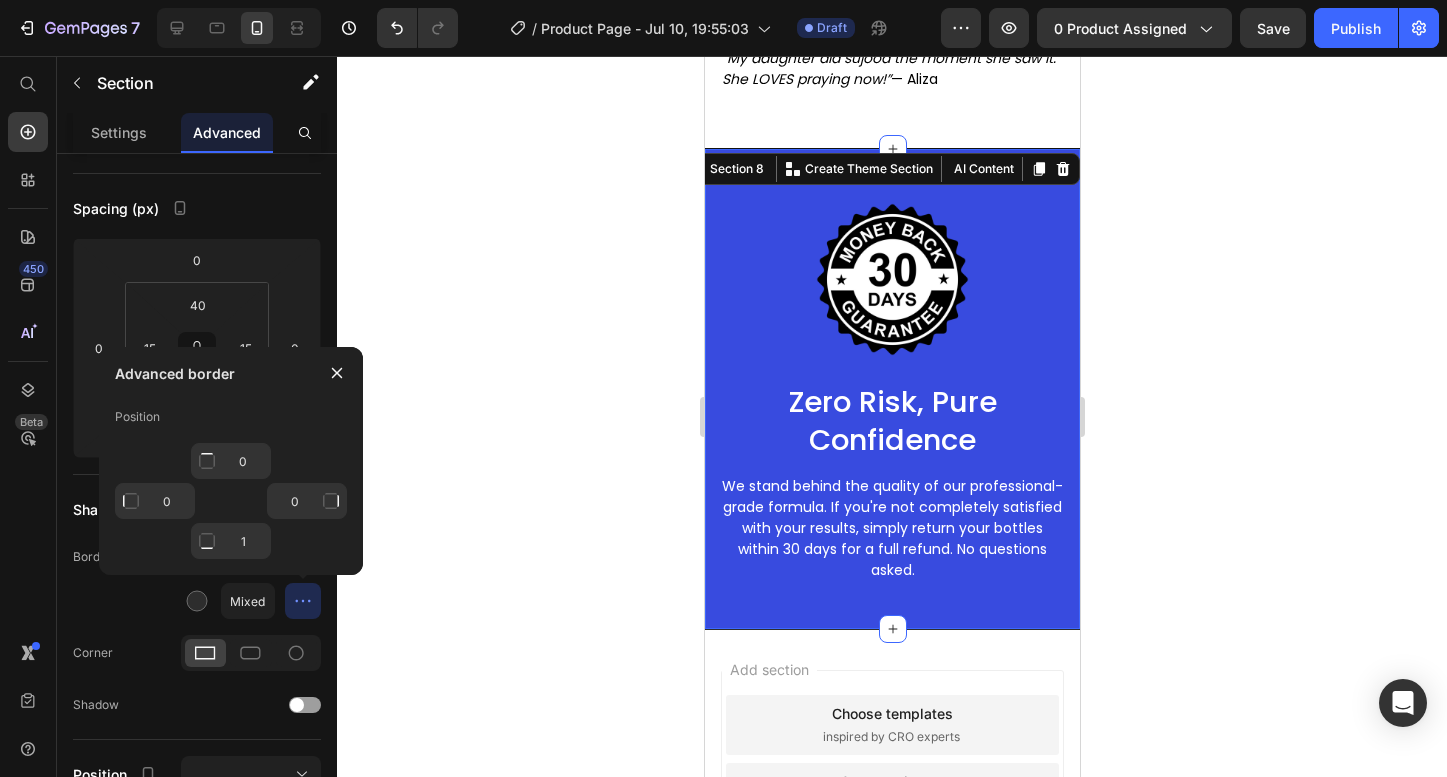 click 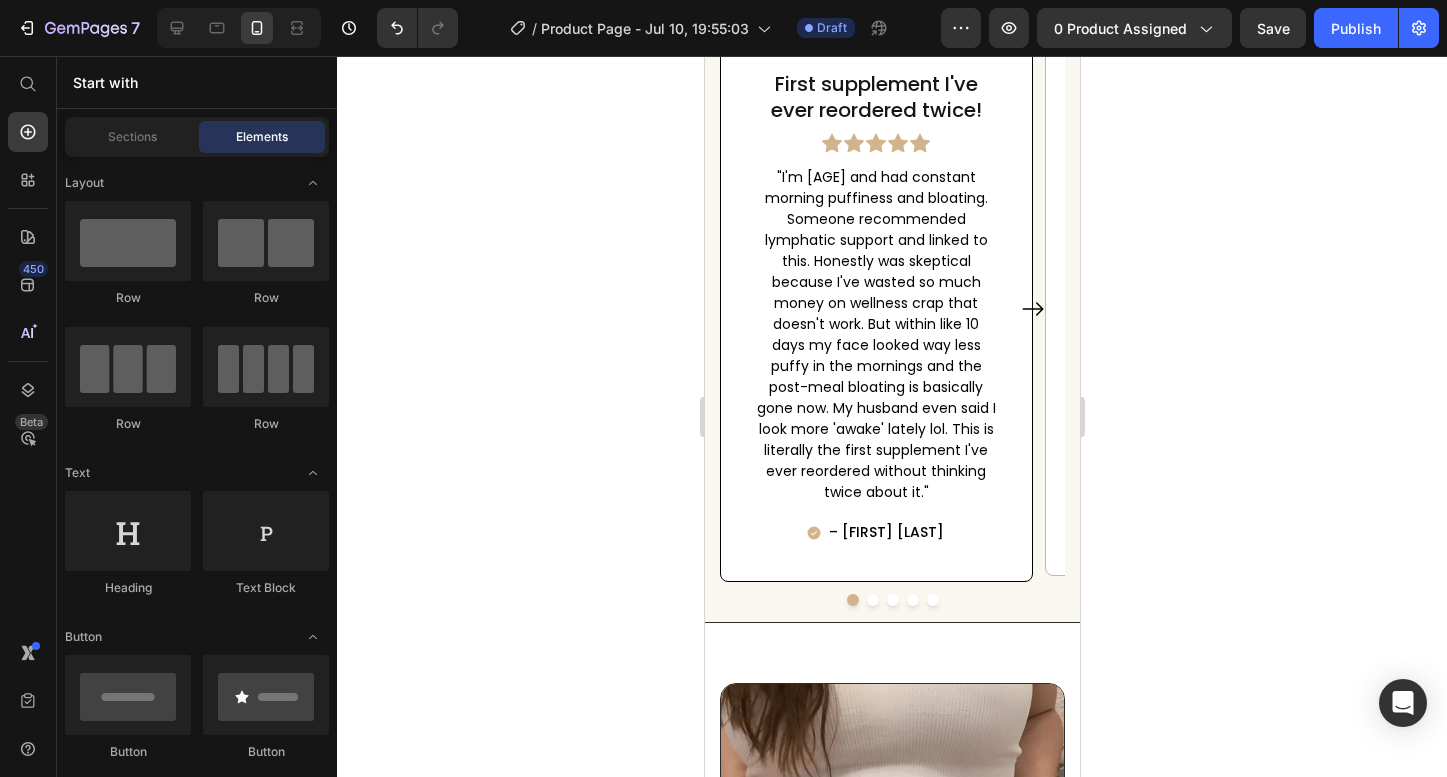 scroll, scrollTop: 1705, scrollLeft: 0, axis: vertical 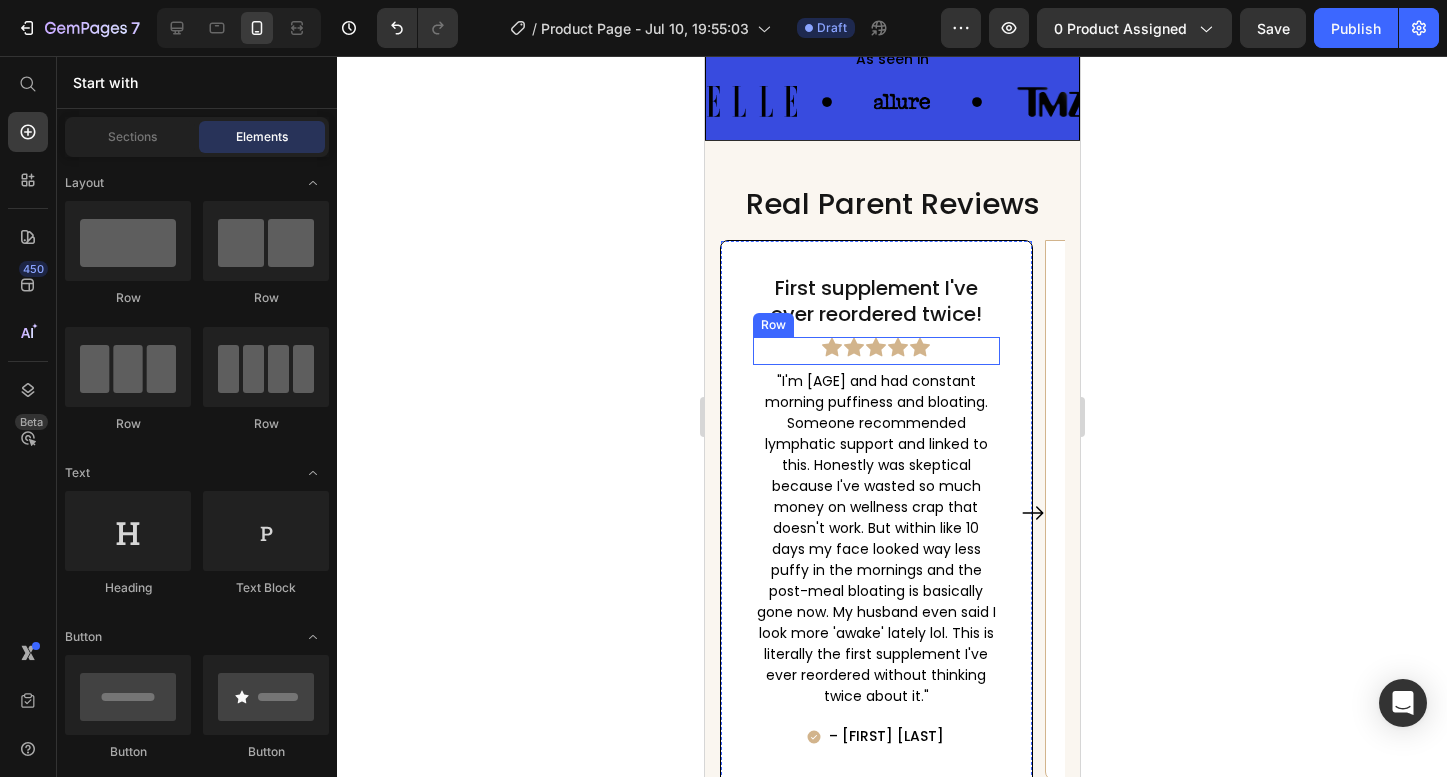 click 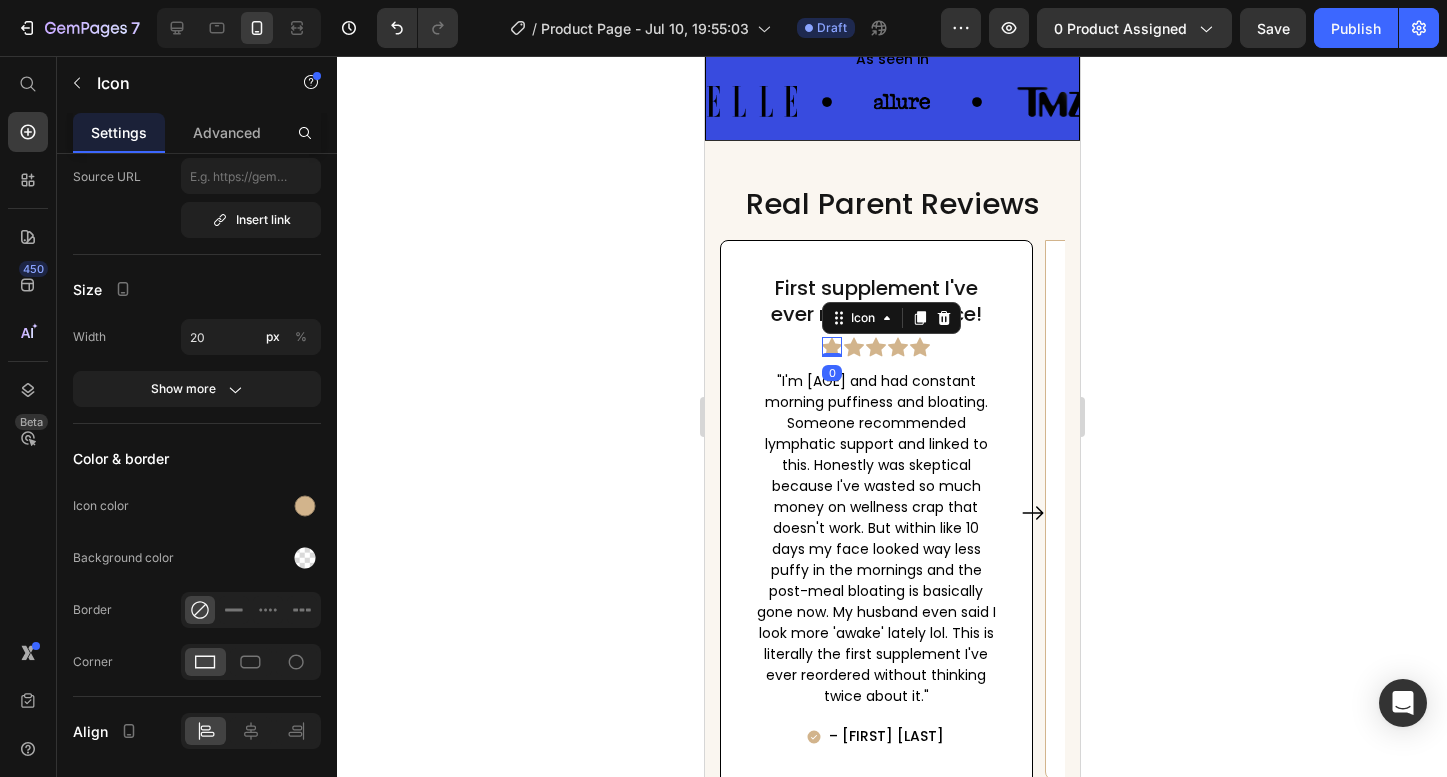 scroll, scrollTop: 0, scrollLeft: 0, axis: both 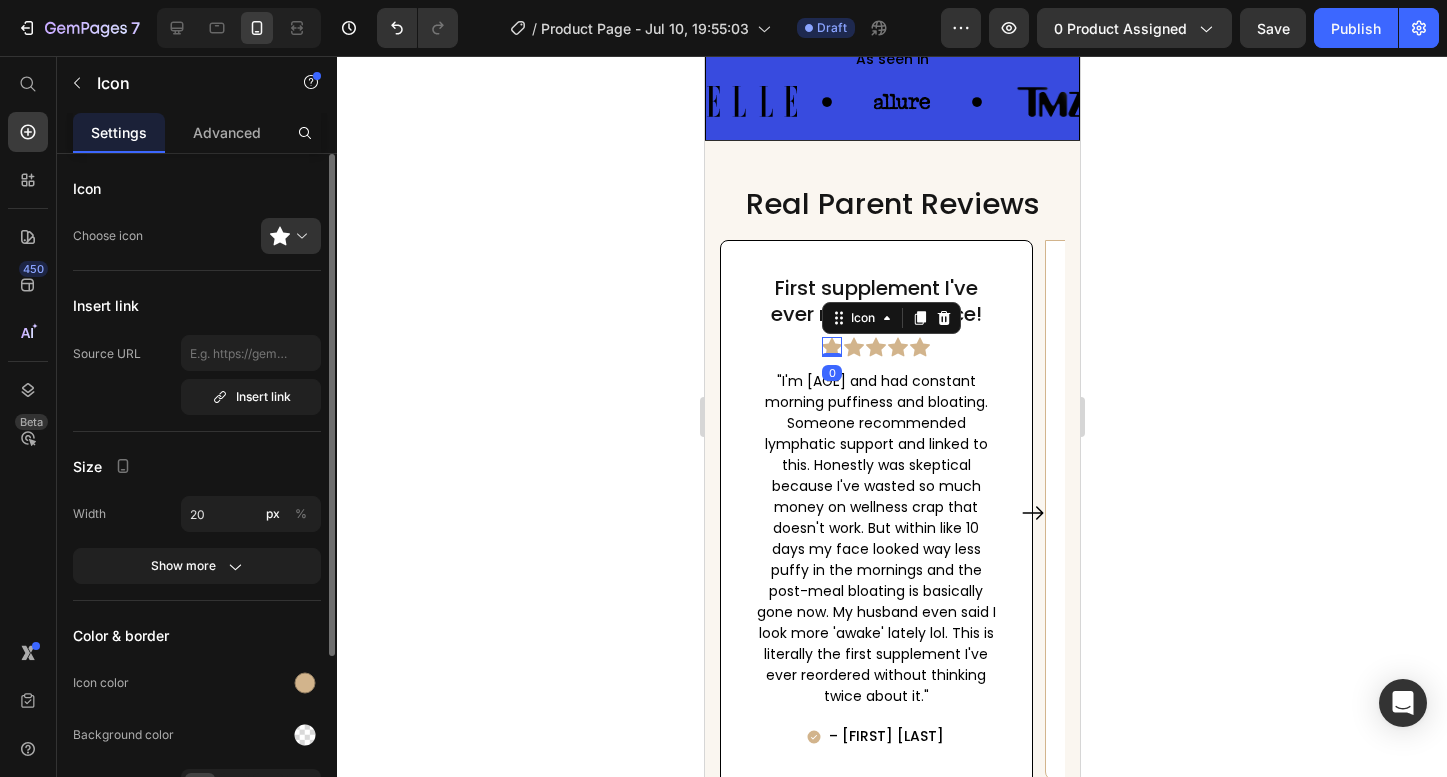 click at bounding box center (239, 28) 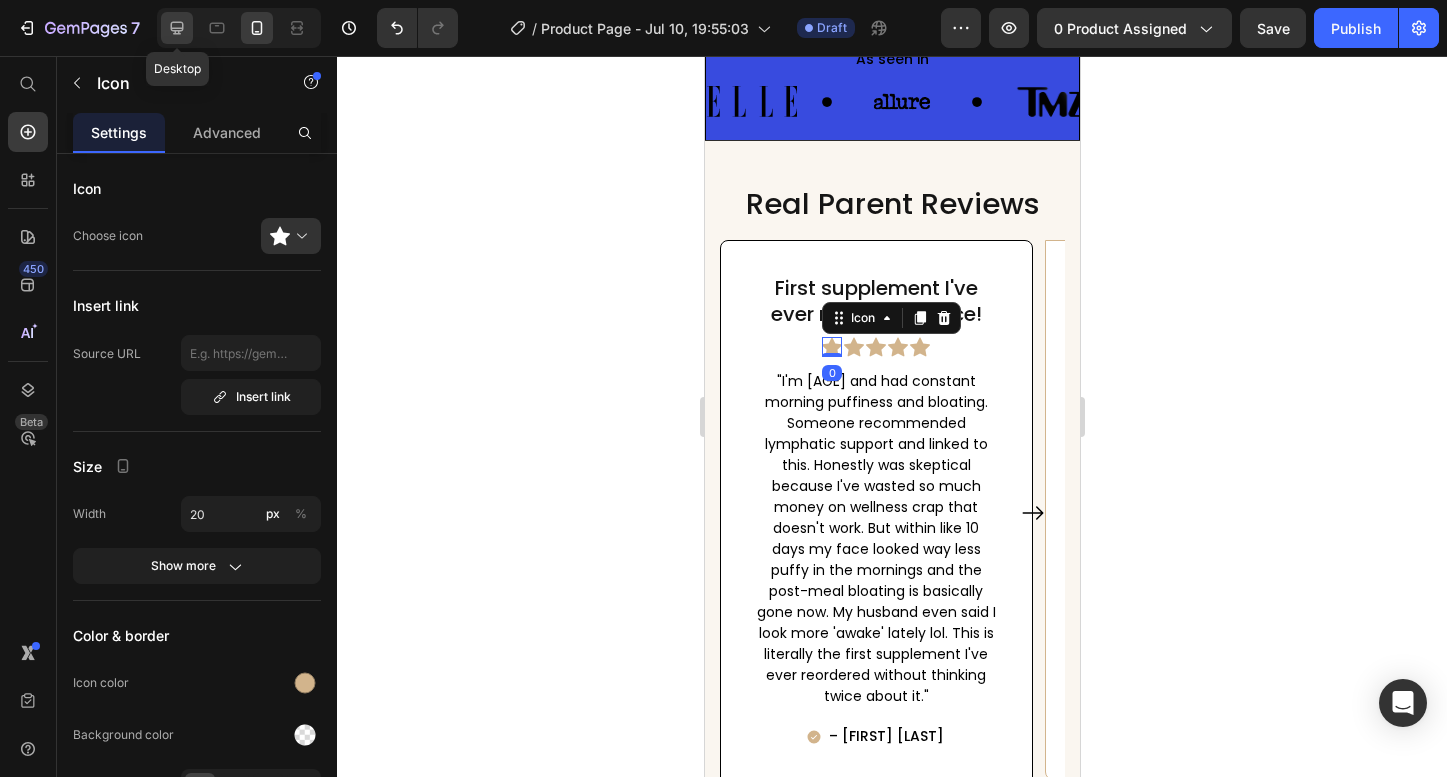 click 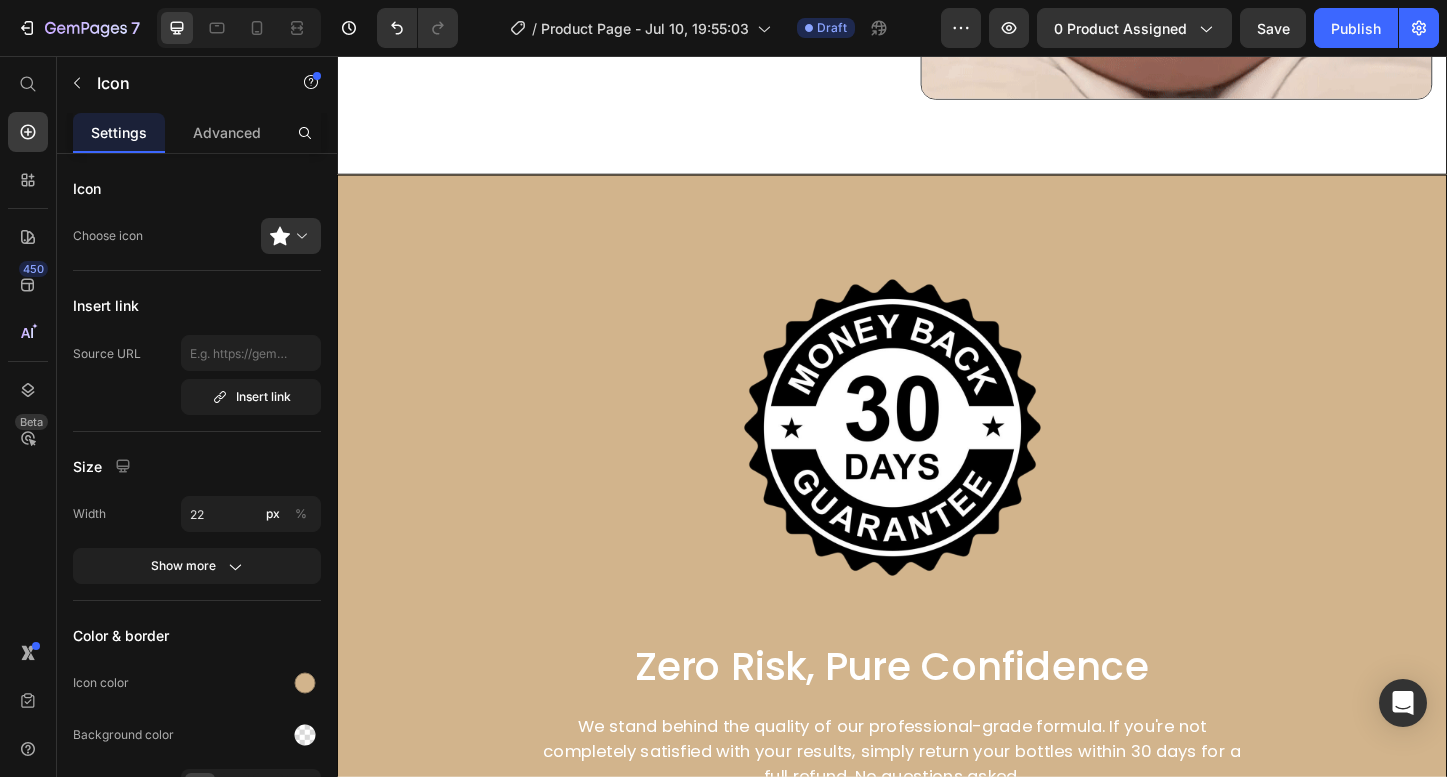 scroll, scrollTop: 5587, scrollLeft: 0, axis: vertical 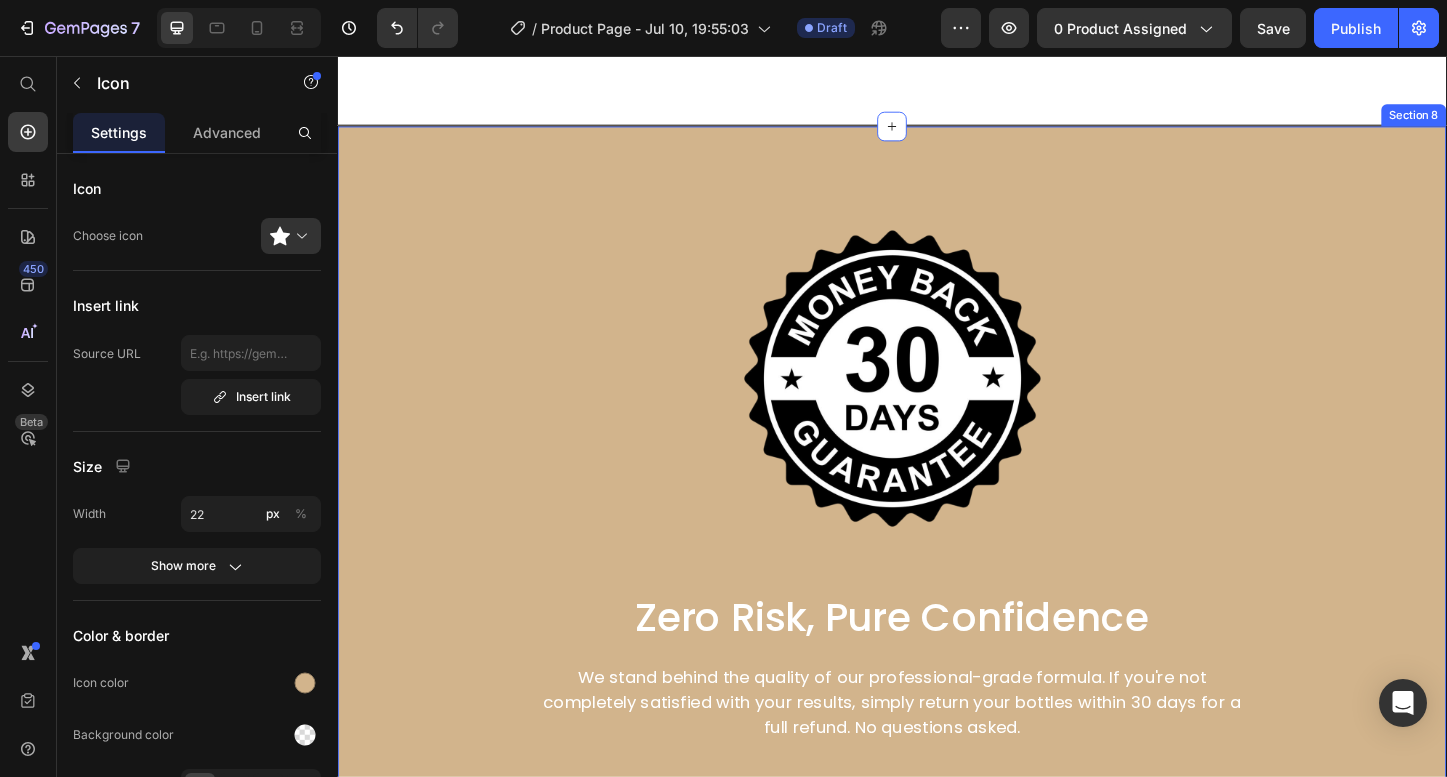 click on "Image Zero Risk, Pure Confidence Heading We stand behind the quality of our professional-grade formula. If you're not completely satisfied with your results, simply return your bottles within 30 days for a full refund. No questions asked. Text Block Row Section 8" at bounding box center (937, 512) 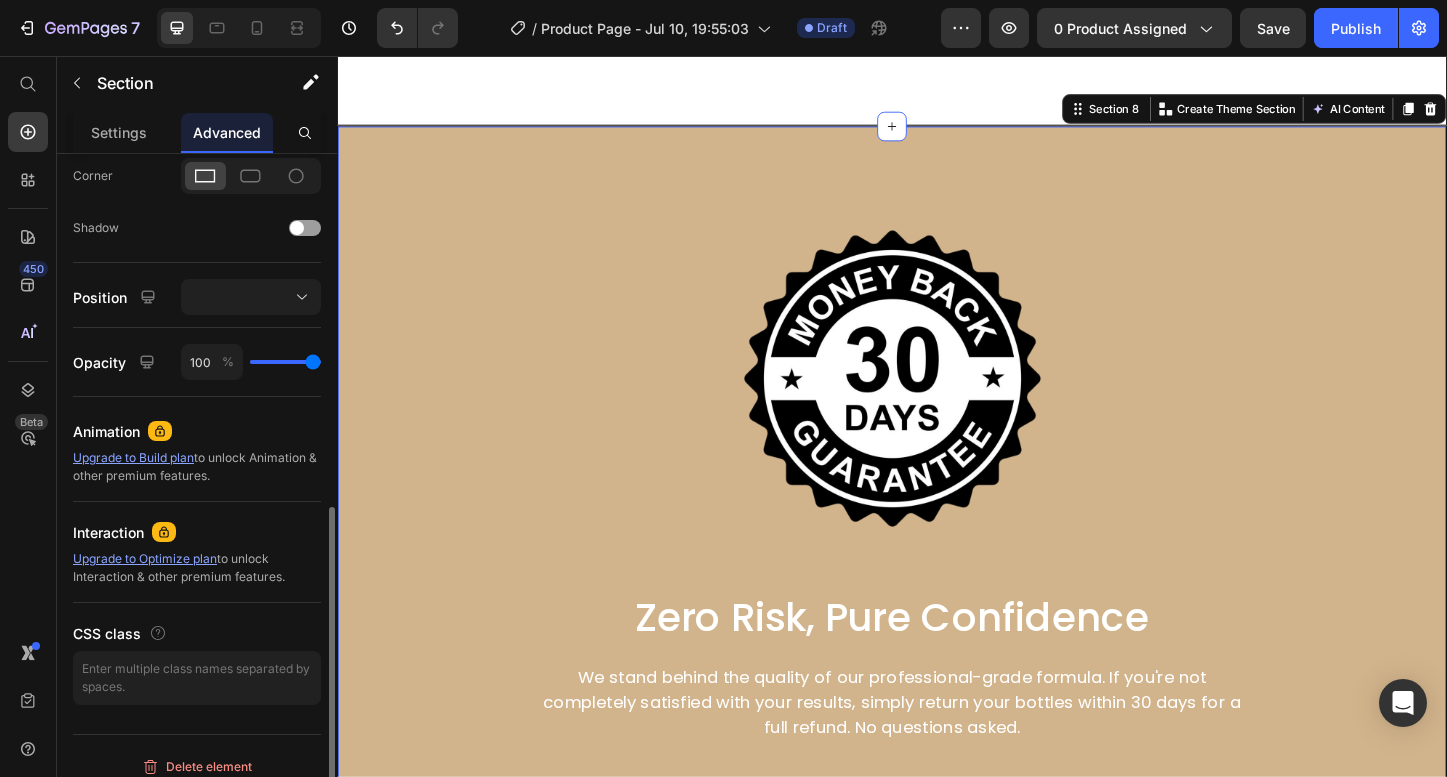 scroll, scrollTop: 669, scrollLeft: 0, axis: vertical 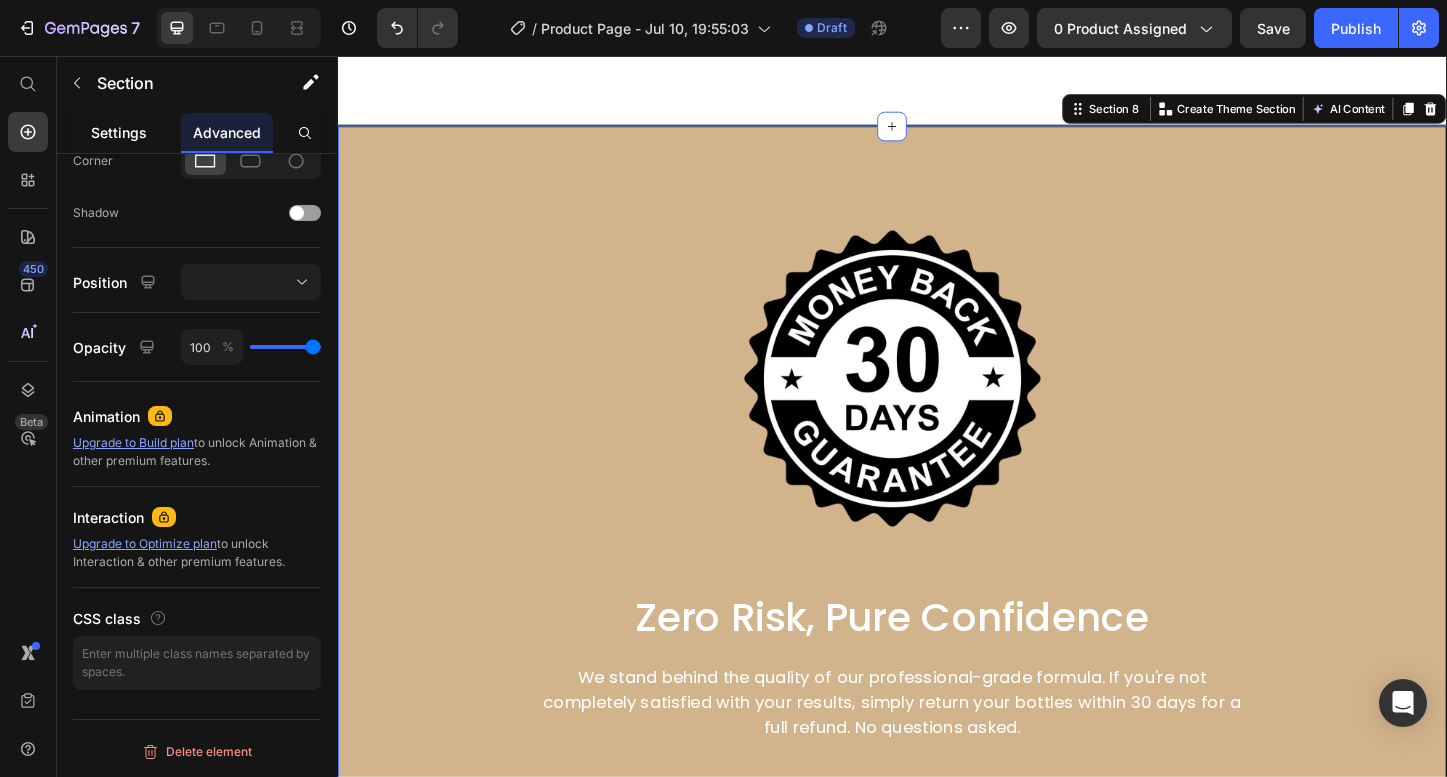 click on "Settings" 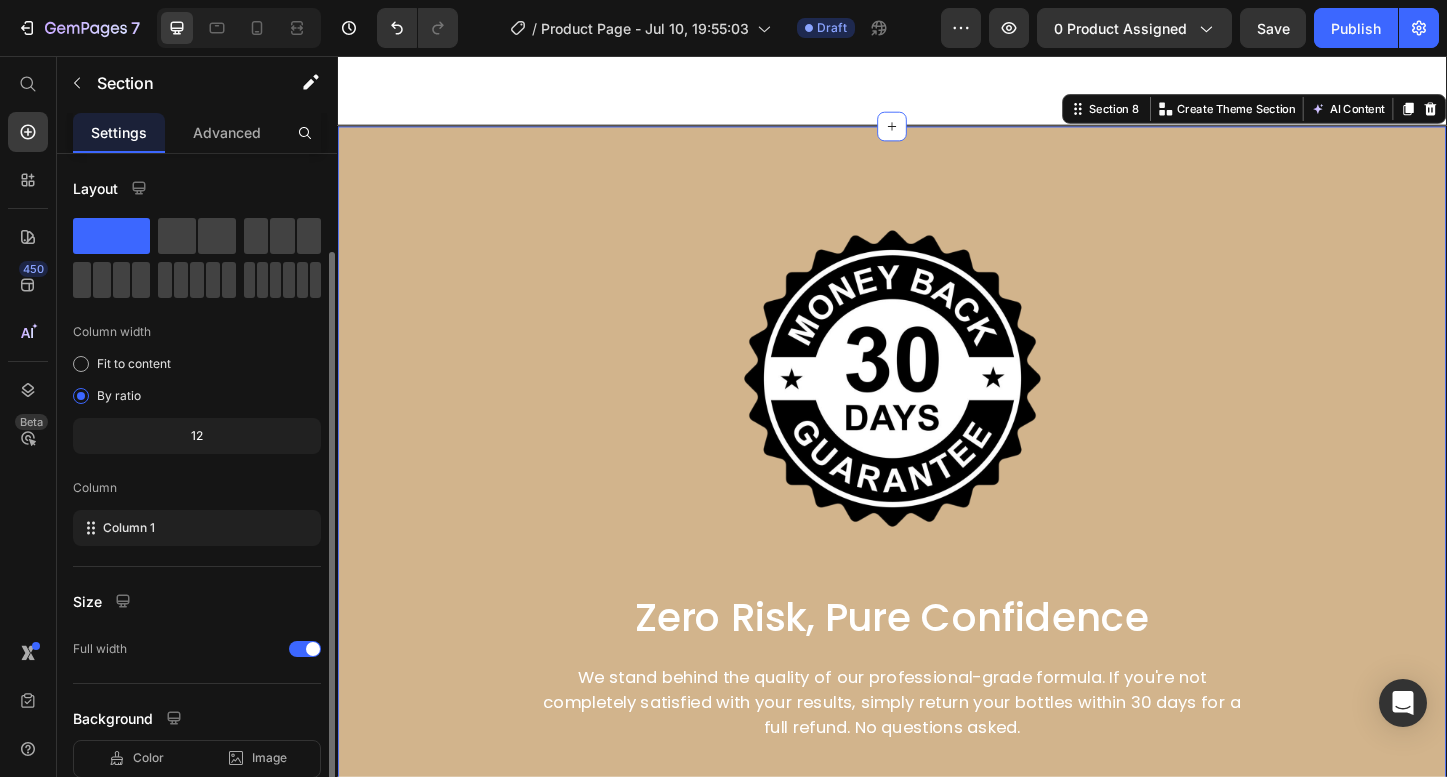 scroll, scrollTop: 88, scrollLeft: 0, axis: vertical 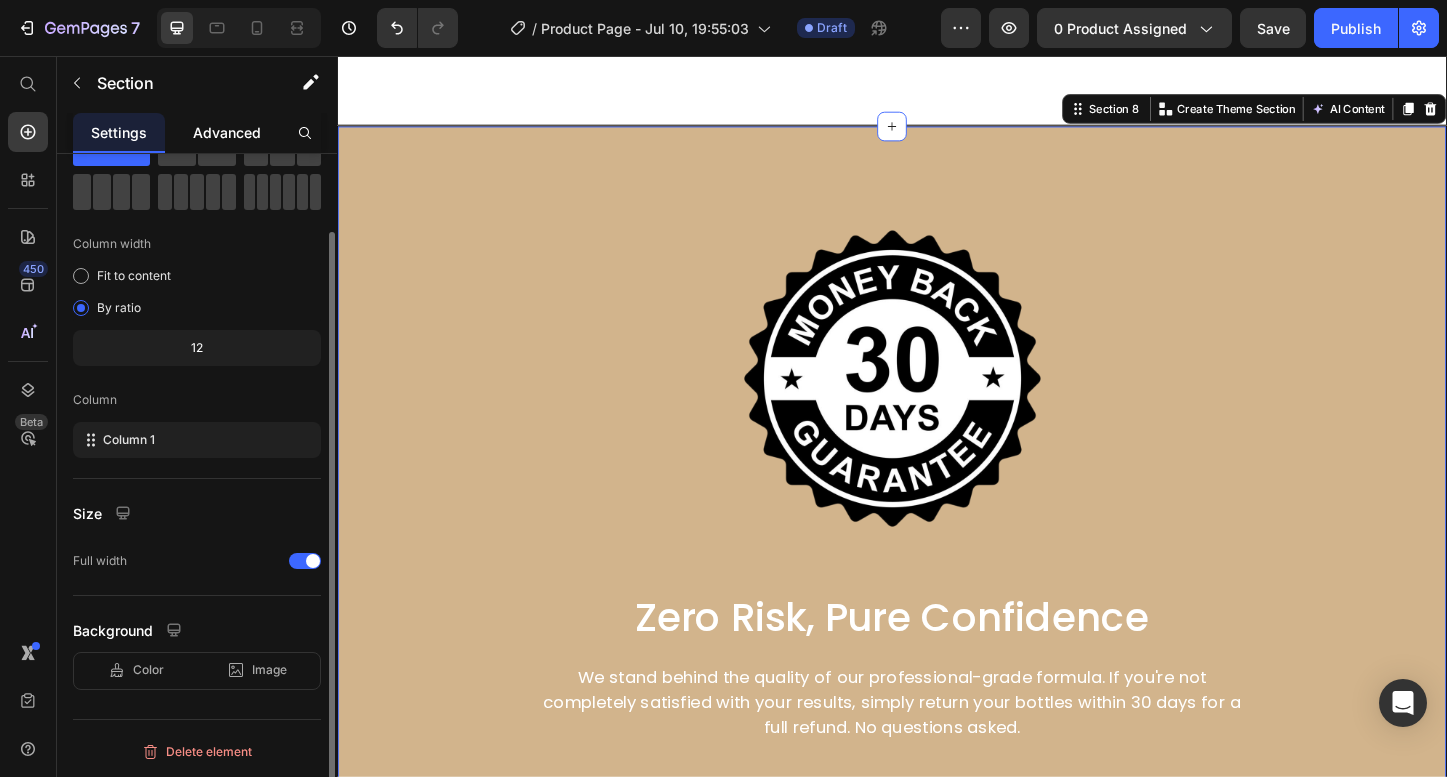 click on "Advanced" at bounding box center [227, 132] 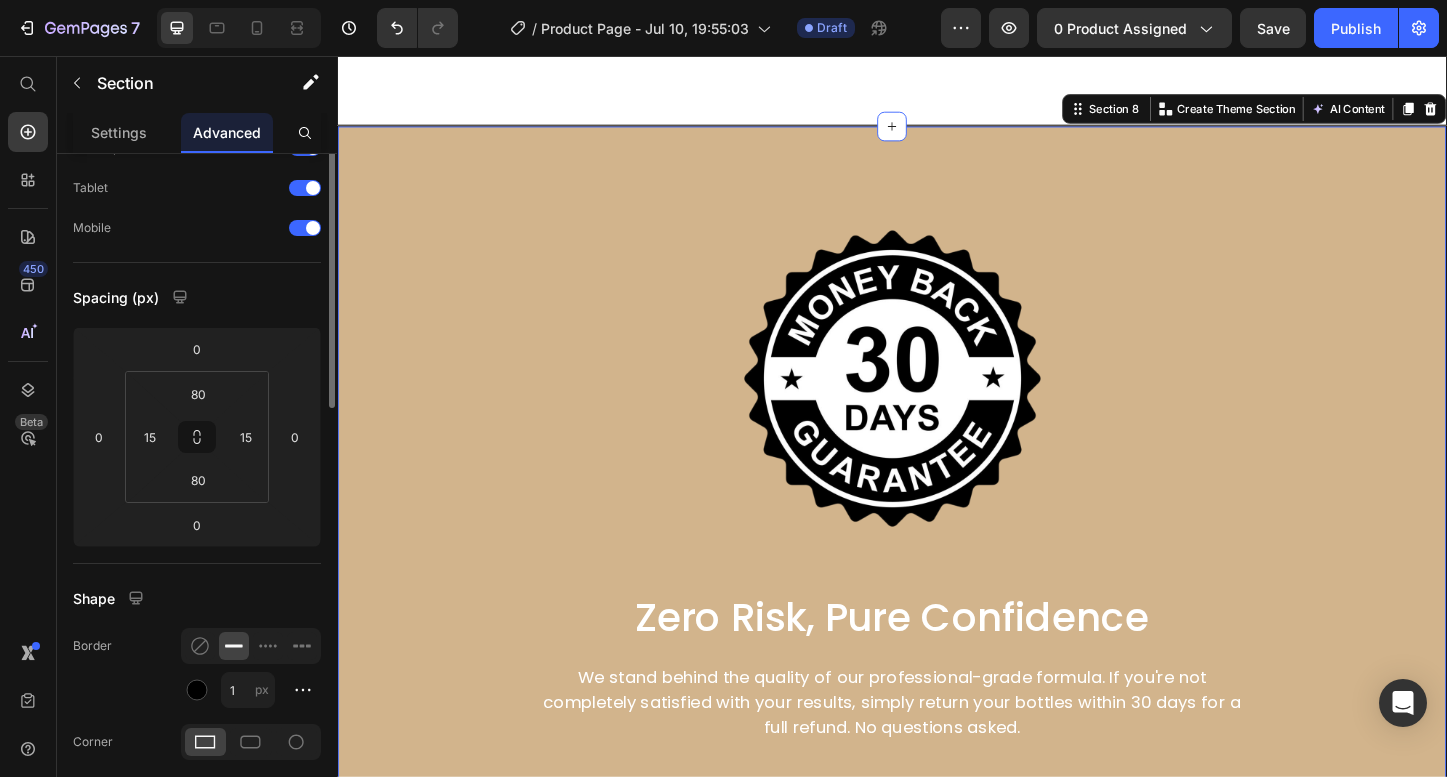scroll, scrollTop: 0, scrollLeft: 0, axis: both 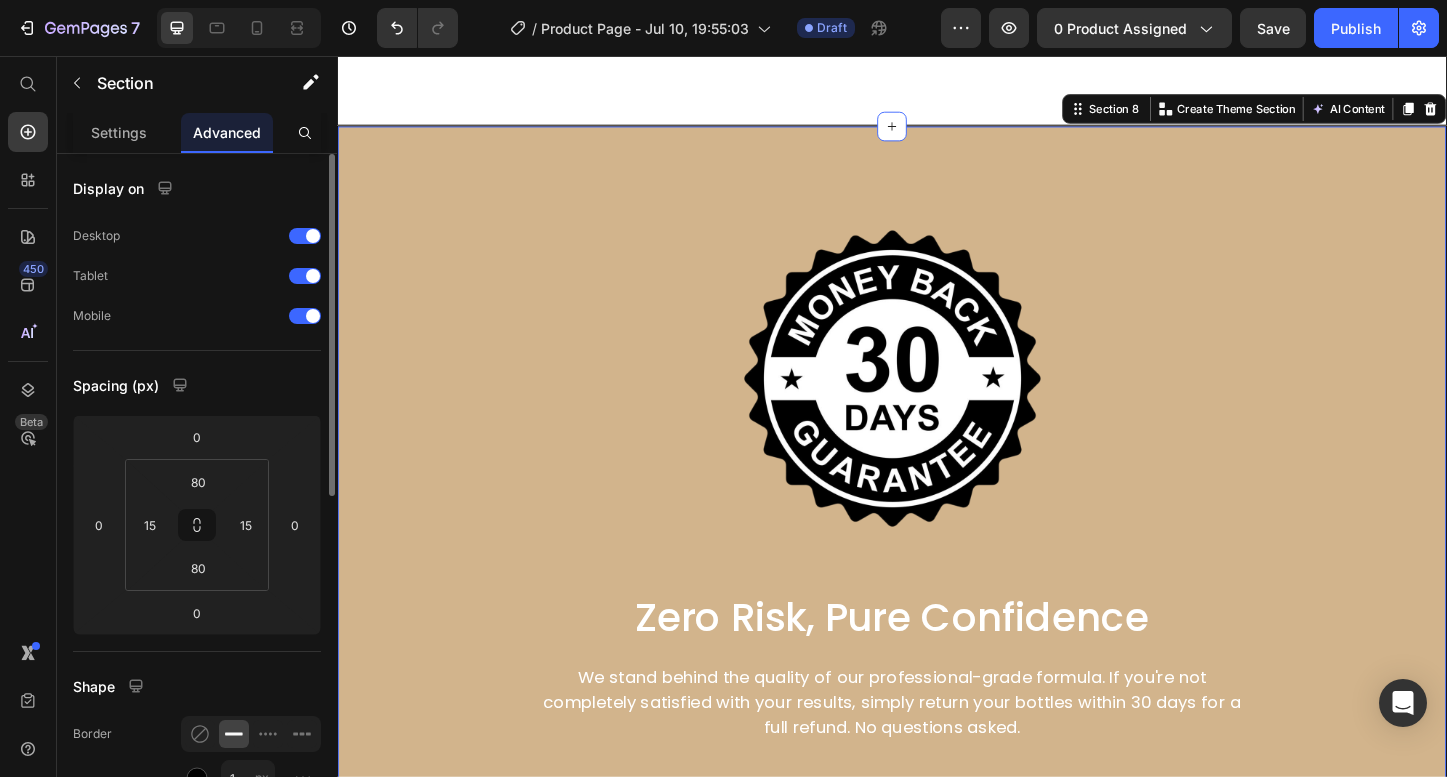 click on "Image Zero Risk, Pure Confidence Heading We stand behind the quality of our professional-grade formula. If you're not completely satisfied with your results, simply return your bottles within 30 days for a full refund. No questions asked. Text Block Row Section 8   You can create reusable sections Create Theme Section AI Content Write with GemAI What would you like to describe here? Tone and Voice Persuasive Product Bible Verses in a Jar, Christian Gifts, Prayer Gifts Show more Generate" at bounding box center (937, 512) 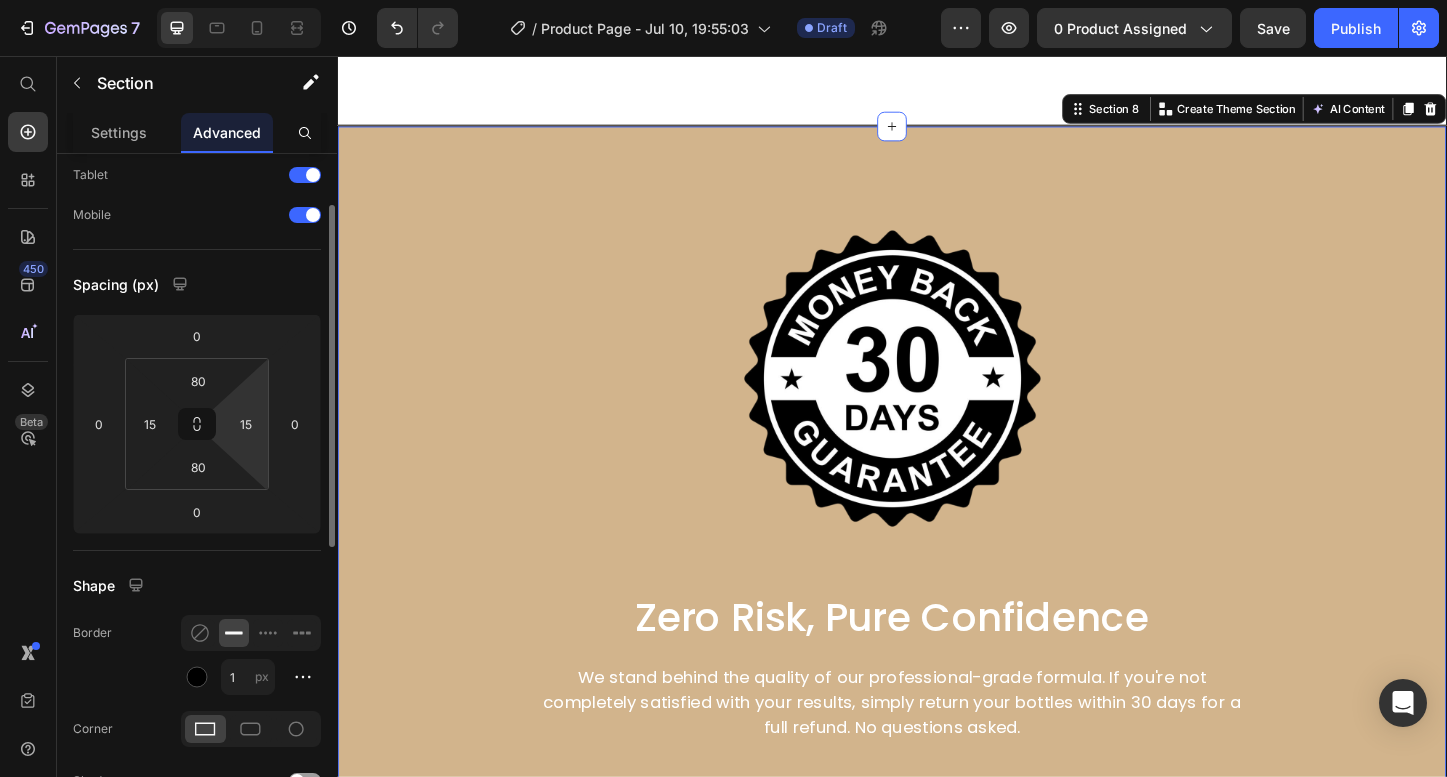 scroll, scrollTop: 70, scrollLeft: 0, axis: vertical 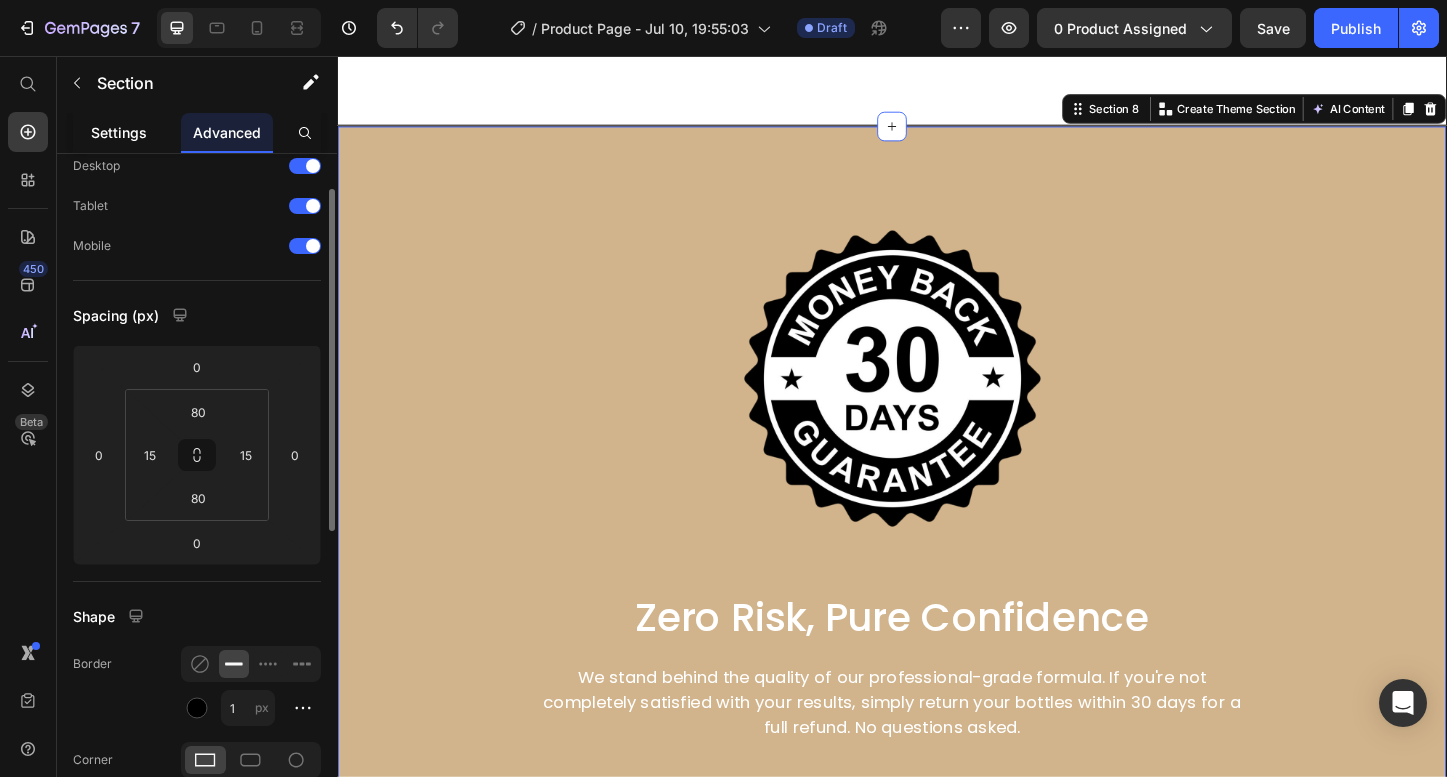 click on "Settings" at bounding box center [119, 132] 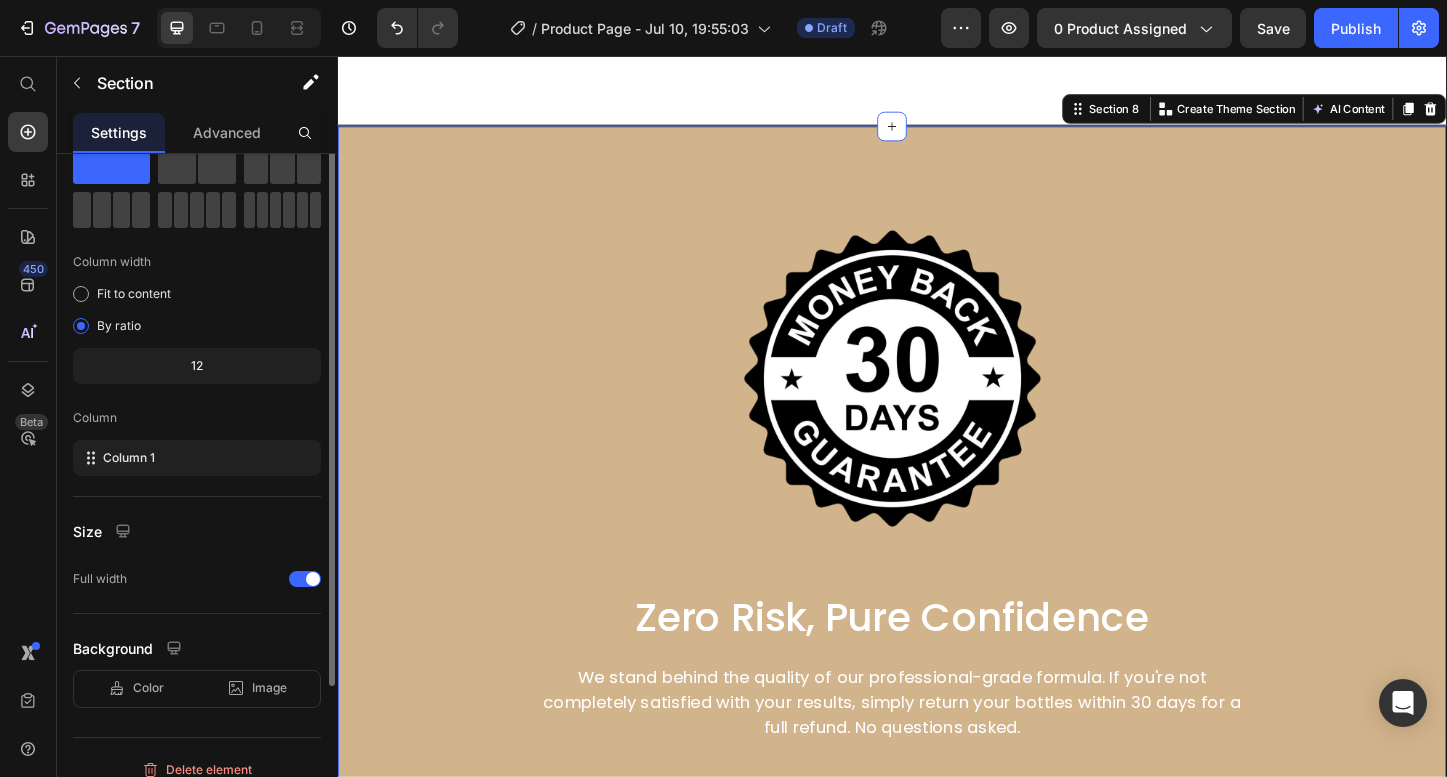 scroll, scrollTop: 0, scrollLeft: 0, axis: both 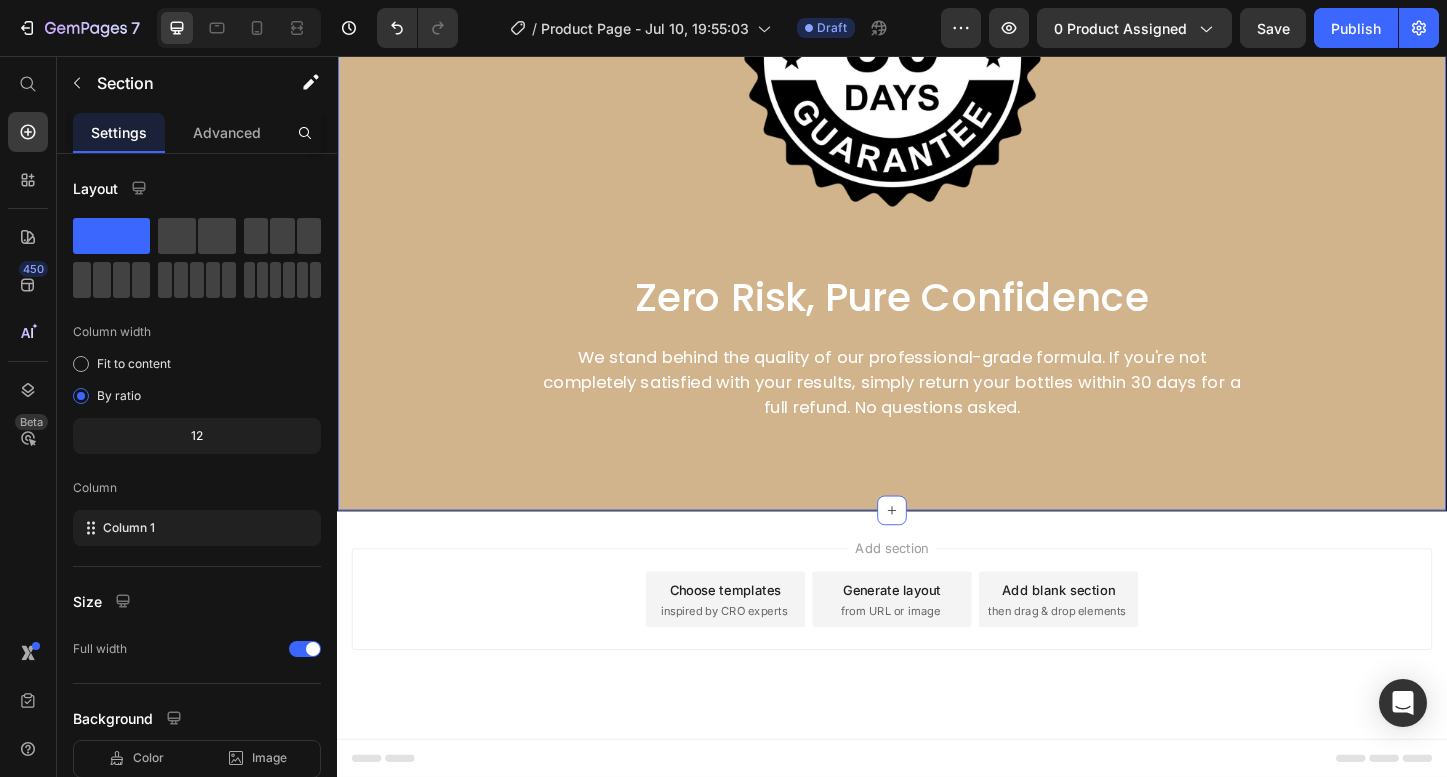click on "Image Zero Risk, Pure Confidence Heading We stand behind the quality of our professional-grade formula. If you're not completely satisfied with your results, simply return your bottles within 30 days for a full refund. No questions asked. Text Block Row Section 8   You can create reusable sections Create Theme Section AI Content Write with GemAI What would you like to describe here? Tone and Voice Persuasive Product Bible Verses in a Jar, Christian Gifts, Prayer Gifts Show more Generate" at bounding box center (937, 166) 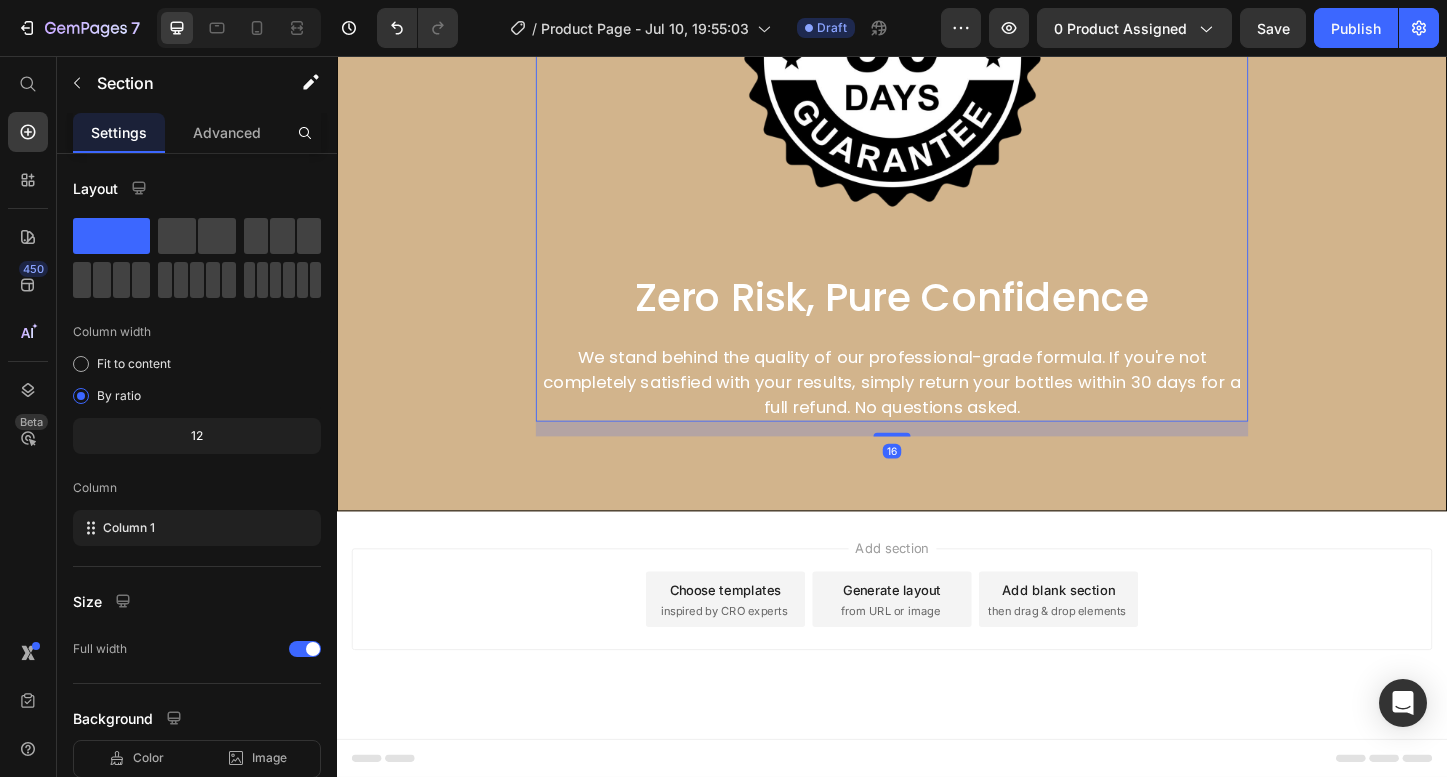 click on "Image Zero Risk, Pure Confidence Heading We stand behind the quality of our professional-grade formula. If you're not completely satisfied with your results, simply return your bottles within 30 days for a full refund. No questions asked. Text Block" at bounding box center (937, 158) 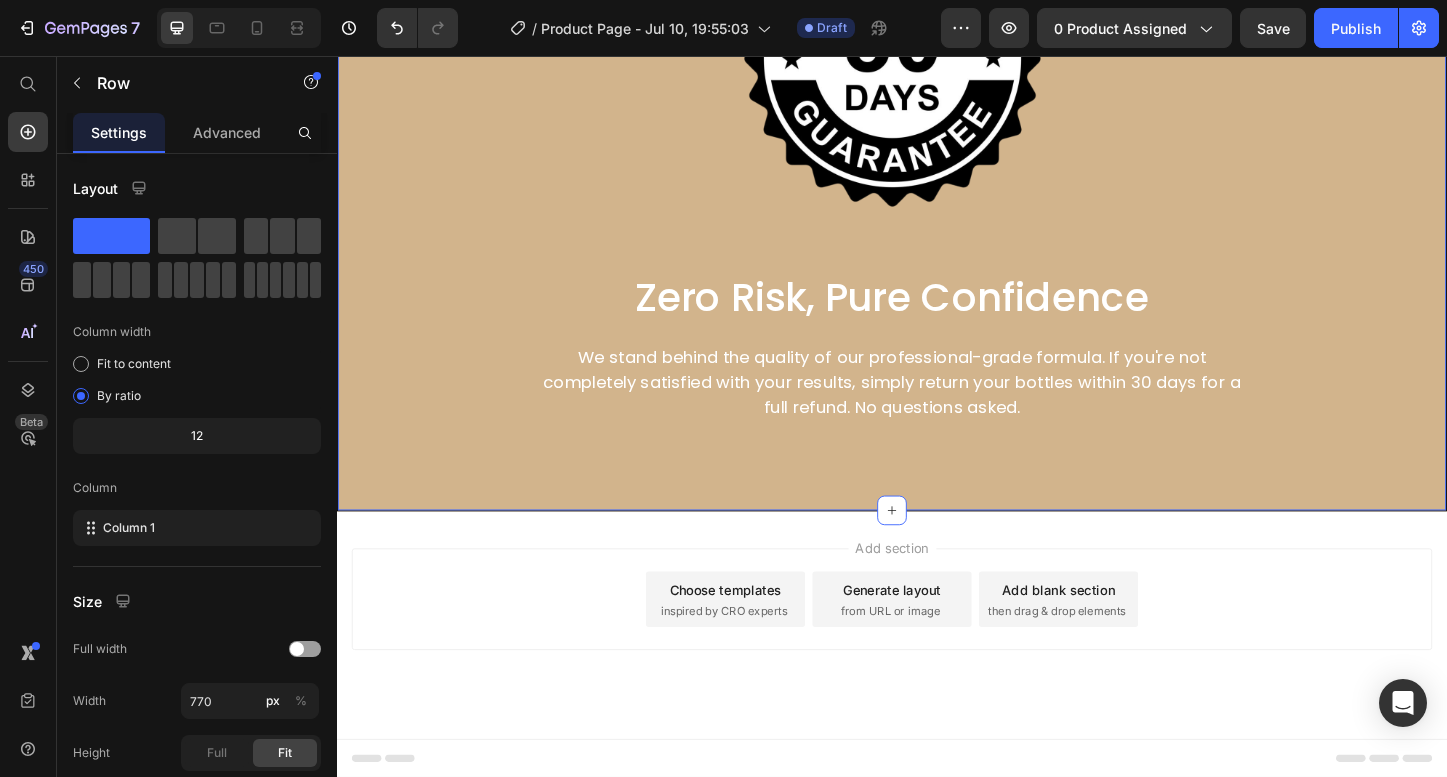 click on "Image Zero Risk, Pure Confidence Heading We stand behind the quality of our professional-grade formula. If you're not completely satisfied with your results, simply return your bottles within 30 days for a full refund. No questions asked. Text Block Row" at bounding box center (937, 166) 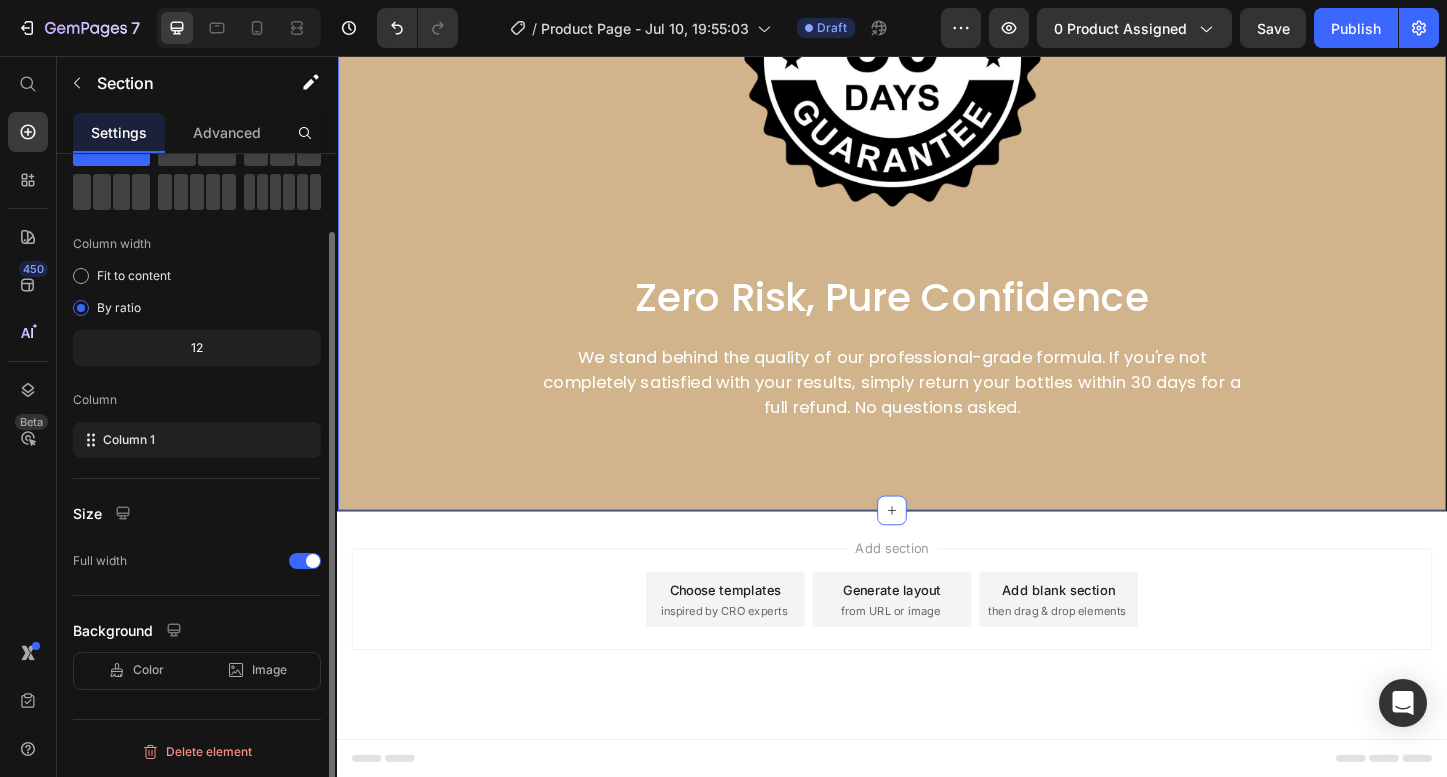 scroll, scrollTop: 0, scrollLeft: 0, axis: both 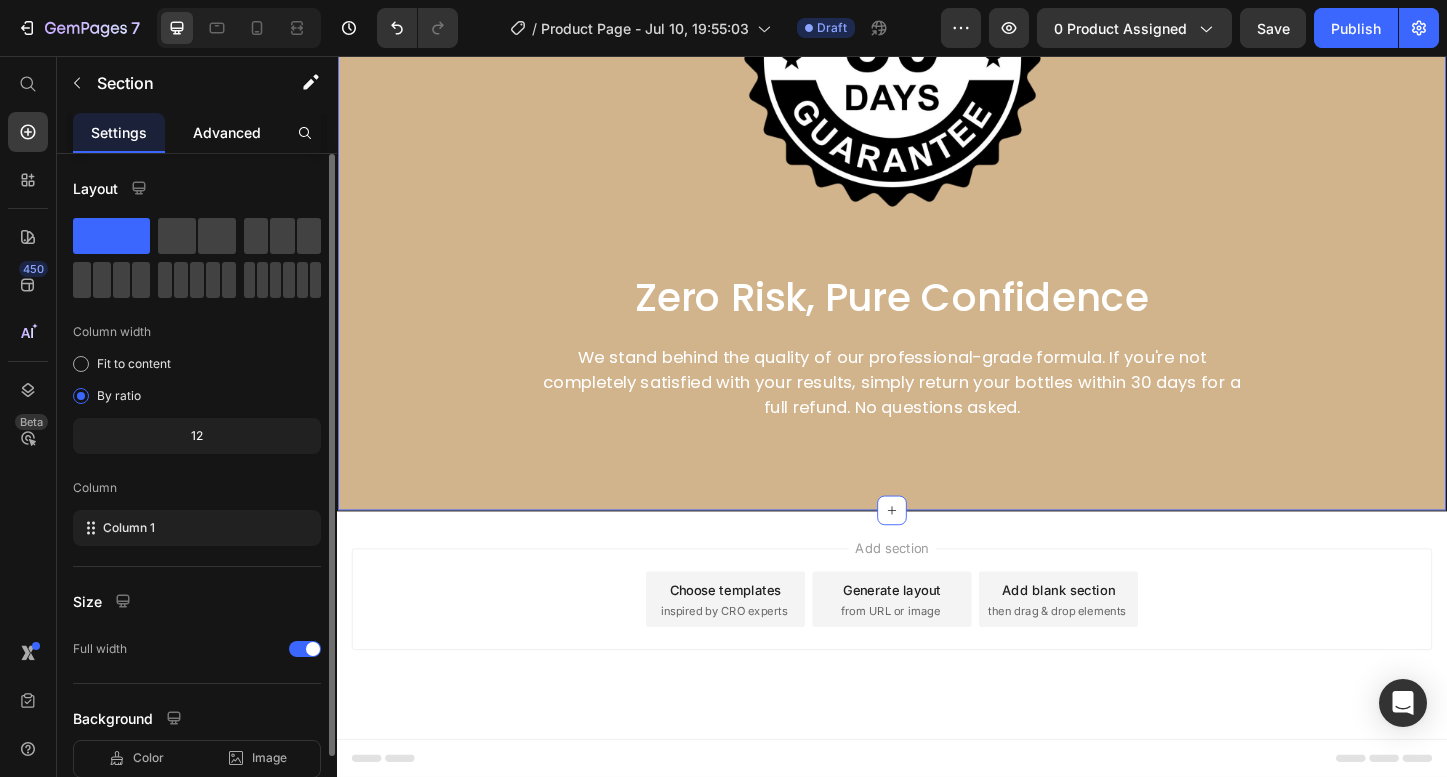 click on "Advanced" 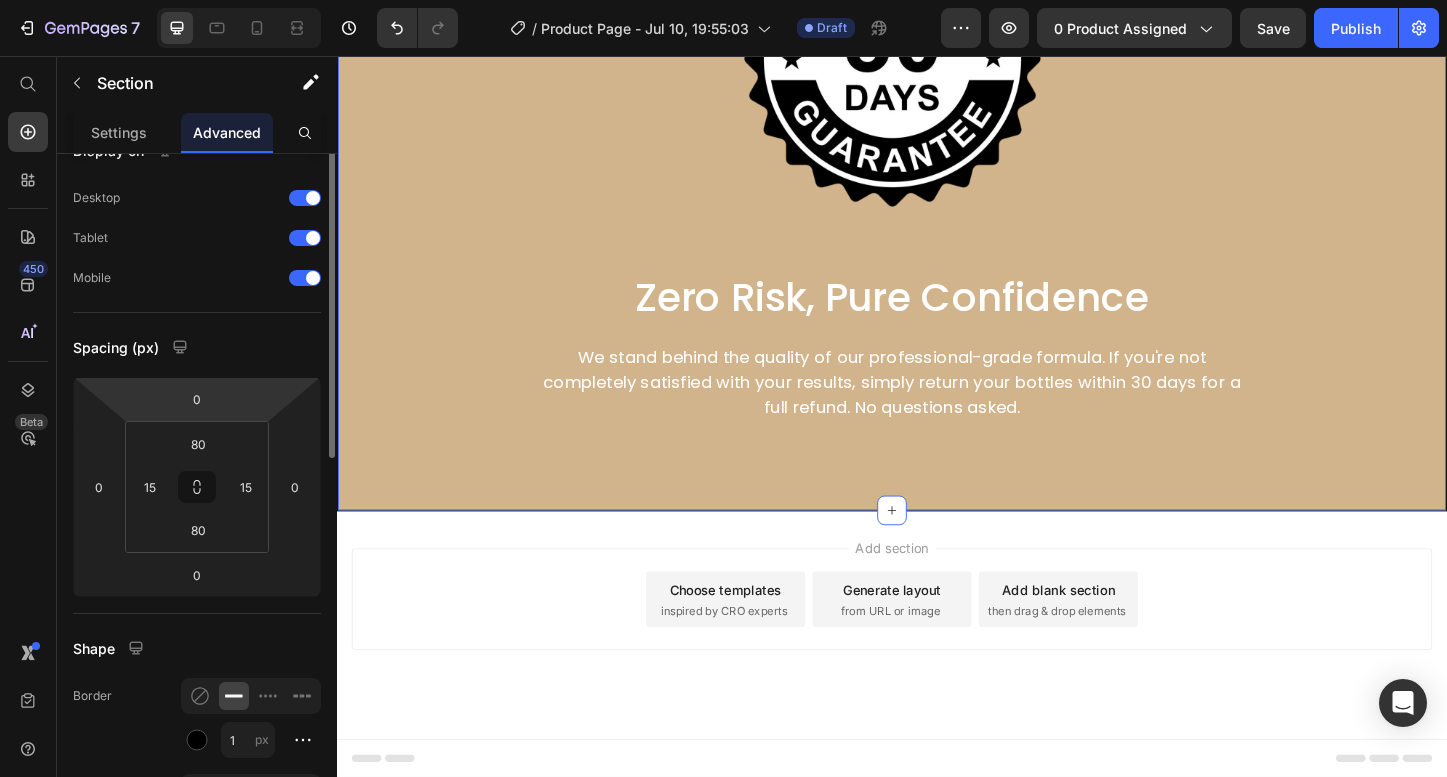 scroll, scrollTop: 0, scrollLeft: 0, axis: both 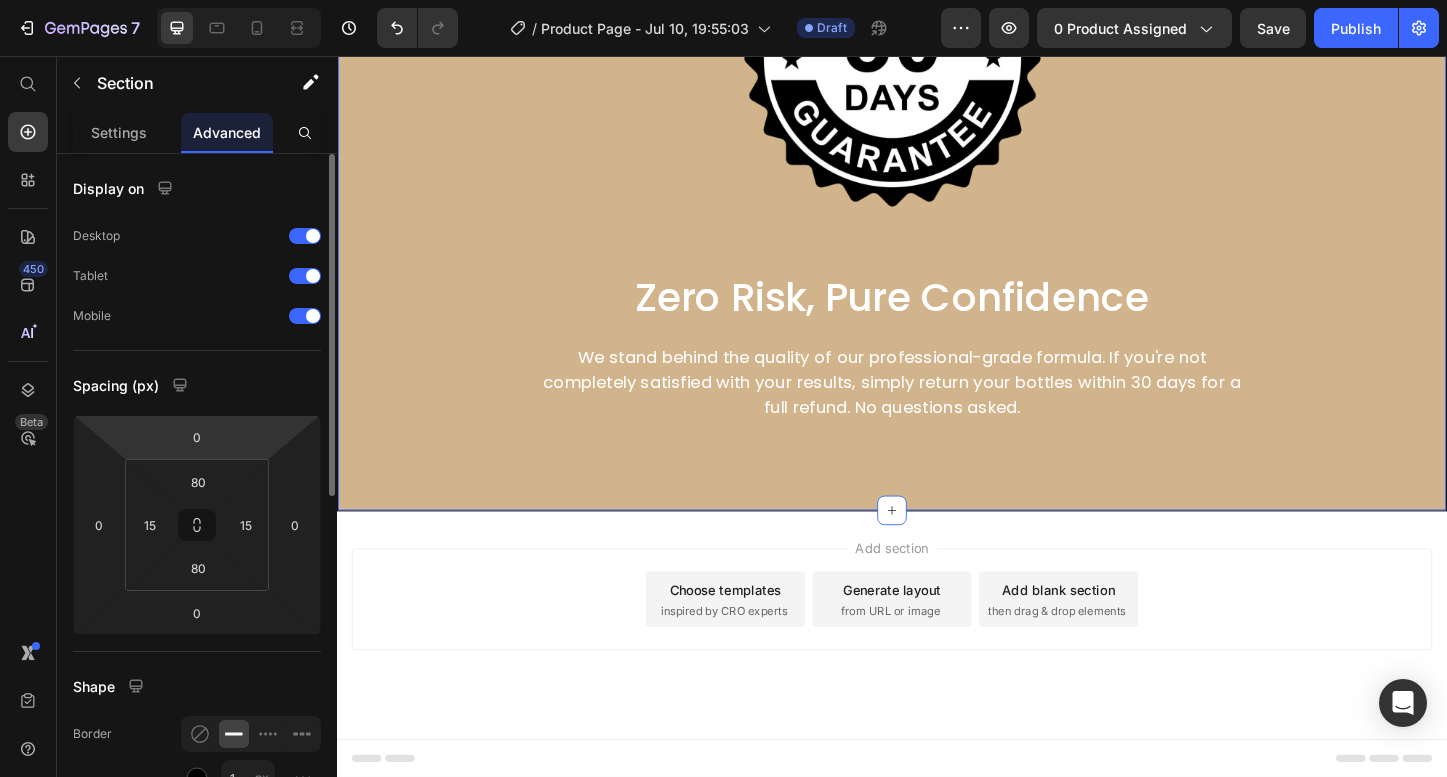 click on "Image Zero Risk, Pure Confidence Heading We stand behind the quality of our professional-grade formula. If you're not completely satisfied with your results, simply return your bottles within 30 days for a full refund. No questions asked. Text Block" at bounding box center (937, 158) 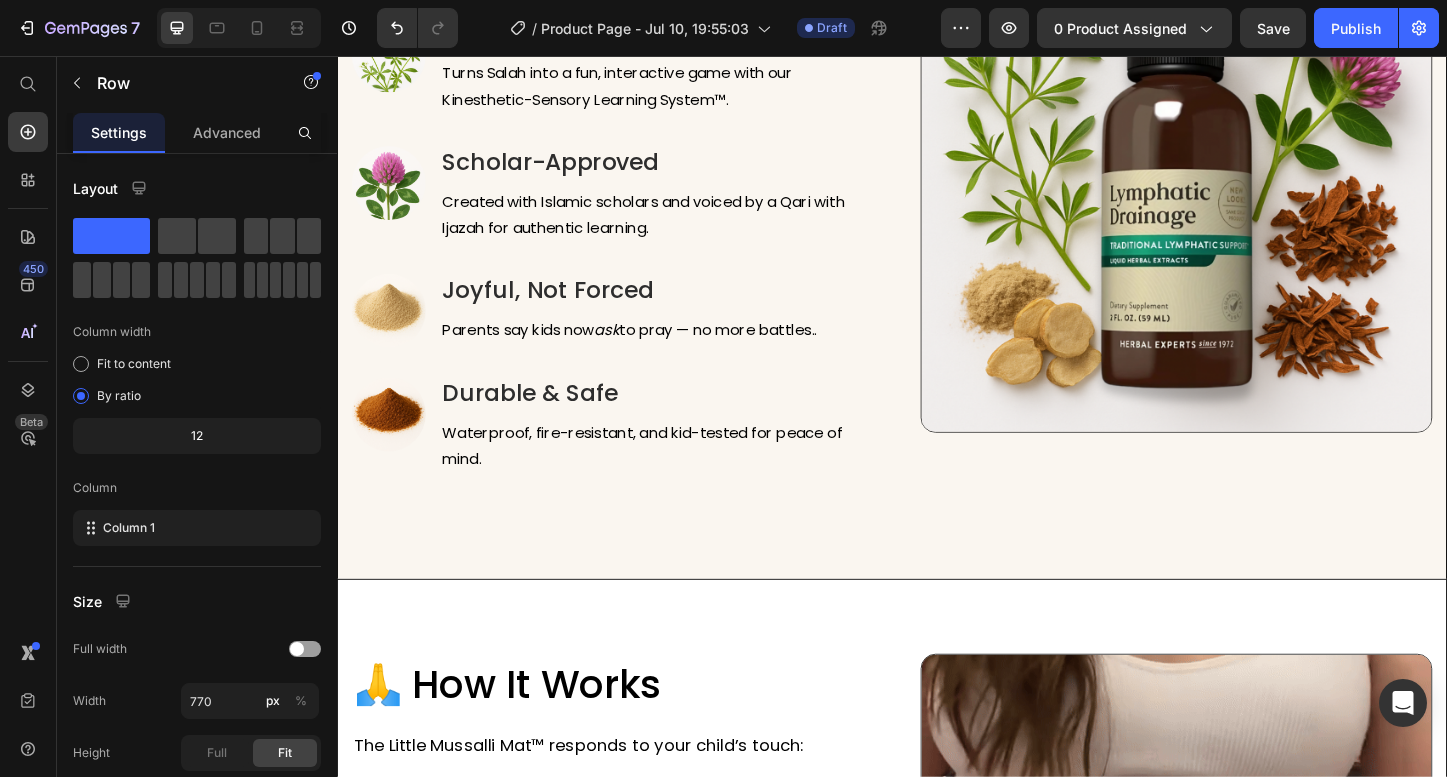 click on "Why Parents Love It Heading PureFlux™ draws its power from carefully selected herbs known for their support of lymphatic health: Text block Image Teaches Through Play Heading Turns Salah into a fun, interactive game with our Kinesthetic-Sensory Learning System™. Text block Row Image Scholar-Approved Heading Created with Islamic scholars and voiced by a Qari with Ijazah for authentic learning. Text block Row Image Joyful, Not Forced Heading Parents say kids now  ask  to pray — no more battles.. Text block Row Image Durable & Safe Heading Waterproof, fire-resistant, and kid-tested for peace of mind. Text block Row" at bounding box center [630, 186] 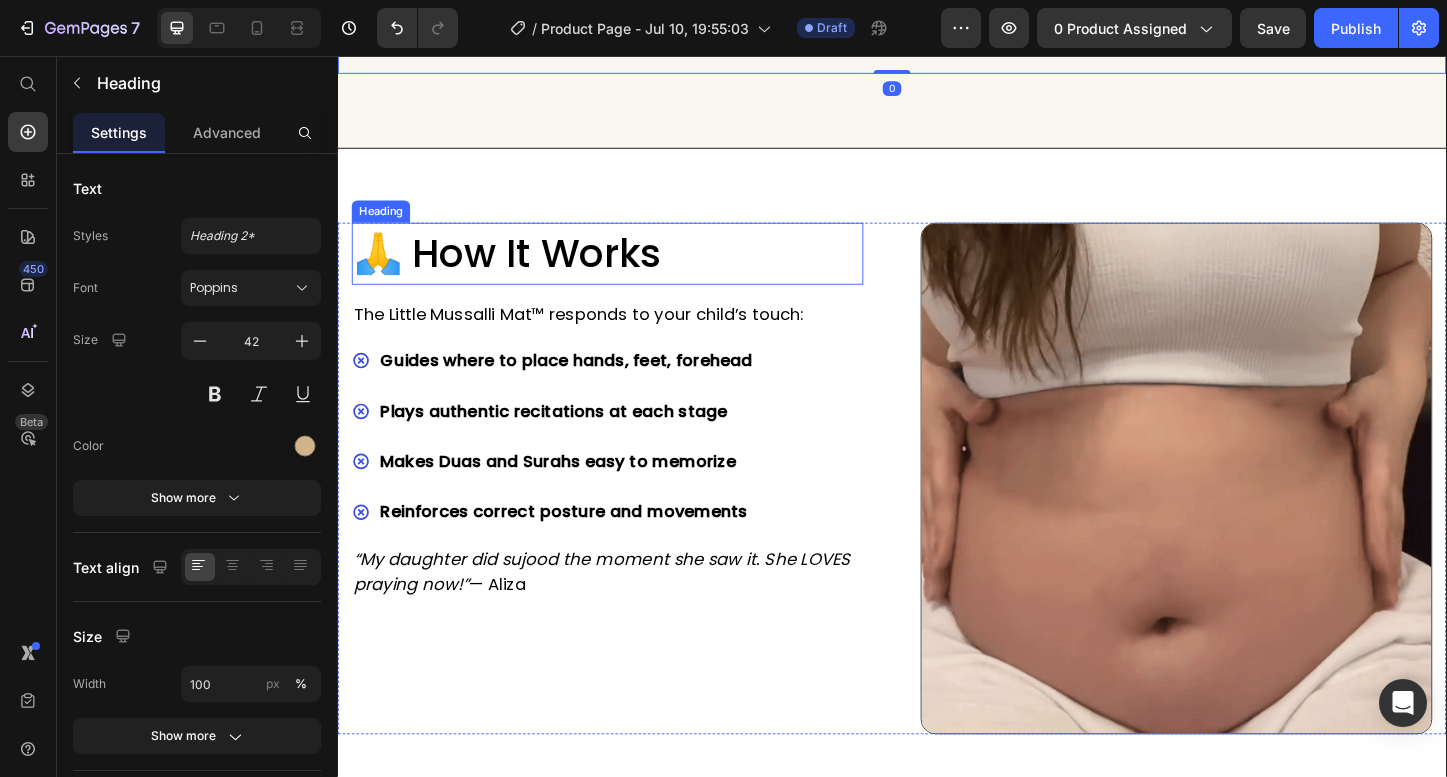 click on "🙏 How It Works" at bounding box center [521, 269] 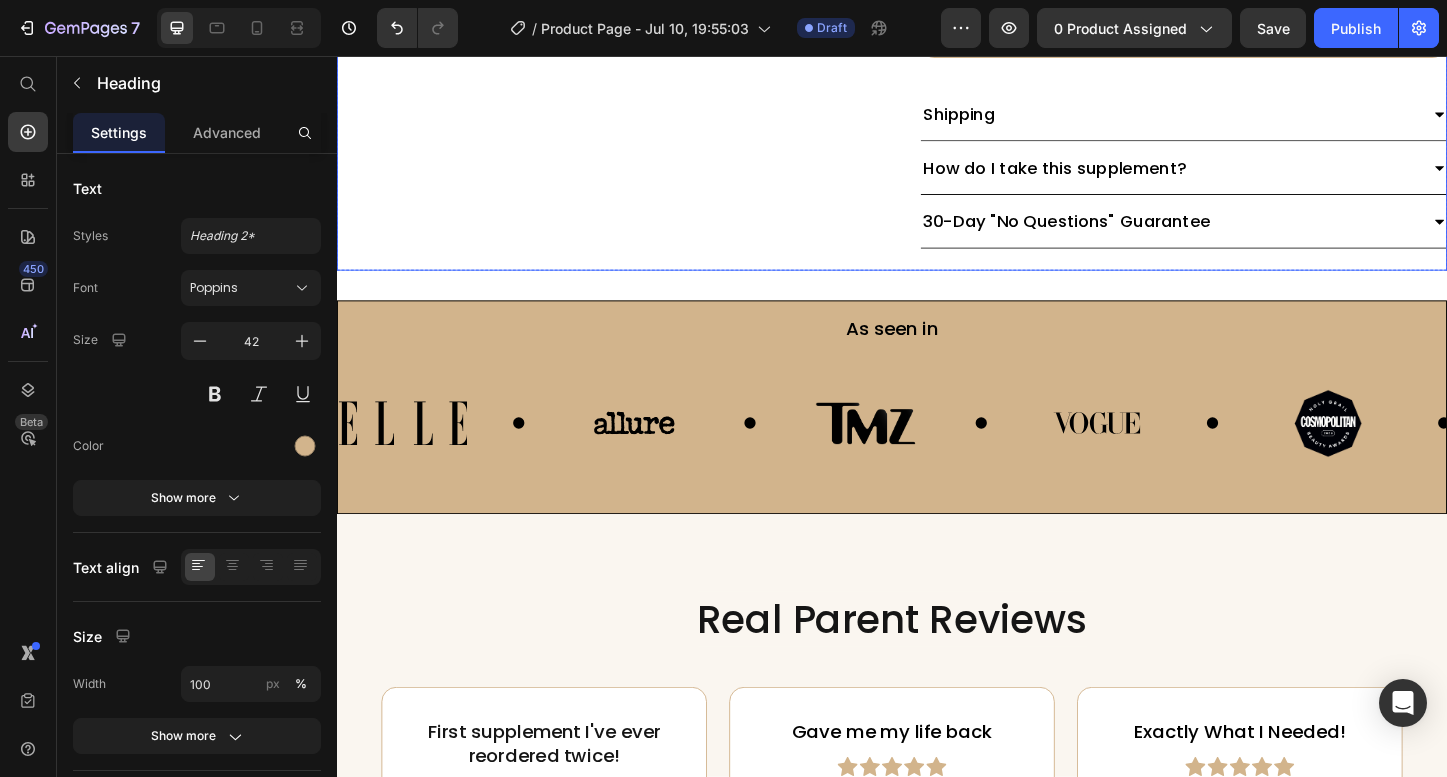 scroll, scrollTop: 1182, scrollLeft: 0, axis: vertical 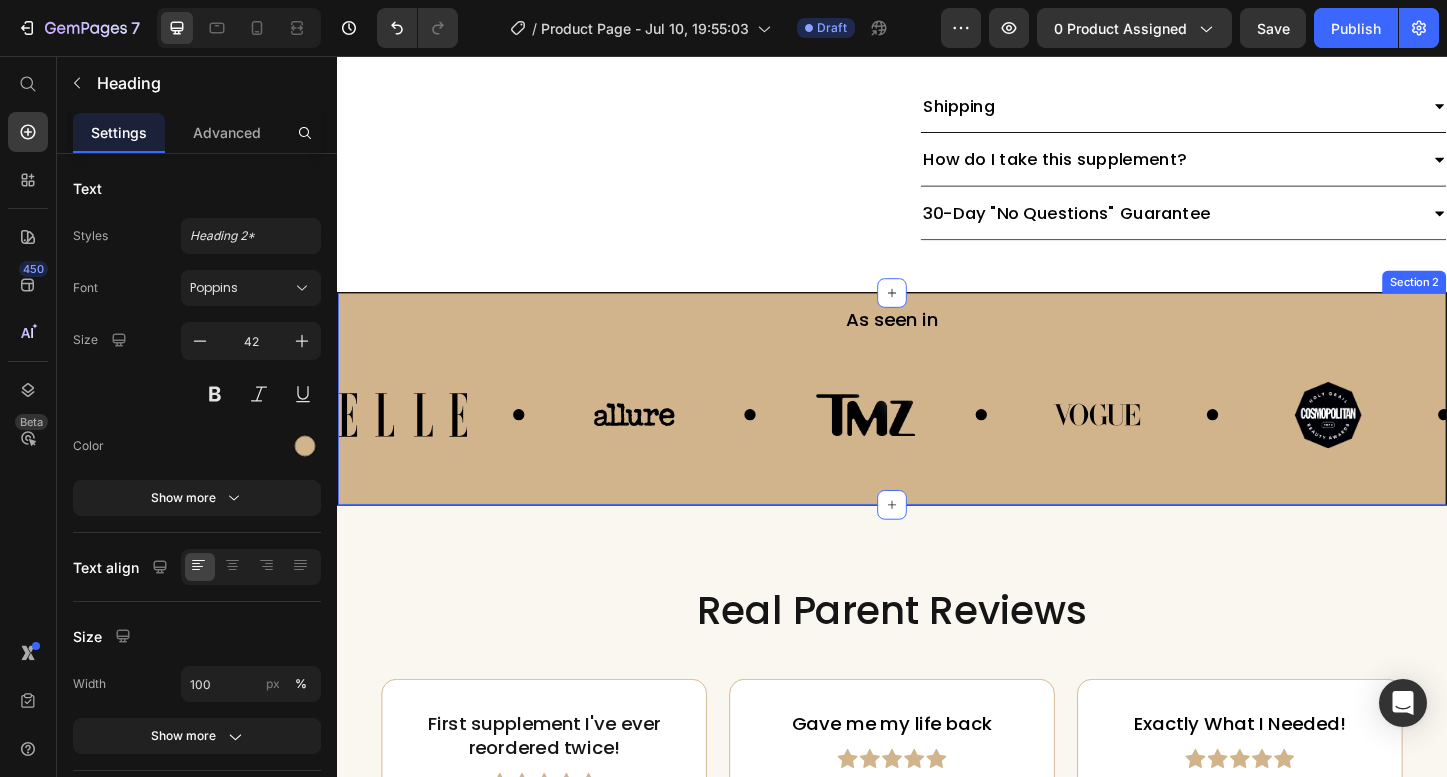 click on "As seen in Text Block Image
Image
Image
Image
Image
Image
Image
Image
Image
Image
Marquee Section 2" at bounding box center [937, 426] 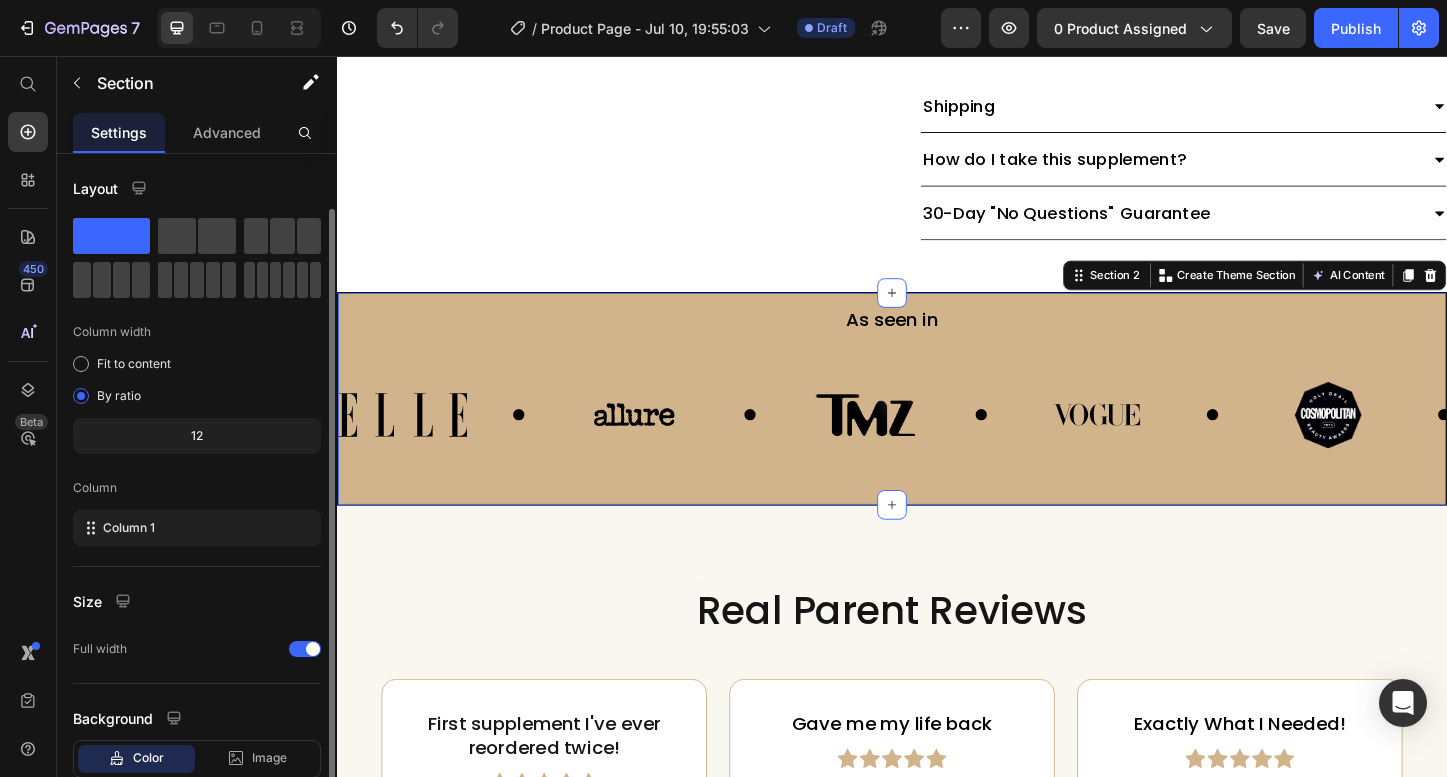 scroll, scrollTop: 128, scrollLeft: 0, axis: vertical 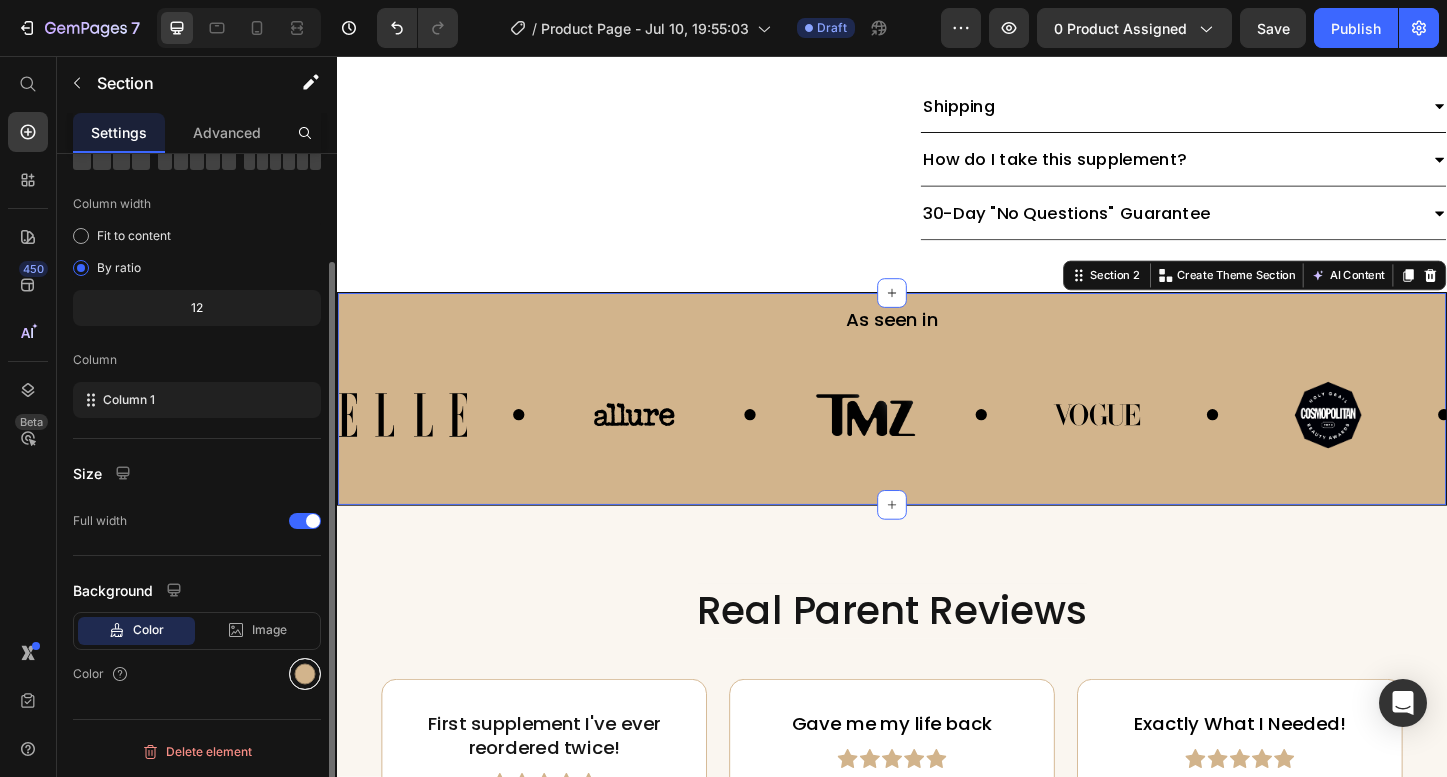 click at bounding box center (305, 674) 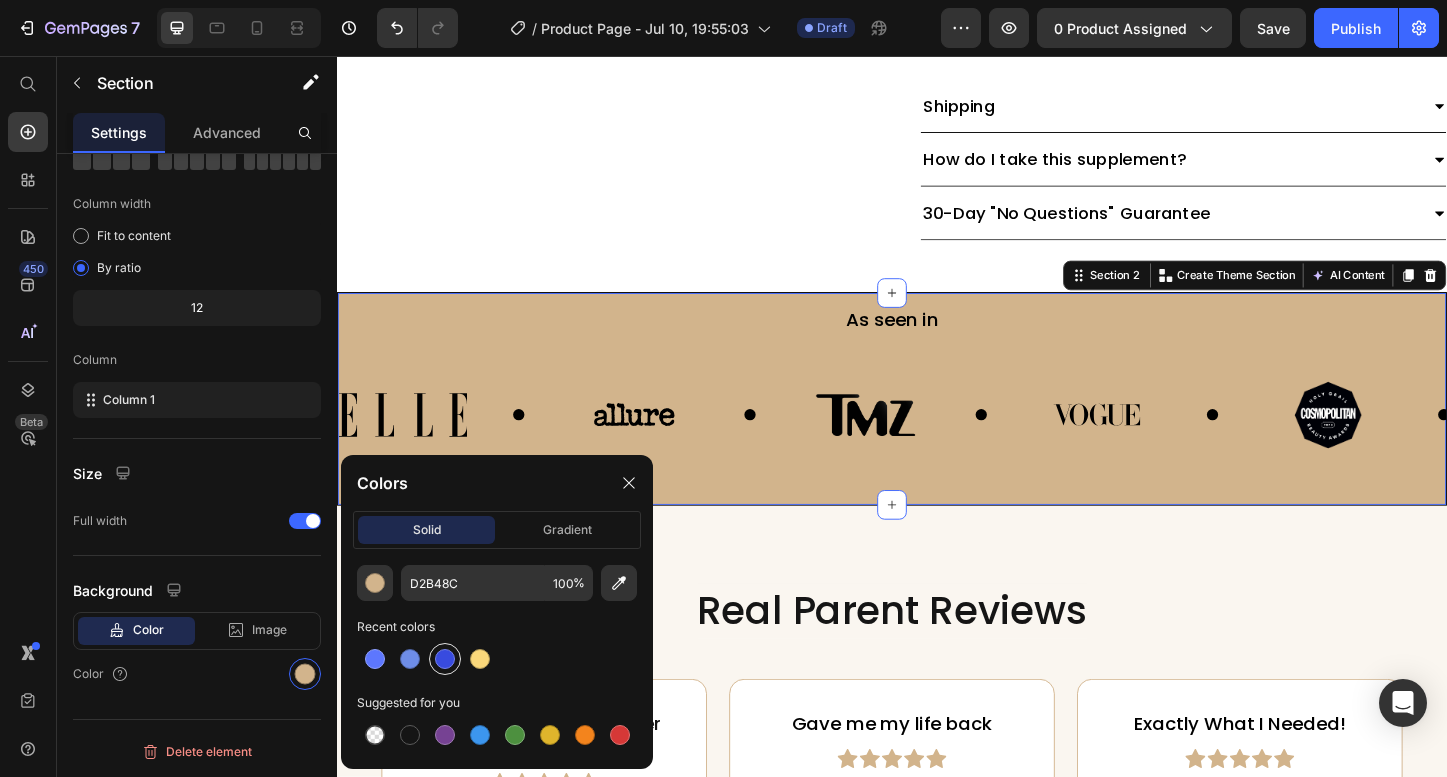 click at bounding box center [445, 659] 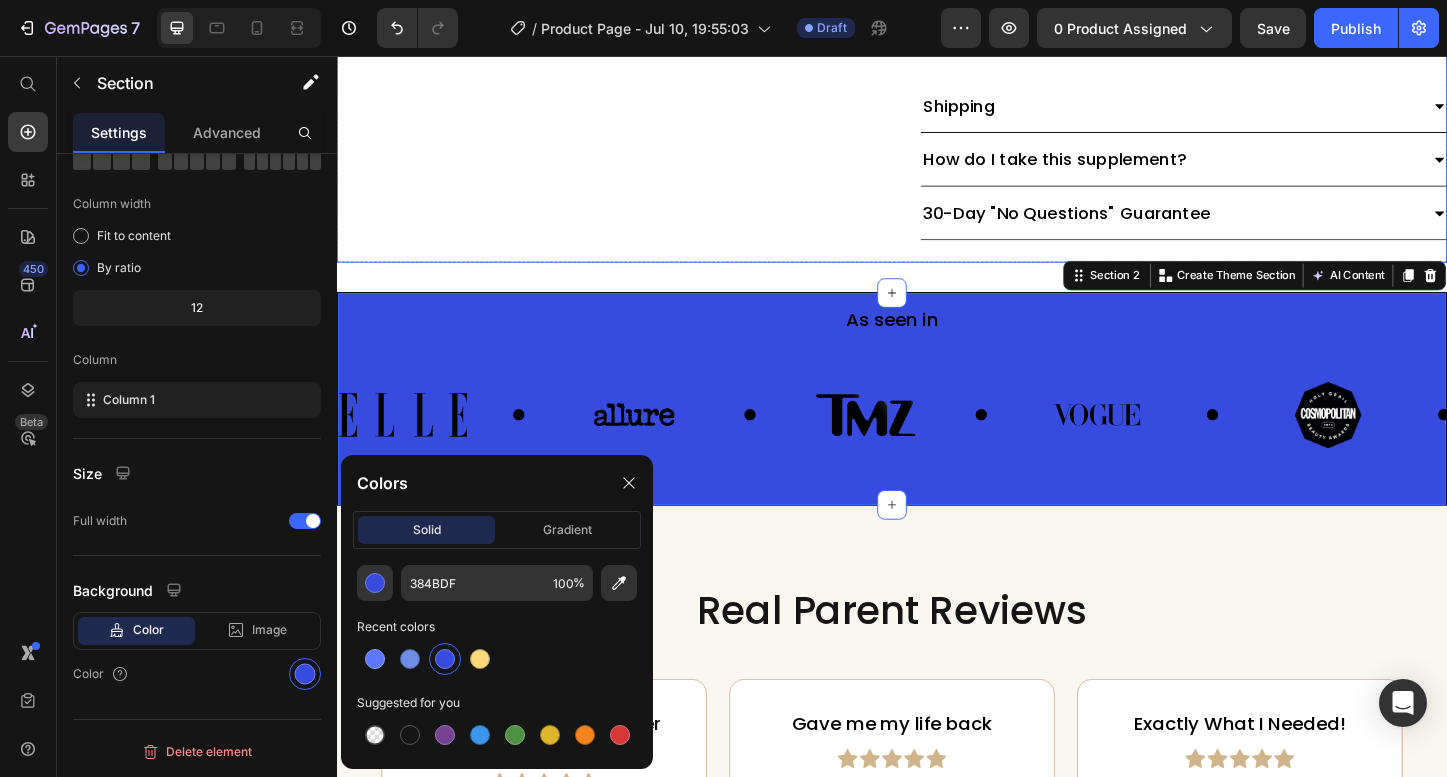 click on "Product Images" at bounding box center [622, -367] 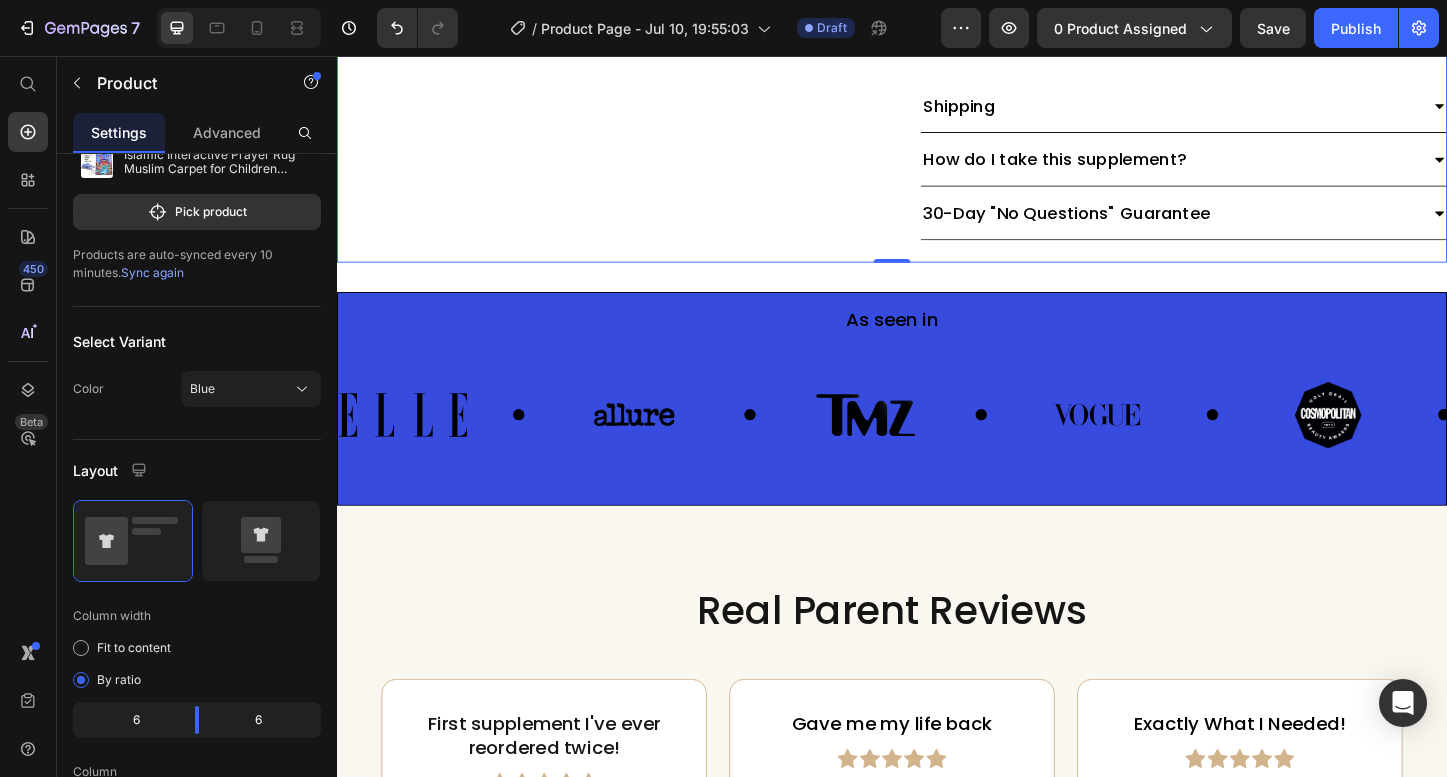 scroll, scrollTop: 0, scrollLeft: 0, axis: both 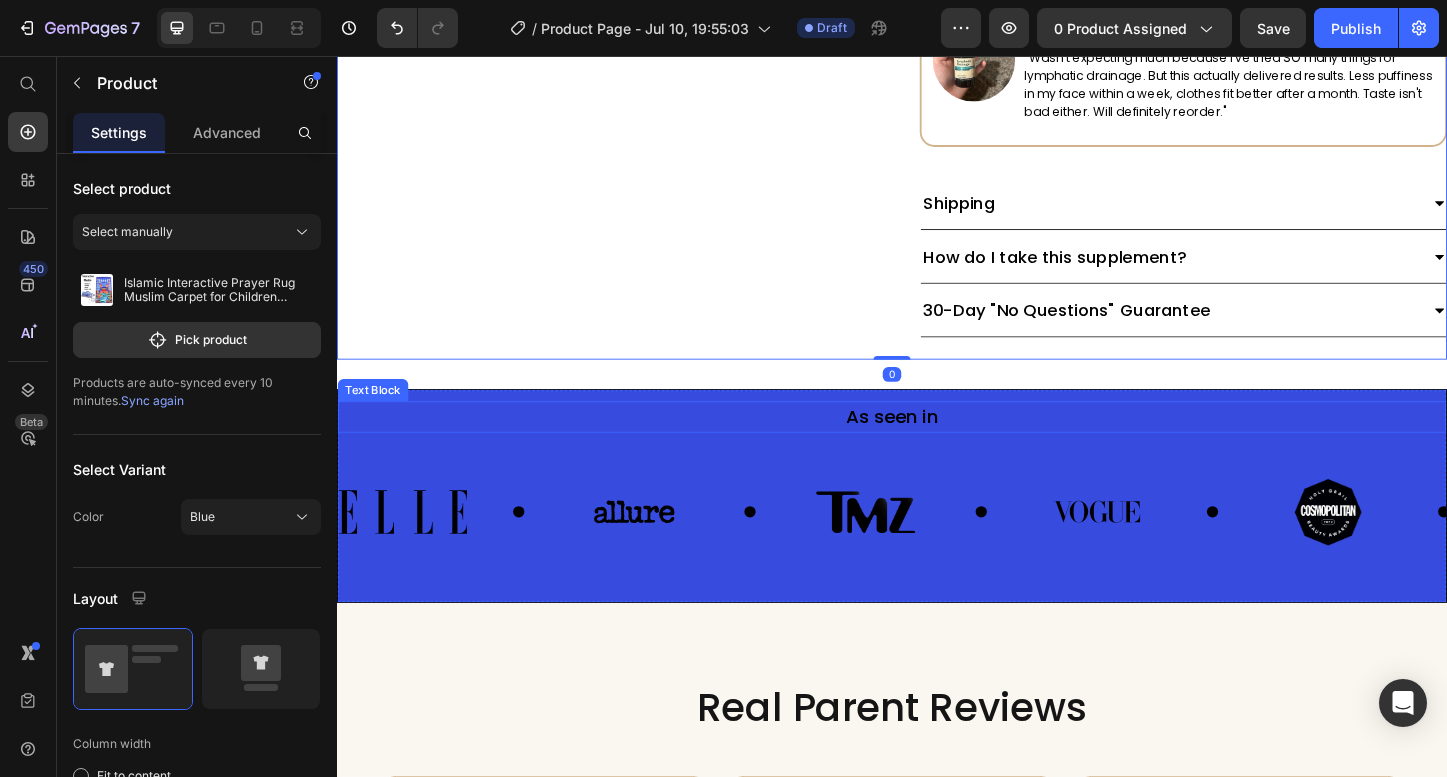 click on "As seen in" at bounding box center [937, 446] 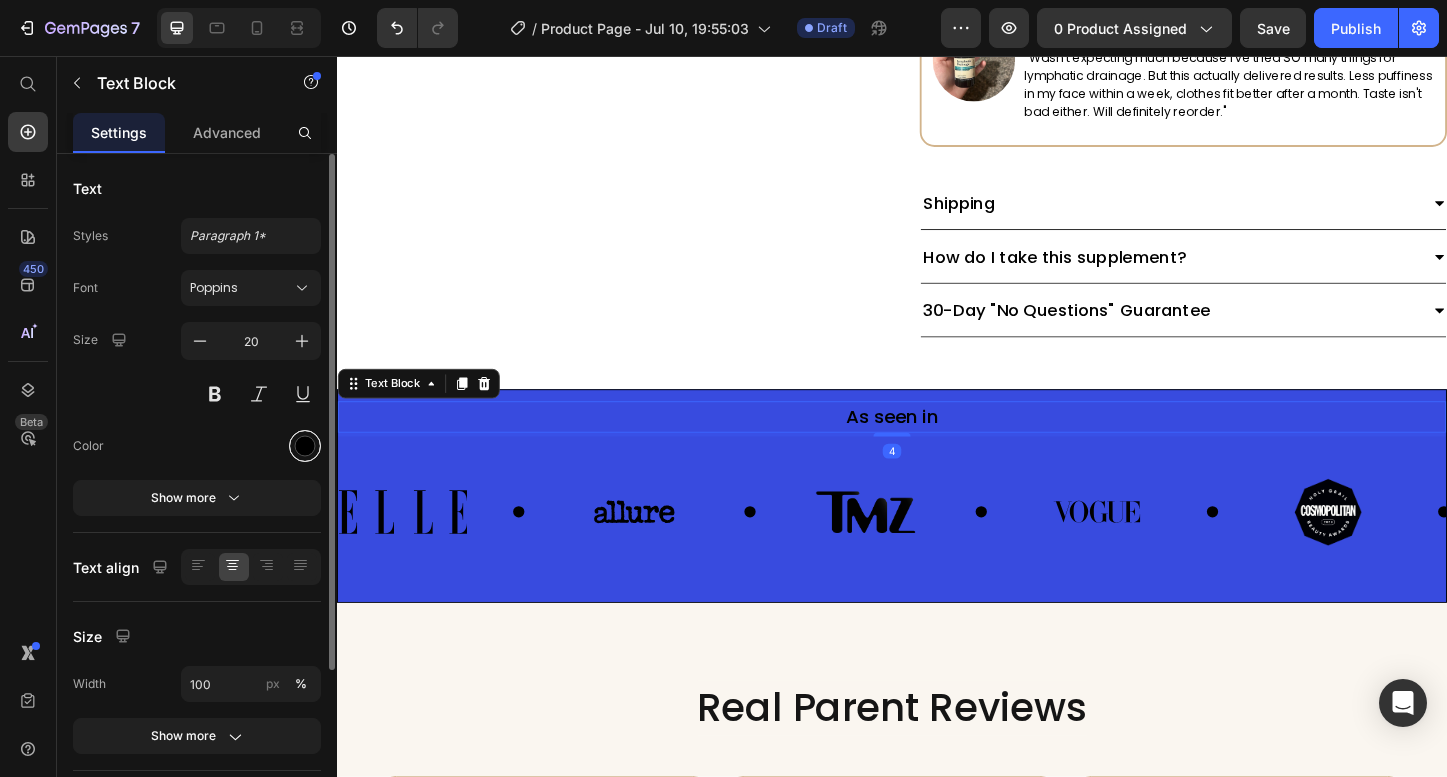 click at bounding box center (305, 446) 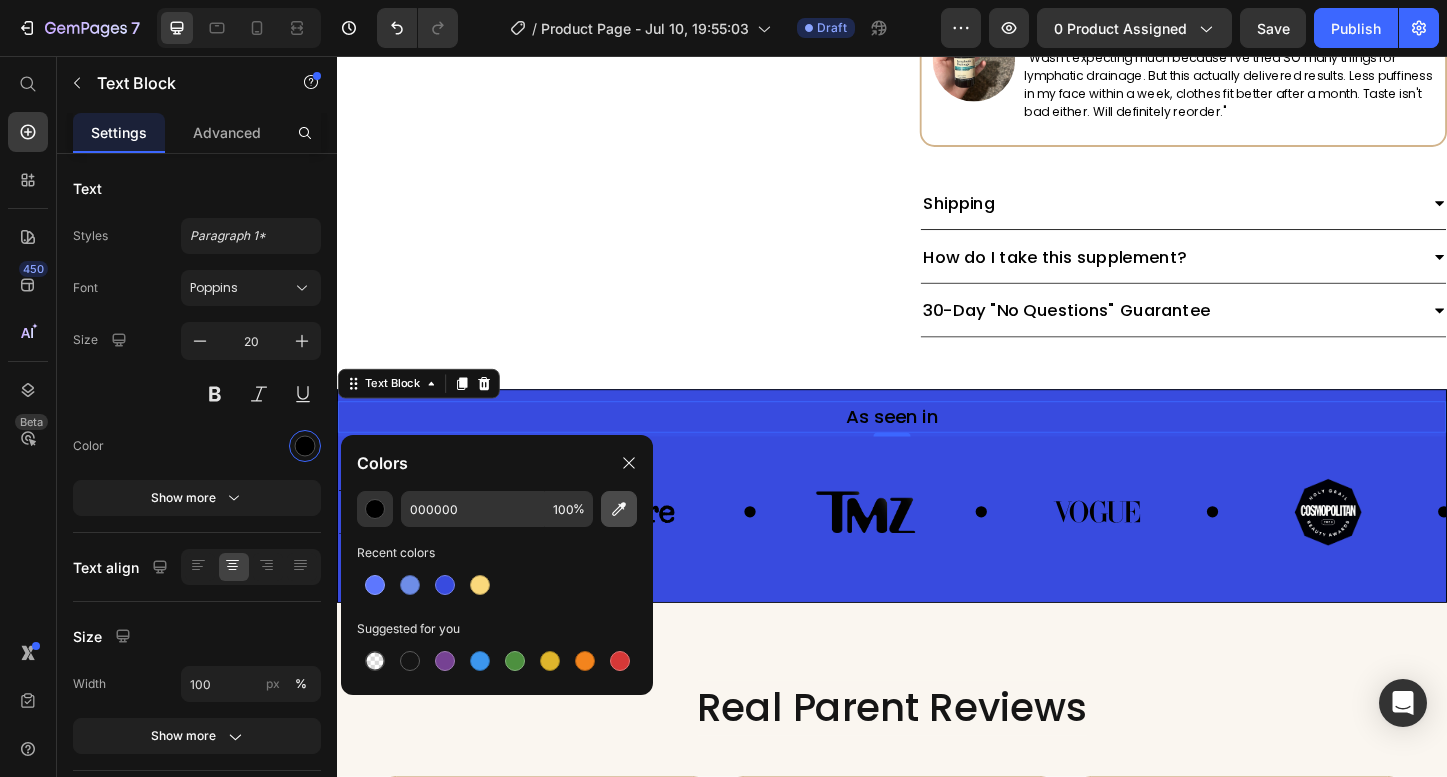 click at bounding box center [619, 509] 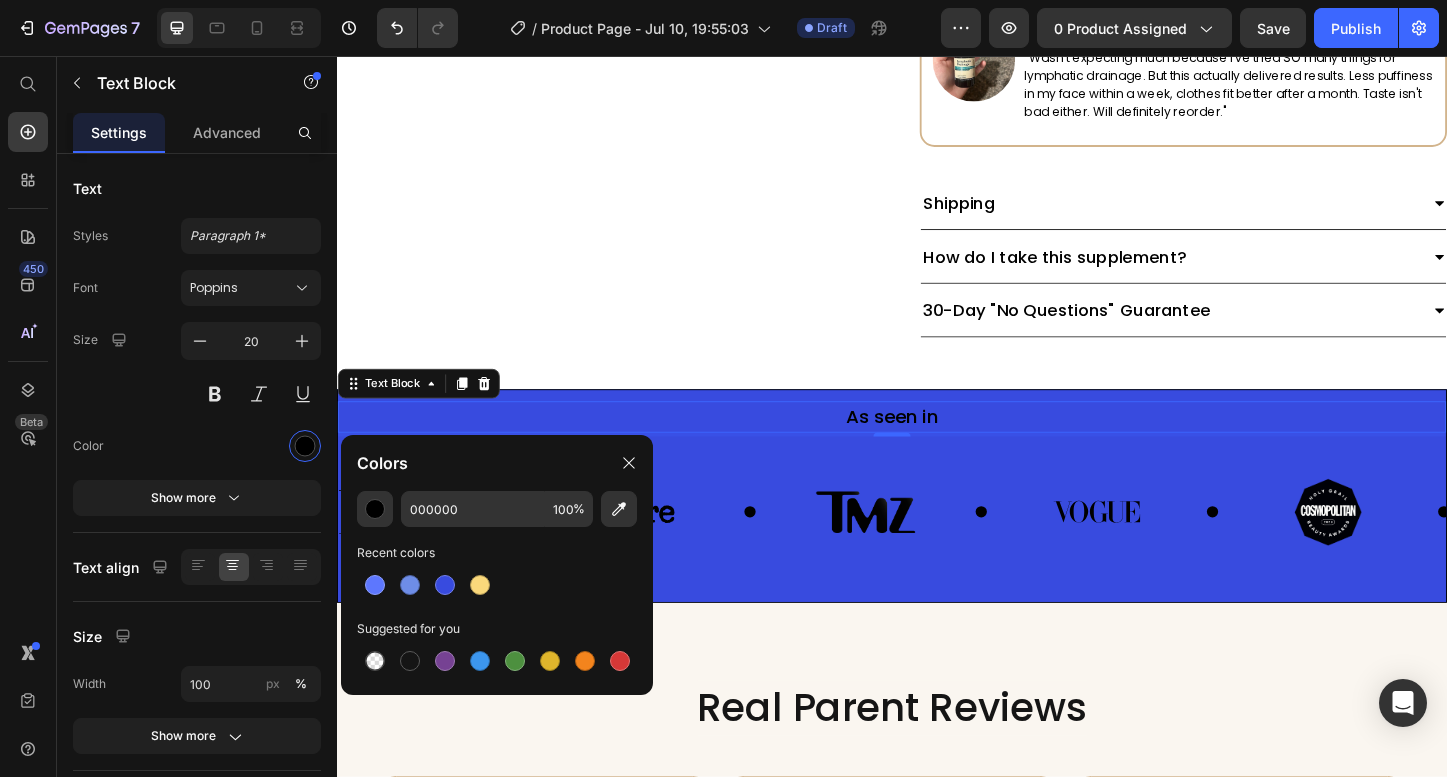 type on "FFFFFF" 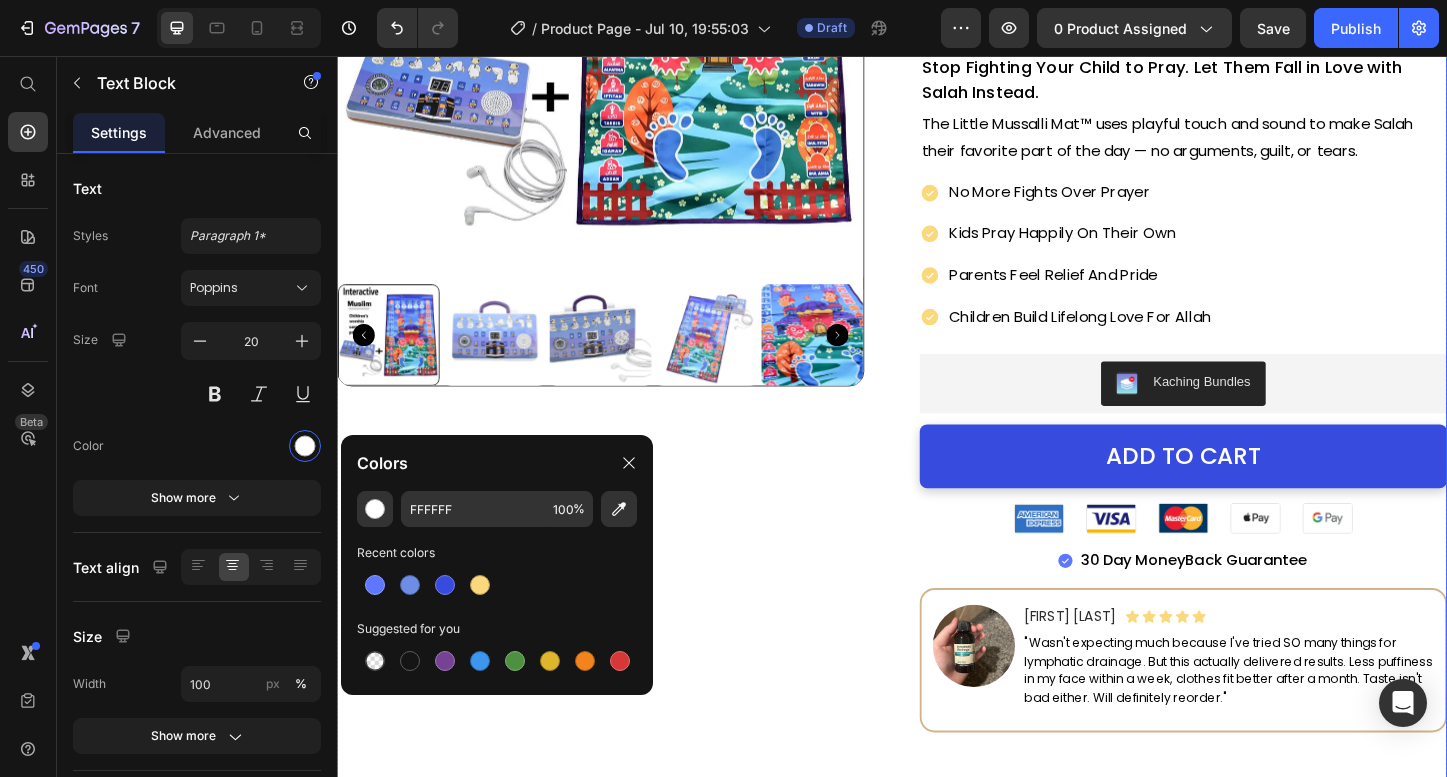 scroll, scrollTop: 510, scrollLeft: 0, axis: vertical 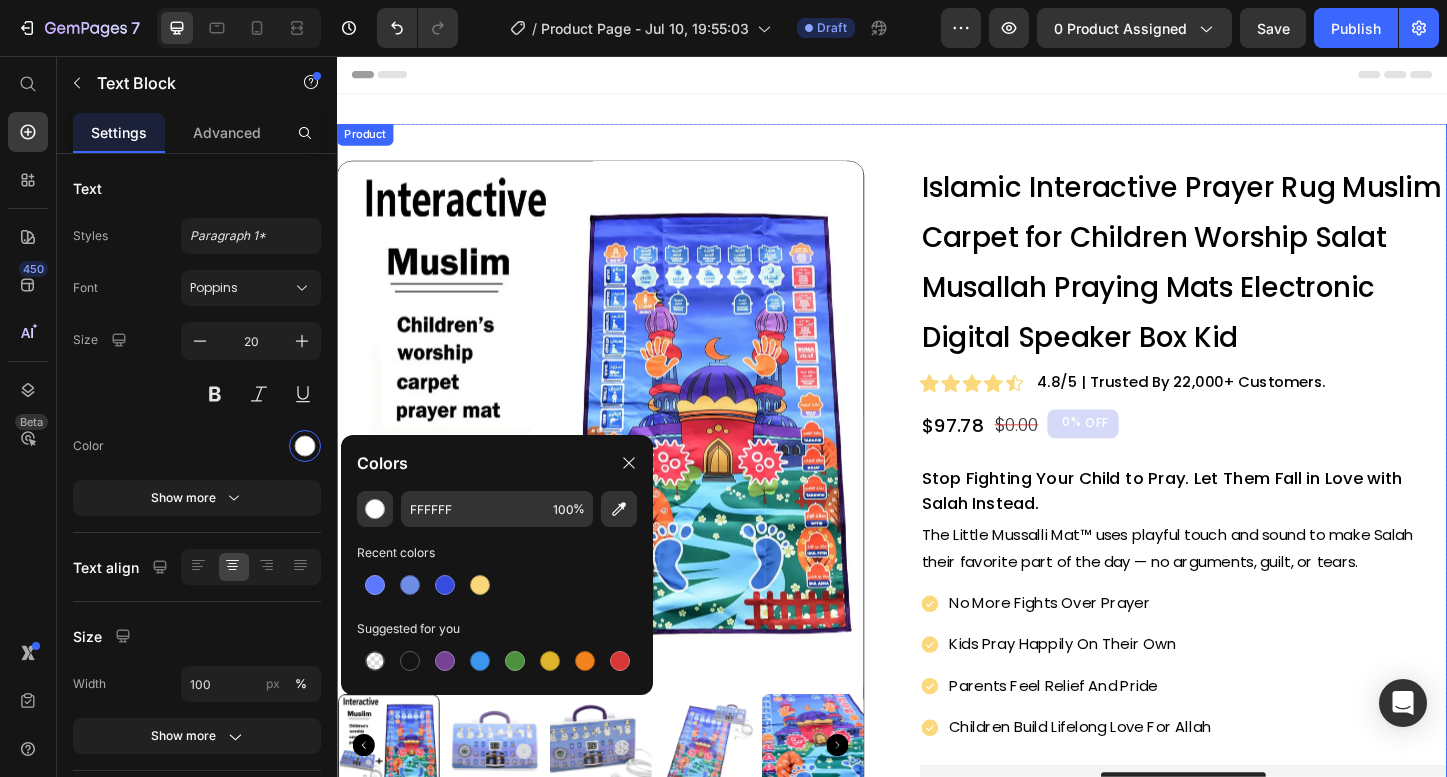 click on "Product Images Islamic Interactive Prayer Rug Muslim Carpet for Children Worship Salat Musallah Praying Mats Electronic Digital Speaker Box Kid (P) Title Icon Icon Icon Icon
Icon Icon List 4.8/5 | Trusted by 22,000+ Customers. Text Block Row $97.78 Product Price $0.00 Product Price 0% OFF Discount Tag Row Stop Fighting Your Child to Pray. Let Them Fall in Love with Salah Instead. Text Block The Little Mussalli Mat™ uses playful touch and sound to make Salah their favorite part of the day — no arguments, guilt, or tears. Text Block
Icon No more fights over prayer Text
Icon Kids pray happily on their own Text
Icon Parents feel relief and pride Text
Icon Children build lifelong love for Allah Text Advanced List Kaching Bundles Kaching Bundles ADD TO CART Add to Cart Image Image Image Image Image Row 30 Day MoneyBack Guarantee Item List Image [FIRST] [LAST]. Text Block Icon Icon Icon Icon
Icon Row" at bounding box center [937, 795] 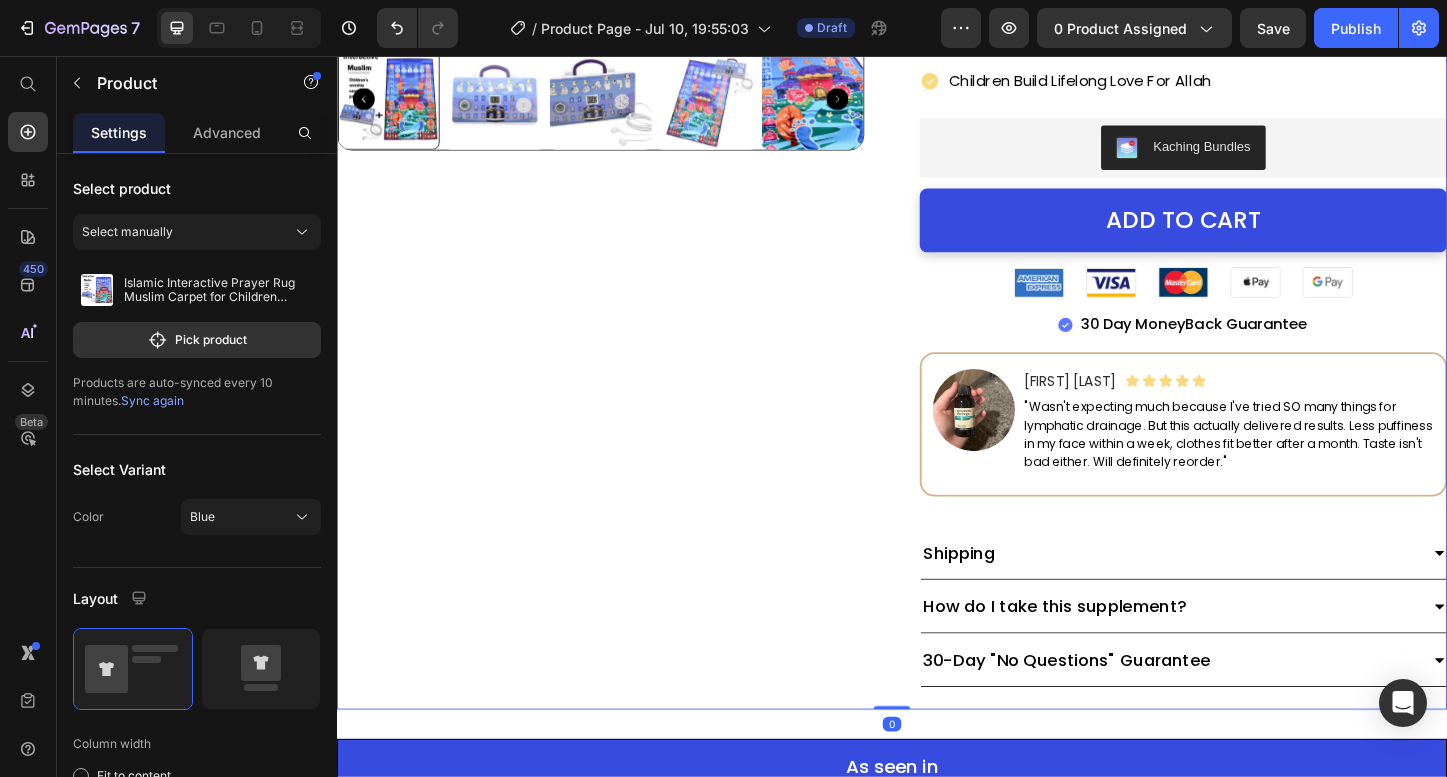 scroll, scrollTop: 653, scrollLeft: 0, axis: vertical 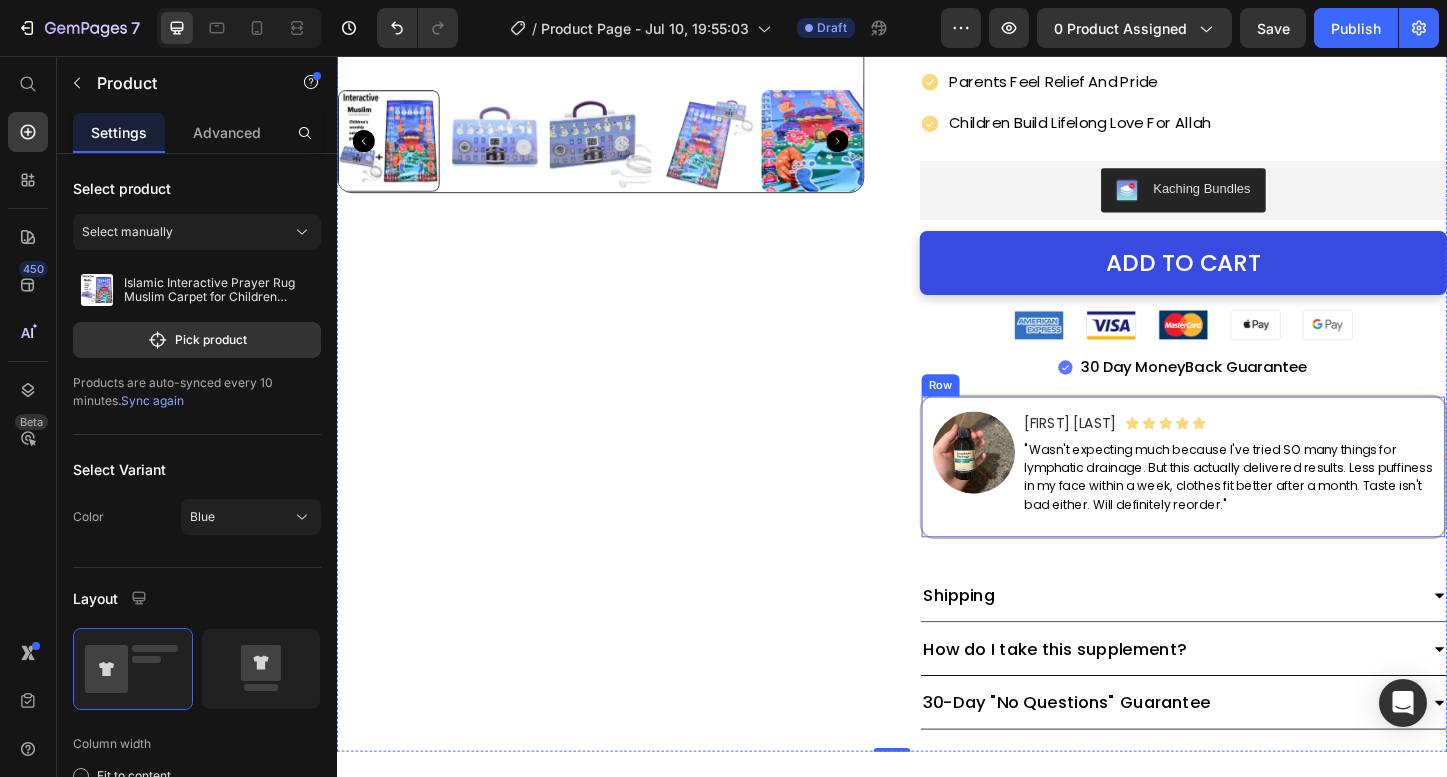 click on "Image" at bounding box center [1025, 500] 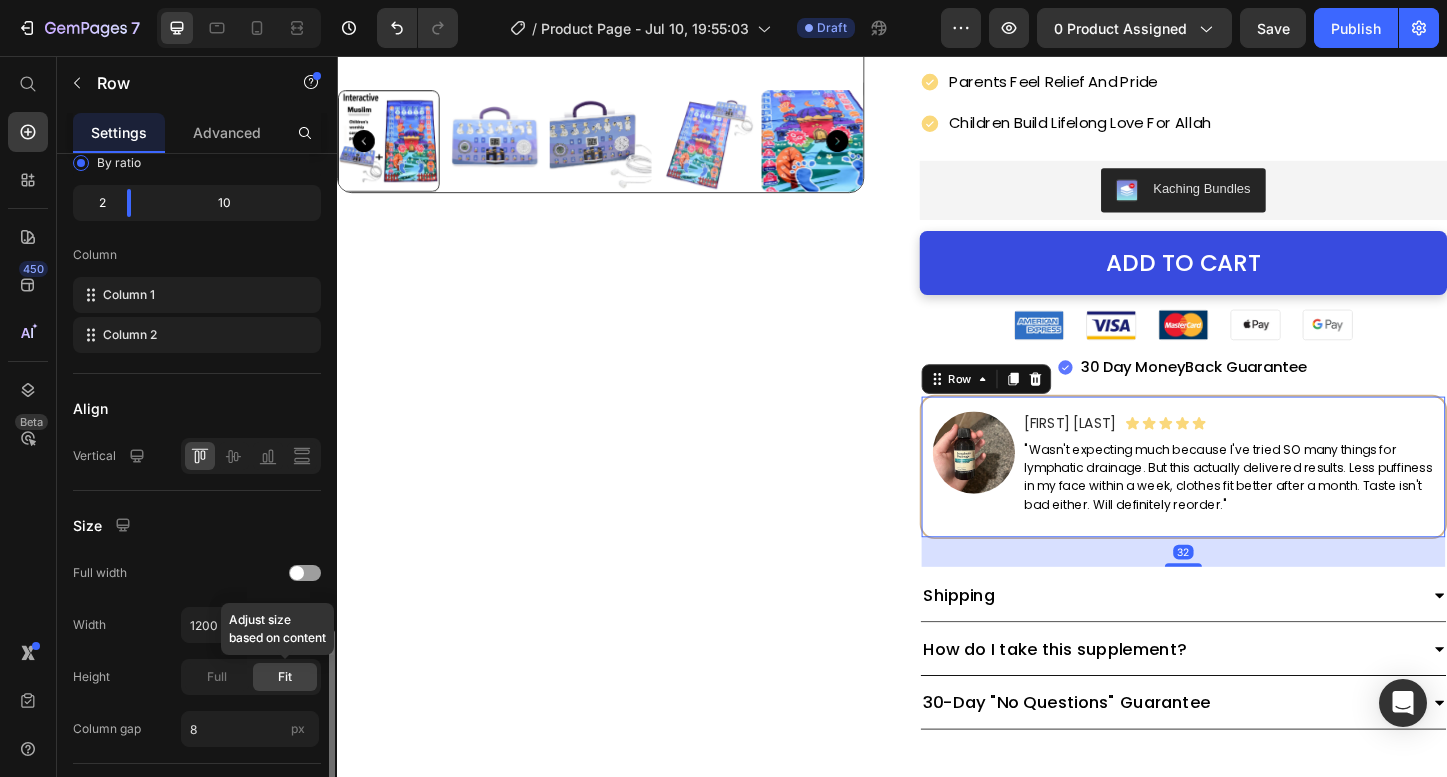 scroll, scrollTop: 441, scrollLeft: 0, axis: vertical 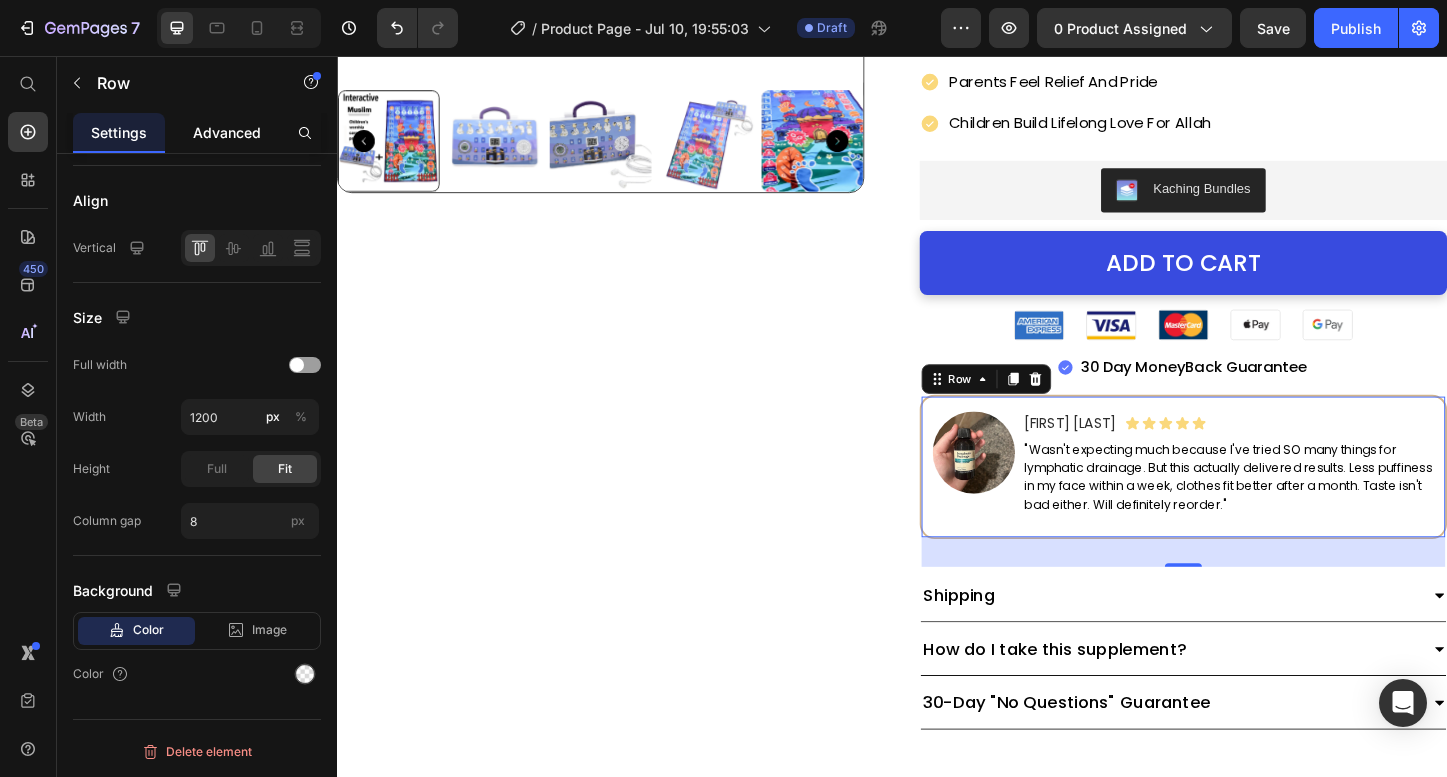 click on "Advanced" at bounding box center [227, 132] 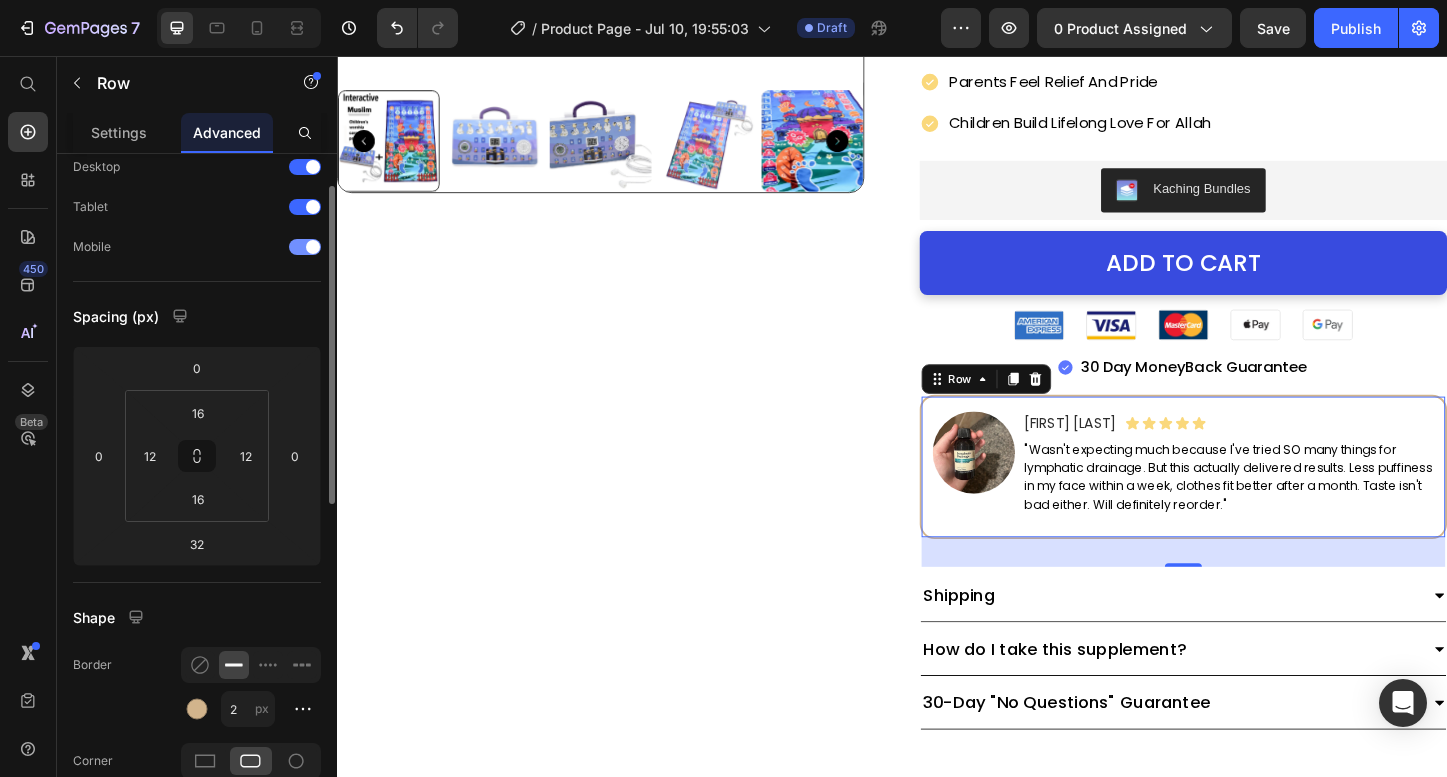 scroll, scrollTop: 317, scrollLeft: 0, axis: vertical 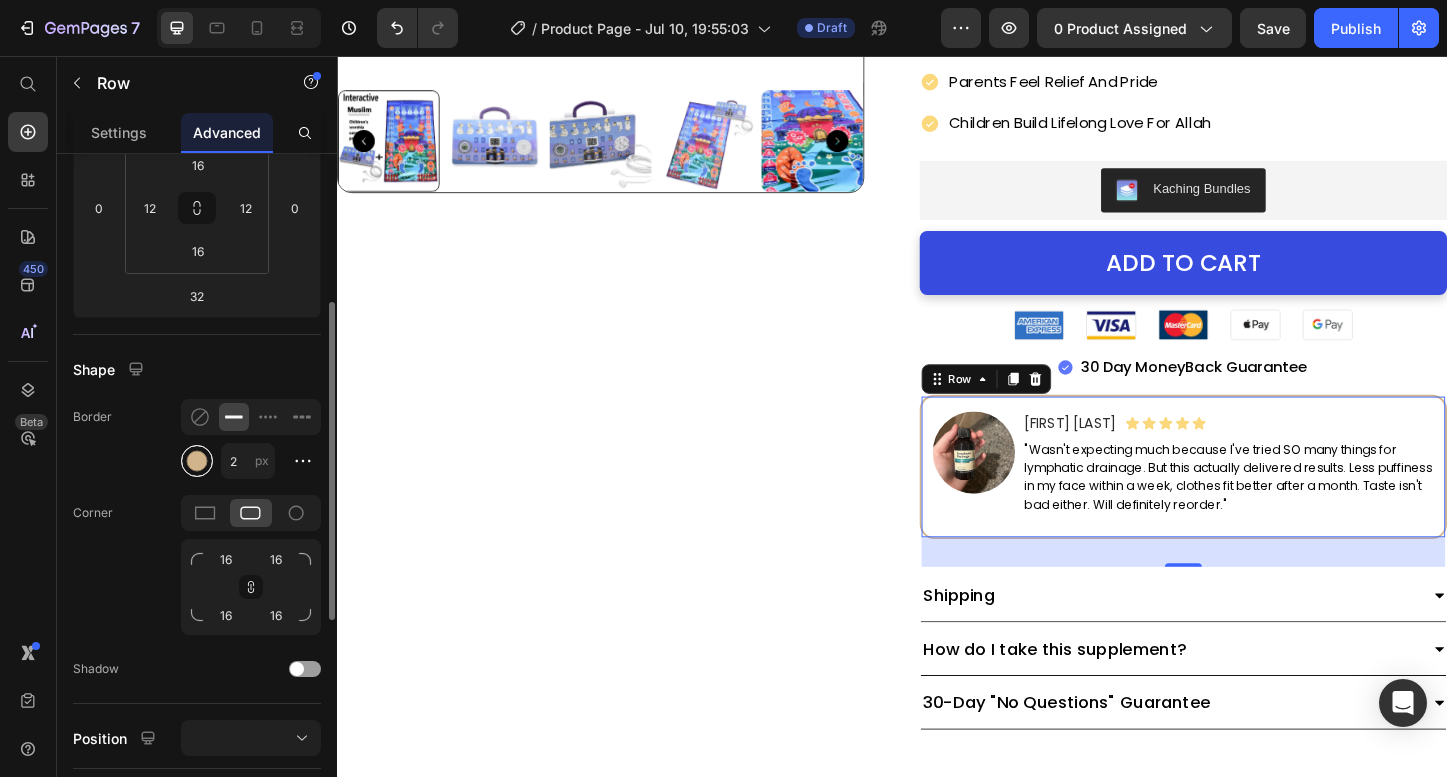 click at bounding box center [197, 461] 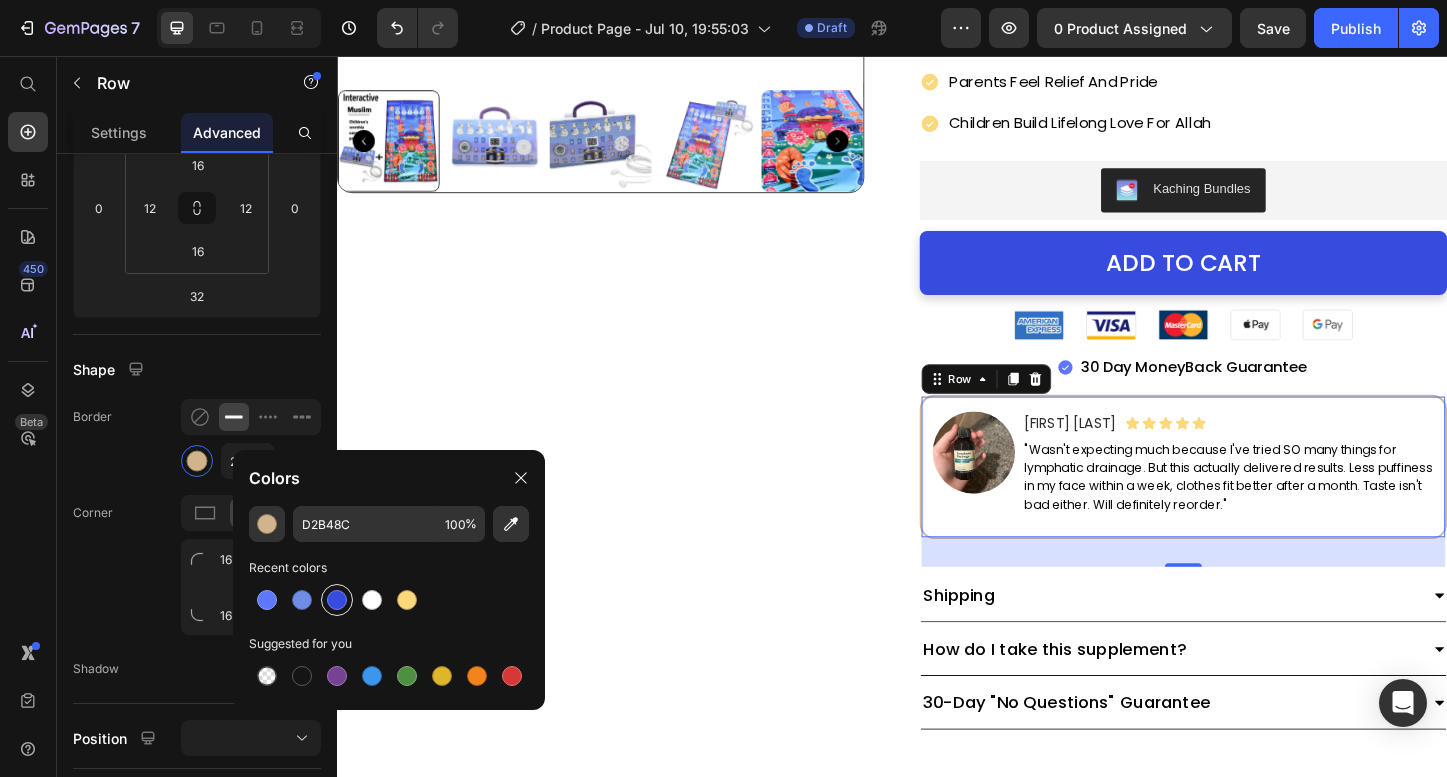 click at bounding box center [337, 600] 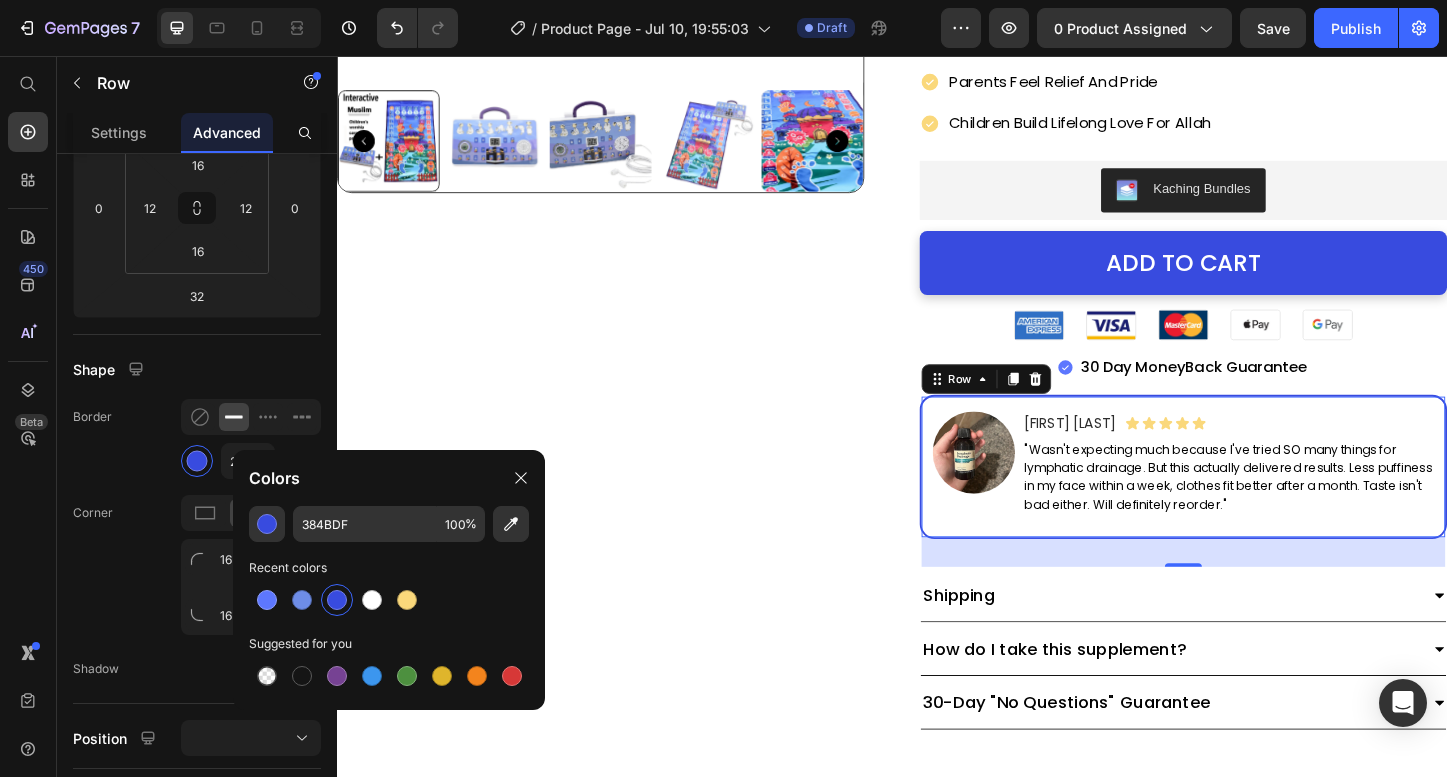 click on "Product Images" at bounding box center (622, 162) 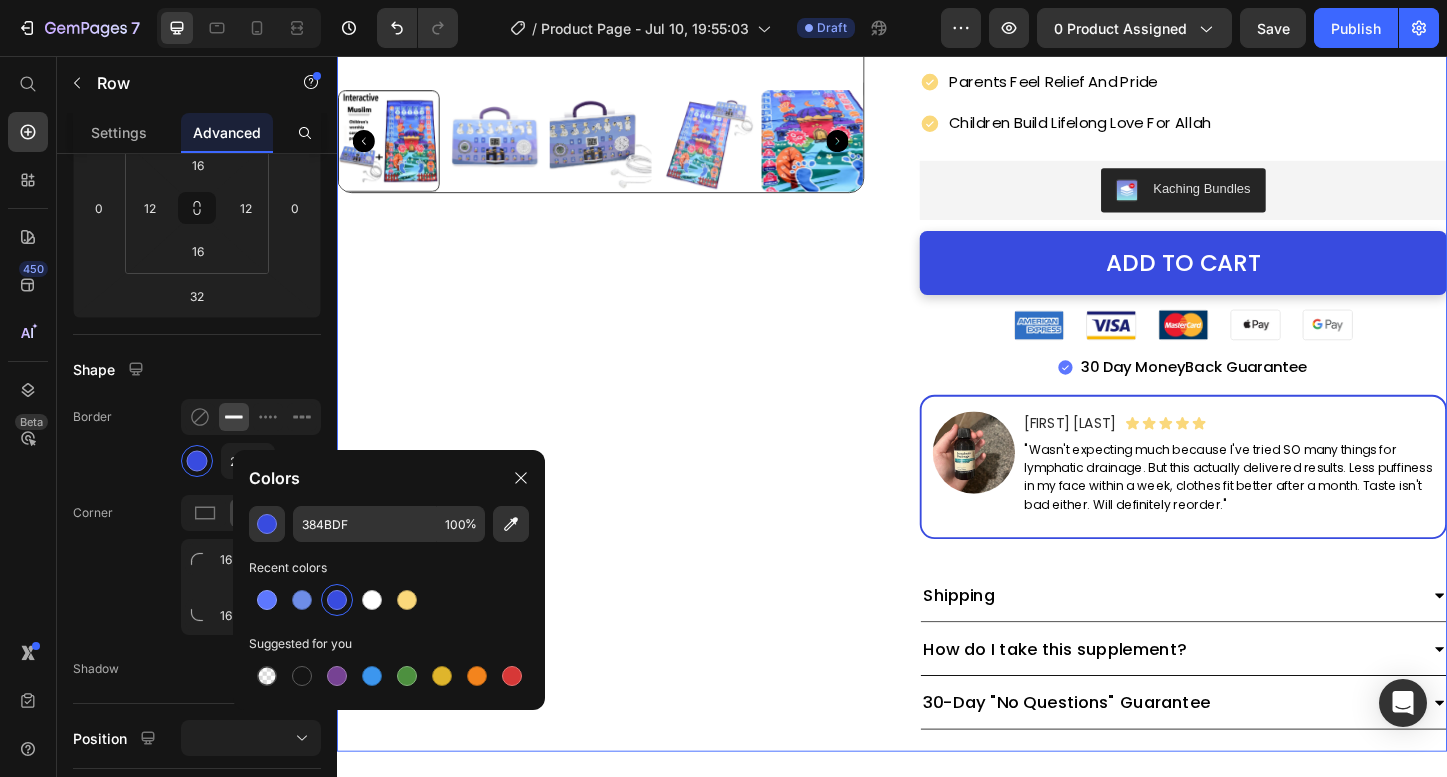 scroll, scrollTop: 0, scrollLeft: 0, axis: both 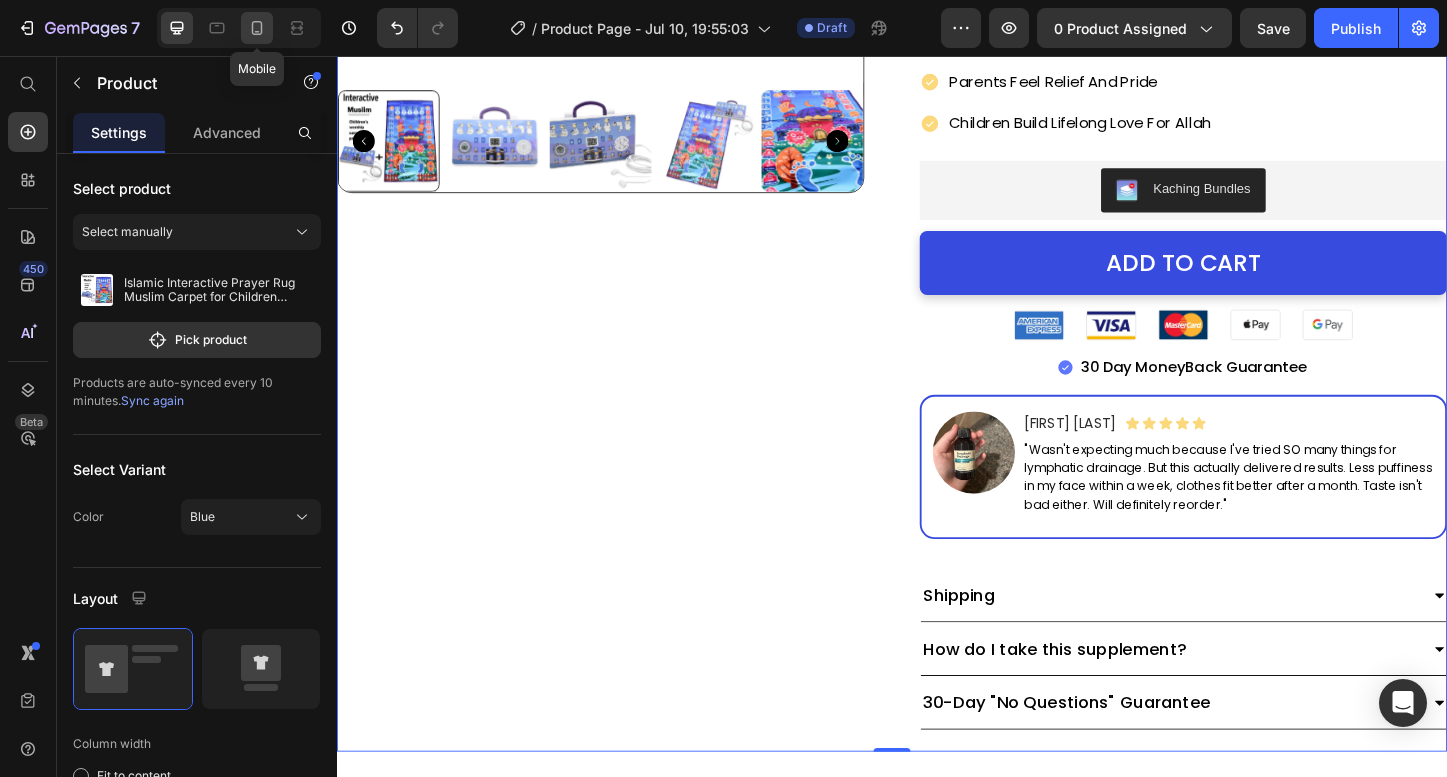 click 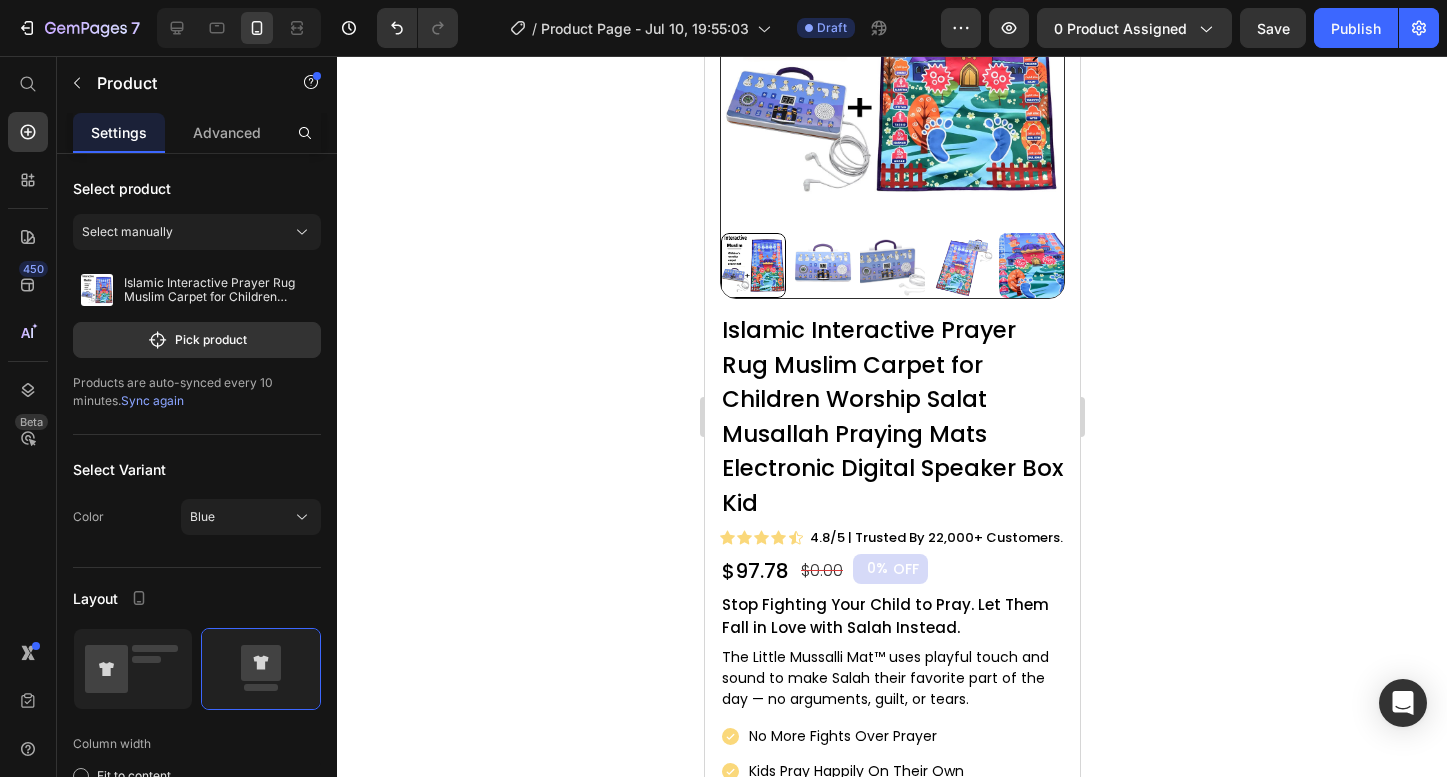 scroll, scrollTop: 0, scrollLeft: 0, axis: both 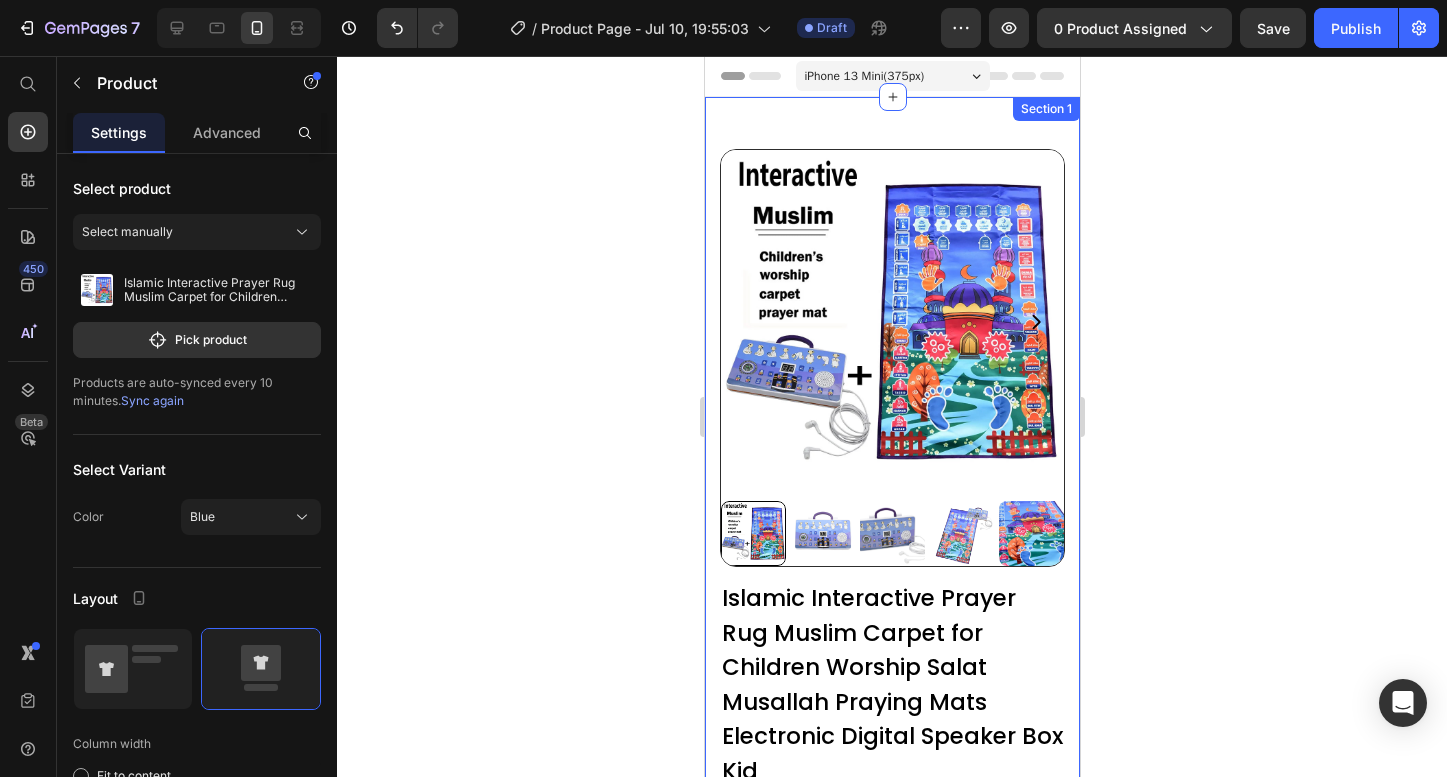 click on "Product Images Islamic Interactive Prayer Rug Muslim Carpet for Children Worship Salat Musallah Praying Mats Electronic Digital Speaker Box Kid (P) Title Icon Icon Icon Icon
Icon Icon List 4.8/5 | Trusted by 22,000+ Customers. Text Block Row $97.78 Product Price $0.00 Product Price 0% OFF Discount Tag Row Stop Fighting Your Child to Pray. Let Them Fall in Love with Salah Instead. Text Block The Little Mussalli Mat™ uses playful touch and sound to make Salah their favorite part of the day — no arguments, guilt, or tears. Text Block
Icon No more fights over prayer Text
Icon Kids pray happily on their own Text
Icon Parents feel relief and pride Text
Icon Children build lifelong love for Allah Text Advanced List Kaching Bundles Kaching Bundles ADD TO CART Add to Cart Image Image Image Image Image Row 30 Day MoneyBack Guarantee Item List Image [FIRST] [LAST]. Text Block Icon Icon Icon Icon" at bounding box center (891, 921) 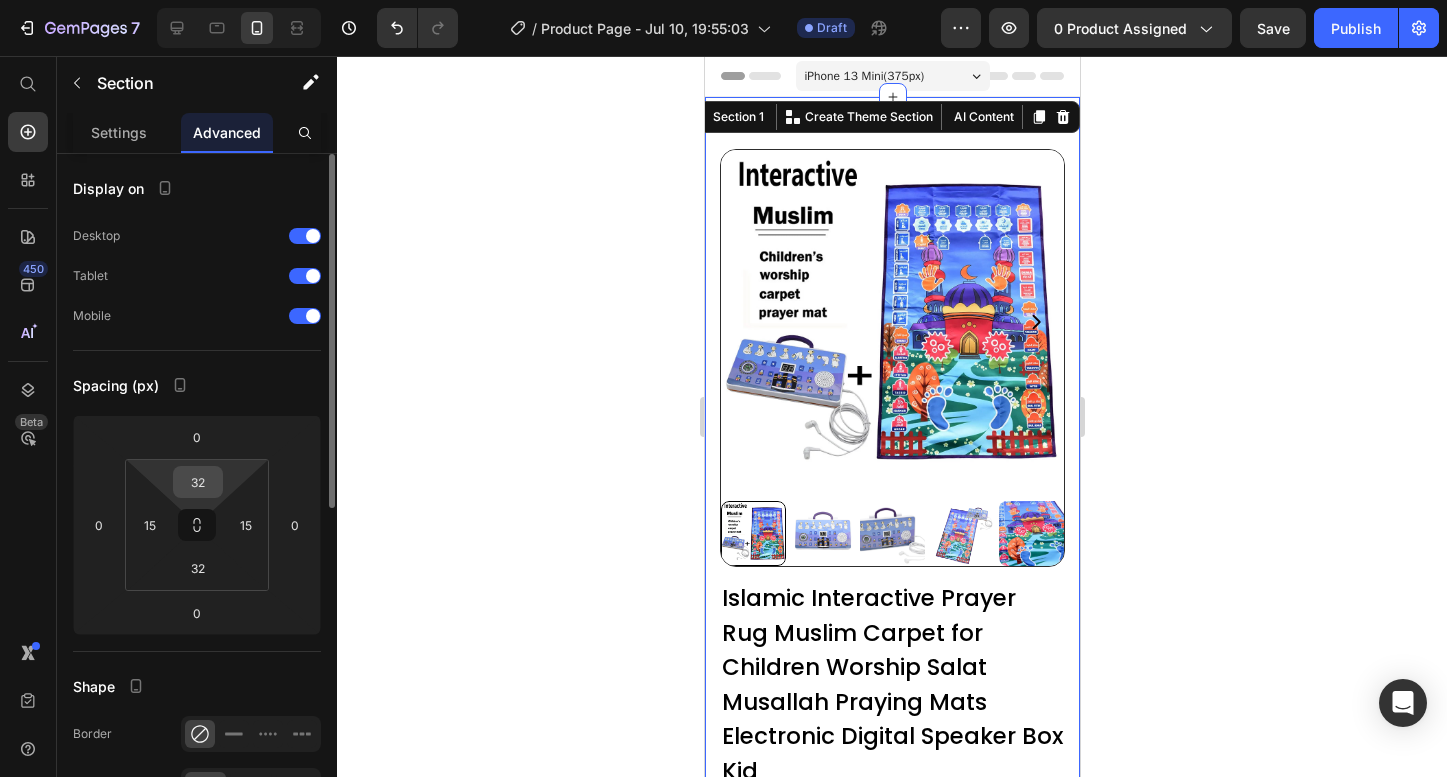 click on "32" at bounding box center (198, 482) 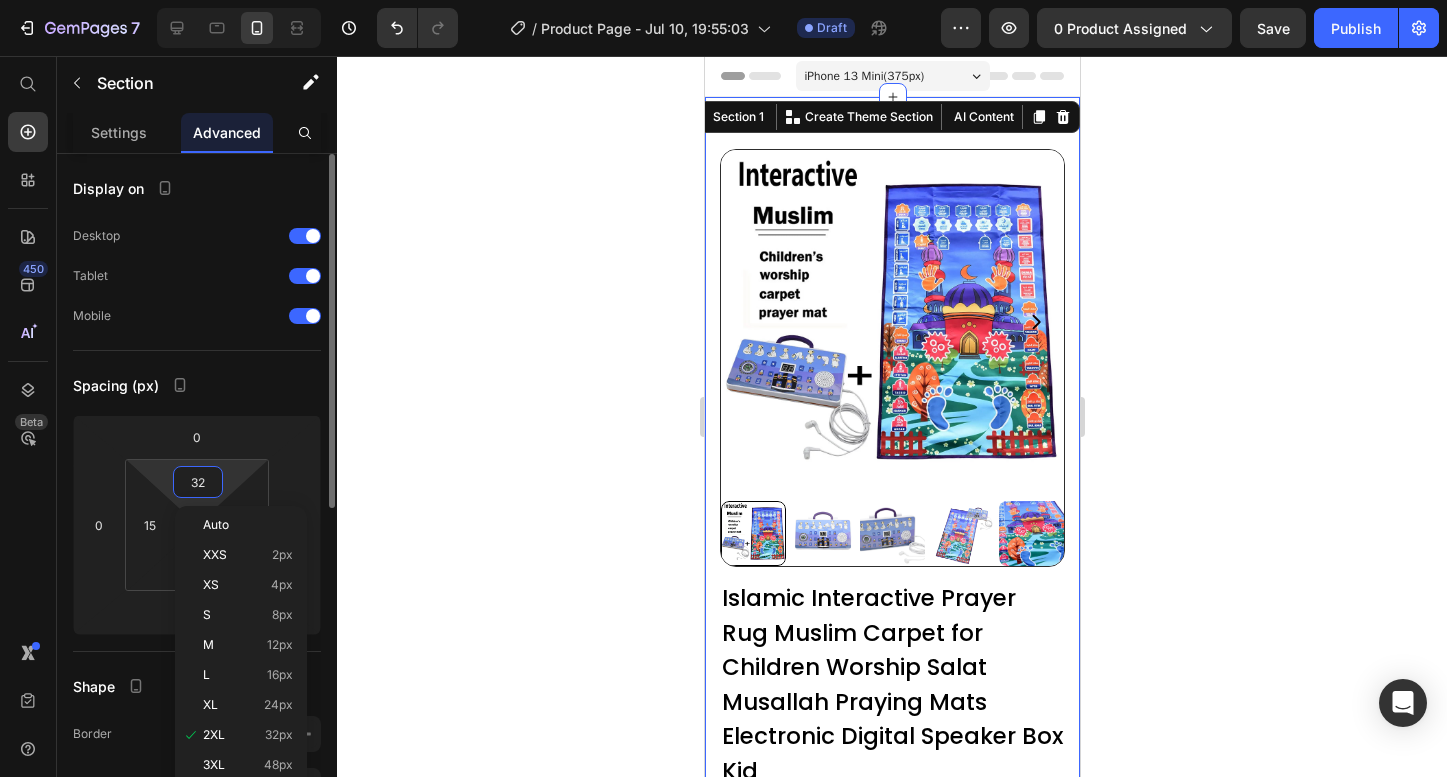 type on "0" 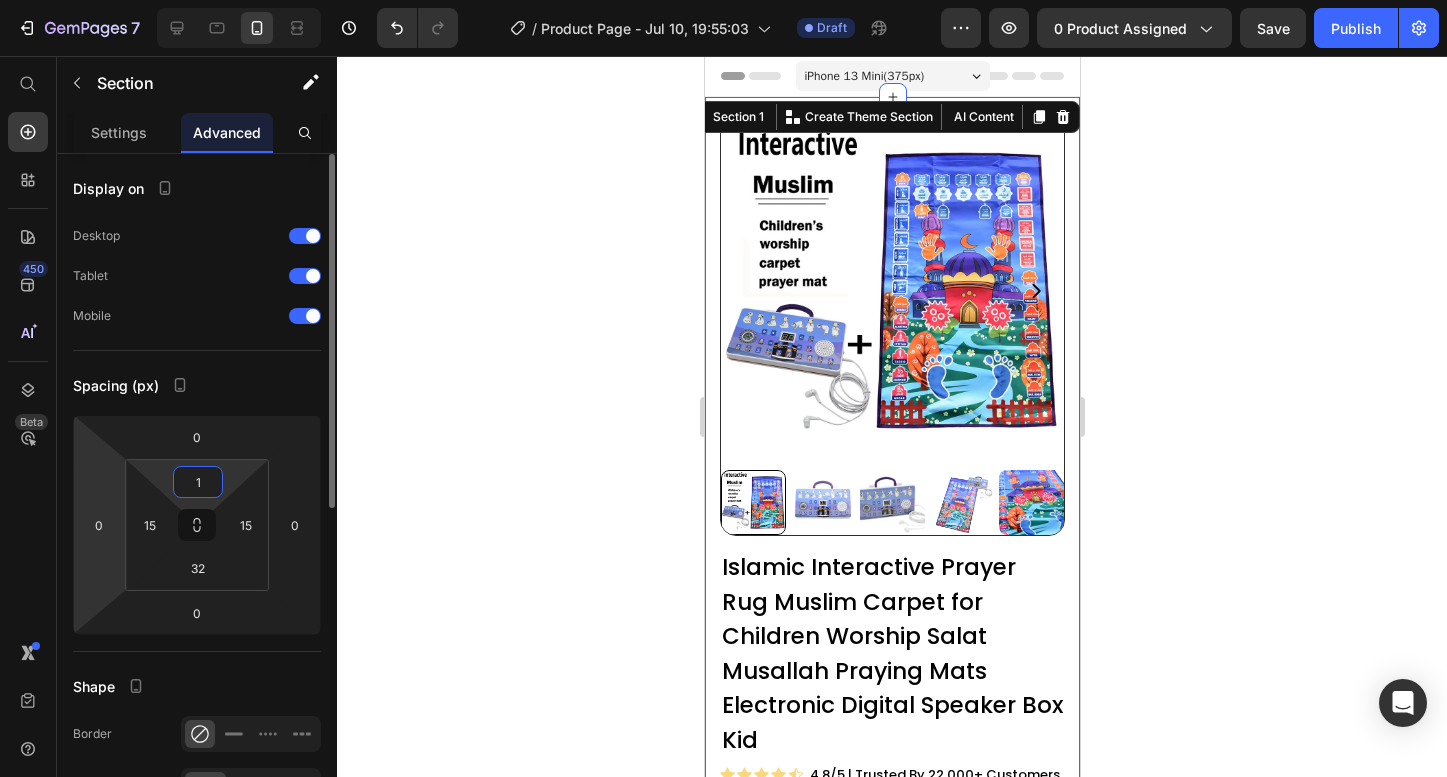 type on "10" 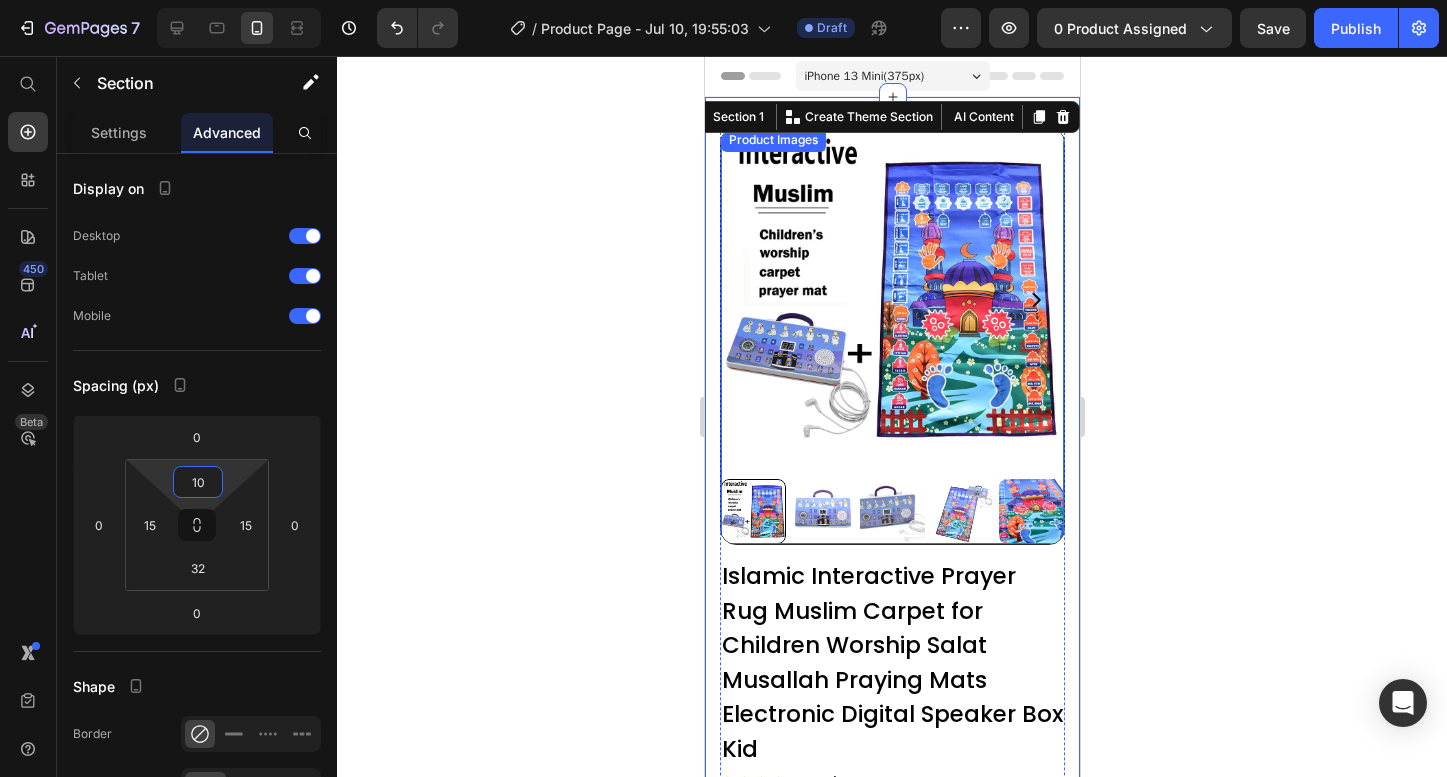 click 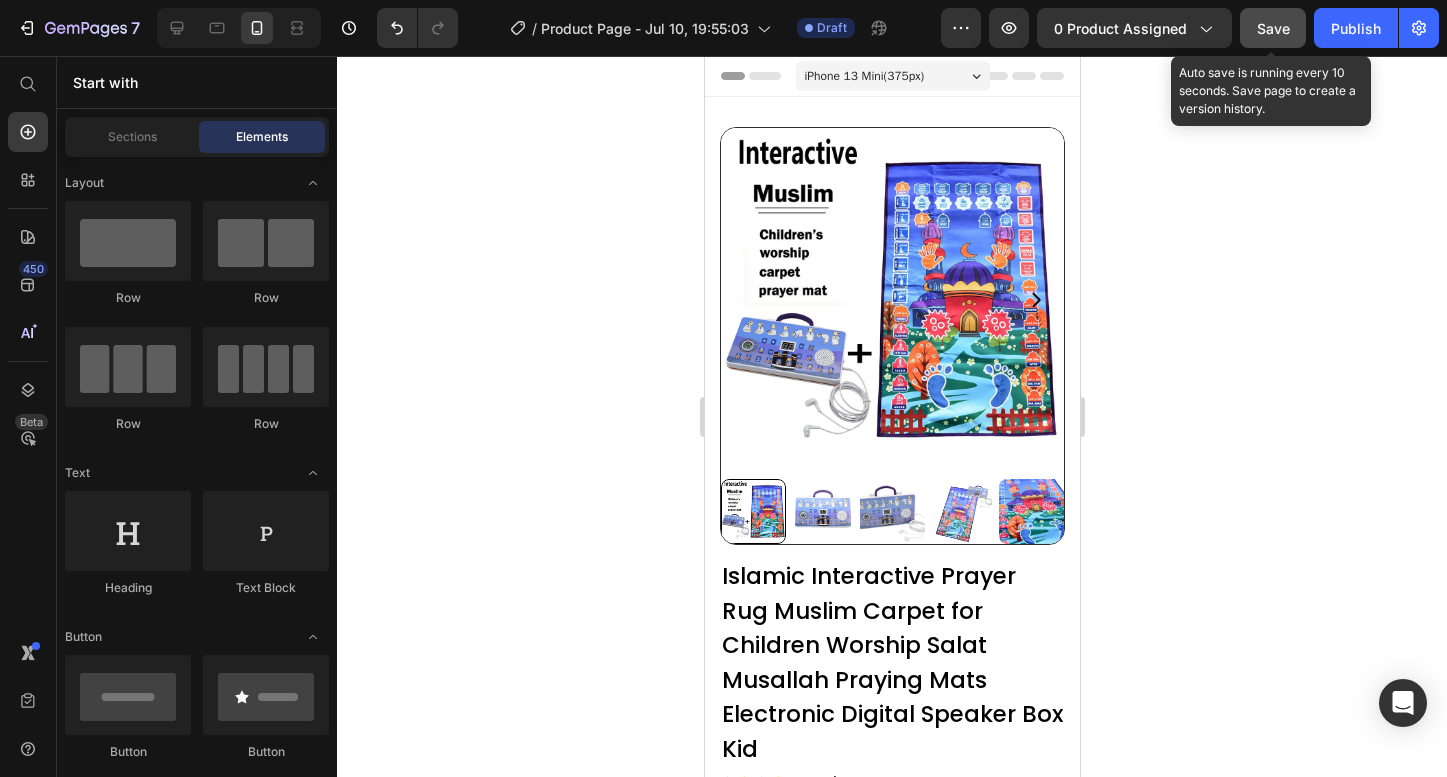 click on "Save" 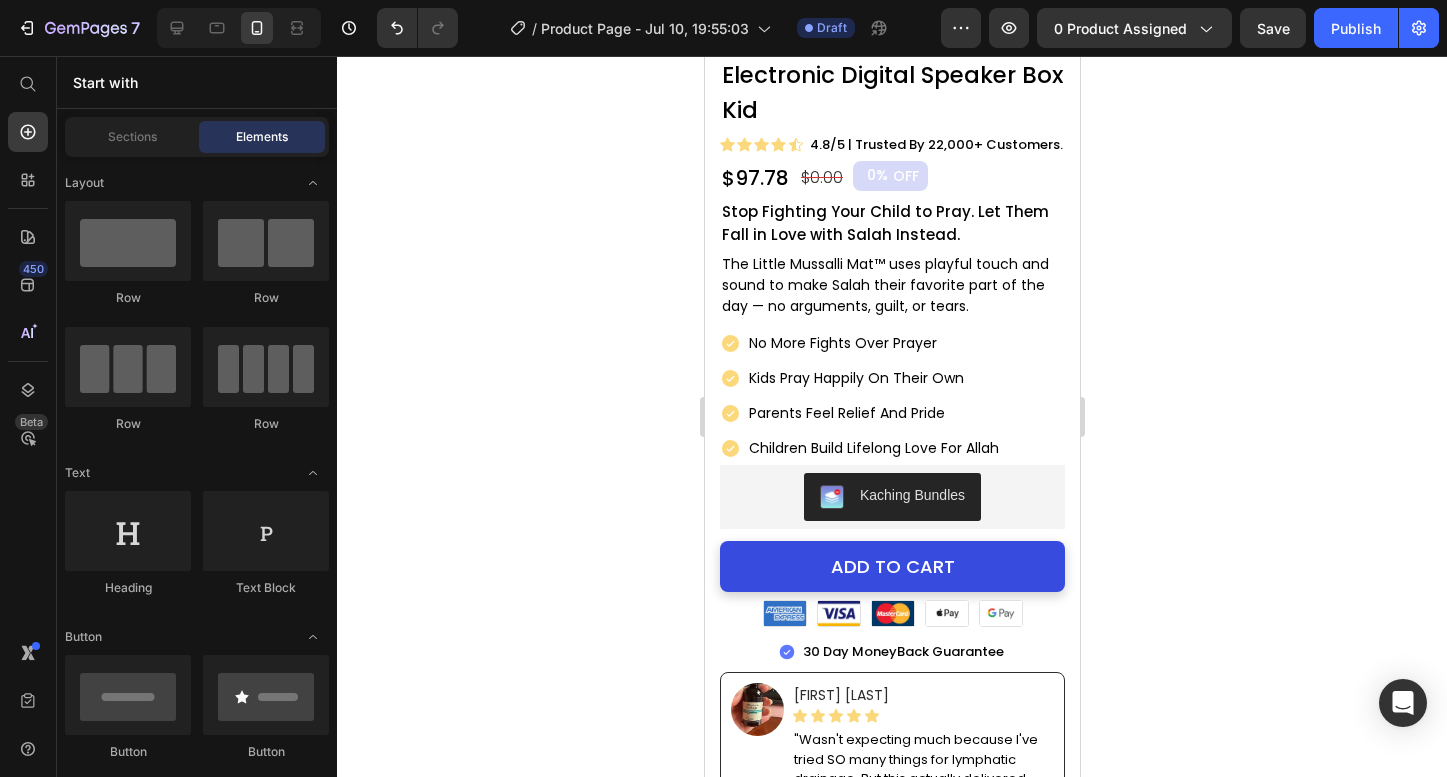 scroll, scrollTop: 704, scrollLeft: 0, axis: vertical 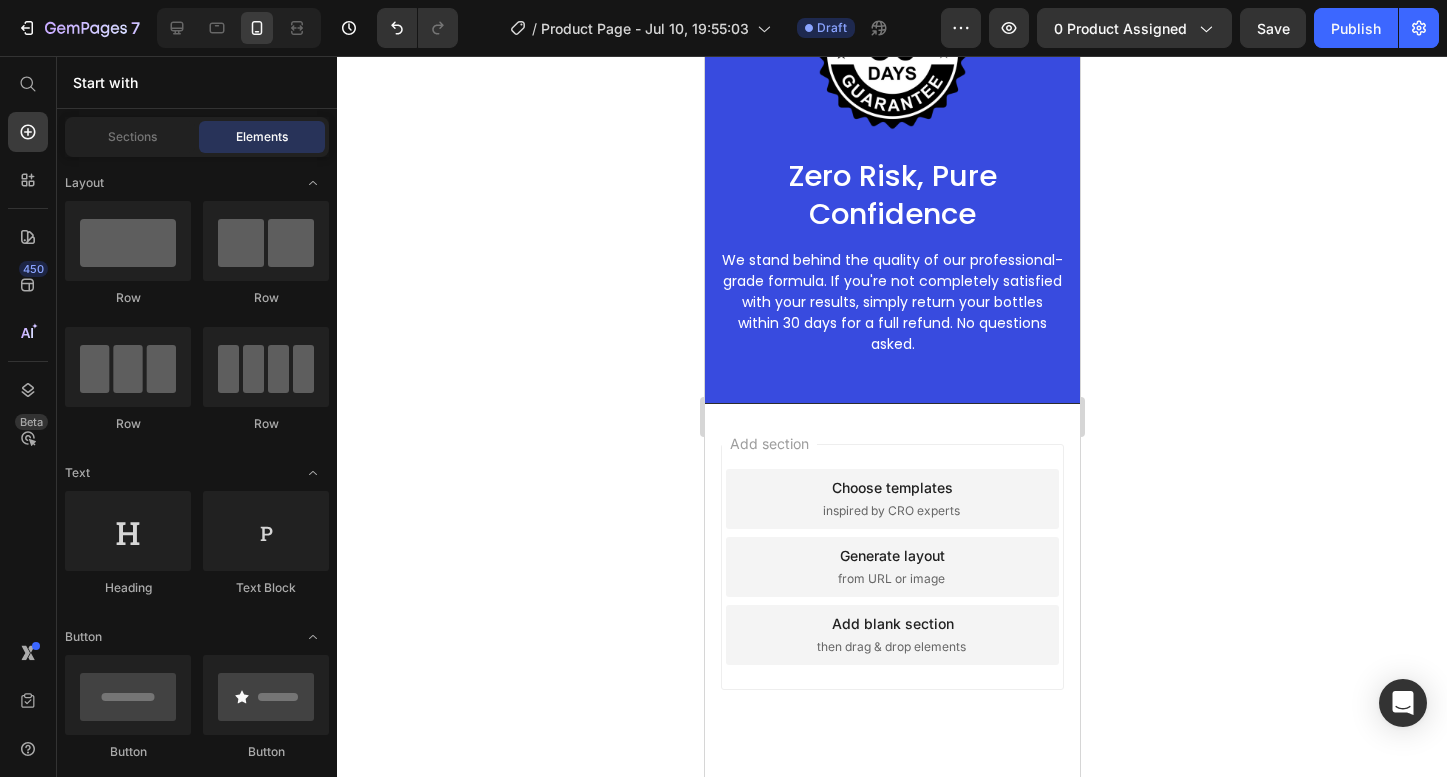 click on "Add section Choose templates inspired by CRO experts Generate layout from URL or image Add blank section then drag & drop elements" at bounding box center [891, 595] 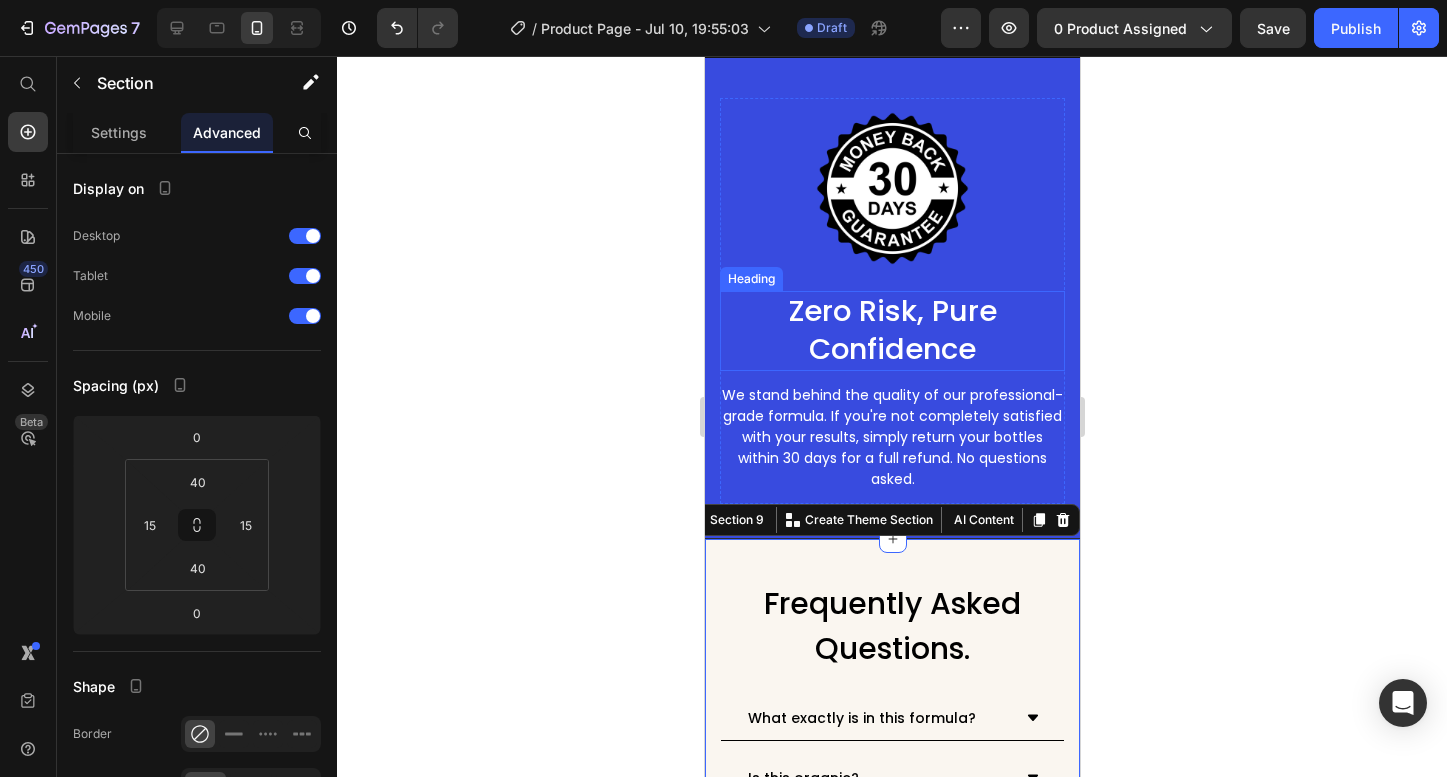 scroll, scrollTop: 6587, scrollLeft: 0, axis: vertical 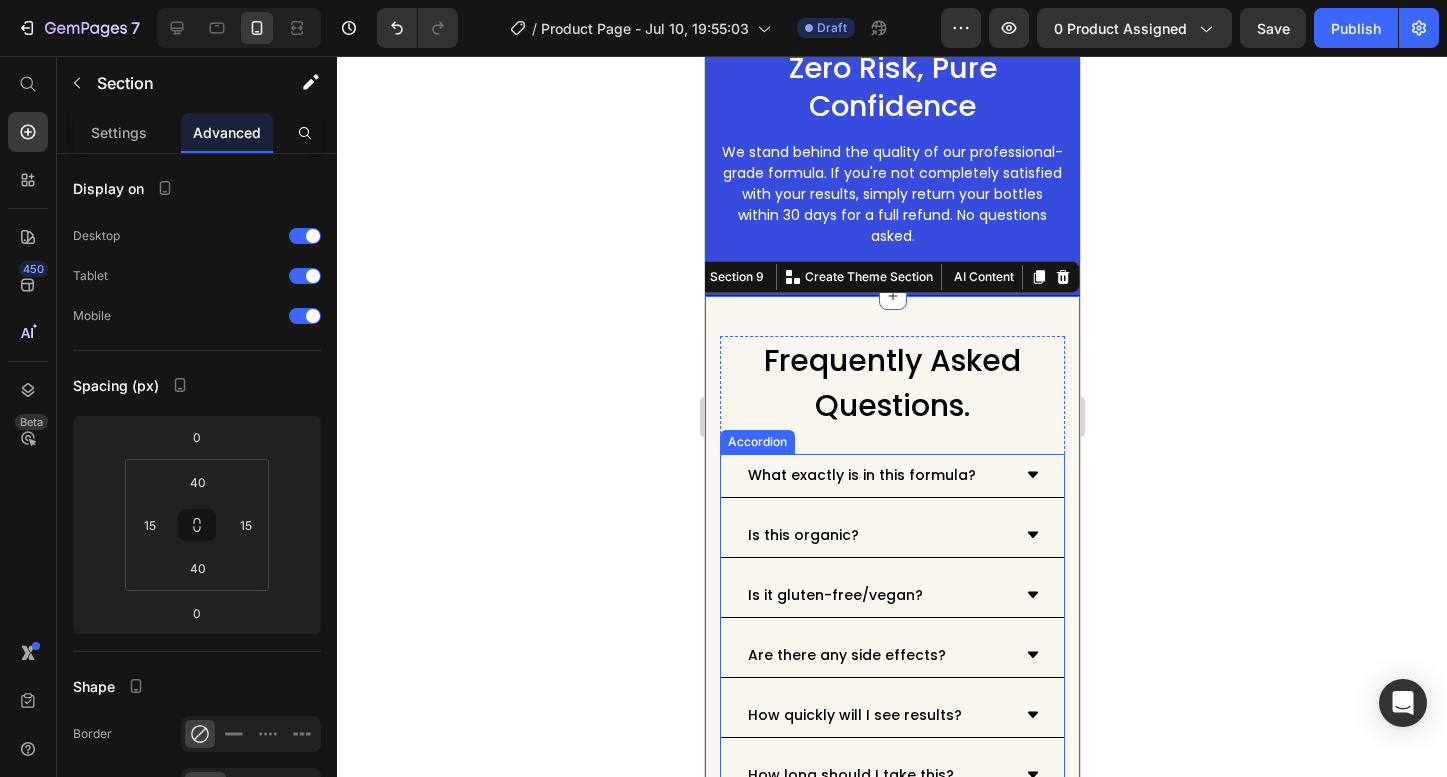 click on "What exactly is in this formula?" at bounding box center [861, 475] 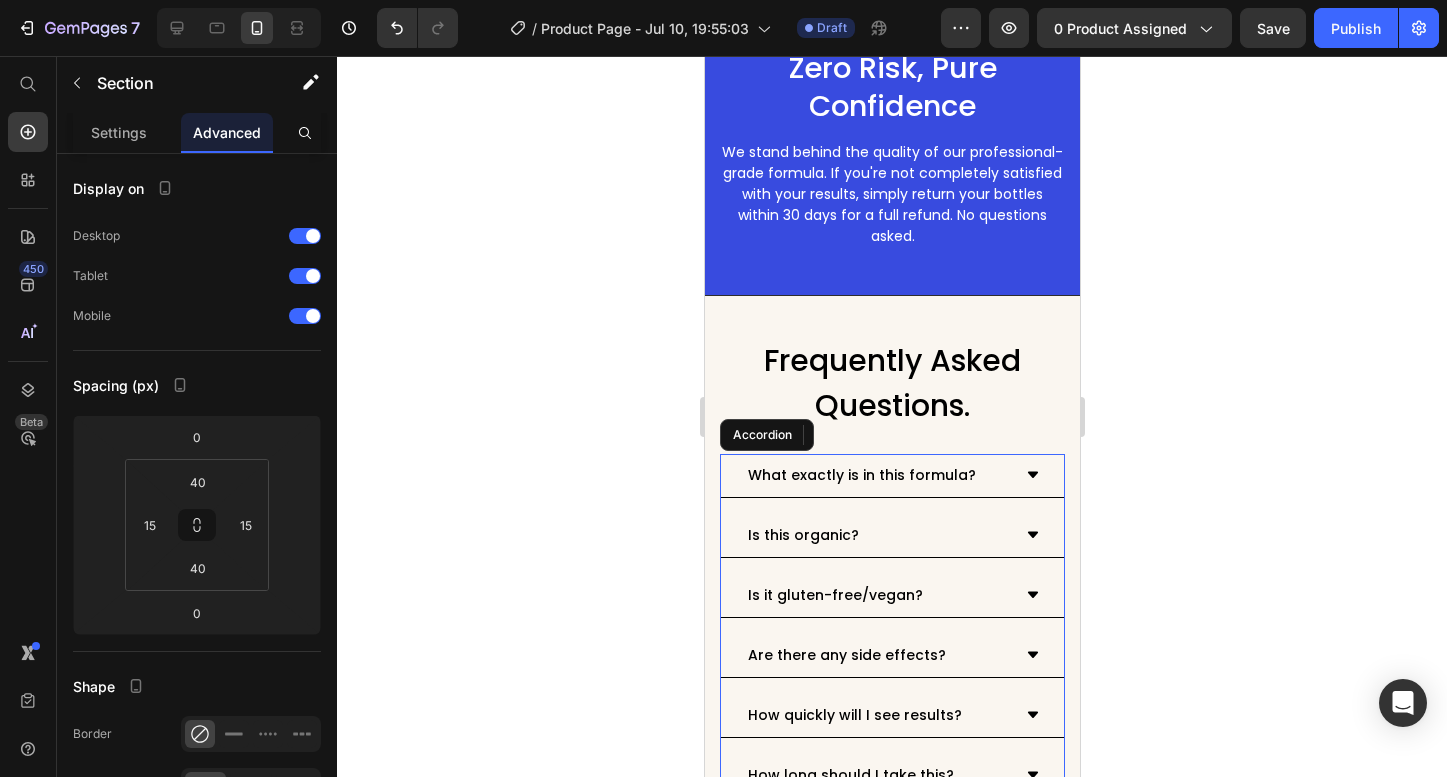 click on "What exactly is in this formula?" at bounding box center (861, 475) 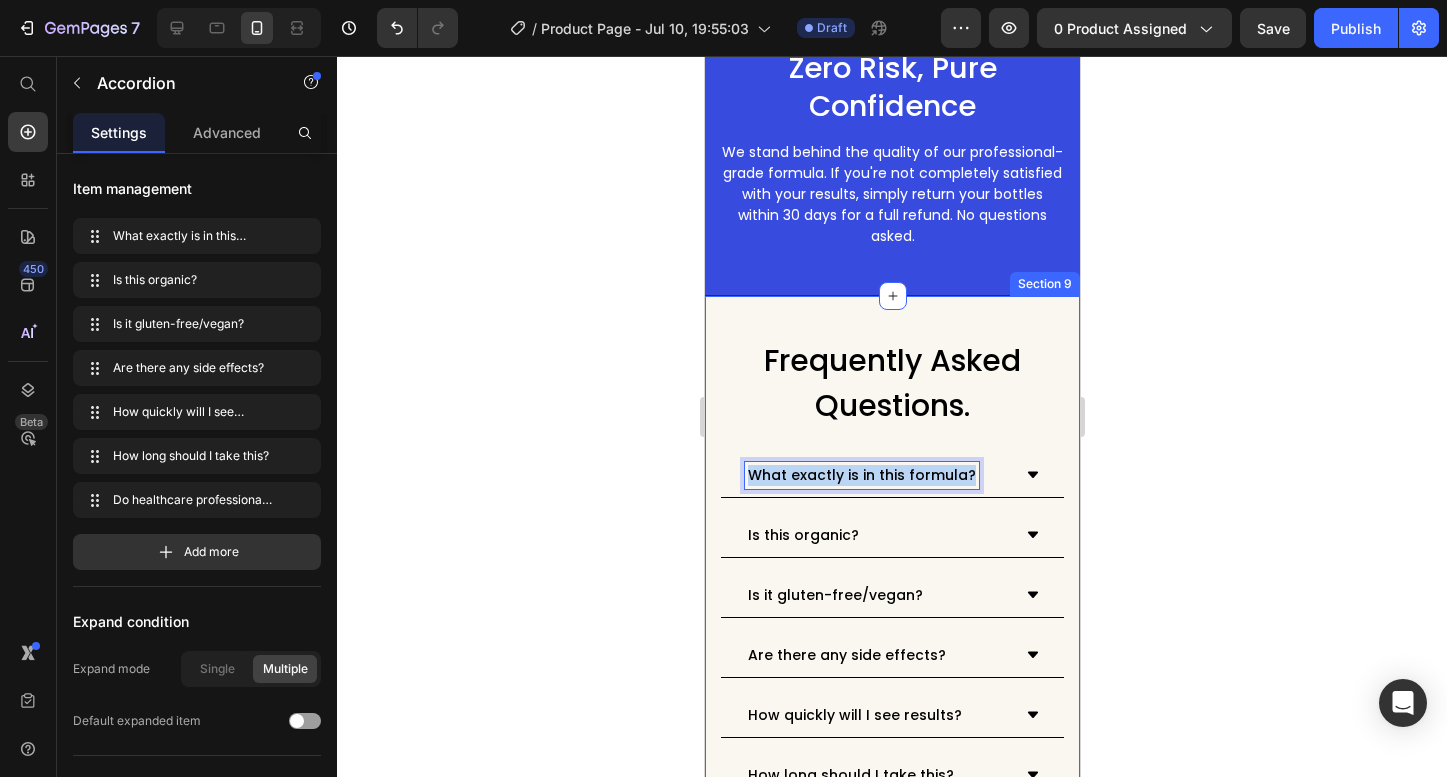 drag, startPoint x: 965, startPoint y: 418, endPoint x: 711, endPoint y: 417, distance: 254.00197 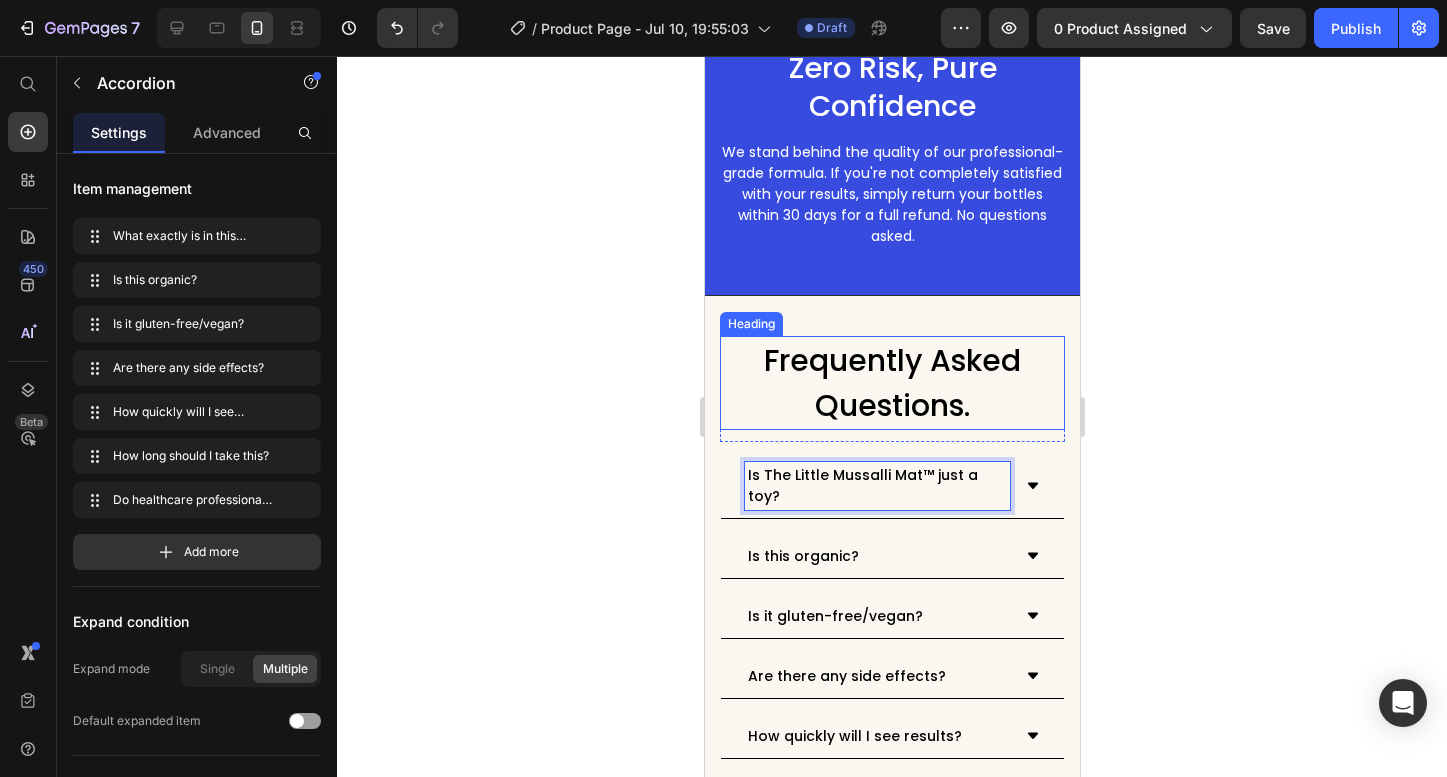 click 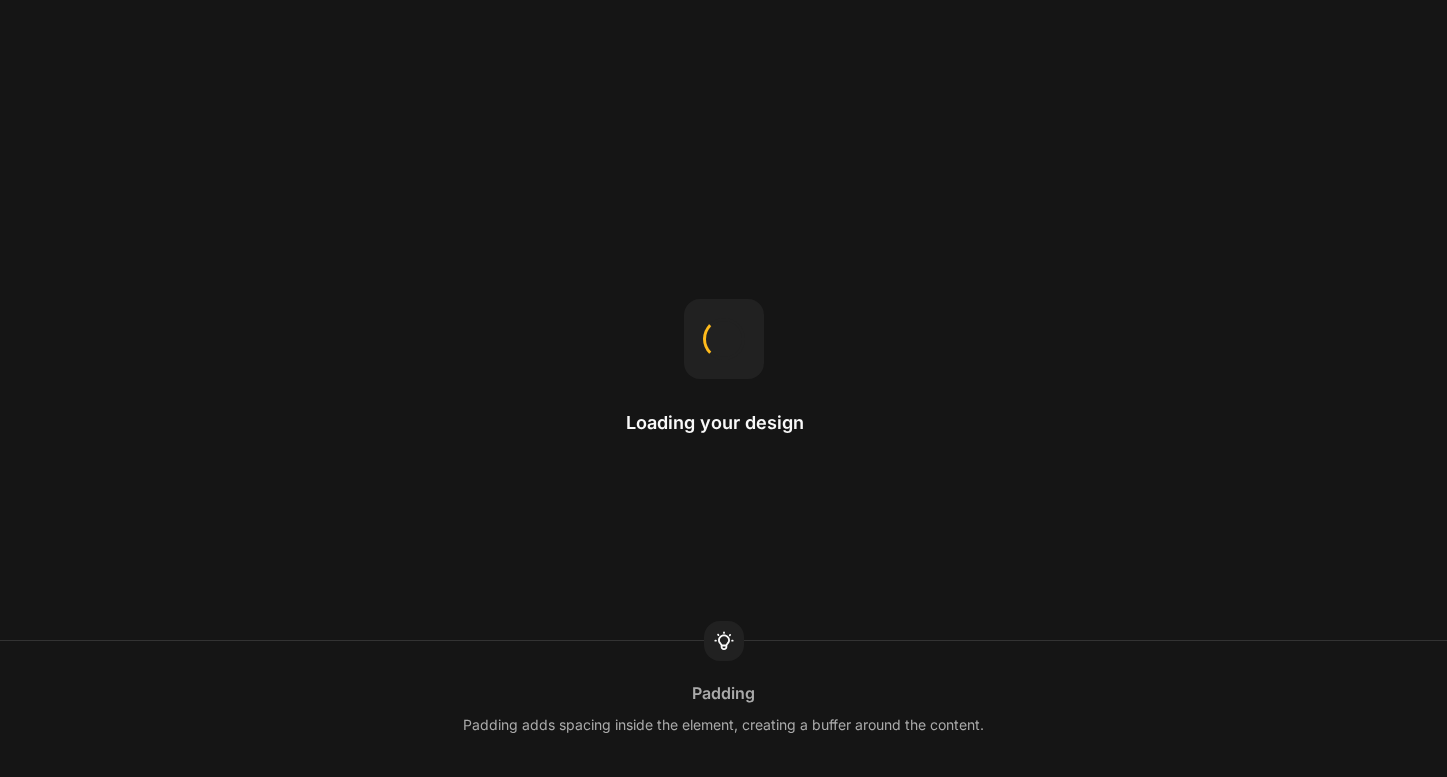 scroll, scrollTop: 0, scrollLeft: 0, axis: both 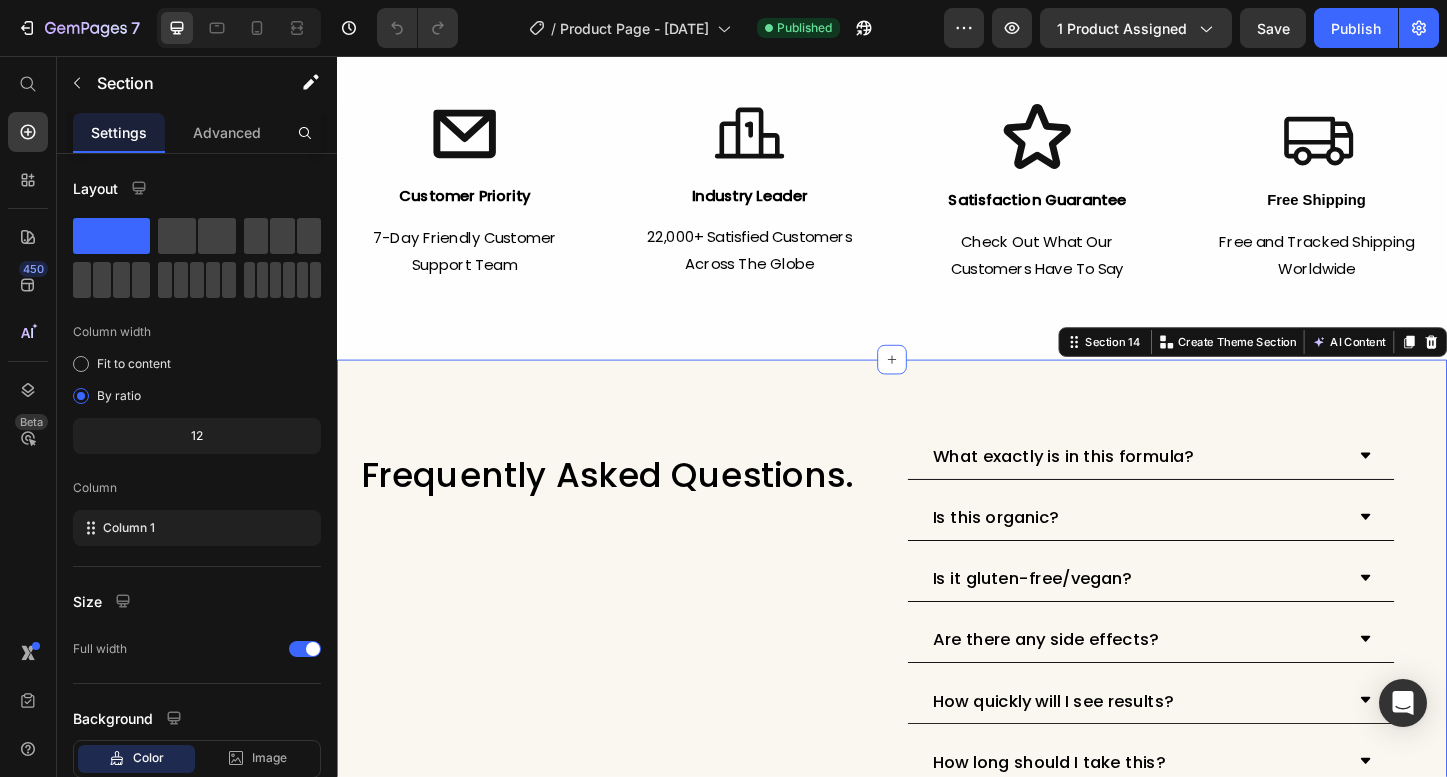 click on "Frequently Asked Questions. Heading Row
What exactly is in this formula?
Is this organic?
Is it gluten-free/vegan?
Are there any side effects?
How quickly will I see results?
How long should I take this?
Do healthcare professionals recommend this? Accordion Row Section 14   You can create reusable sections Create Theme Section AI Content Write with GemAI What would you like to describe here? Tone and Voice Persuasive Product Getting products... Show more Generate" at bounding box center (937, 687) 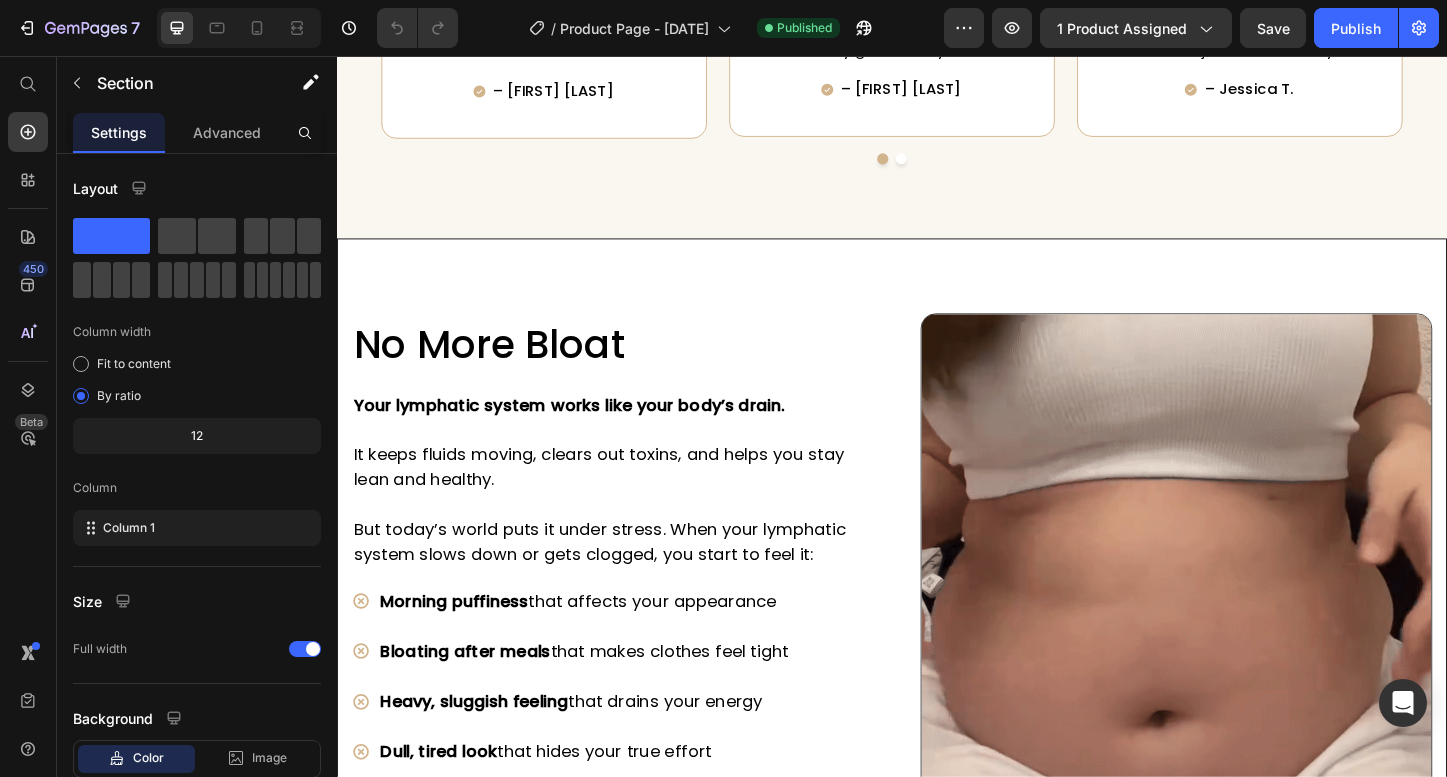 scroll, scrollTop: 0, scrollLeft: 0, axis: both 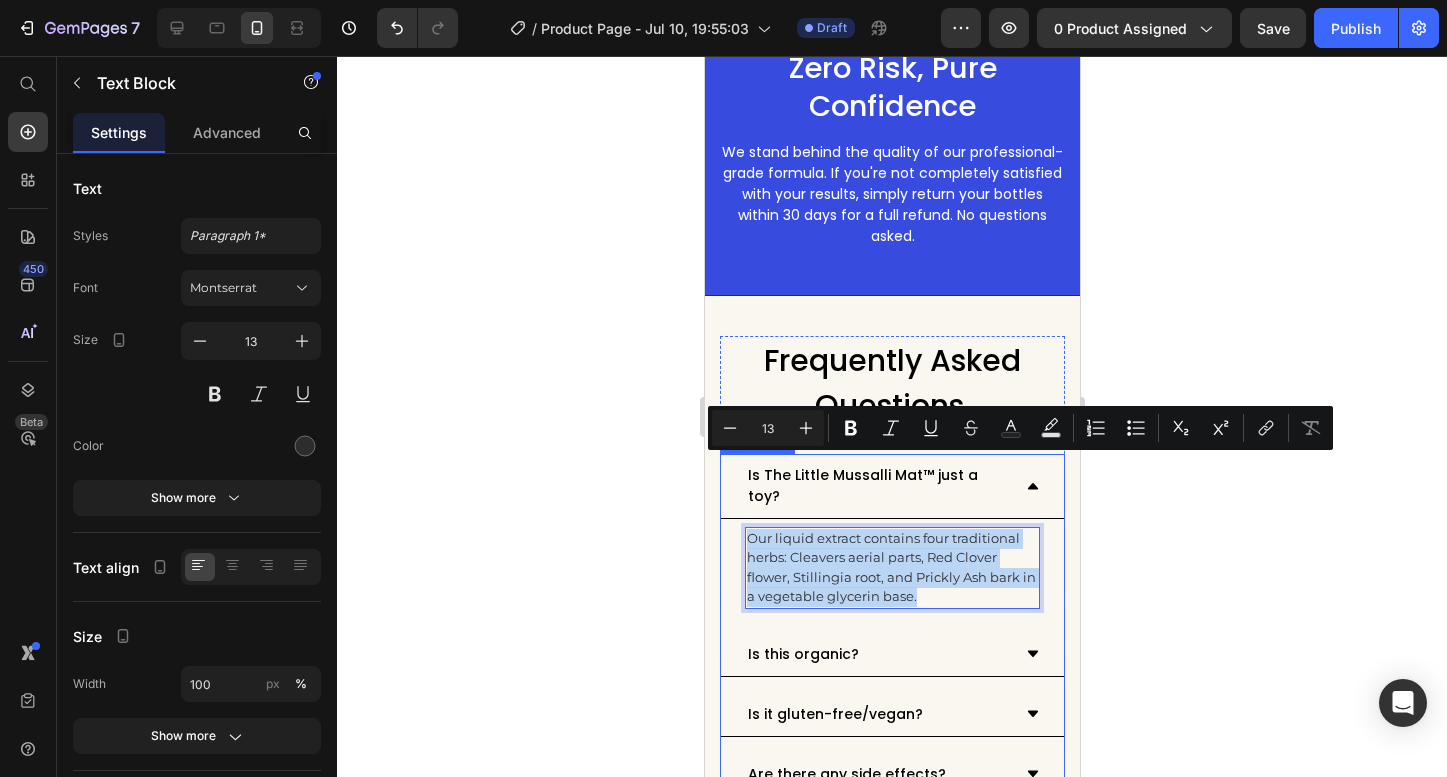 drag, startPoint x: 704, startPoint y: 56, endPoint x: 734, endPoint y: 439, distance: 384.17313 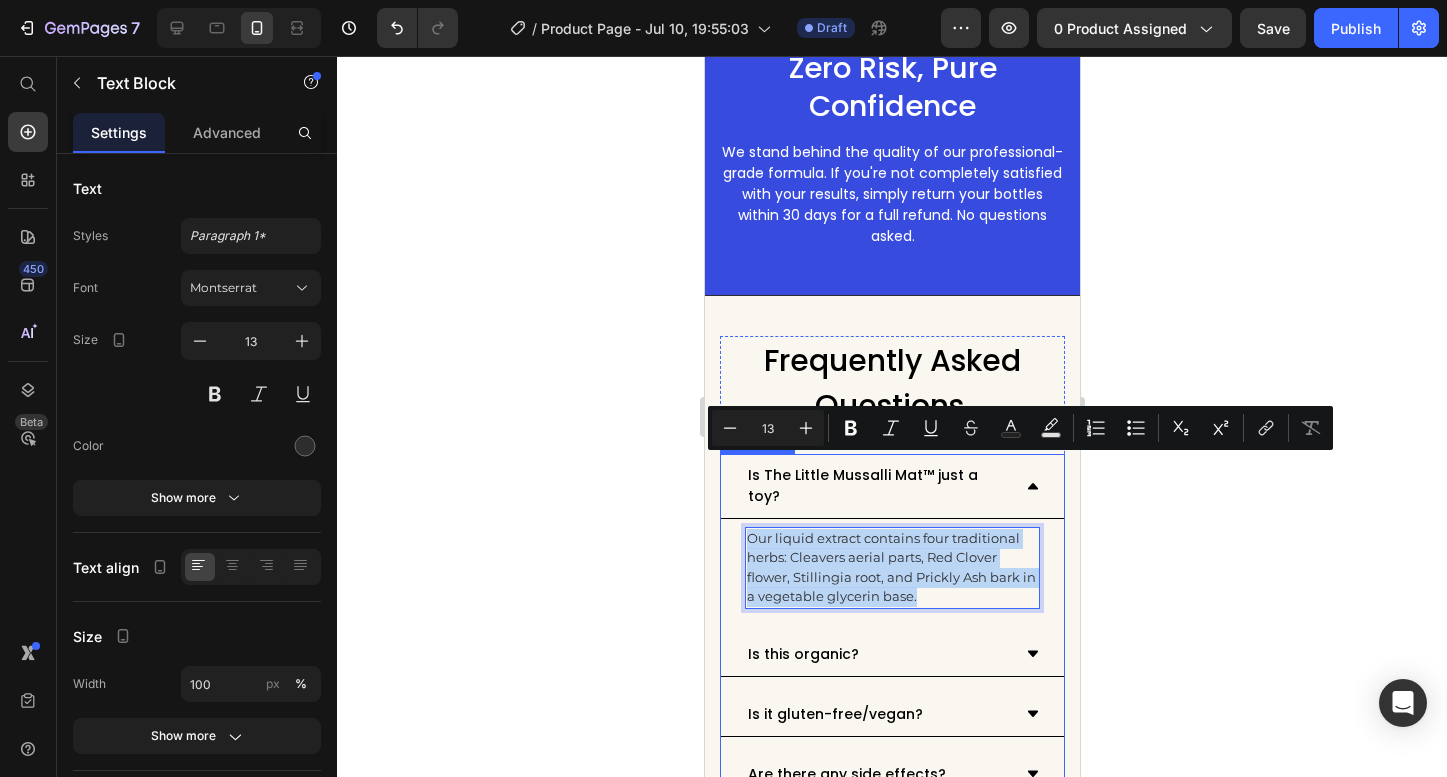copy on "Our liquid extract contains four traditional herbs: Cleavers aerial parts, Red Clover flower, Stillingia root, and Prickly Ash bark in a vegetable glycerin base." 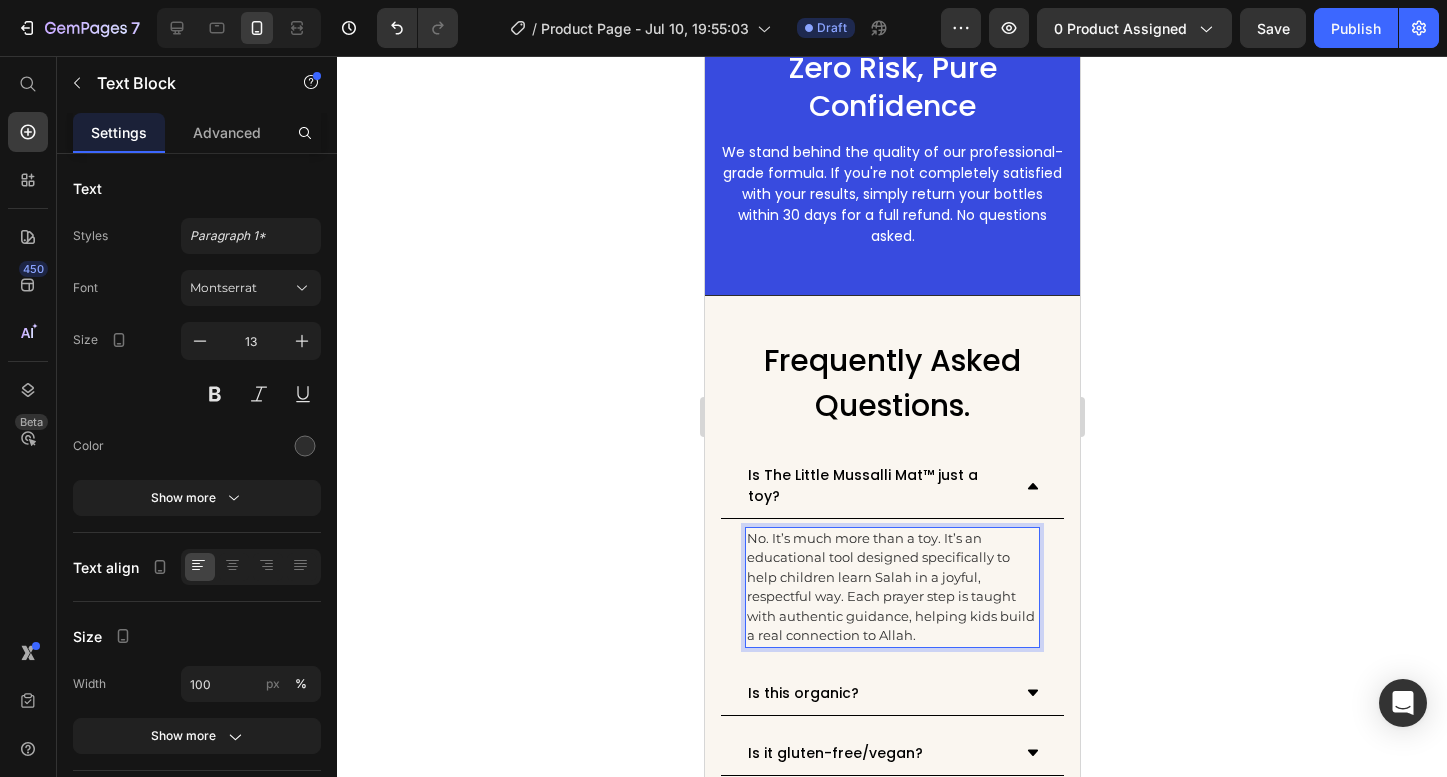 click 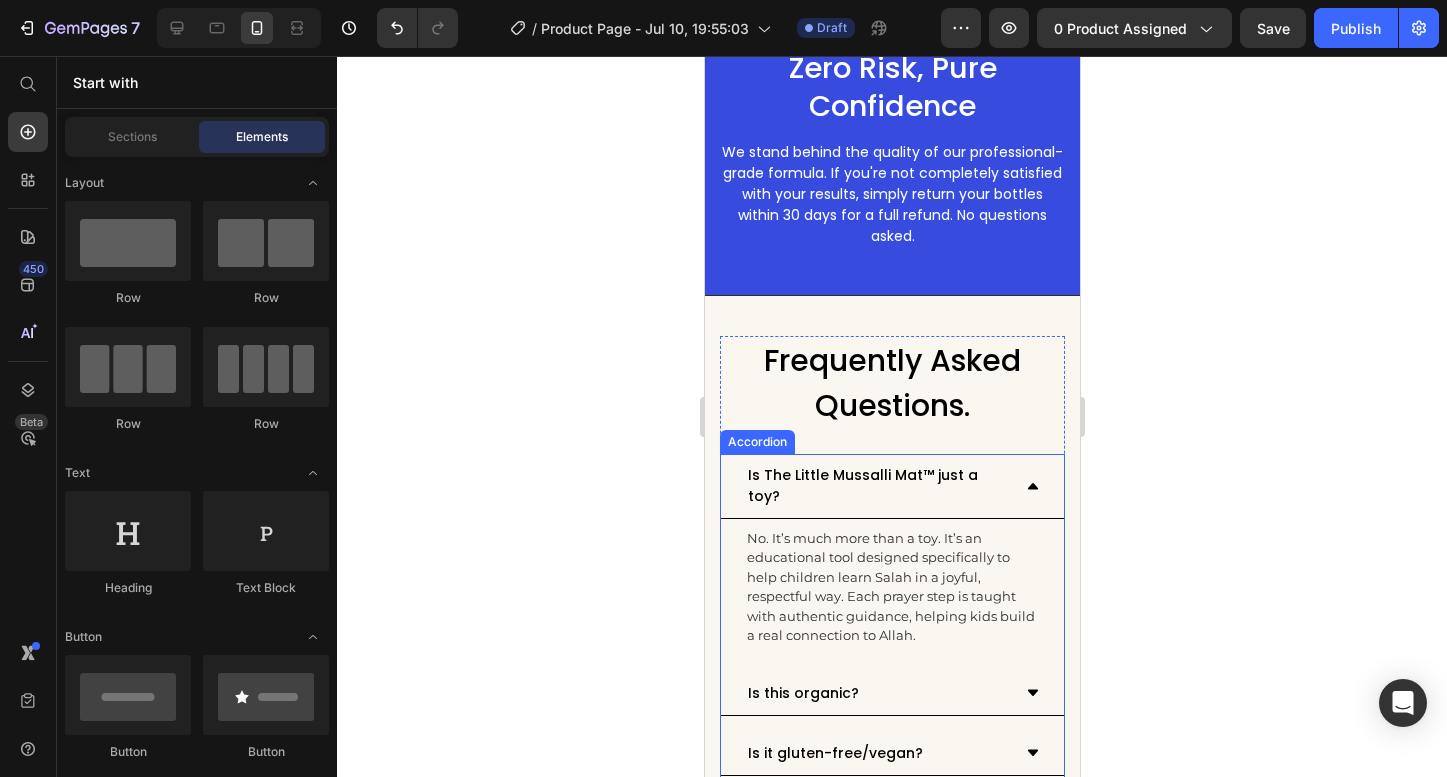 click on "Is The Little Mussalli Mat™ just a toy?" at bounding box center (891, 486) 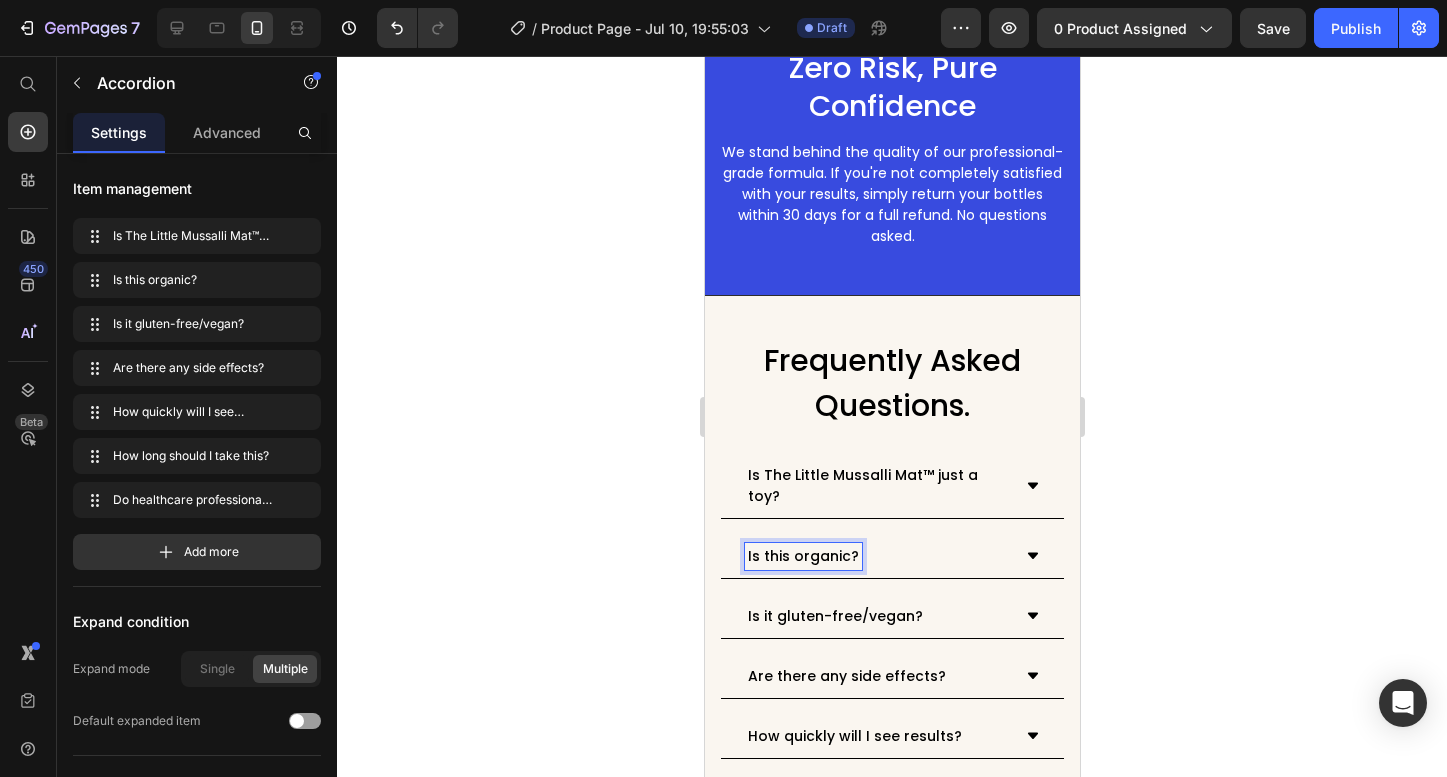 click on "Is this organic?" at bounding box center [802, 556] 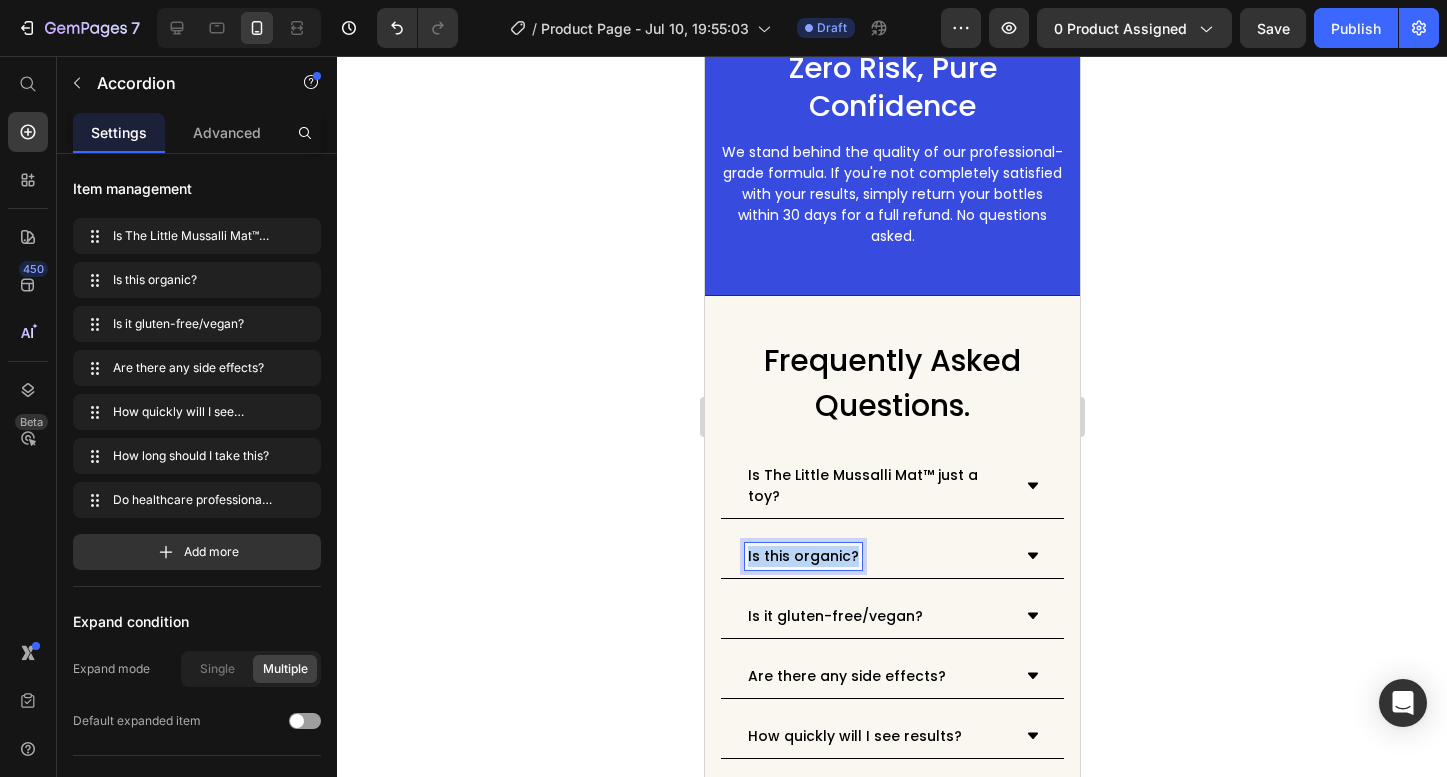 drag, startPoint x: 850, startPoint y: 483, endPoint x: 729, endPoint y: 482, distance: 121.004135 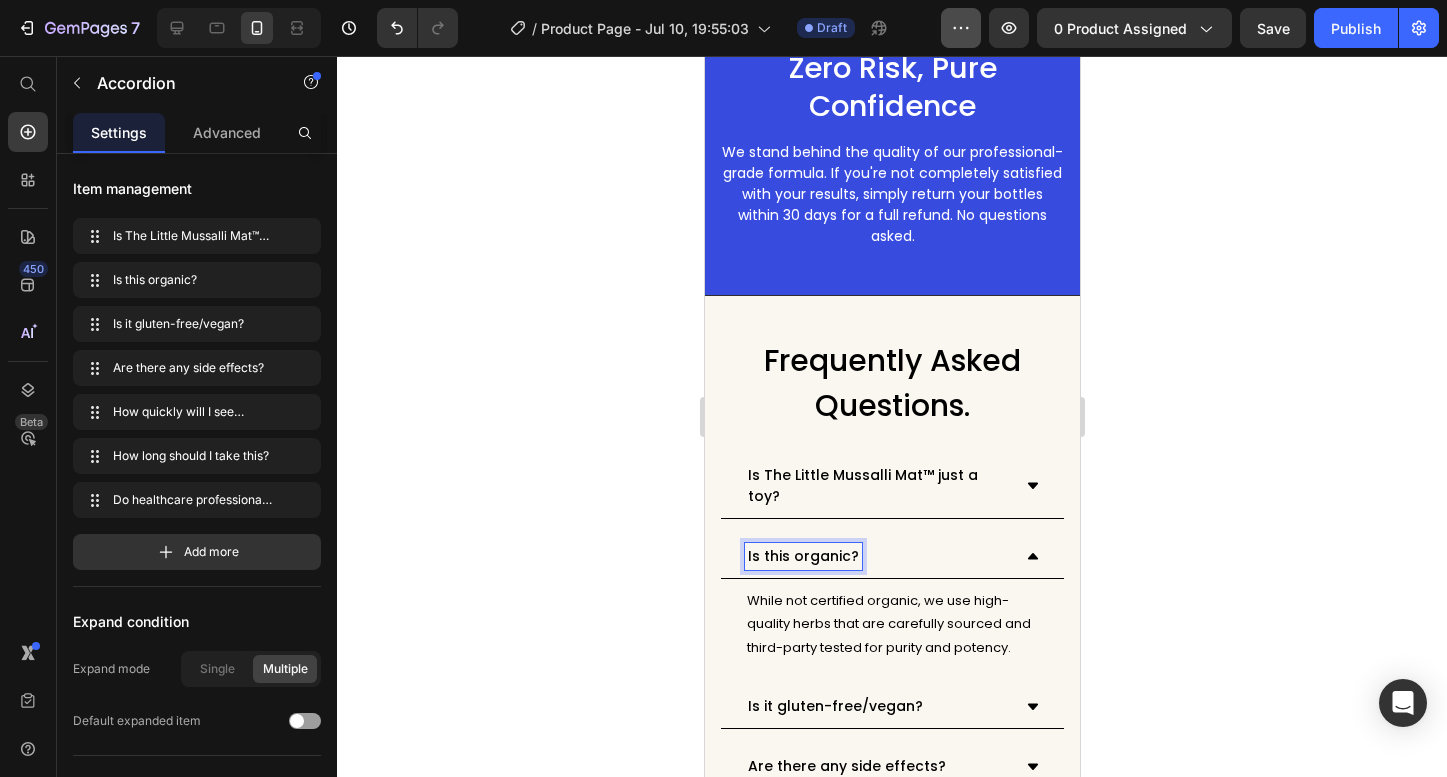 click 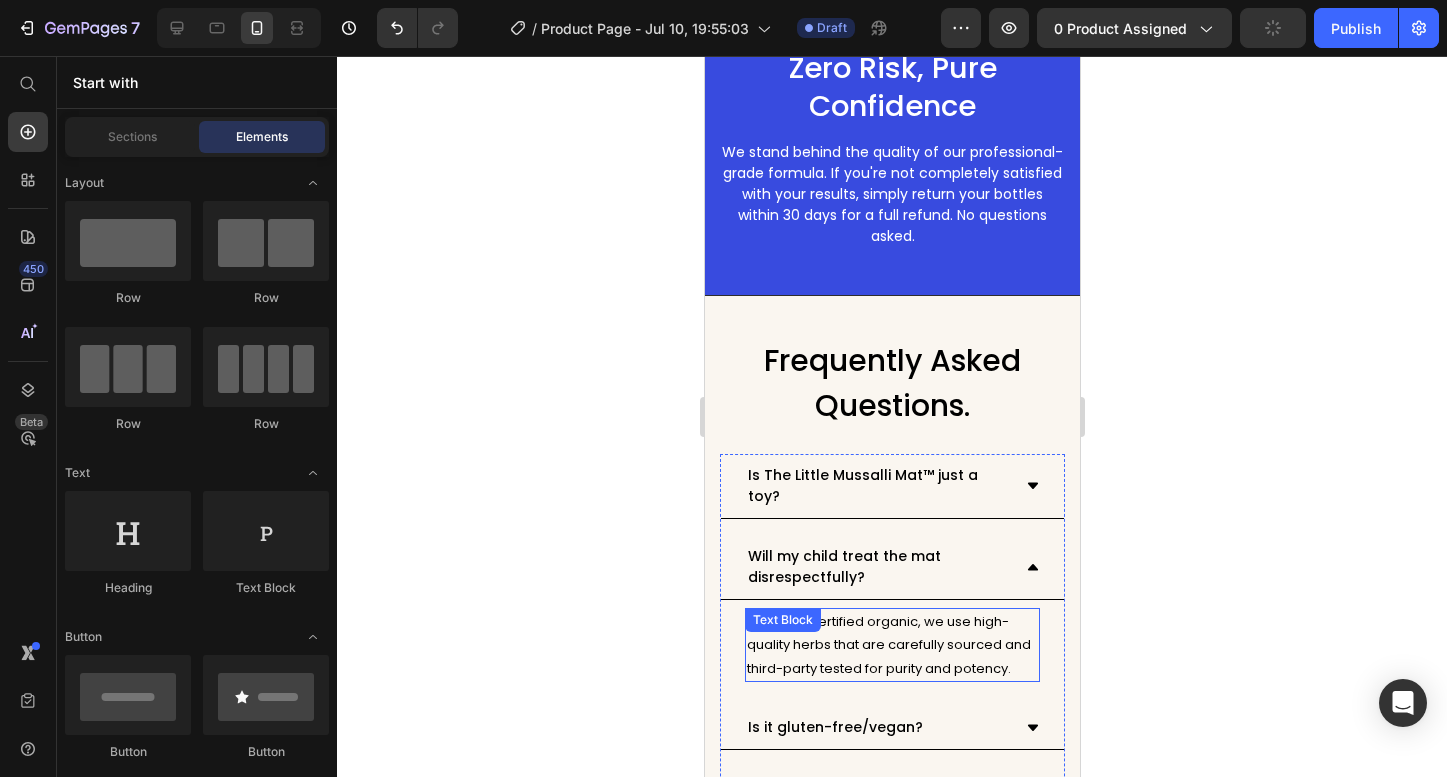click on "While not certified organic, we use high-quality herbs that are carefully sourced and third-party tested for purity and potency." at bounding box center (891, 645) 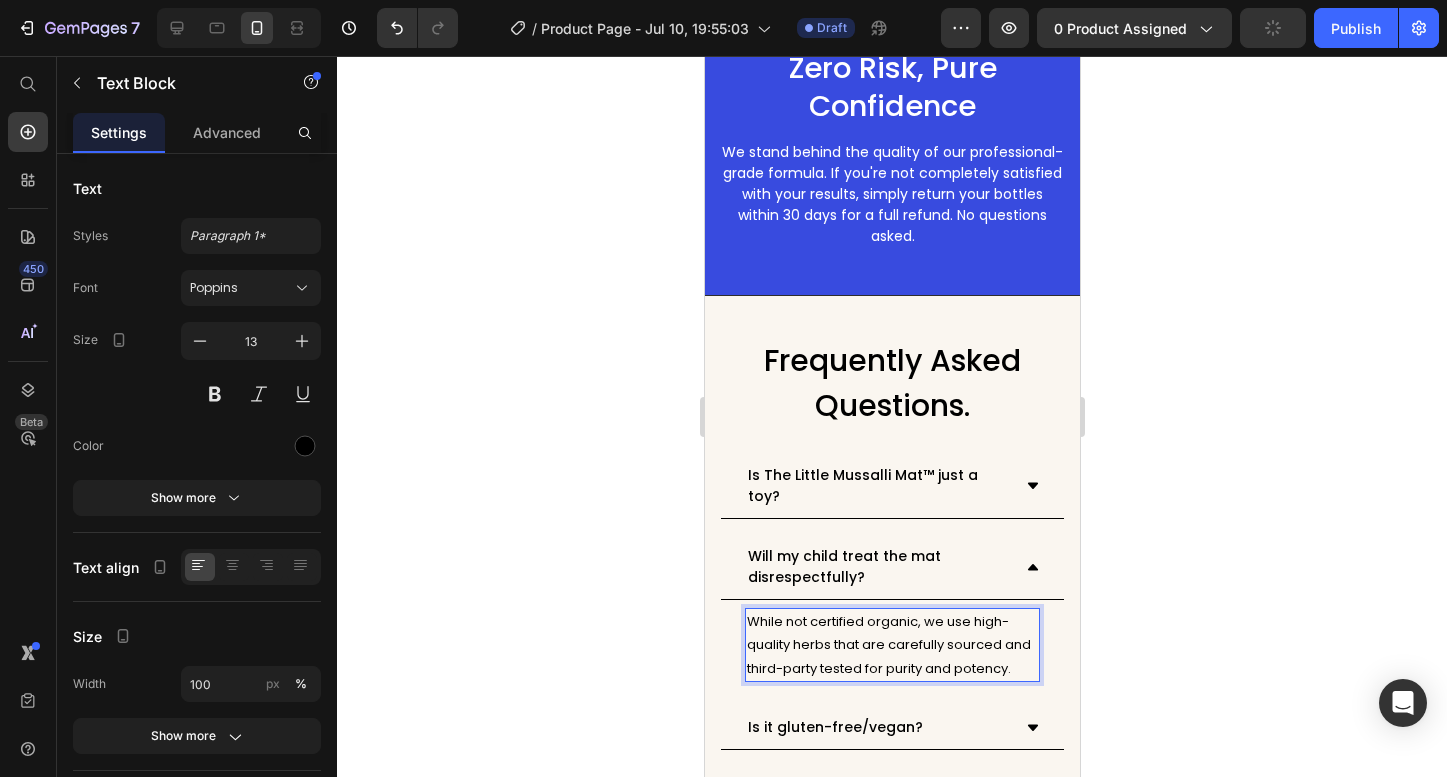 click on "While not certified organic, we use high-quality herbs that are carefully sourced and third-party tested for purity and potency." at bounding box center (891, 645) 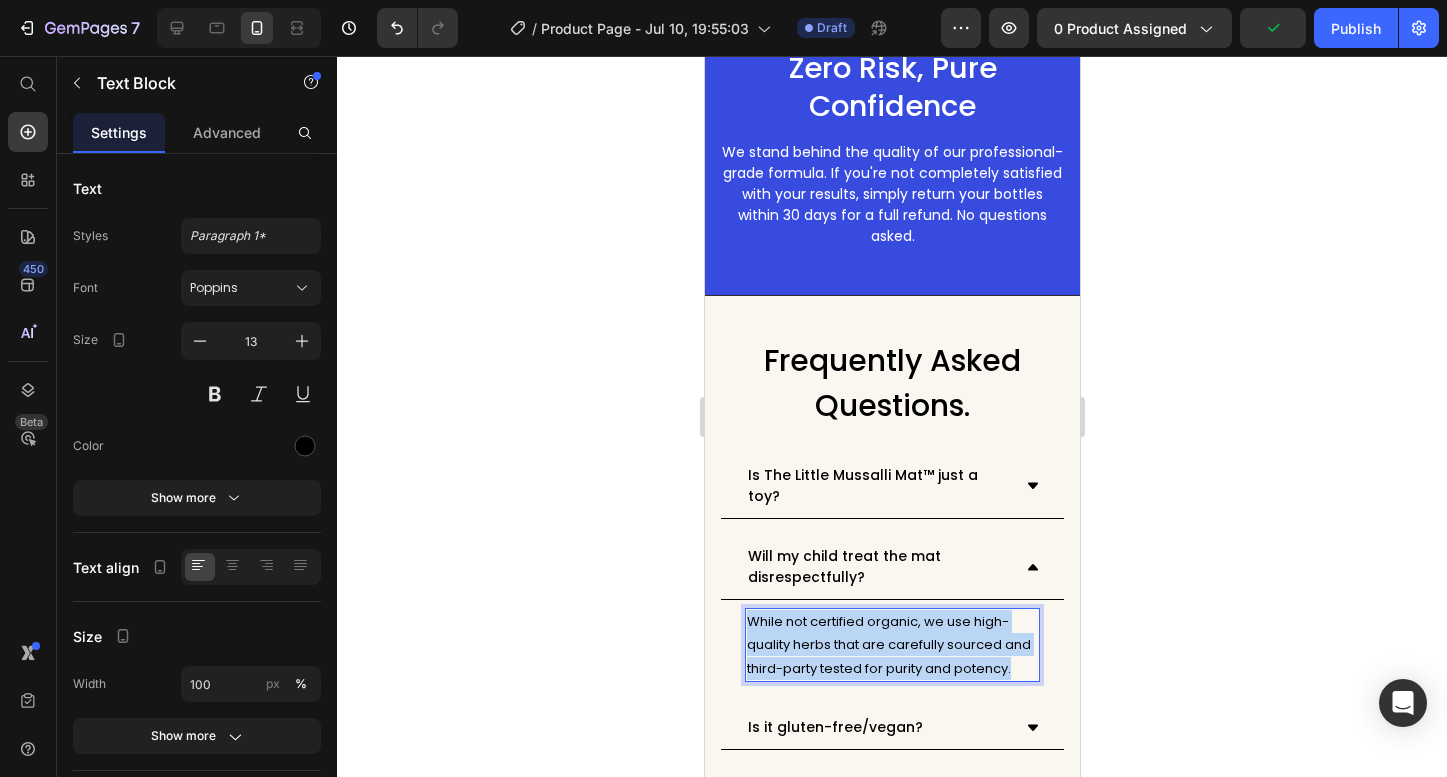 drag, startPoint x: 1022, startPoint y: 595, endPoint x: 739, endPoint y: 541, distance: 288.1059 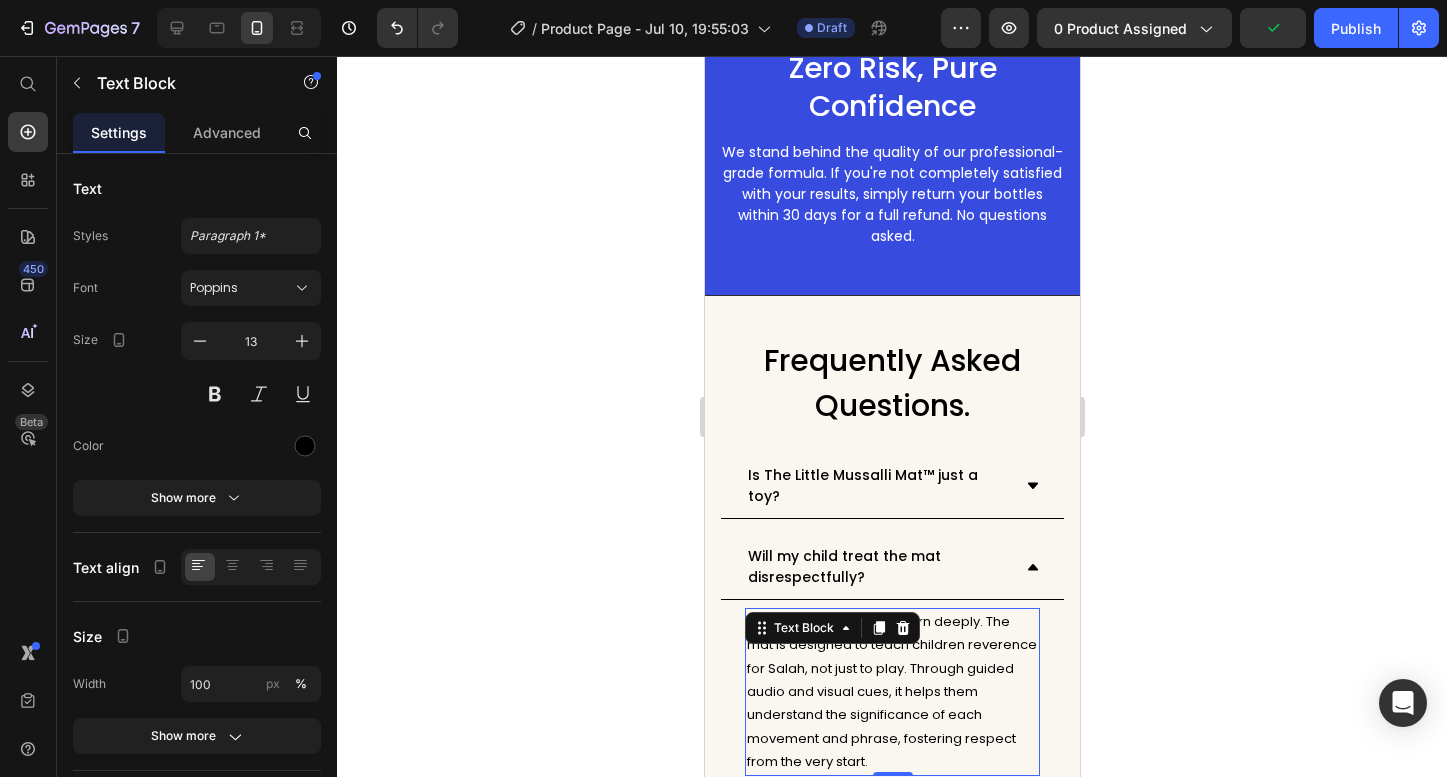 click 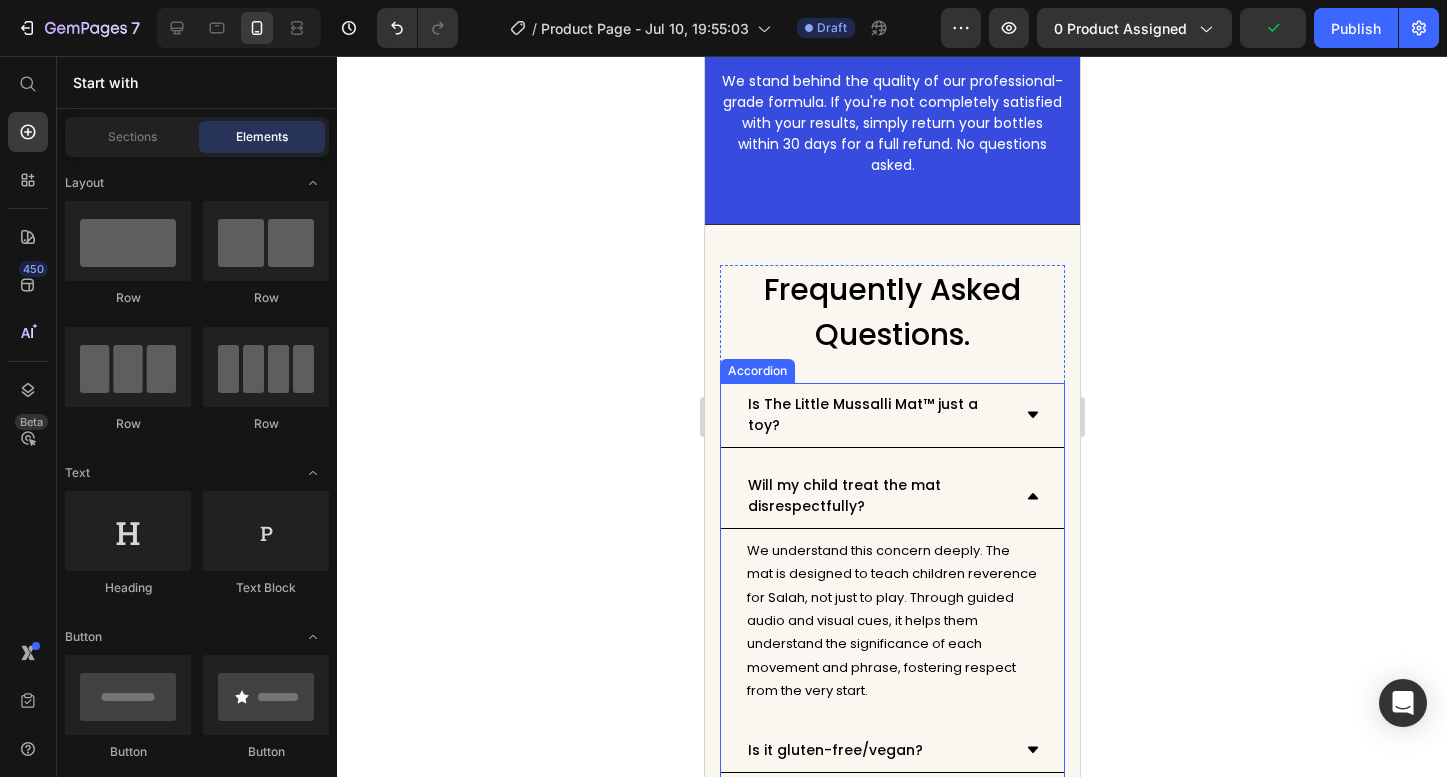 scroll, scrollTop: 6788, scrollLeft: 0, axis: vertical 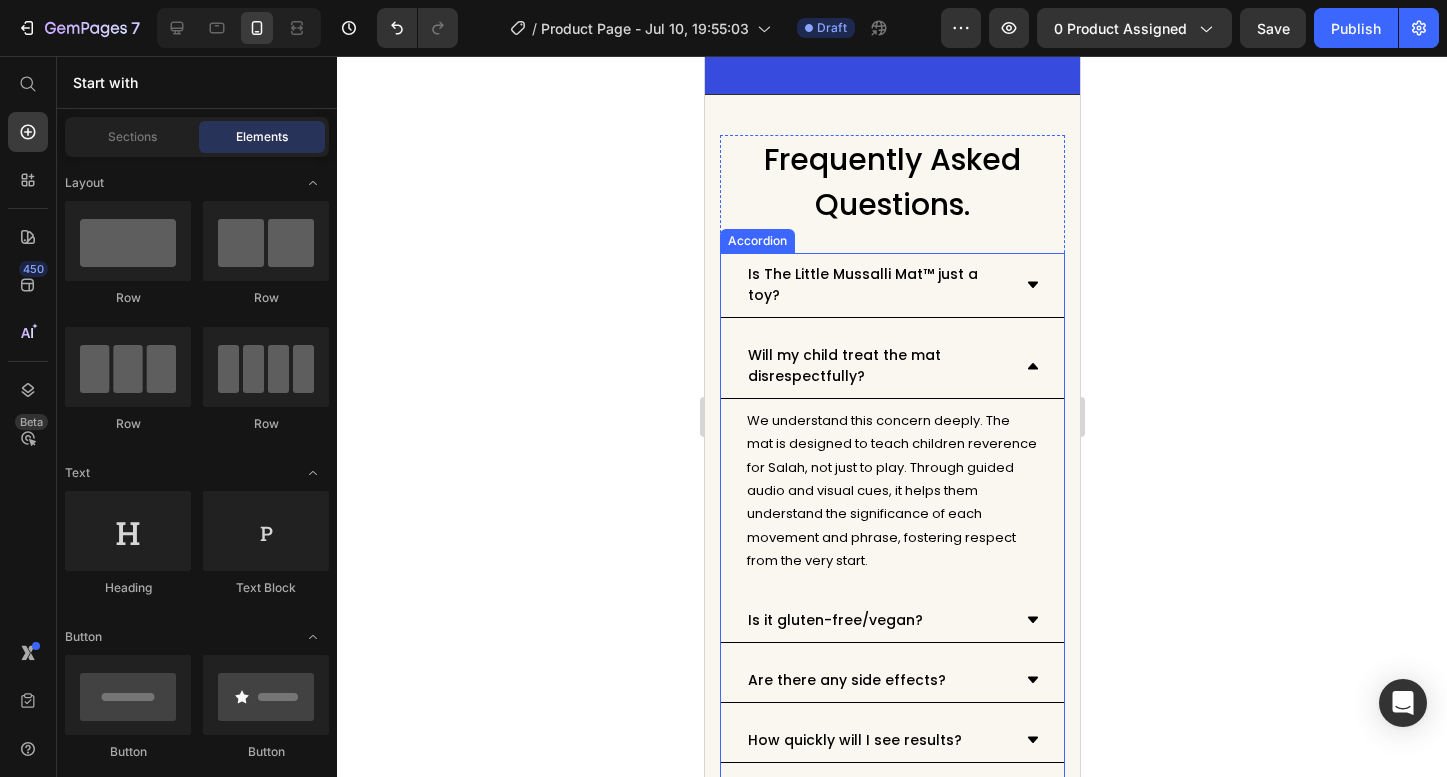 click 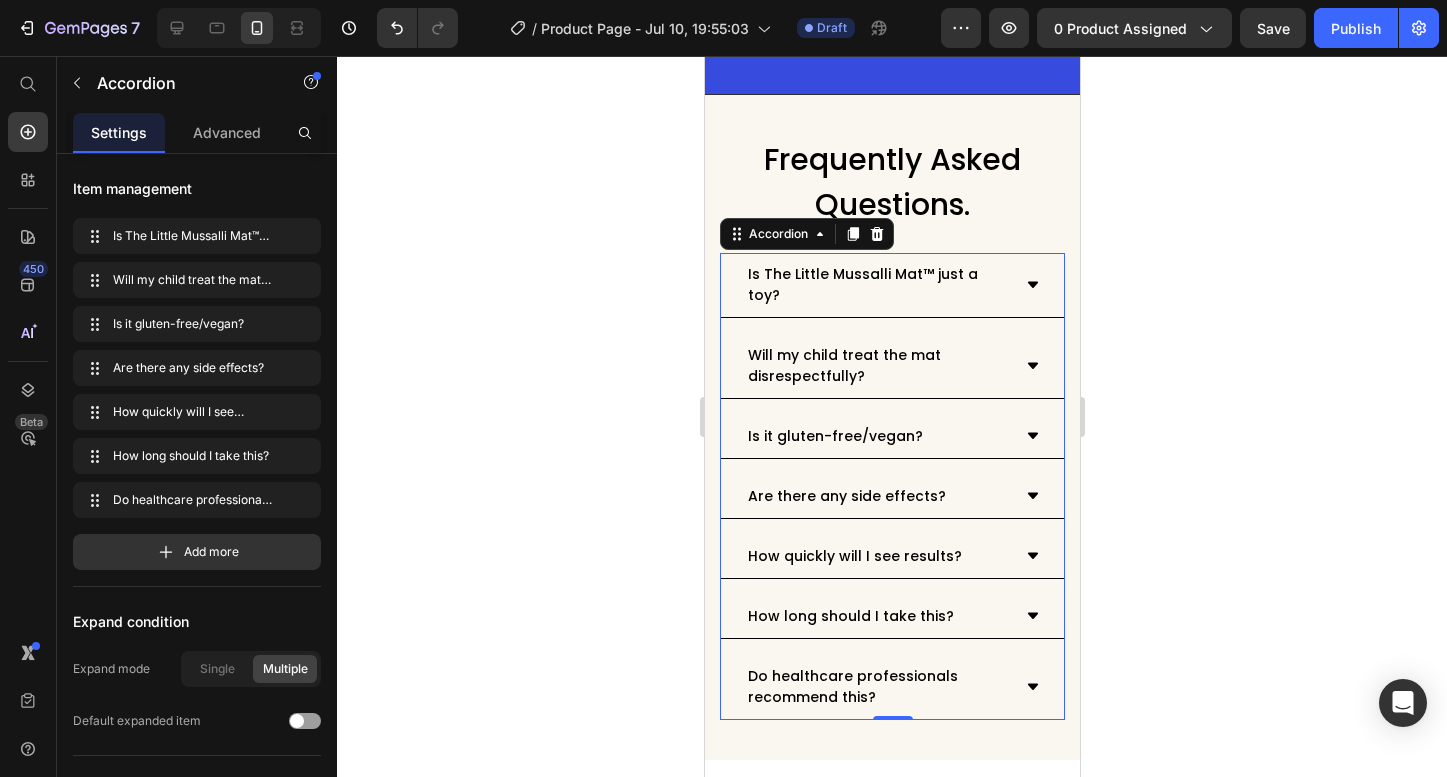 click on "Is it gluten-free/vegan?" at bounding box center [891, 437] 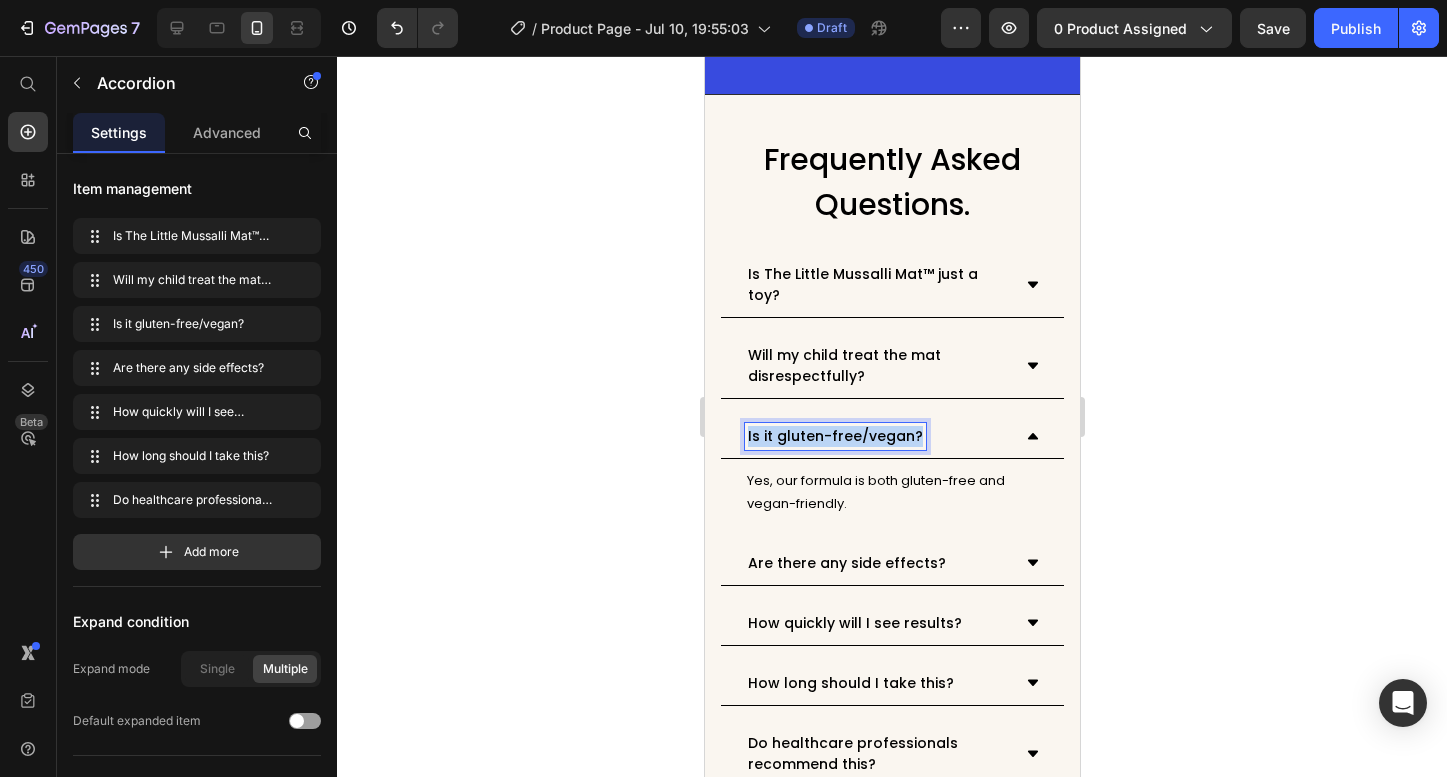 drag, startPoint x: 912, startPoint y: 365, endPoint x: 722, endPoint y: 364, distance: 190.00262 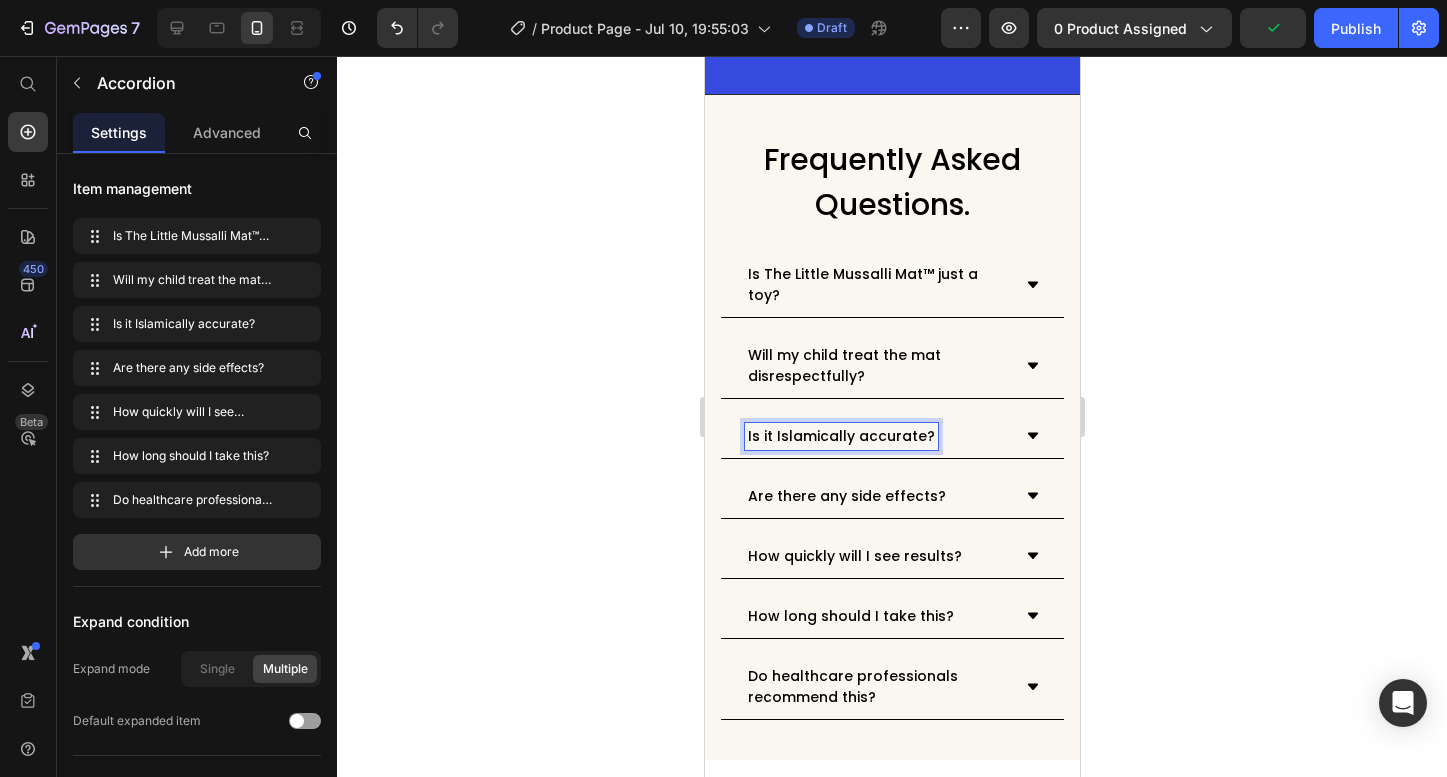 click on "Is it Islamically accurate?" at bounding box center [876, 436] 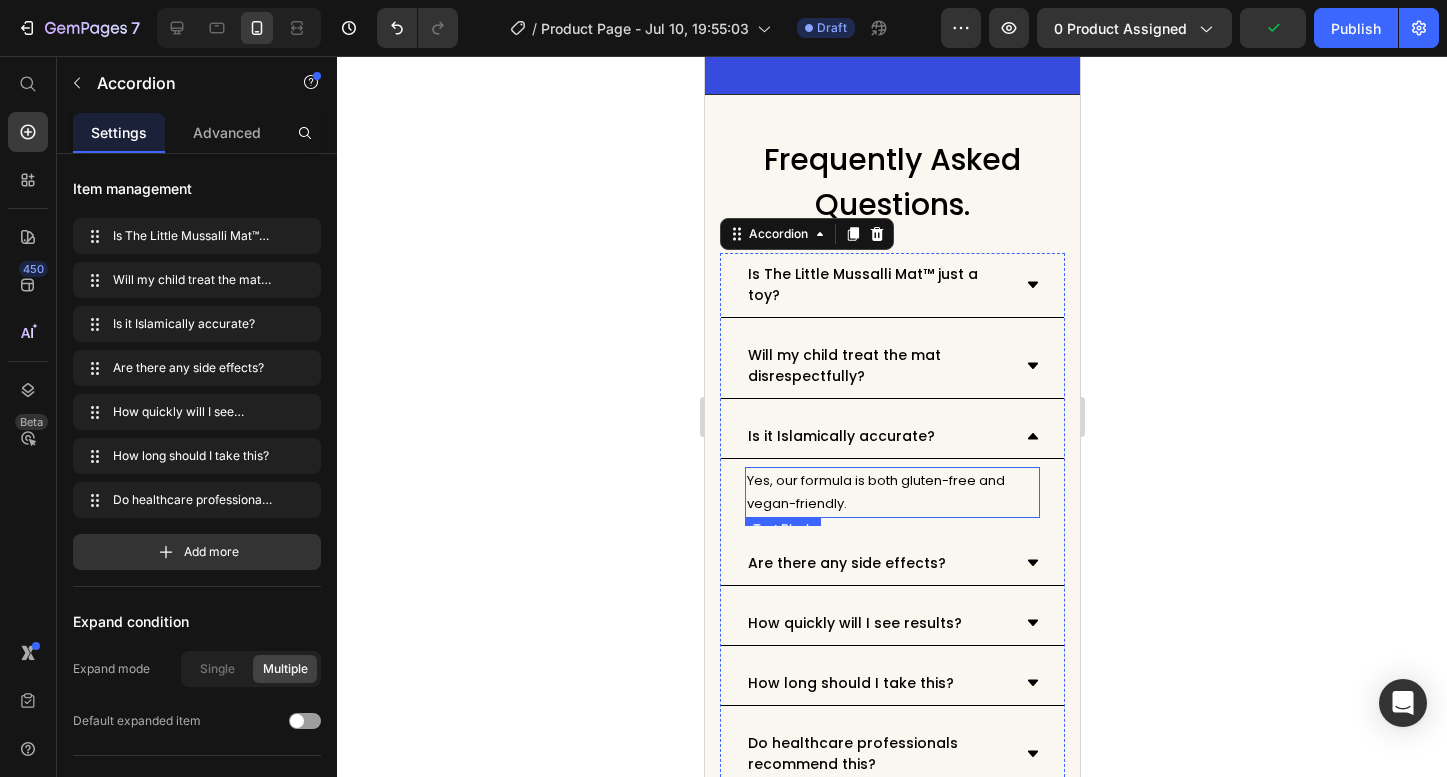 click on "Yes, our formula is both gluten-free and vegan-friendly." at bounding box center (891, 492) 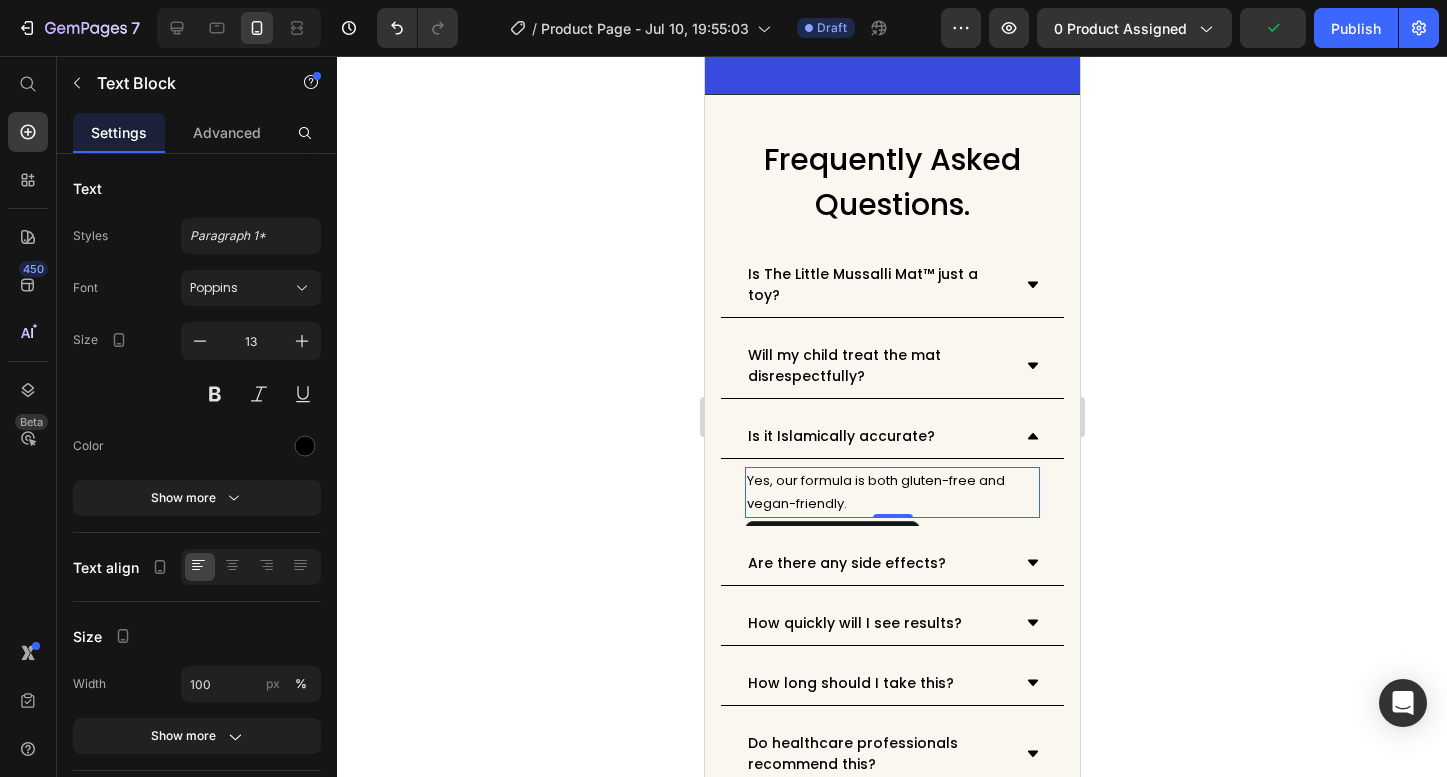 click on "Yes, our formula is both gluten-free and vegan-friendly." at bounding box center [891, 492] 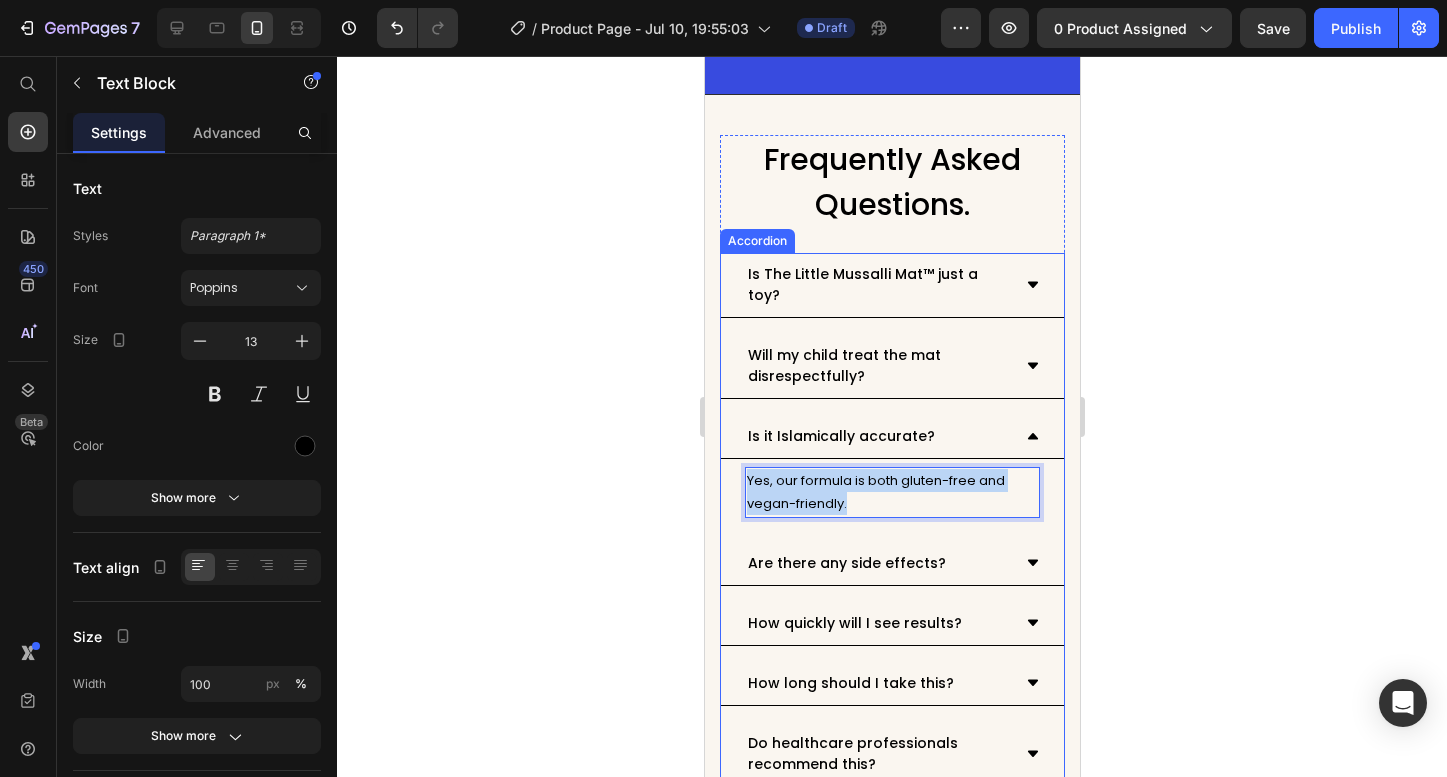 drag, startPoint x: 874, startPoint y: 439, endPoint x: 739, endPoint y: 408, distance: 138.51353 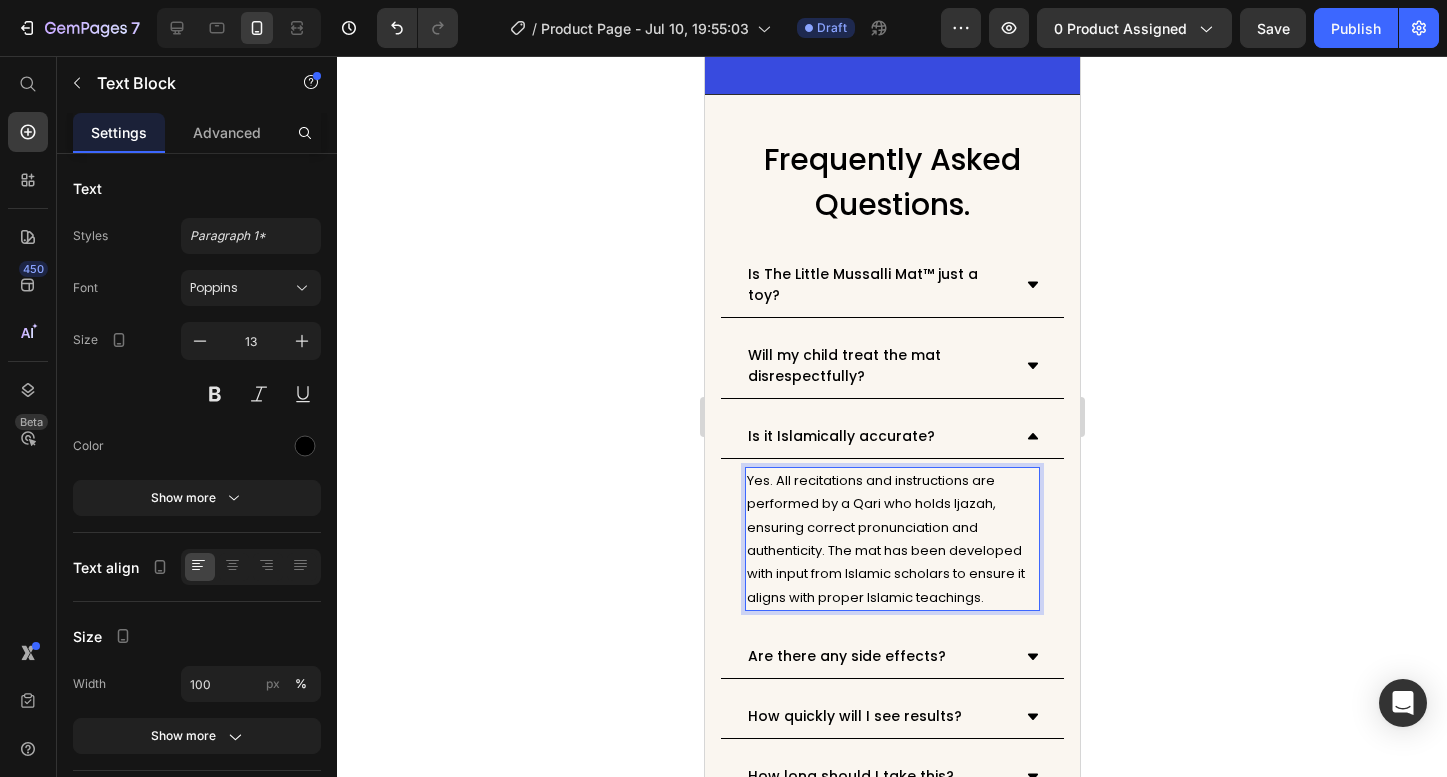 click 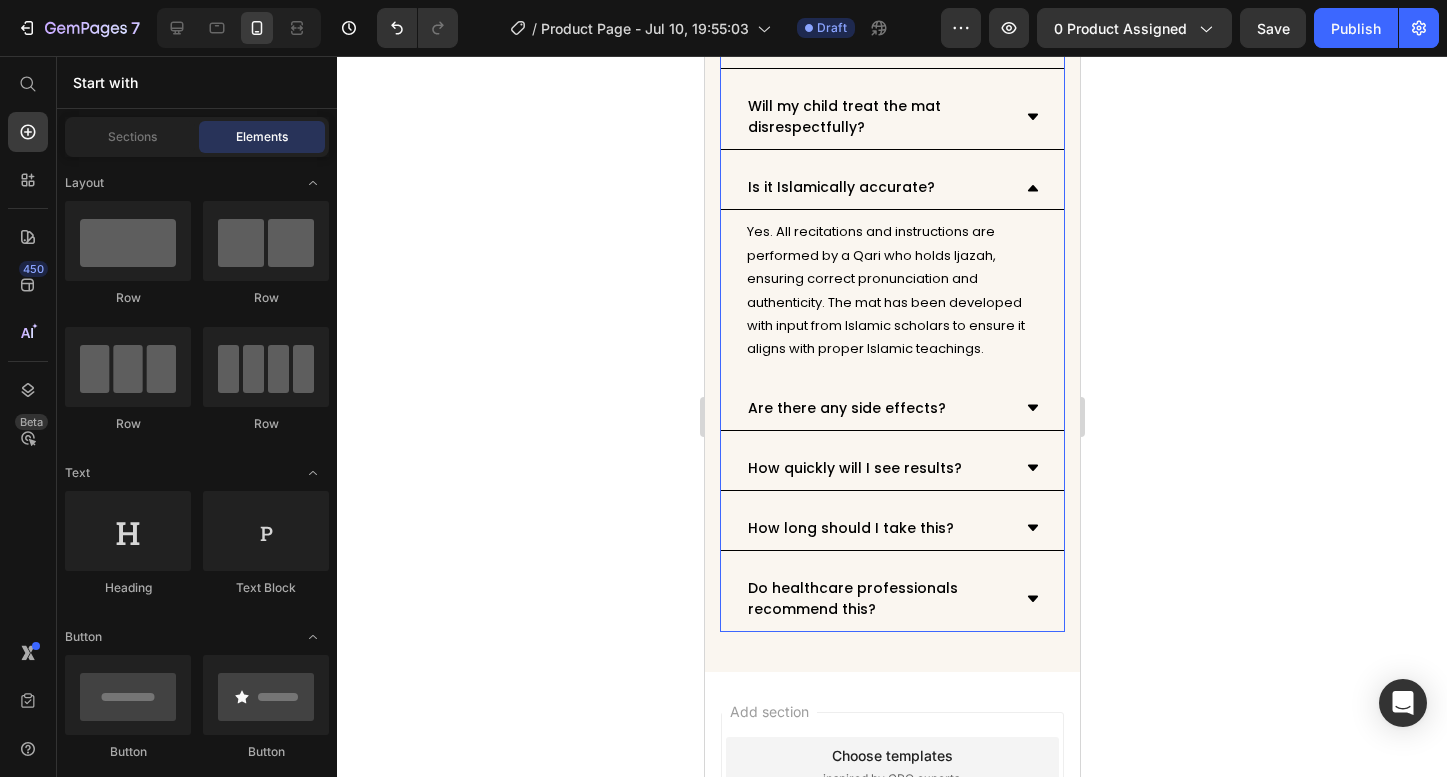 scroll, scrollTop: 7015, scrollLeft: 0, axis: vertical 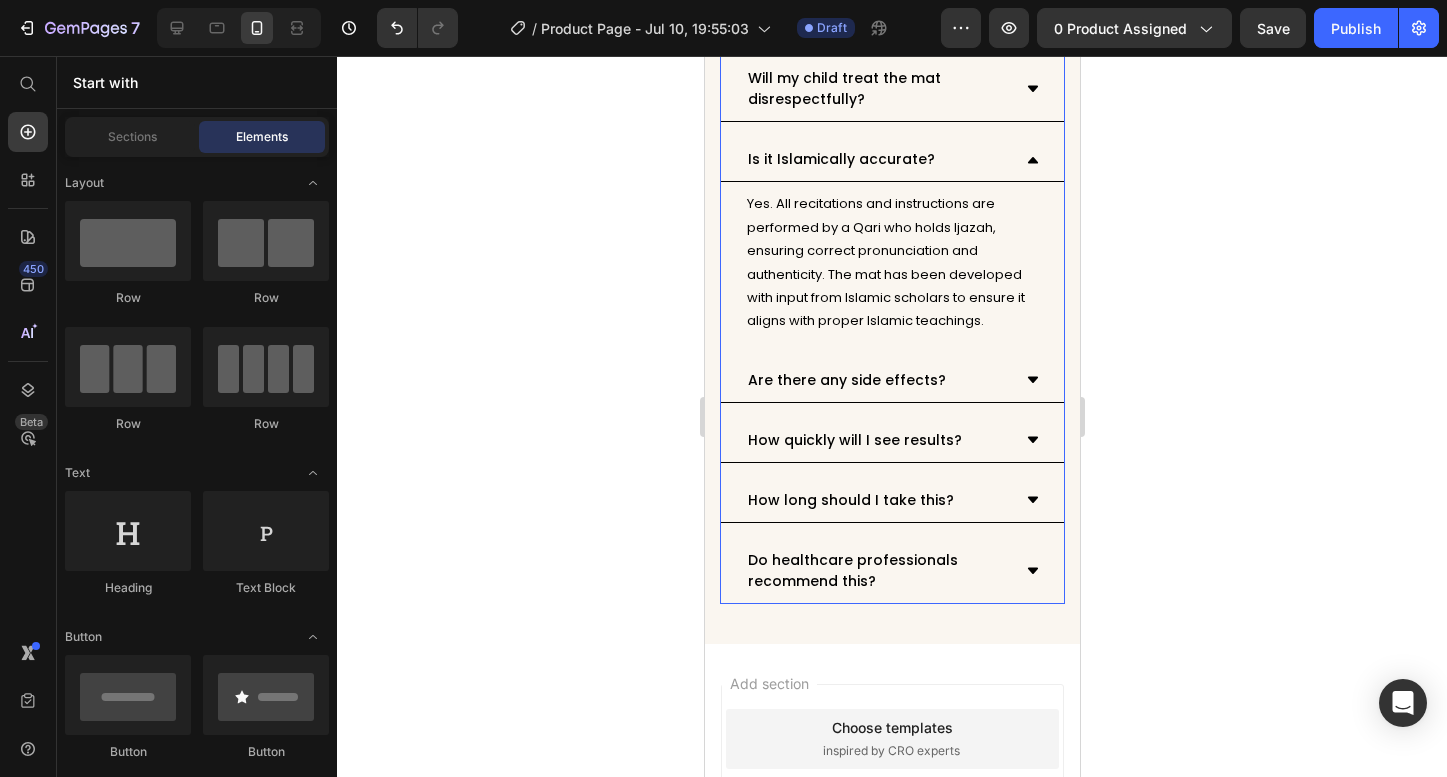 click on "Are there any side effects?" at bounding box center (876, 380) 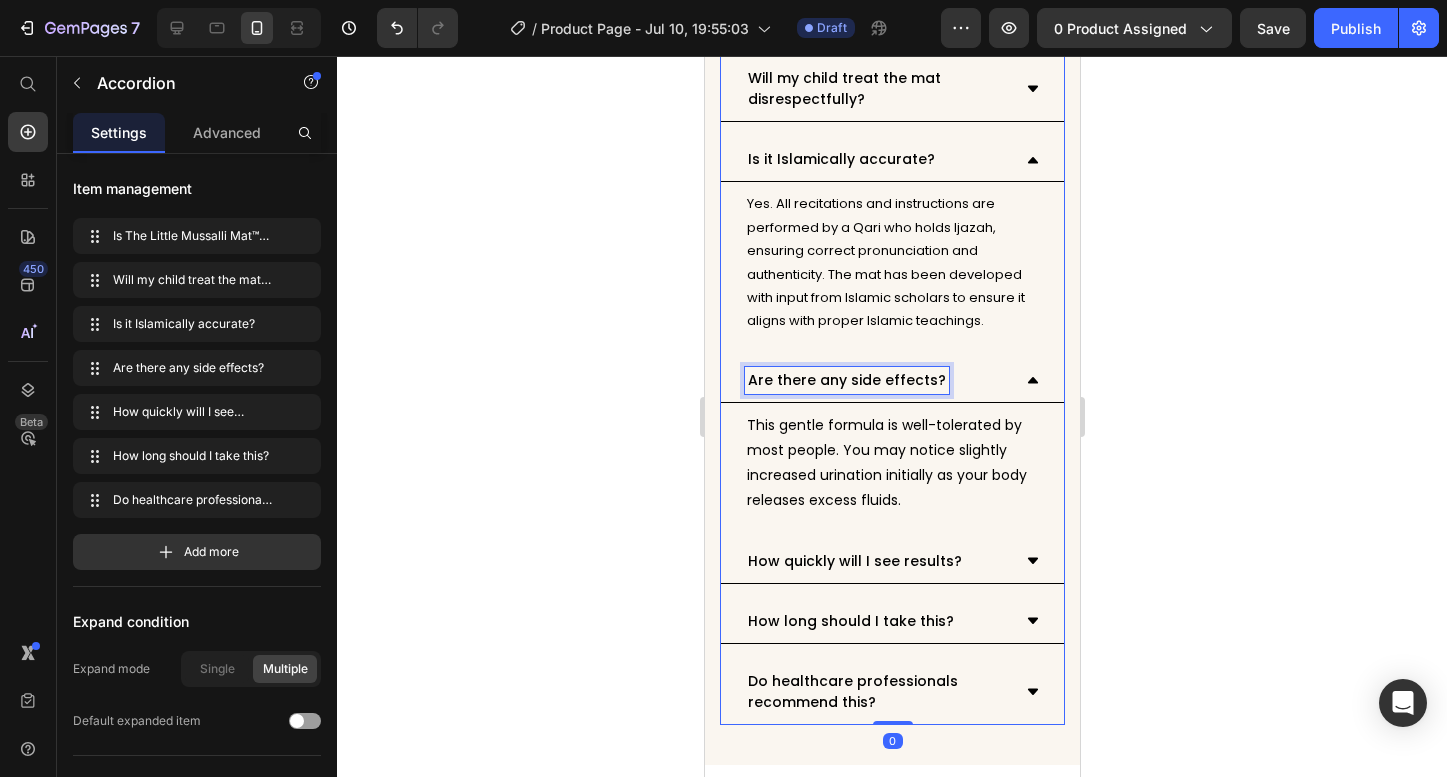 click on "Are there any side effects?" at bounding box center (846, 380) 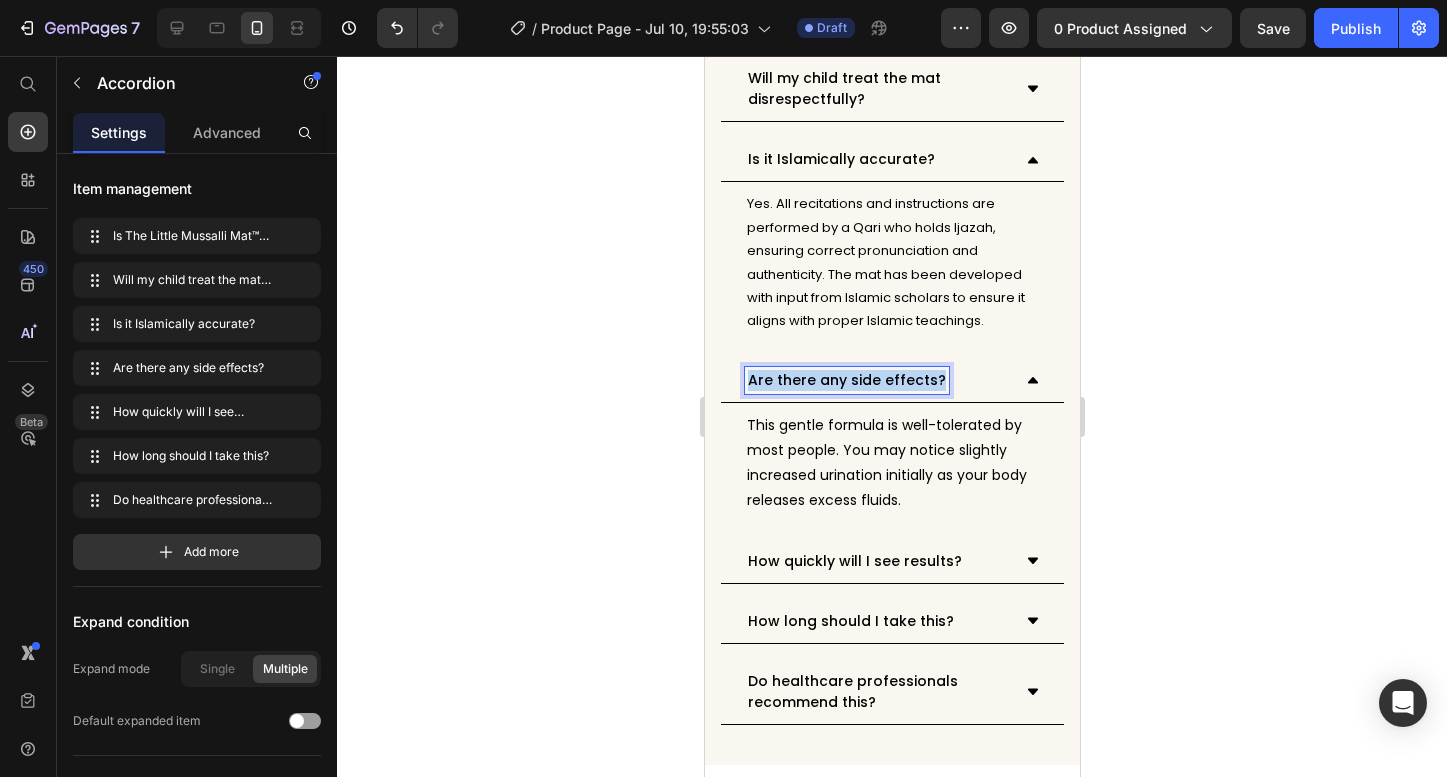 drag, startPoint x: 932, startPoint y: 357, endPoint x: 742, endPoint y: 346, distance: 190.31816 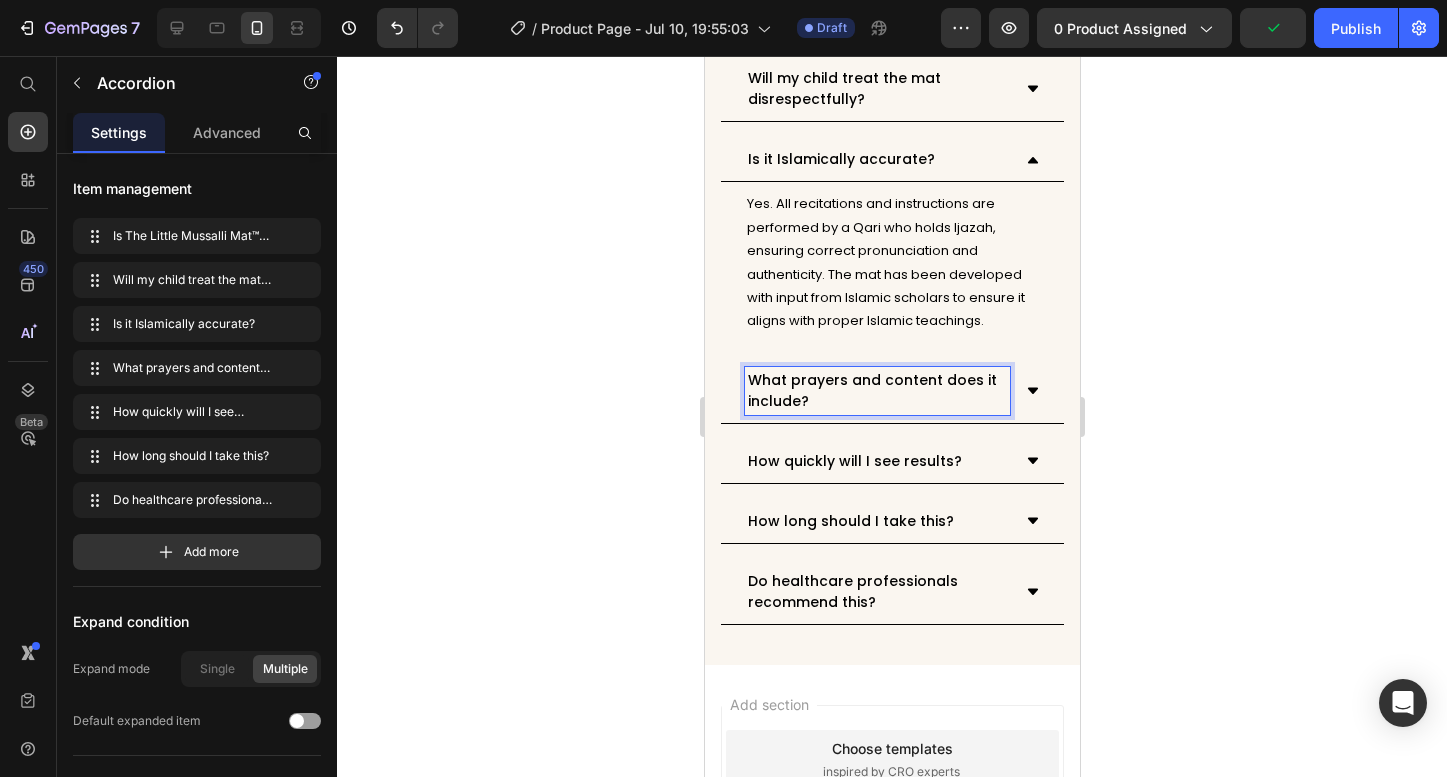 click 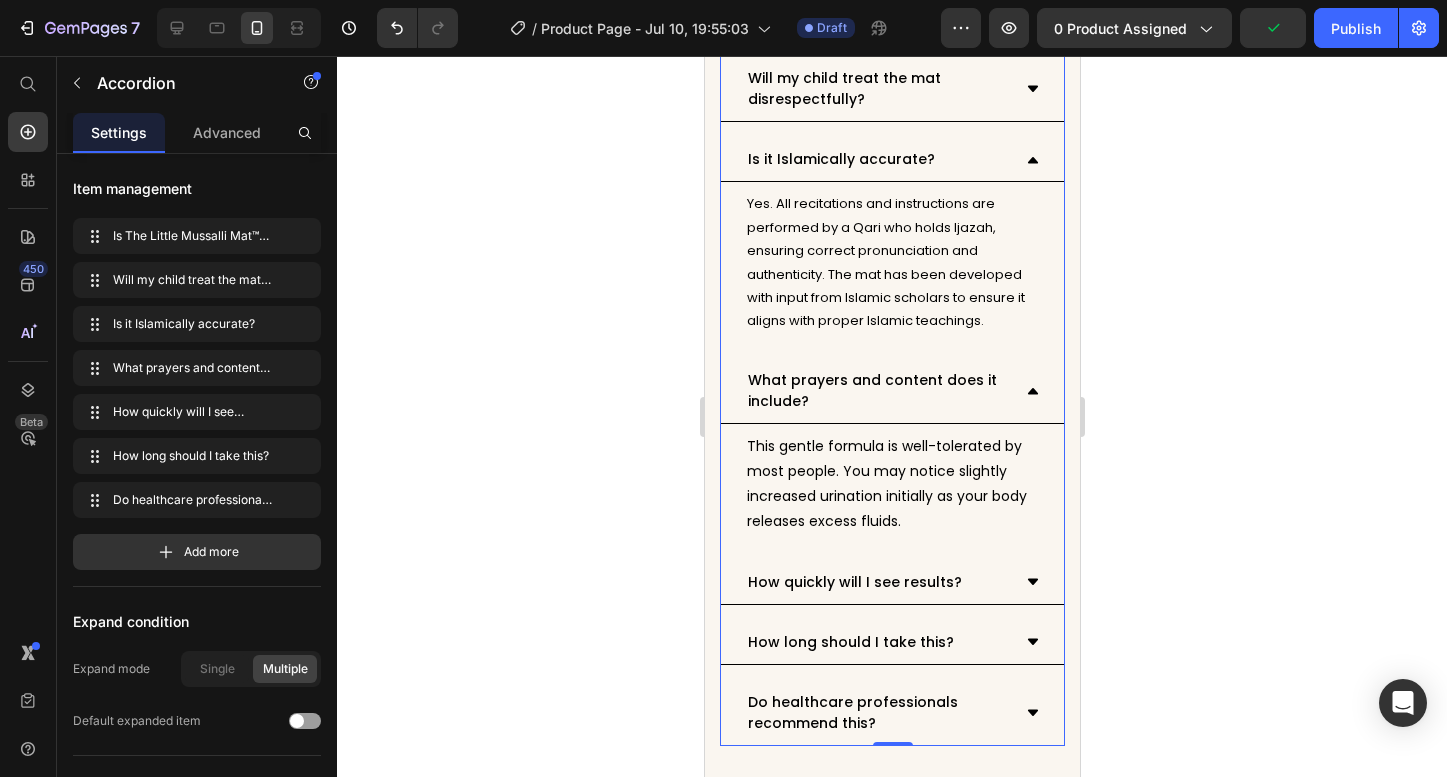 click on "This gentle formula is well-tolerated by most people. You may notice slightly increased urination initially as your body releases excess fluids." at bounding box center [891, 484] 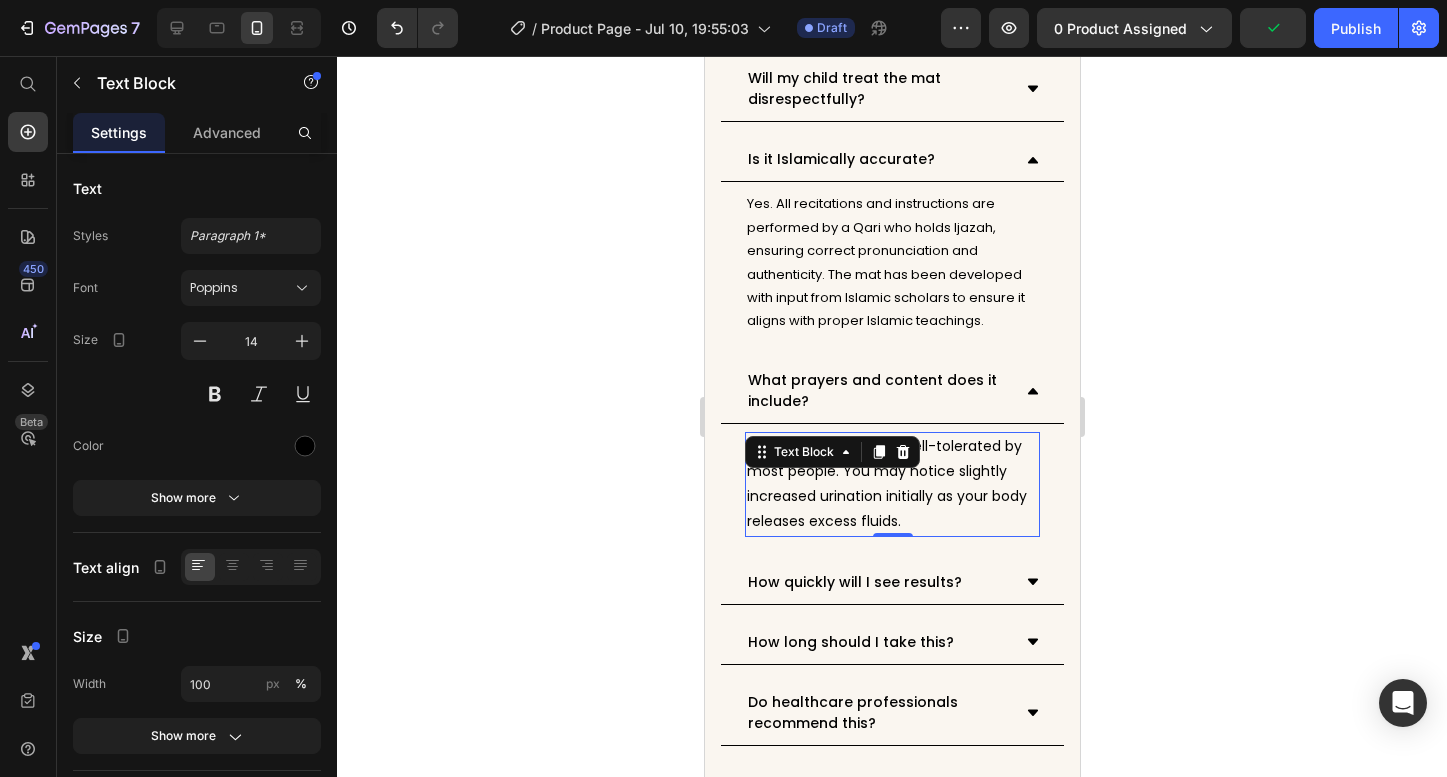 click on "This gentle formula is well-tolerated by most people. You may notice slightly increased urination initially as your body releases excess fluids." at bounding box center [891, 484] 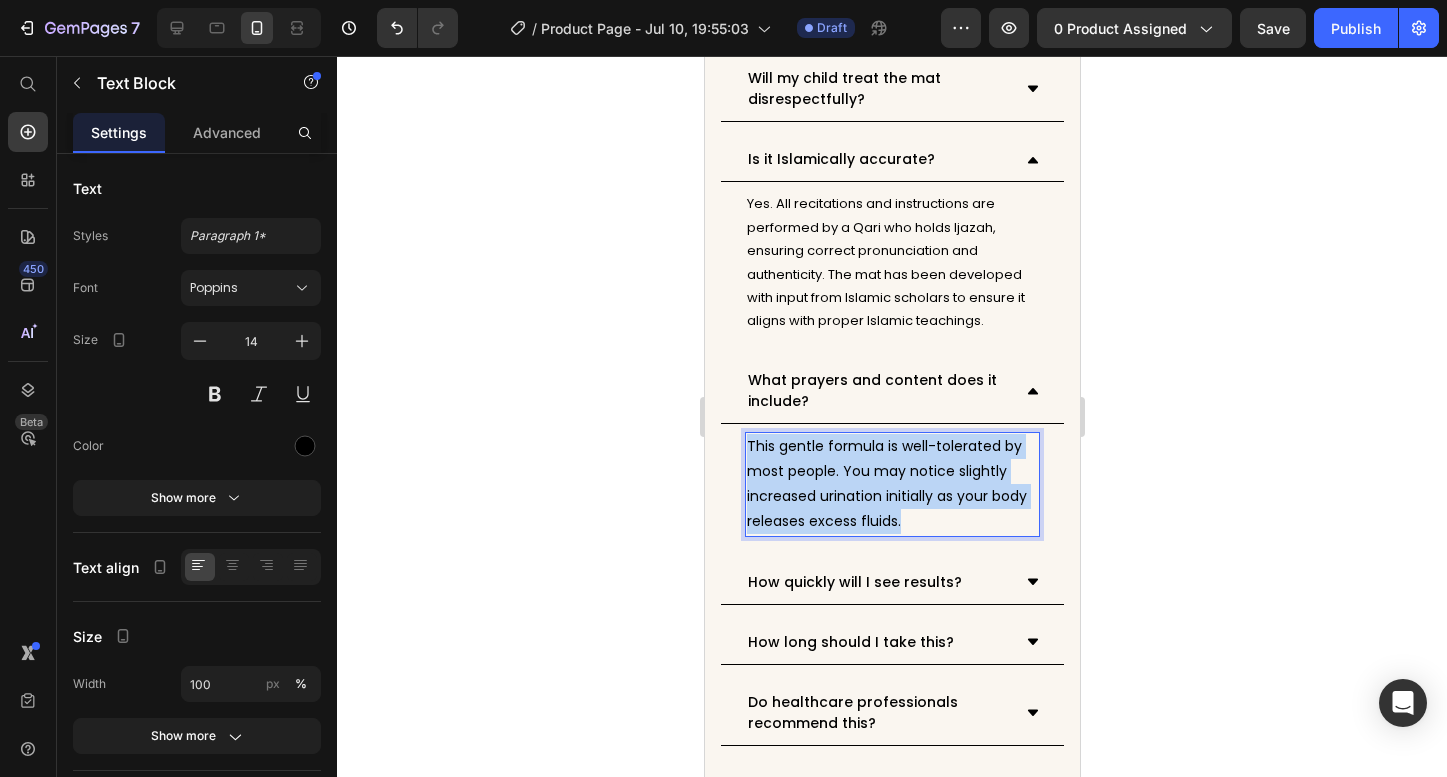drag, startPoint x: 928, startPoint y: 498, endPoint x: 700, endPoint y: 396, distance: 249.7759 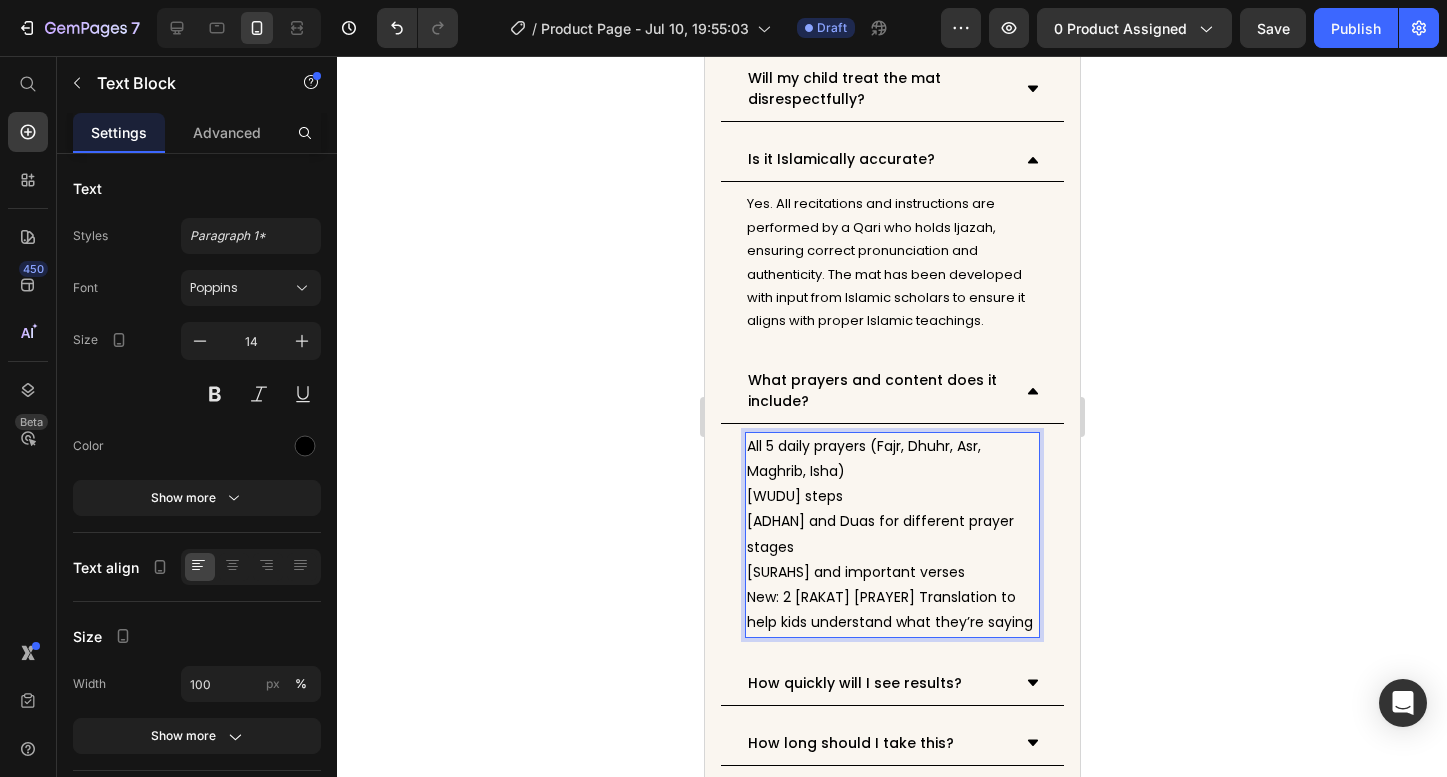 click 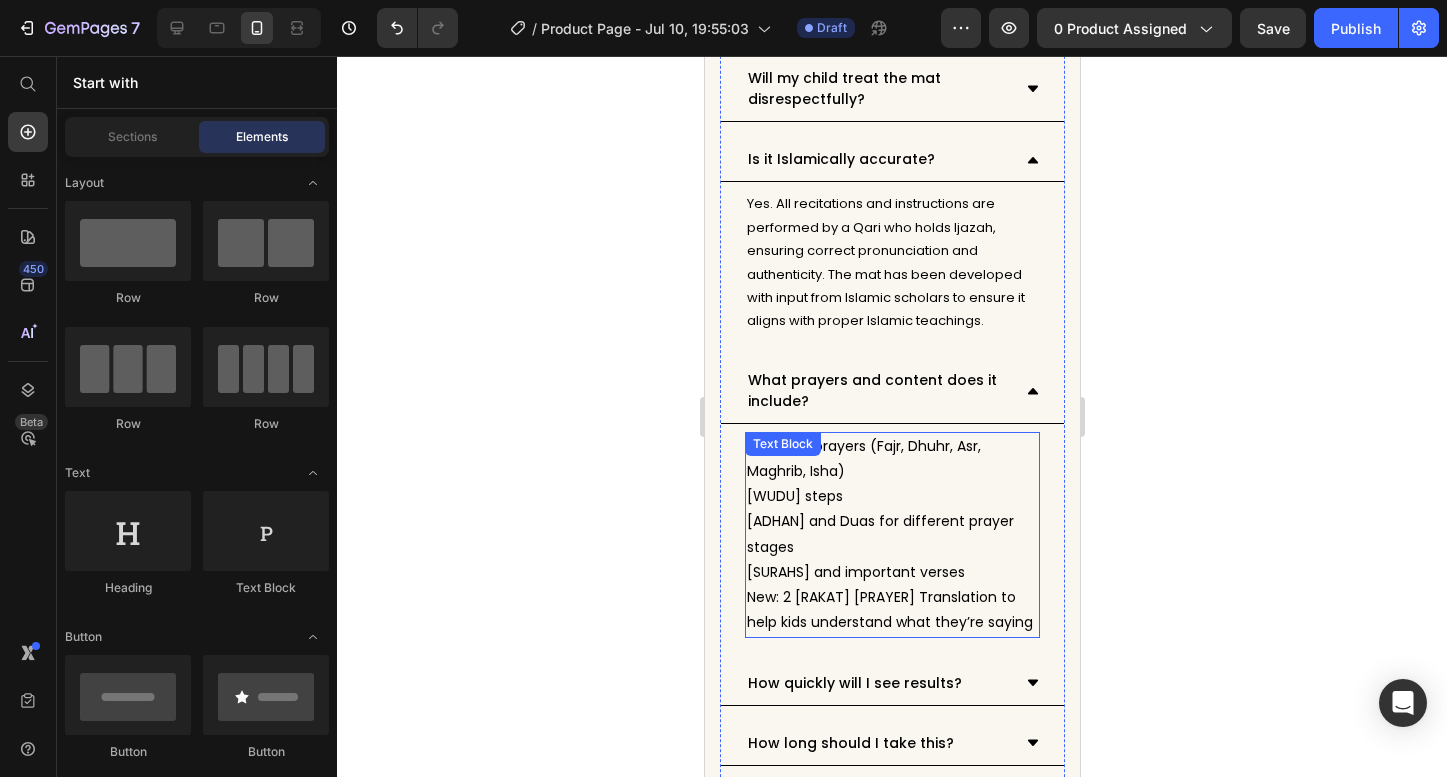 click on "All 5 daily prayers (Fajr, Dhuhr, Asr, Maghrib, Isha)" at bounding box center [891, 459] 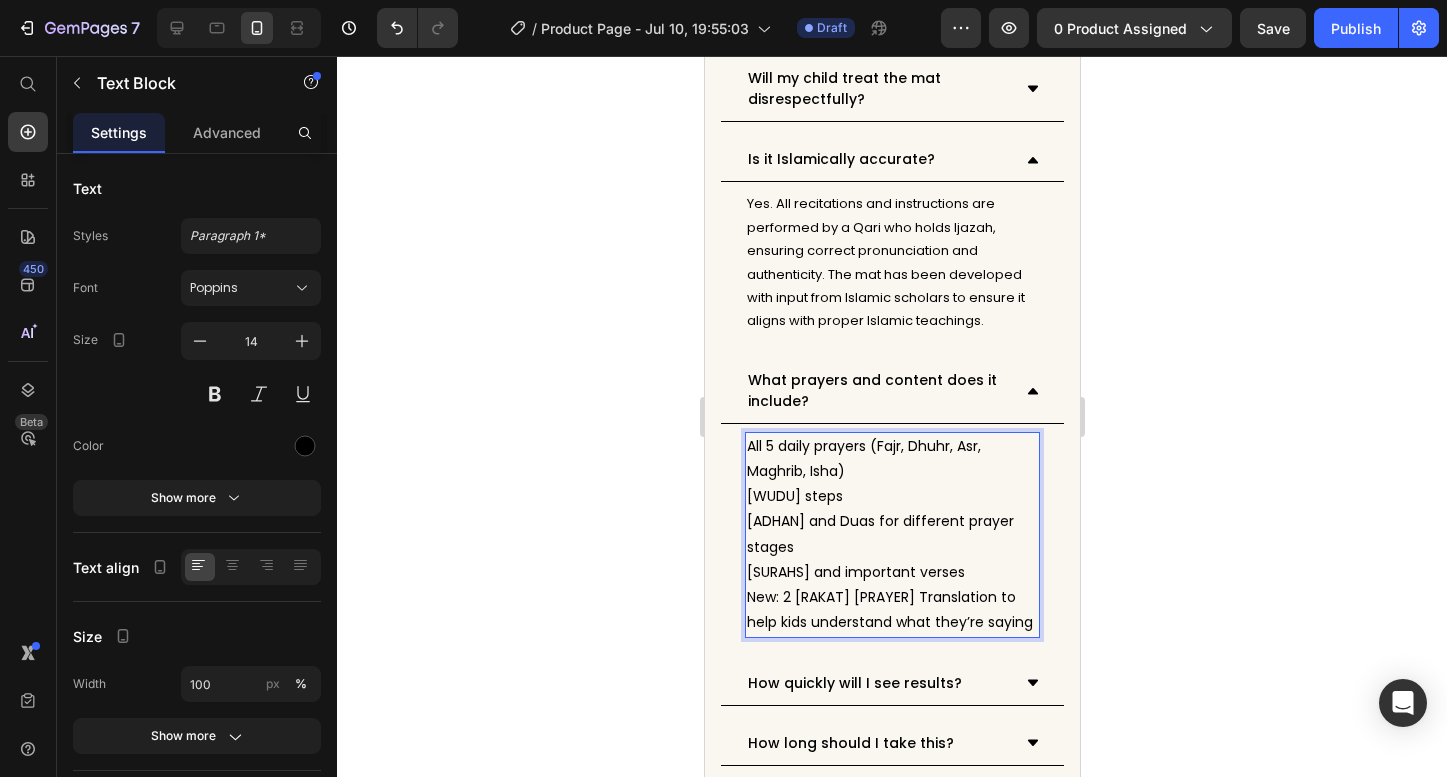 click on "All 5 daily prayers (Fajr, Dhuhr, Asr, Maghrib, Isha) Wudu (ablution) steps Adhan and Duas for different prayer stages Surahs and important verses New: 2 Rakat Salah Translation to help kids understand what they’re saying Text Block   0" at bounding box center [891, 535] 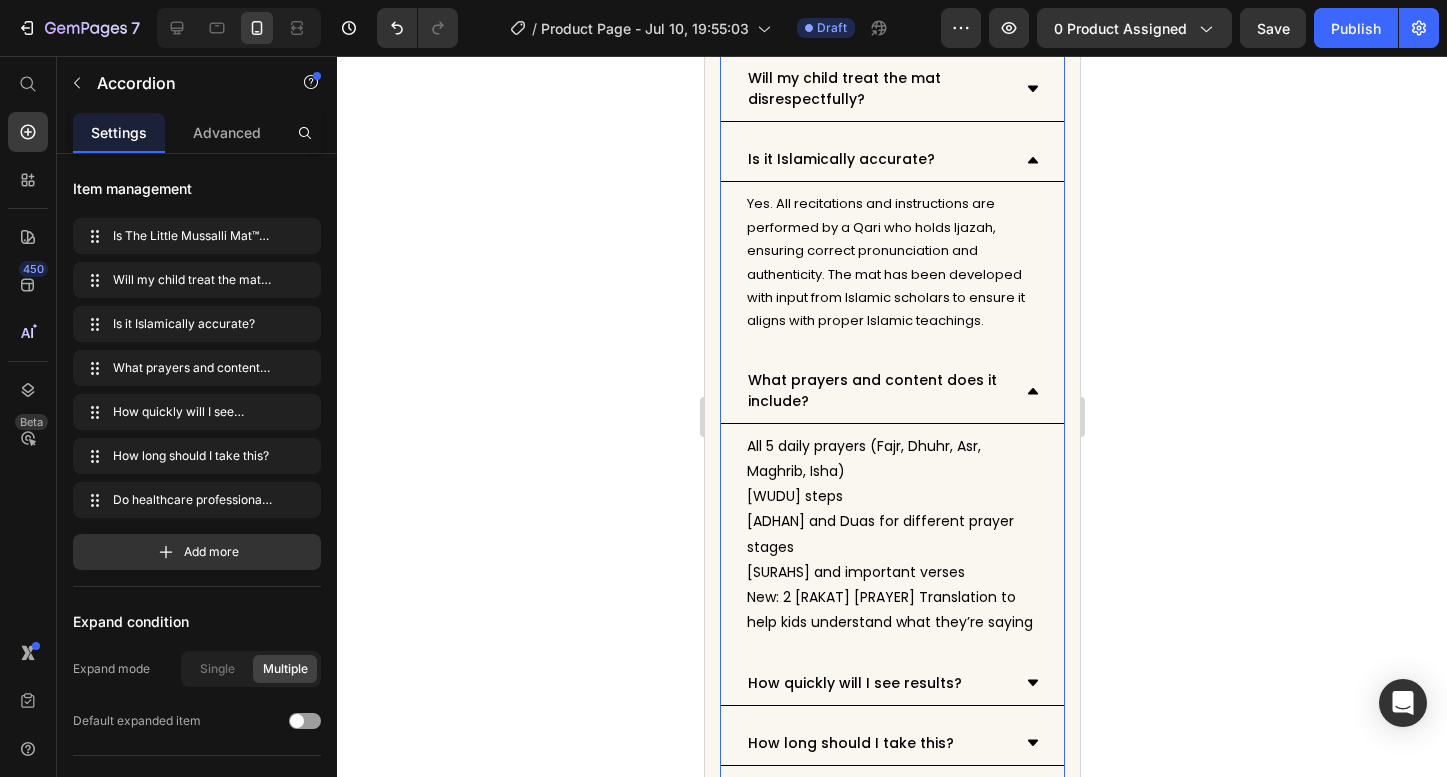 click on "All 5 daily prayers (Fajr, Dhuhr, Asr, Maghrib, Isha) Wudu (ablution) steps Adhan and Duas for different prayer stages Surahs and important verses New: 2 Rakat Salah Translation to help kids understand what they’re saying Text Block" at bounding box center [891, 535] 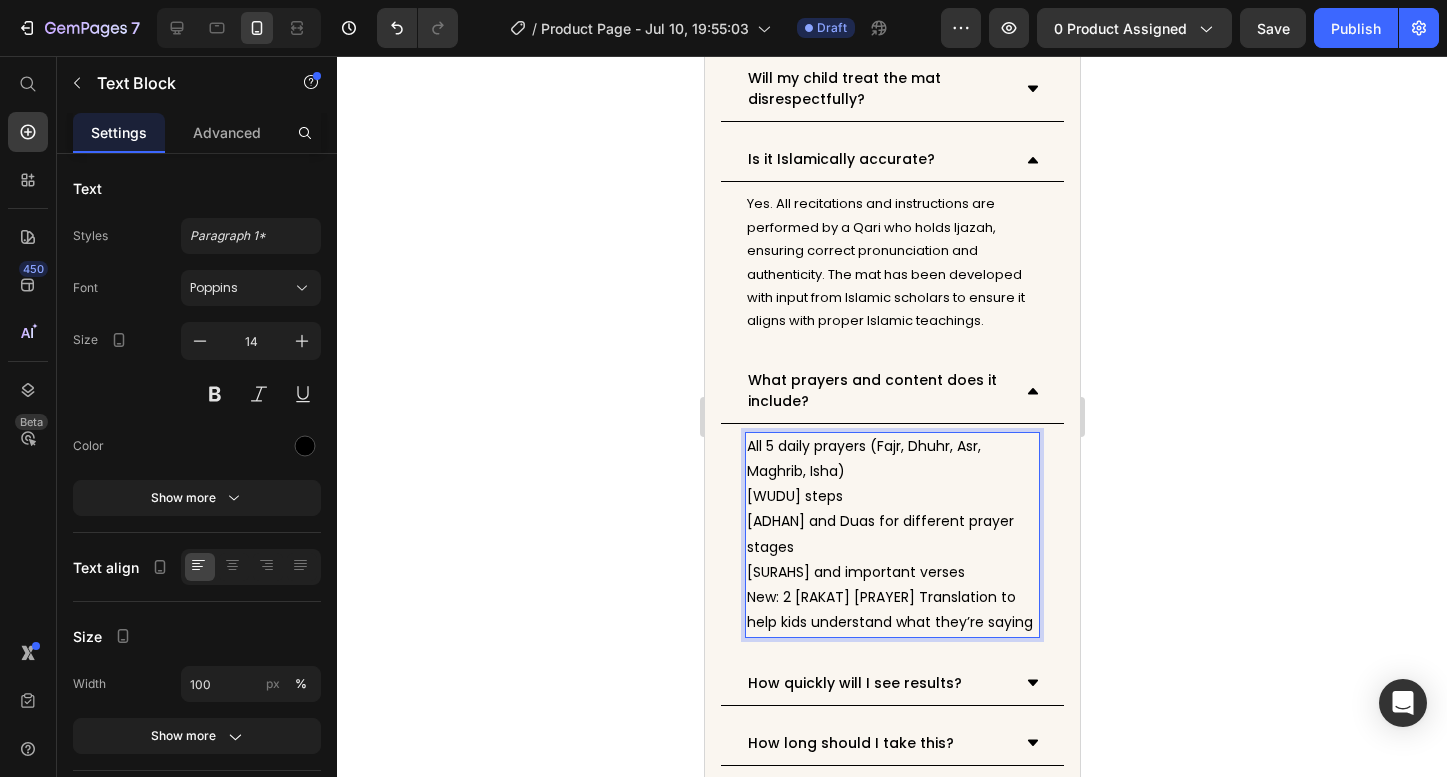 click on "All 5 daily prayers (Fajr, Dhuhr, Asr, Maghrib, Isha)" at bounding box center (891, 459) 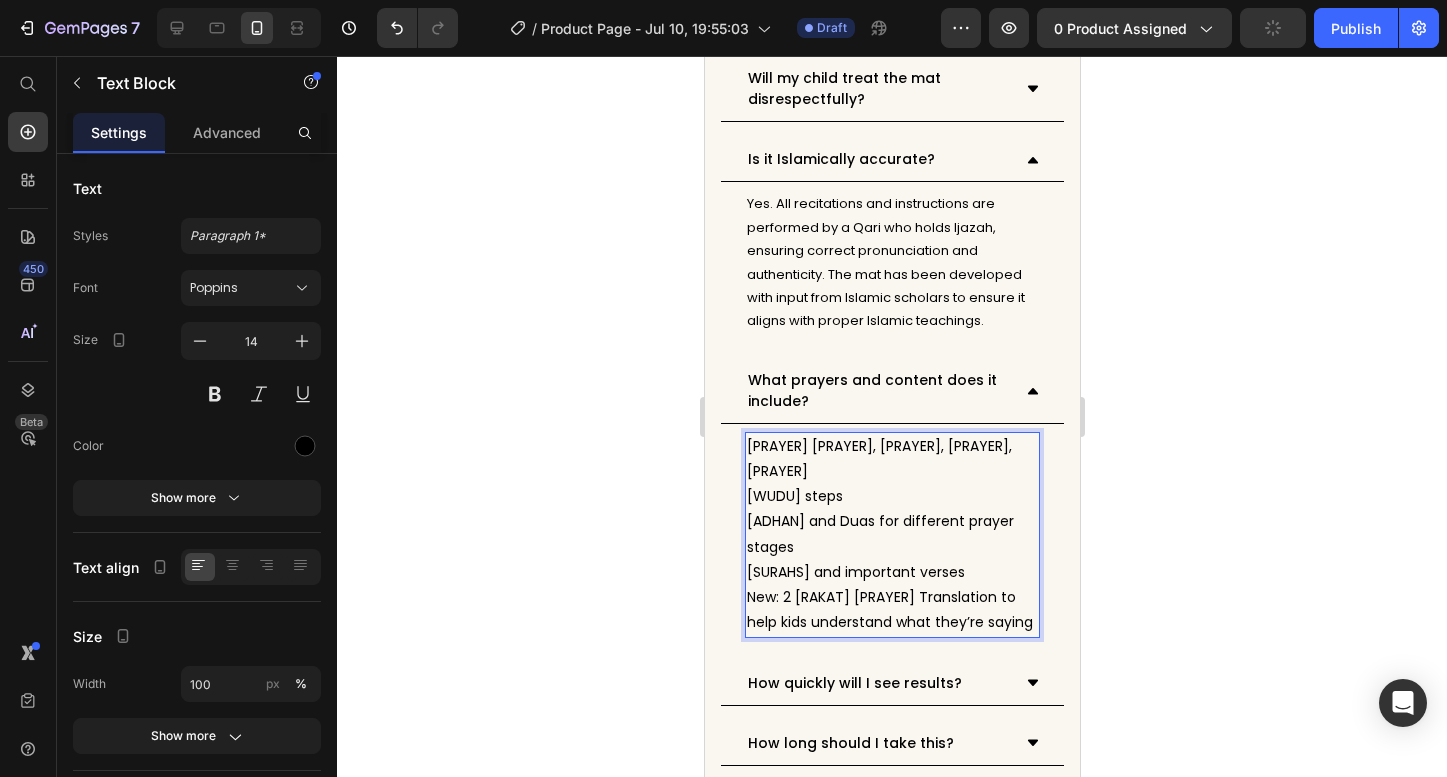 click on "Wudu (ablution) steps" at bounding box center [891, 496] 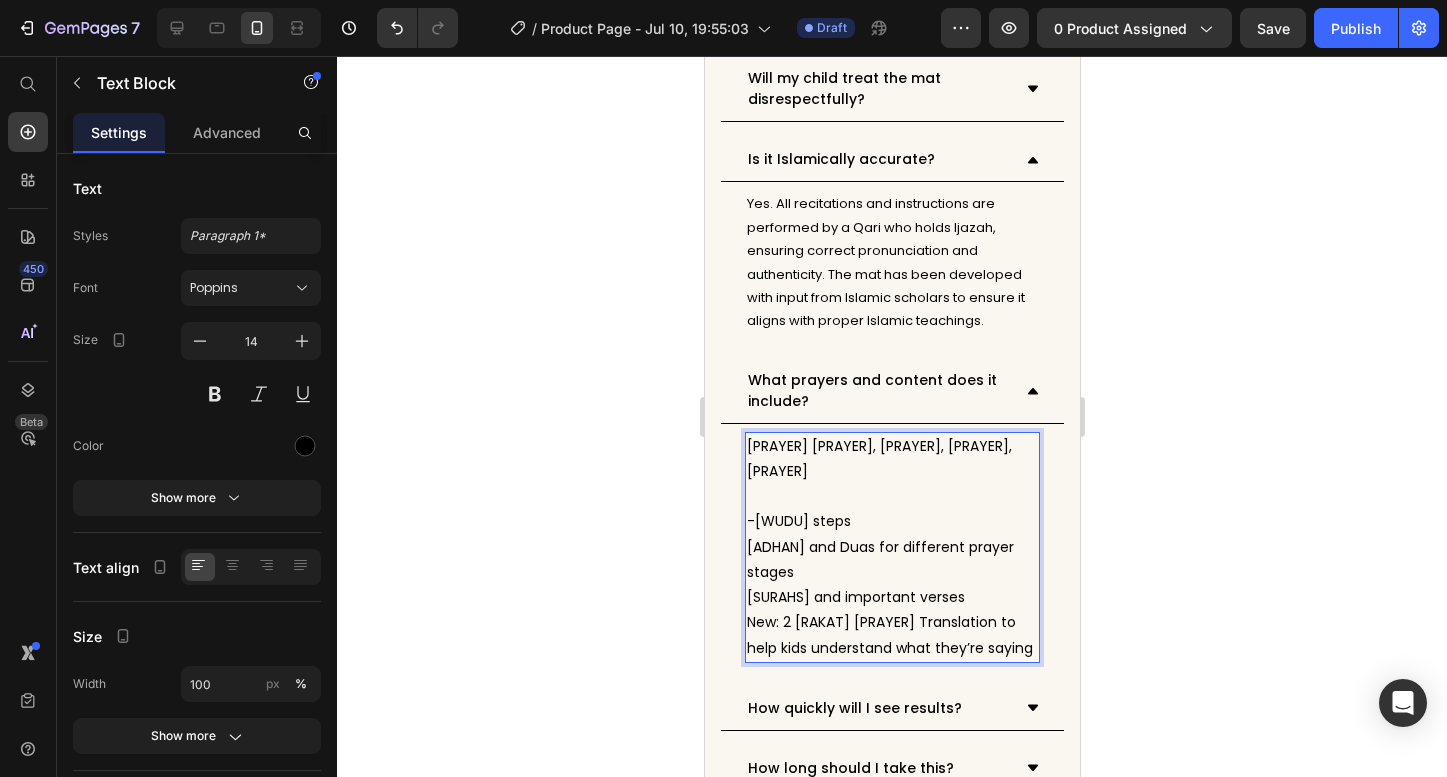 click on "-Wudu (ablution) steps" at bounding box center (891, 521) 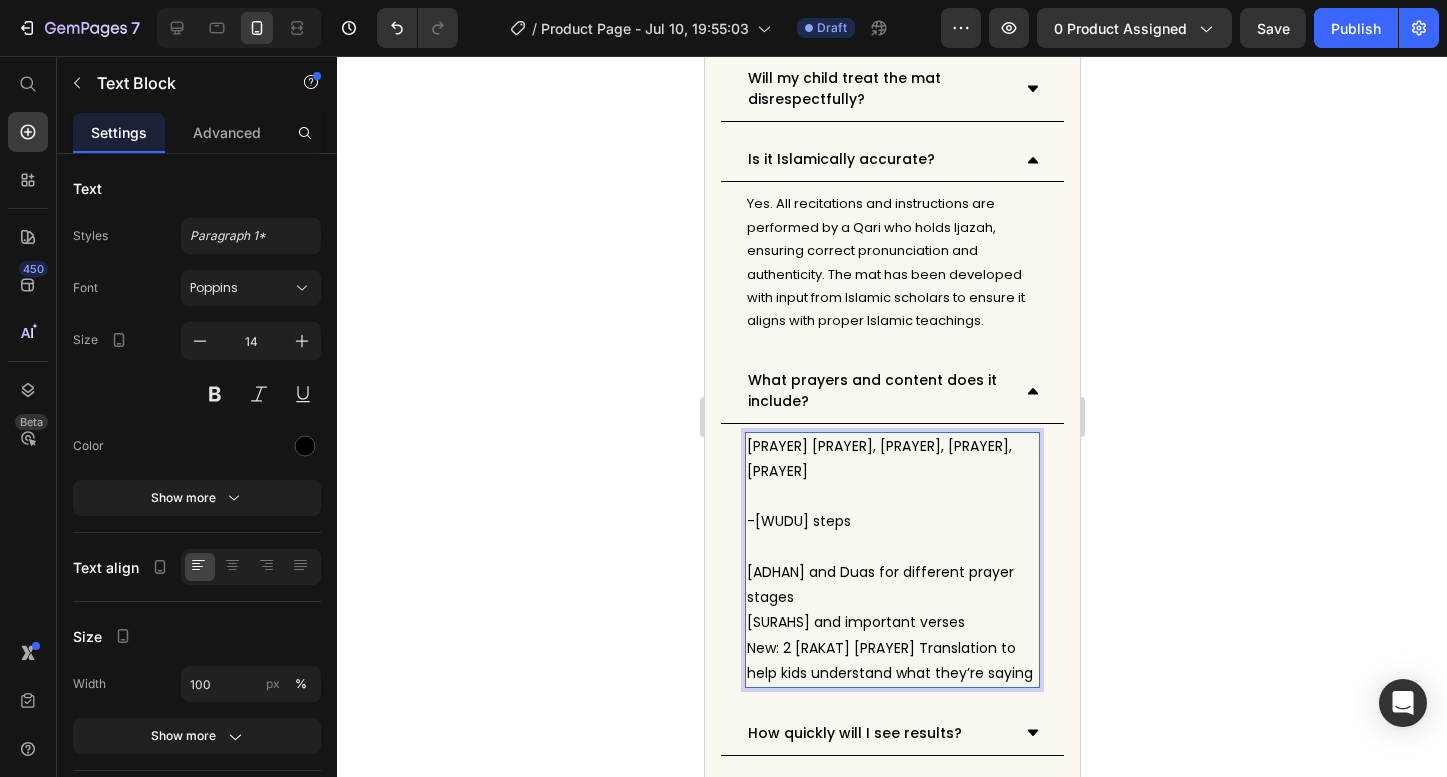 click on "Adhan and Duas for different prayer stages" at bounding box center [891, 585] 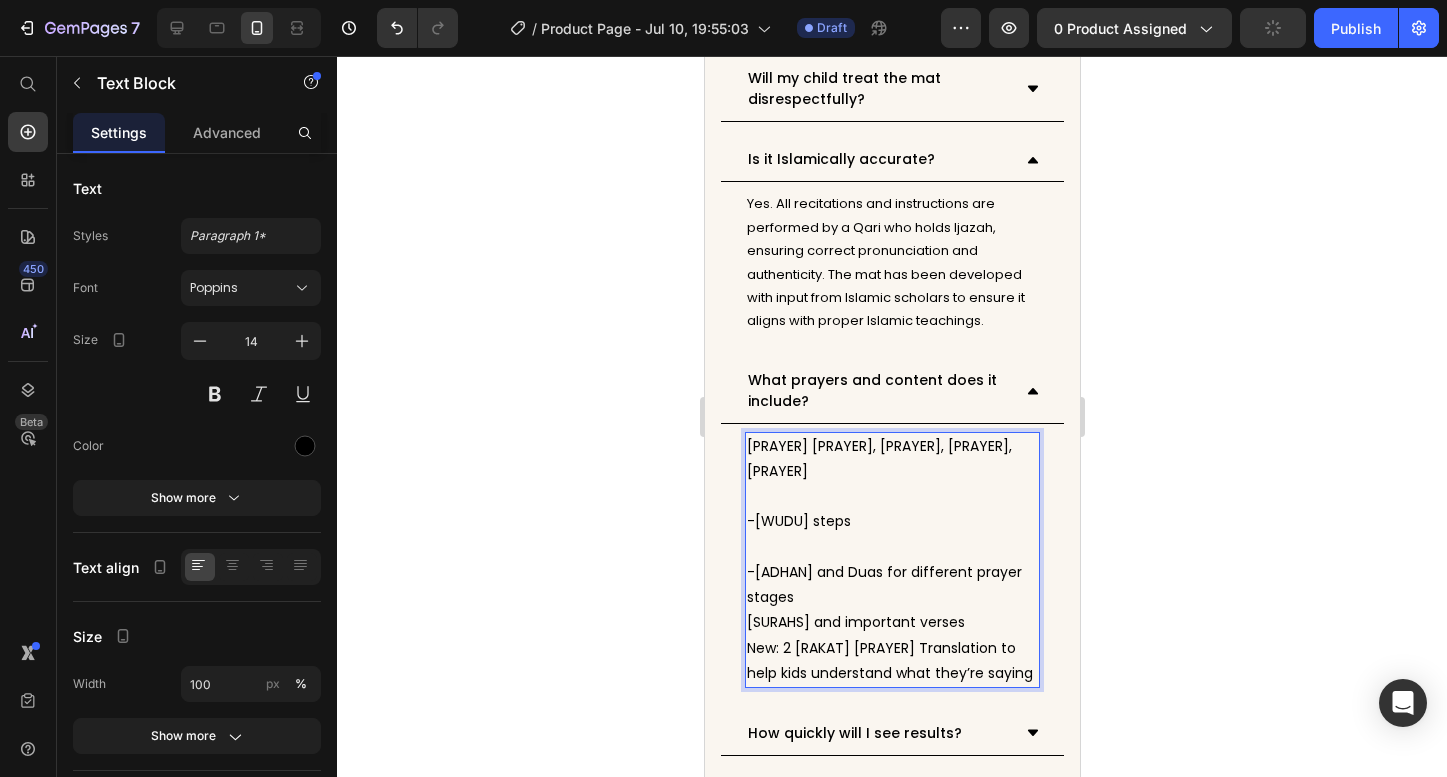 click on "-Adhan and Duas for different prayer stages" at bounding box center [891, 585] 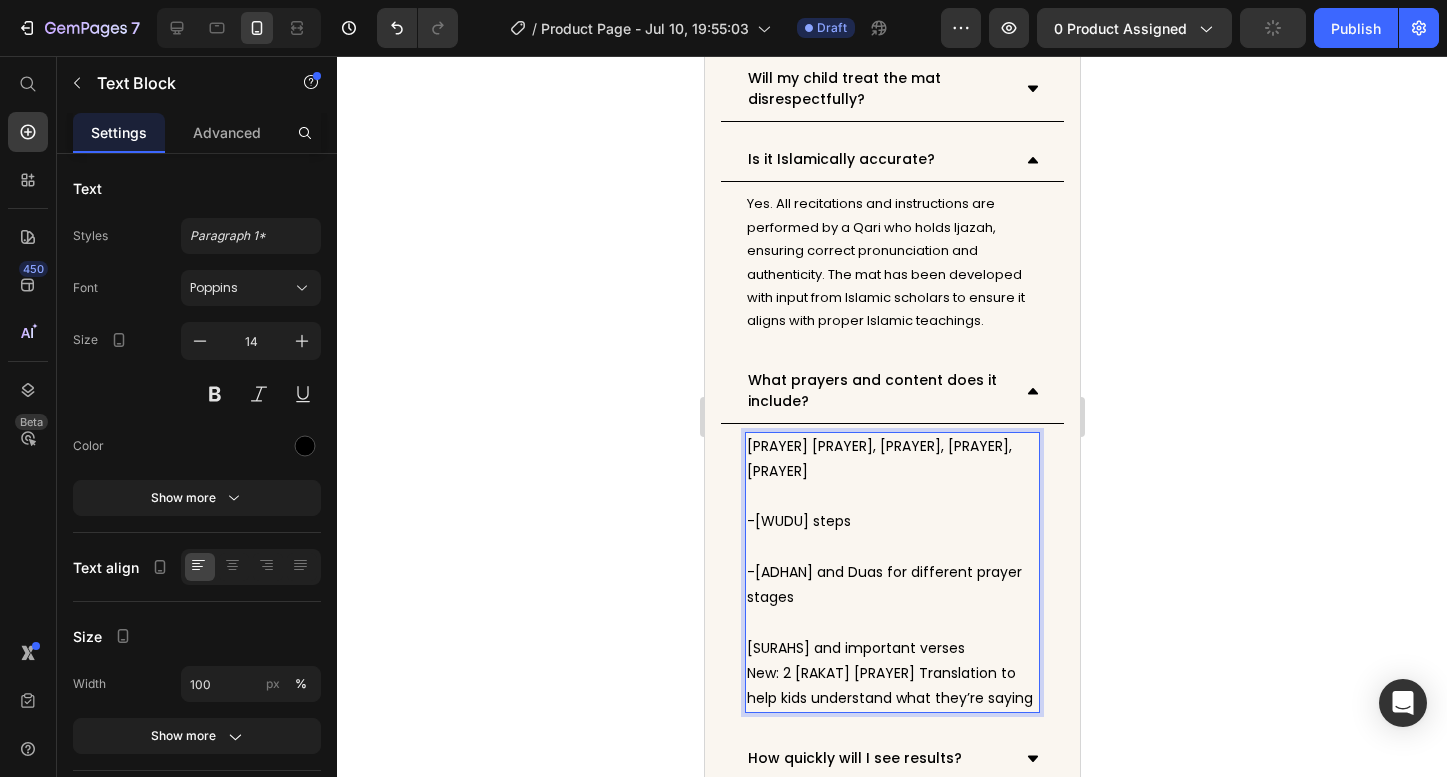 click on "Surahs and important verses" at bounding box center [891, 648] 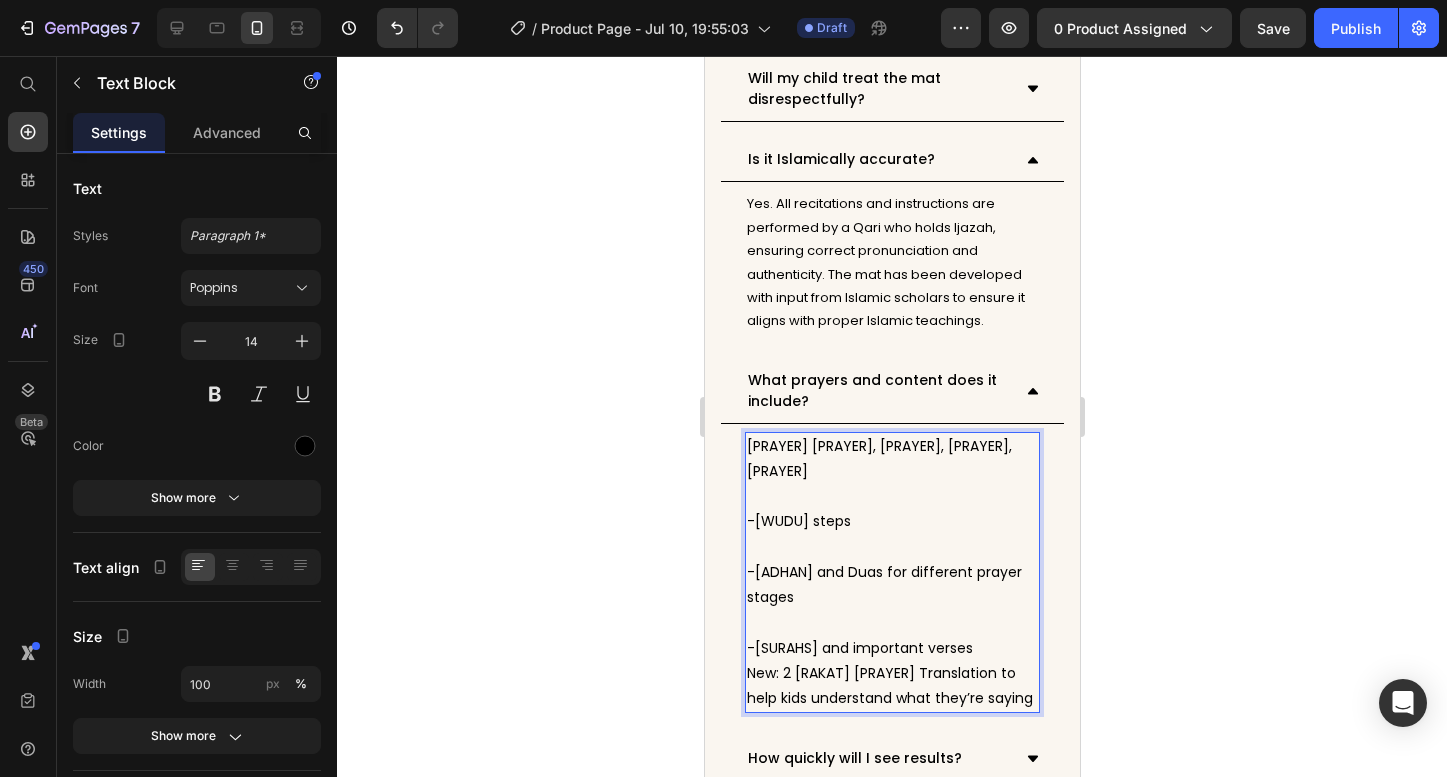 click on "New: 2 Rakat Salah Translation to help kids understand what they’re saying" at bounding box center [891, 686] 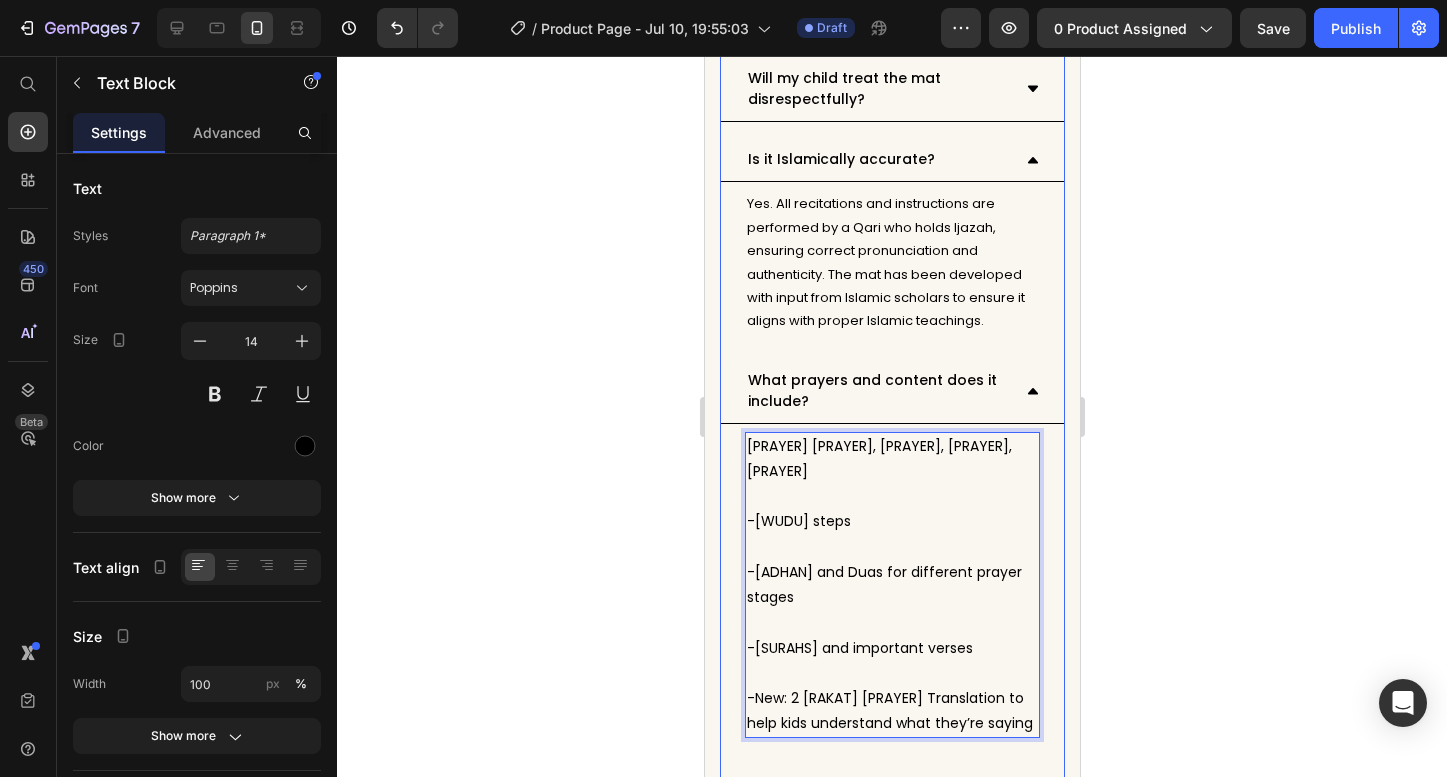 click on "What prayers and content does it include?" at bounding box center (891, 391) 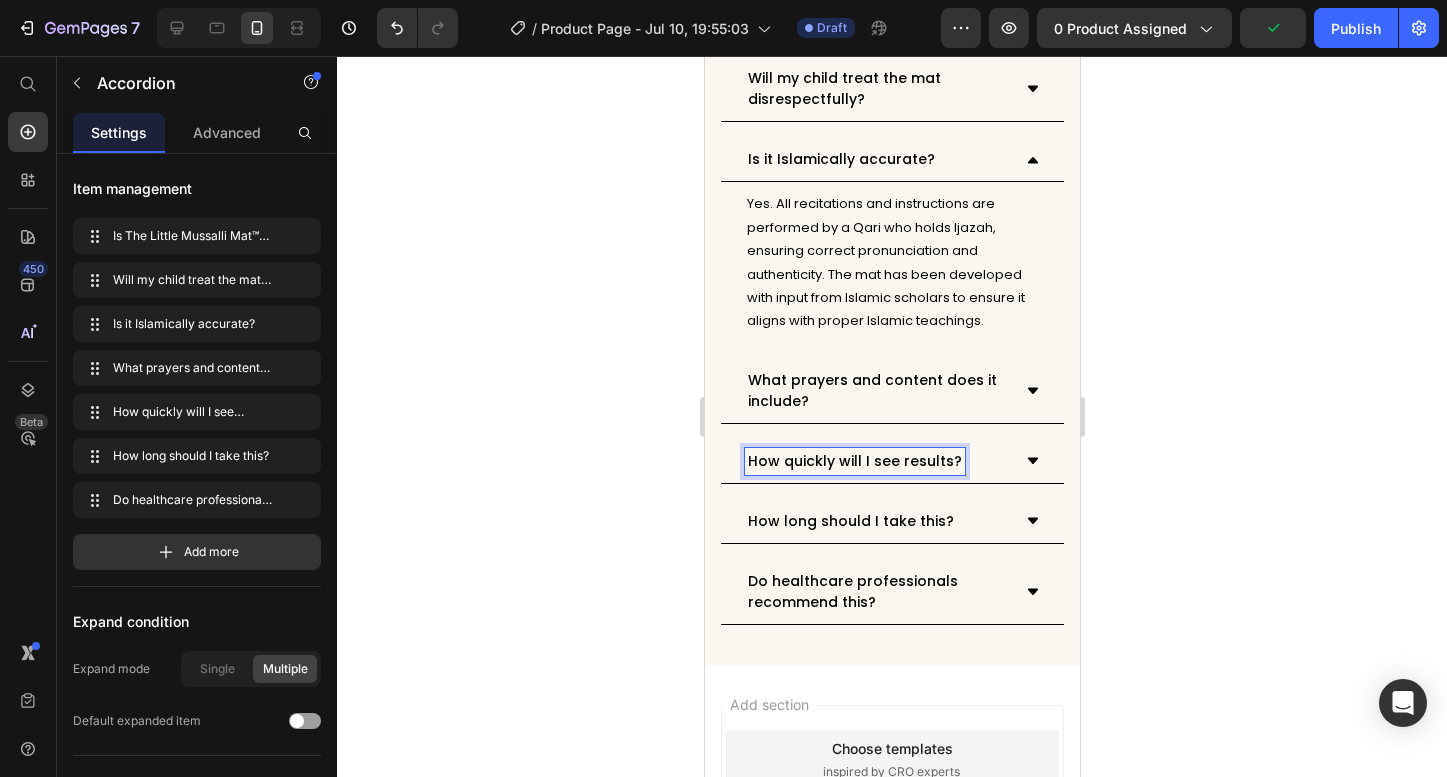 click on "How quickly will I see results?" at bounding box center [854, 461] 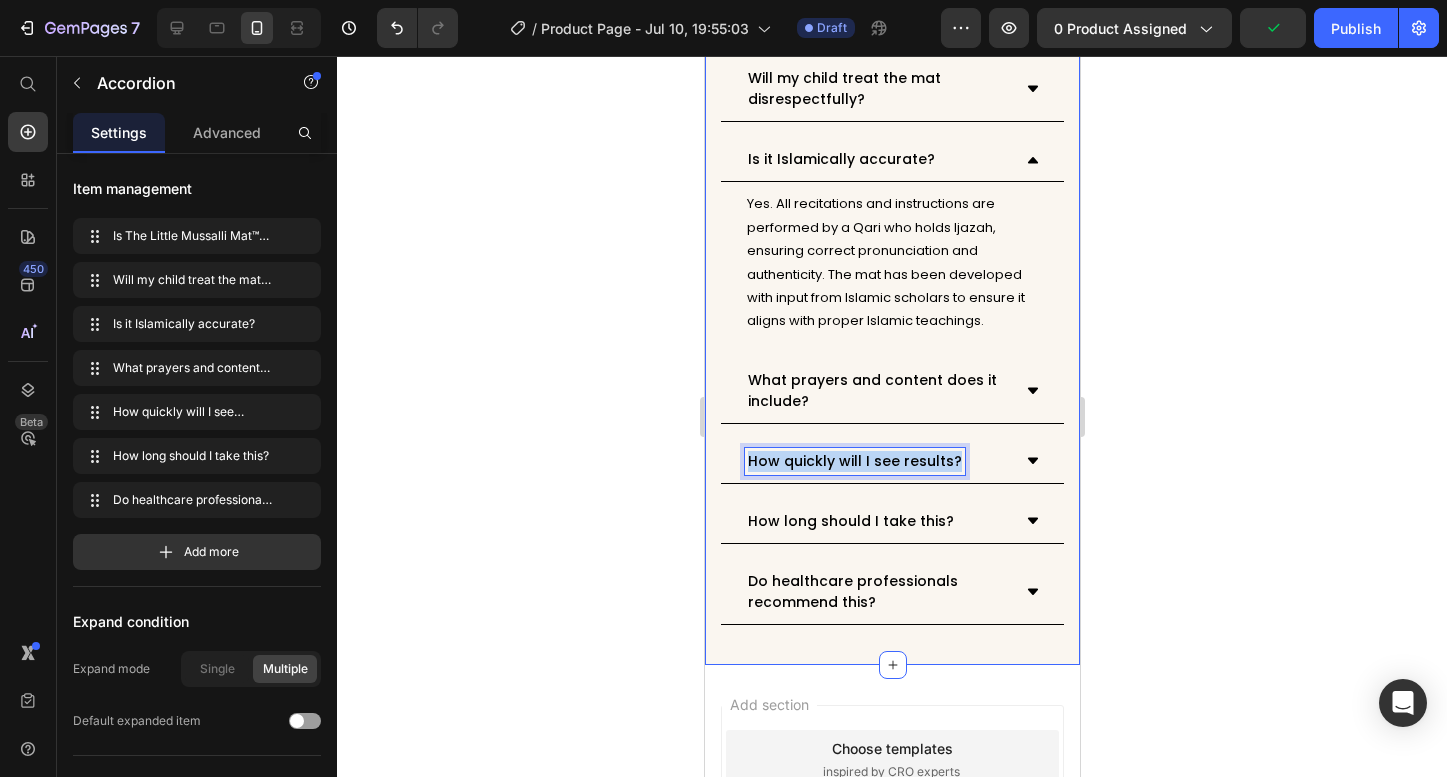 drag, startPoint x: 948, startPoint y: 441, endPoint x: 707, endPoint y: 435, distance: 241.07468 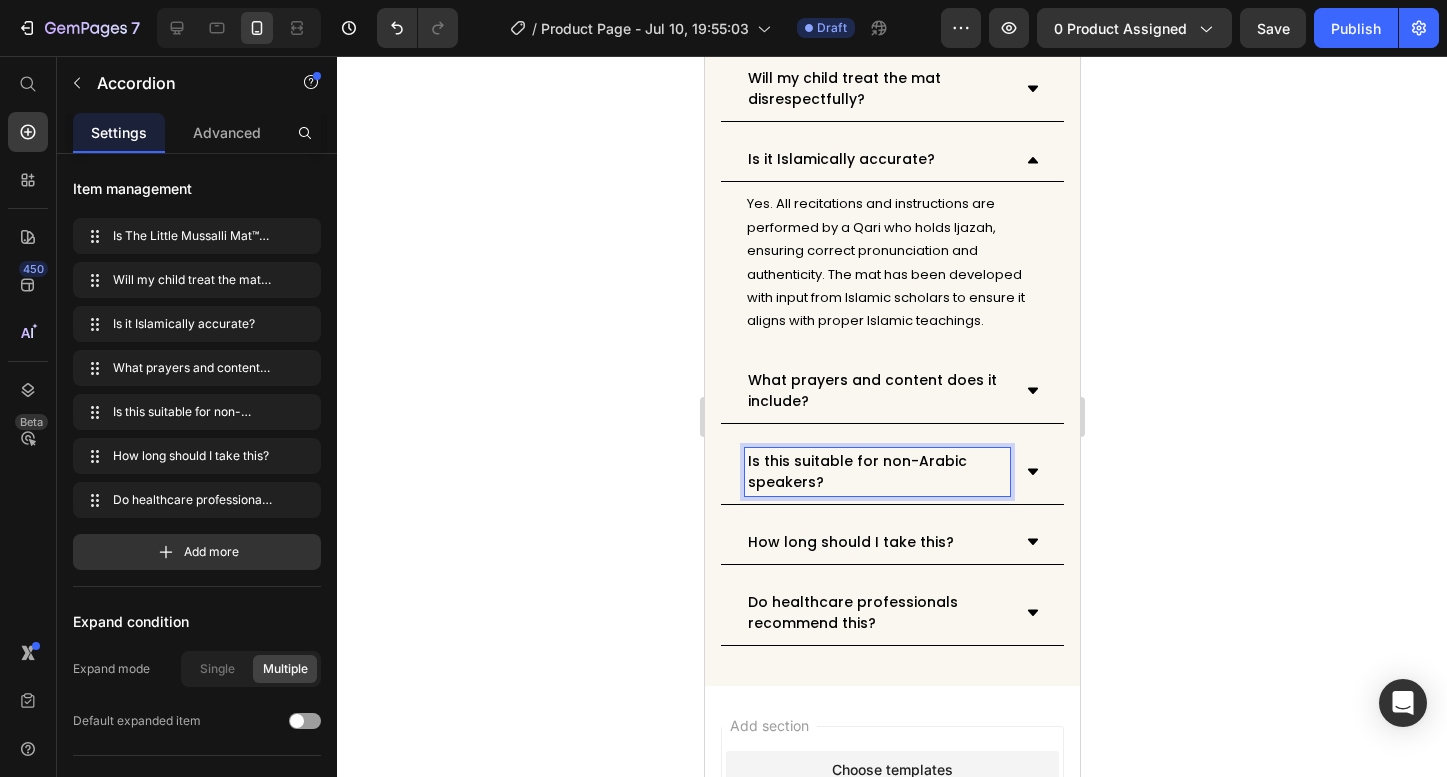 click on "Is this suitable for non-Arabic speakers?" at bounding box center (891, 472) 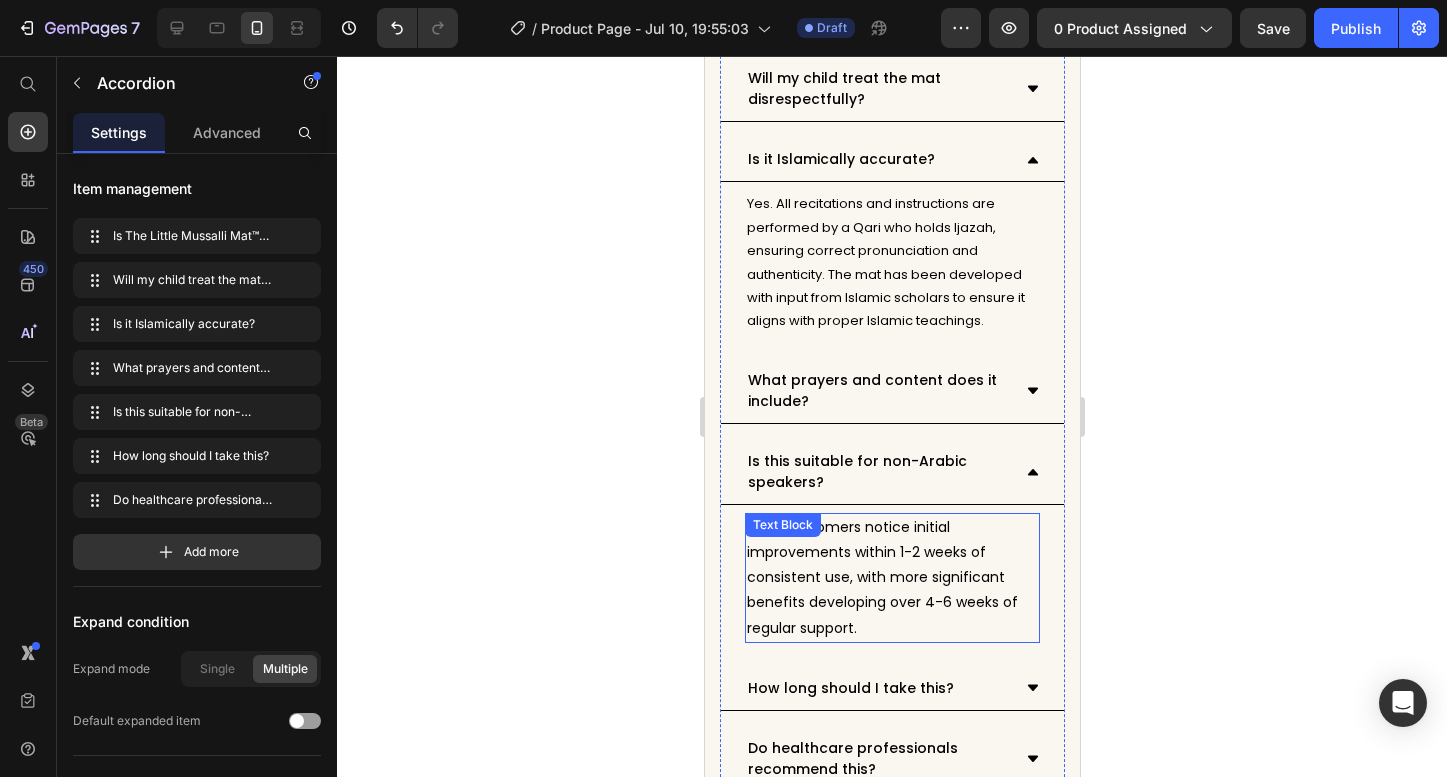 click on "Most customers notice initial improvements within 1-2 weeks of consistent use, with more significant benefits developing over 4-6 weeks of regular support." at bounding box center (891, 578) 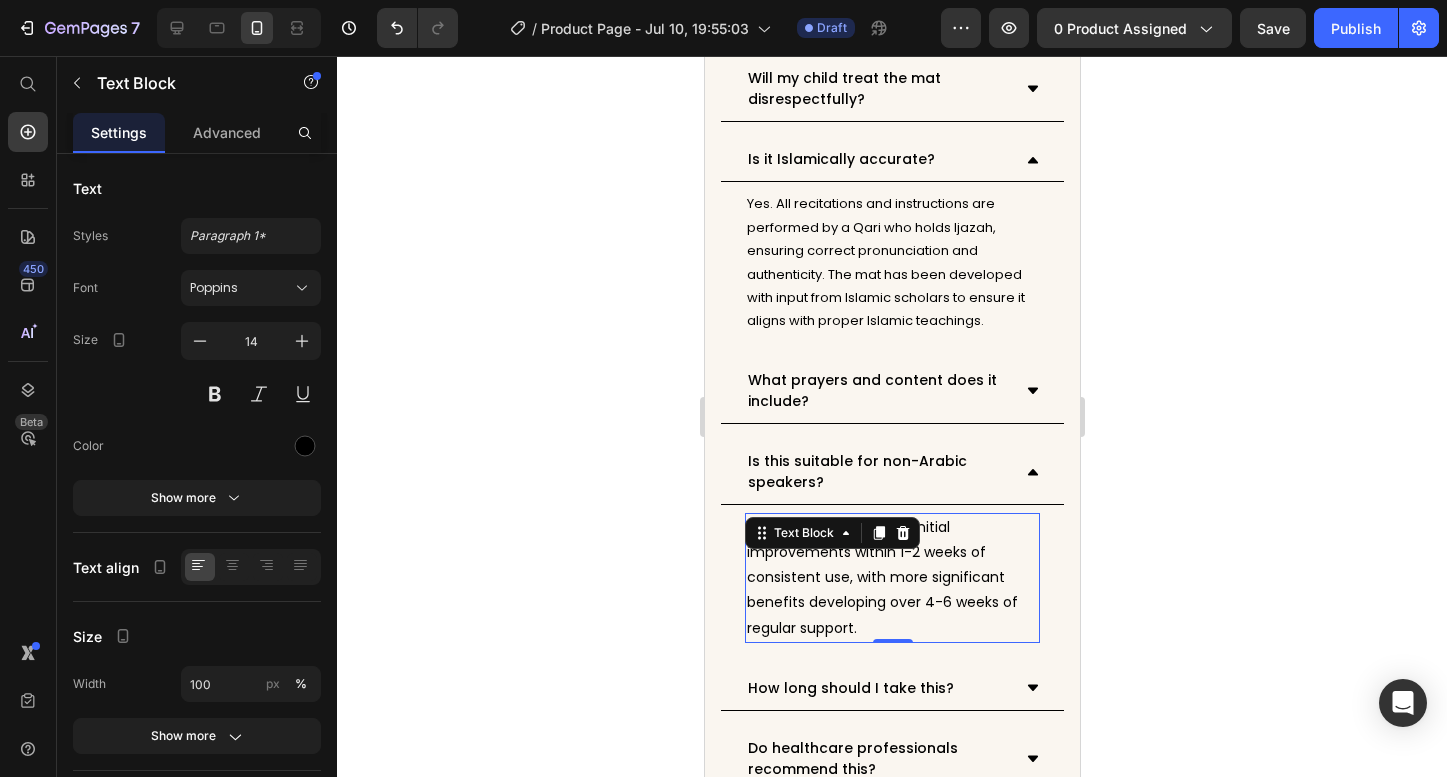 click on "Most customers notice initial improvements within 1-2 weeks of consistent use, with more significant benefits developing over 4-6 weeks of regular support." at bounding box center (891, 578) 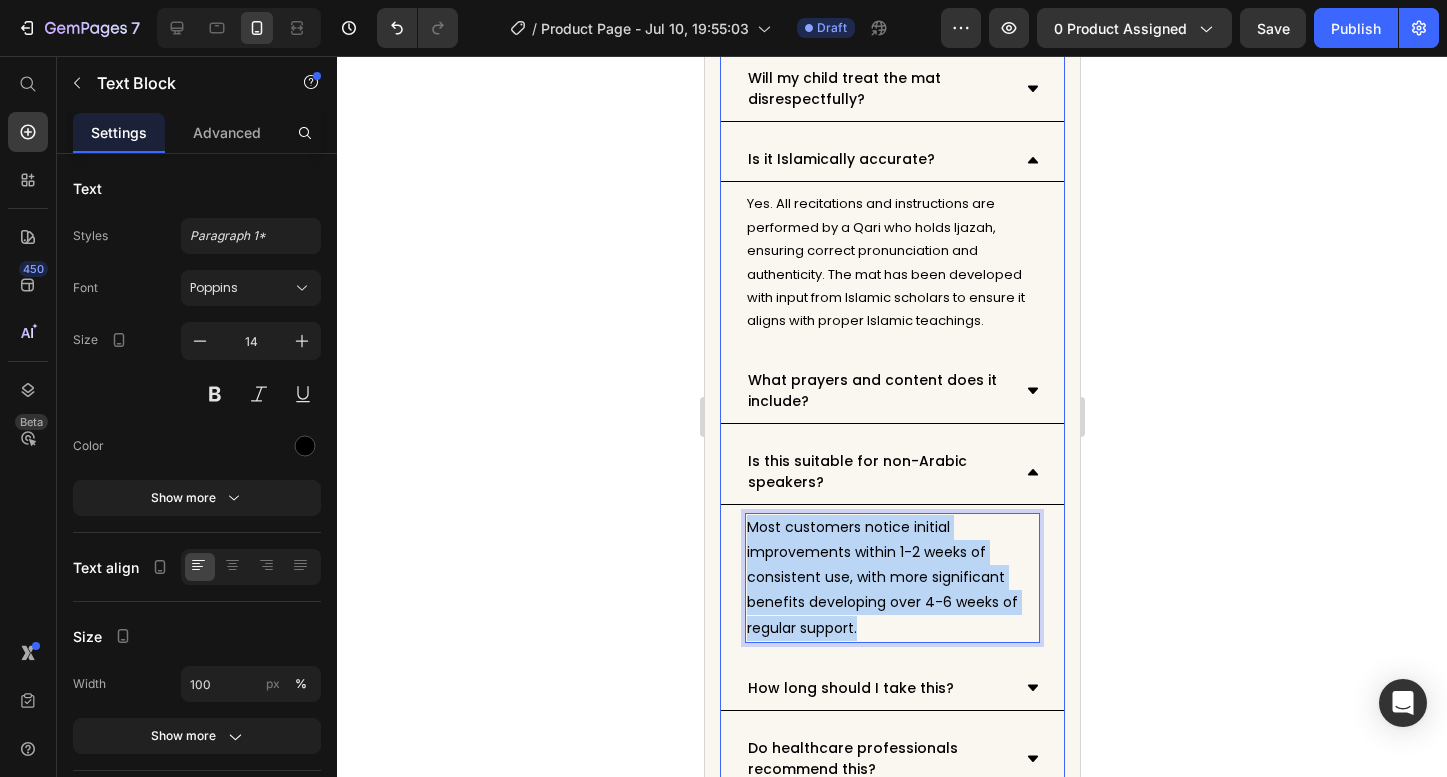 drag, startPoint x: 877, startPoint y: 604, endPoint x: 736, endPoint y: 497, distance: 177.00282 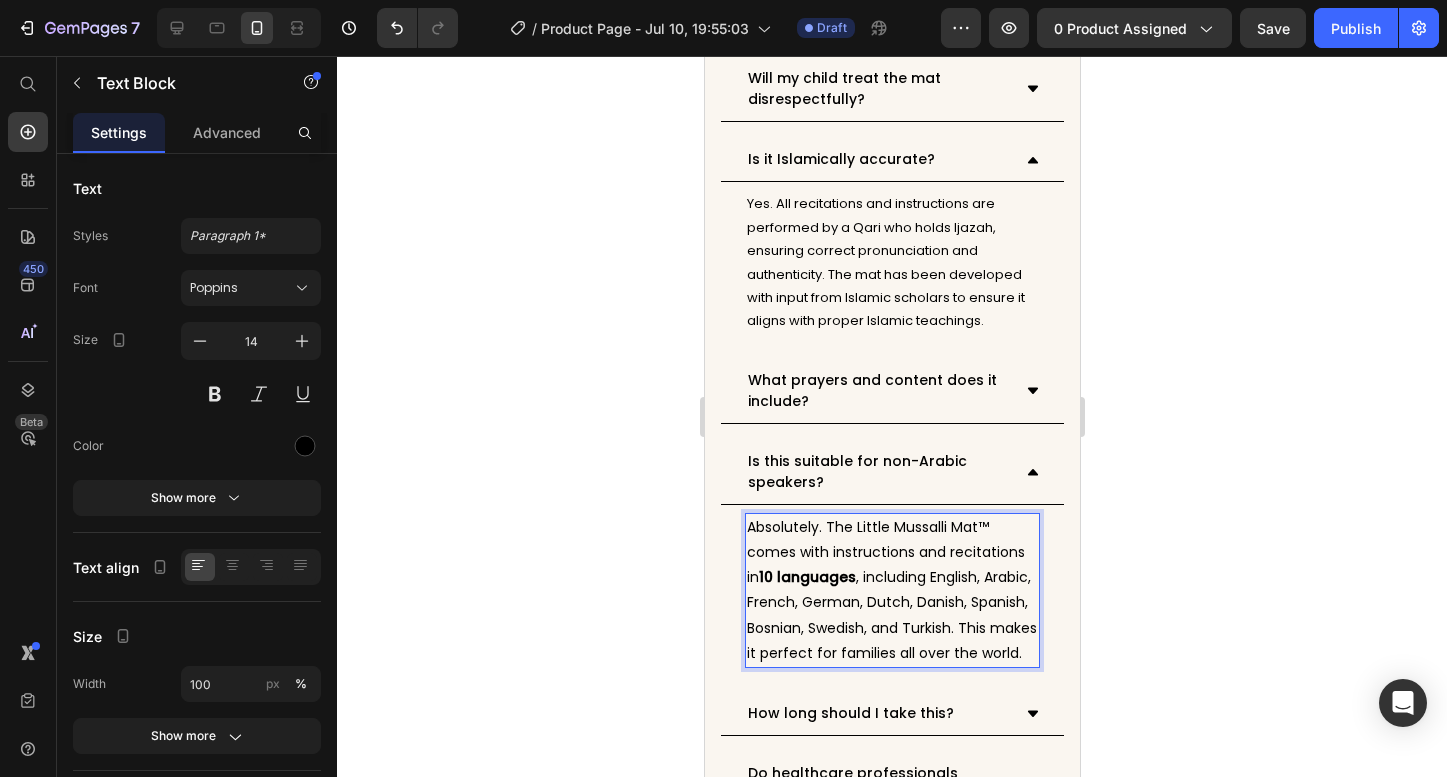 click 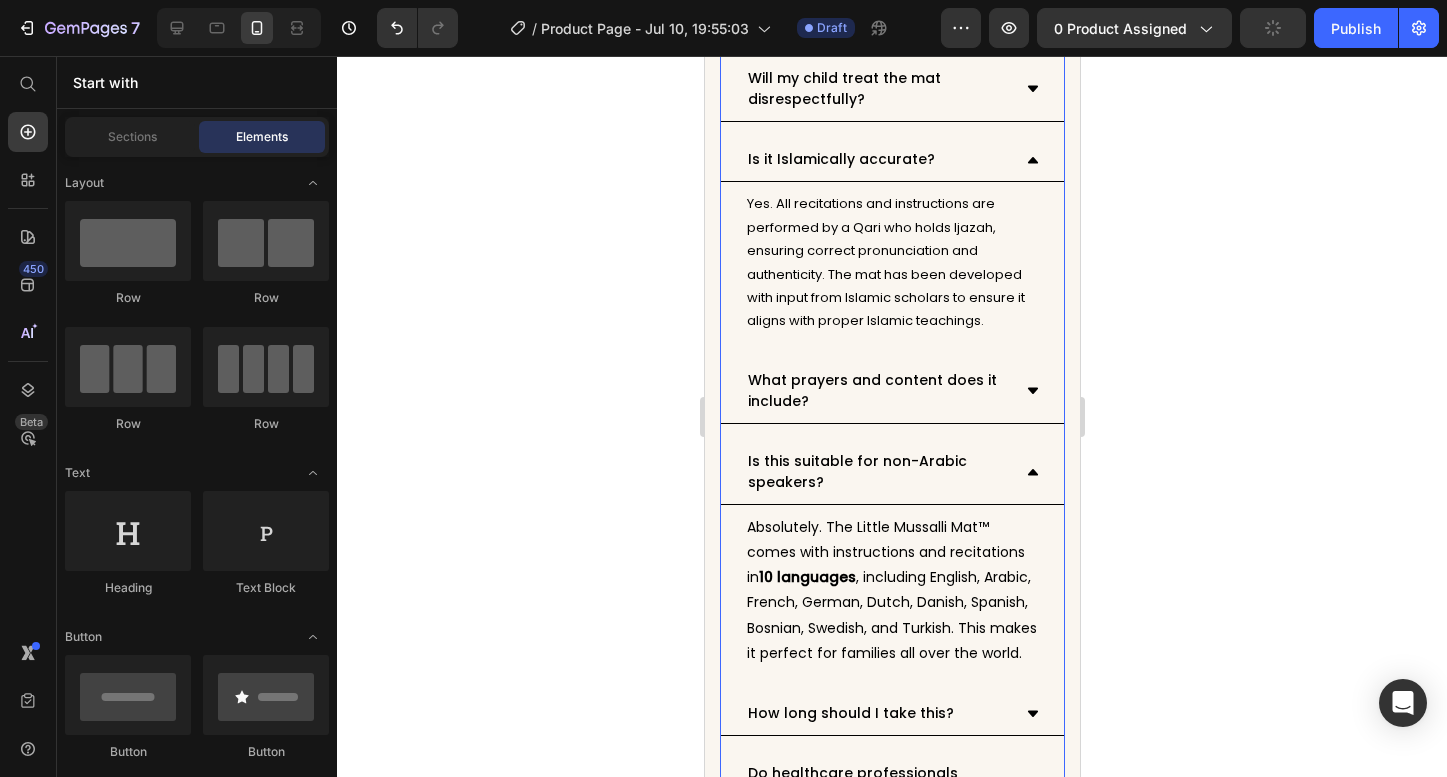 scroll, scrollTop: 7134, scrollLeft: 0, axis: vertical 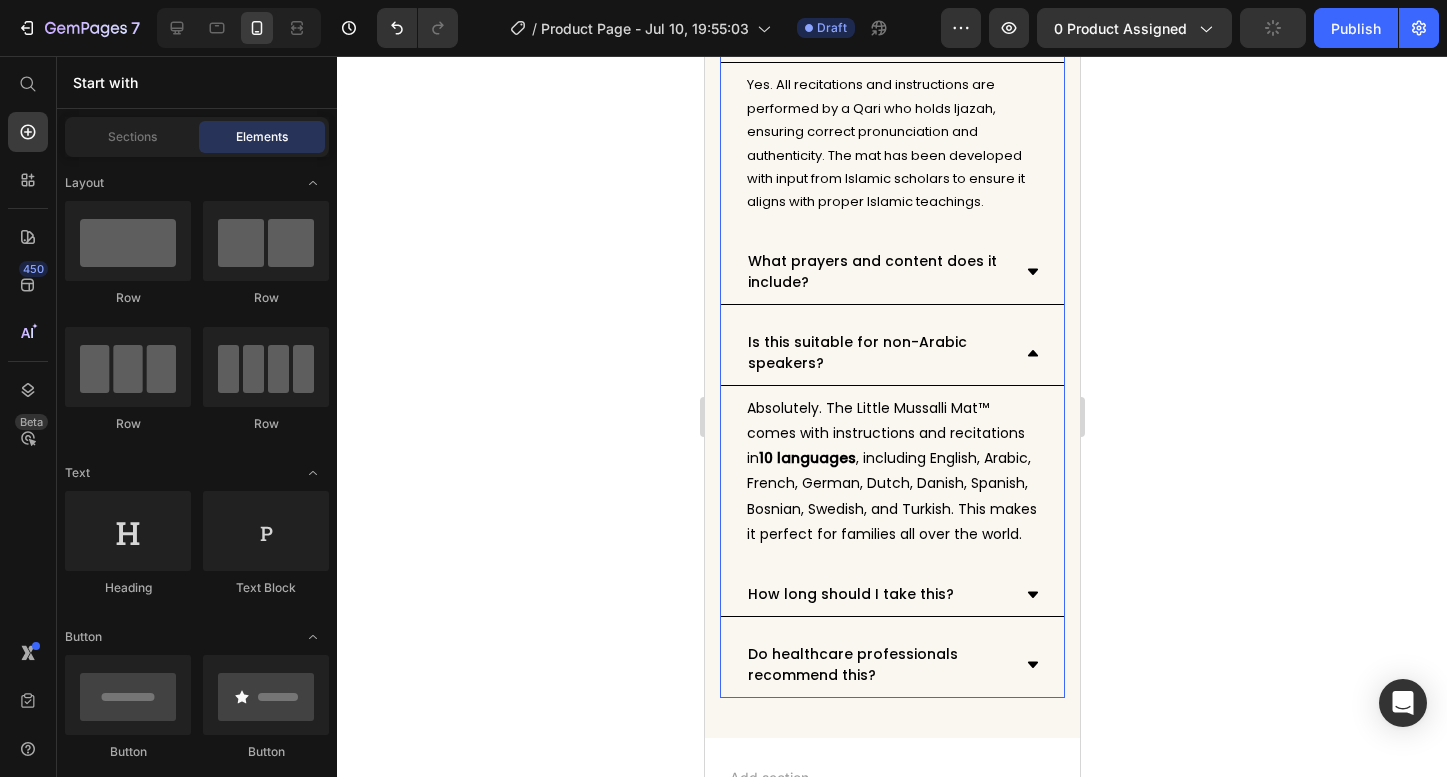 click on "How long should I take this?" at bounding box center (850, 594) 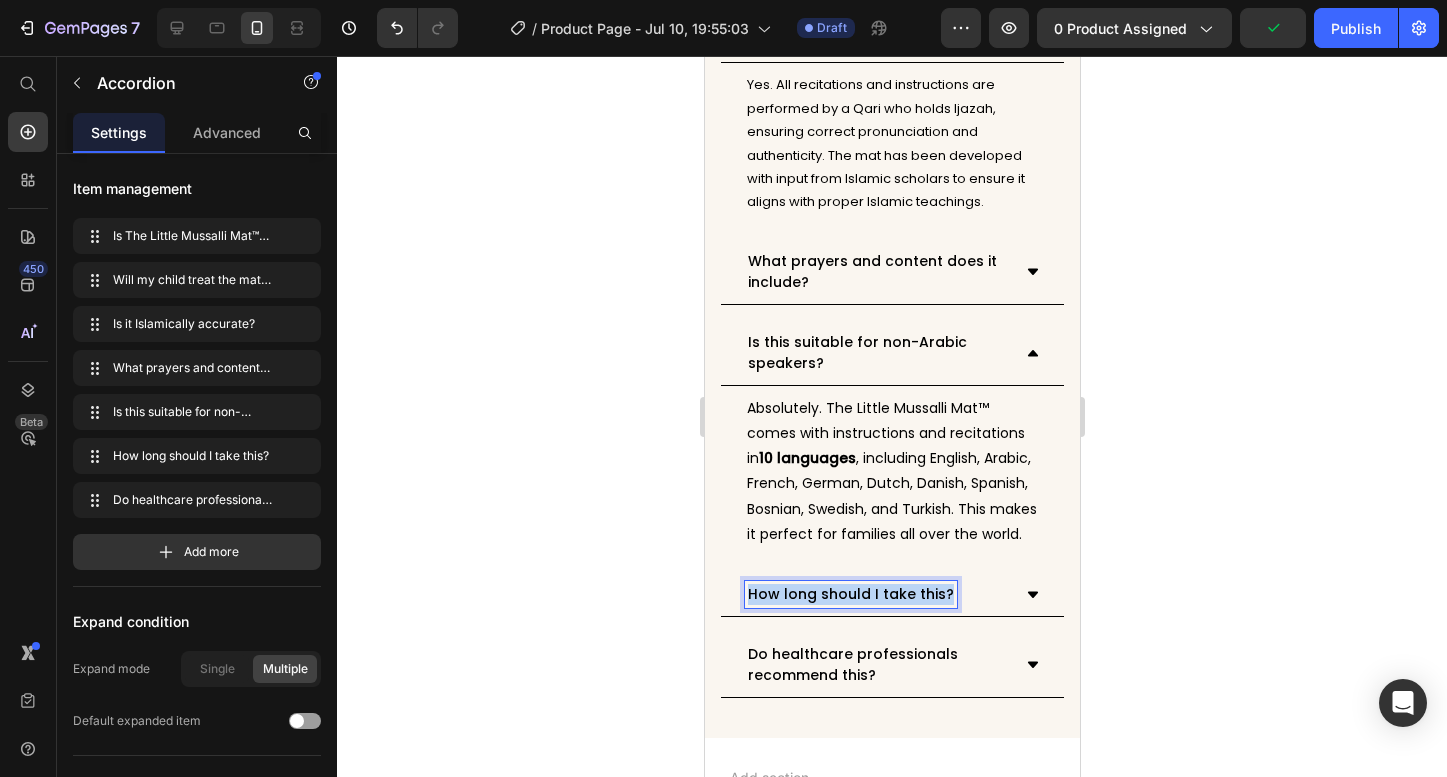 drag, startPoint x: 941, startPoint y: 599, endPoint x: 728, endPoint y: 598, distance: 213.00235 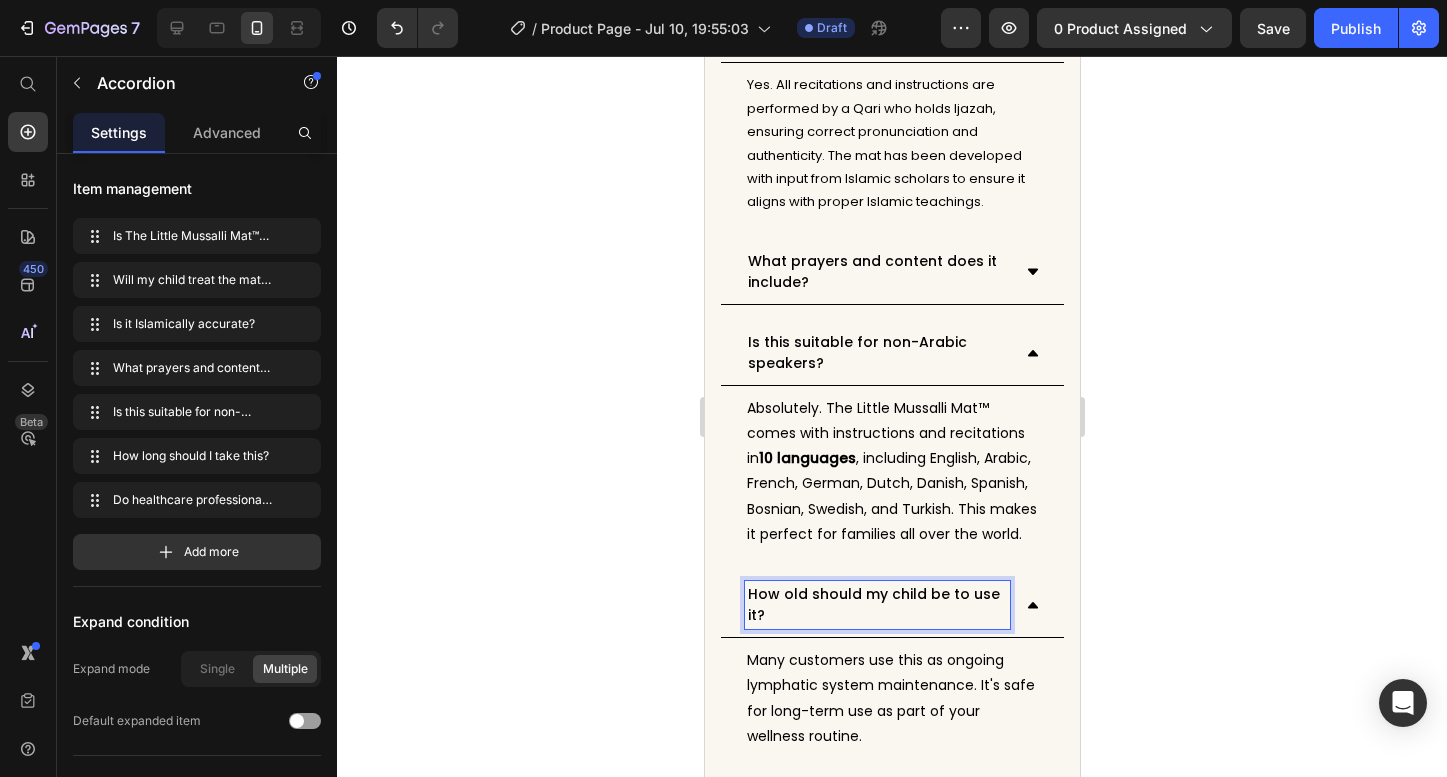click 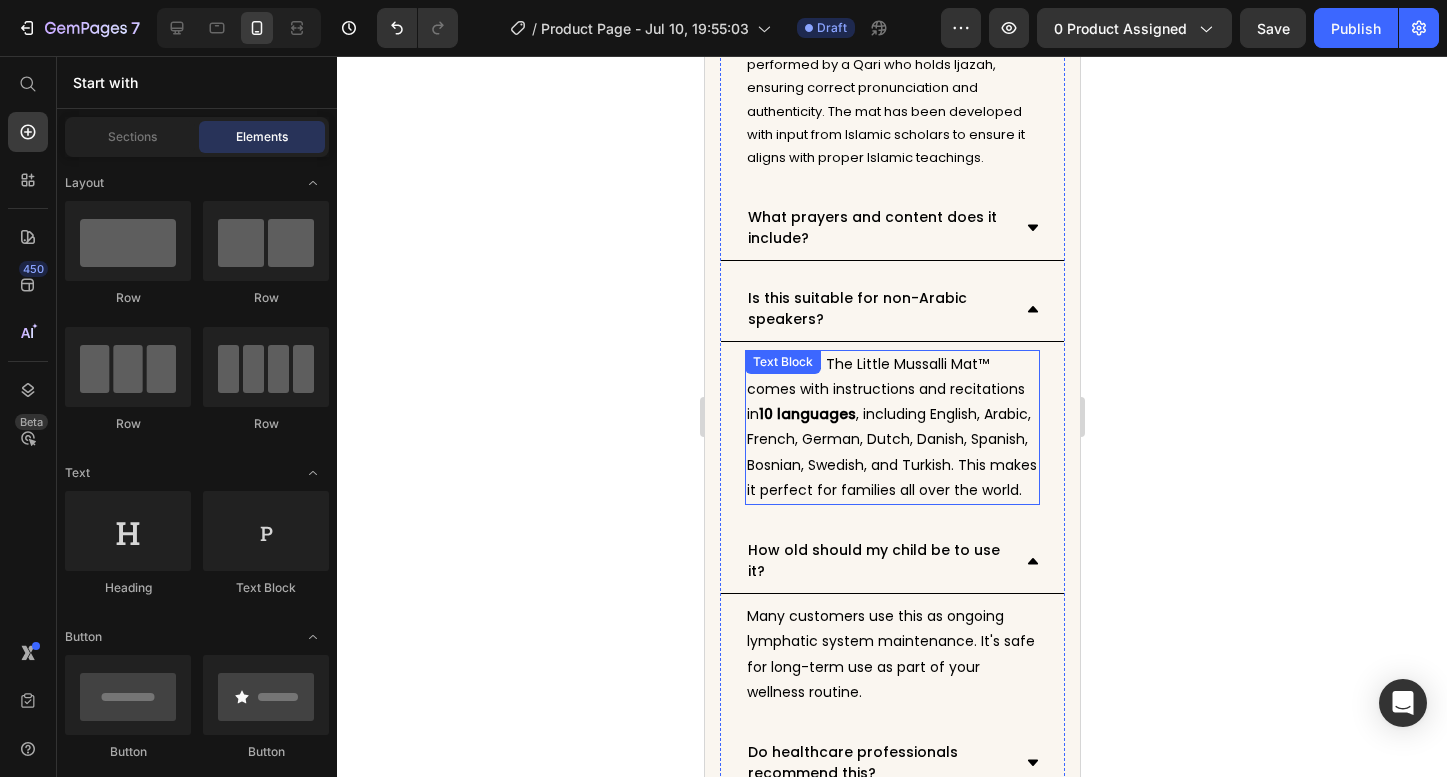 scroll, scrollTop: 7234, scrollLeft: 0, axis: vertical 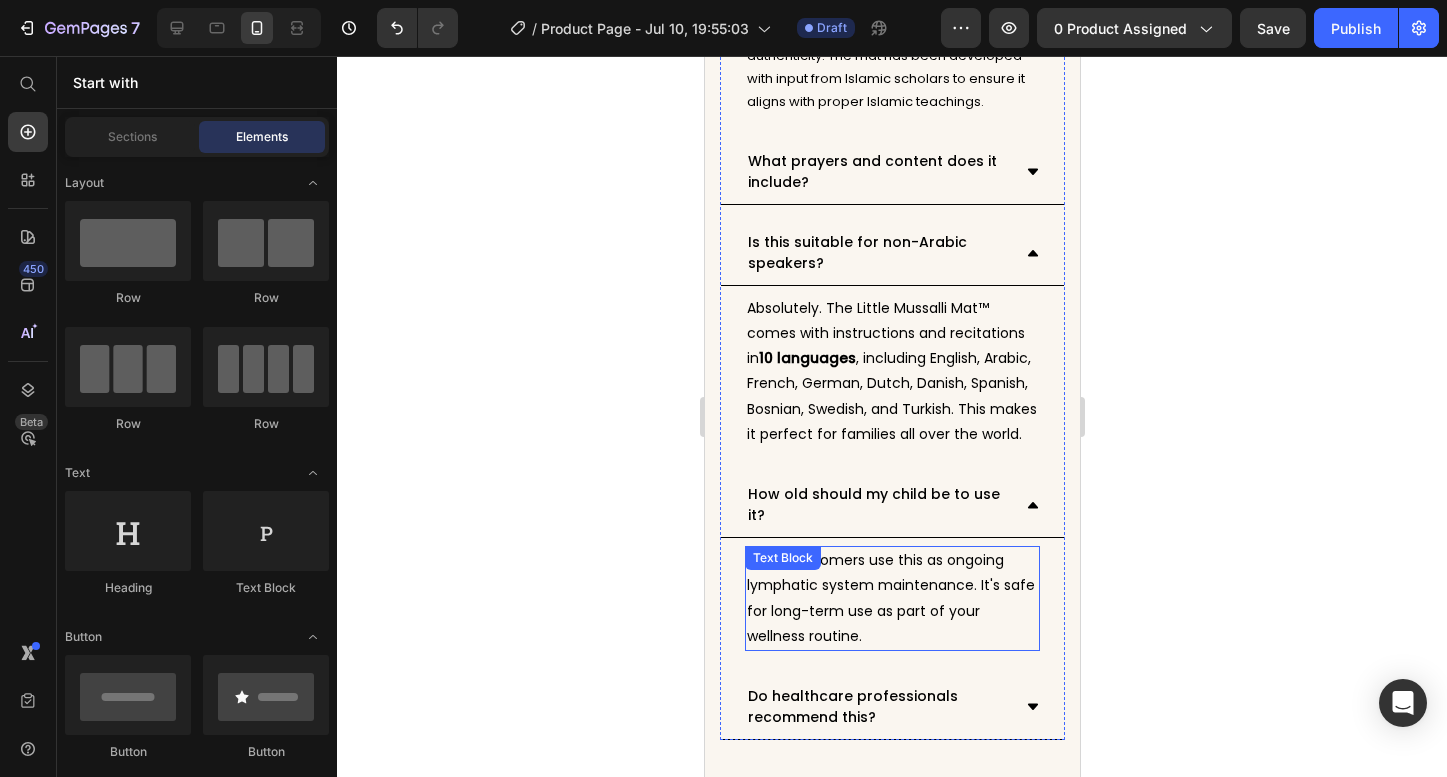 click on "Many customers use this as ongoing lymphatic system maintenance. It's safe for long-term use as part of your wellness routine." at bounding box center [891, 598] 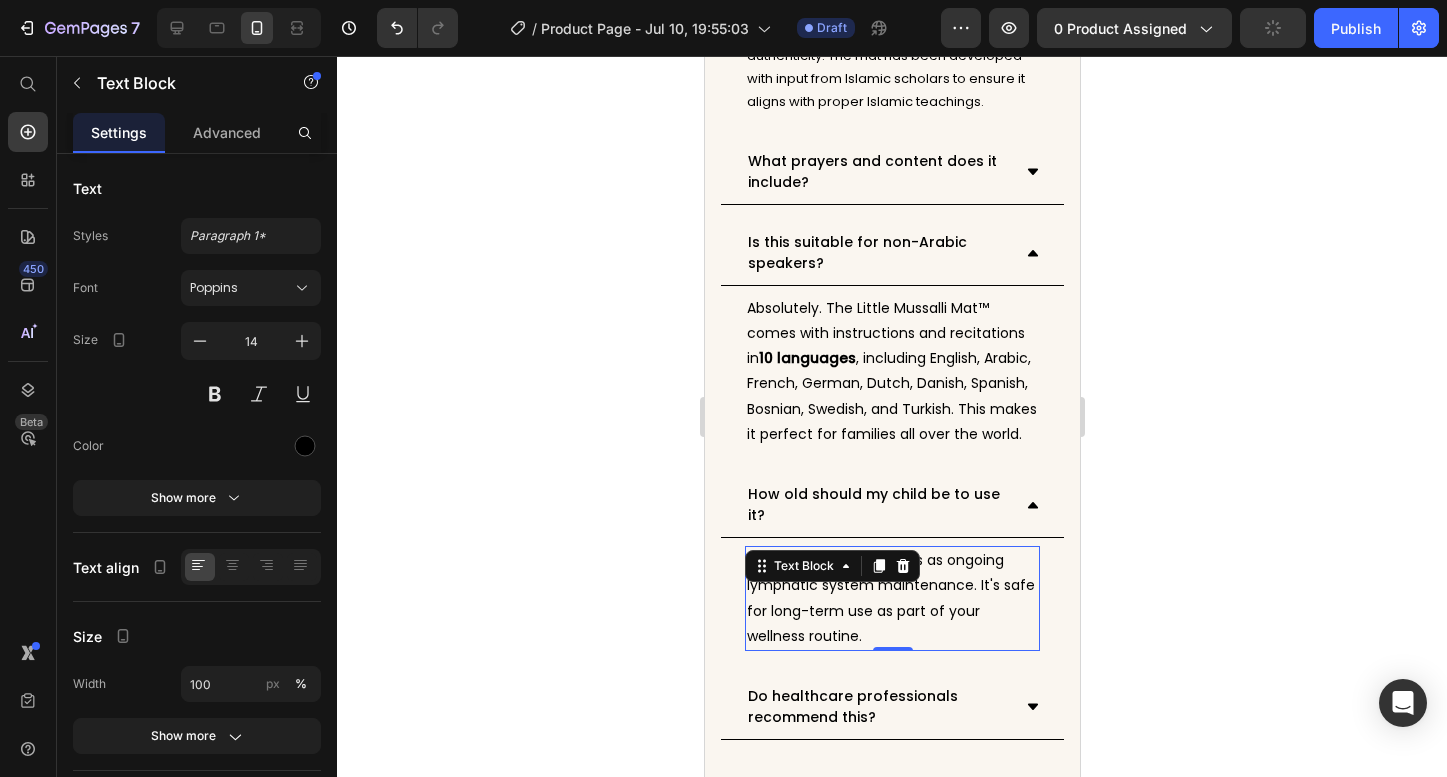click on "Many customers use this as ongoing lymphatic system maintenance. It's safe for long-term use as part of your wellness routine." at bounding box center (891, 598) 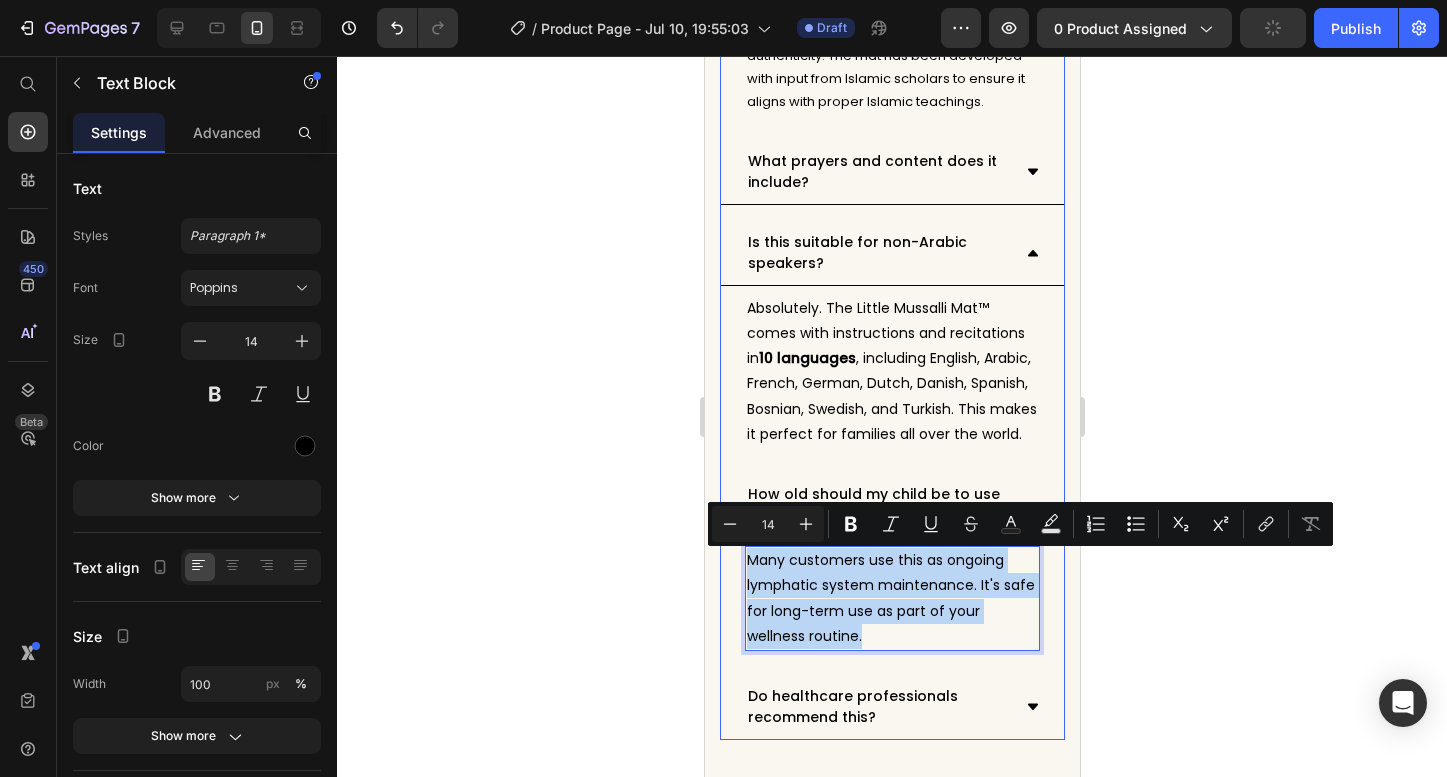 drag, startPoint x: 883, startPoint y: 642, endPoint x: 729, endPoint y: 562, distance: 173.53963 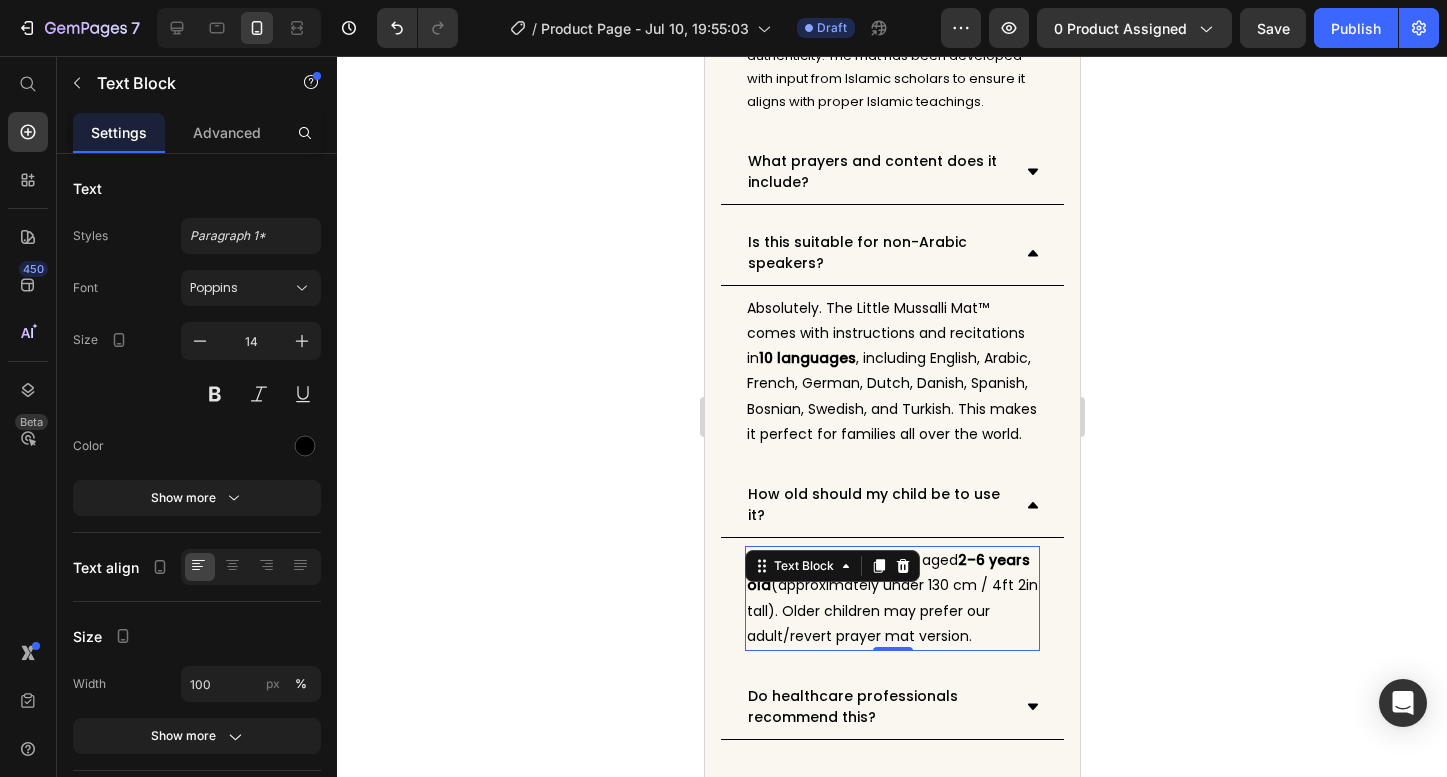 click 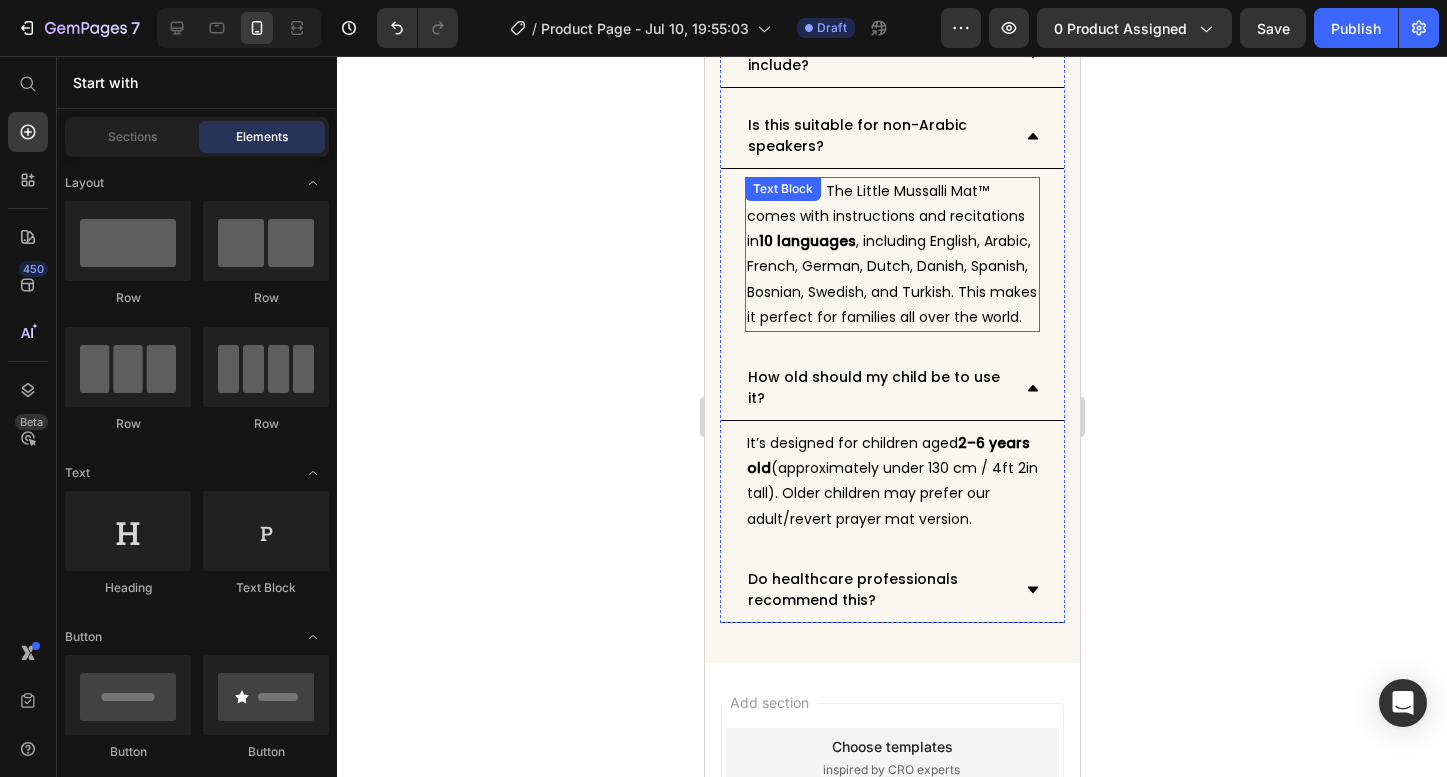 scroll, scrollTop: 7448, scrollLeft: 0, axis: vertical 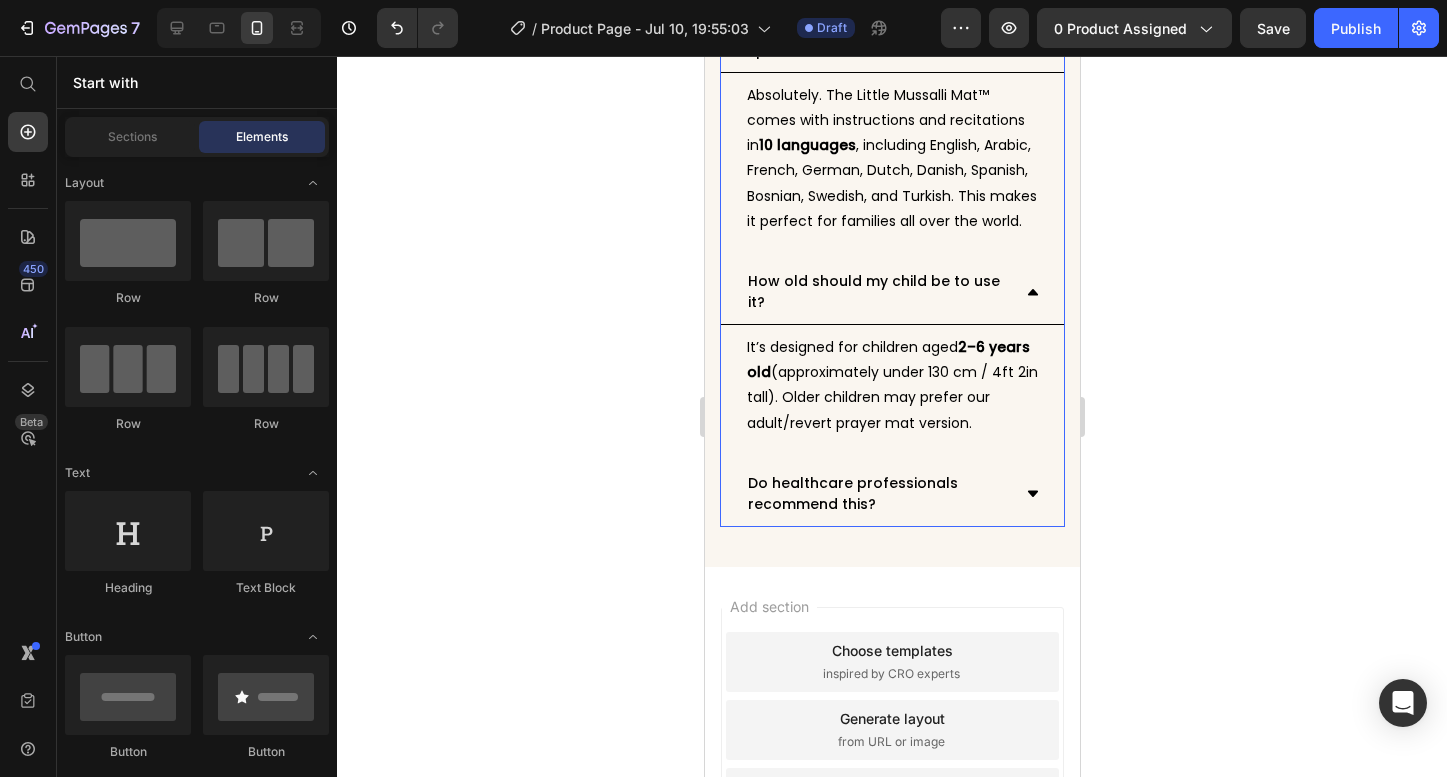 click on "Do healthcare professionals recommend this?" at bounding box center (876, 494) 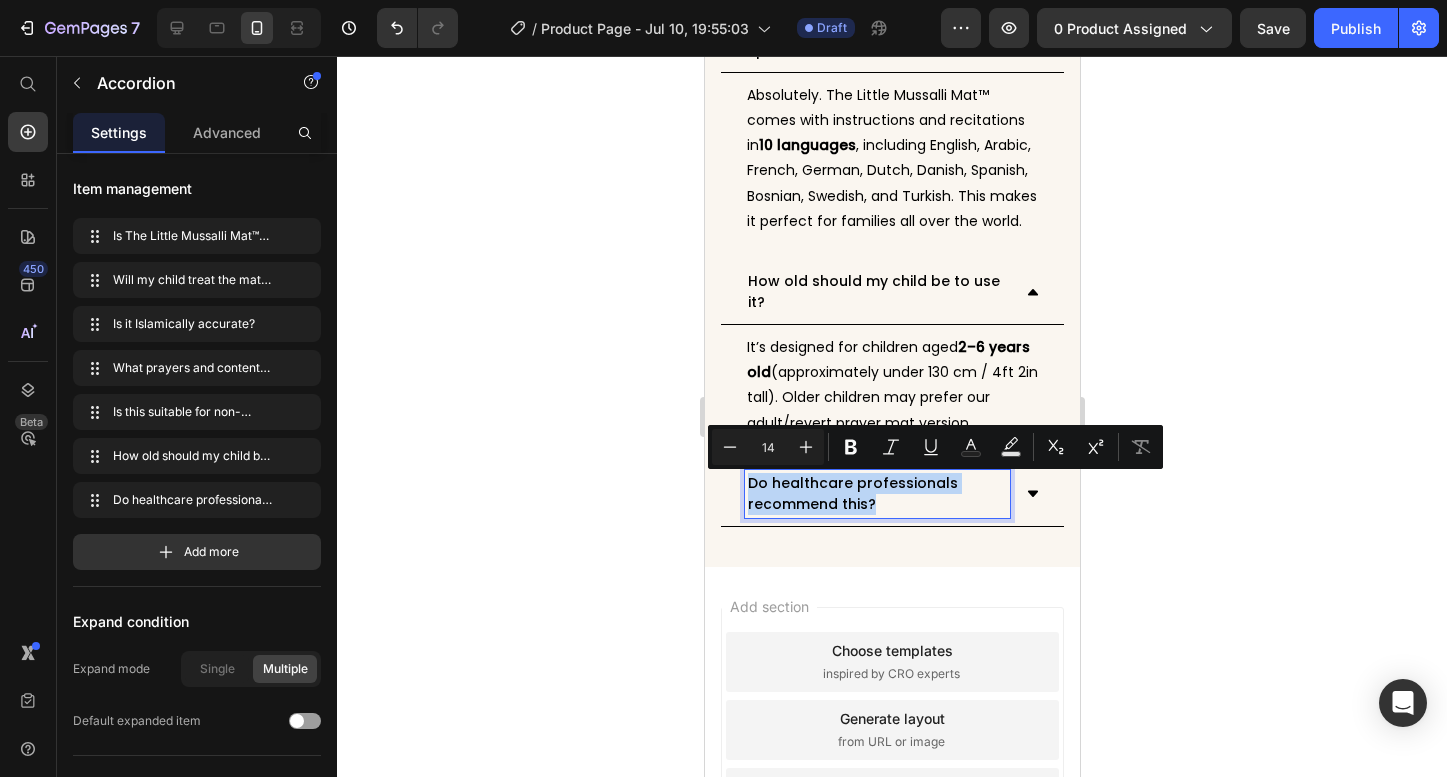 drag, startPoint x: 875, startPoint y: 504, endPoint x: 724, endPoint y: 483, distance: 152.45328 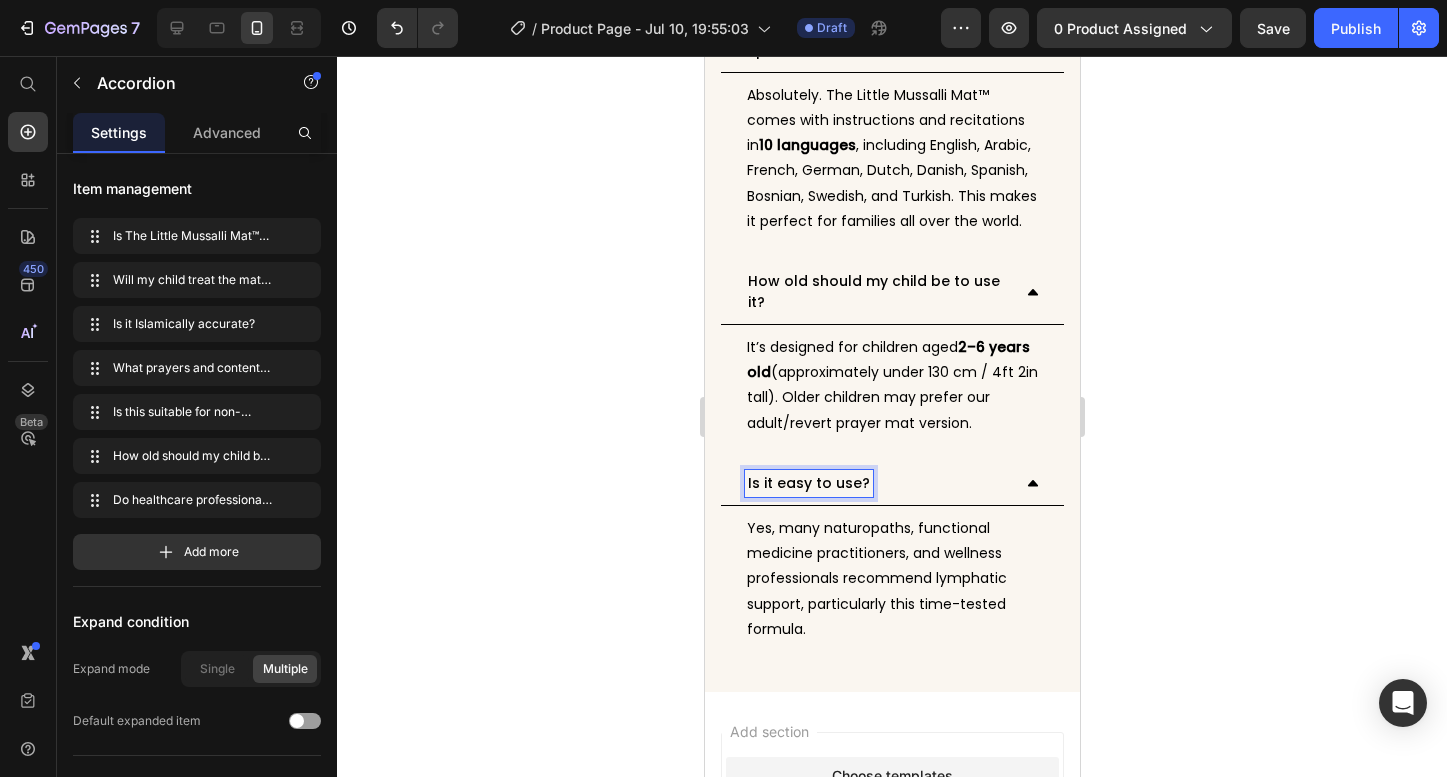 click 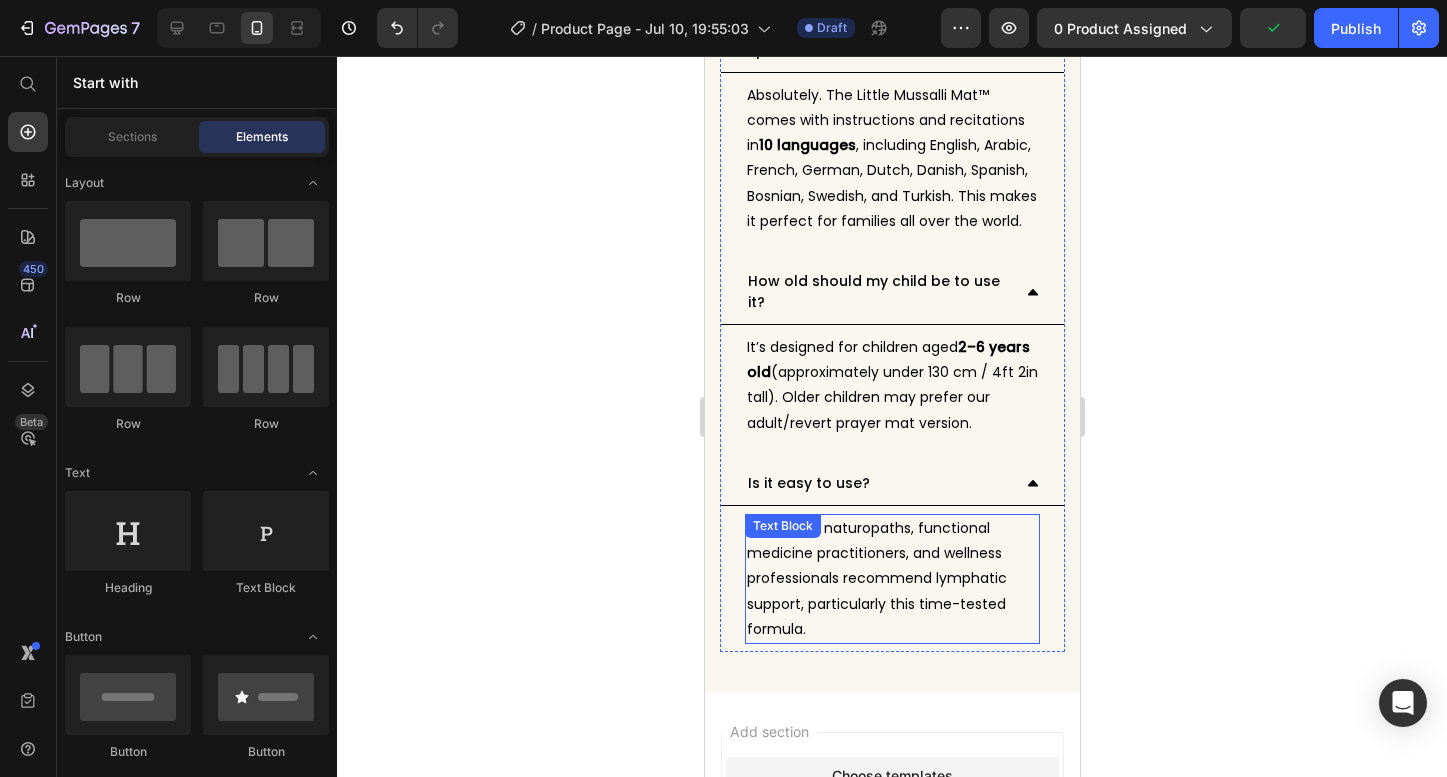 click on "Yes, many naturopaths, functional medicine practitioners, and wellness professionals recommend lymphatic support, particularly this time-tested formula." at bounding box center (891, 579) 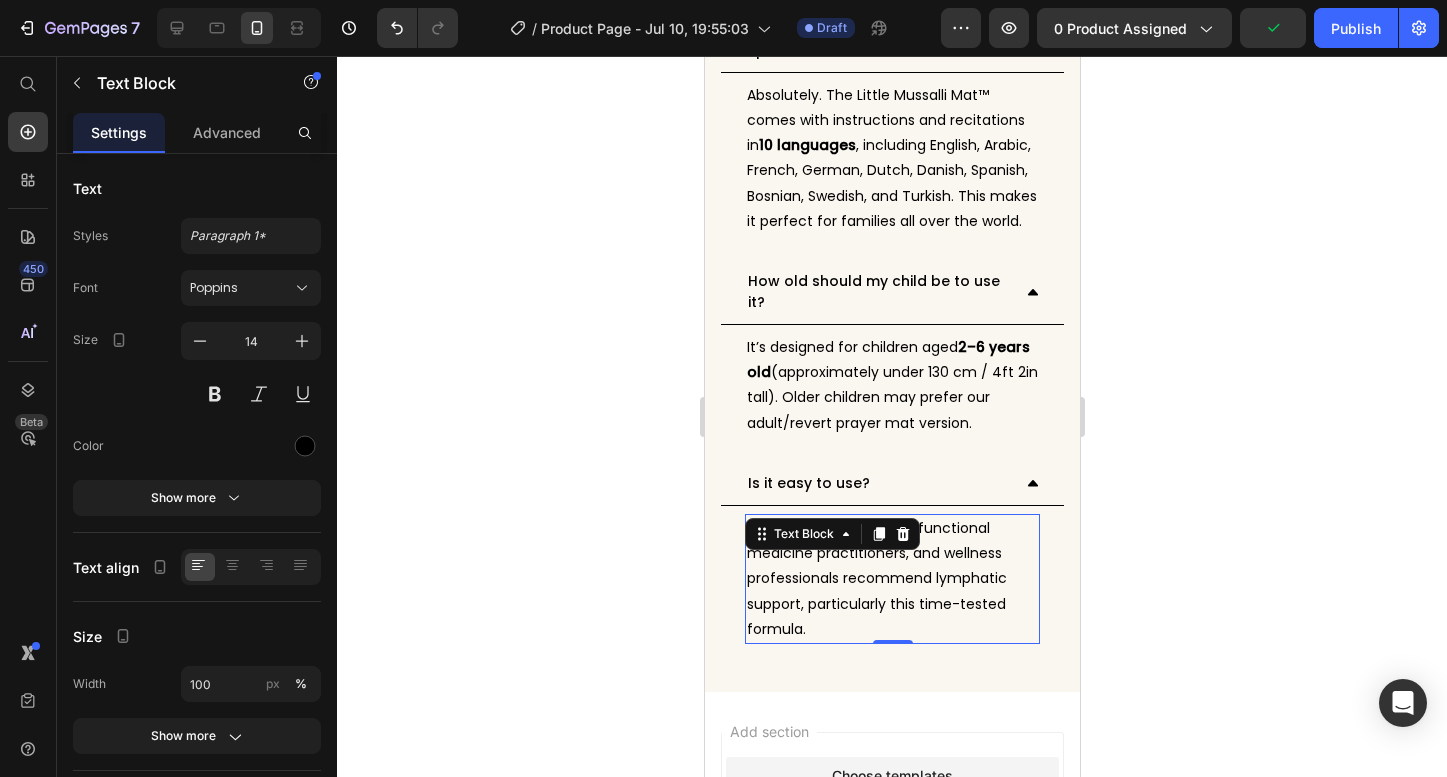 click on "Yes, many naturopaths, functional medicine practitioners, and wellness professionals recommend lymphatic support, particularly this time-tested formula." at bounding box center [891, 579] 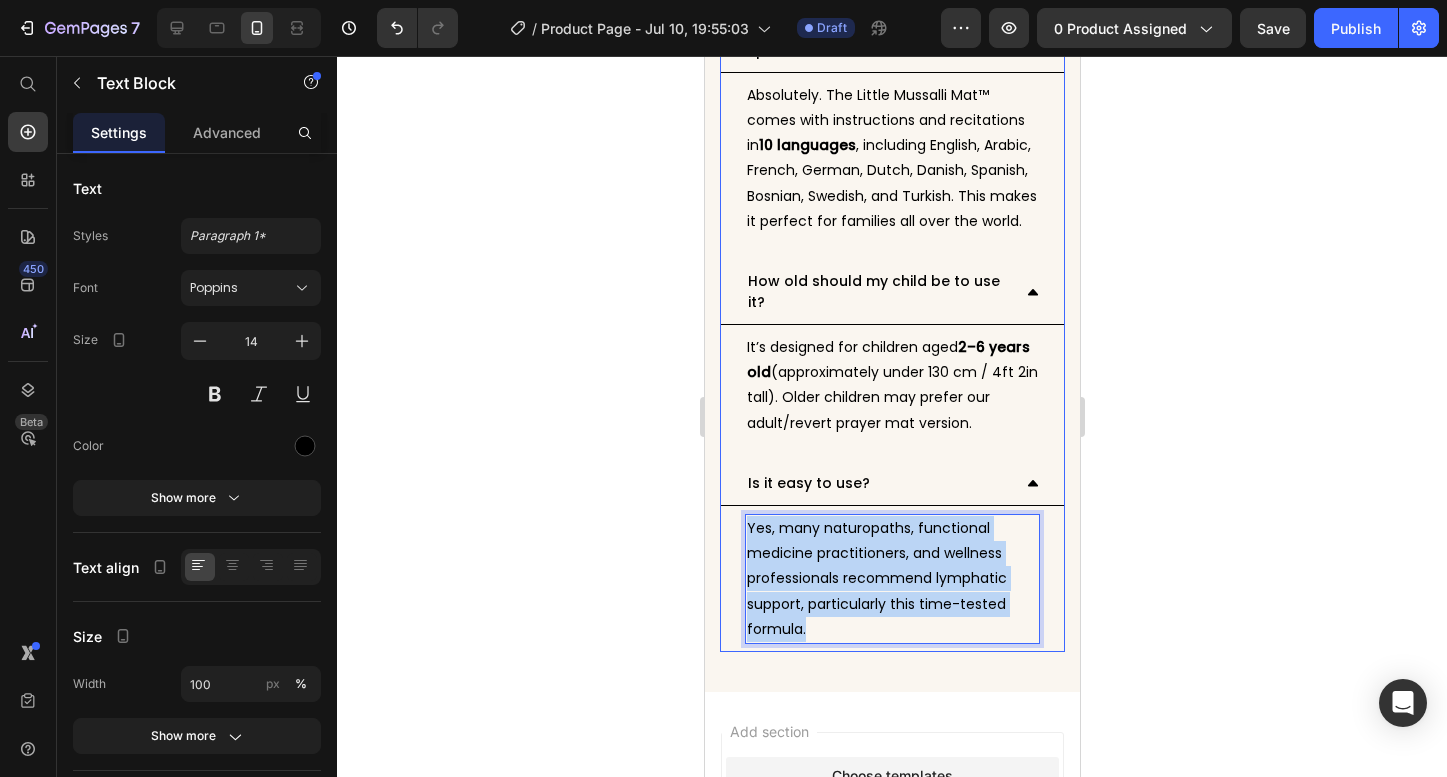 drag, startPoint x: 849, startPoint y: 621, endPoint x: 724, endPoint y: 527, distance: 156.40013 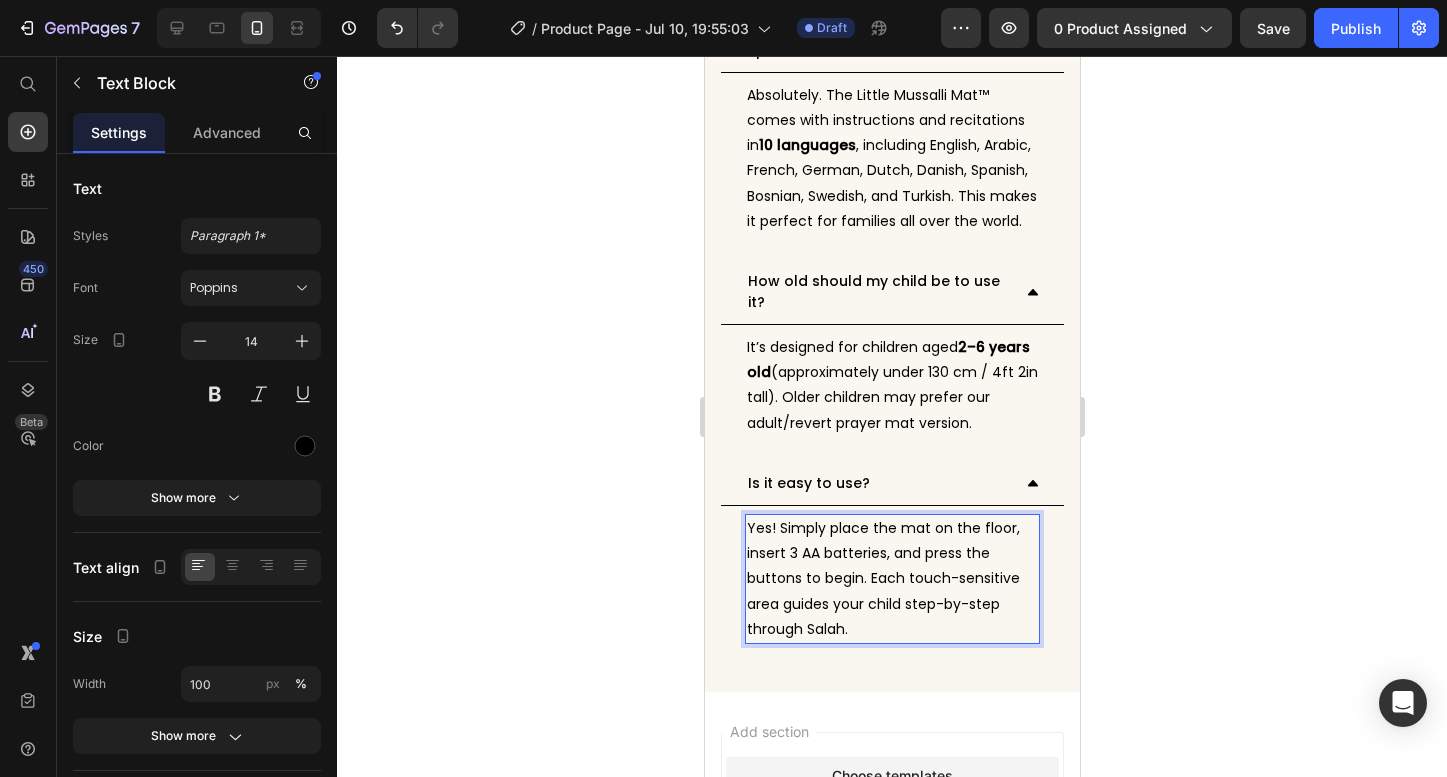 click 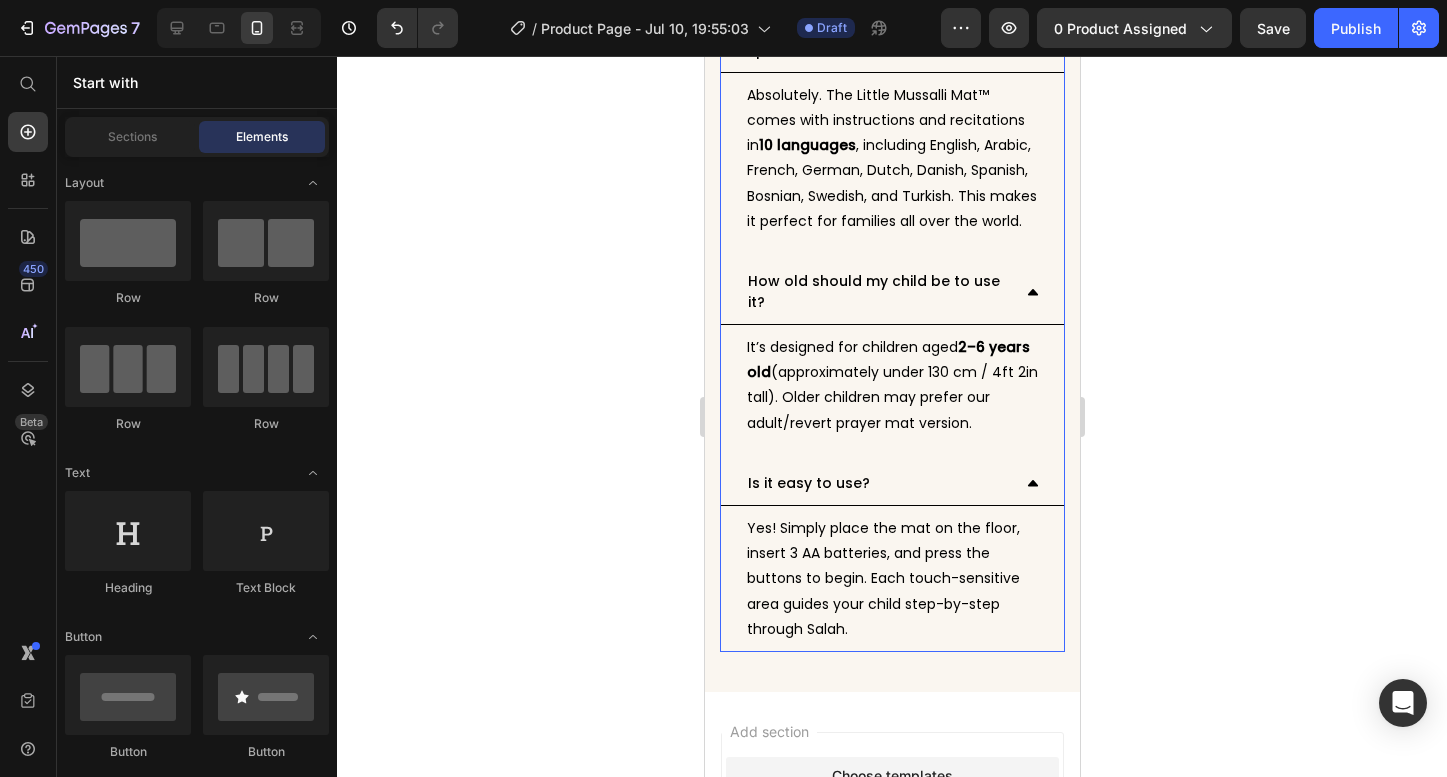 click on "Is it easy to use?" at bounding box center (891, 484) 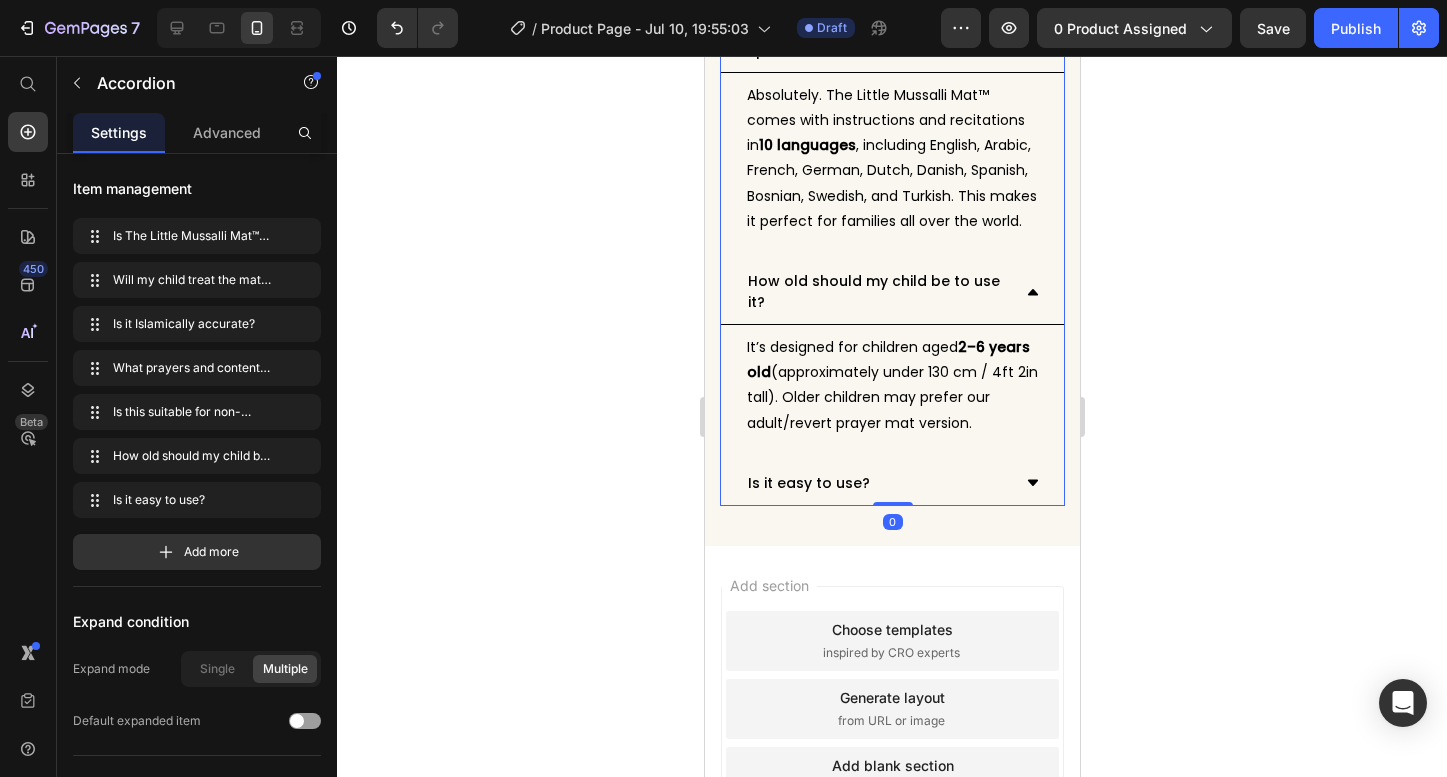 click 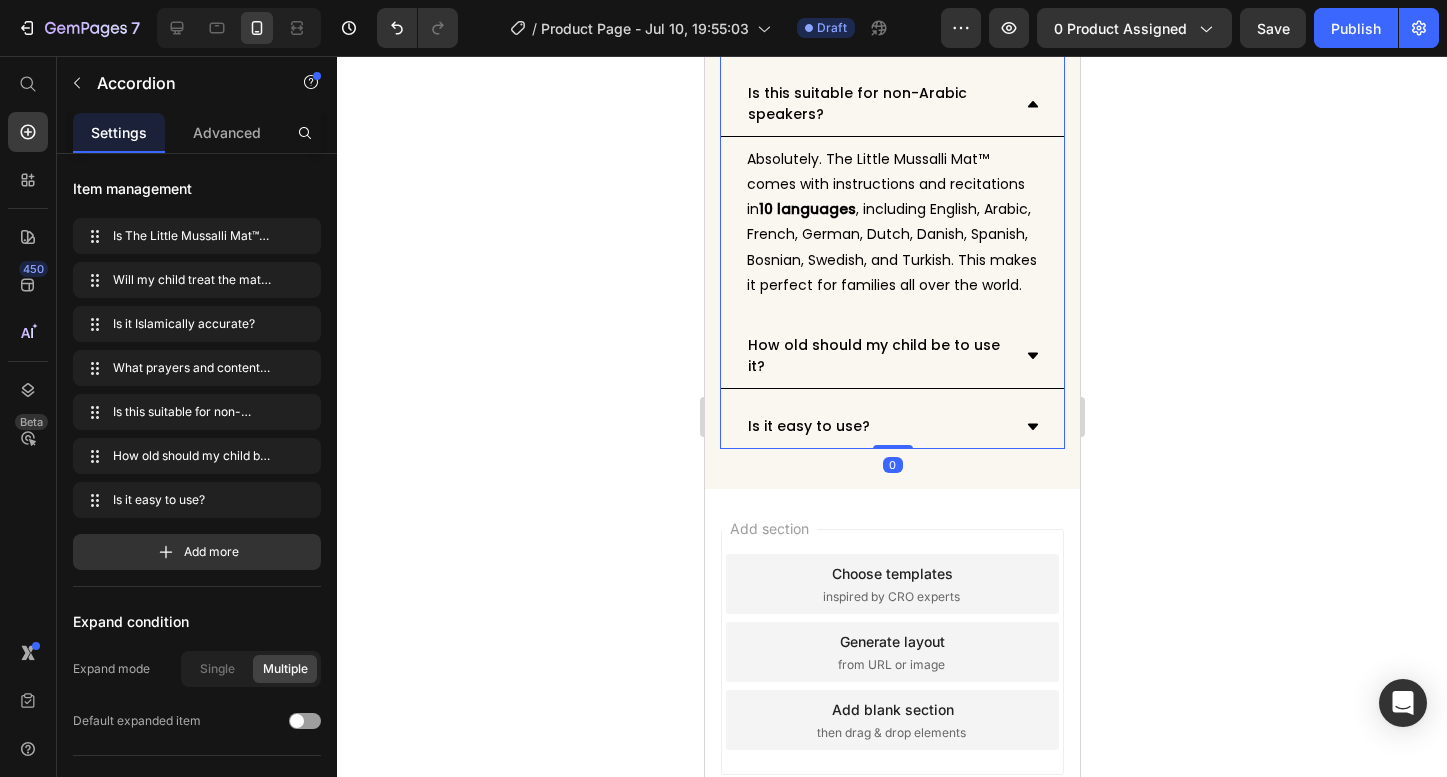scroll, scrollTop: 7108, scrollLeft: 0, axis: vertical 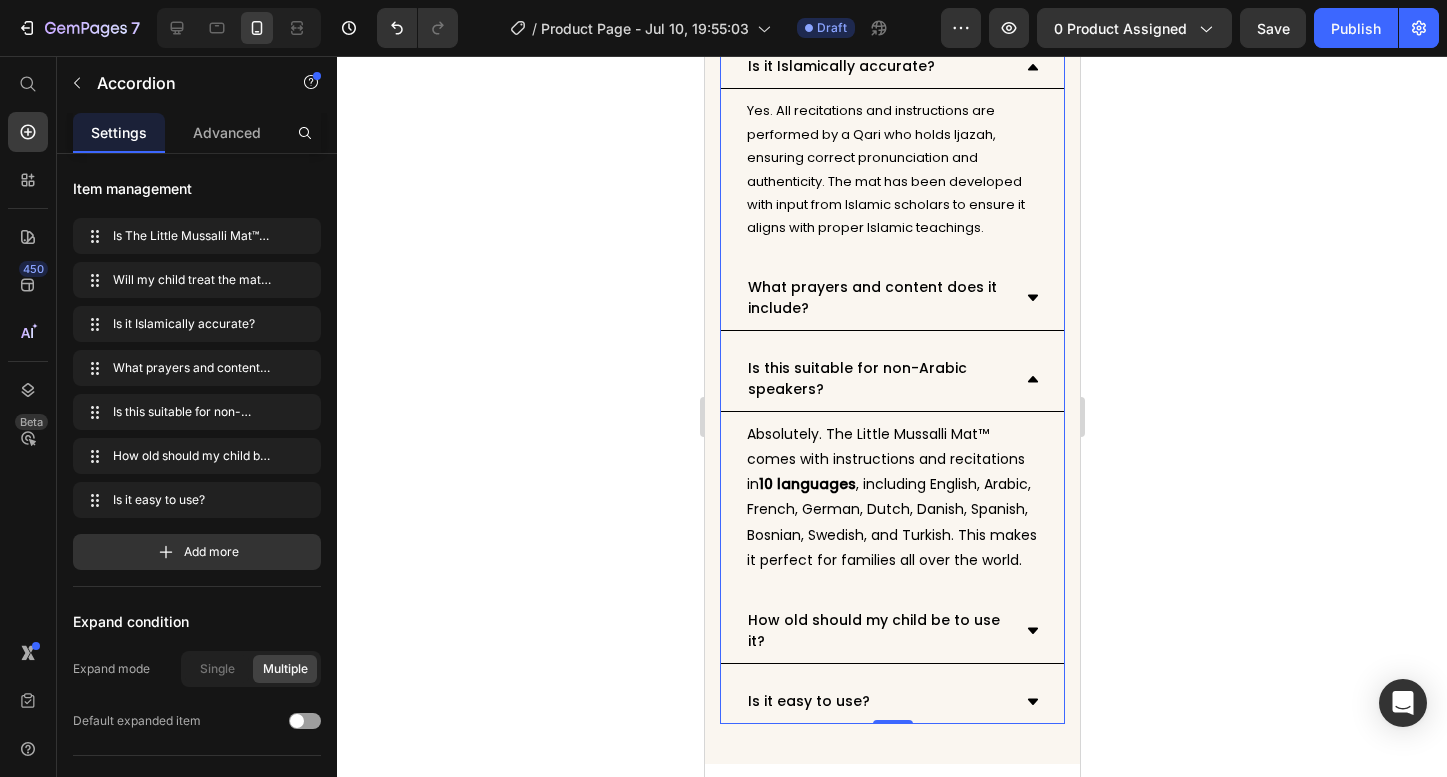 click on "Is this suitable for non-Arabic speakers?" at bounding box center [891, 379] 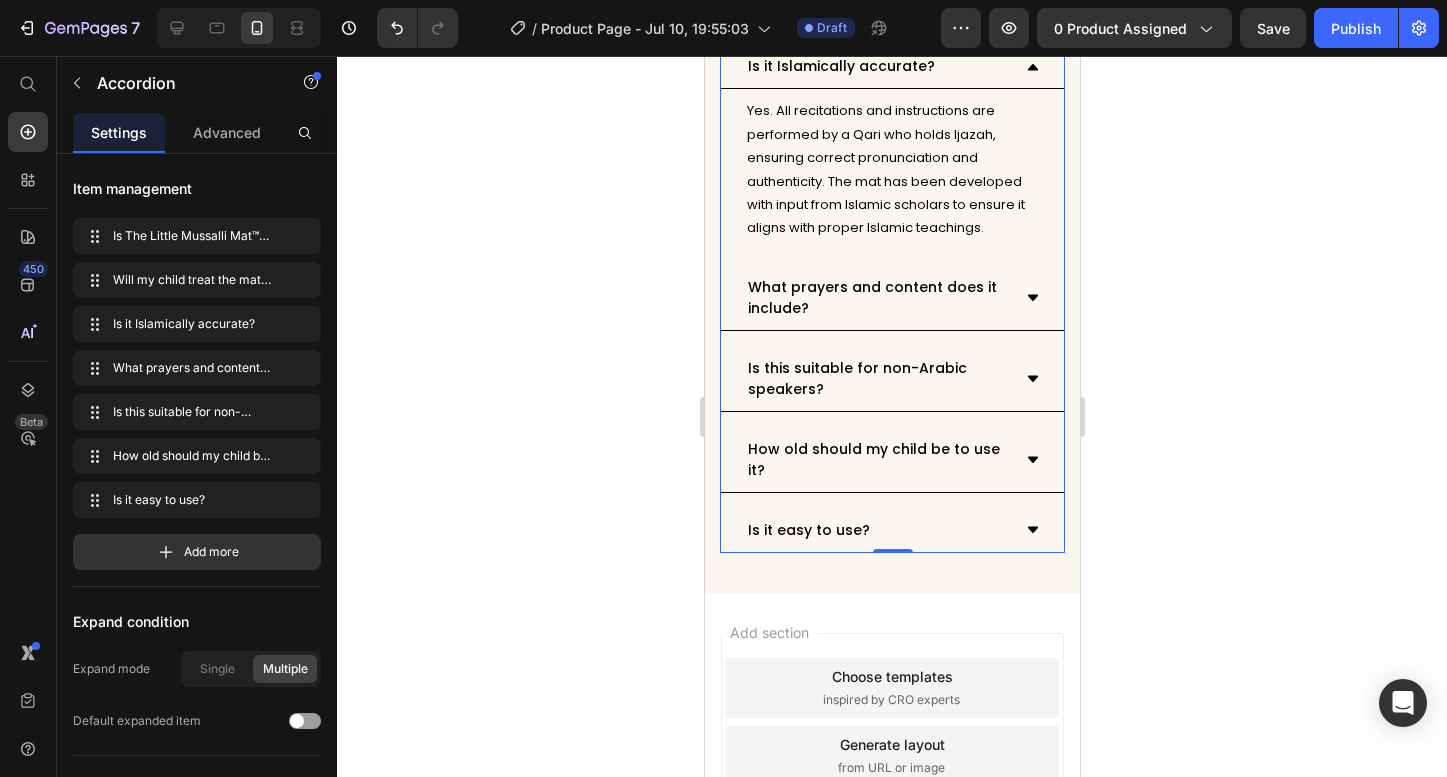 click on "What prayers and content does it include?" at bounding box center (891, 298) 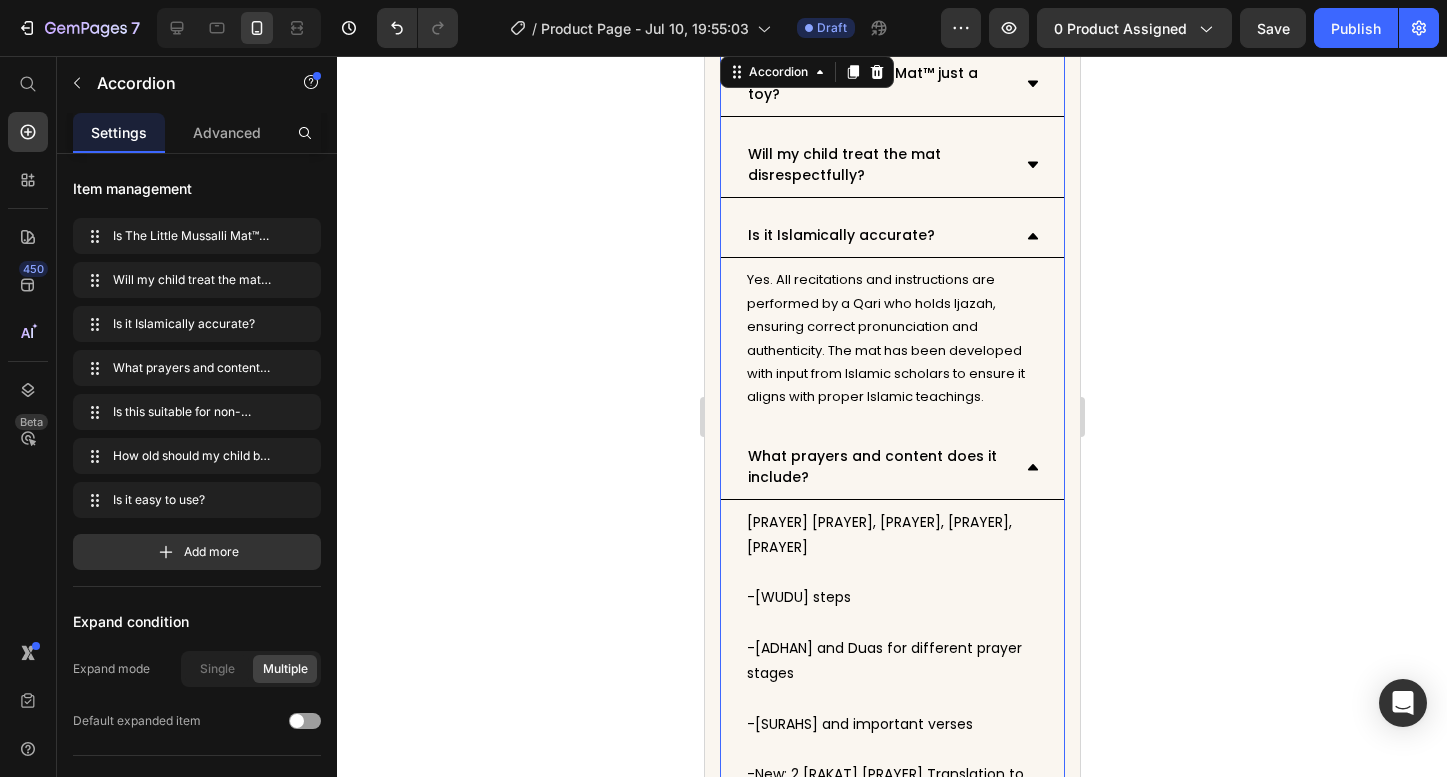 scroll, scrollTop: 6900, scrollLeft: 0, axis: vertical 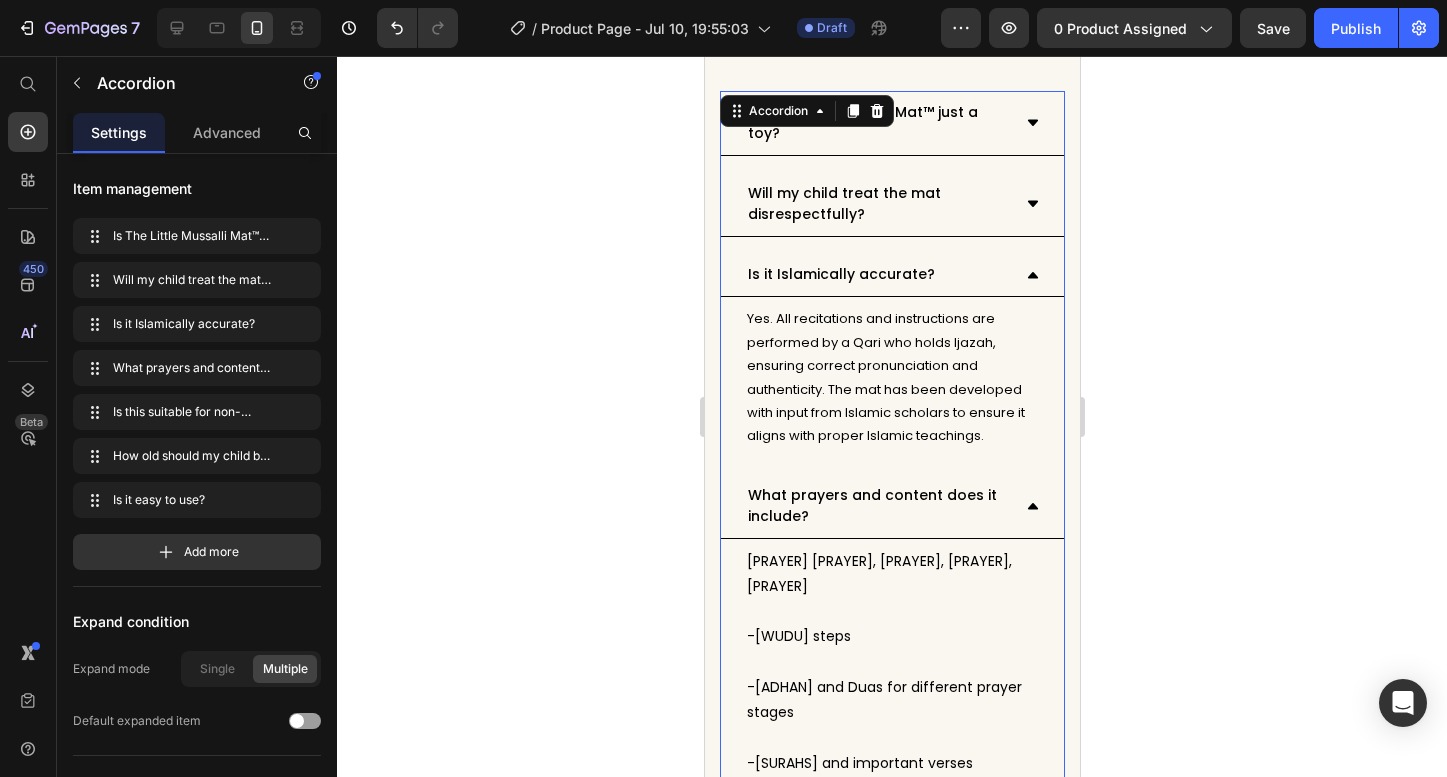 click 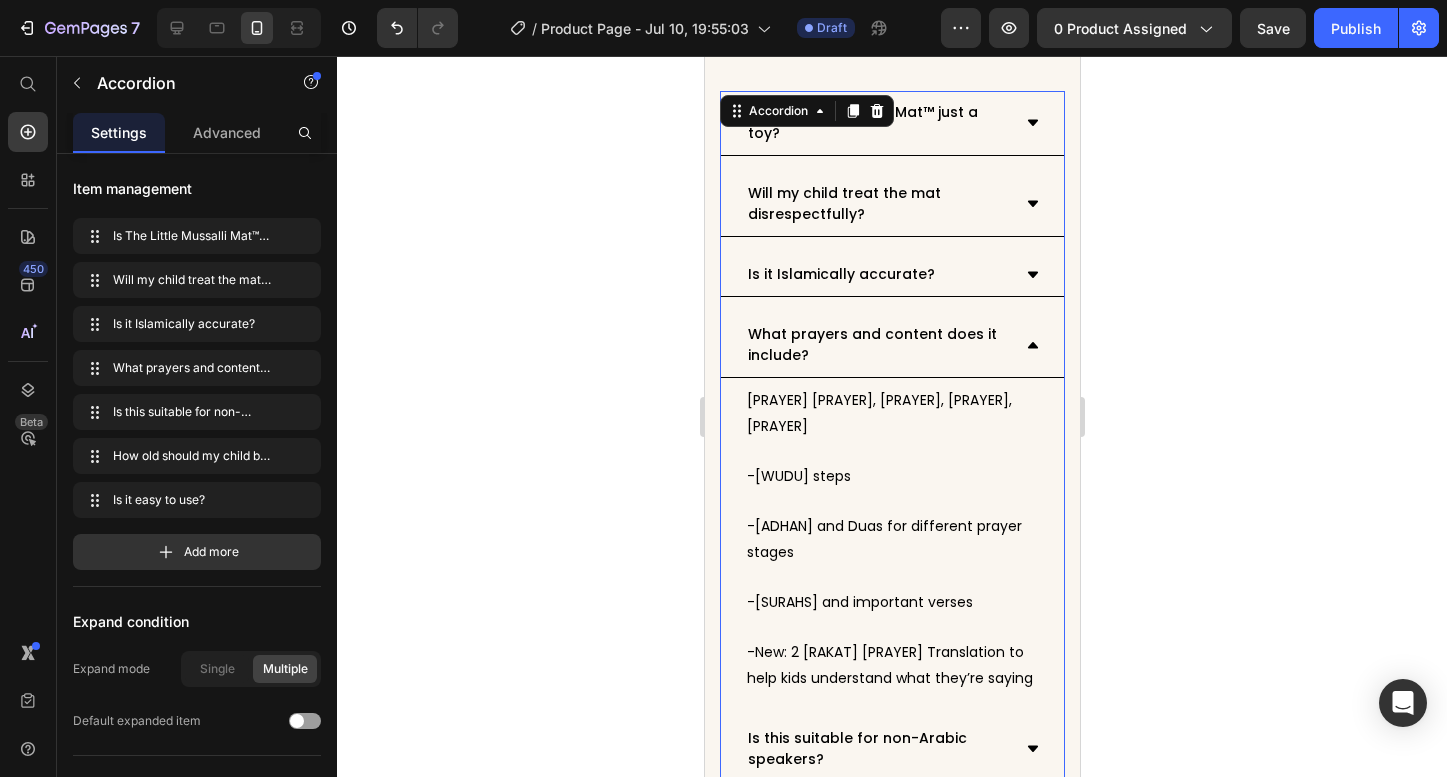 click on "What prayers and content does it include?" at bounding box center [891, 345] 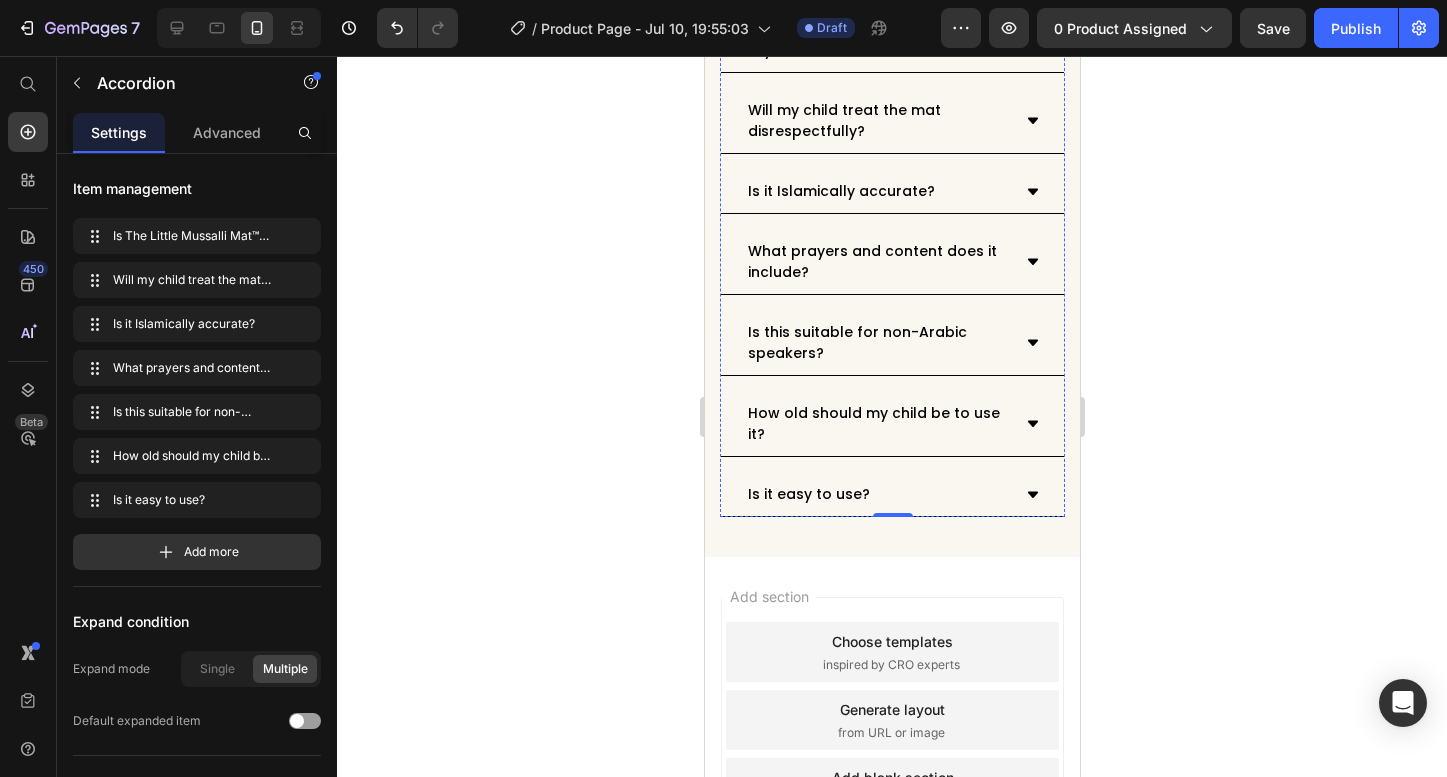 scroll, scrollTop: 7004, scrollLeft: 0, axis: vertical 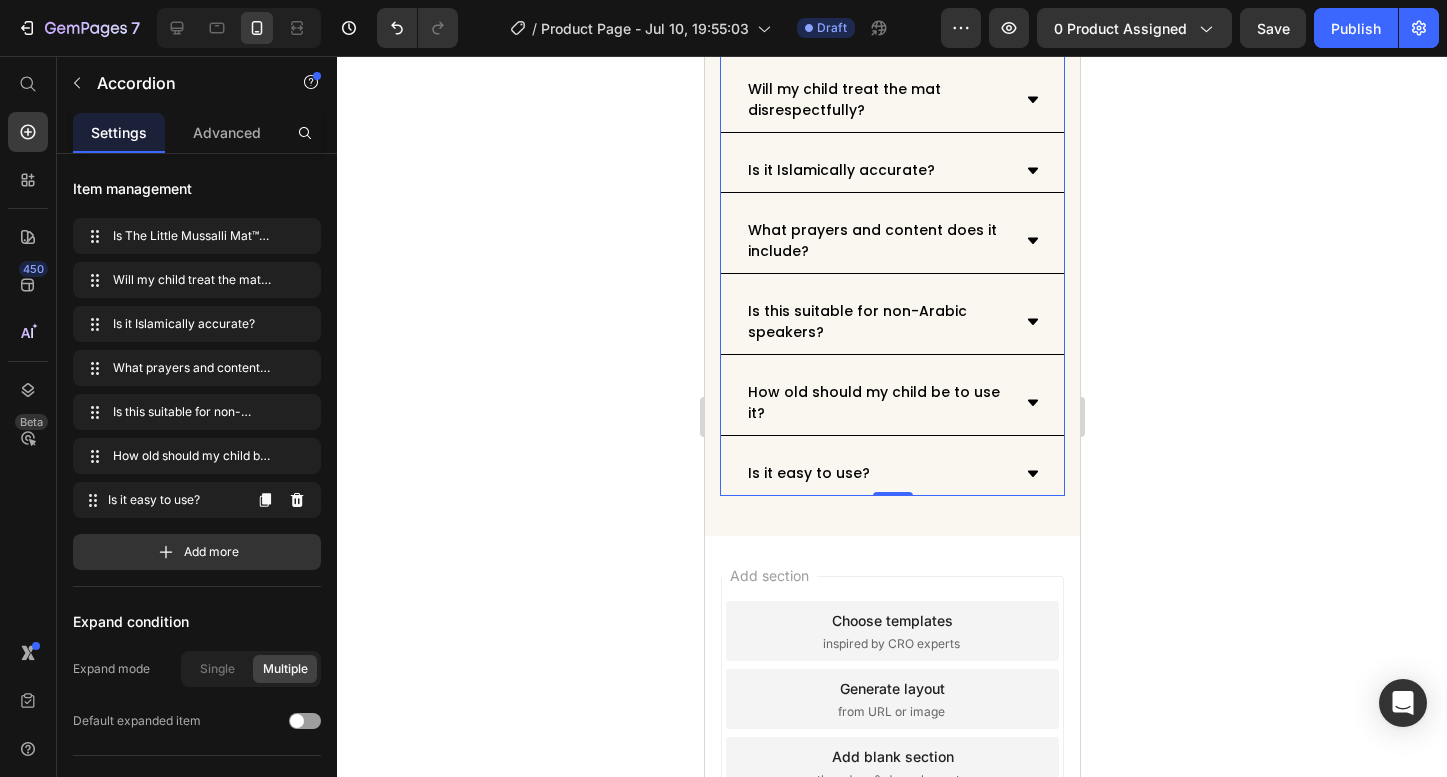 click 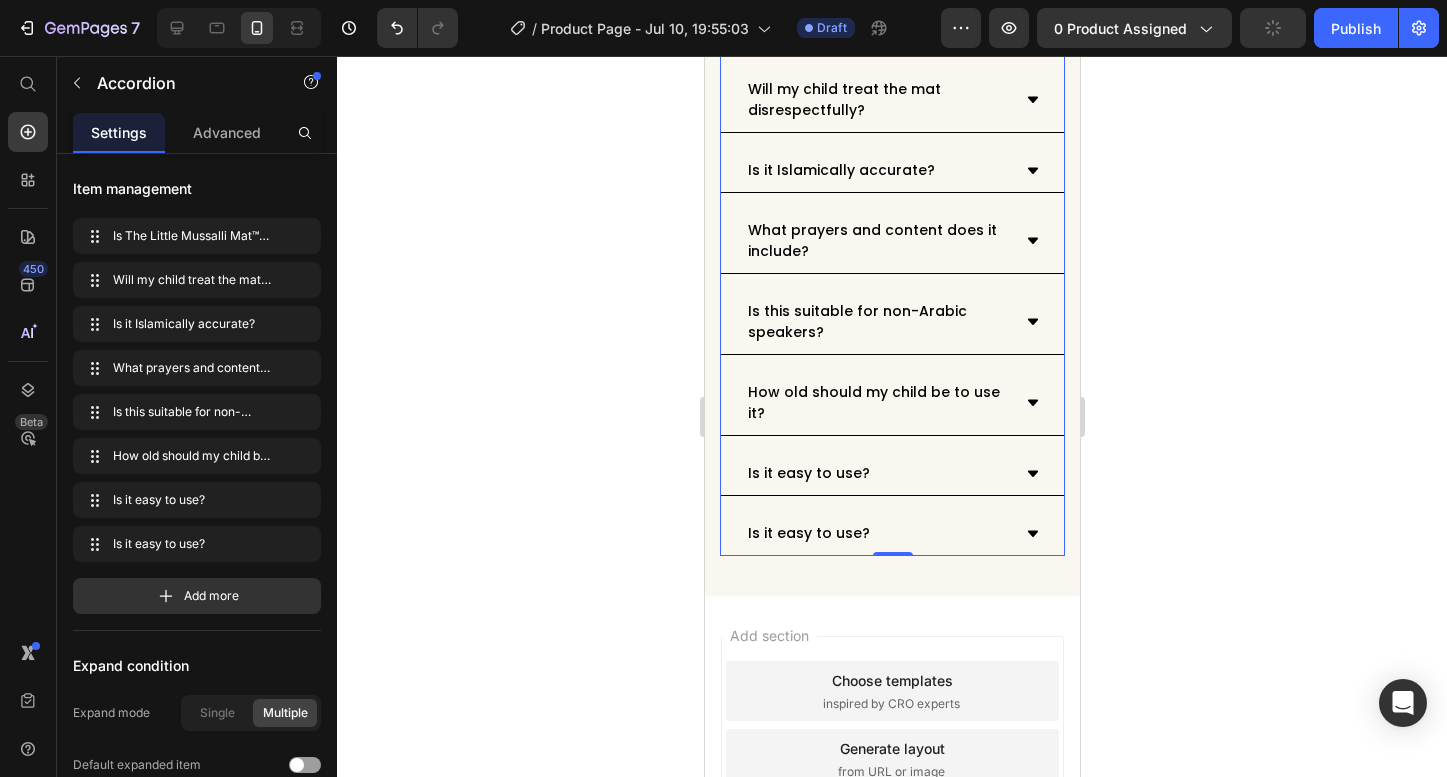 scroll, scrollTop: 7073, scrollLeft: 0, axis: vertical 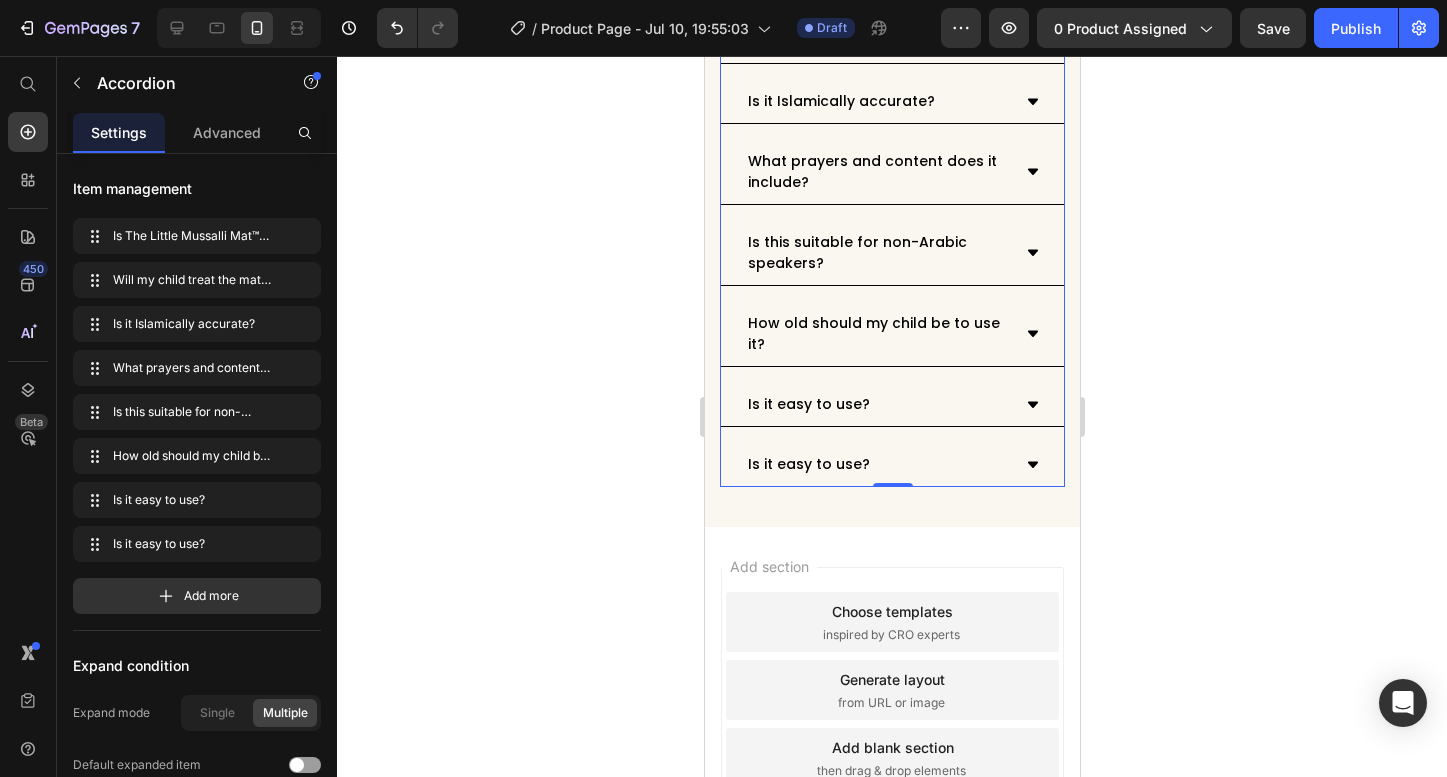 click on "Is it easy to use?" at bounding box center [808, 464] 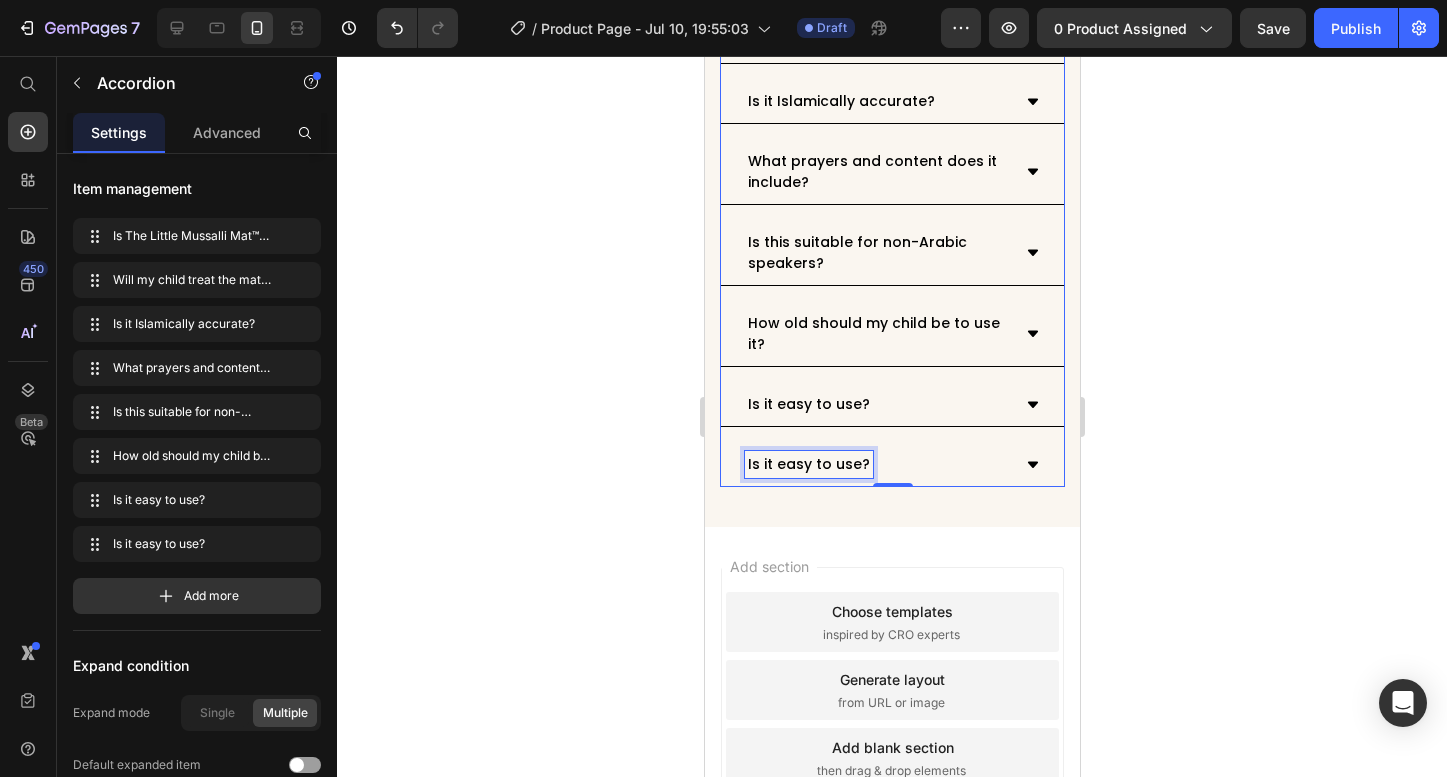click on "Is it easy to use?" at bounding box center (808, 464) 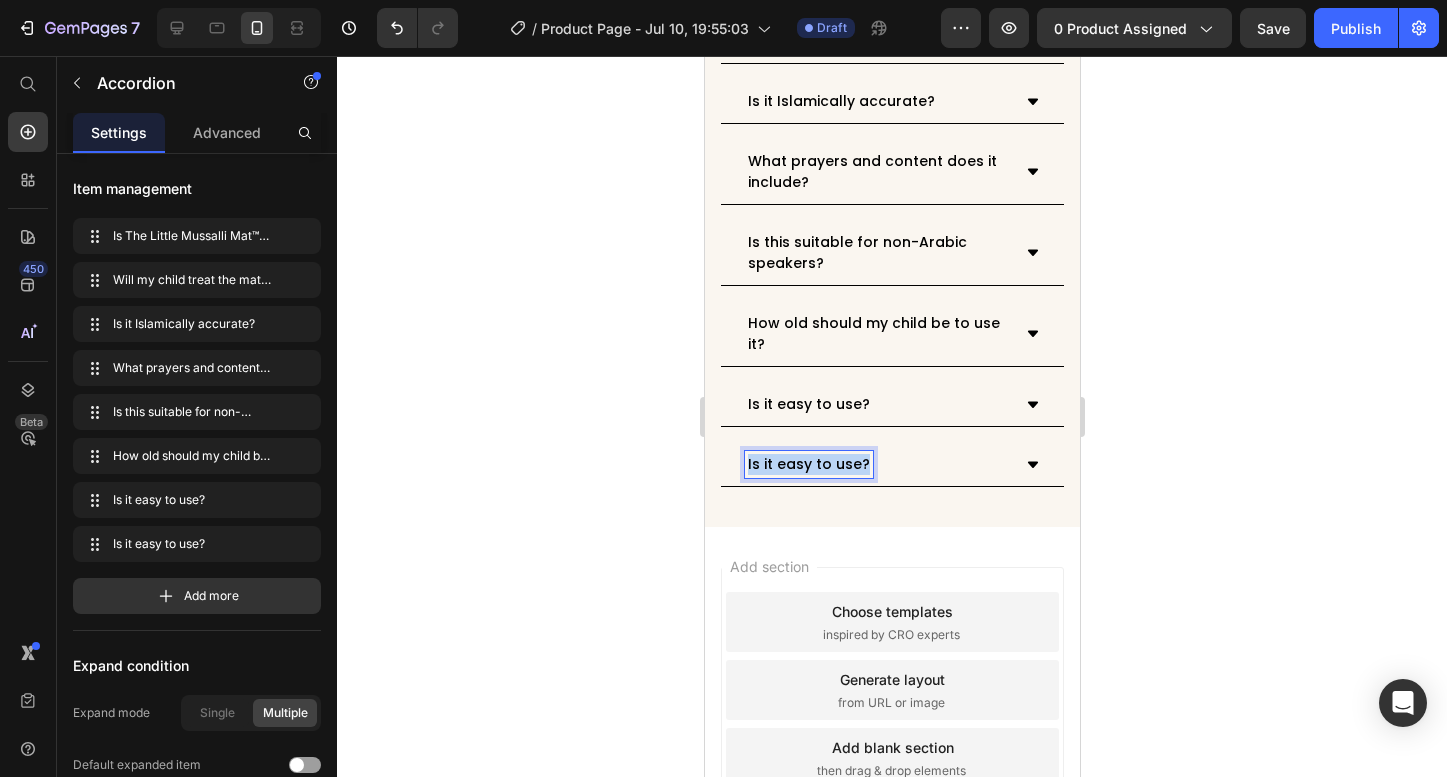 drag, startPoint x: 859, startPoint y: 441, endPoint x: 688, endPoint y: 431, distance: 171.29214 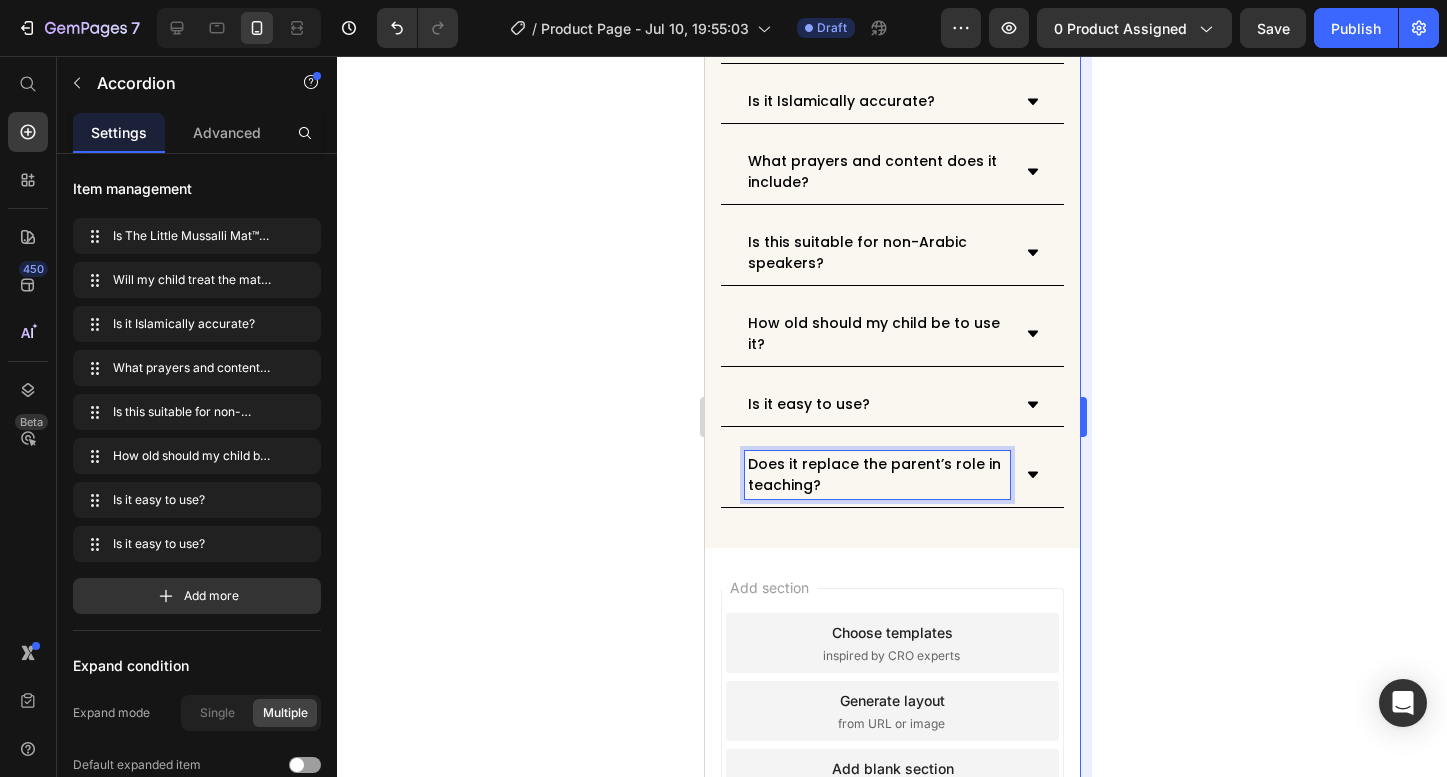 click 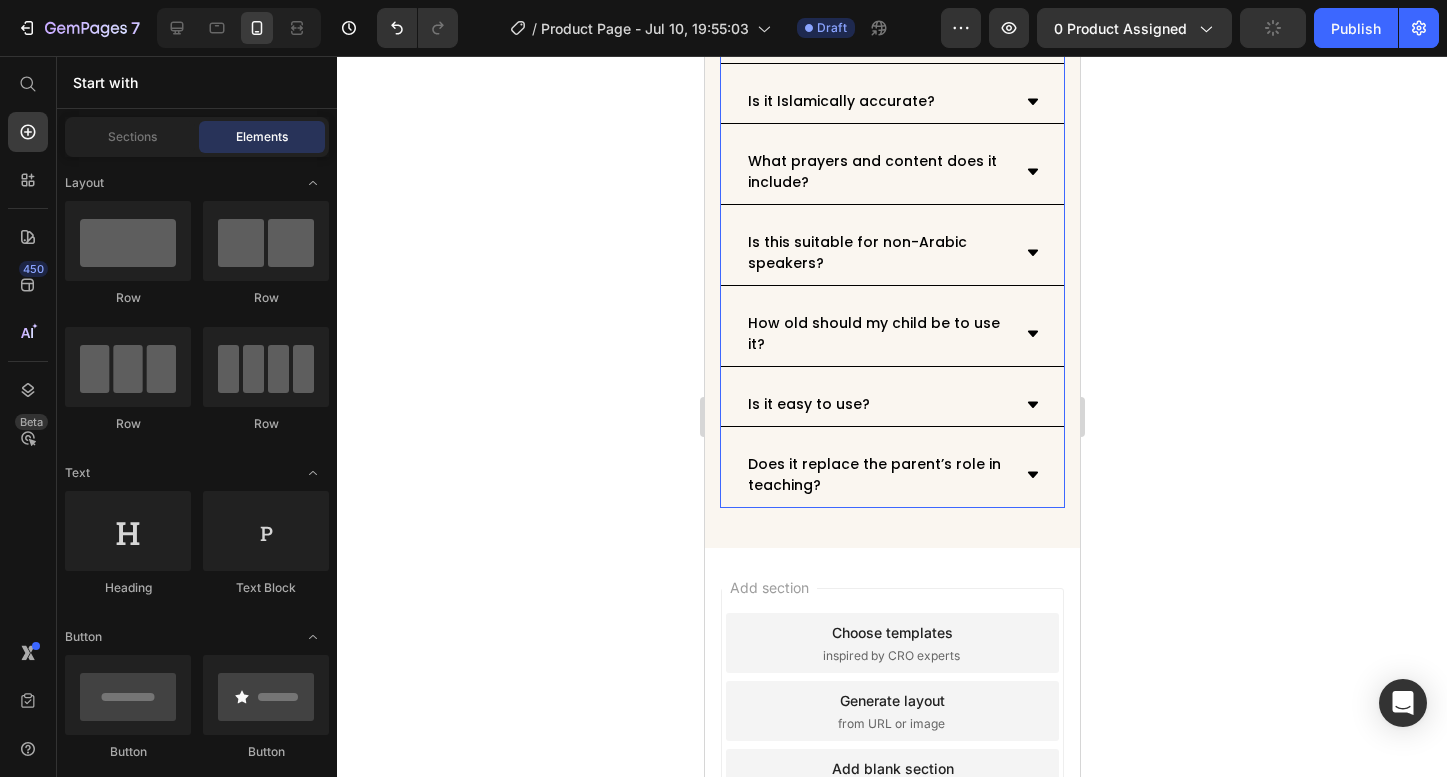 click on "Does it replace the parent’s role in teaching?" at bounding box center (876, 475) 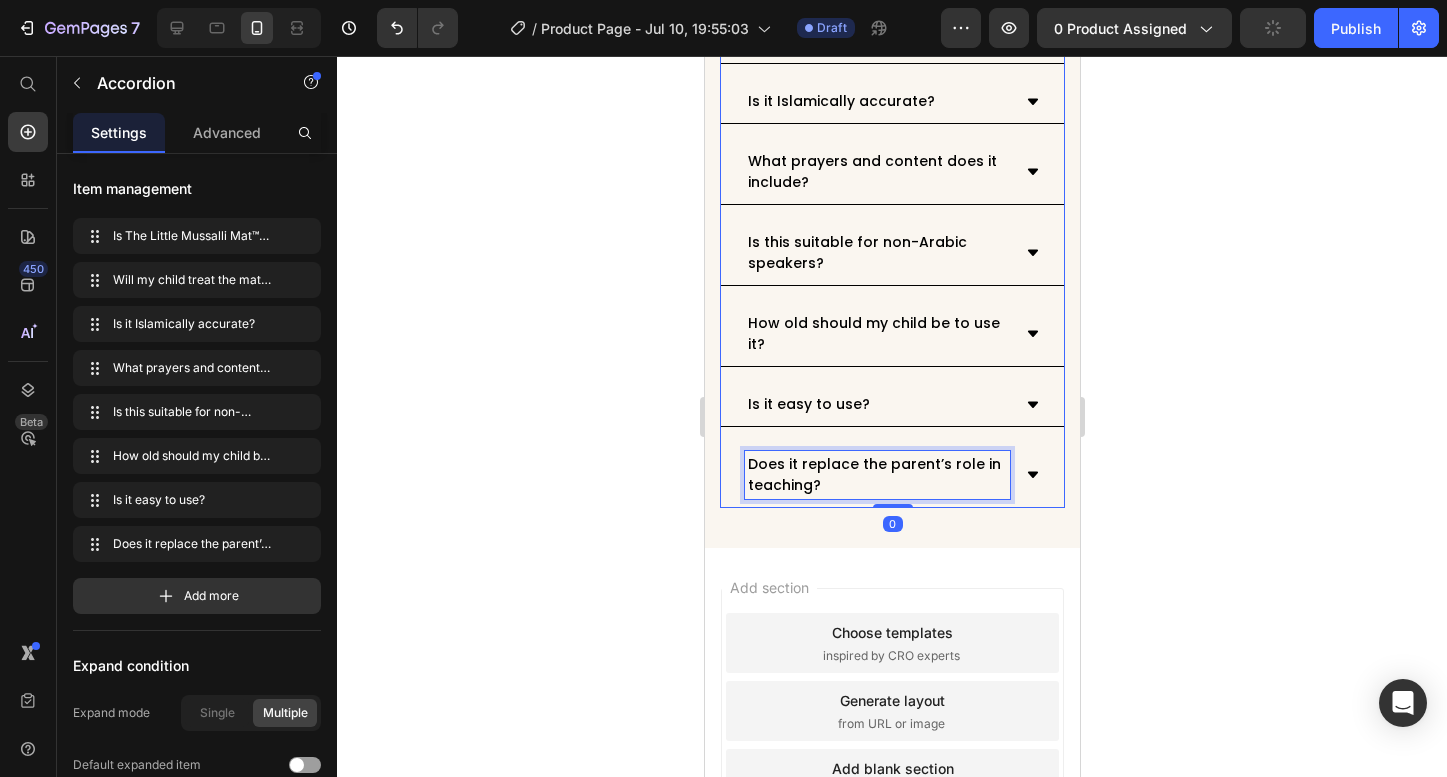 click on "Does it replace the parent’s role in teaching?" at bounding box center [891, 475] 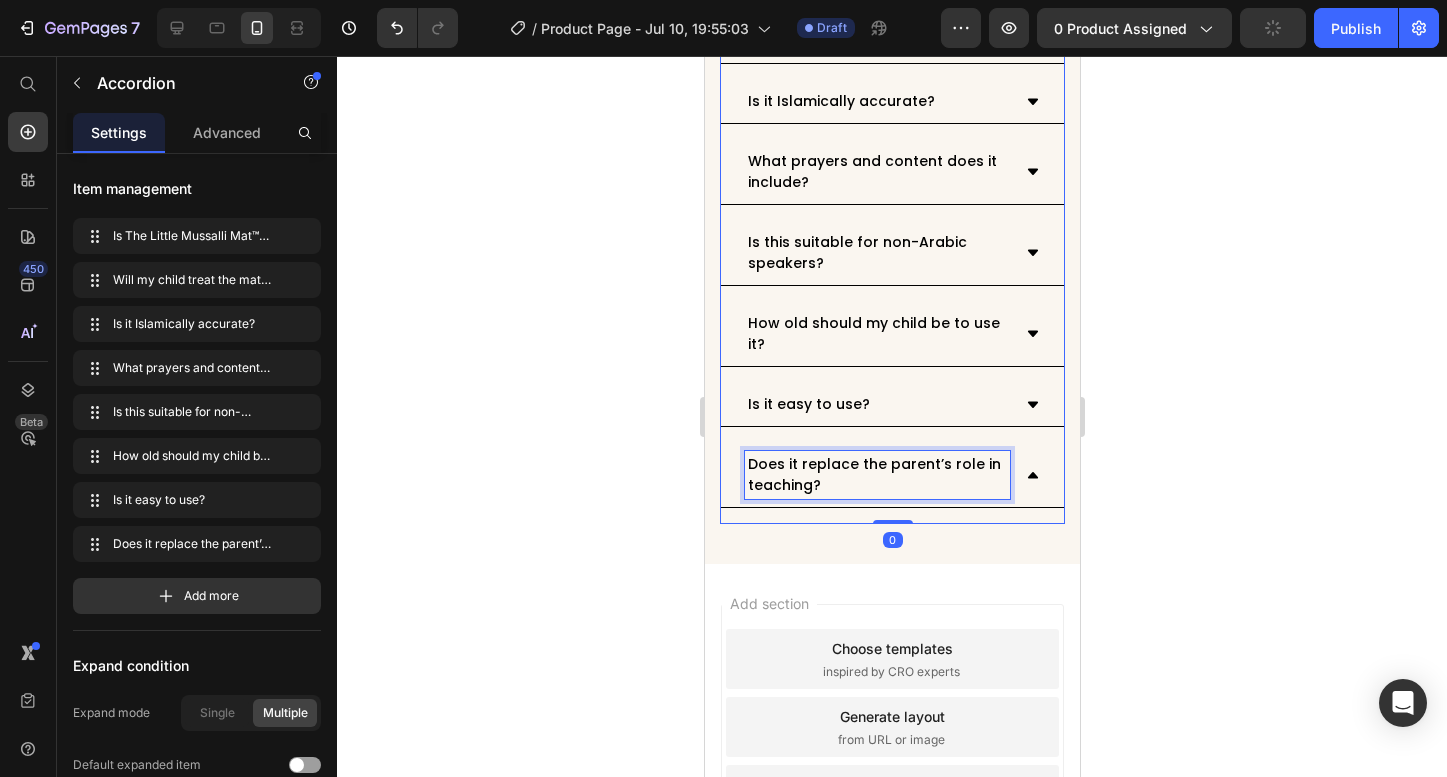 click on "Does it replace the parent’s role in teaching?" at bounding box center [891, 475] 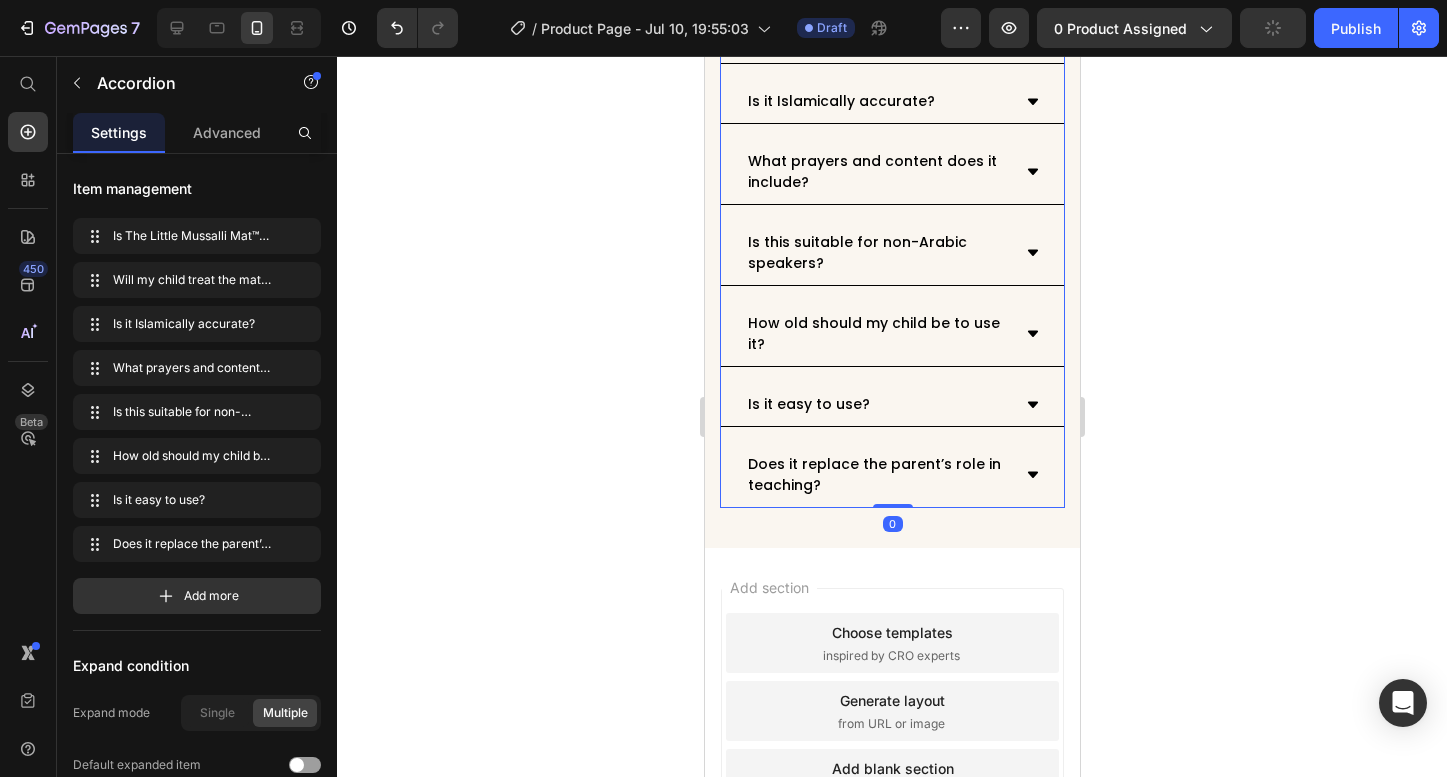 click on "Does it replace the parent’s role in teaching?" at bounding box center (891, 475) 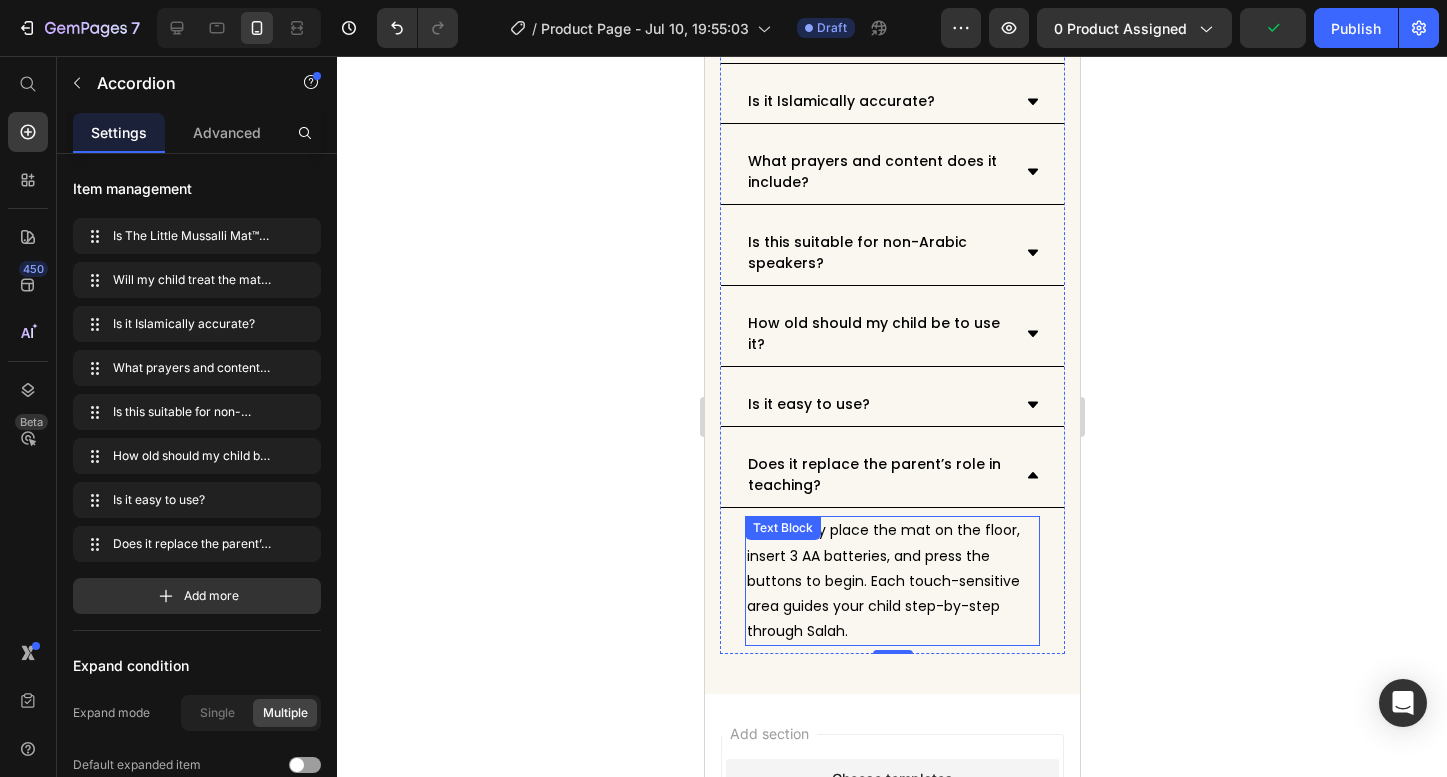 click on "Yes! Simply place the mat on the floor, insert 3 AA batteries, and press the buttons to begin. Each touch-sensitive area guides your child step-by-step through Salah." at bounding box center (891, 581) 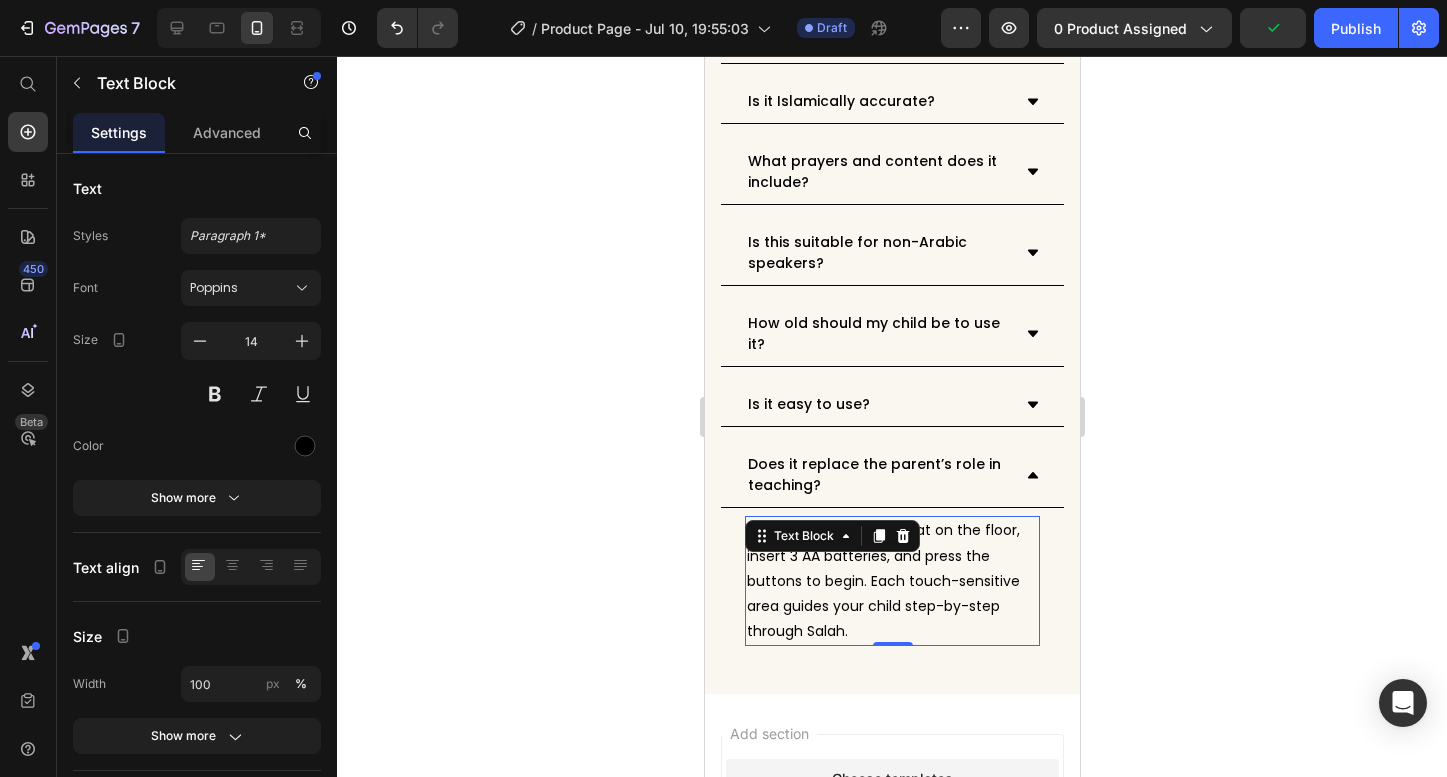 click on "Yes! Simply place the mat on the floor, insert 3 AA batteries, and press the buttons to begin. Each touch-sensitive area guides your child step-by-step through Salah." at bounding box center (891, 581) 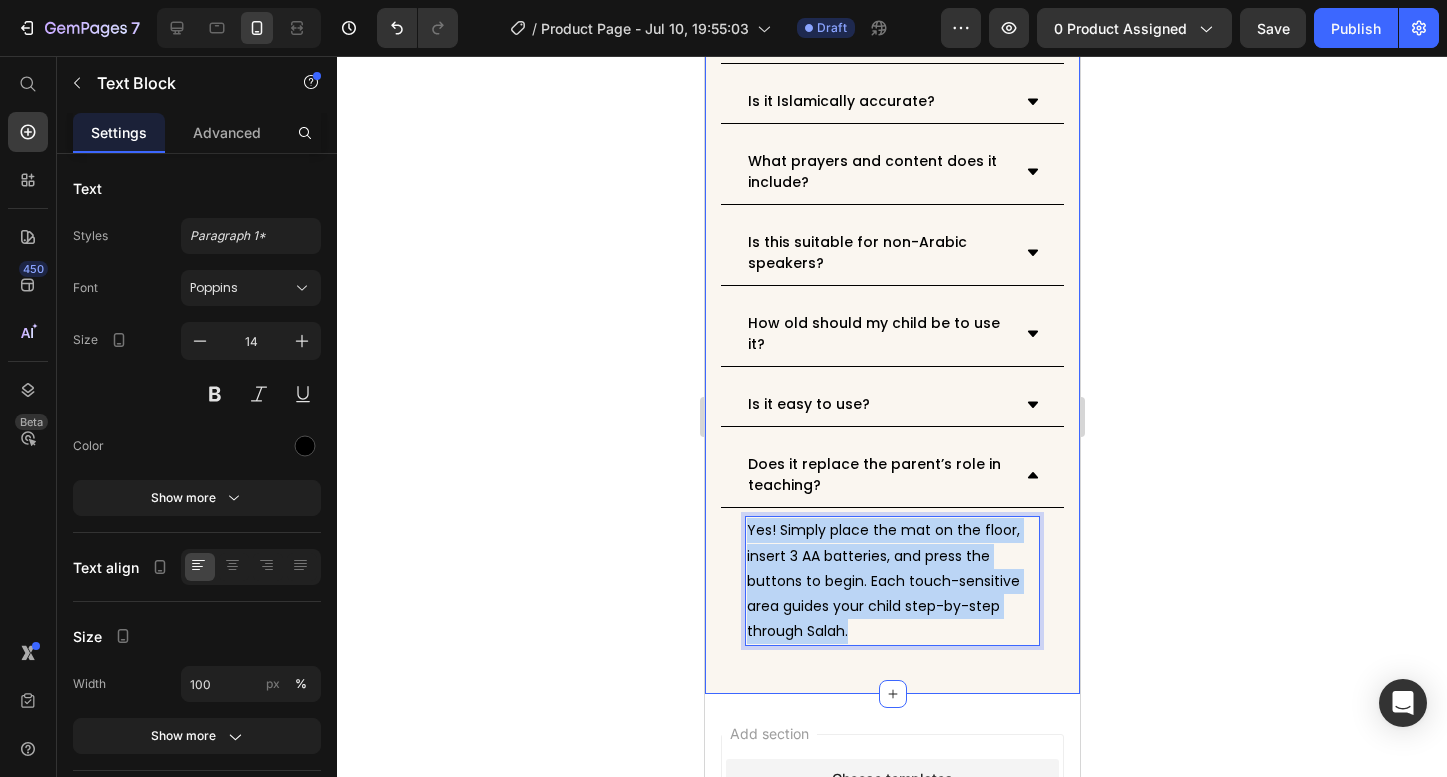 drag, startPoint x: 858, startPoint y: 619, endPoint x: 718, endPoint y: 486, distance: 193.10359 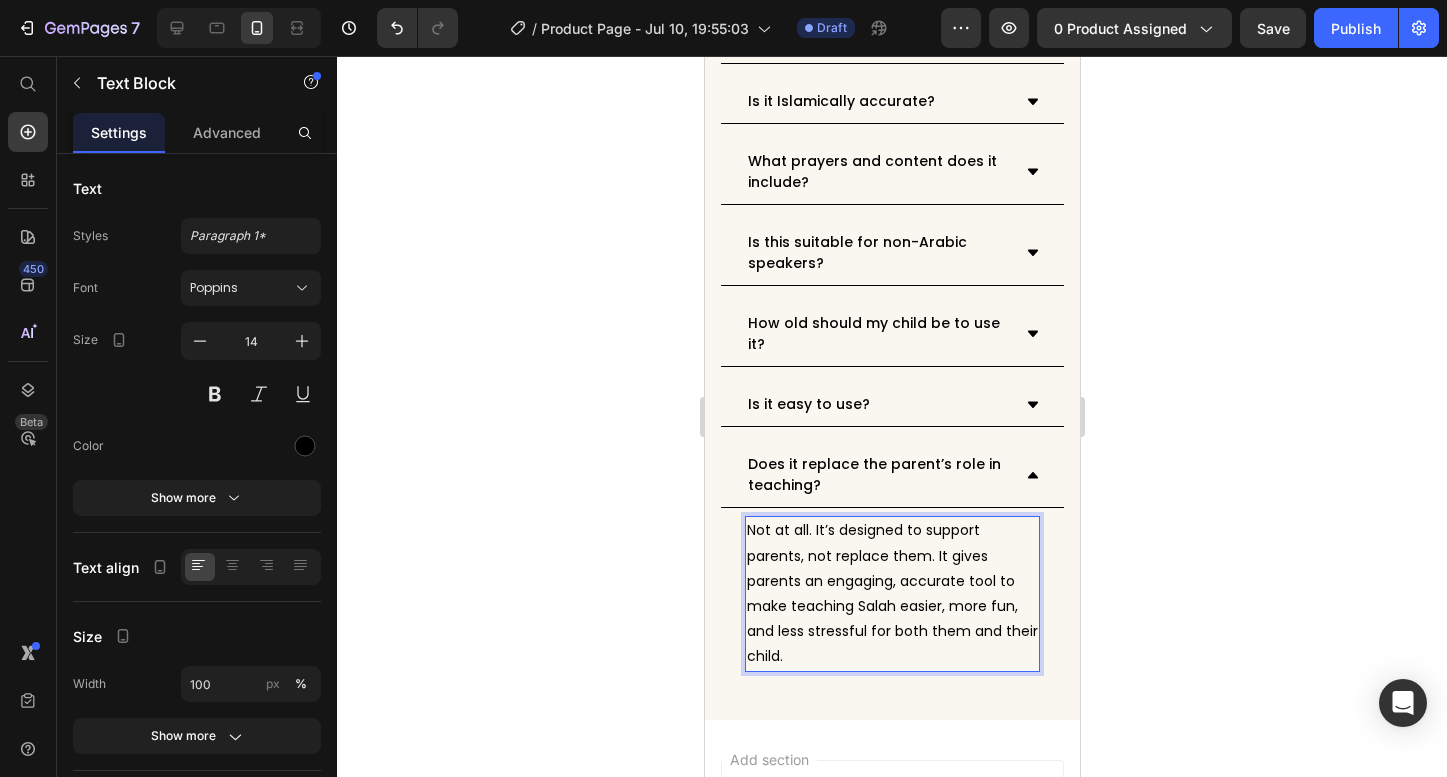 click 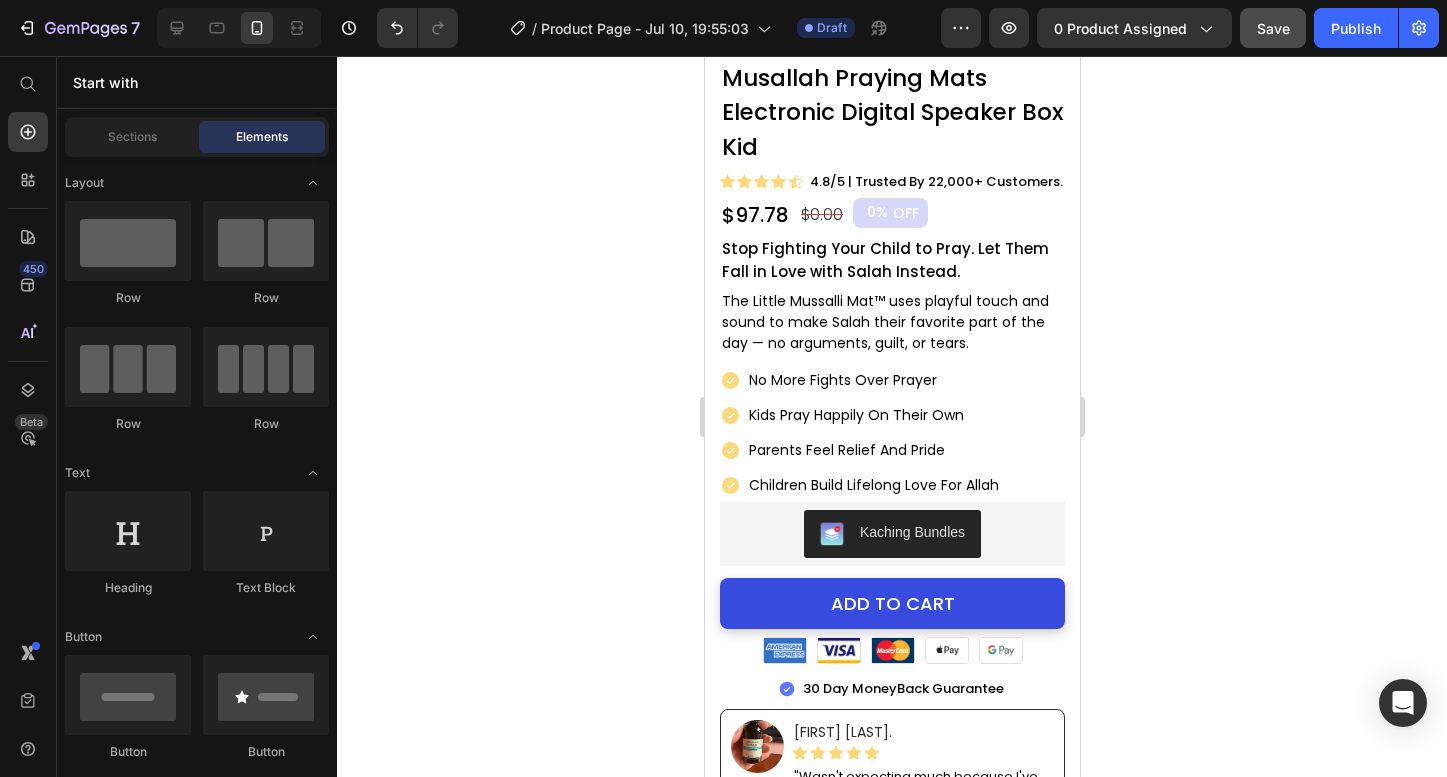 scroll, scrollTop: 757, scrollLeft: 0, axis: vertical 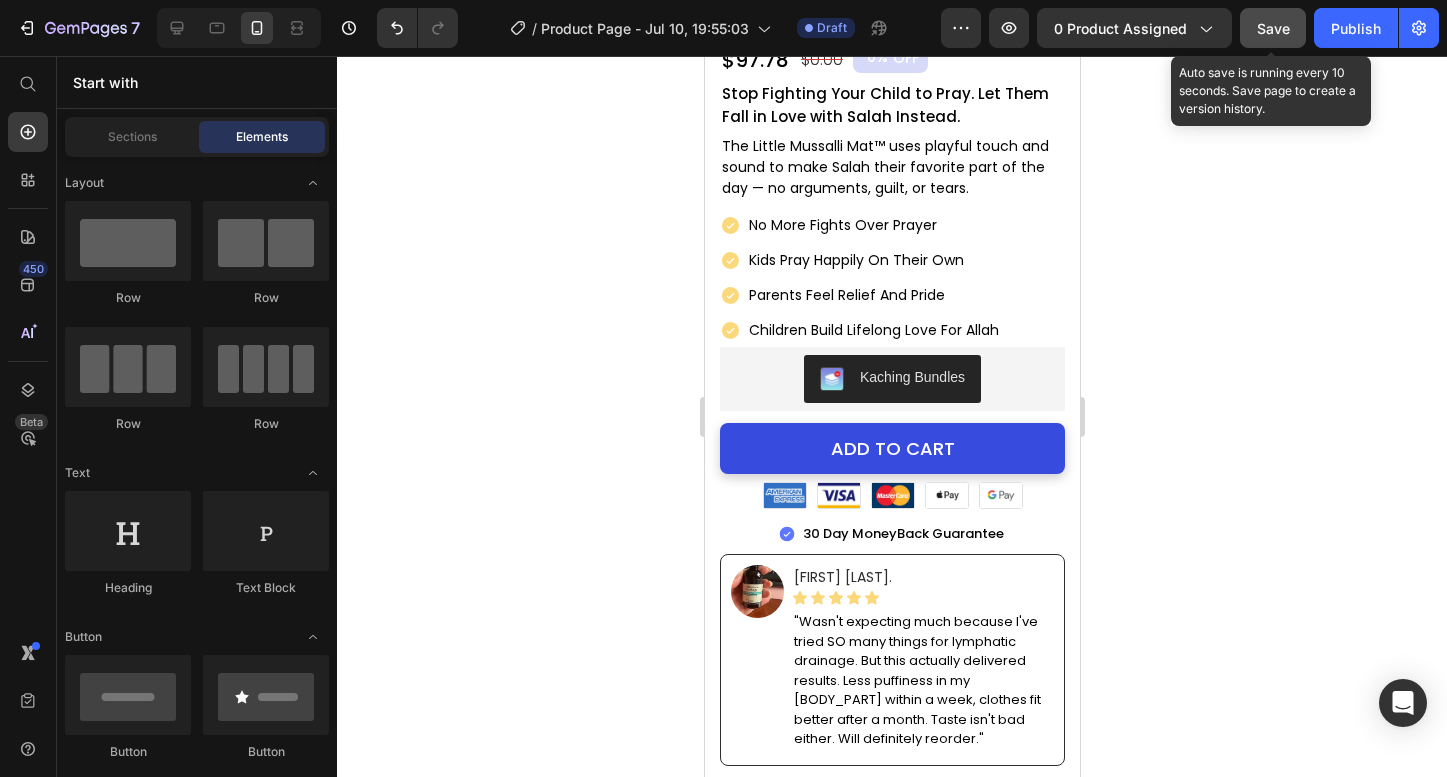 click on "Save" at bounding box center (1273, 28) 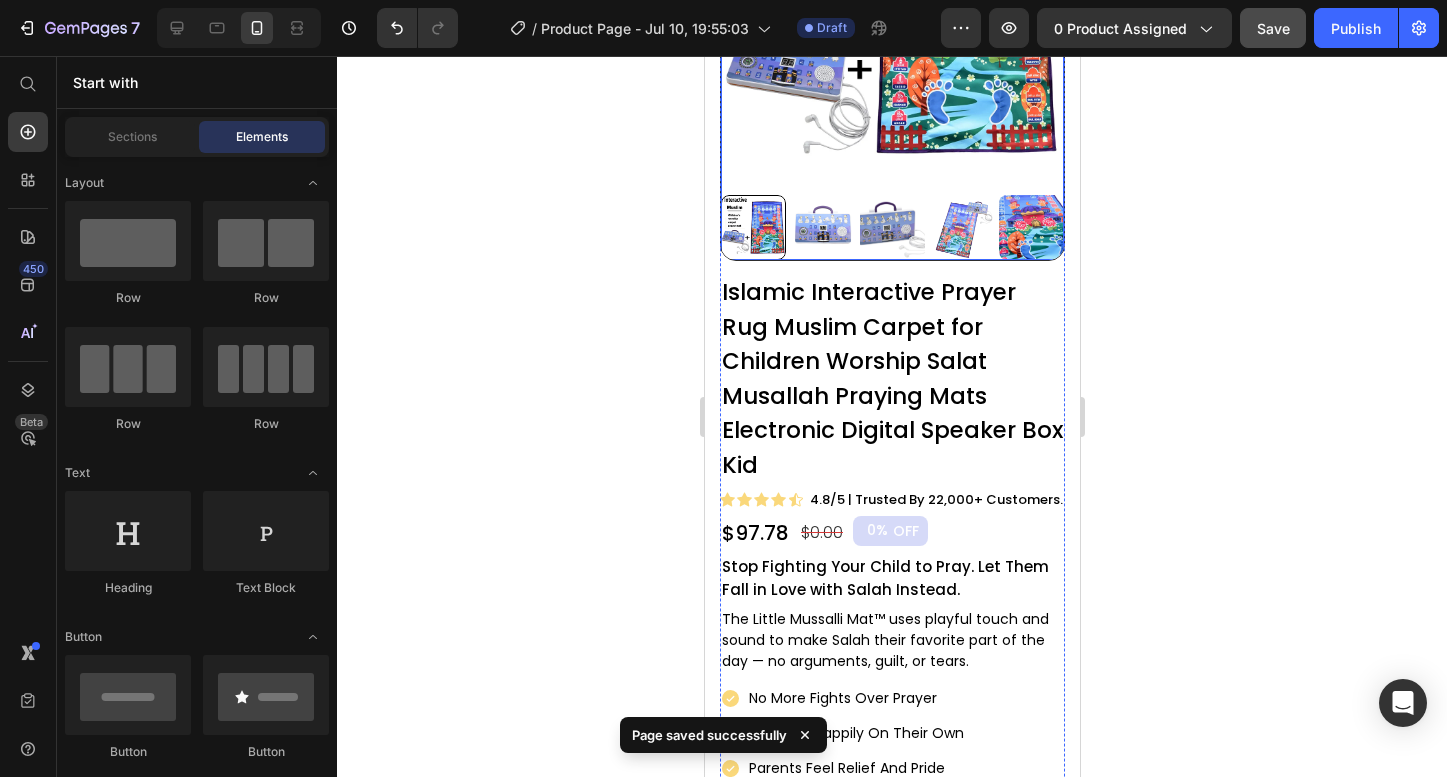 scroll, scrollTop: 1169, scrollLeft: 0, axis: vertical 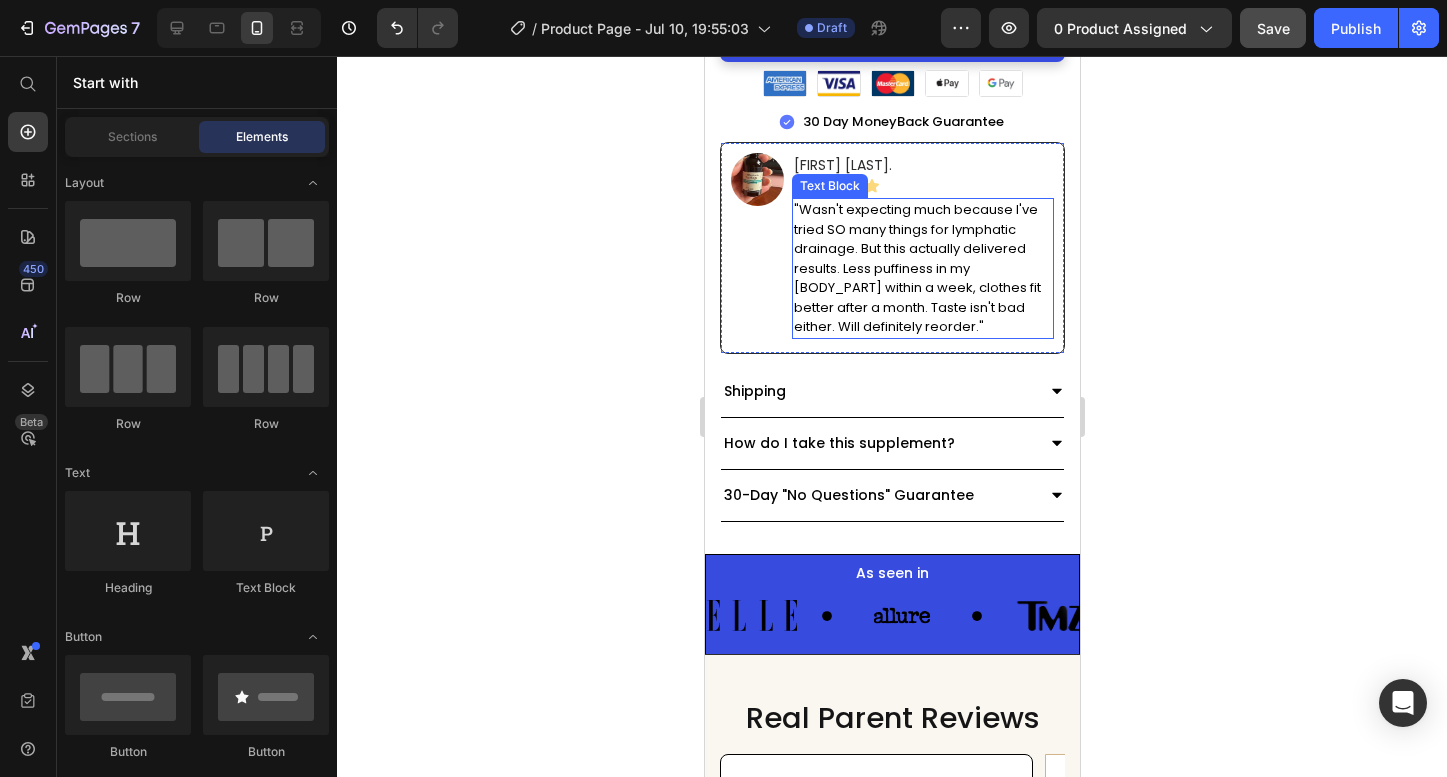 click on ""Wasn't expecting much because I've tried SO many things for lymphatic drainage. But this actually delivered results. Less puffiness in my face within a week, clothes fit better after a month. Taste isn't bad either. Will definitely reorder."" at bounding box center [922, 268] 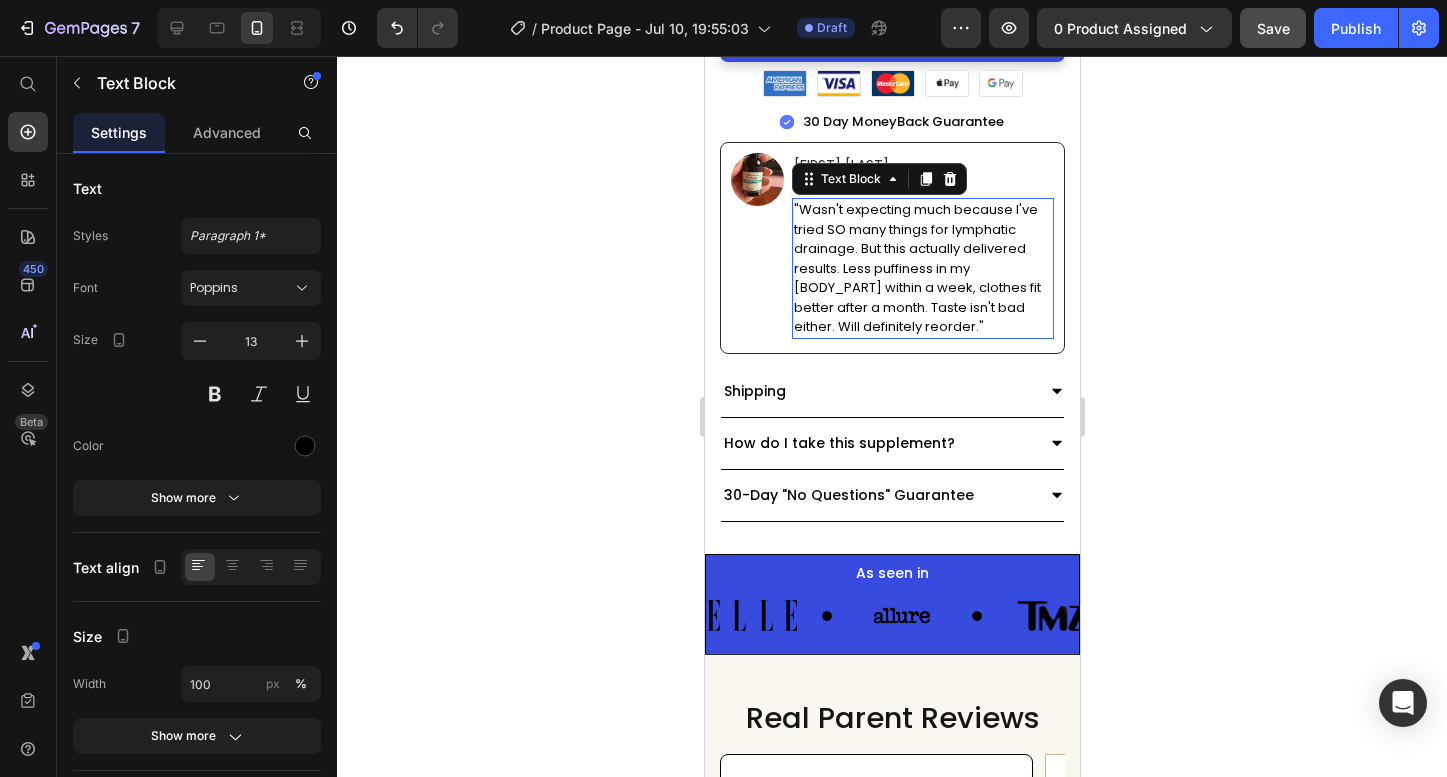click on ""Wasn't expecting much because I've tried SO many things for lymphatic drainage. But this actually delivered results. Less puffiness in my face within a week, clothes fit better after a month. Taste isn't bad either. Will definitely reorder."" at bounding box center [922, 268] 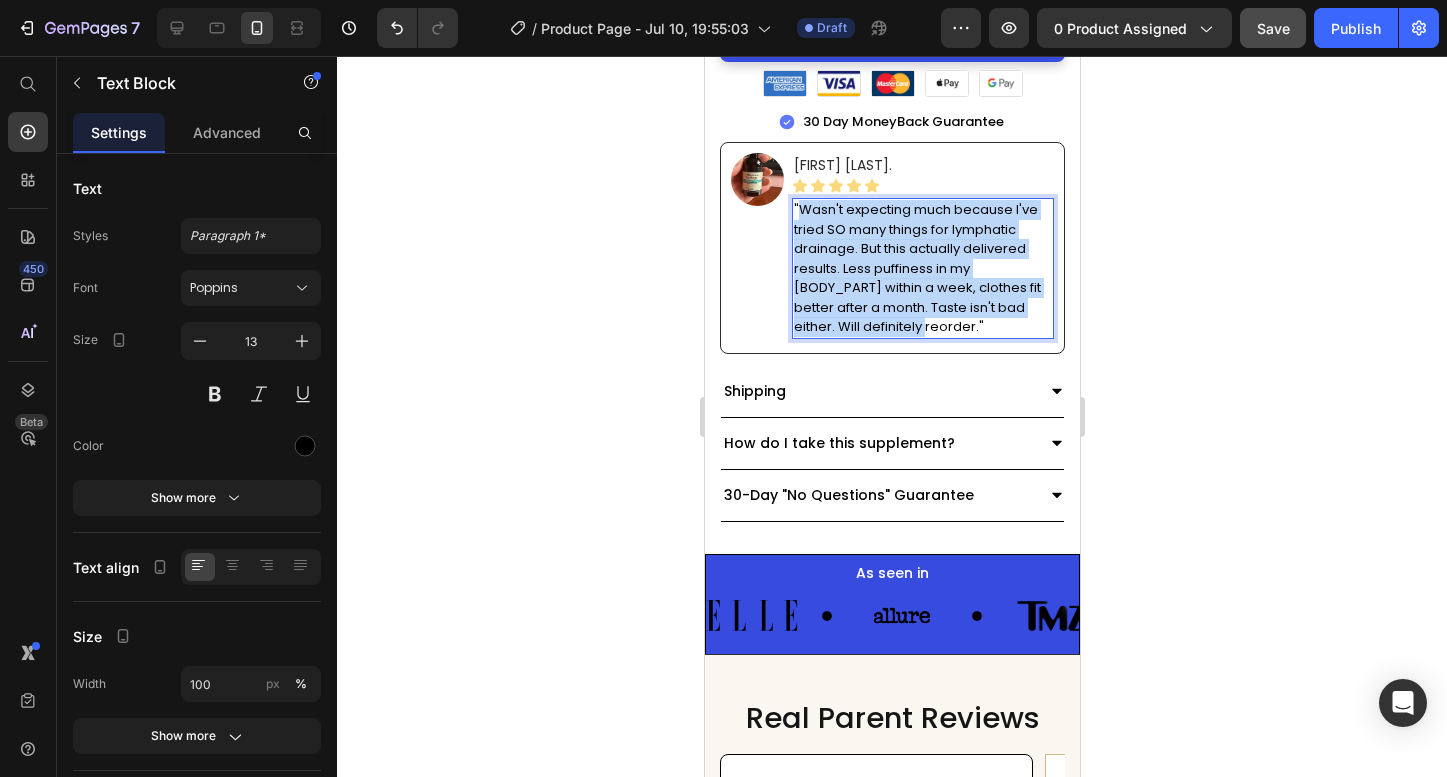 drag, startPoint x: 840, startPoint y: 327, endPoint x: 798, endPoint y: 209, distance: 125.25175 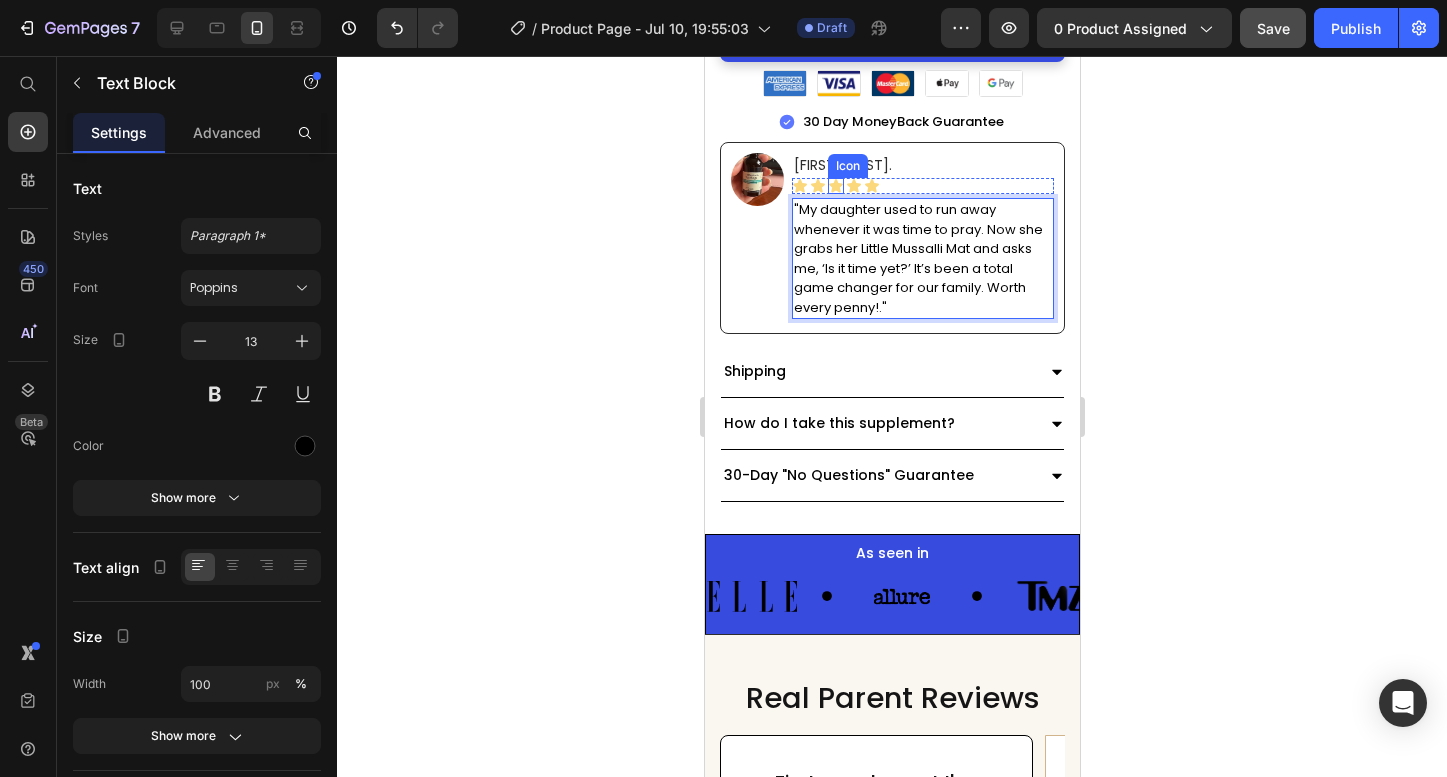 click on "Icon" at bounding box center [847, 166] 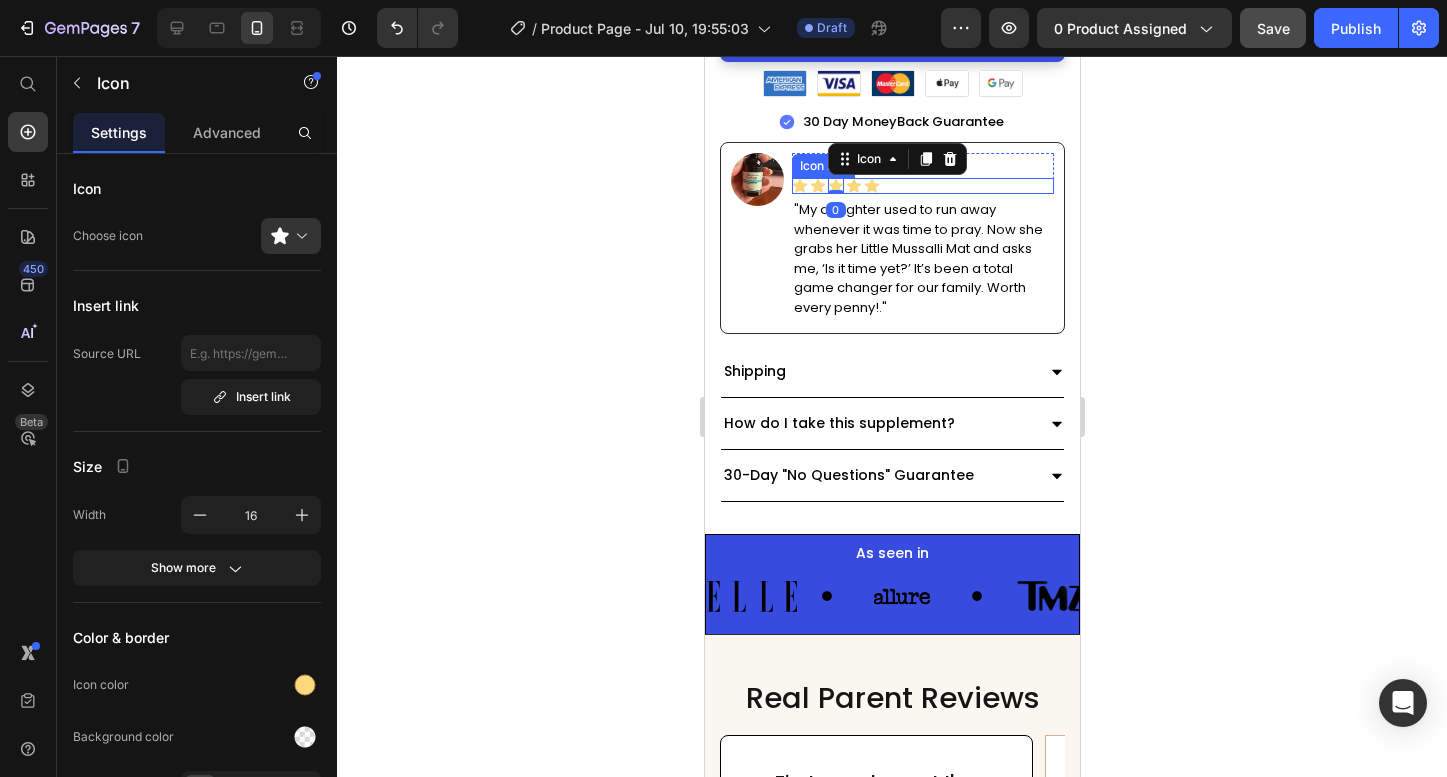 click on ""My daughter used to run away whenever it was time to pray. Now she grabs her Little Mussalli Mat and asks me, ‘Is it time yet?’ It’s been a total game changer for our family. Worth every penny!."" at bounding box center [922, 258] 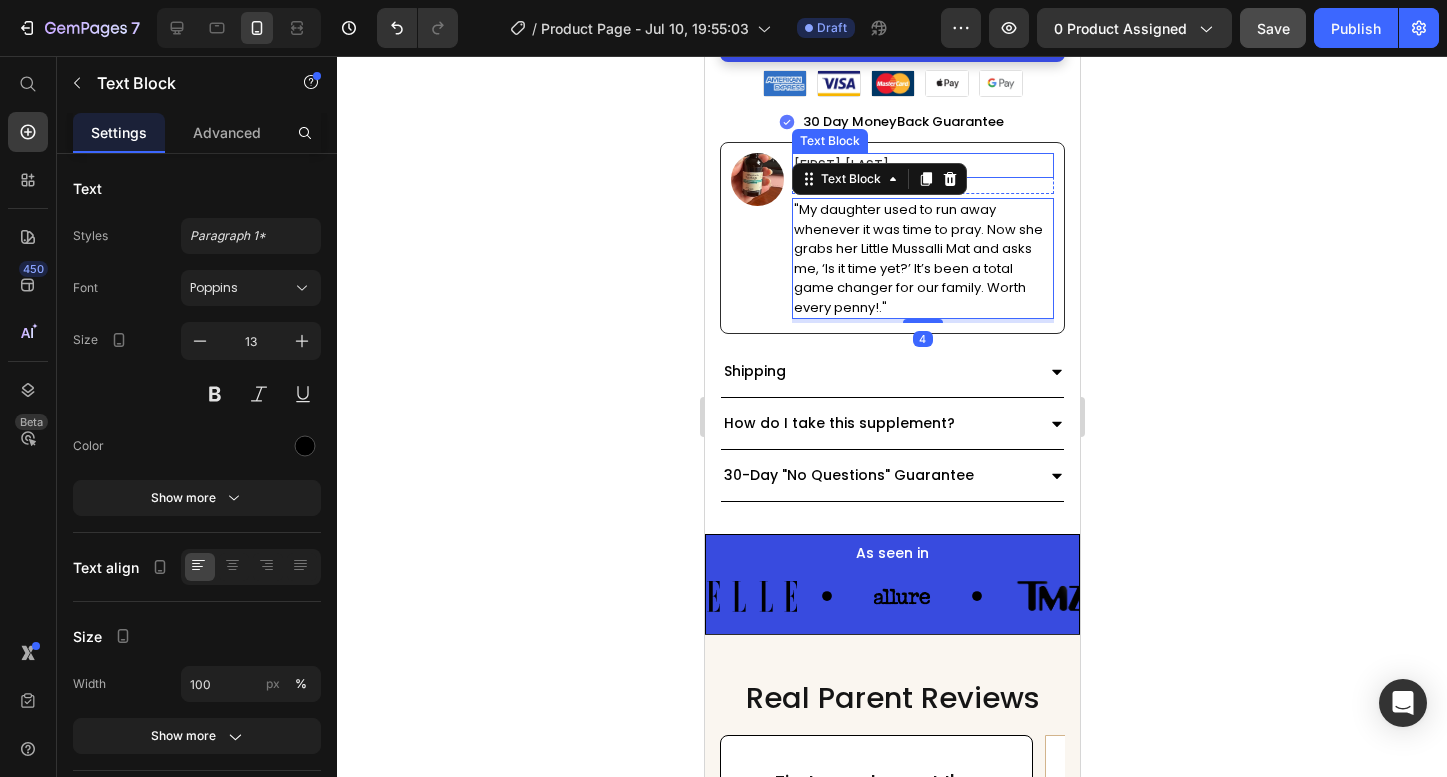 click on "[FIRST] [LAST]" at bounding box center [922, 165] 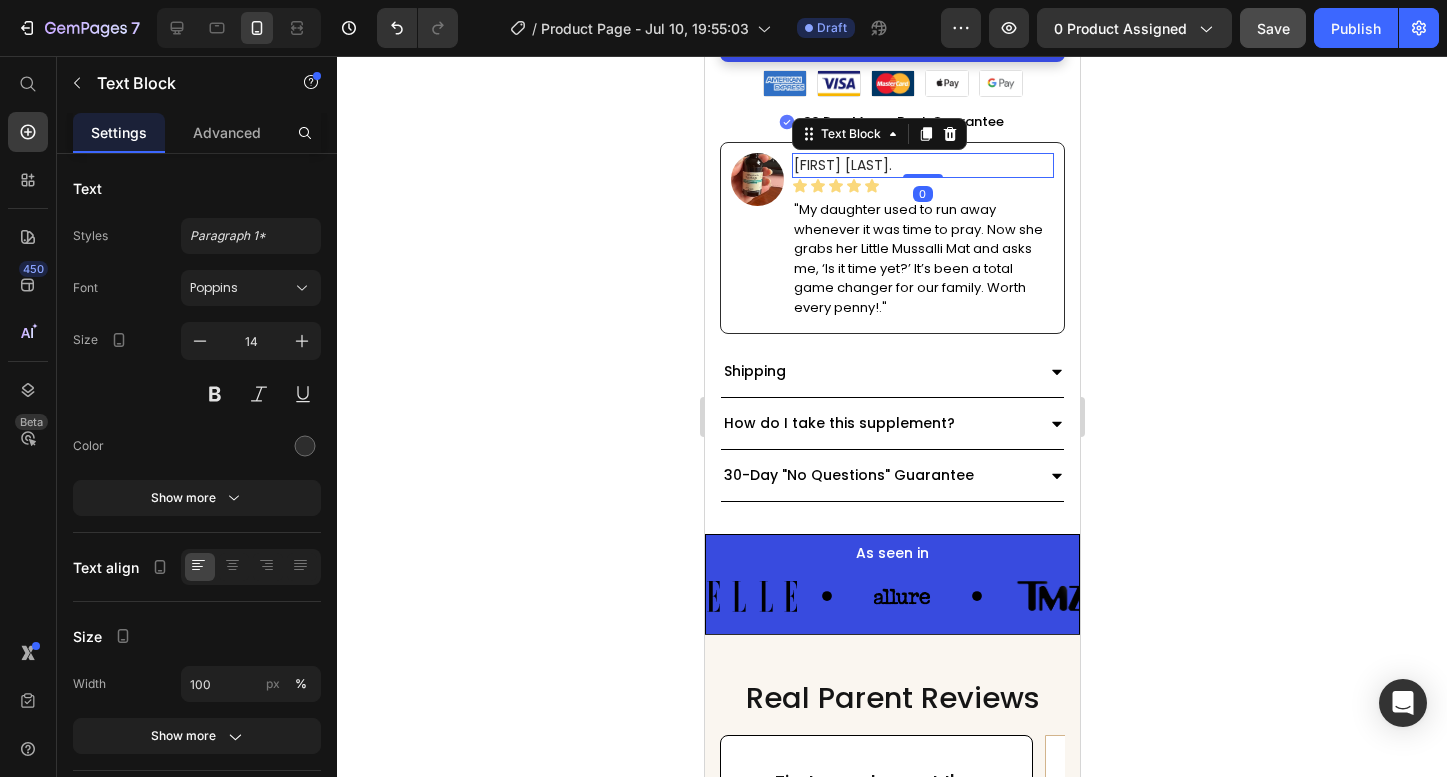 click on "[FIRST] [LAST]" at bounding box center (922, 165) 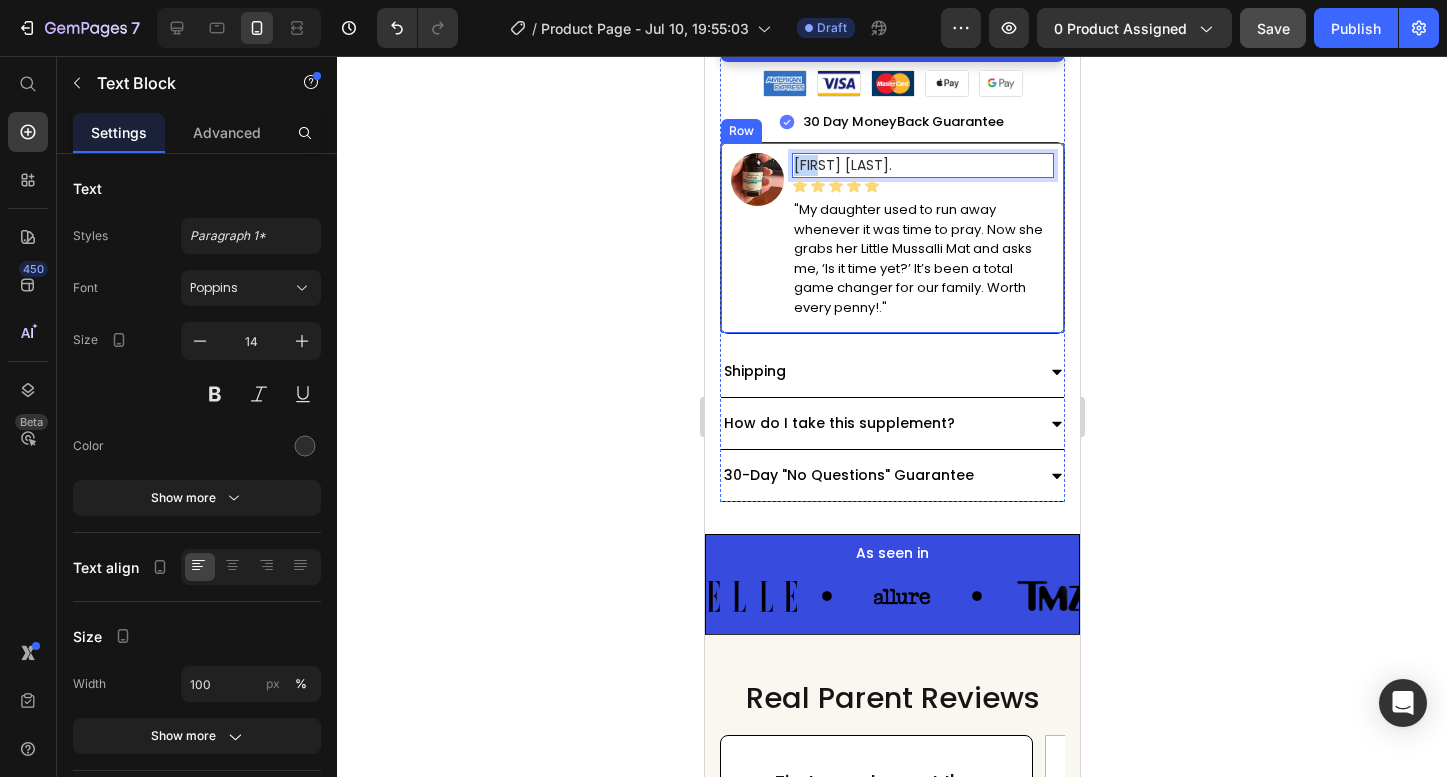 drag, startPoint x: 837, startPoint y: 163, endPoint x: 783, endPoint y: 163, distance: 54 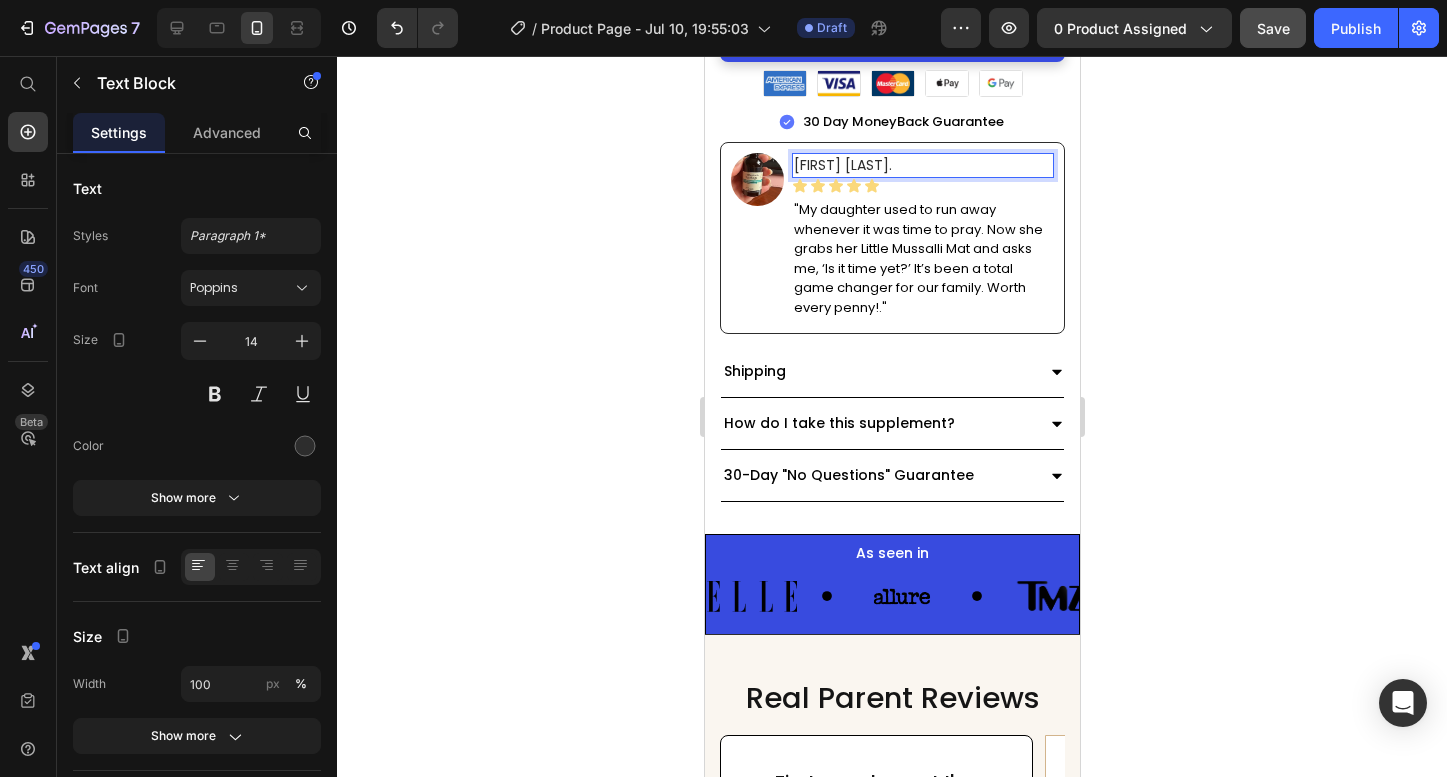 click on "Omar H." at bounding box center (922, 165) 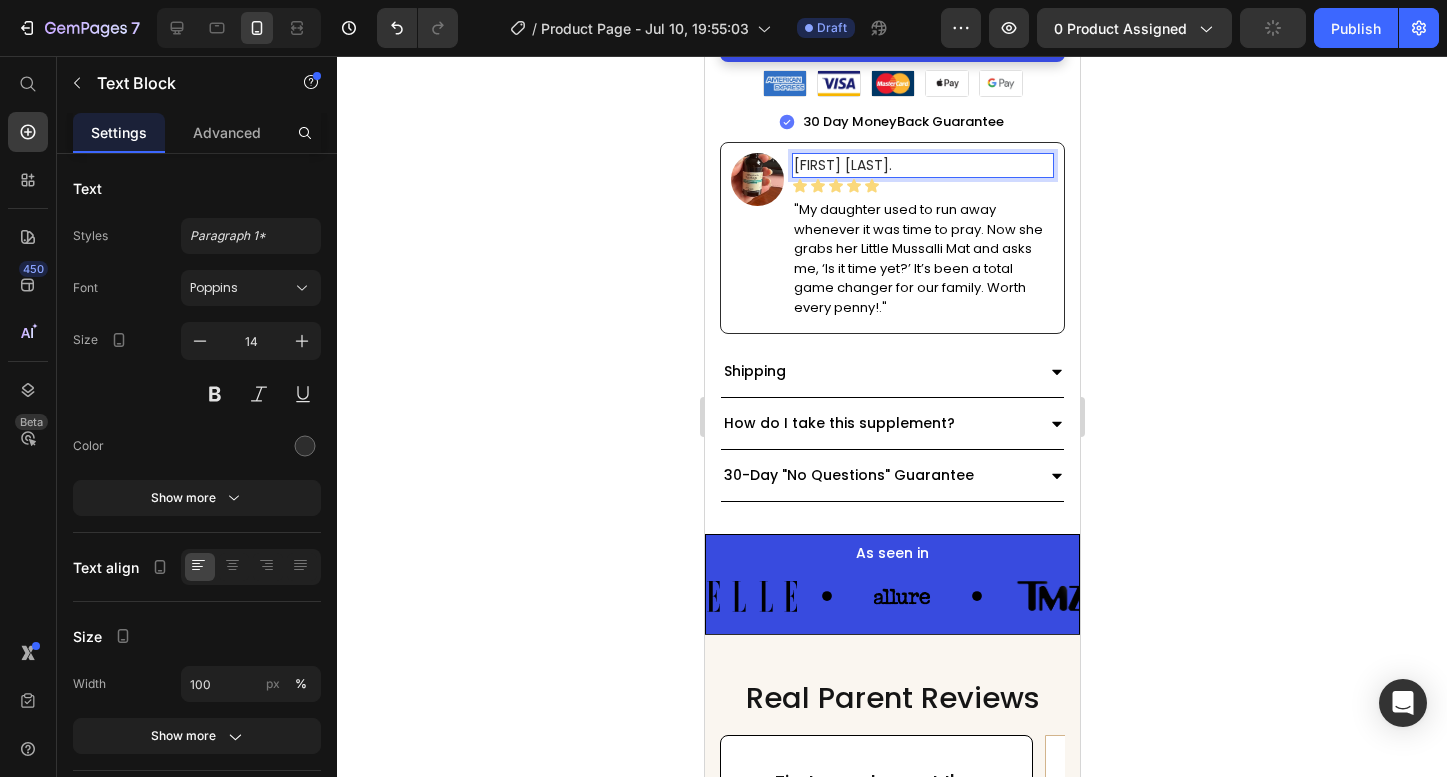 click 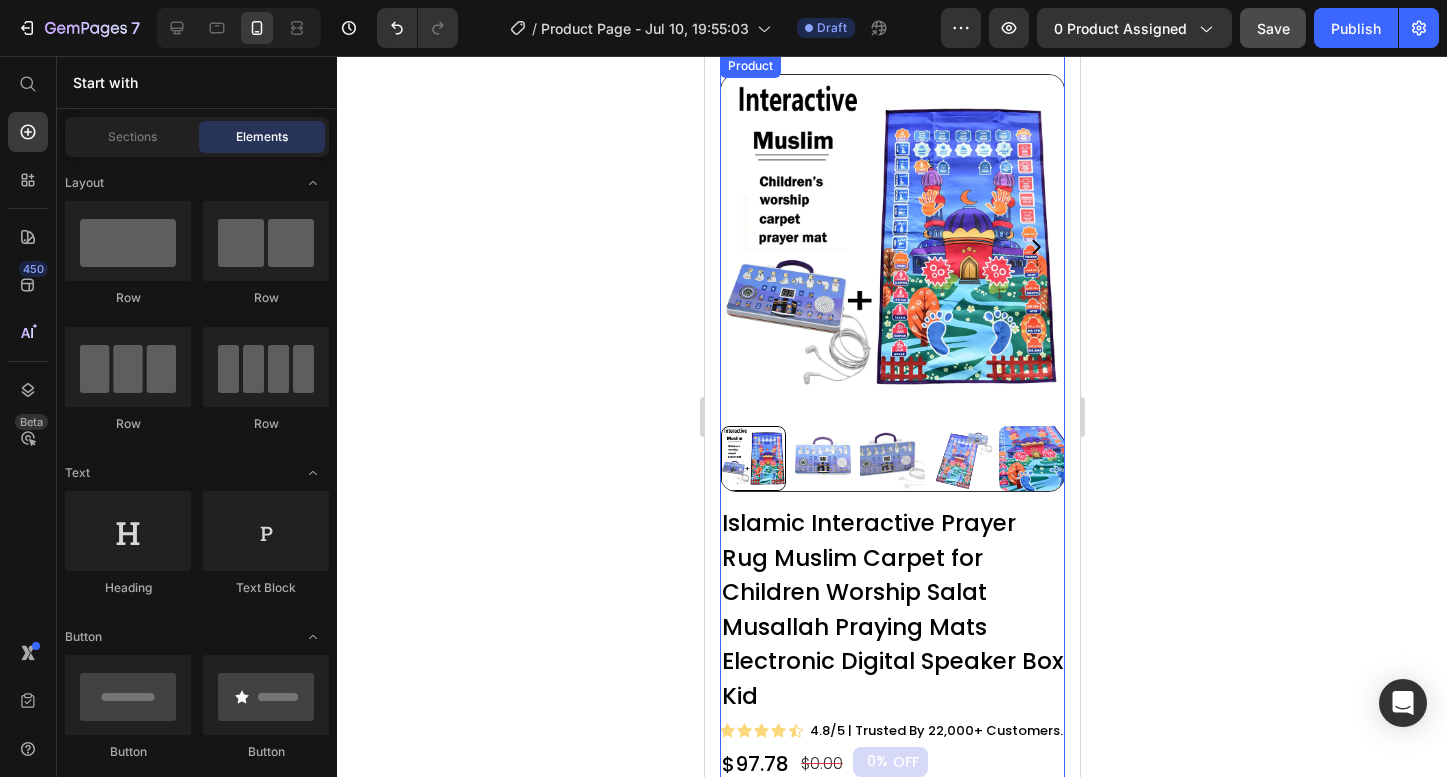scroll, scrollTop: 0, scrollLeft: 0, axis: both 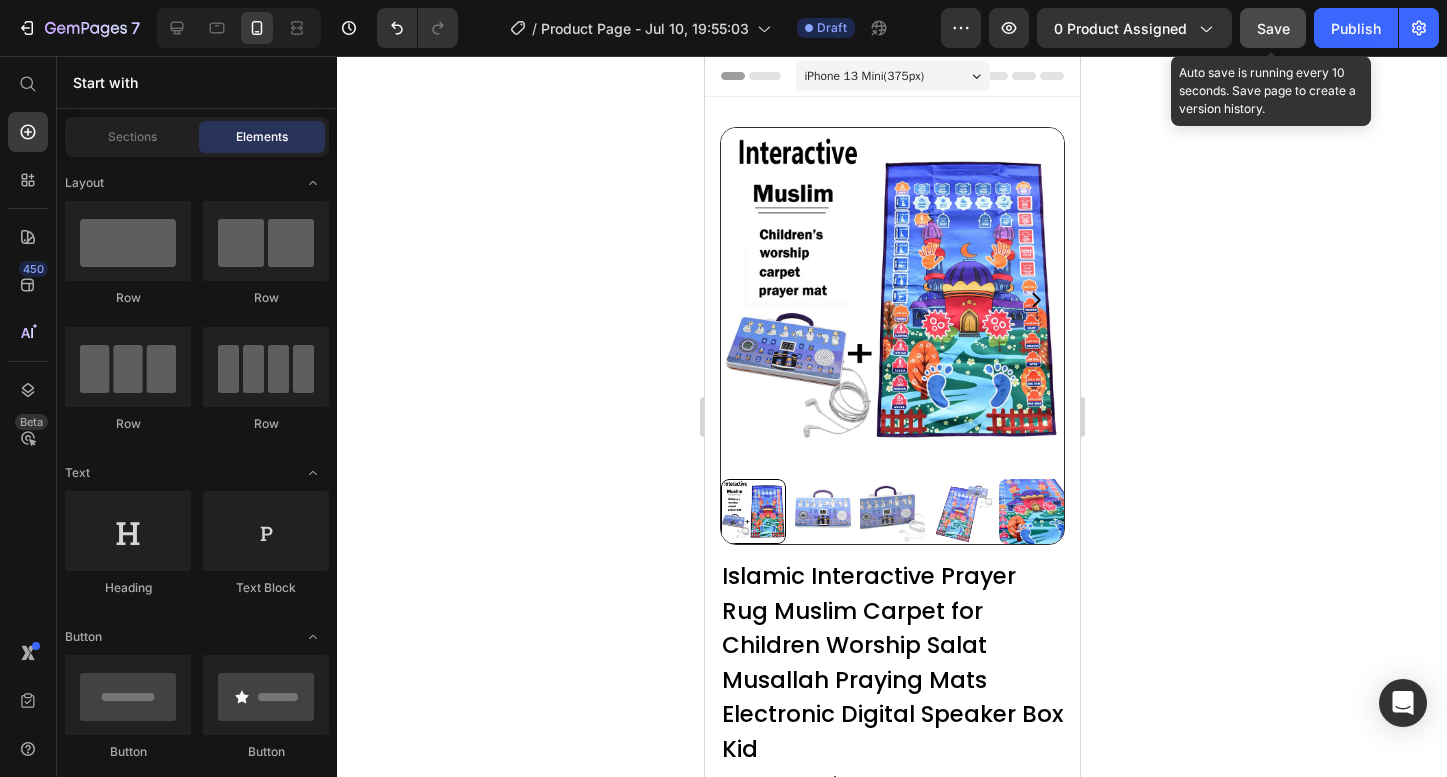 click on "Save" at bounding box center (1273, 28) 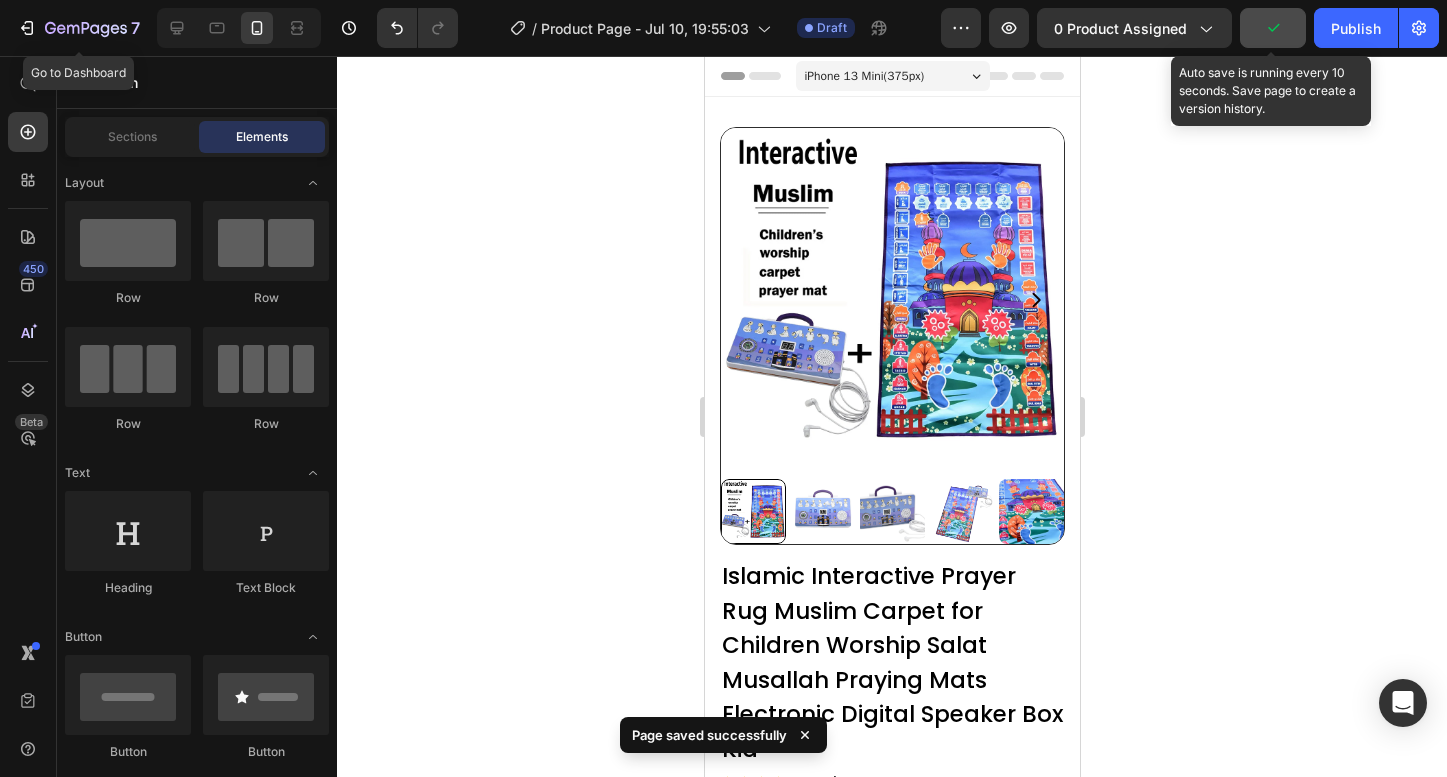 click 